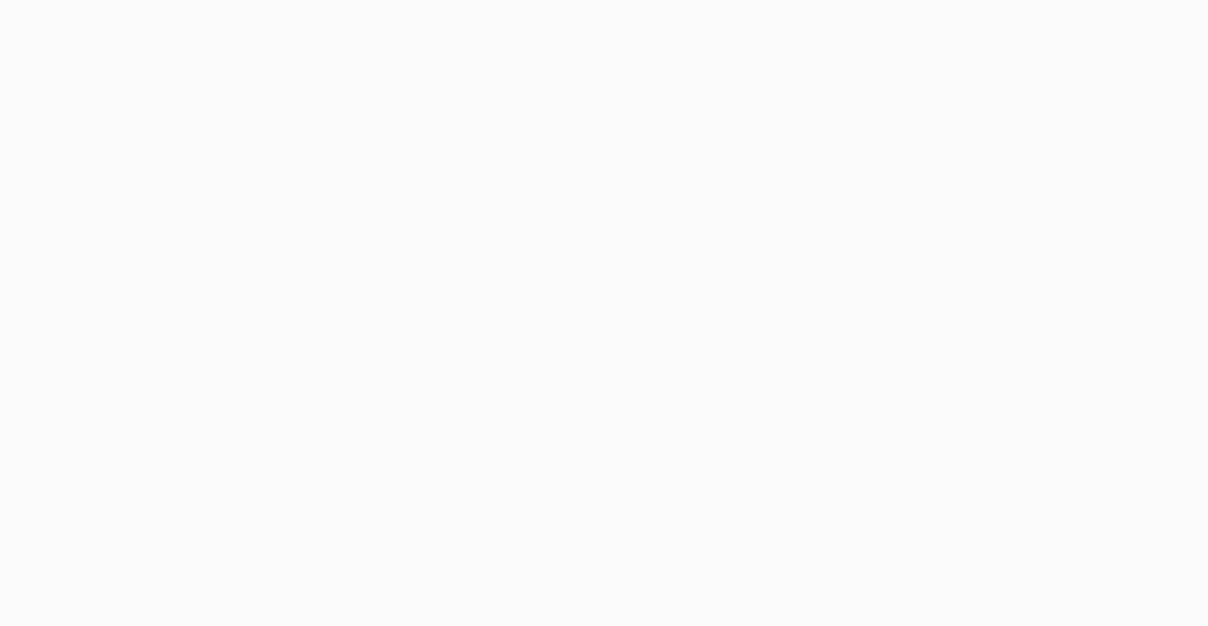 scroll, scrollTop: 0, scrollLeft: 0, axis: both 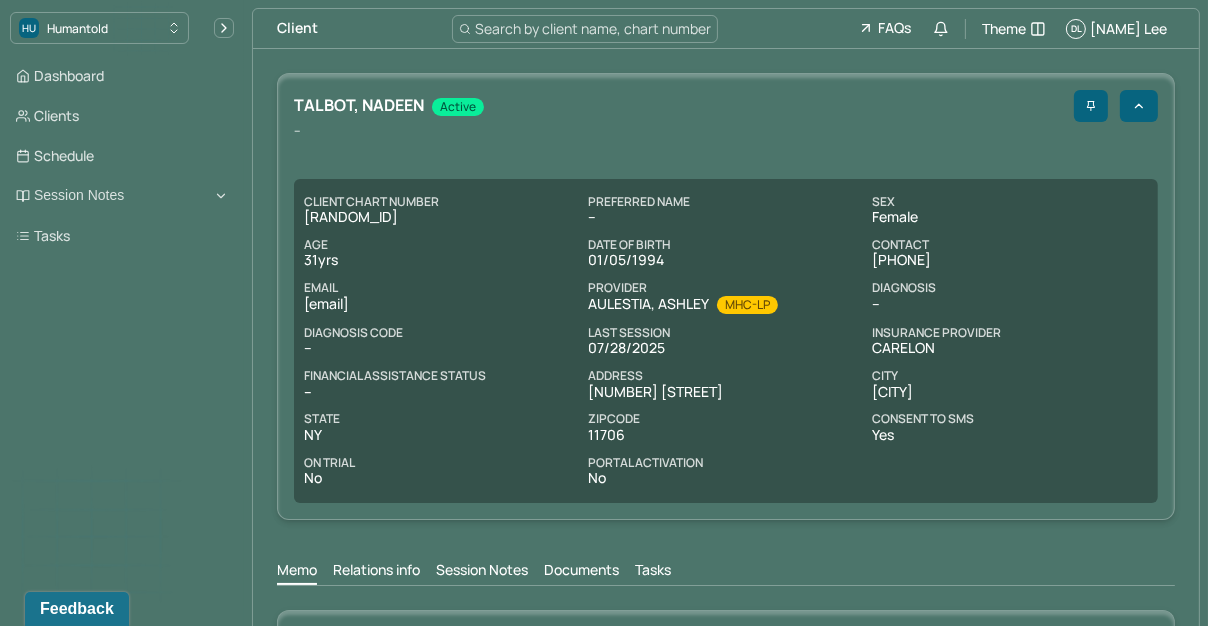 click on "Dashboard" at bounding box center (122, 76) 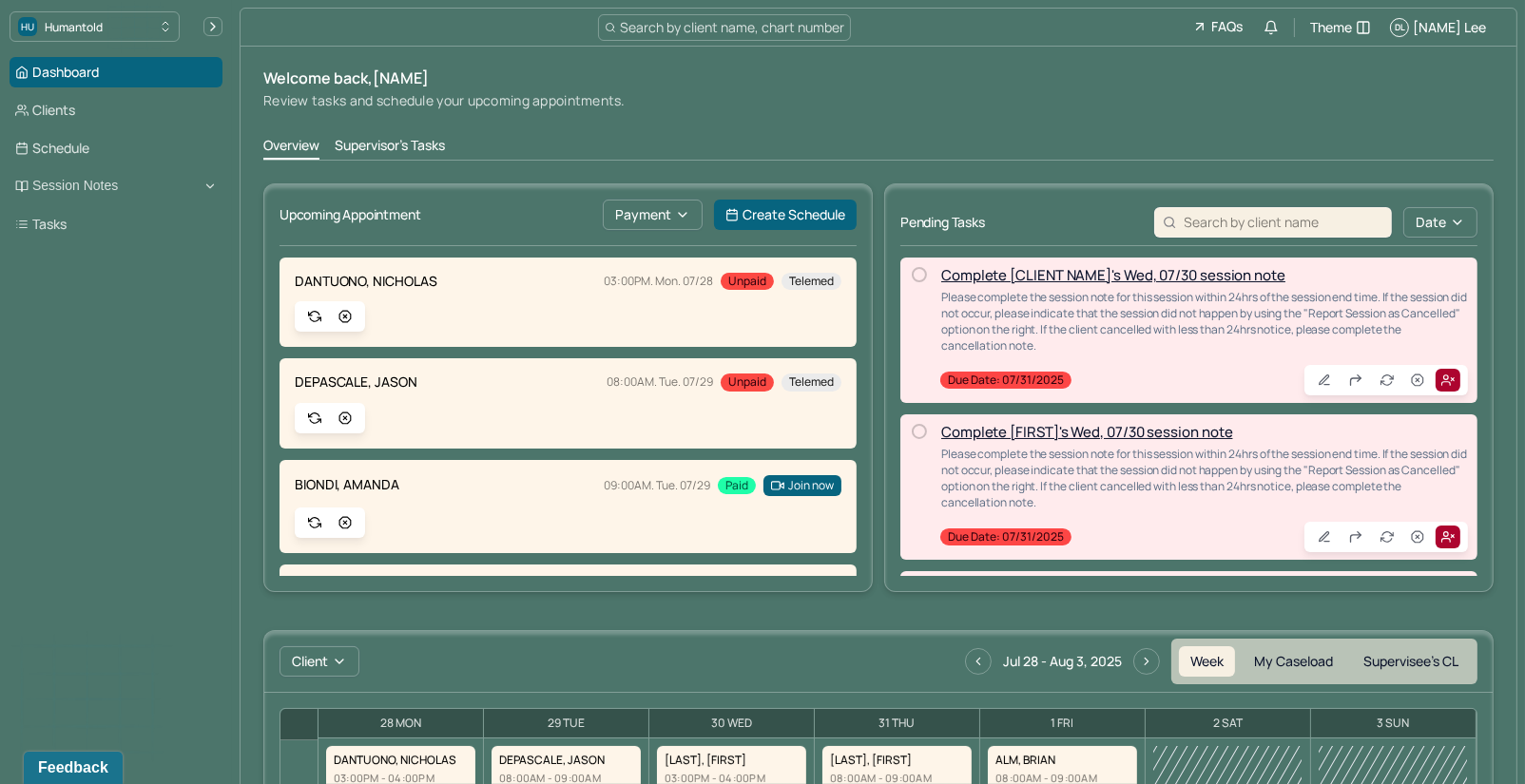 click on "Supervisor's Tasks" at bounding box center [390, 147] 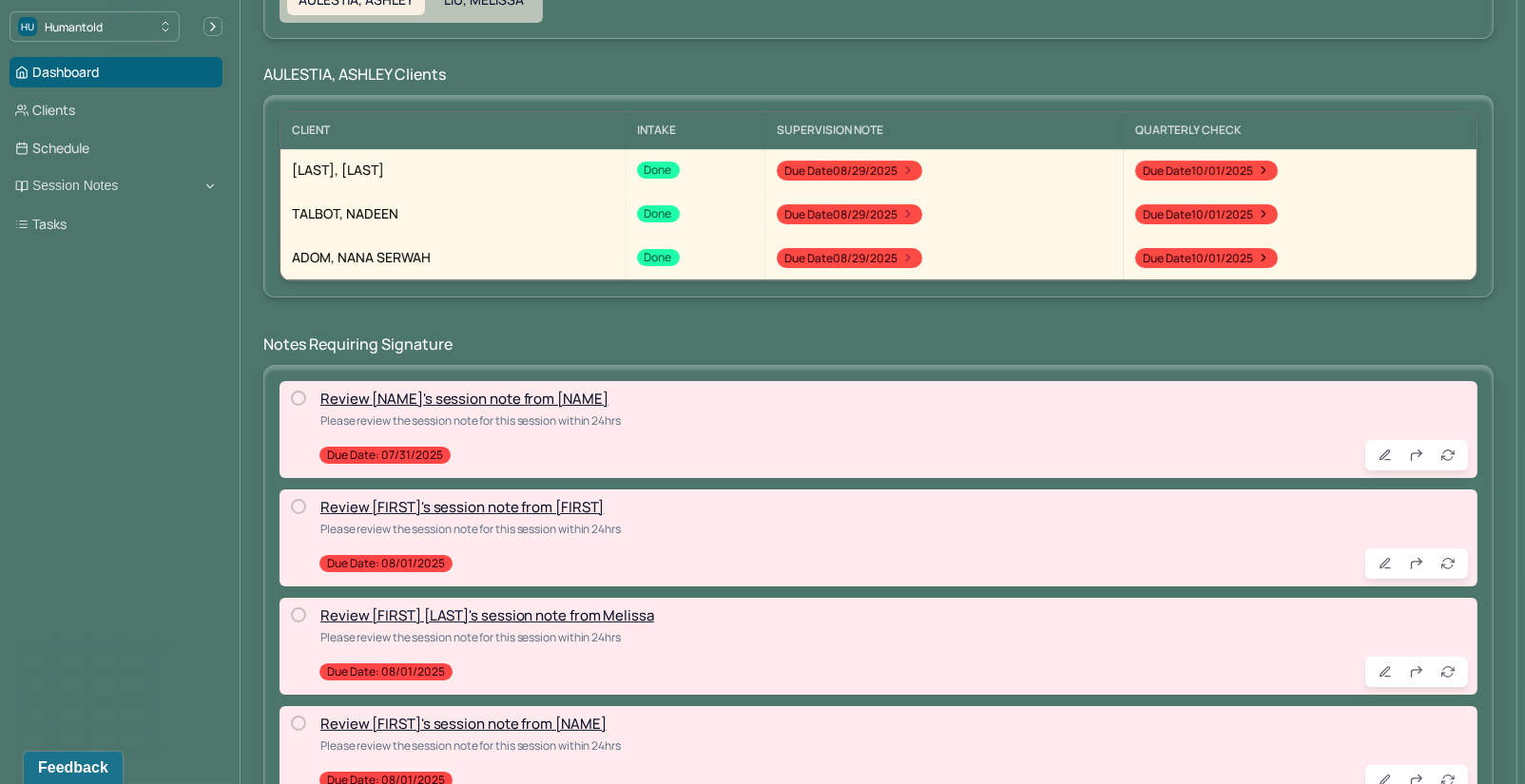scroll, scrollTop: 268, scrollLeft: 0, axis: vertical 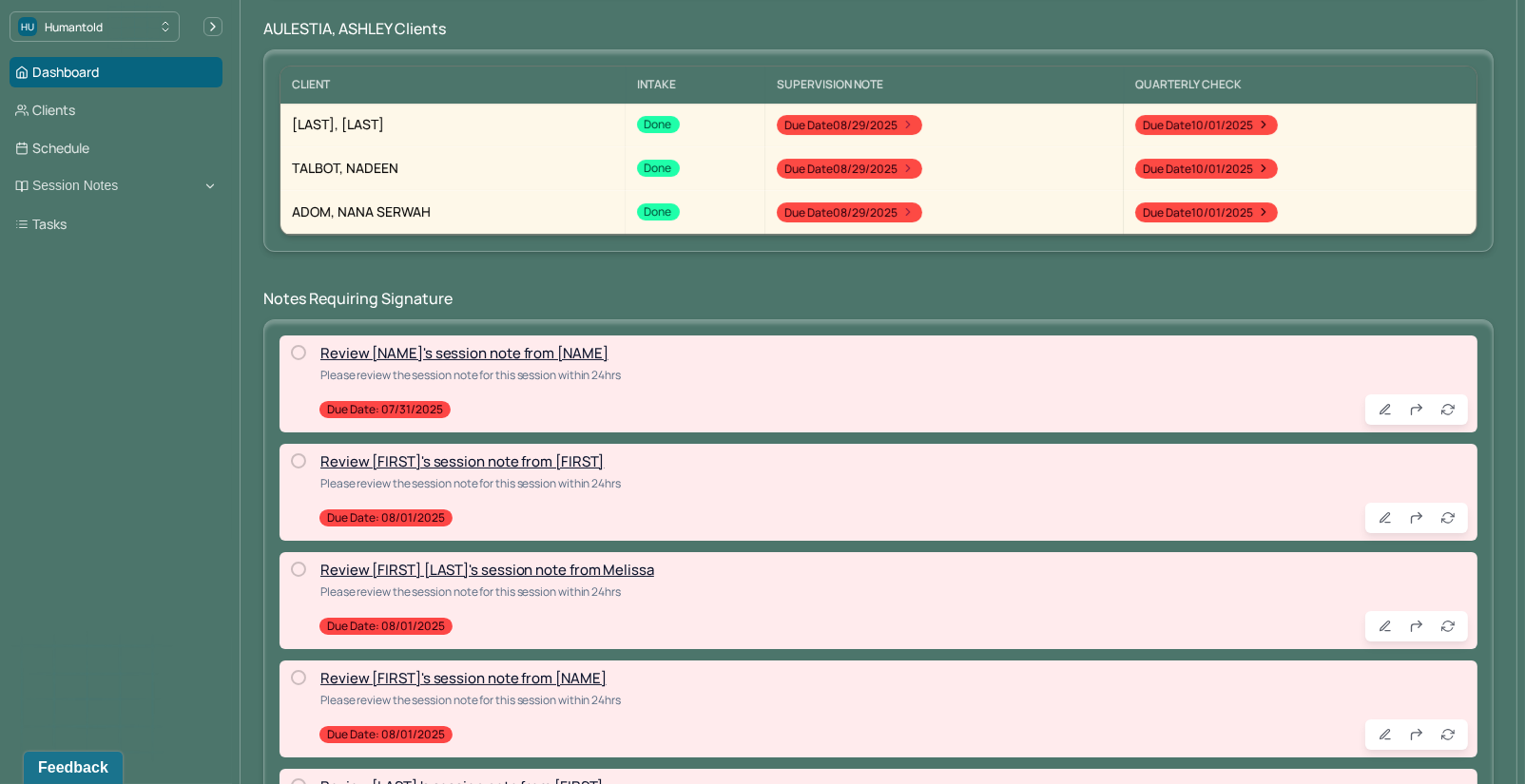 click on "Review [NAME]'s session note from [NAME]" at bounding box center [464, 353] 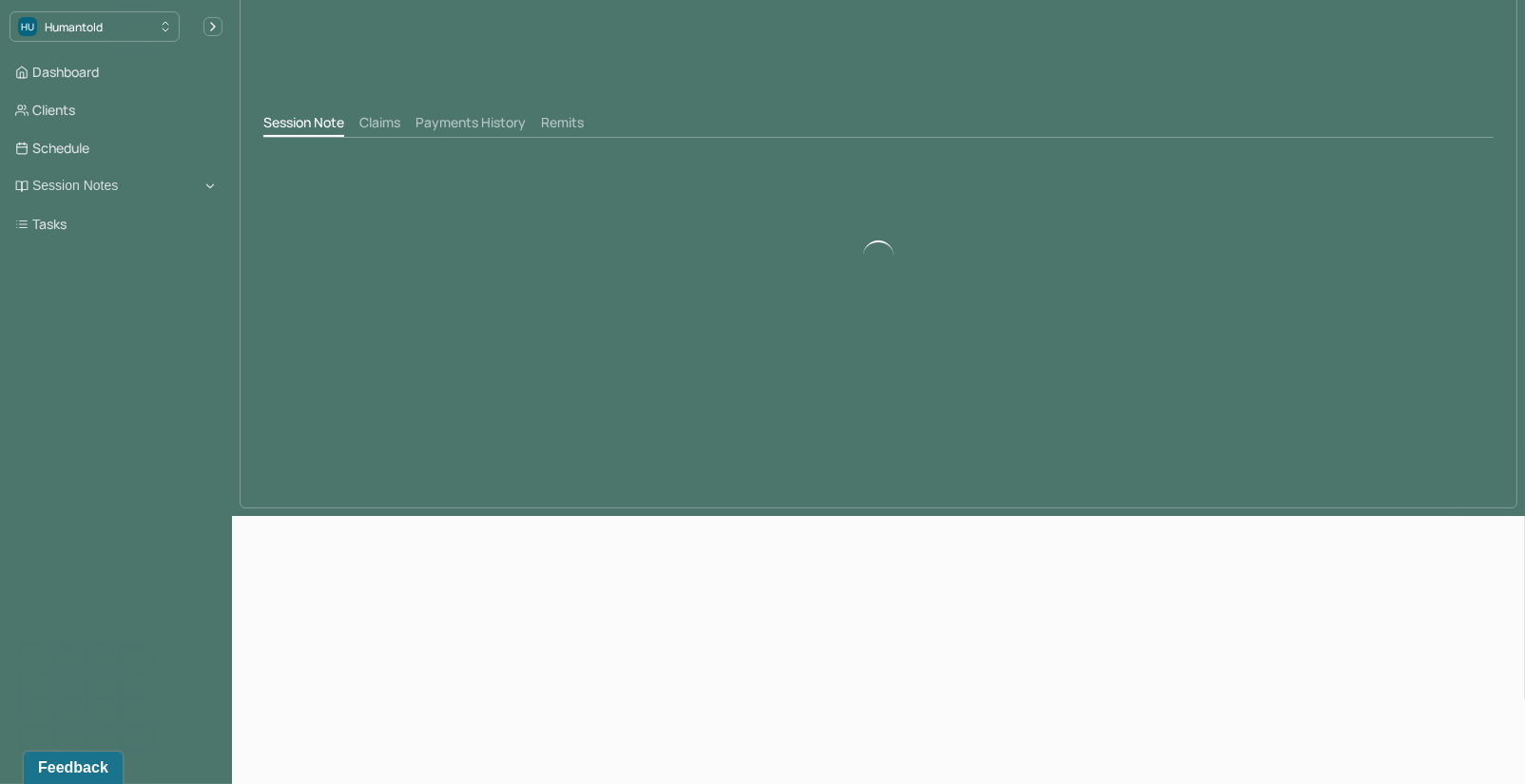 scroll, scrollTop: 0, scrollLeft: 0, axis: both 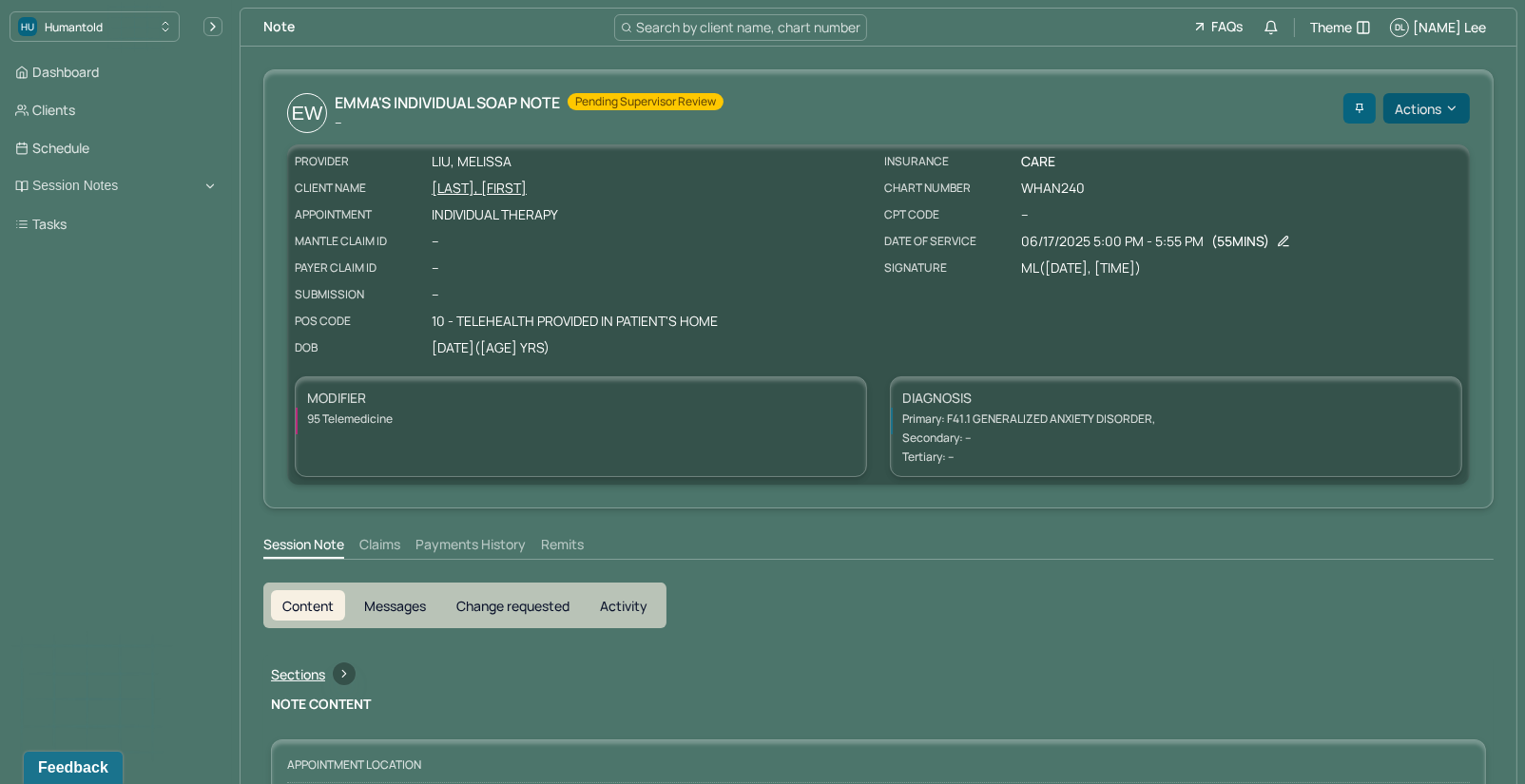 click on "[INITIALS] [LASTNAME] - Individual soap note -- Pending supervisor review Actions" at bounding box center [878, 113] 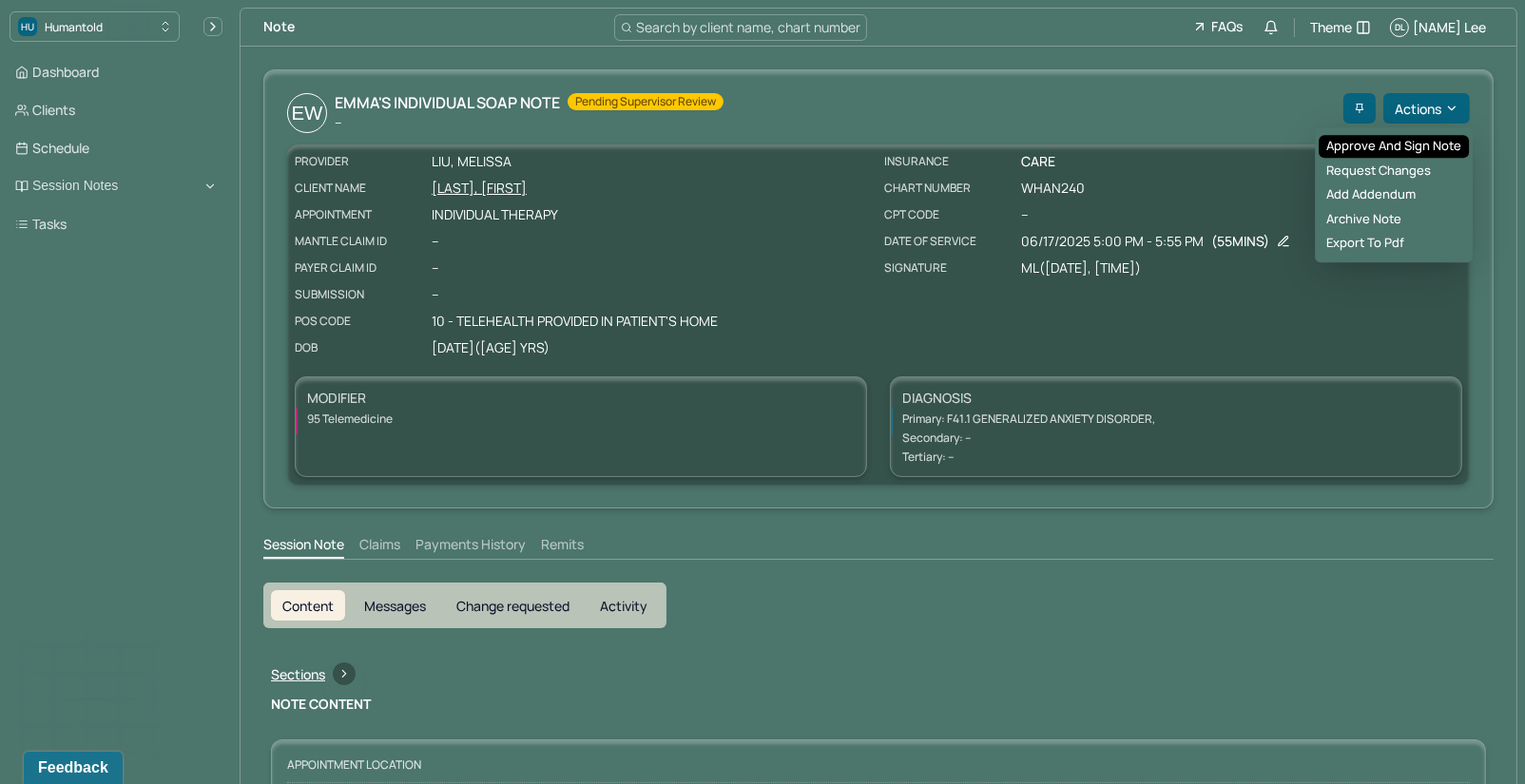 click on "Approve and sign note" at bounding box center (1394, 146) 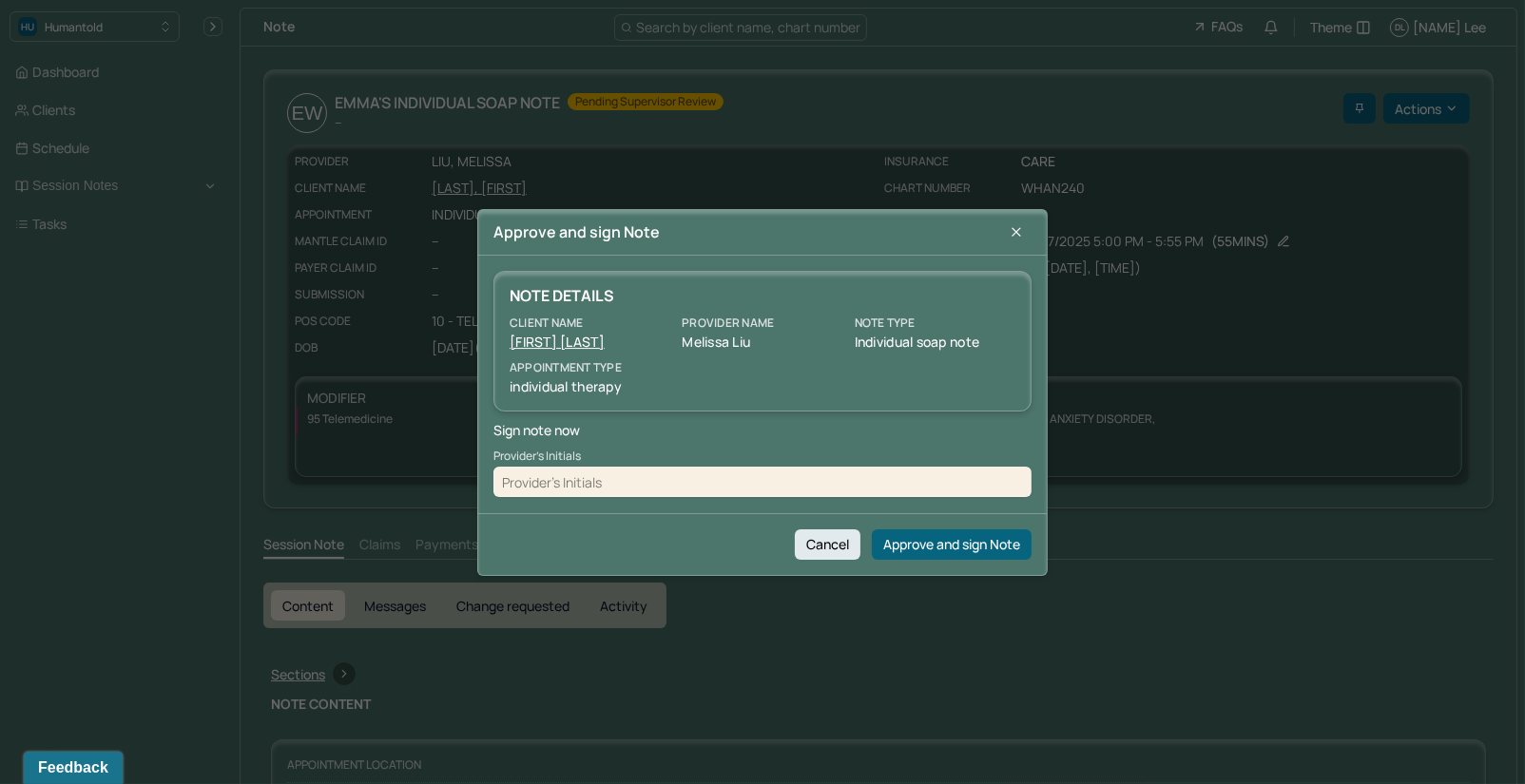 click at bounding box center (762, 482) 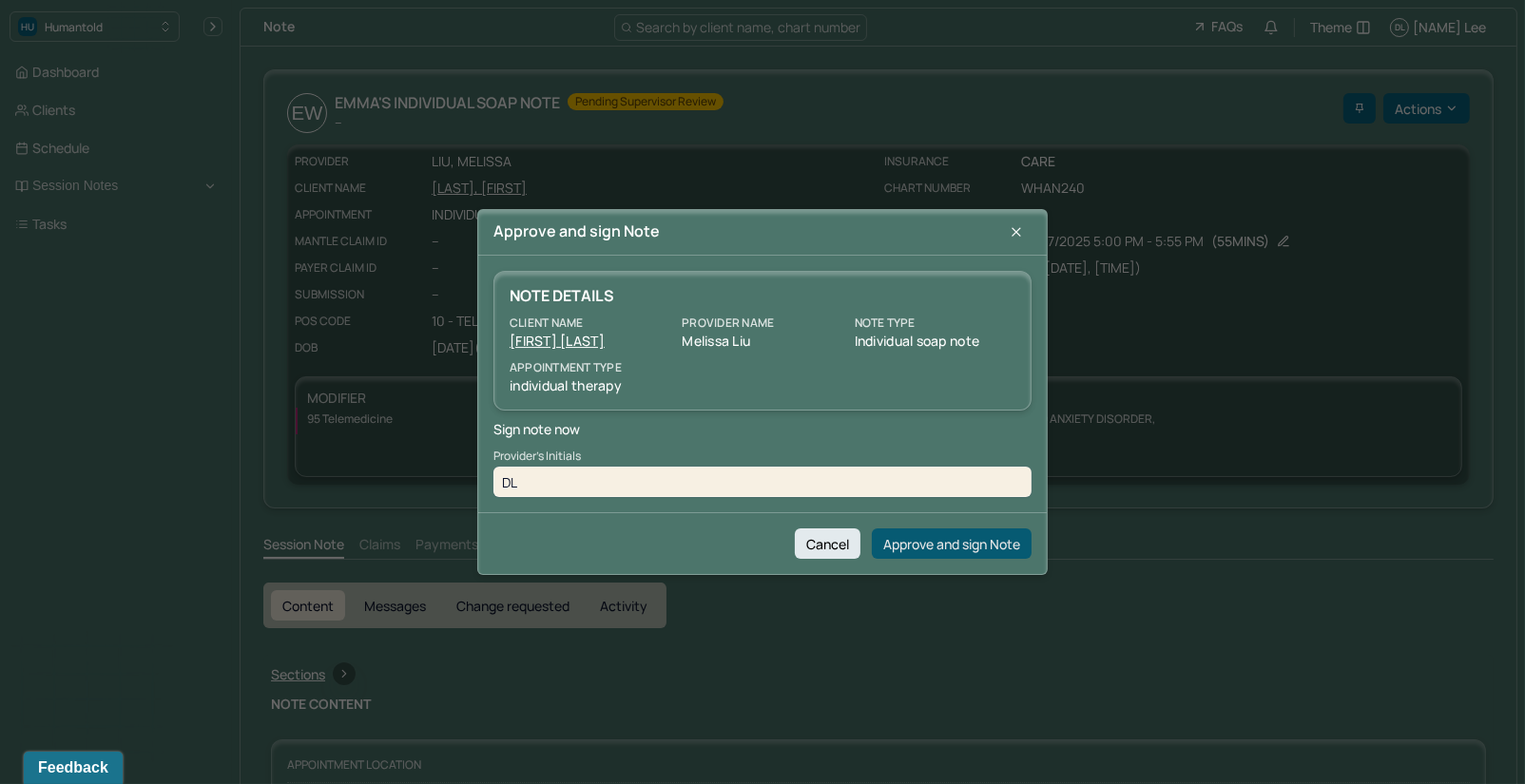 type on "DL" 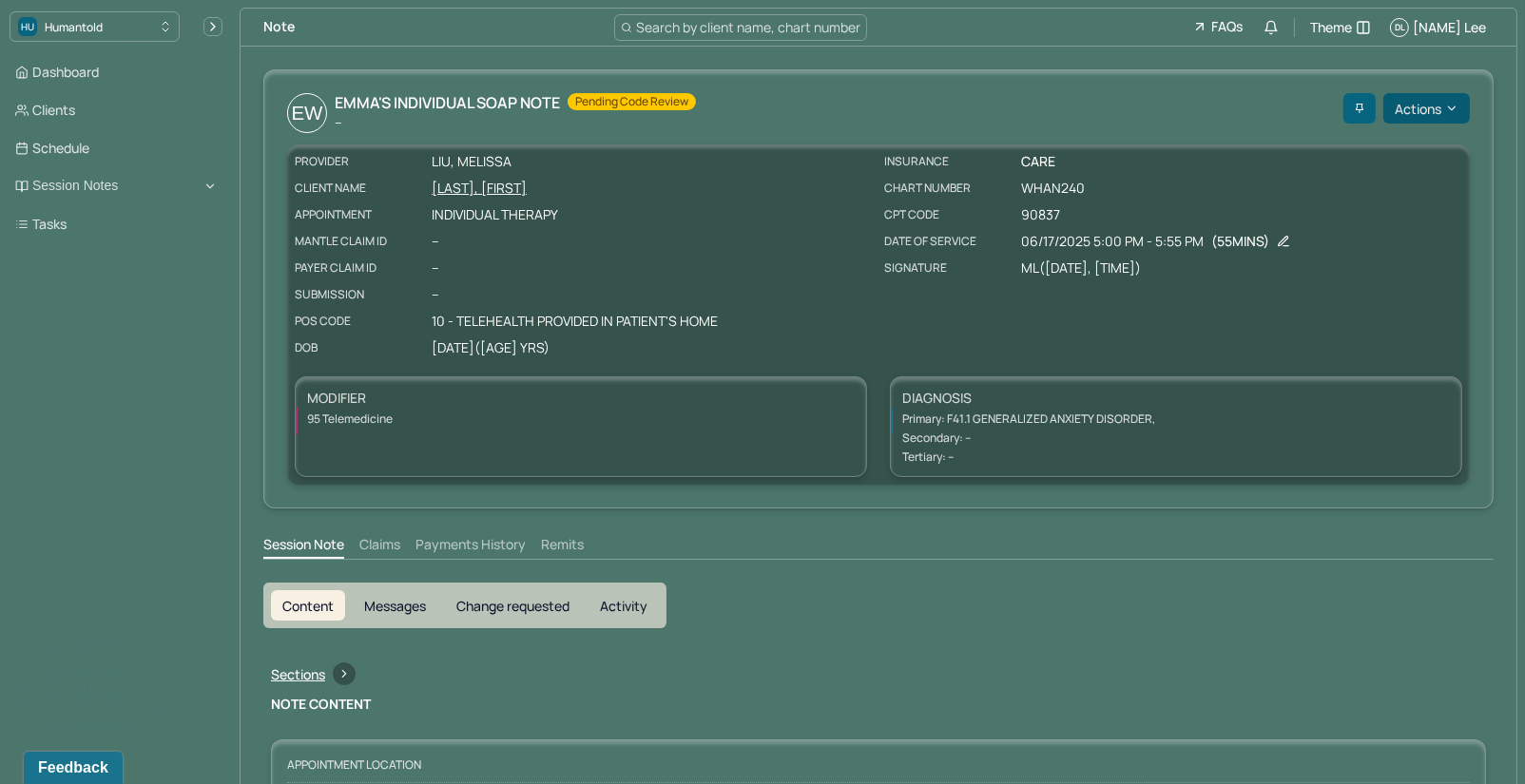click on "Actions" at bounding box center (1426, 108) 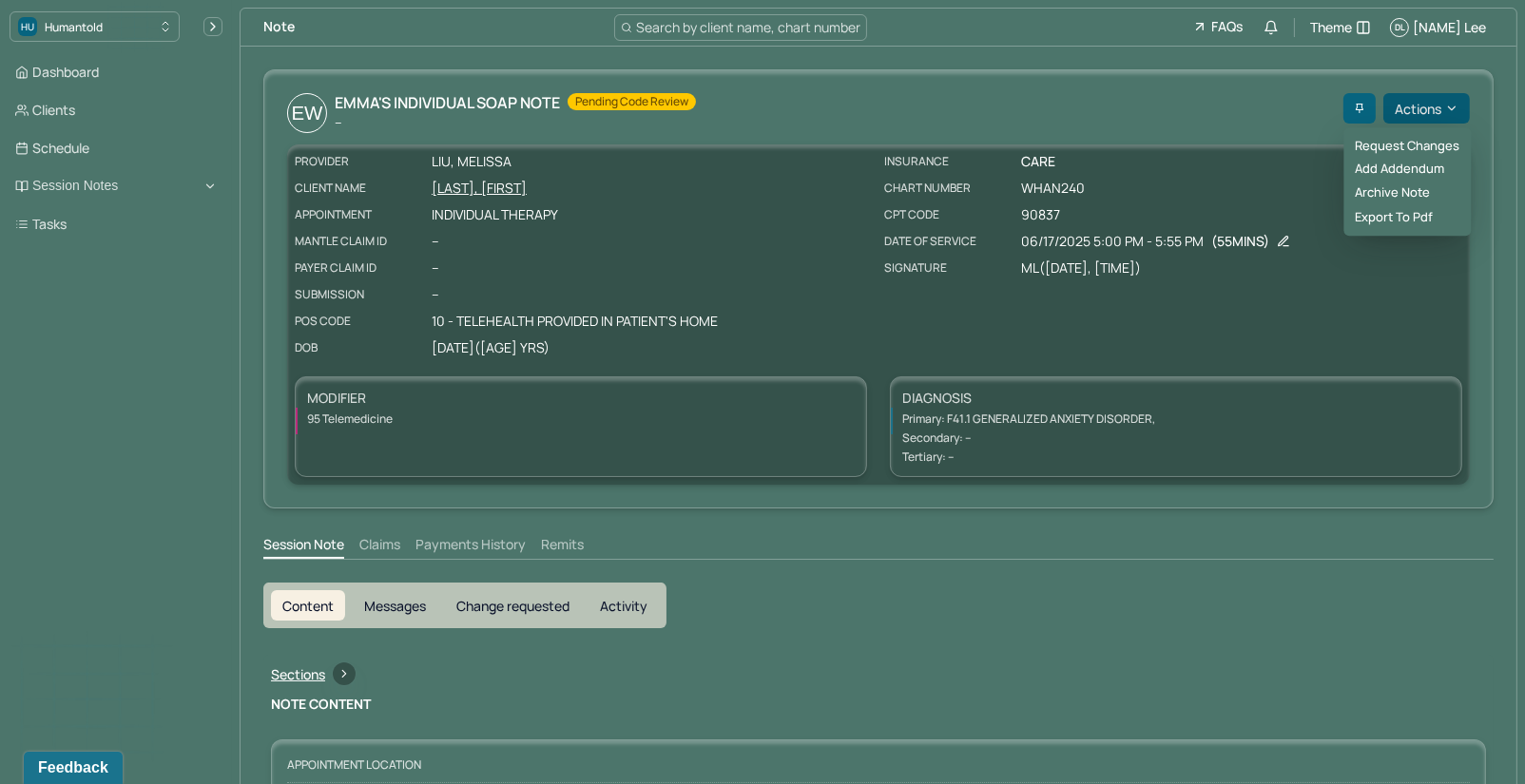 click on "Actions" at bounding box center [1426, 108] 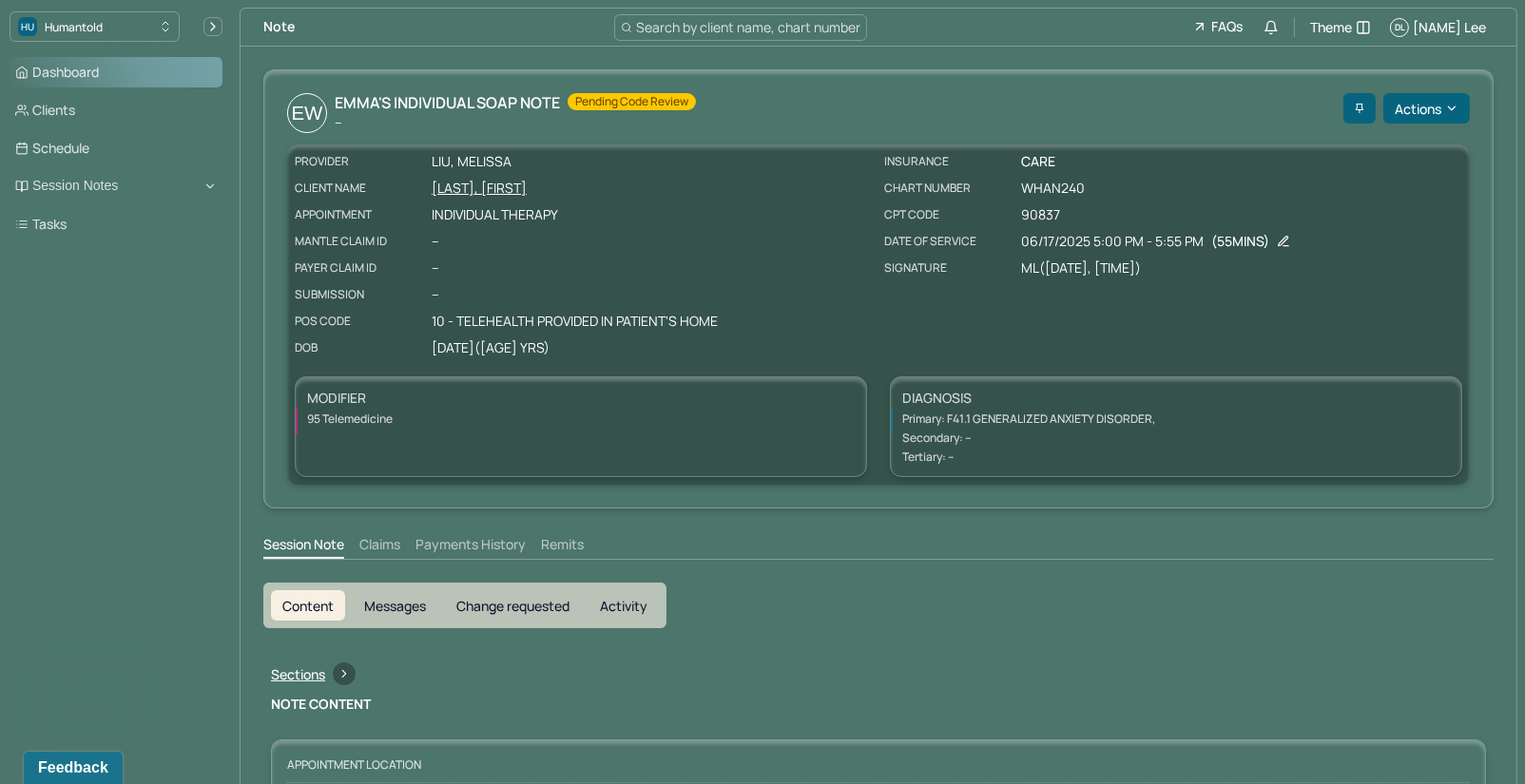 click on "Dashboard" at bounding box center [116, 72] 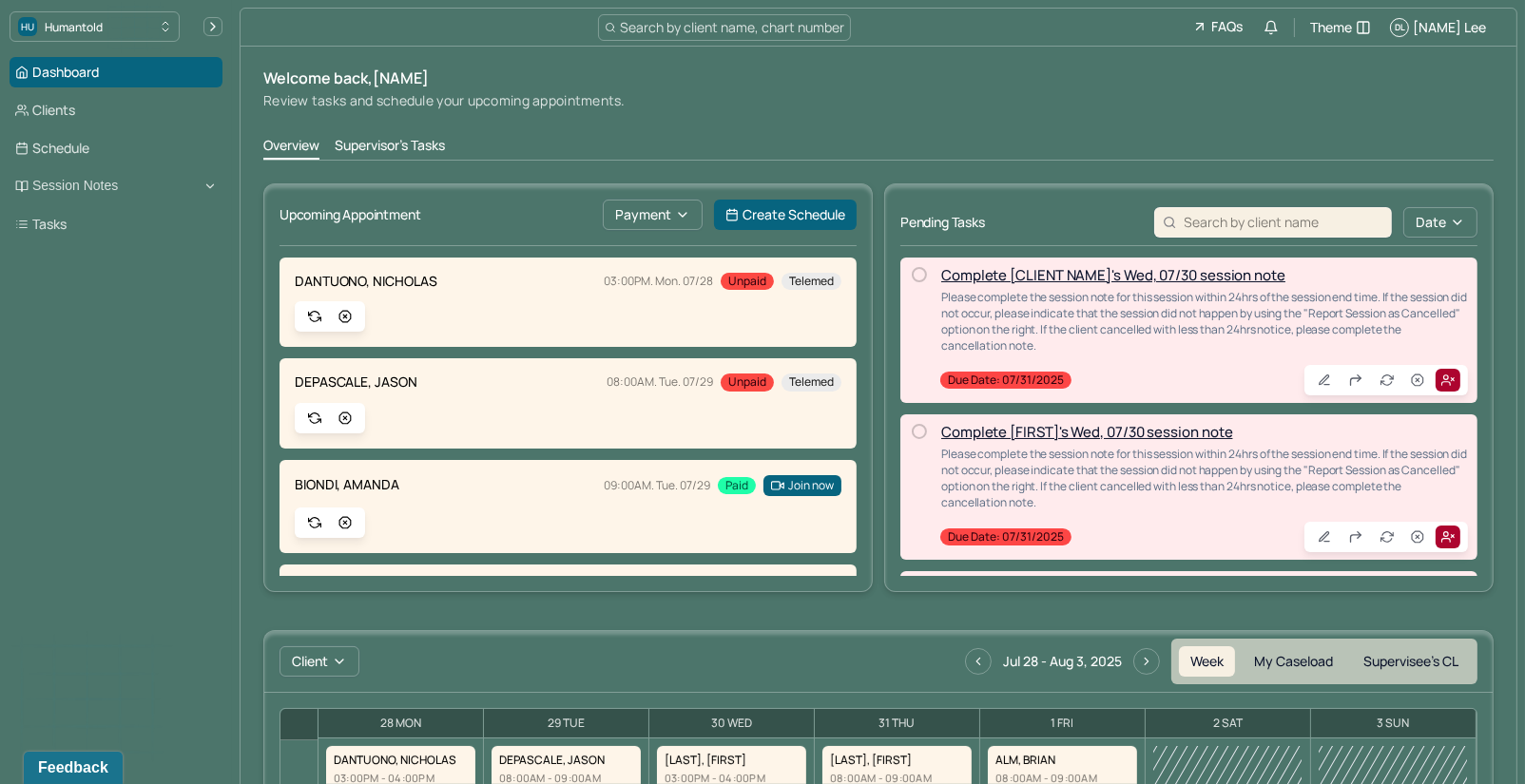click on "Welcome back, [FIRST] [LAST] Review tasks and schedule your upcoming appointments. Overview Supervisor's Tasks Upcoming Appointment Payment Create Schedule [LAST], [LAST] 03:00PM. Mon. 07/28 Unpaid Telemed [LAST], [LAST] 08:00AM. Tue. 07/29 Unpaid Telemed [LAST], [LAST] 09:00AM. Tue. 07/29 Paid Join now [LAST], [LAST] 03:00PM. Wed. 07/30 Unpaid Telemed [LAST], [LAST] 04:00PM. Wed. 07/30 Unpaid Telemed [LAST], [LAST] 08:00AM. Thu. 07/31 Unpaid In person [LAST], [LAST] 09:00AM. Thu. 07/31 Unpaid In person [LAST], [LAST] 02:00PM. Thu. 07/31 Unpaid In person [LAST], [LAST] Today Unpaid Telemed Pending Tasks Date Complete [LAST]'s Wed, 07/30 session note Please complete the session note for this session within 24hrs of the session end time. If the session did not occur, please indicate that the session did not happen by using the "Report Session as Cancelled" option on the right. If the client cancelled with less than 24hrs notice, please complete the cancellation note. Due date: 07/31/2025 Client Week" at bounding box center [878, 674] 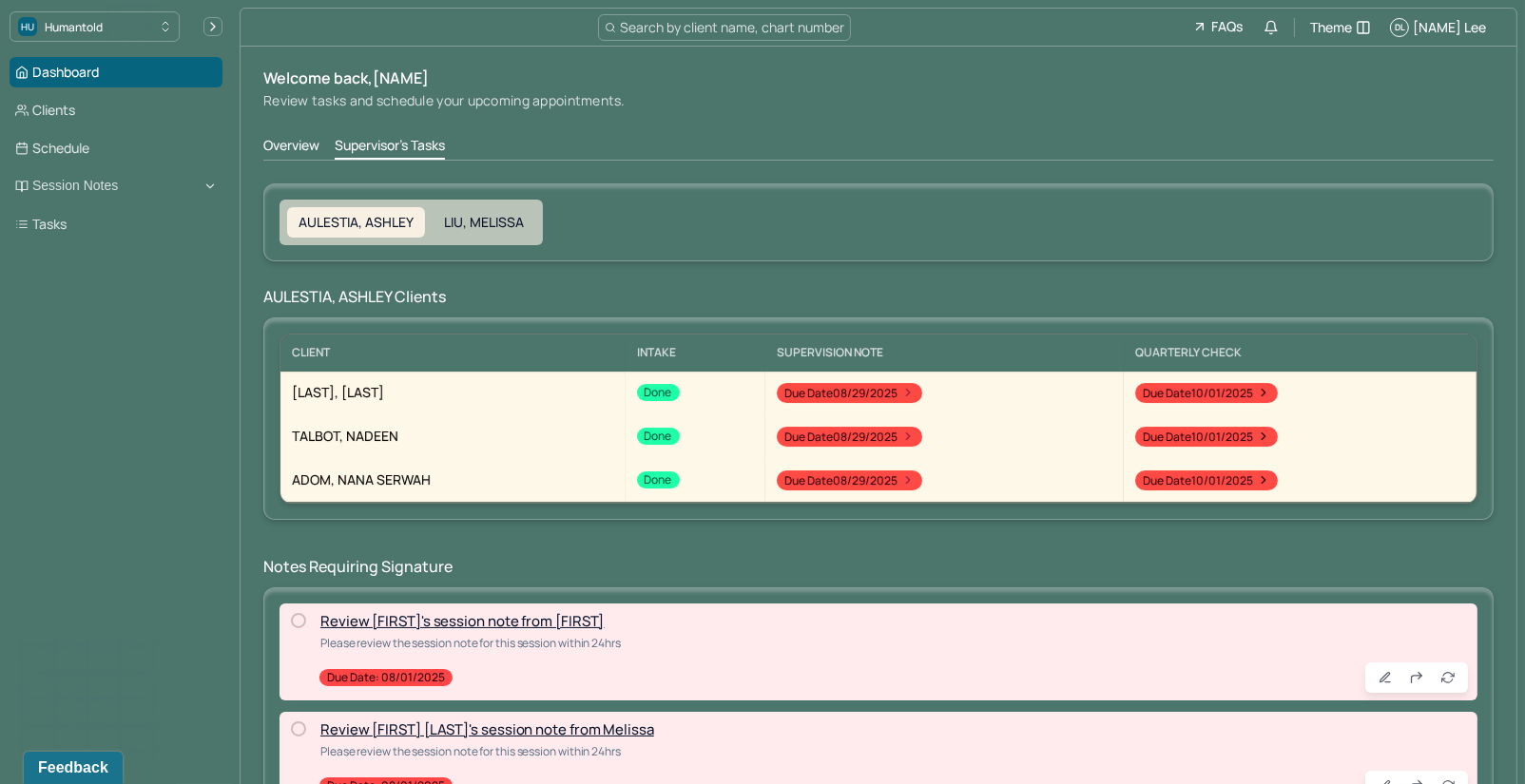 click on "Review [FIRST] [LAST]'s session note from Melissa" at bounding box center (487, 729) 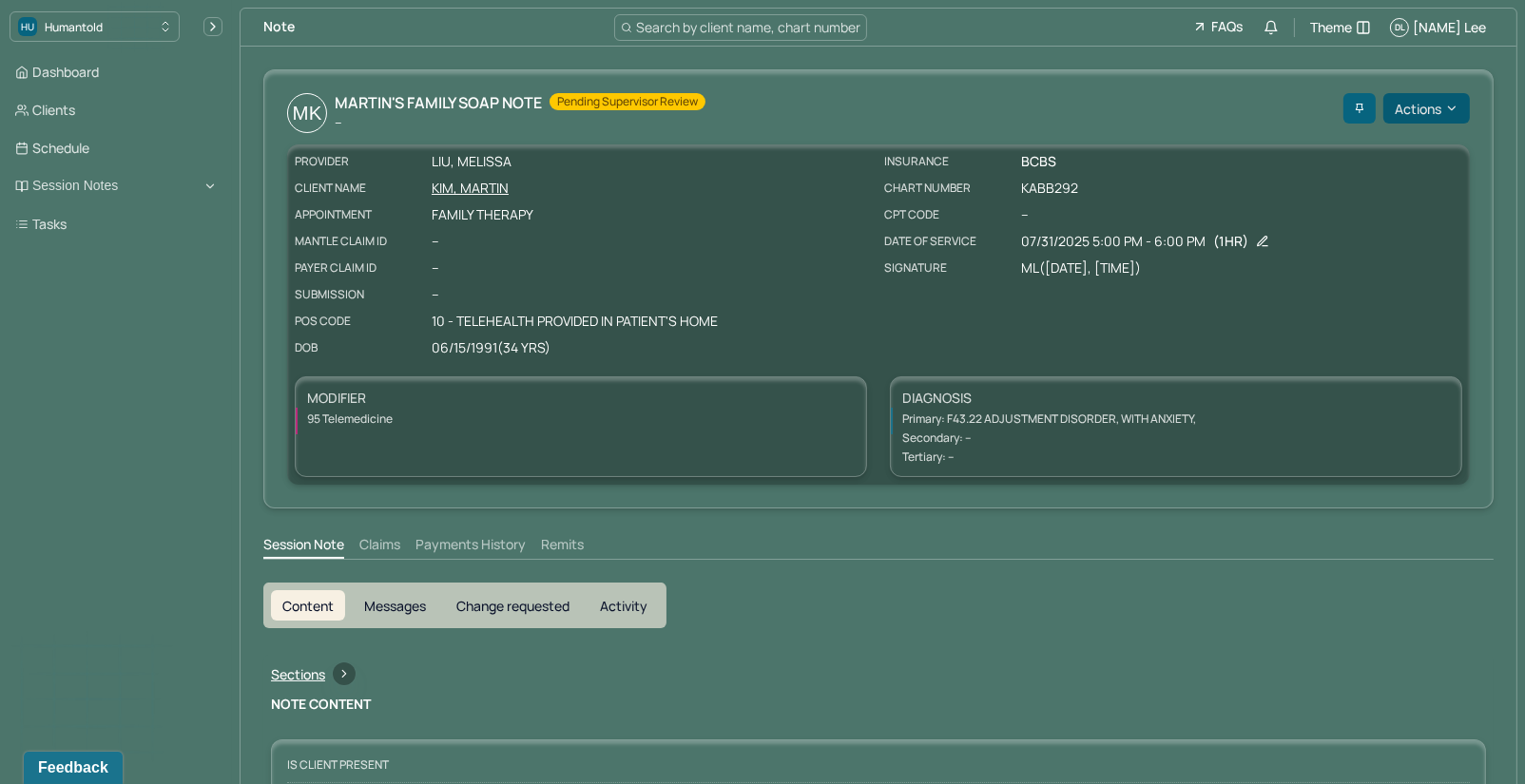 click on "Actions" at bounding box center [1426, 108] 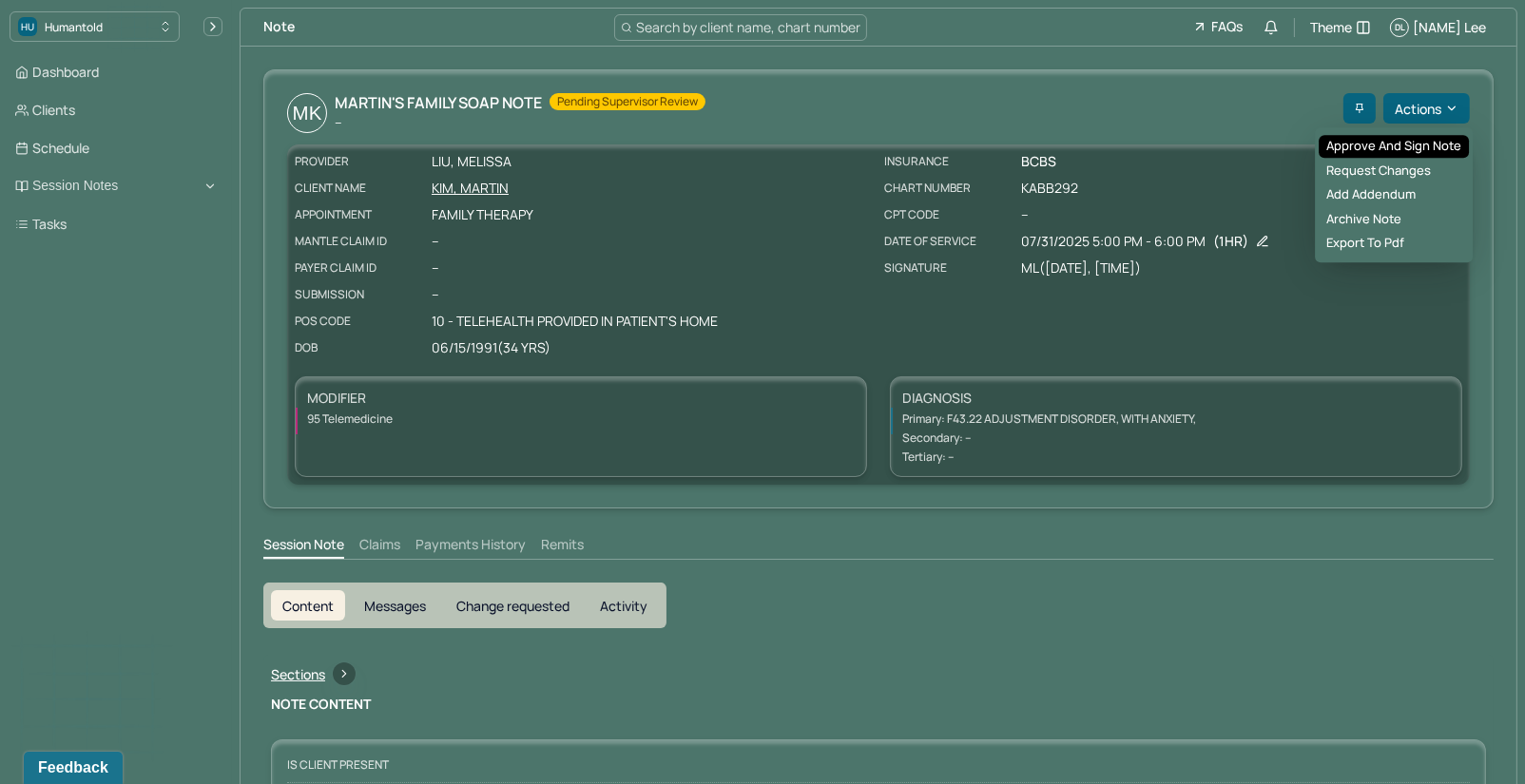 click on "Approve and sign note" at bounding box center (1394, 146) 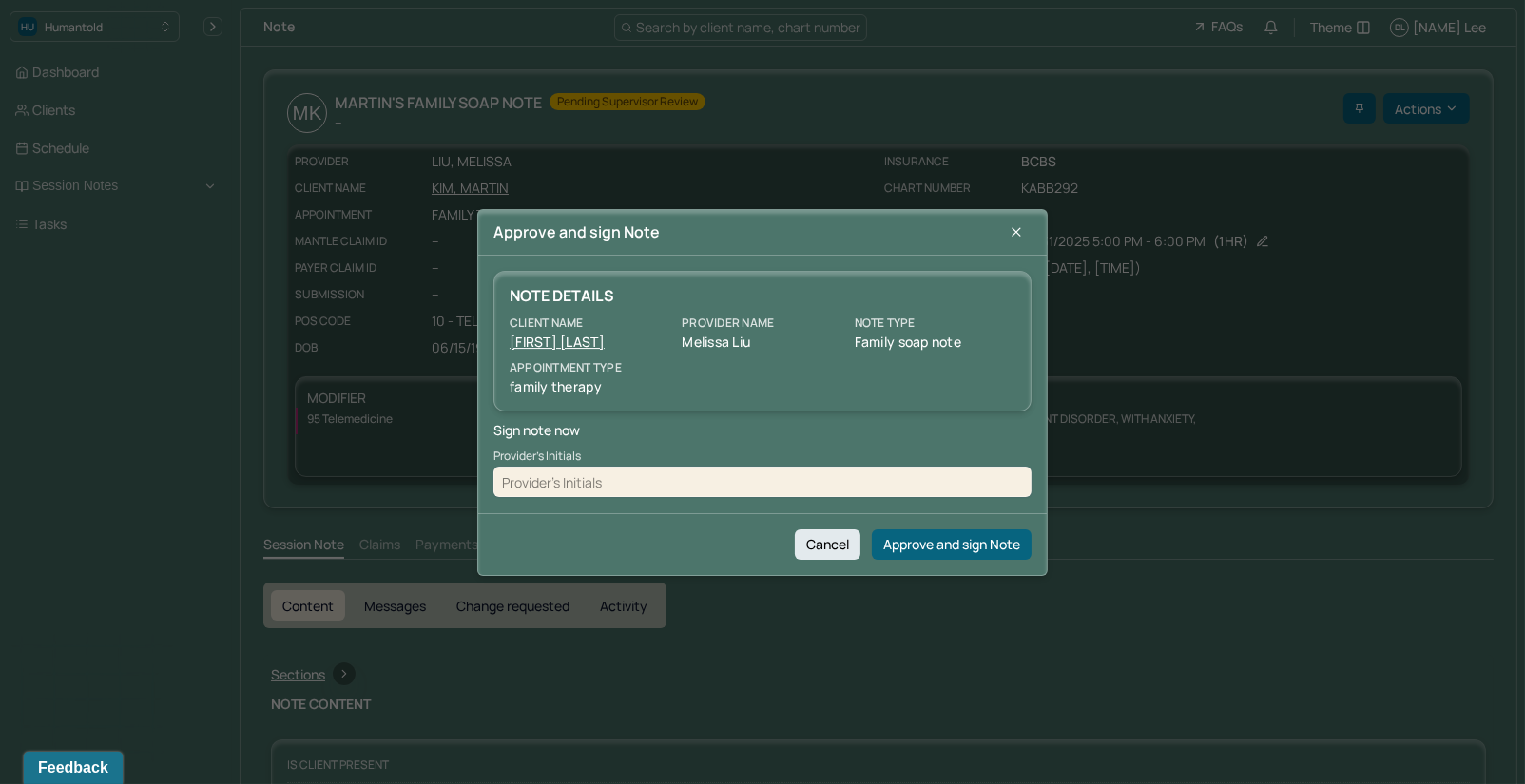 click at bounding box center [762, 482] 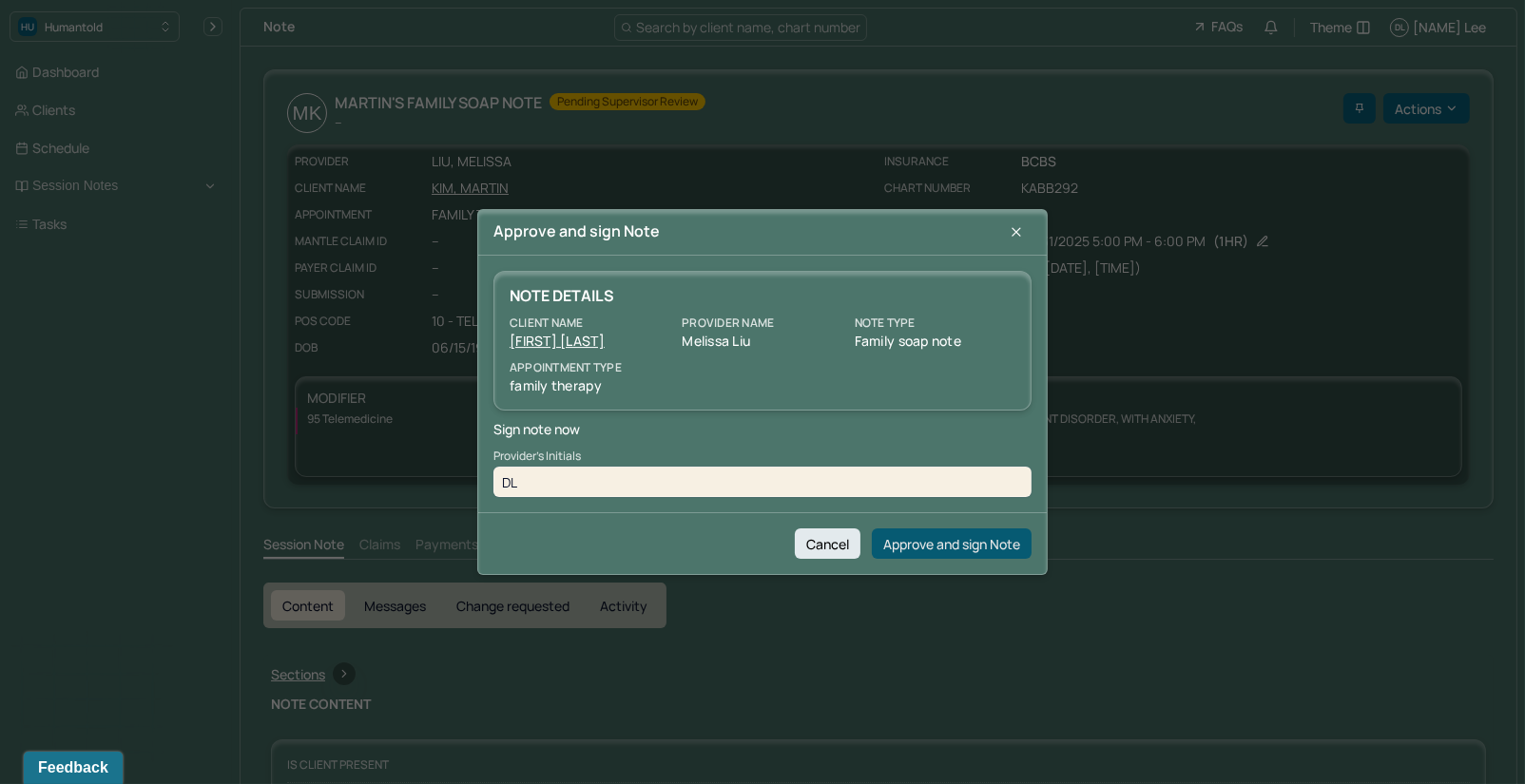 type on "DL" 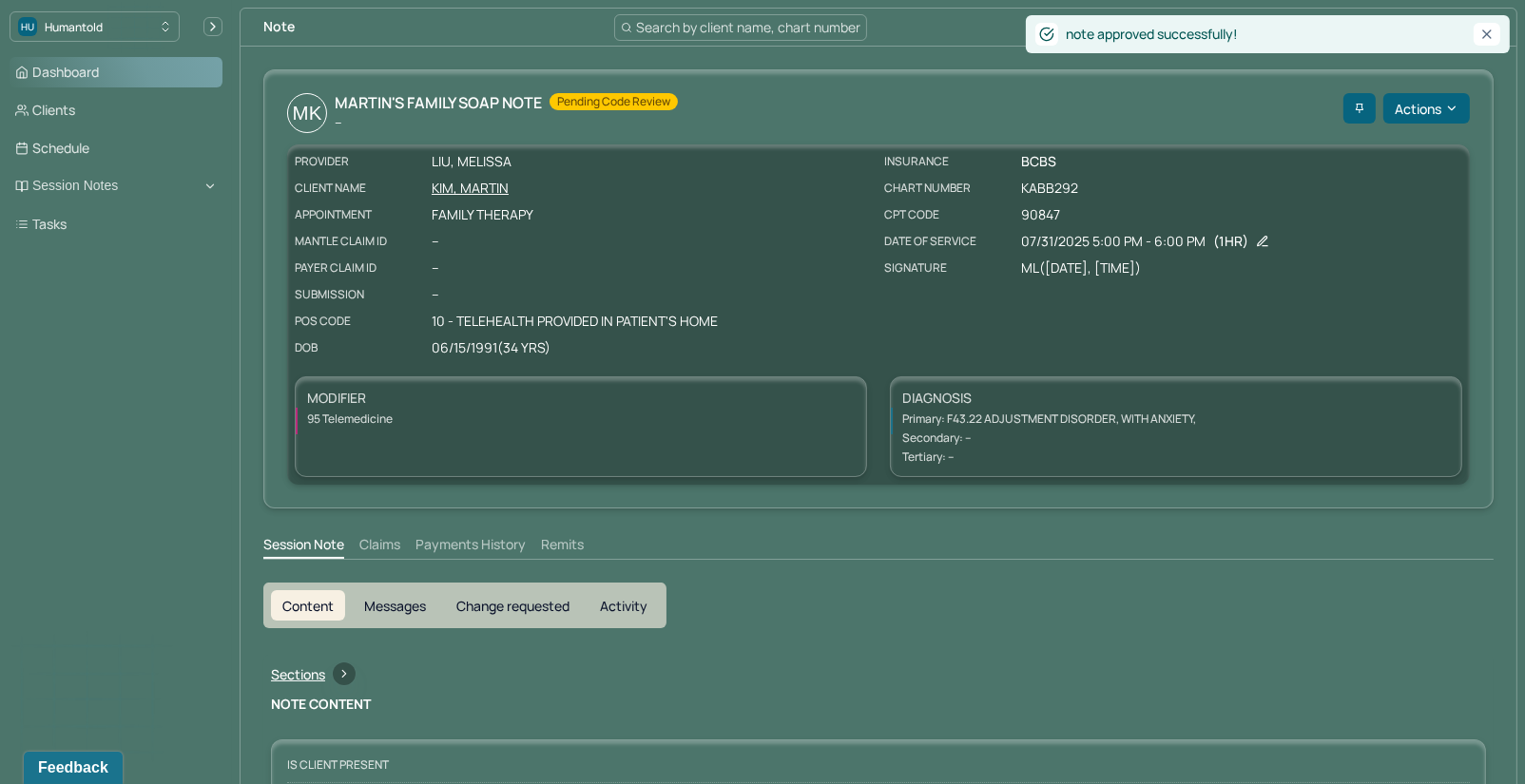 click on "Dashboard" at bounding box center (116, 72) 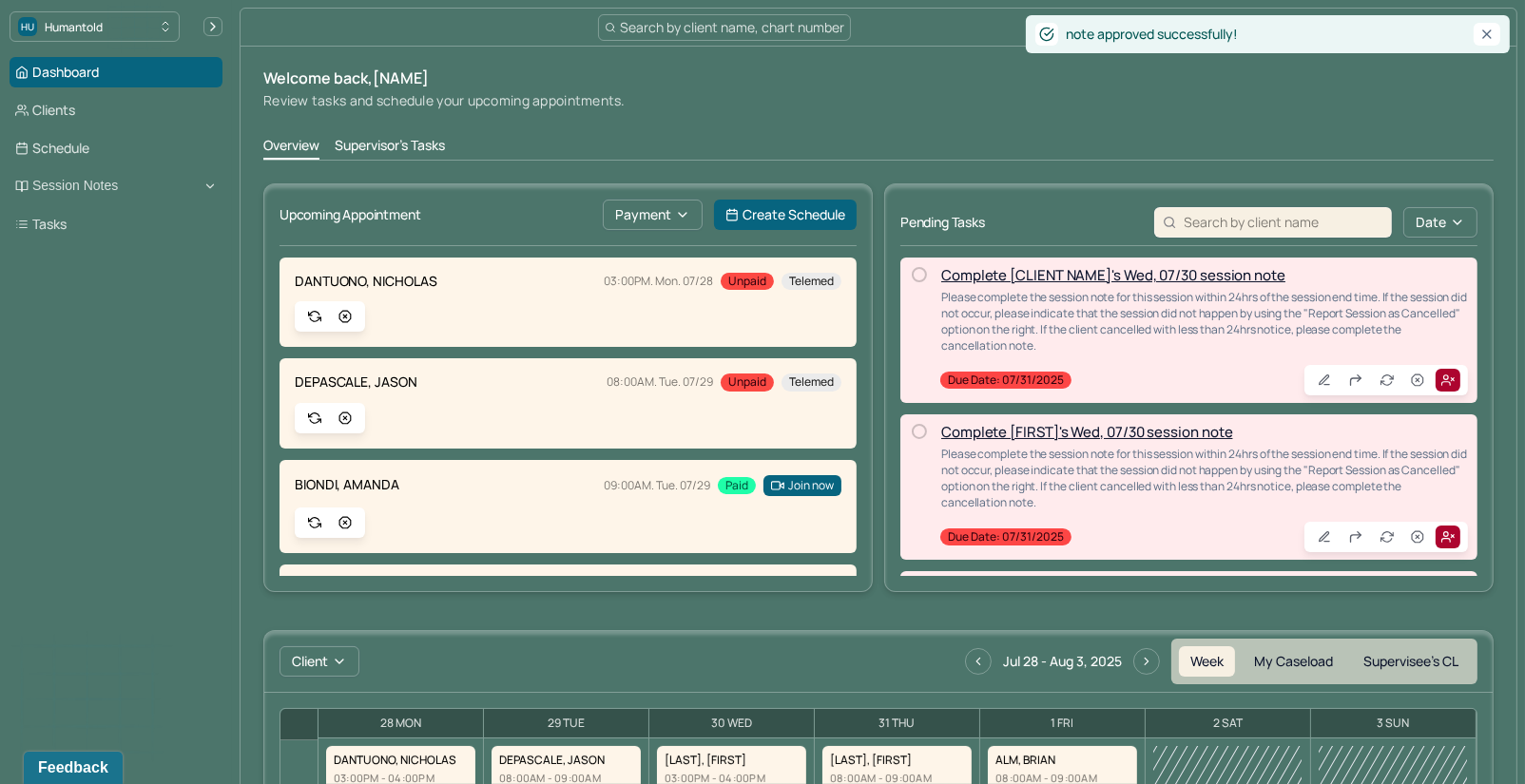 click on "Supervisor's Tasks" at bounding box center (390, 147) 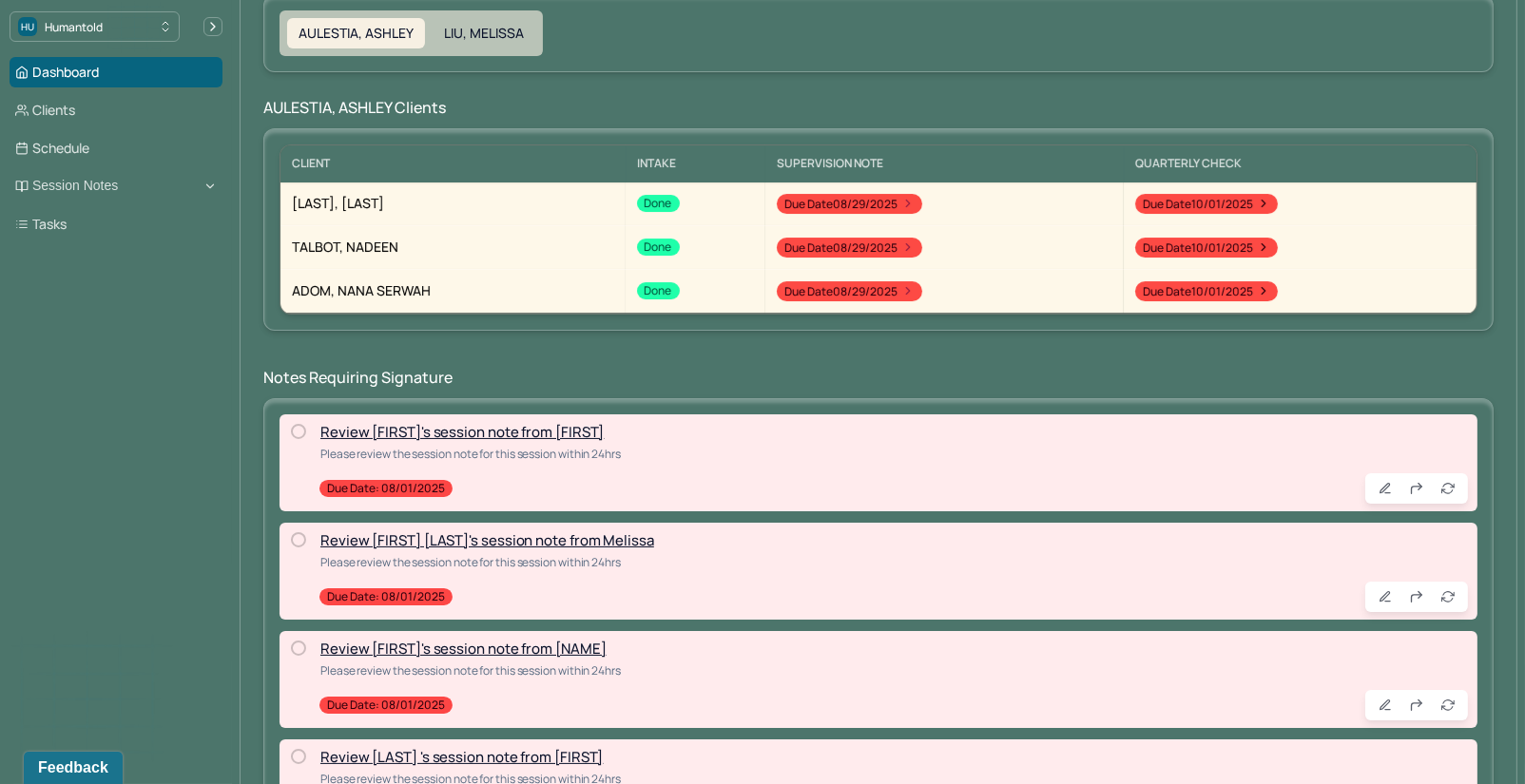 scroll, scrollTop: 193, scrollLeft: 0, axis: vertical 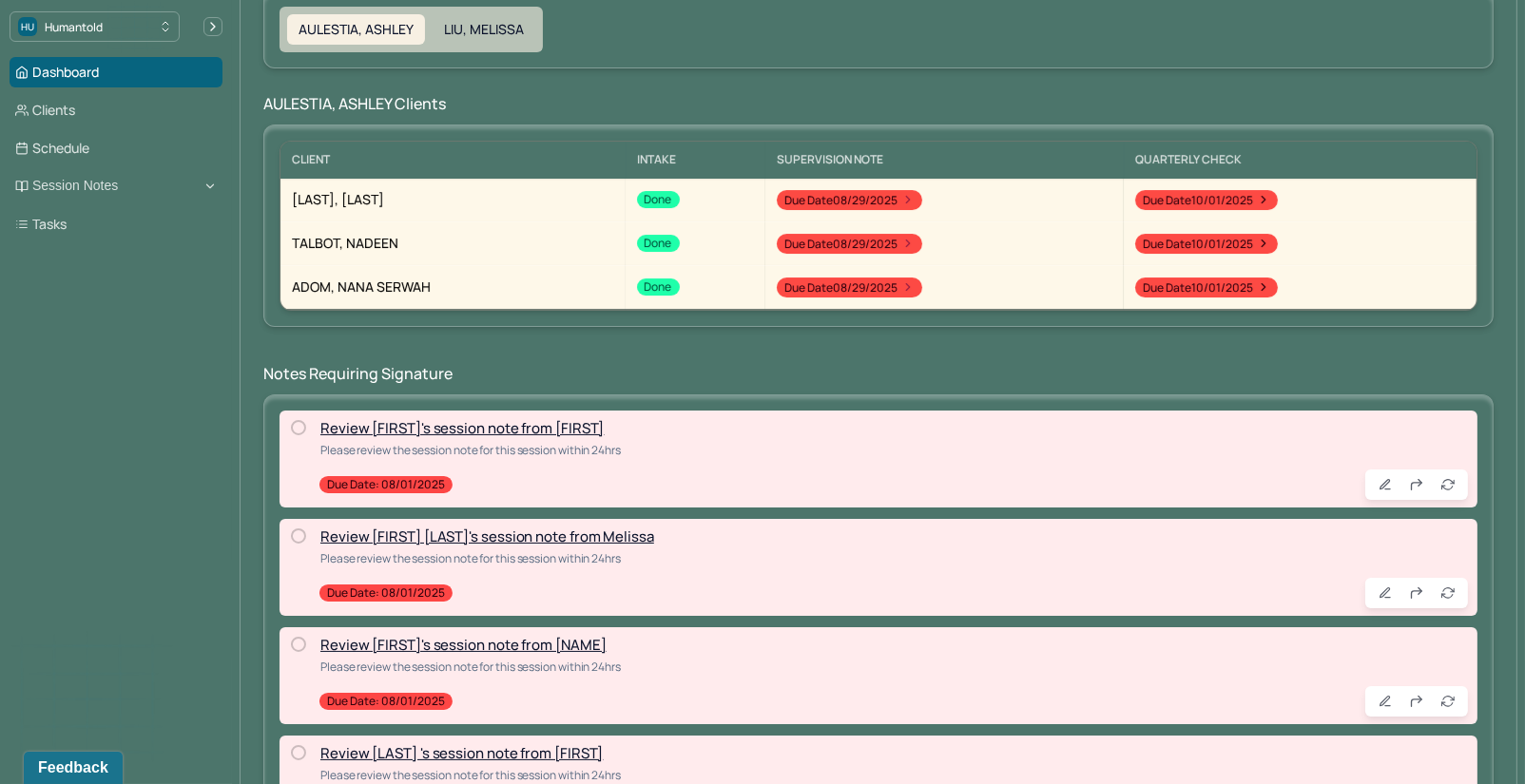 click on "Review [FIRST]'s session note from [NAME]" at bounding box center [463, 644] 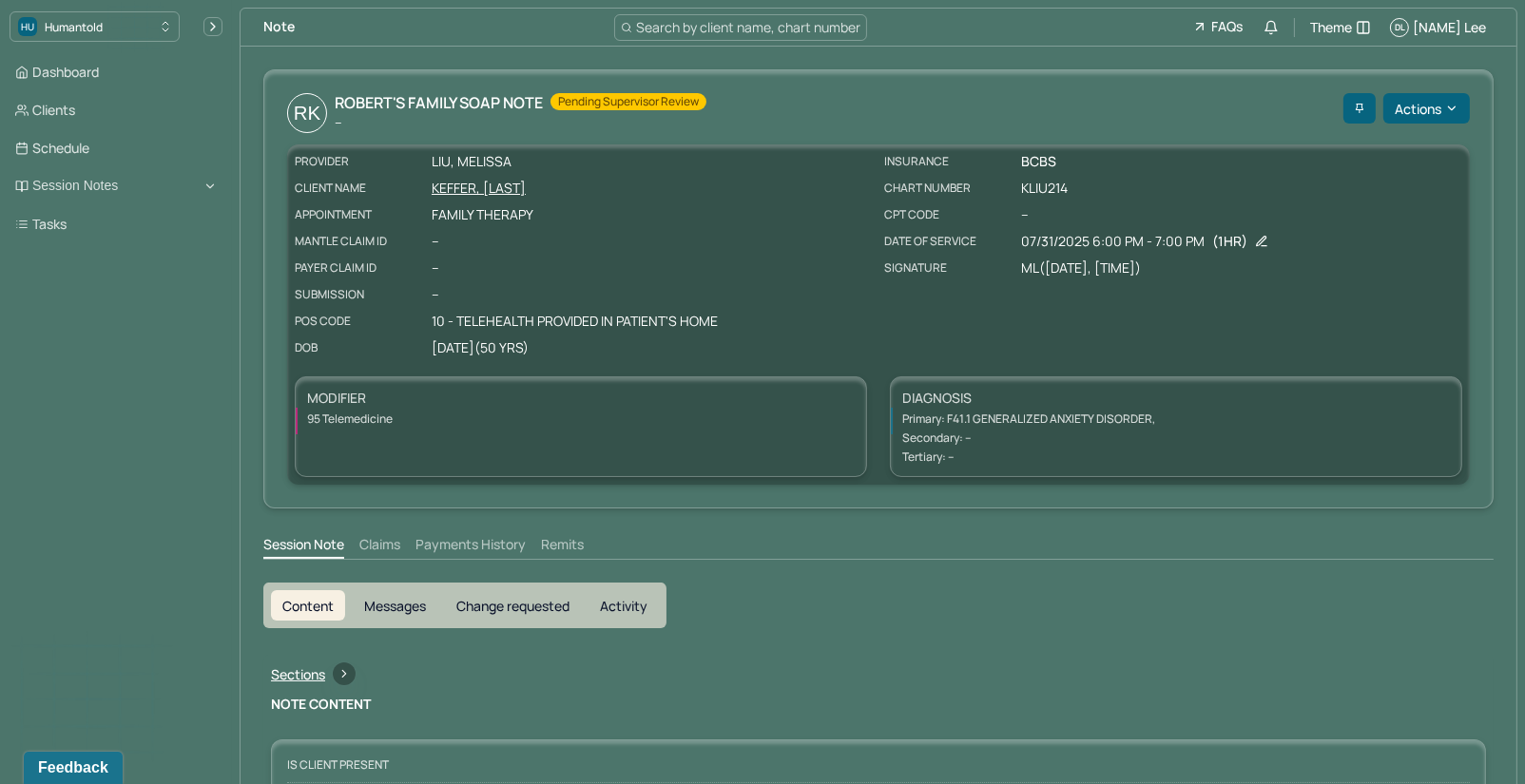 click on "RK Robert's Family soap note -- Pending supervisor review Actions PROVIDER LIU, MELISSA CLIENT NAME KEFFER, ROBERT APPOINTMENT Family therapy MANTLE CLAIM ID -- PAYER CLAIM ID -- SUBMISSION -- POS CODE 10 - Telehealth Provided in Patient's Home DOB [DATE] (50 Yrs) INSURANCE BCBS CHART NUMBER KLIU214 CPT CODE -- DATE OF SERVICE [DATE] 6:00 PM - 7:00 PM ( 1hr ) SIGNATURE ML ([DATE], 8:31 PM) MODIFIER 95 Telemedicine DIAGNOSIS Primary: F41.1 GENERALIZED ANXIETY DISORDER , Secondary: -- Tertiary: --" at bounding box center [878, 289] 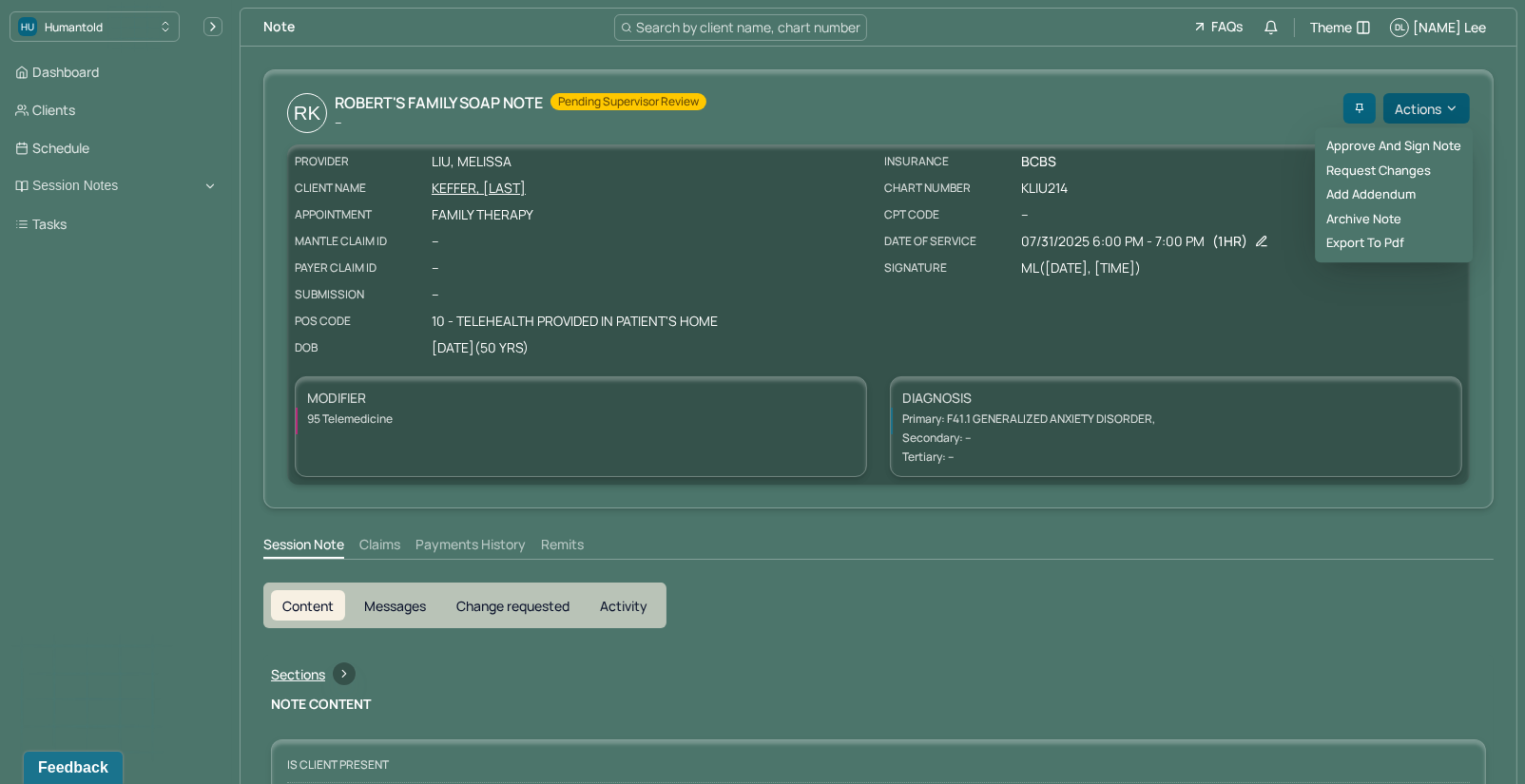 click on "Actions" at bounding box center (1426, 108) 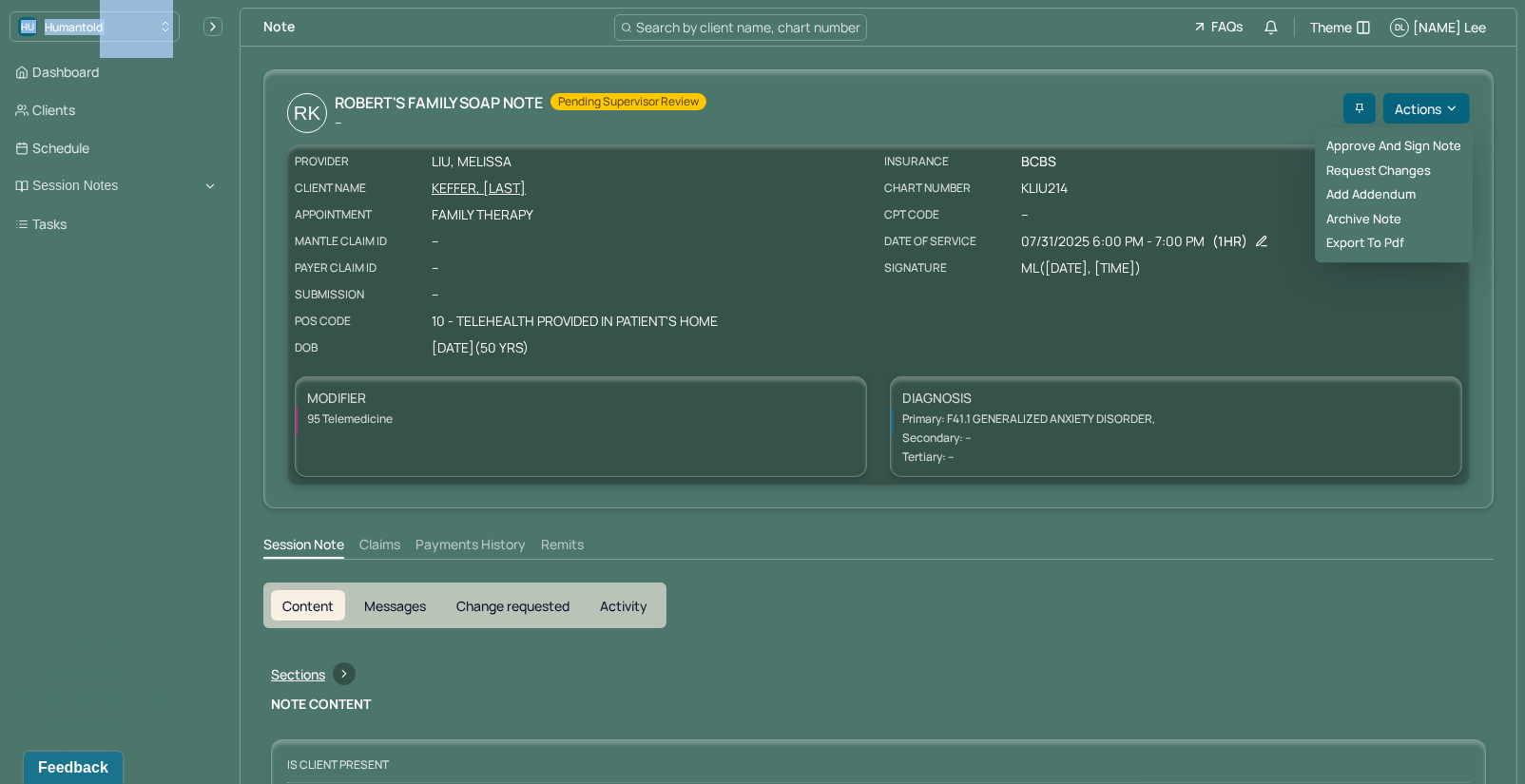 click on "Approve and sign note Request changes Add addendum Archive note Export to pdf" at bounding box center (1394, 195) 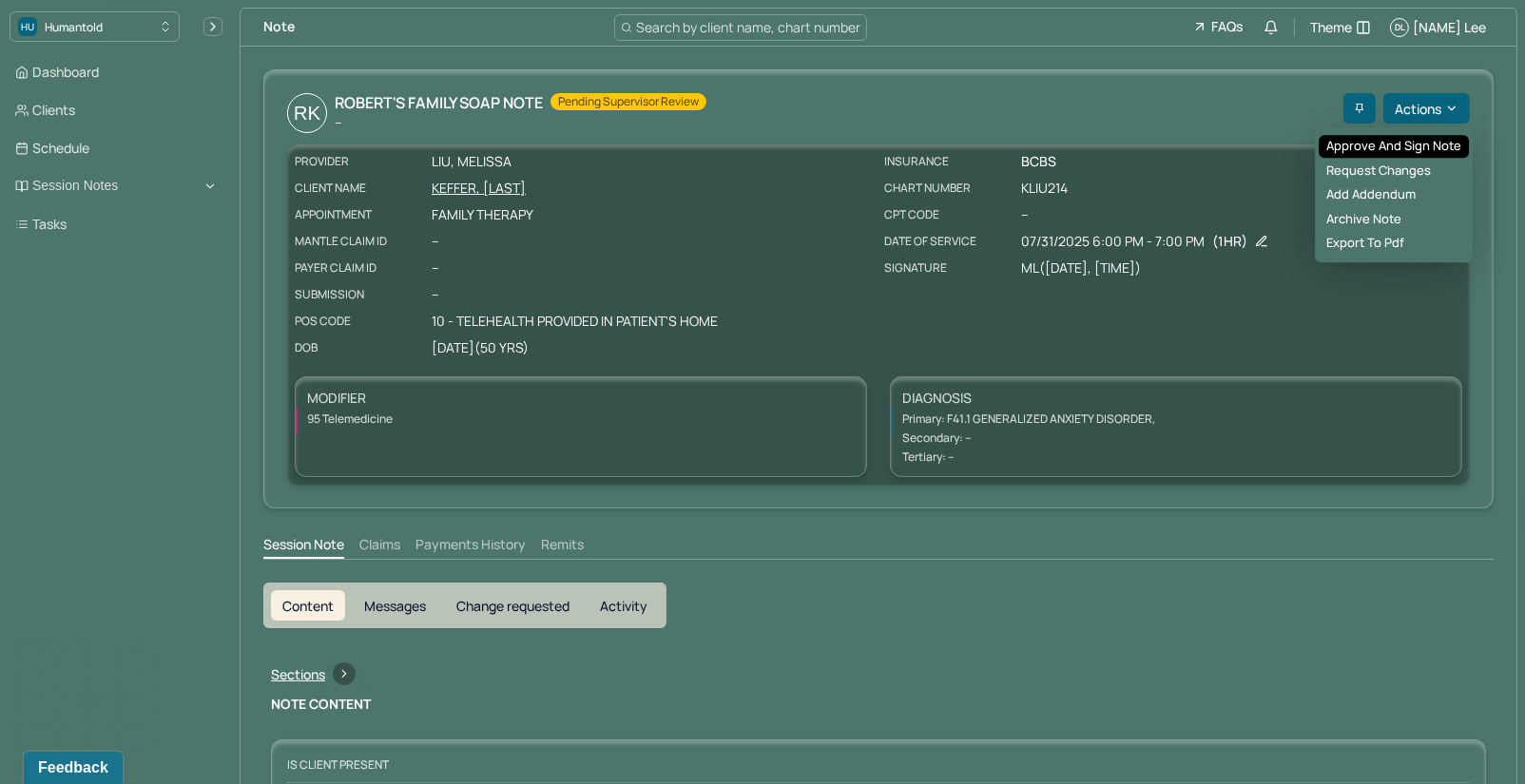 click on "Approve and sign note" at bounding box center [1394, 146] 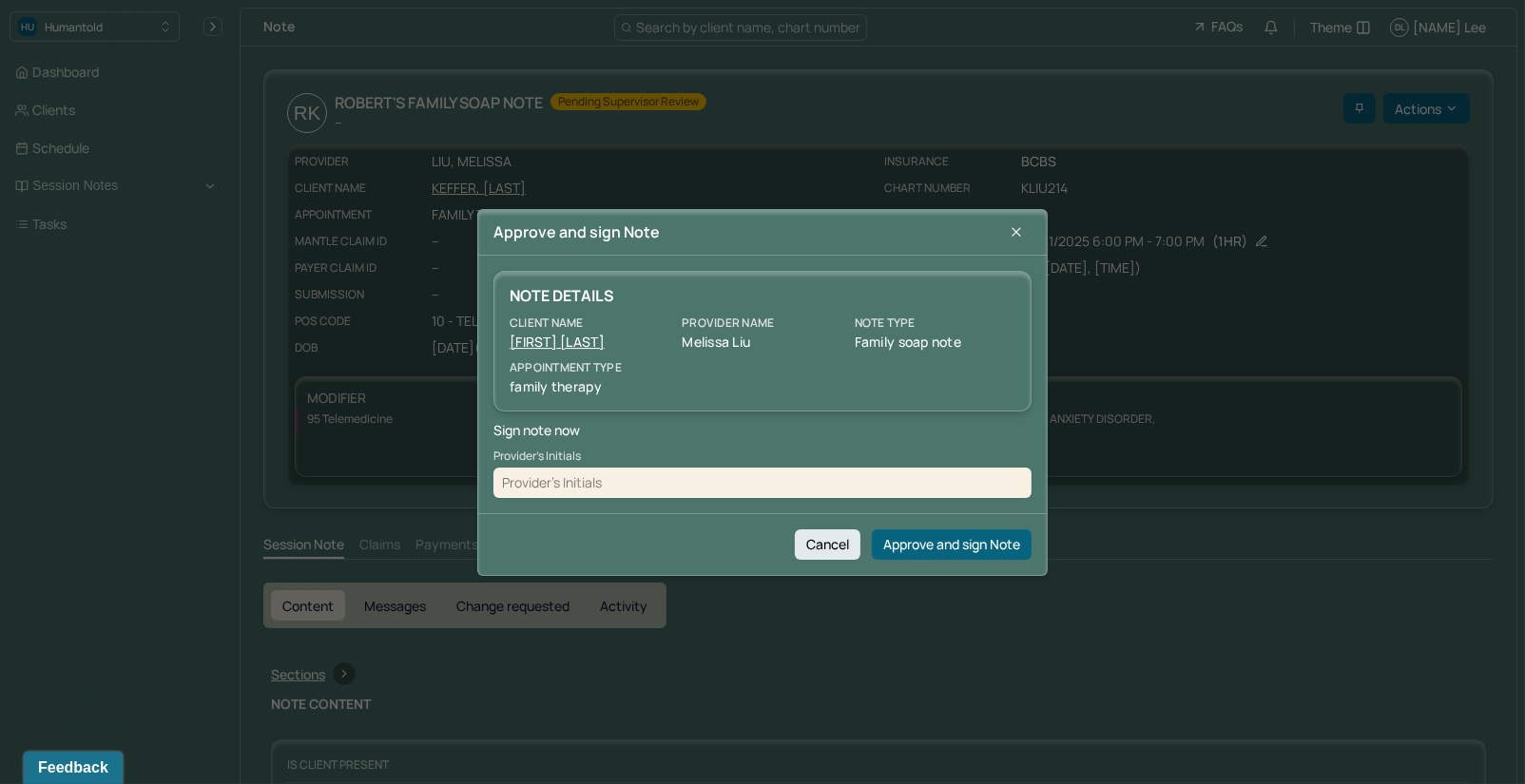 click at bounding box center [762, 482] 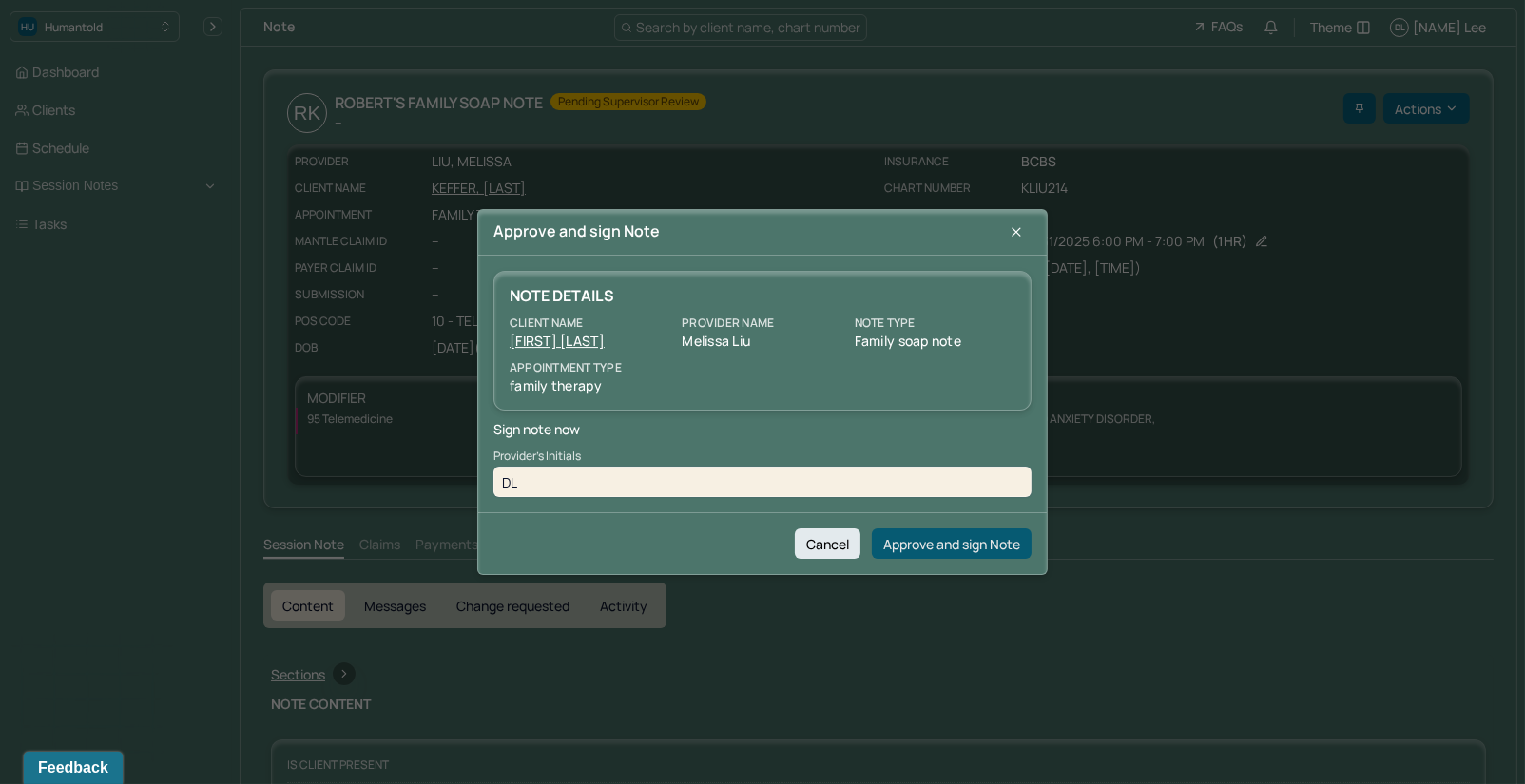 type on "DL" 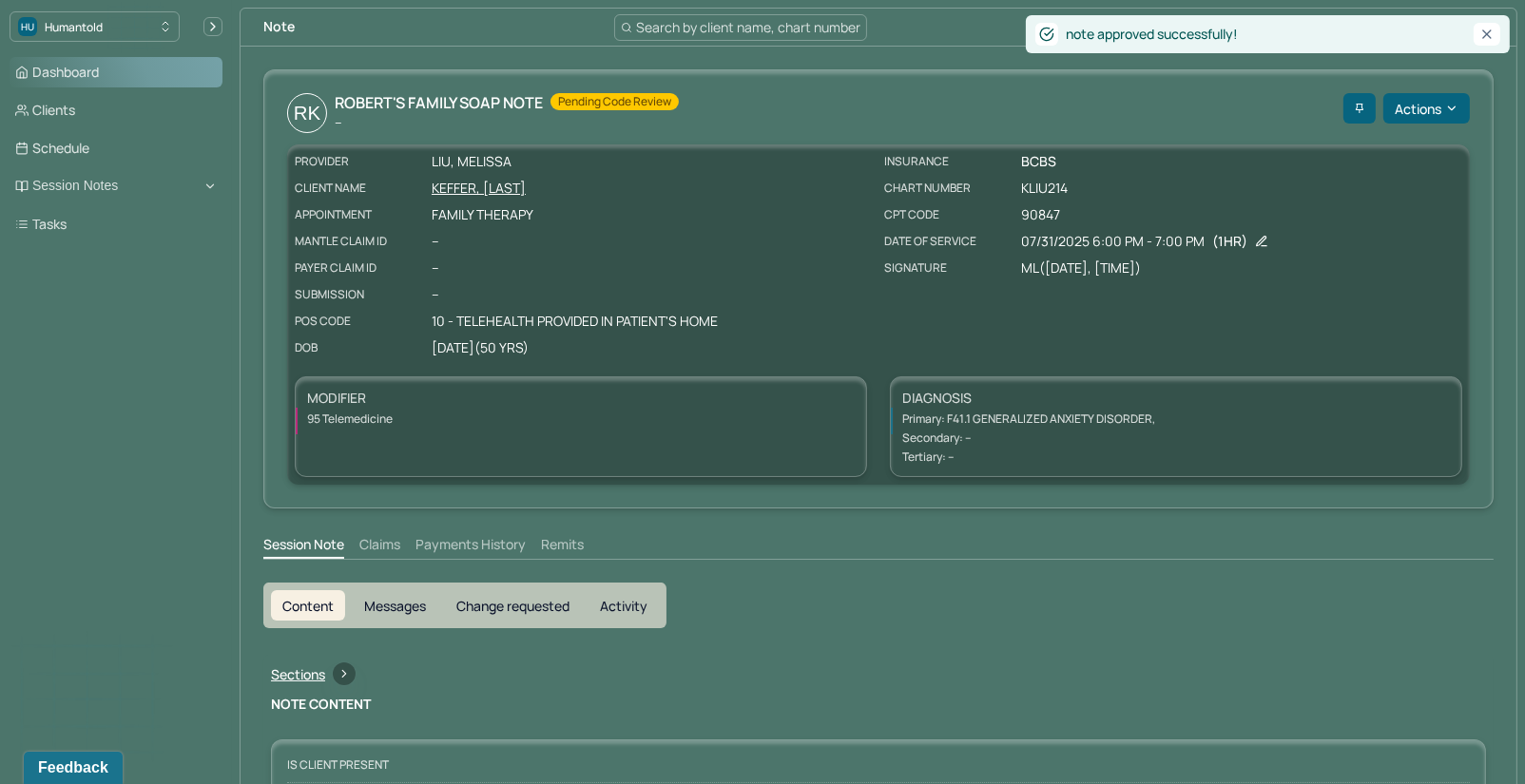 click on "Dashboard" at bounding box center (116, 72) 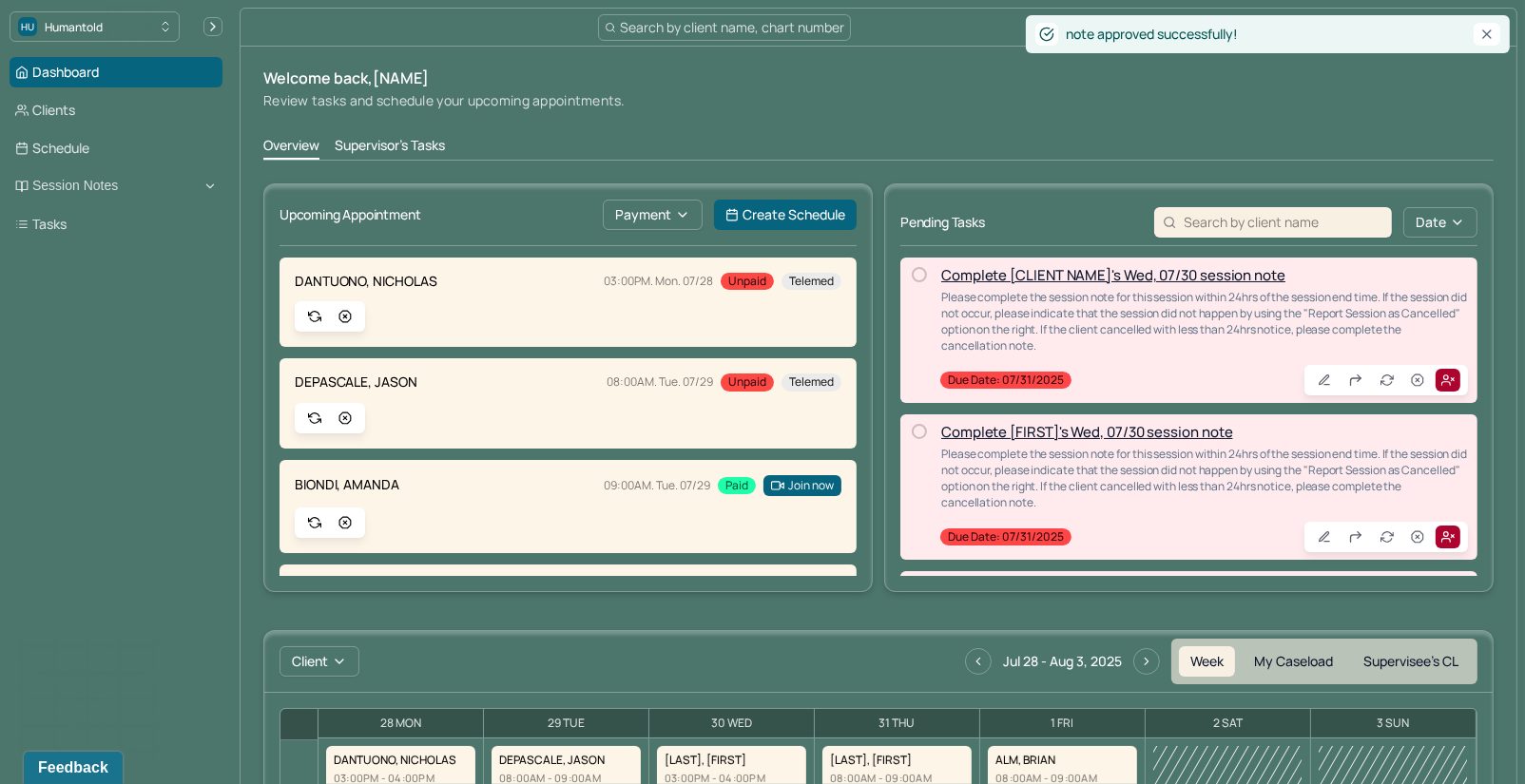 click on "Supervisor's Tasks" at bounding box center (390, 147) 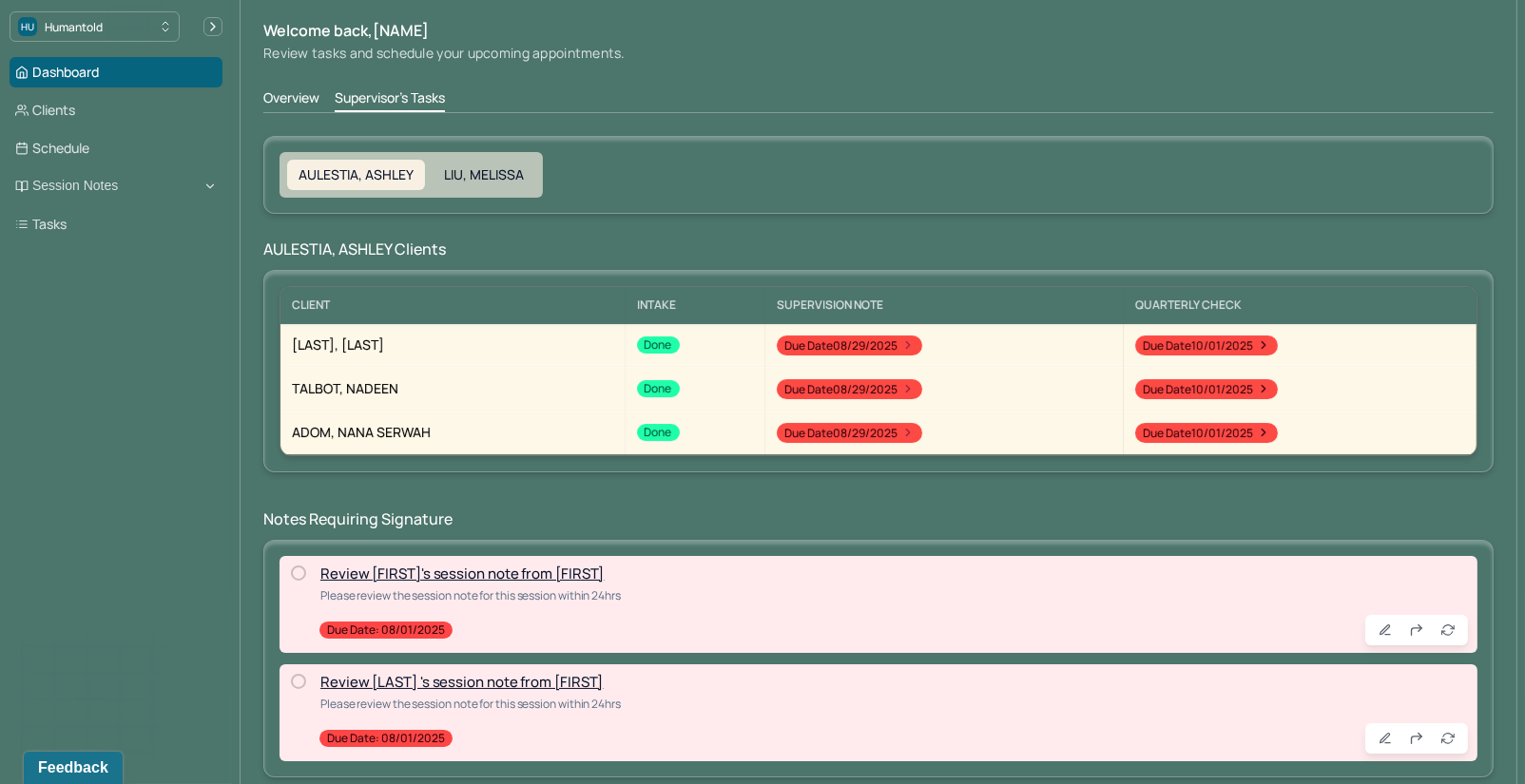scroll, scrollTop: 69, scrollLeft: 0, axis: vertical 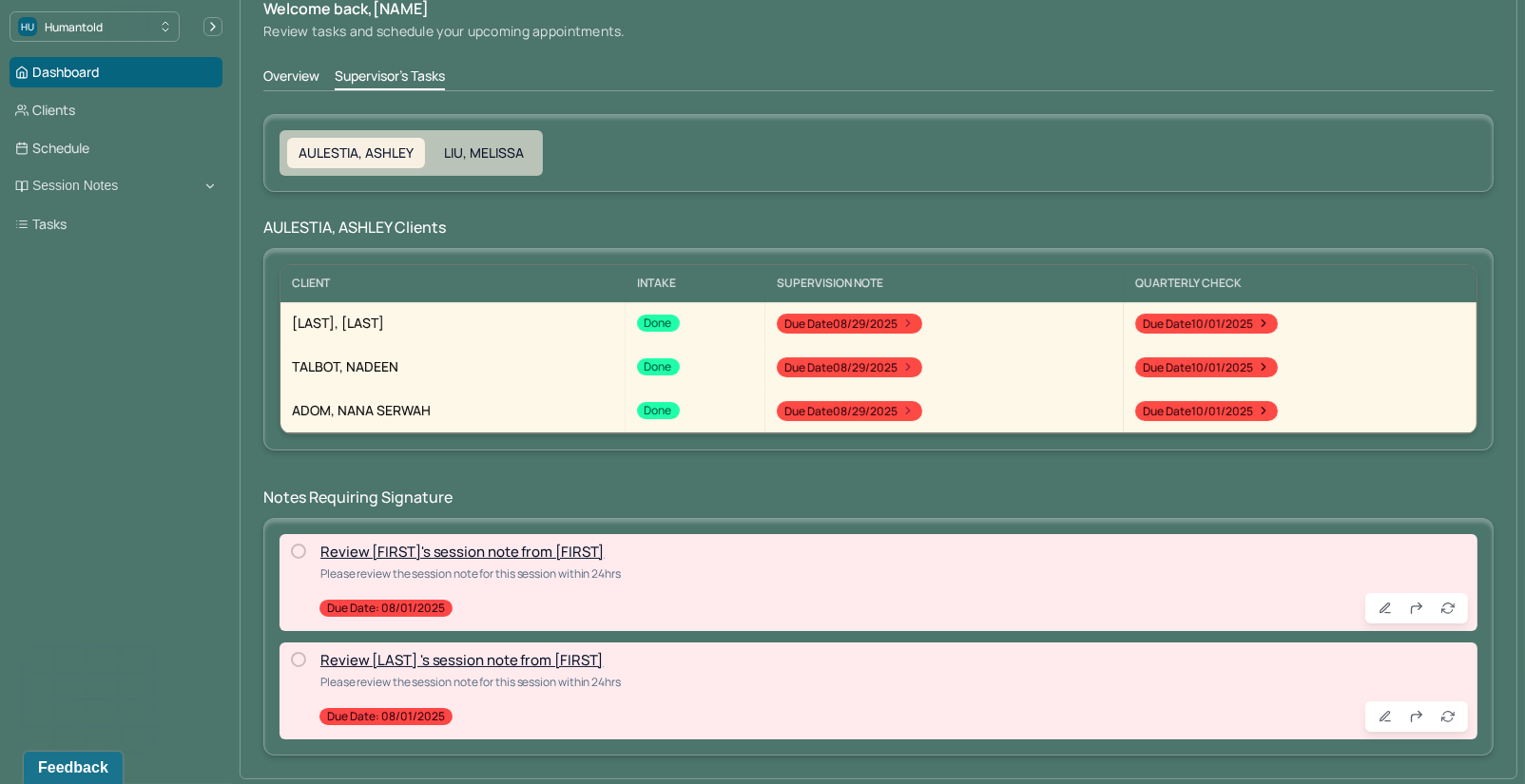 click on "Review [LAST] 's session note from [FIRST]" at bounding box center [461, 660] 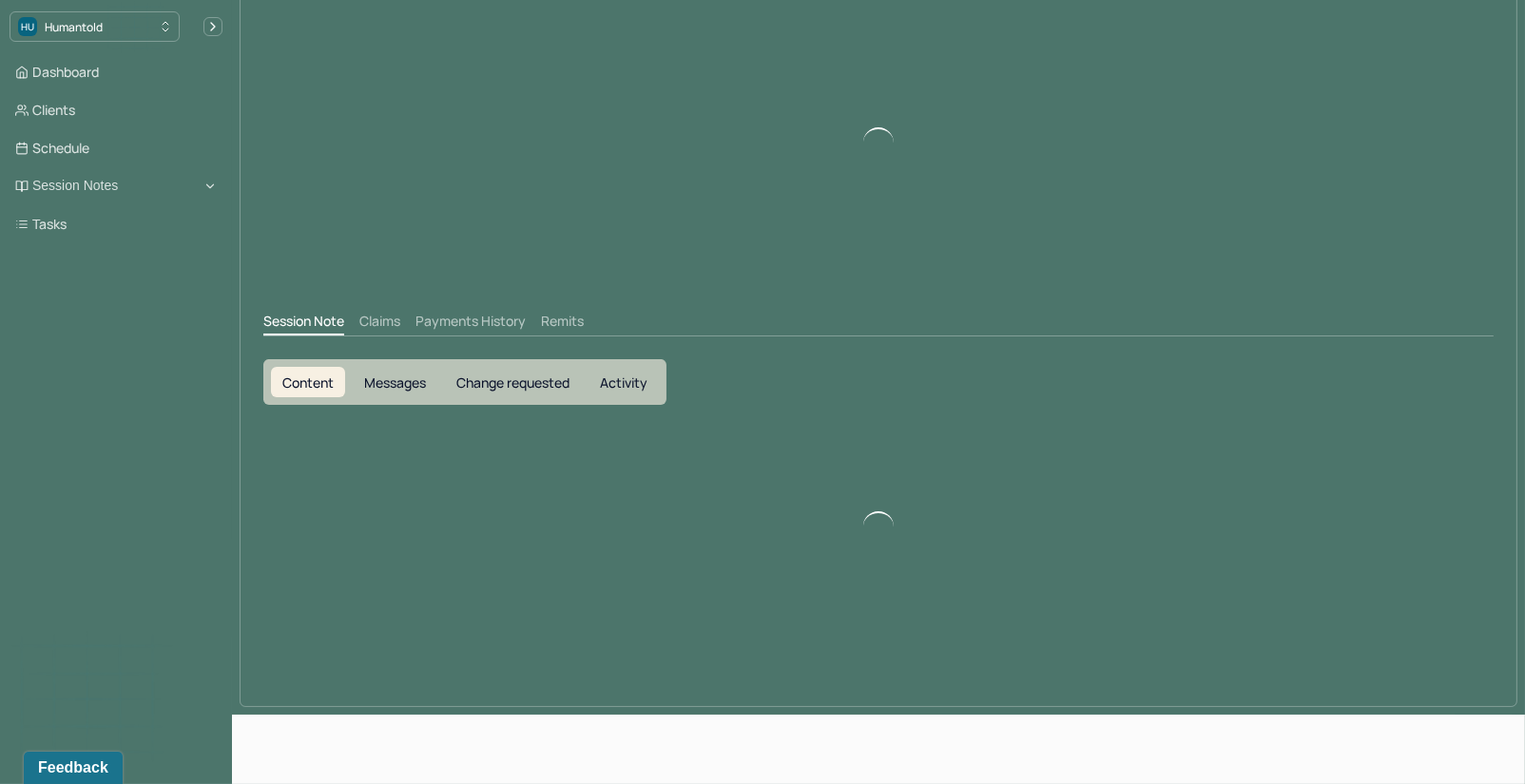 scroll, scrollTop: 0, scrollLeft: 0, axis: both 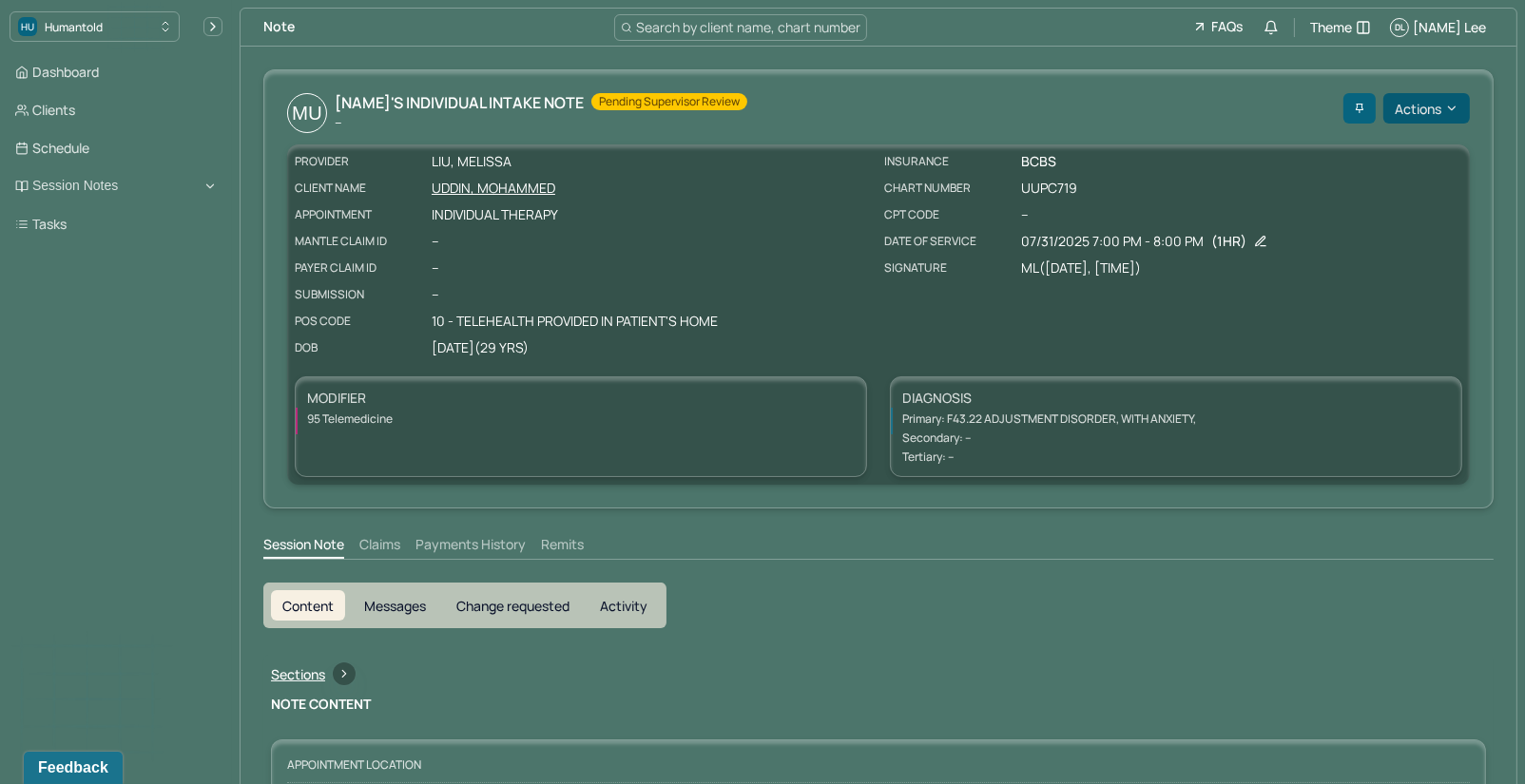 click on "Actions" at bounding box center (1426, 108) 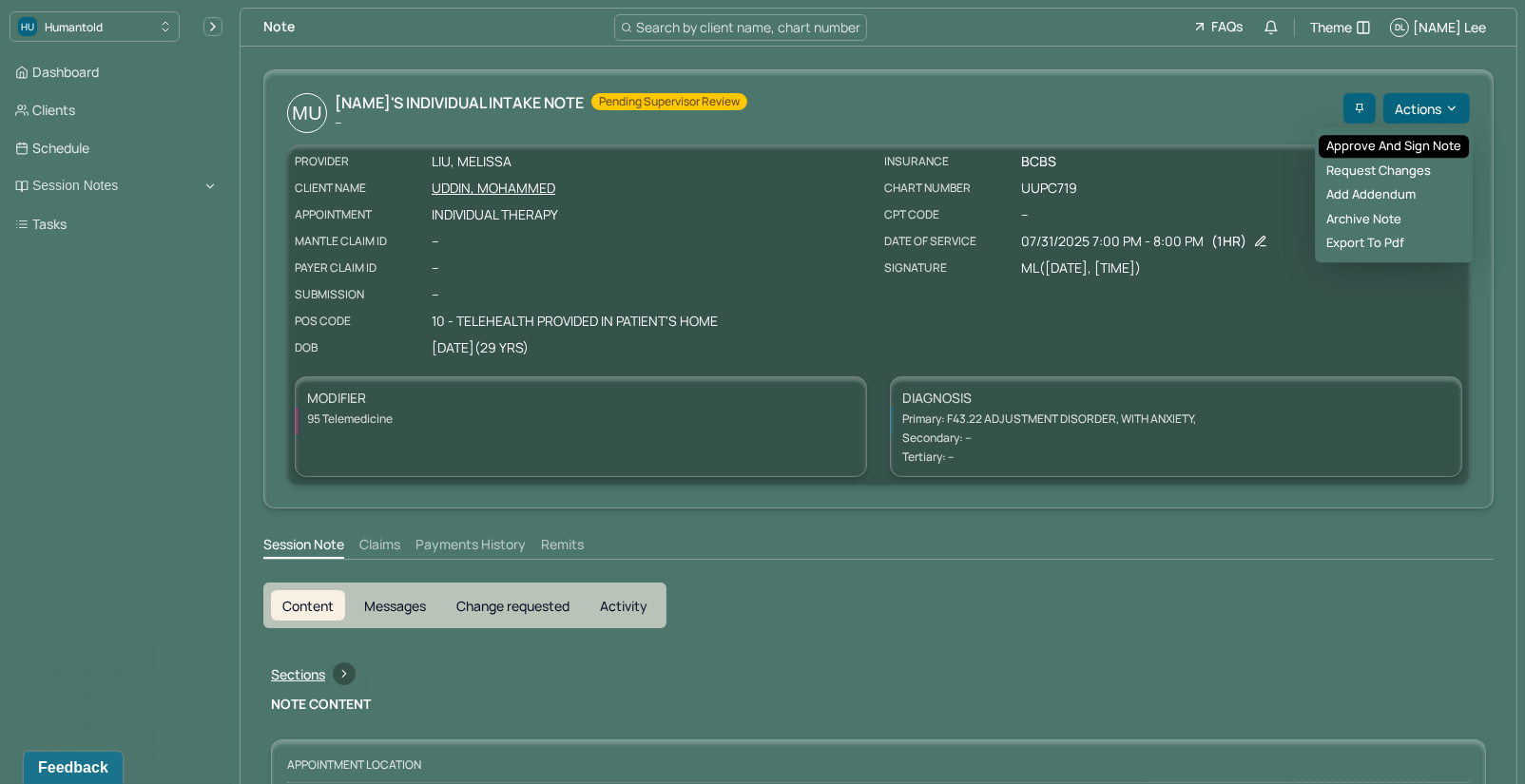click on "Approve and sign note" at bounding box center [1394, 146] 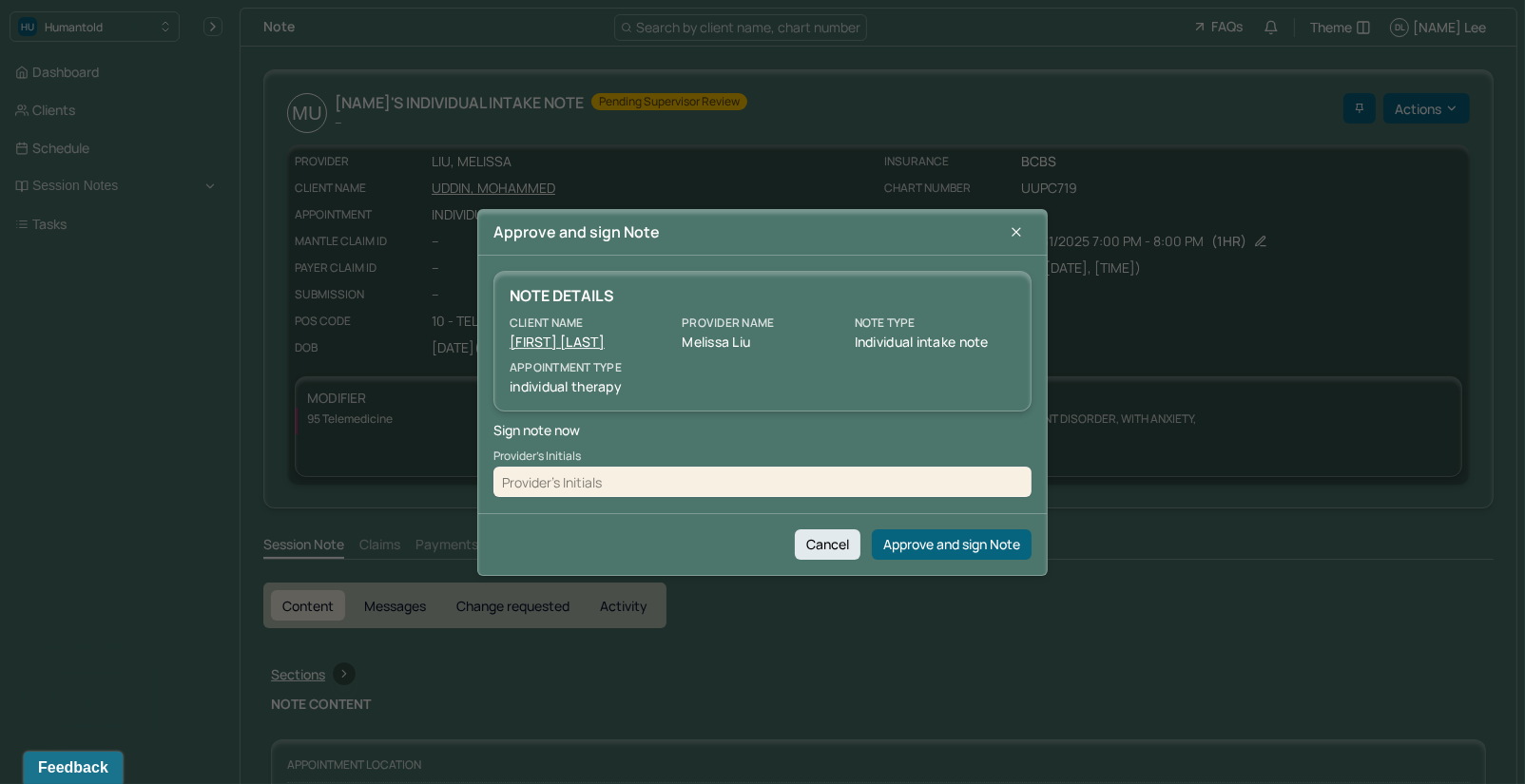 click at bounding box center (762, 482) 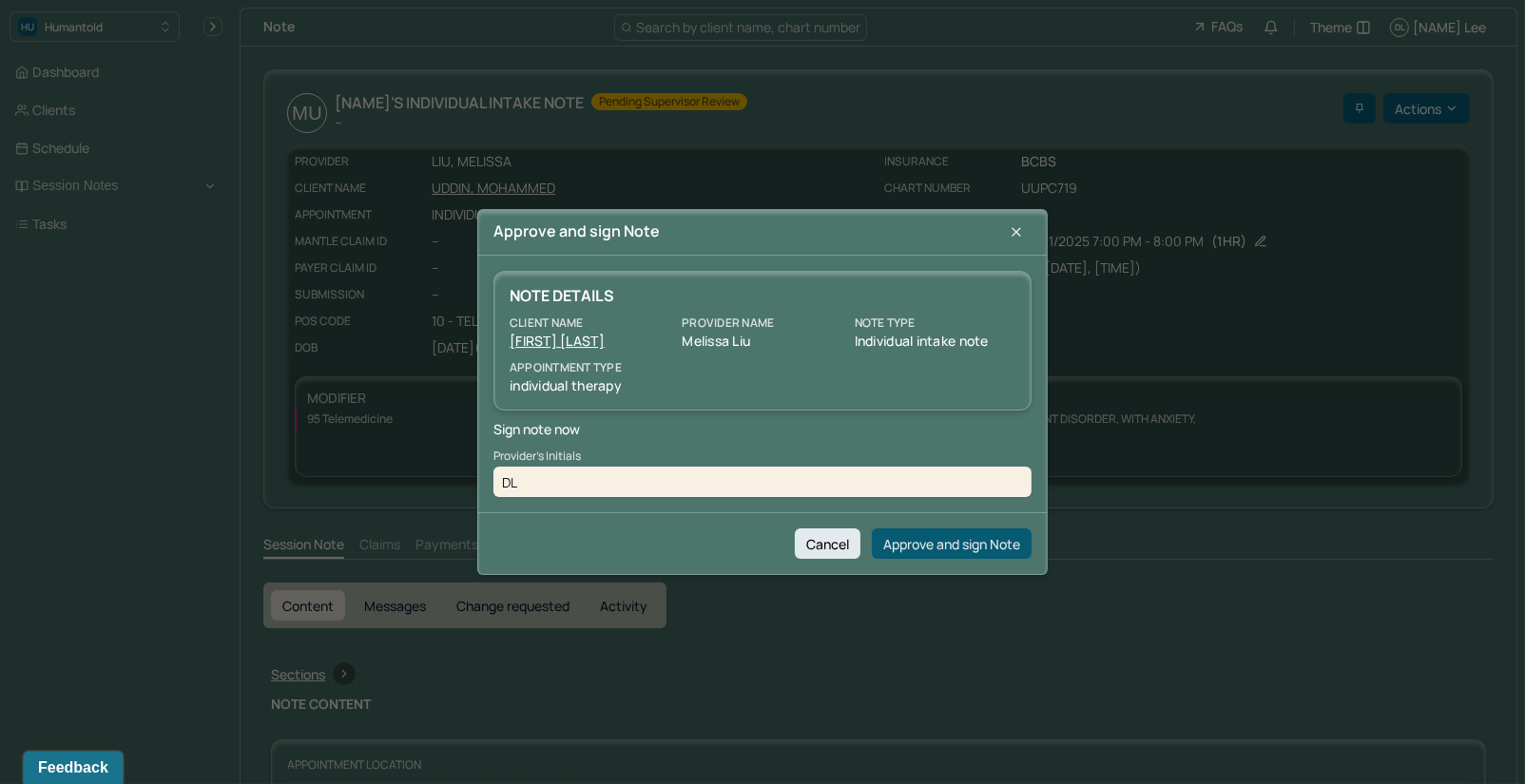 type on "DL" 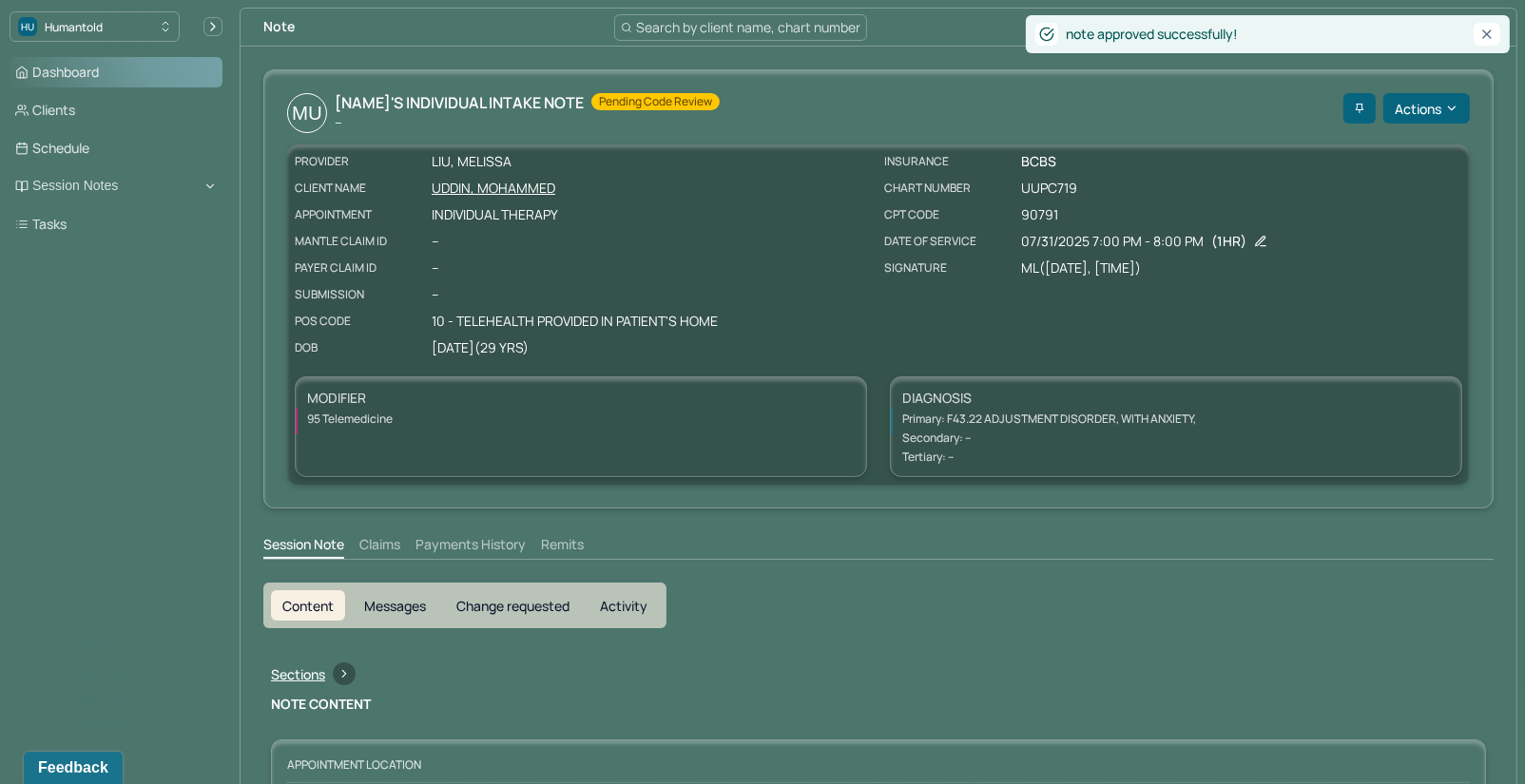 click on "Dashboard" at bounding box center [116, 72] 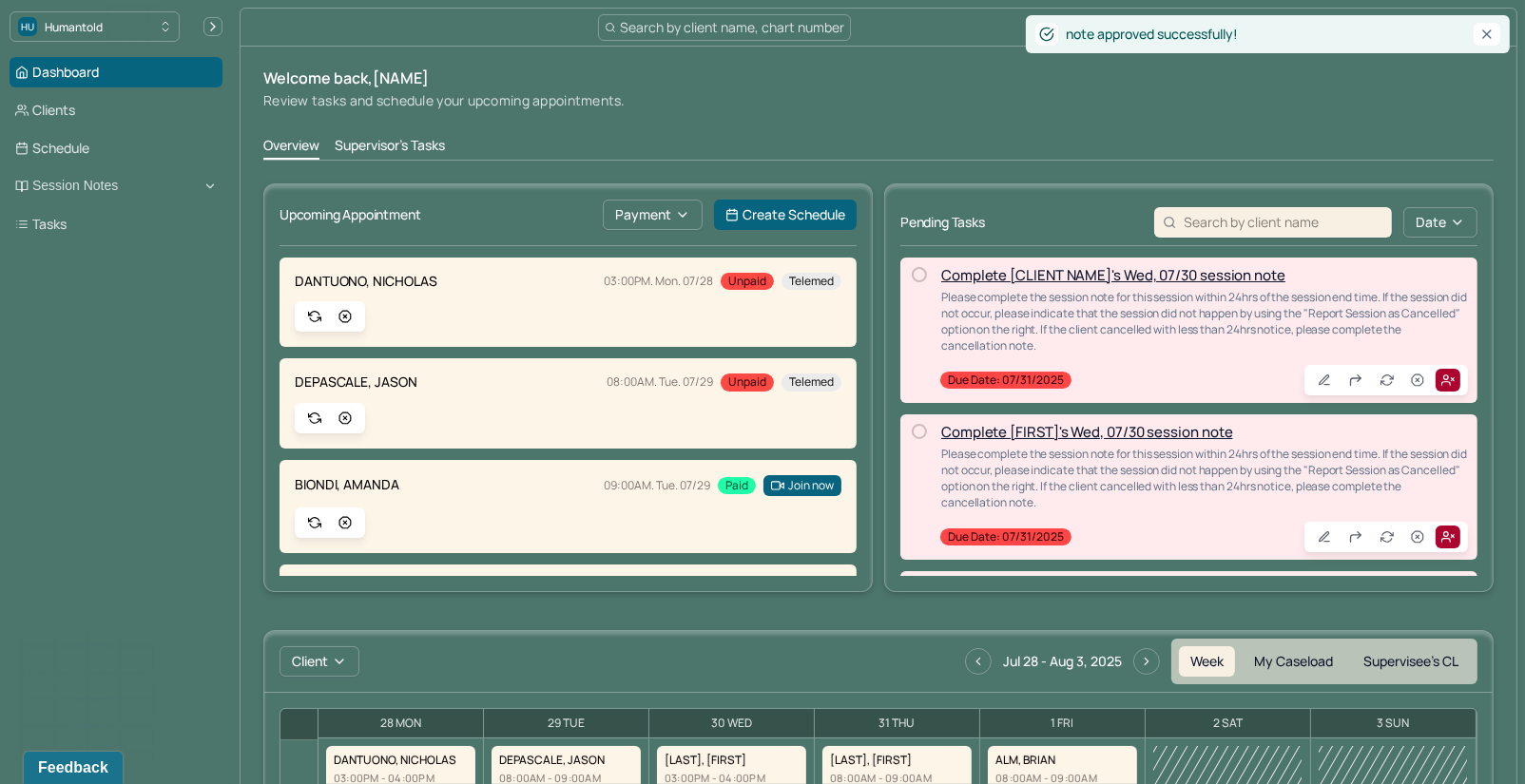 click on "Supervisor's Tasks" at bounding box center [390, 147] 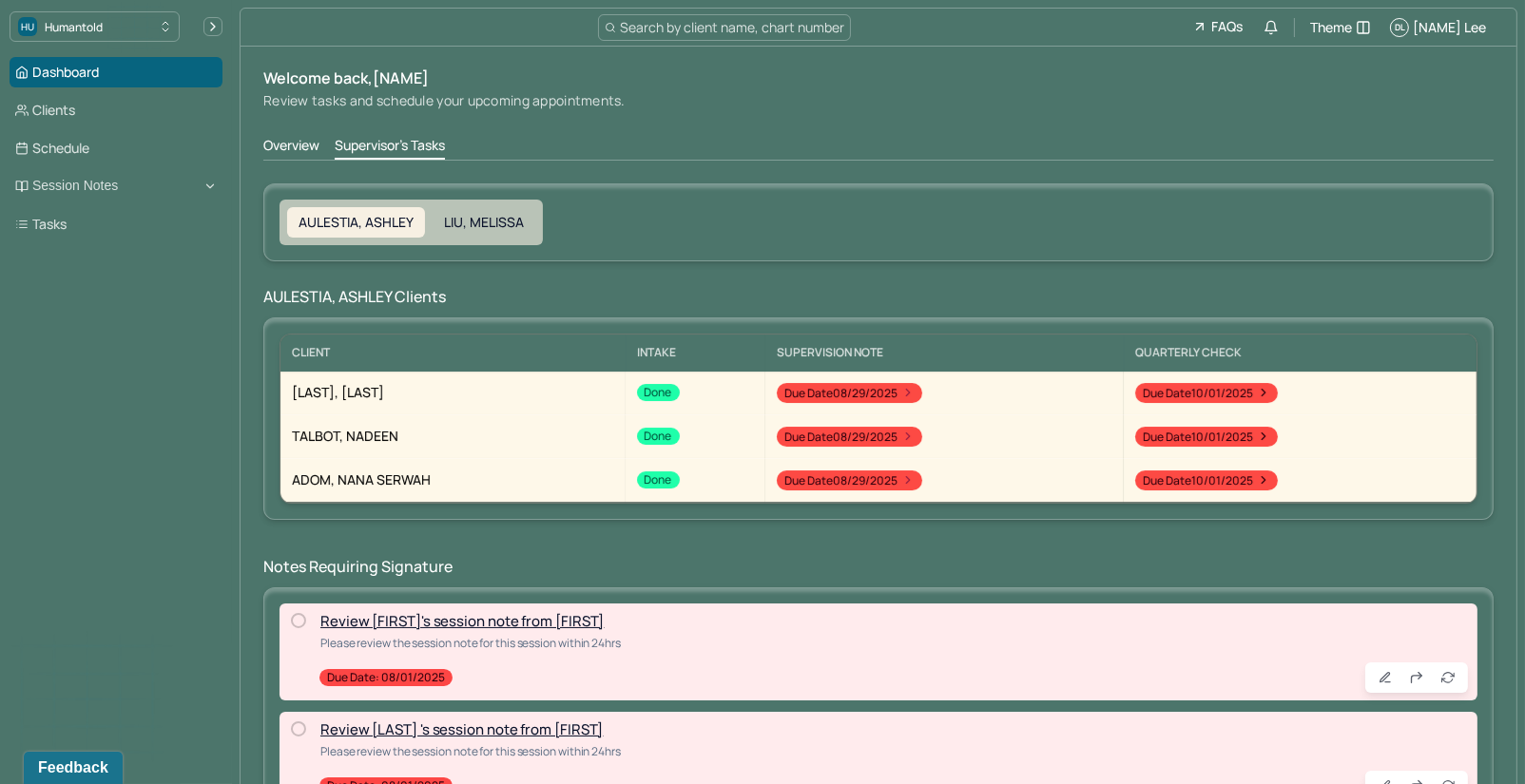 scroll, scrollTop: 69, scrollLeft: 0, axis: vertical 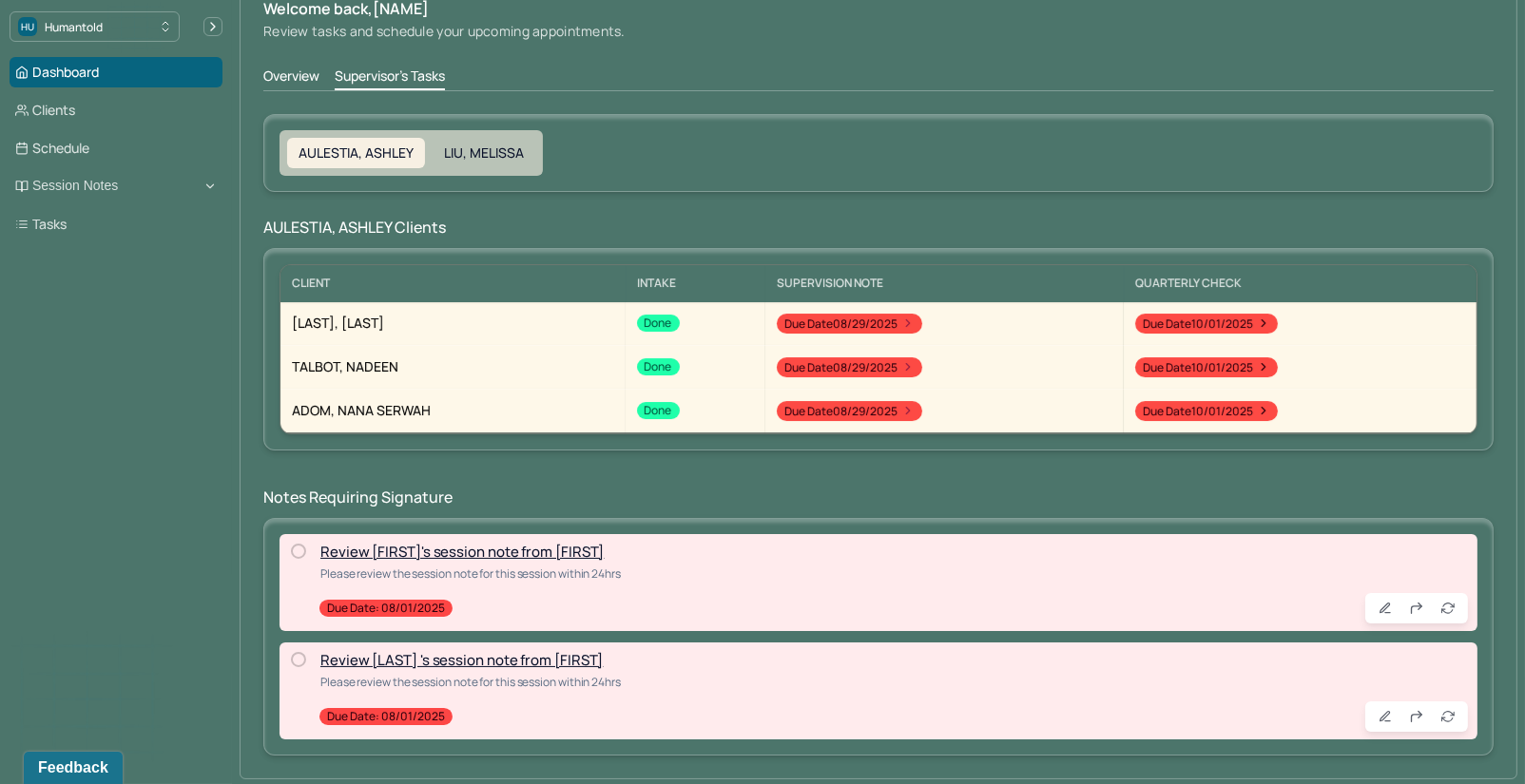 click on "Review [FIRST]'s session note from [FIRST]" at bounding box center [462, 551] 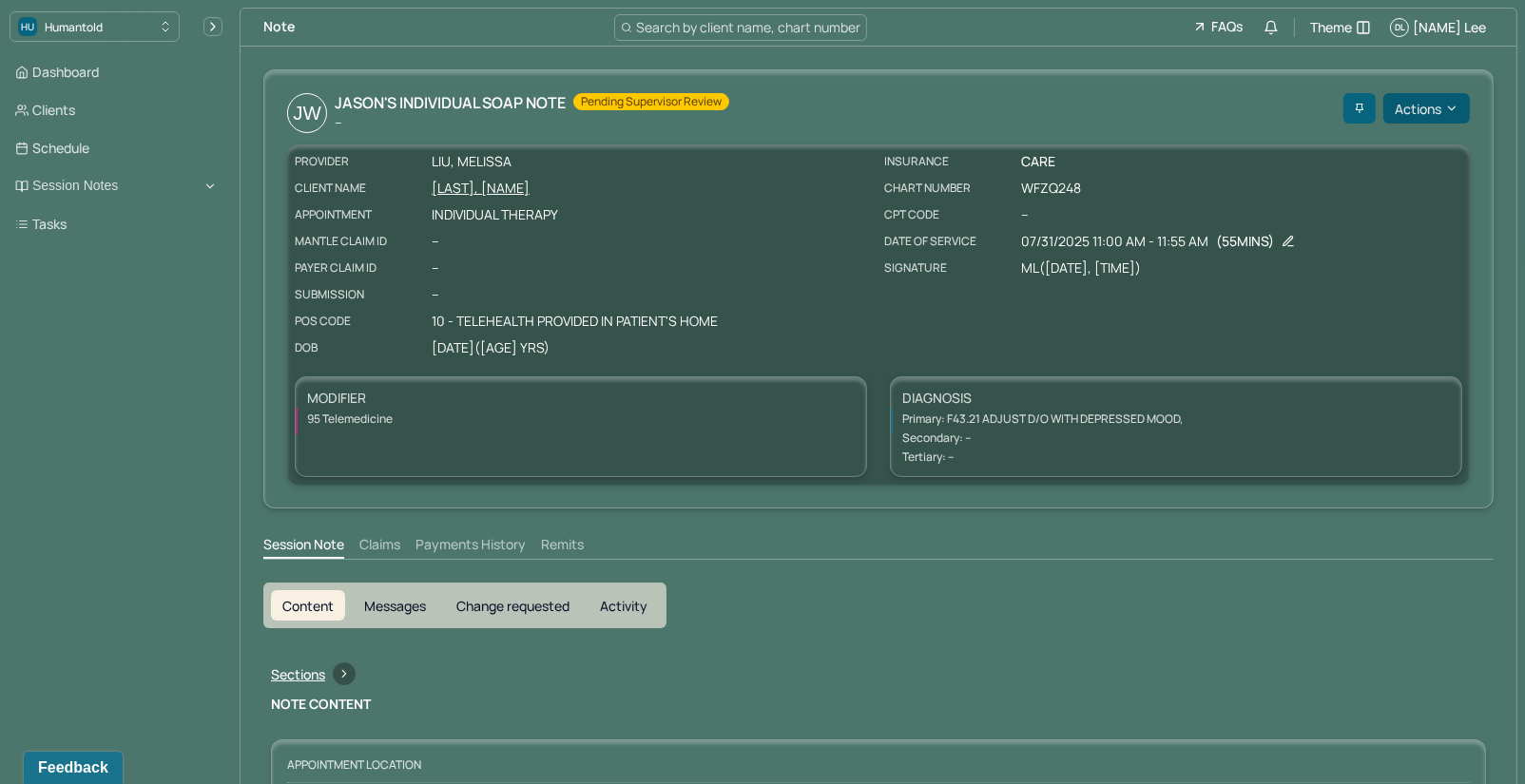 click on "Actions" at bounding box center (1426, 108) 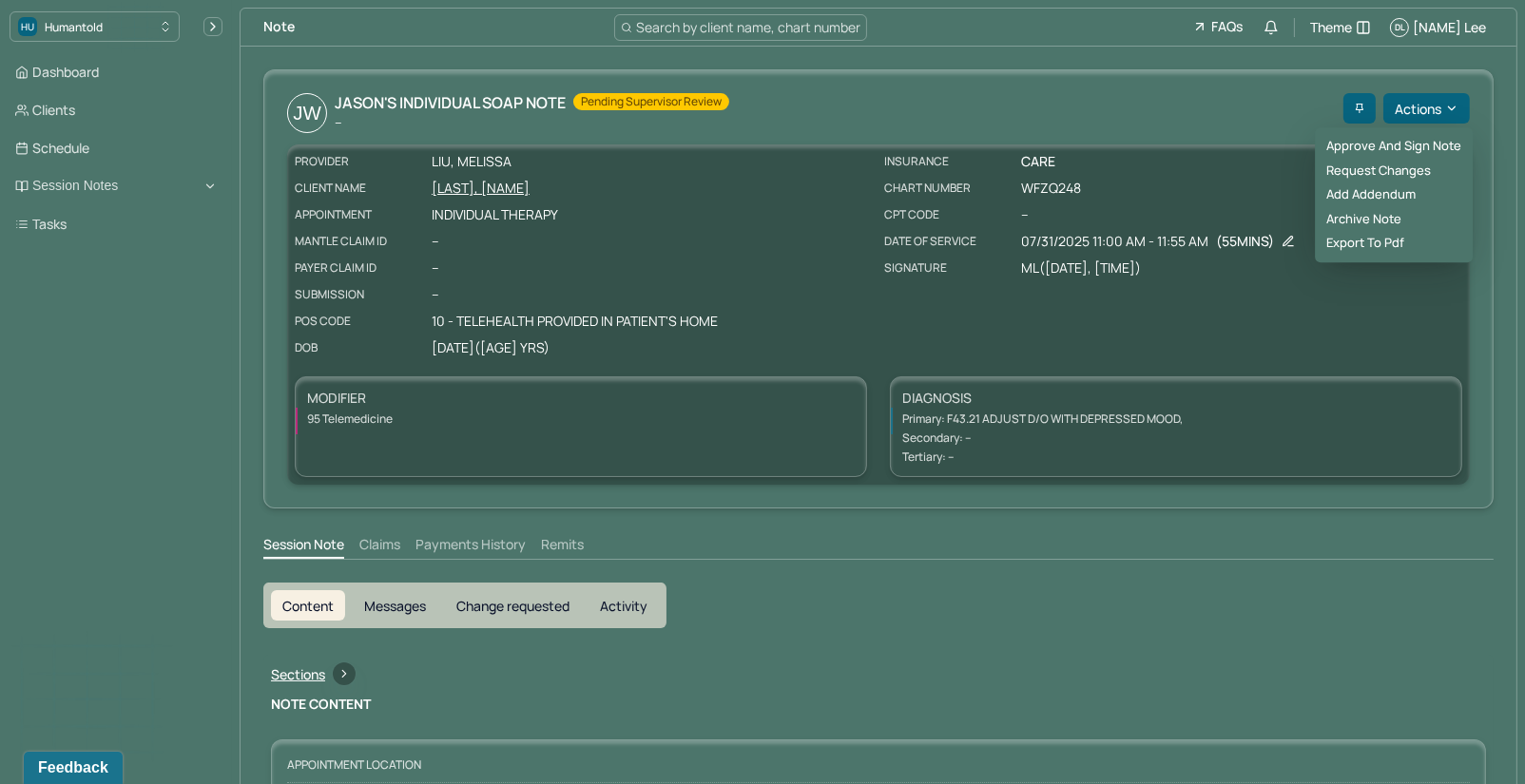 click on "Approve and sign note Request changes Add addendum Archive note Export to pdf" at bounding box center [1394, 195] 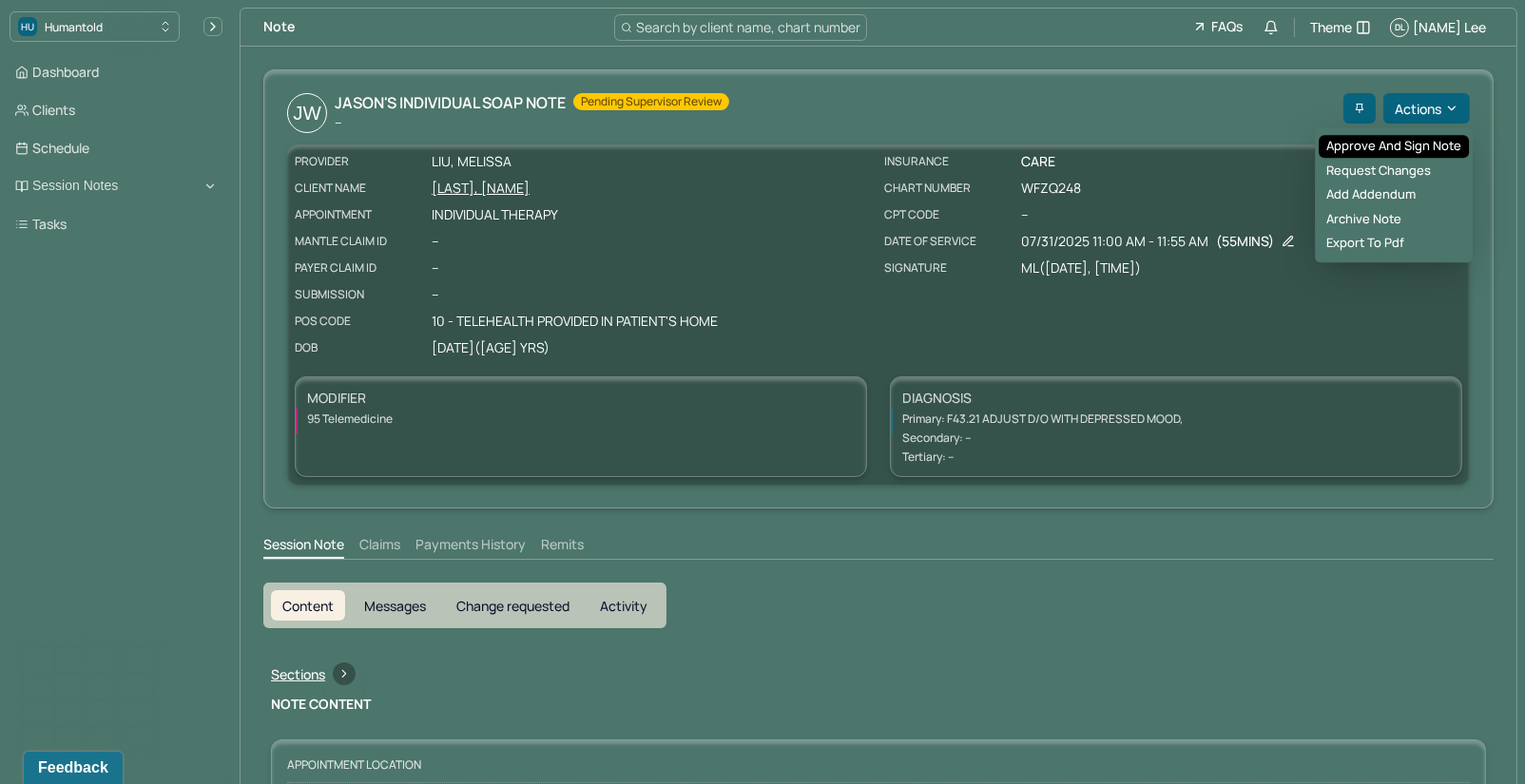 click on "Approve and sign note" at bounding box center (1394, 146) 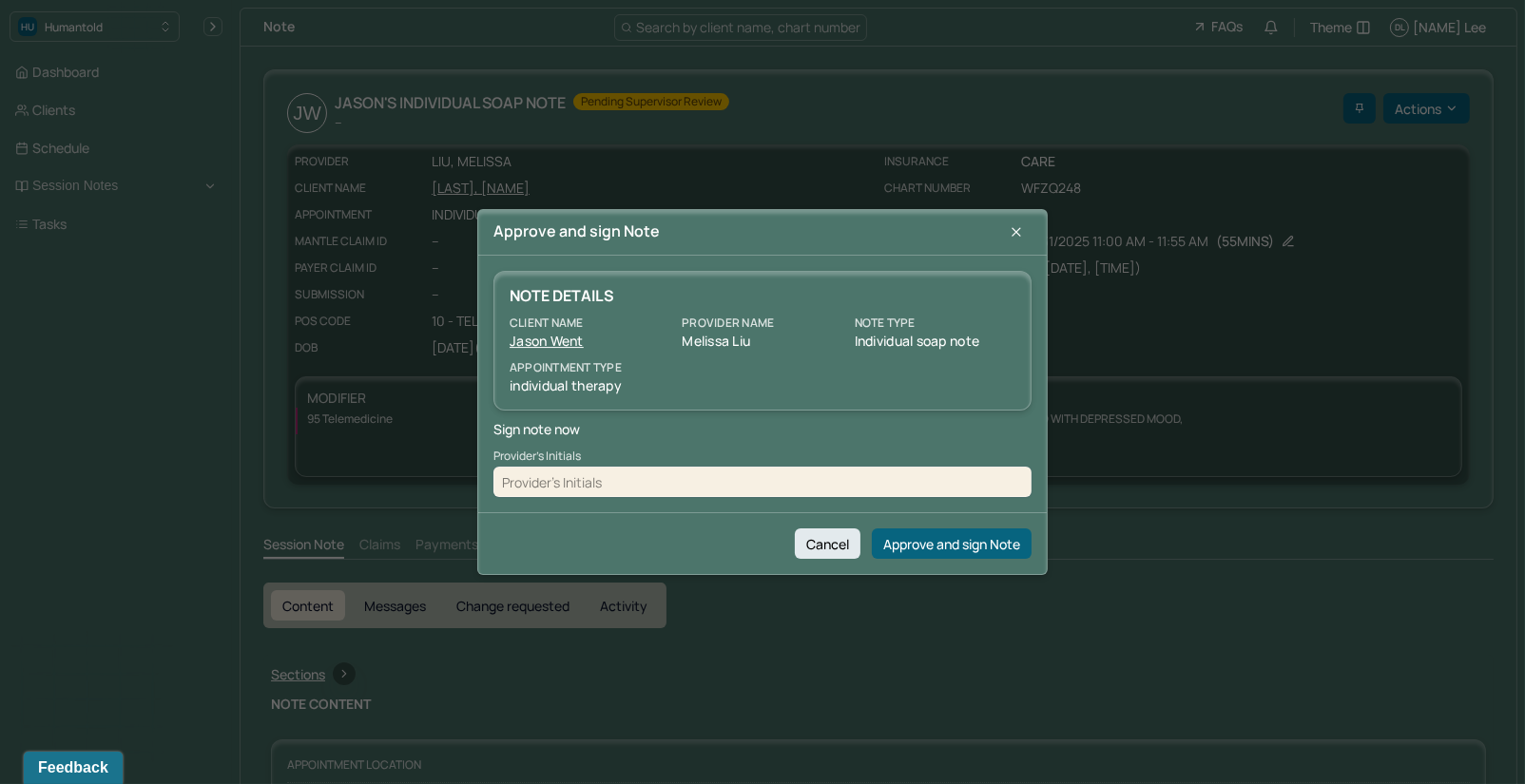 click at bounding box center (762, 482) 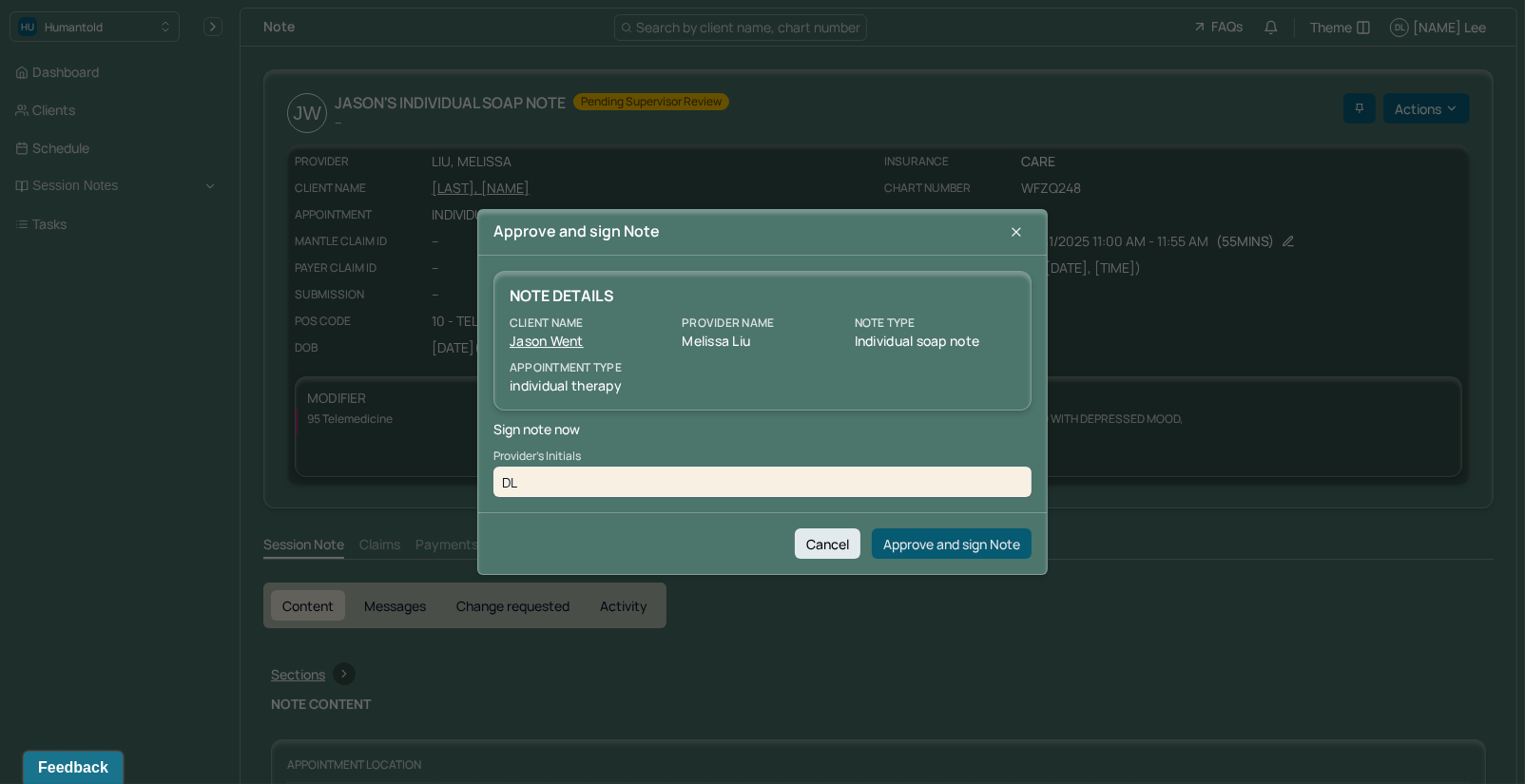 type on "DL" 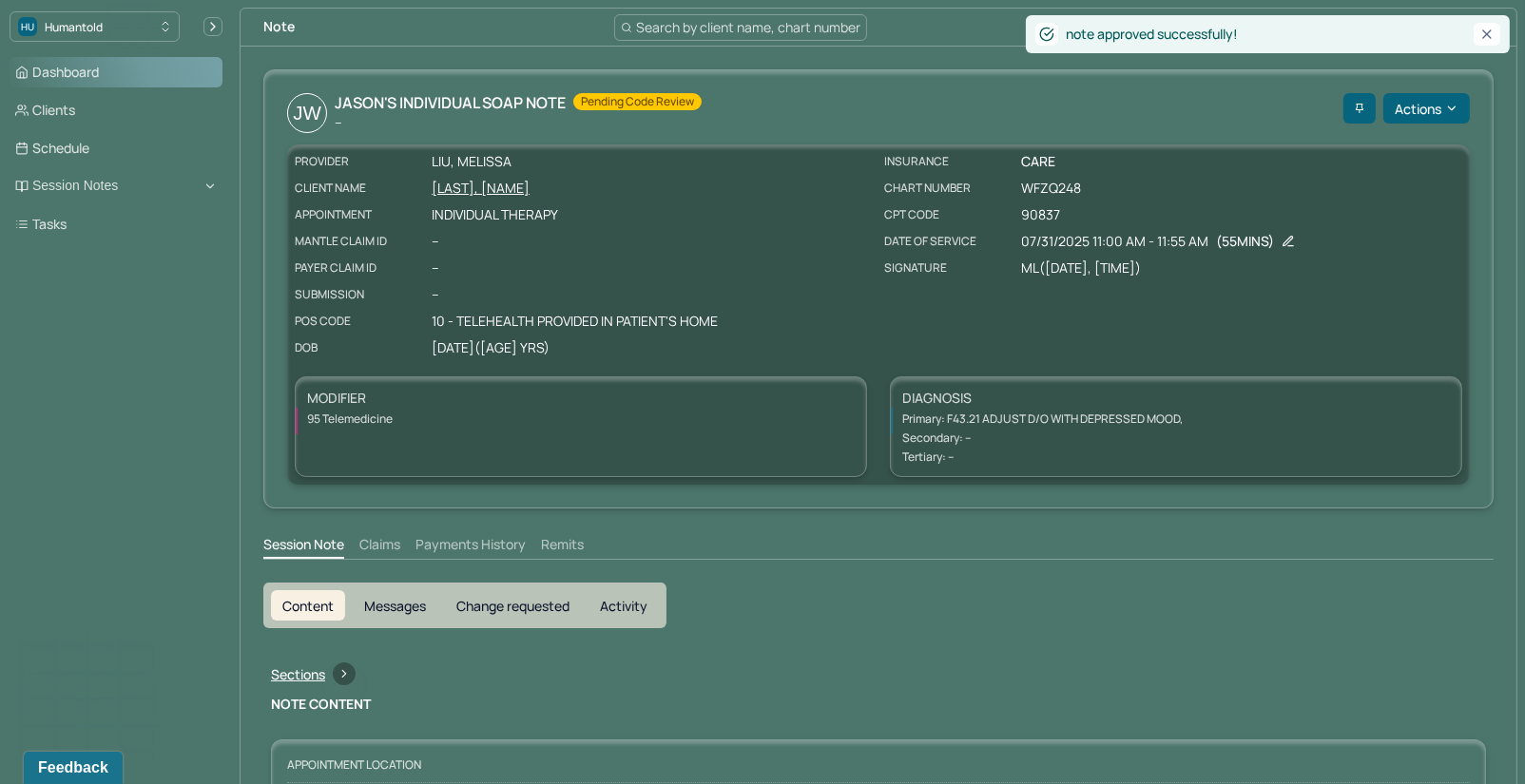 click on "Dashboard" at bounding box center (116, 72) 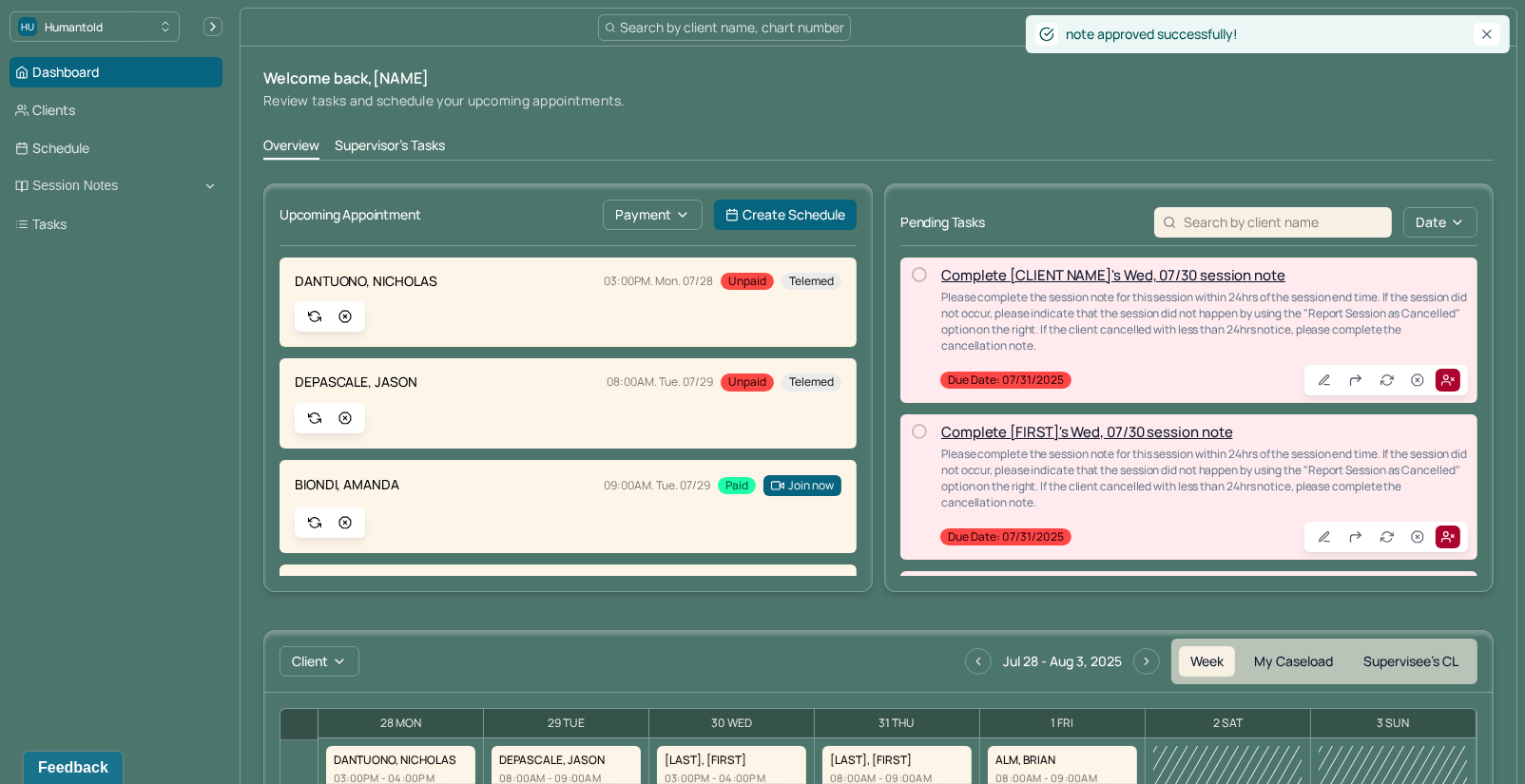 click on "Welcome back, [FIRST] [LAST] Review tasks and schedule your upcoming appointments. Overview Supervisor's Tasks Upcoming Appointment Payment Create Schedule [LAST], [LAST] 03:00PM. Mon. 07/28 Unpaid Telemed [LAST], [LAST] 08:00AM. Tue. 07/29 Unpaid Telemed [LAST], [LAST] 09:00AM. Tue. 07/29 Paid Join now [LAST], [LAST] 03:00PM. Wed. 07/30 Unpaid Telemed [LAST], [LAST] 04:00PM. Wed. 07/30 Unpaid Telemed [LAST], [LAST] 08:00AM. Thu. 07/31 Unpaid In person [LAST], [LAST] 09:00AM. Thu. 07/31 Unpaid In person [LAST], [LAST] 02:00PM. Thu. 07/31 Unpaid In person [LAST], [LAST] Today Unpaid Telemed Pending Tasks Date Complete [LAST]'s Wed, 07/30 session note Please complete the session note for this session within 24hrs of the session end time. If the session did not occur, please indicate that the session did not happen by using the "Report Session as Cancelled" option on the right. If the client cancelled with less than 24hrs notice, please complete the cancellation note. Due date: 07/31/2025 Client Week" at bounding box center (878, 674) 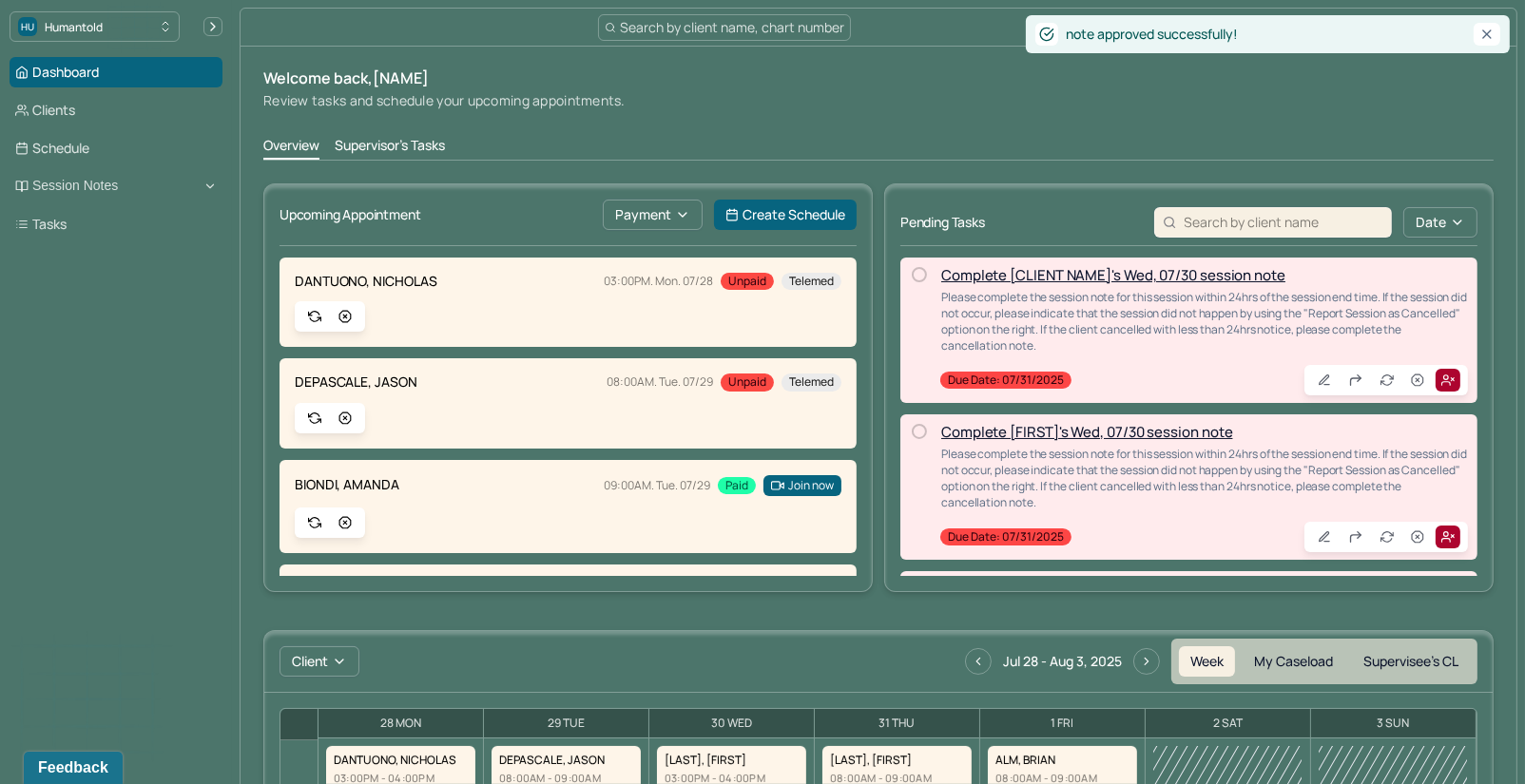 click on "Supervisor's Tasks" at bounding box center [390, 147] 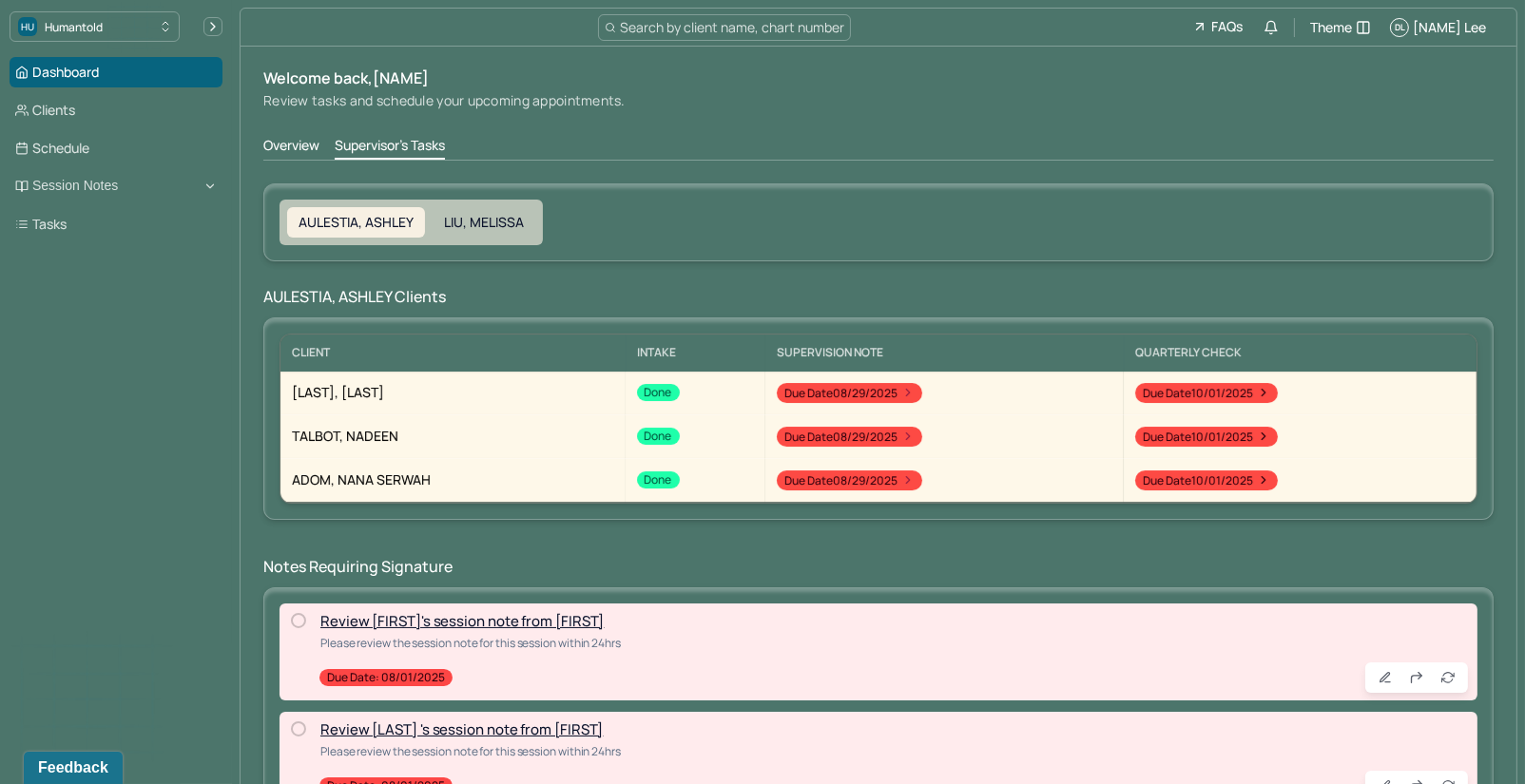 scroll, scrollTop: 69, scrollLeft: 0, axis: vertical 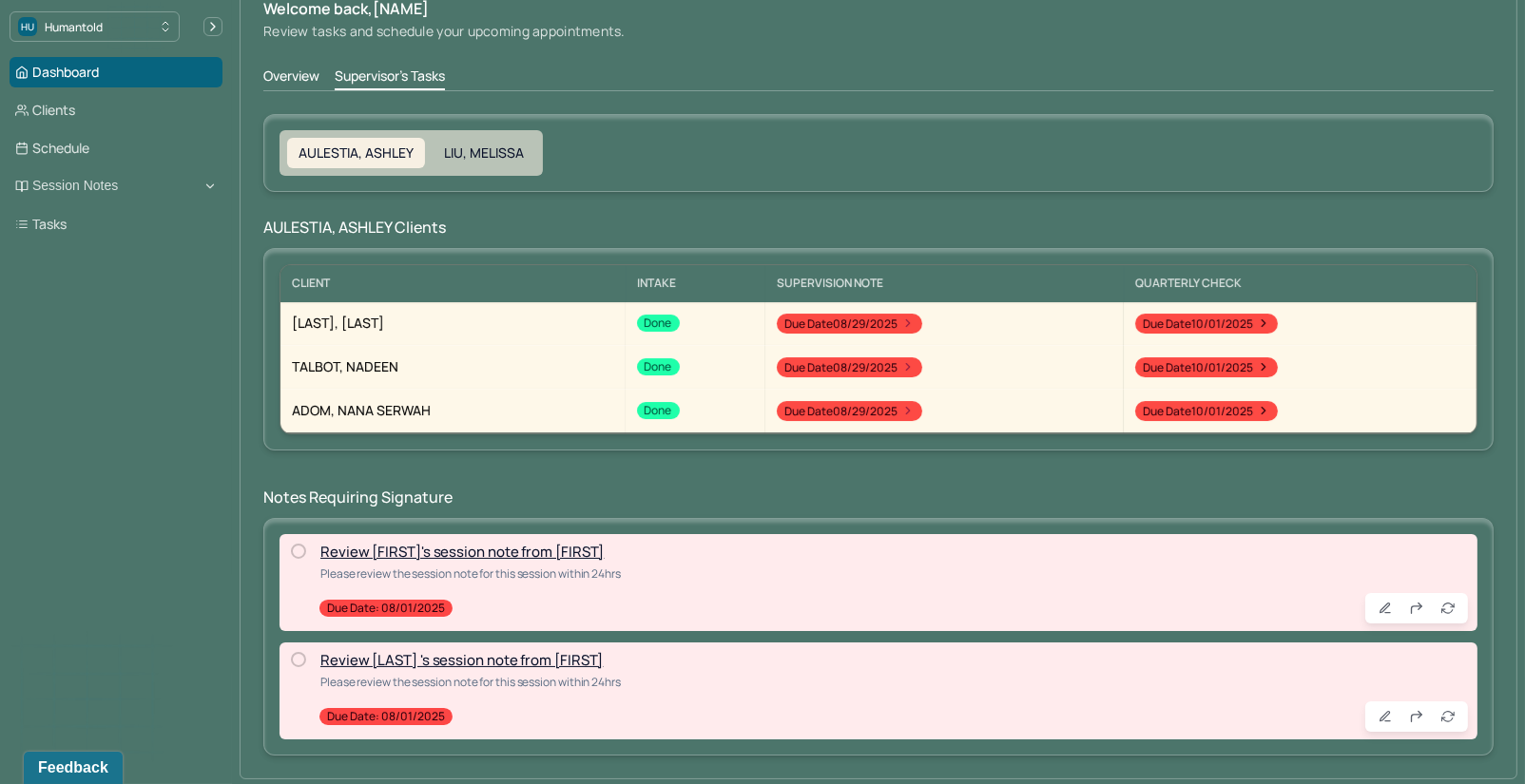 click on "Review [LAST] 's session note from [FIRST]" at bounding box center (461, 660) 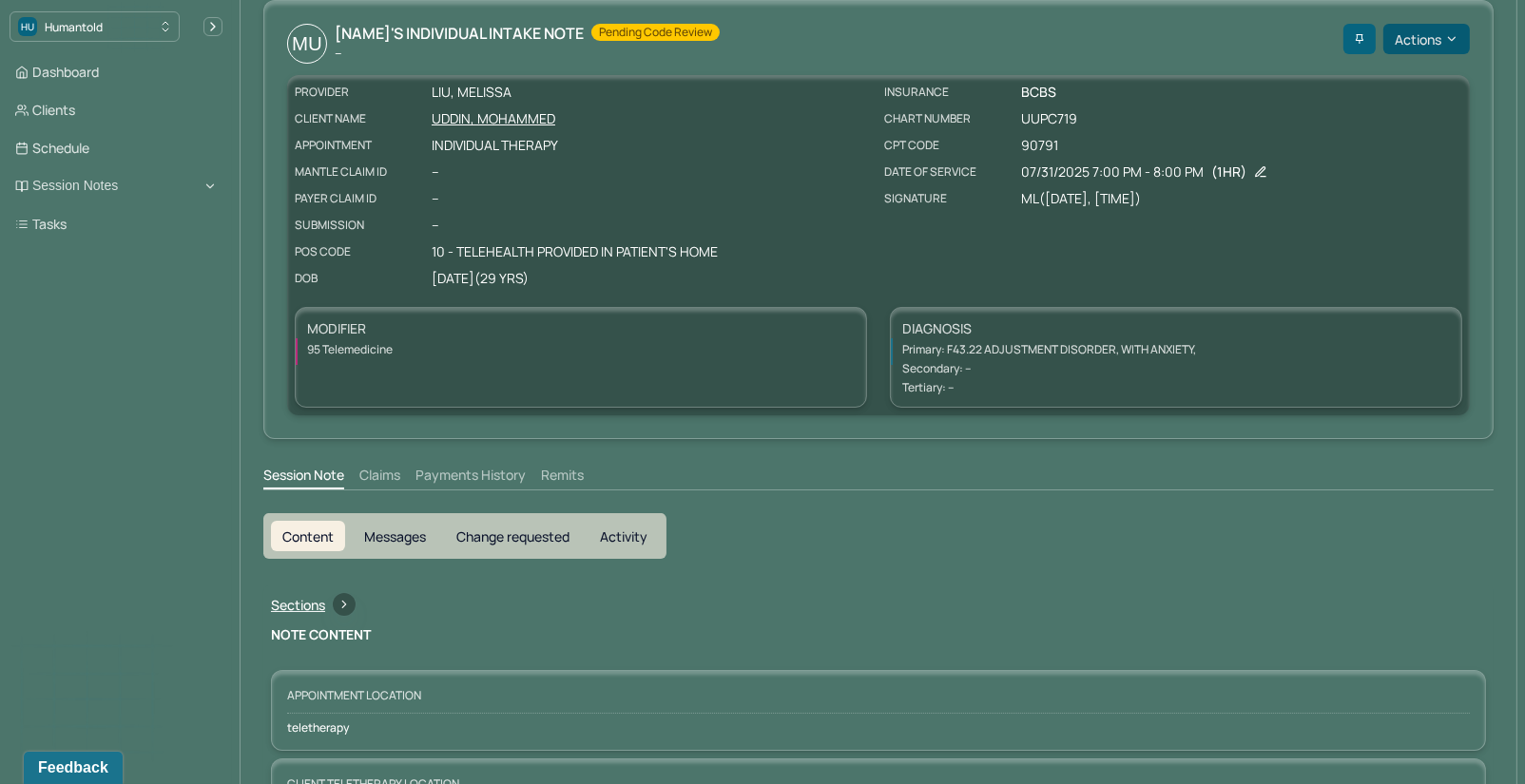 click on "Actions" at bounding box center [1426, 39] 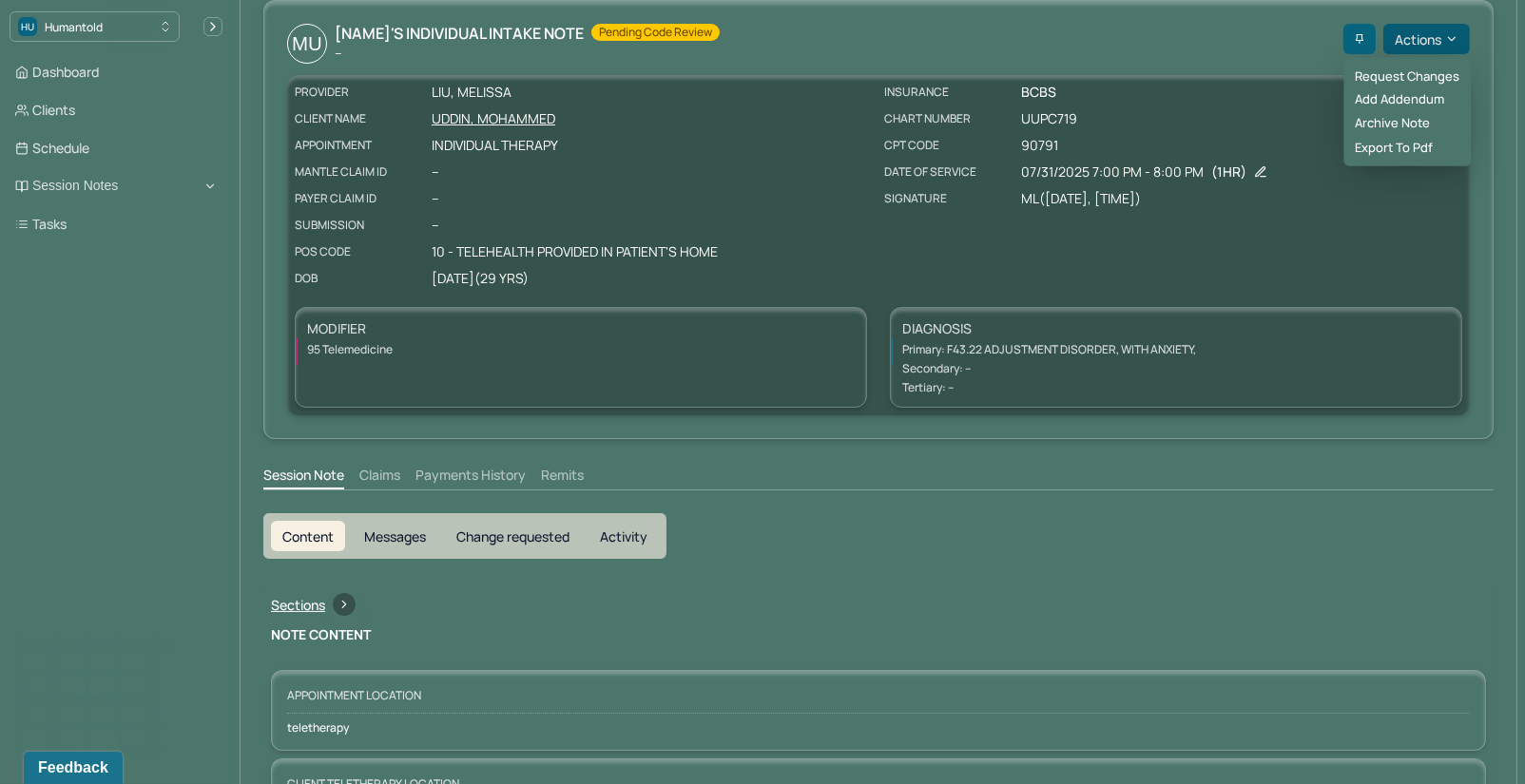 click on "Actions" at bounding box center [1426, 39] 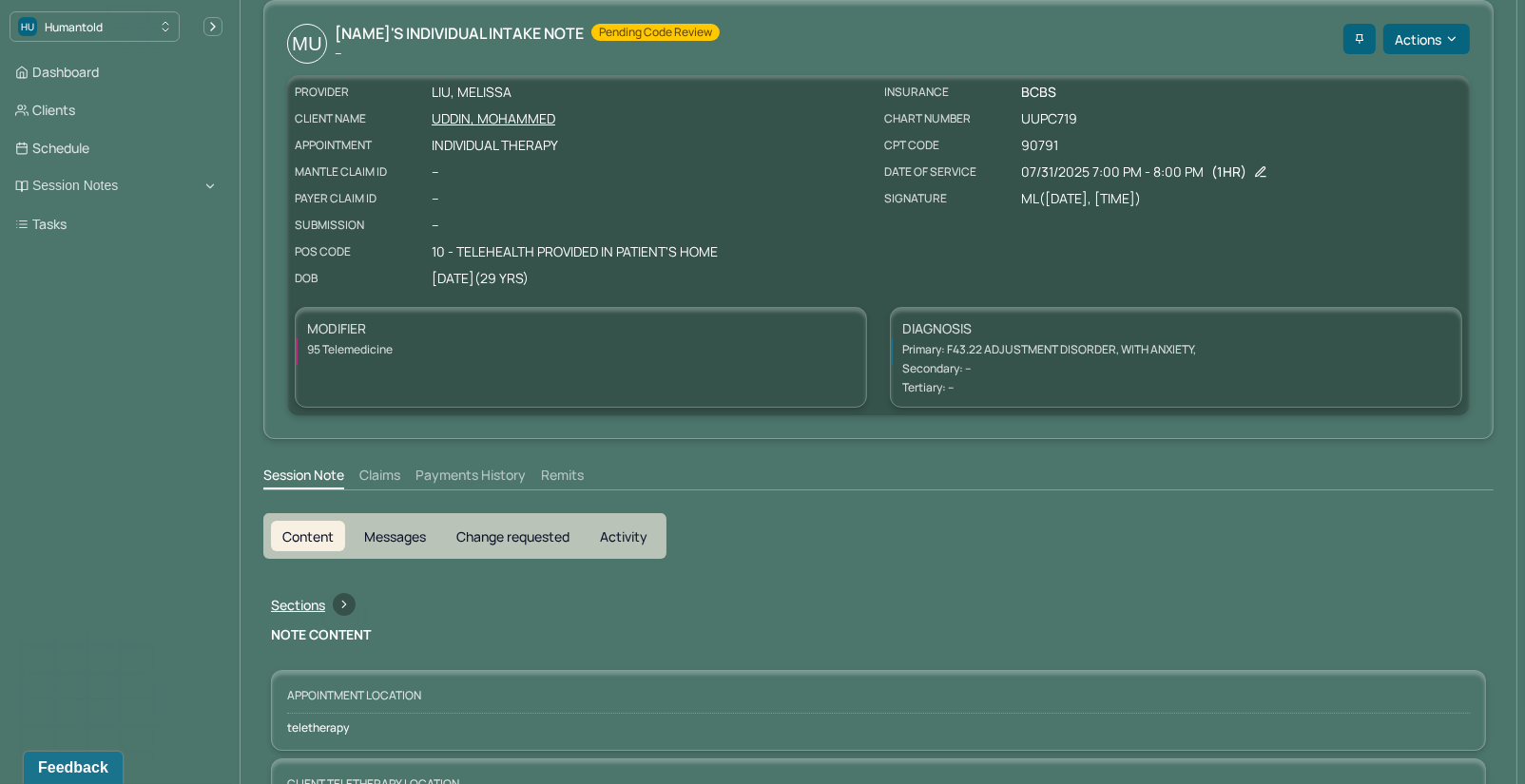 click on "Dashboard Clients Schedule Session Notes Tasks" at bounding box center (116, 148) 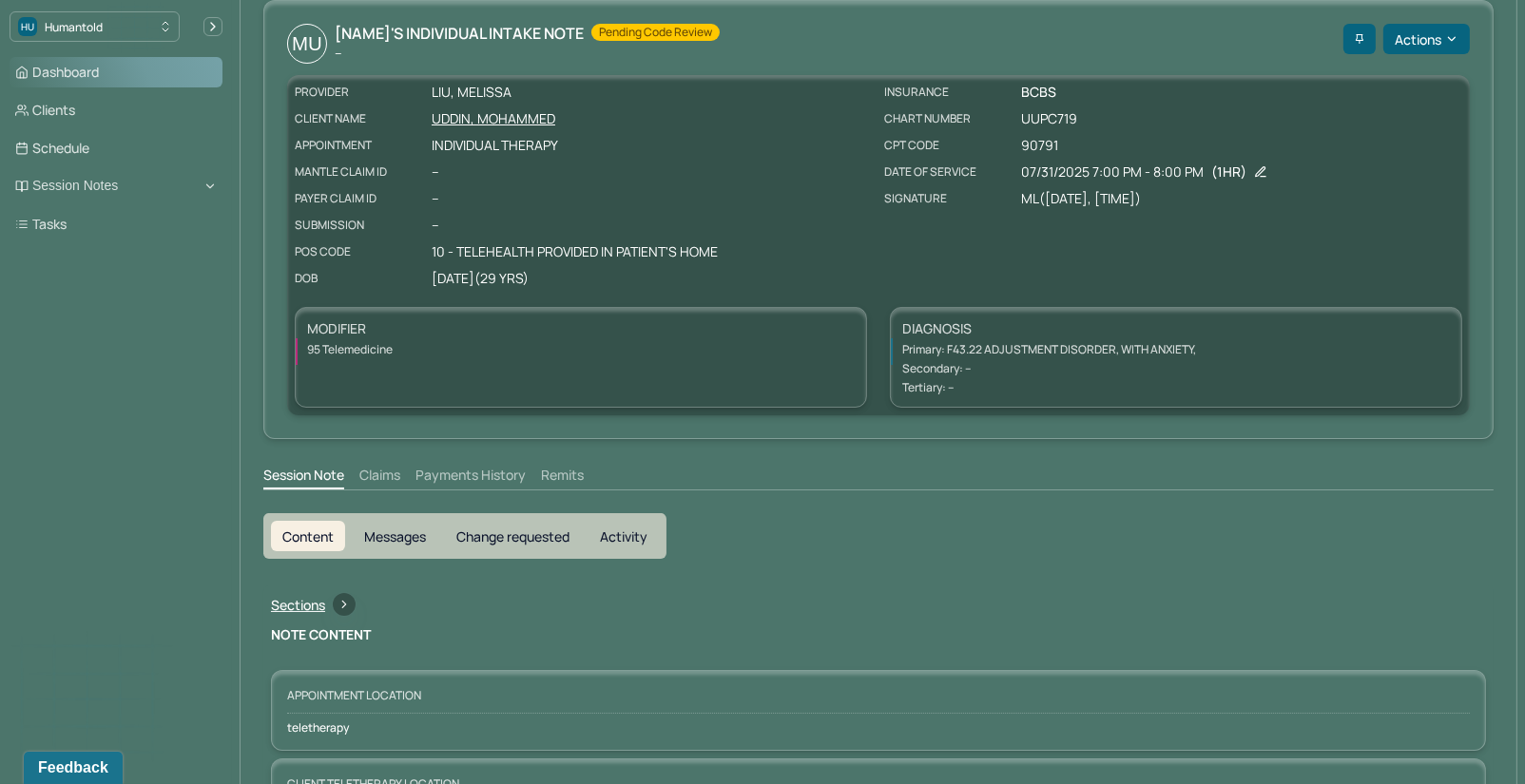 click on "Dashboard" at bounding box center [116, 72] 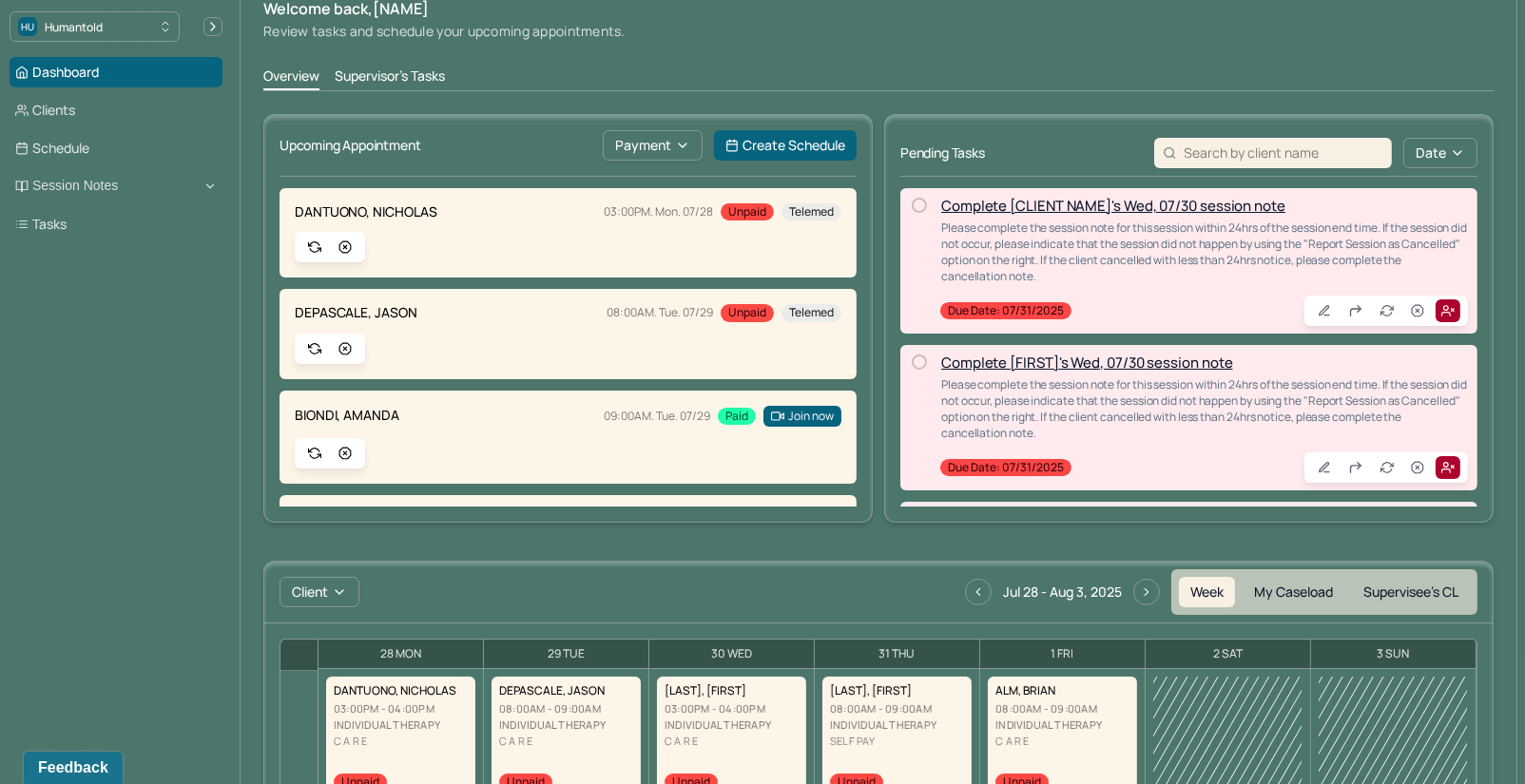 click on "Supervisor's Tasks" at bounding box center [390, 78] 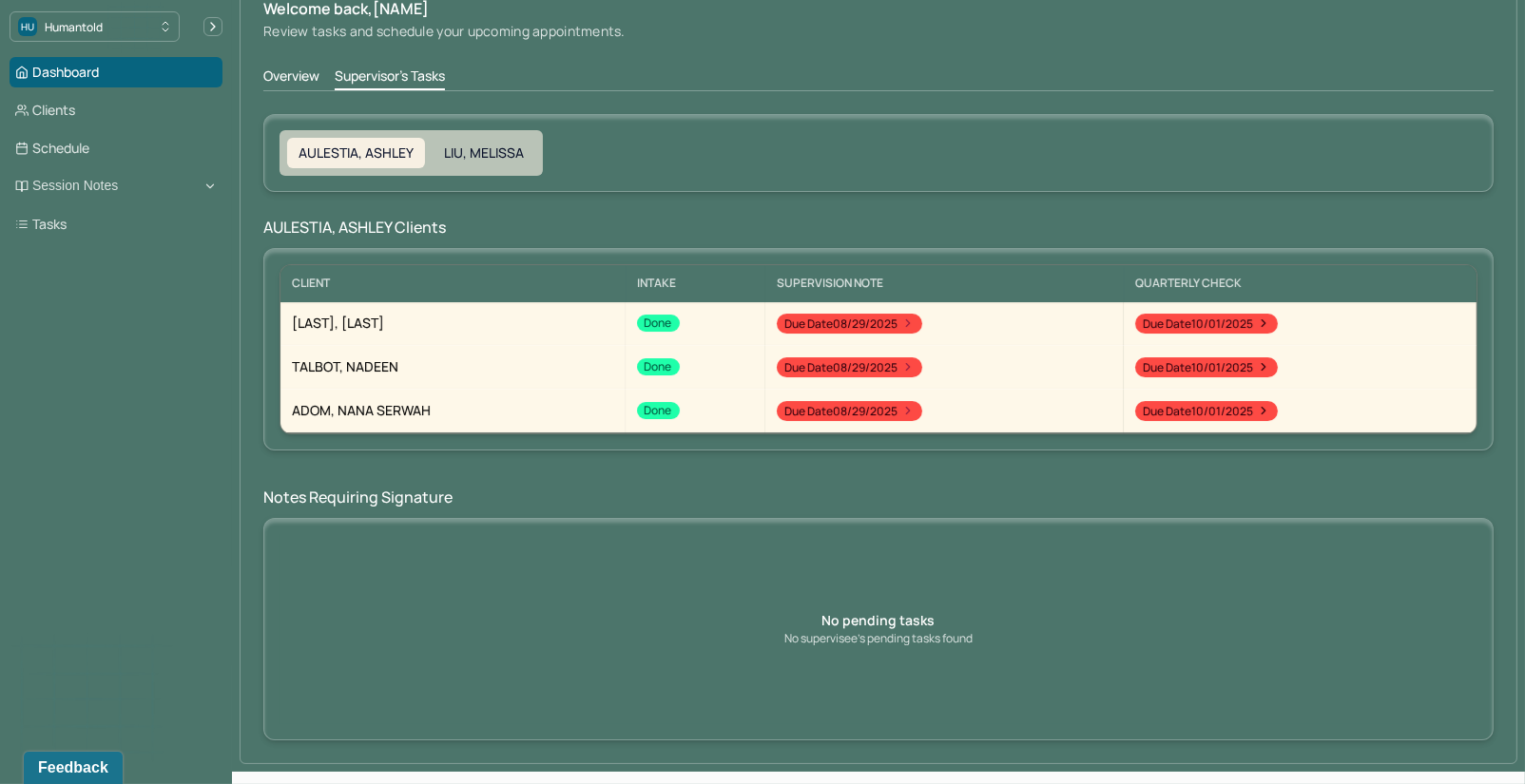 scroll, scrollTop: 55, scrollLeft: 0, axis: vertical 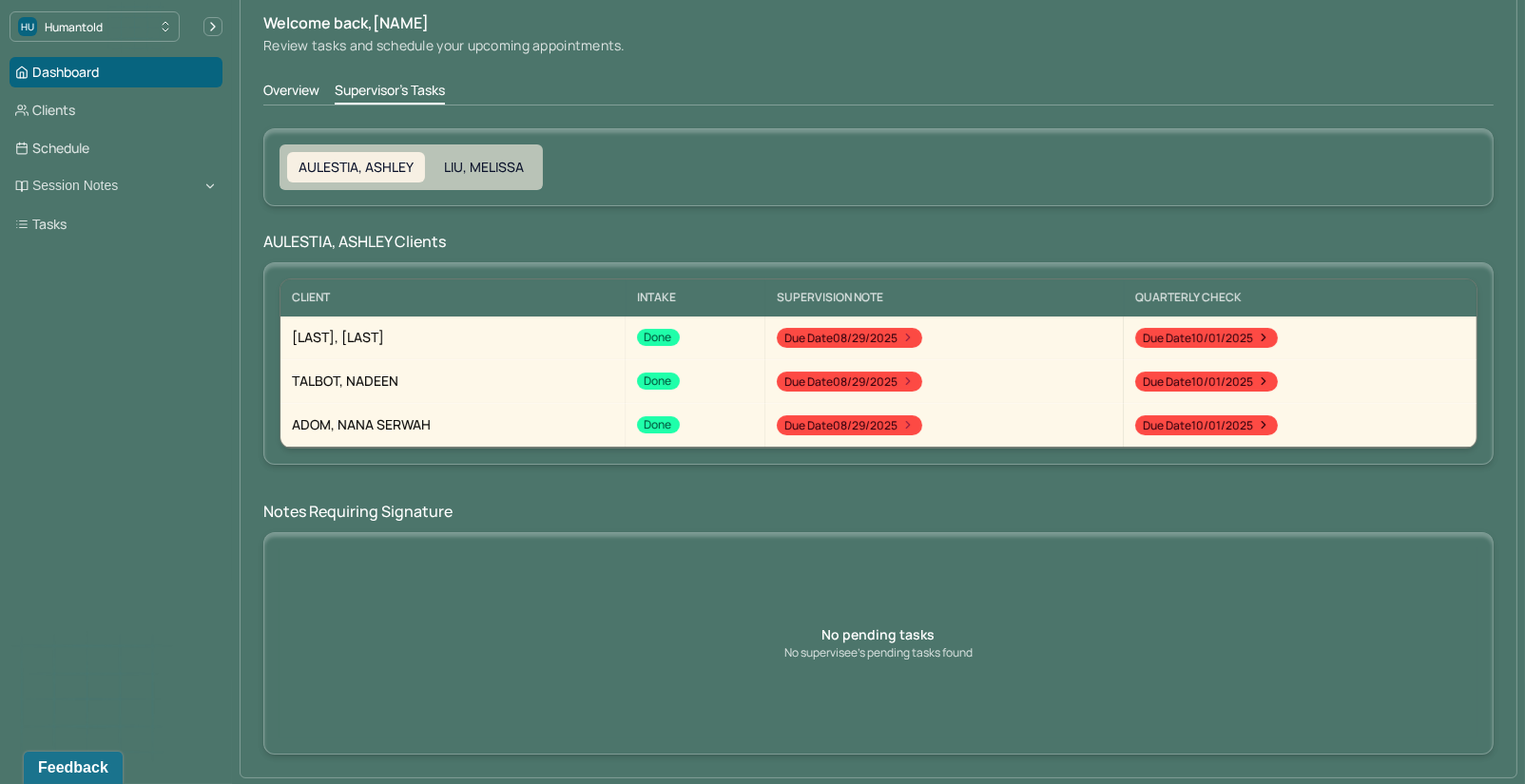 click on "Overview" at bounding box center (291, 92) 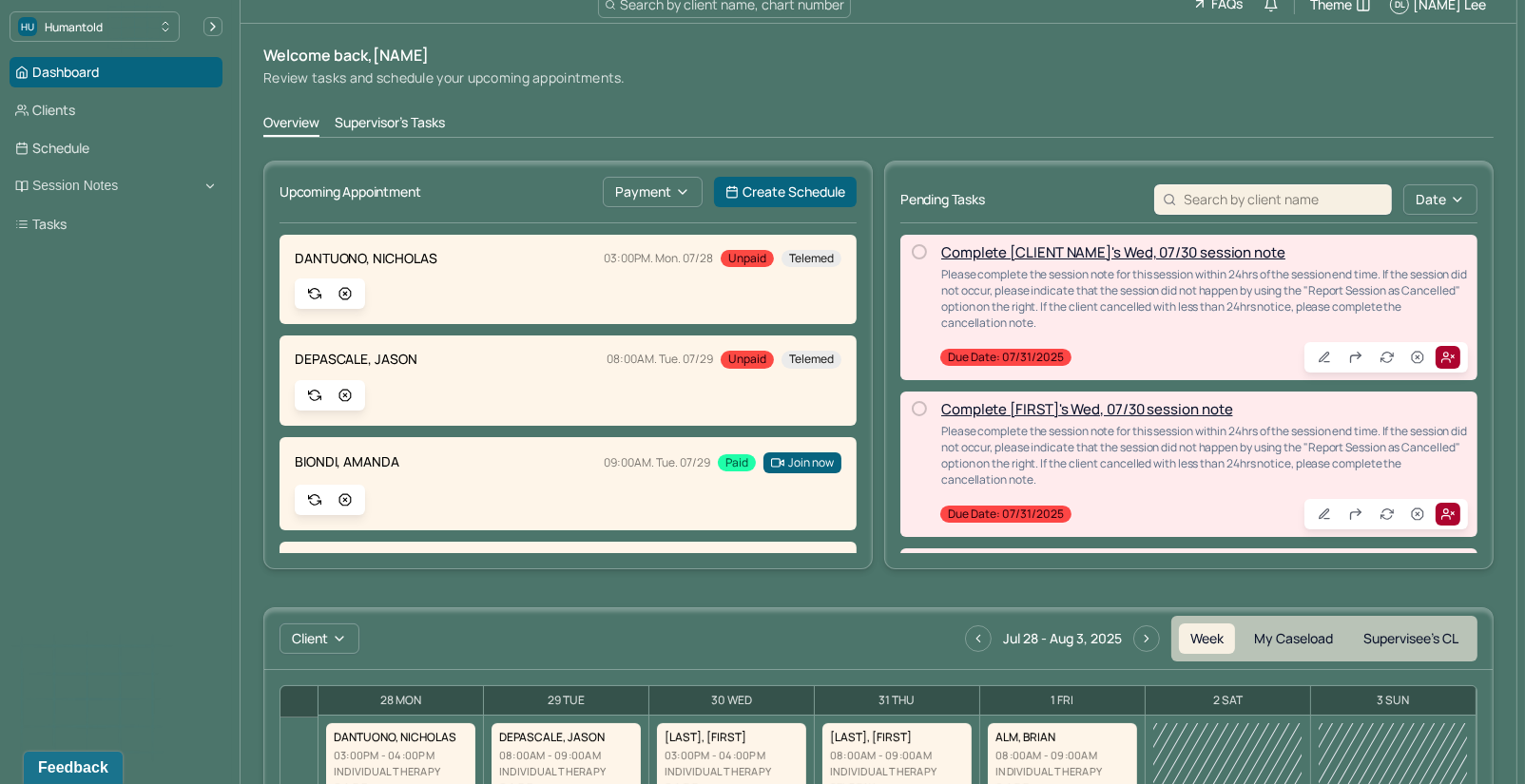 scroll, scrollTop: 21, scrollLeft: 0, axis: vertical 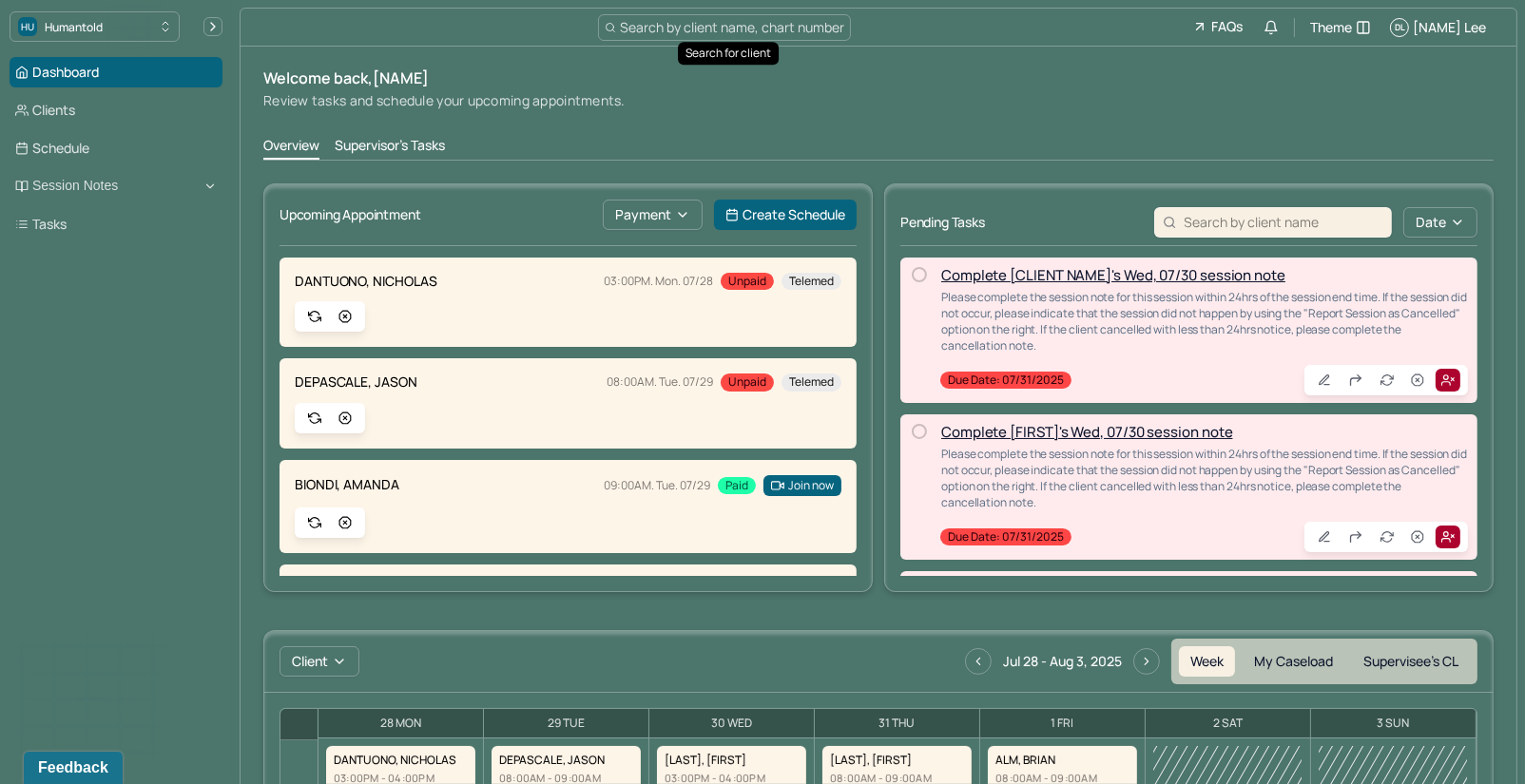 click on "Search by client name, chart number" at bounding box center (732, 27) 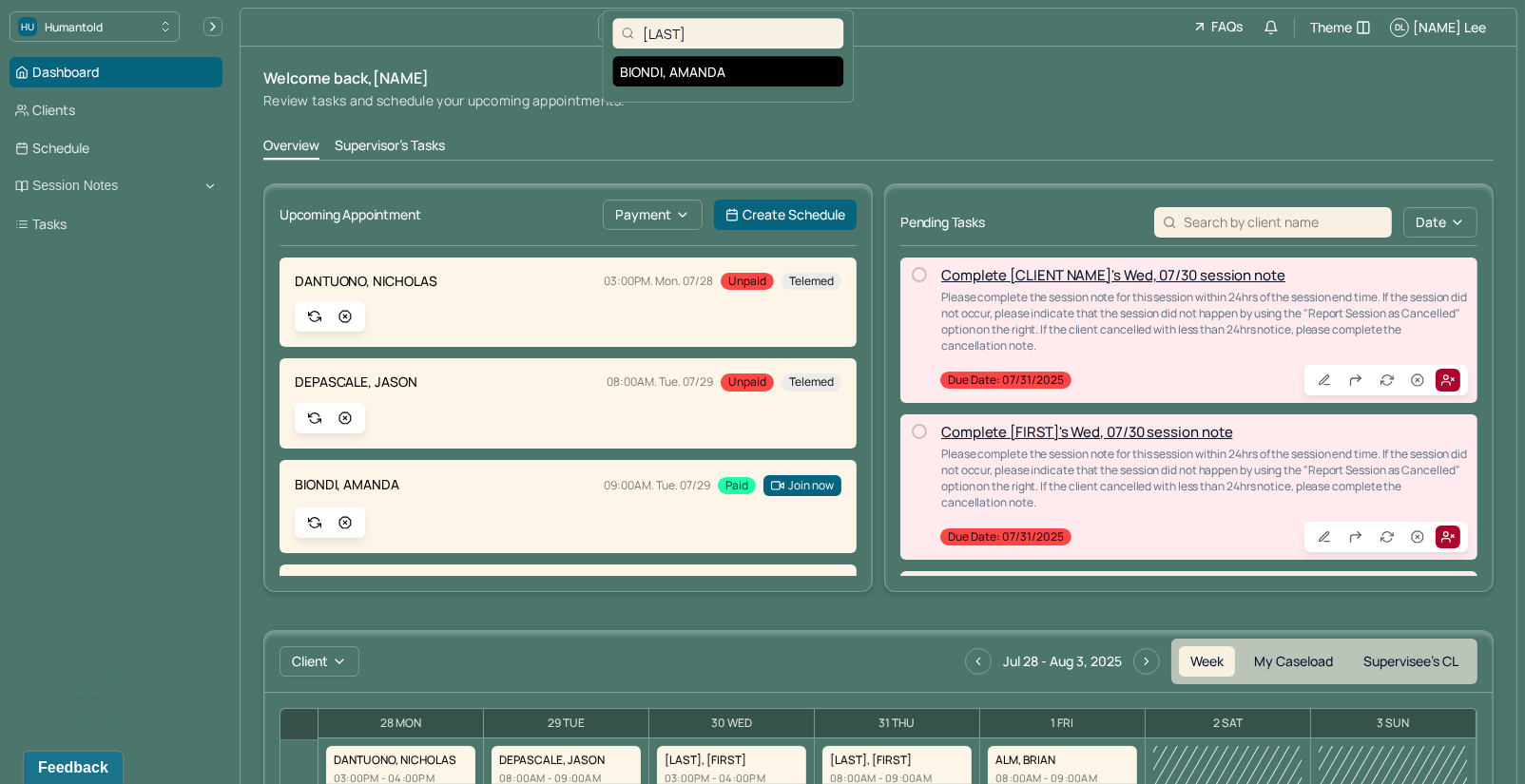 type on "[LAST]" 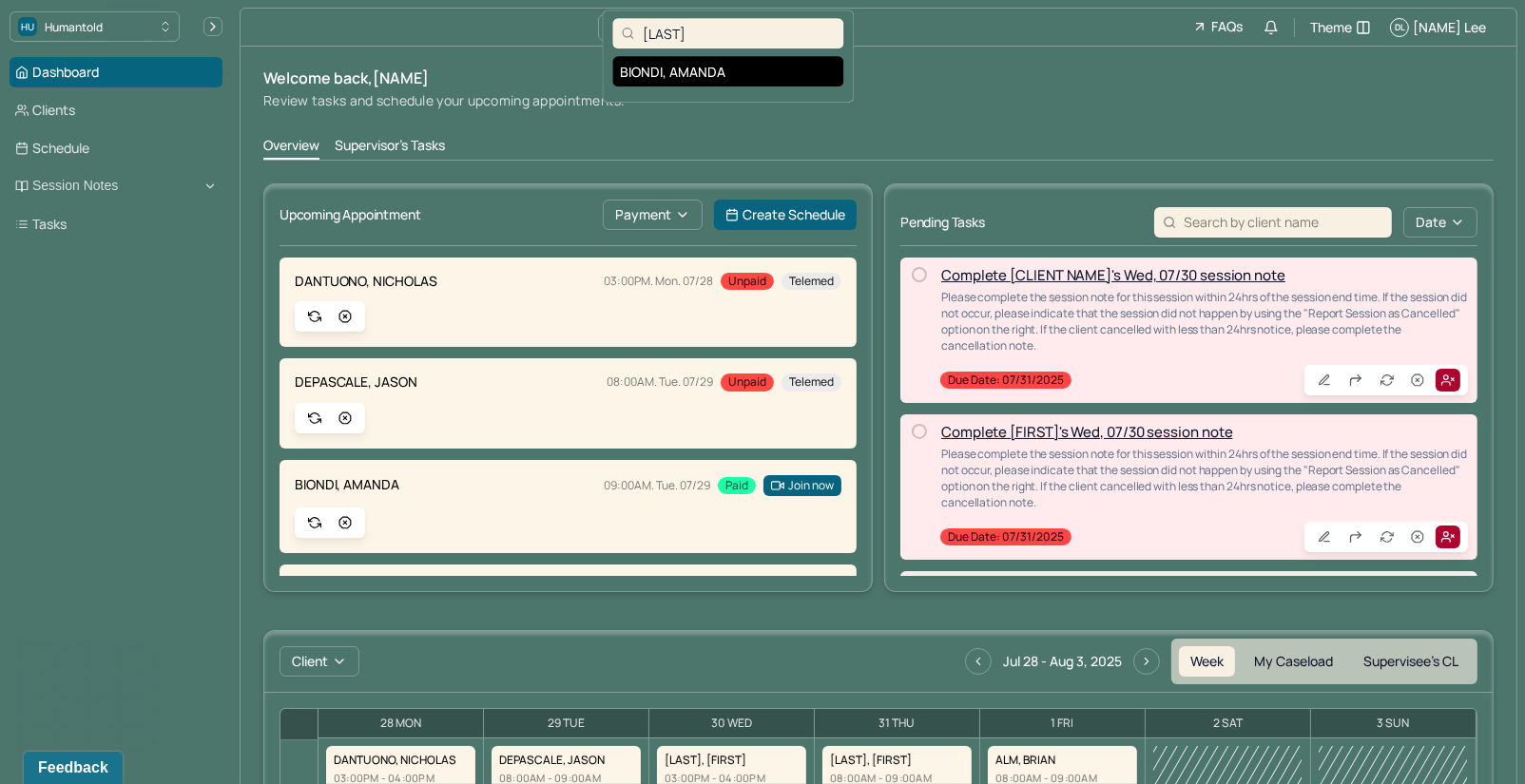 click on "BIONDI, AMANDA" at bounding box center (727, 71) 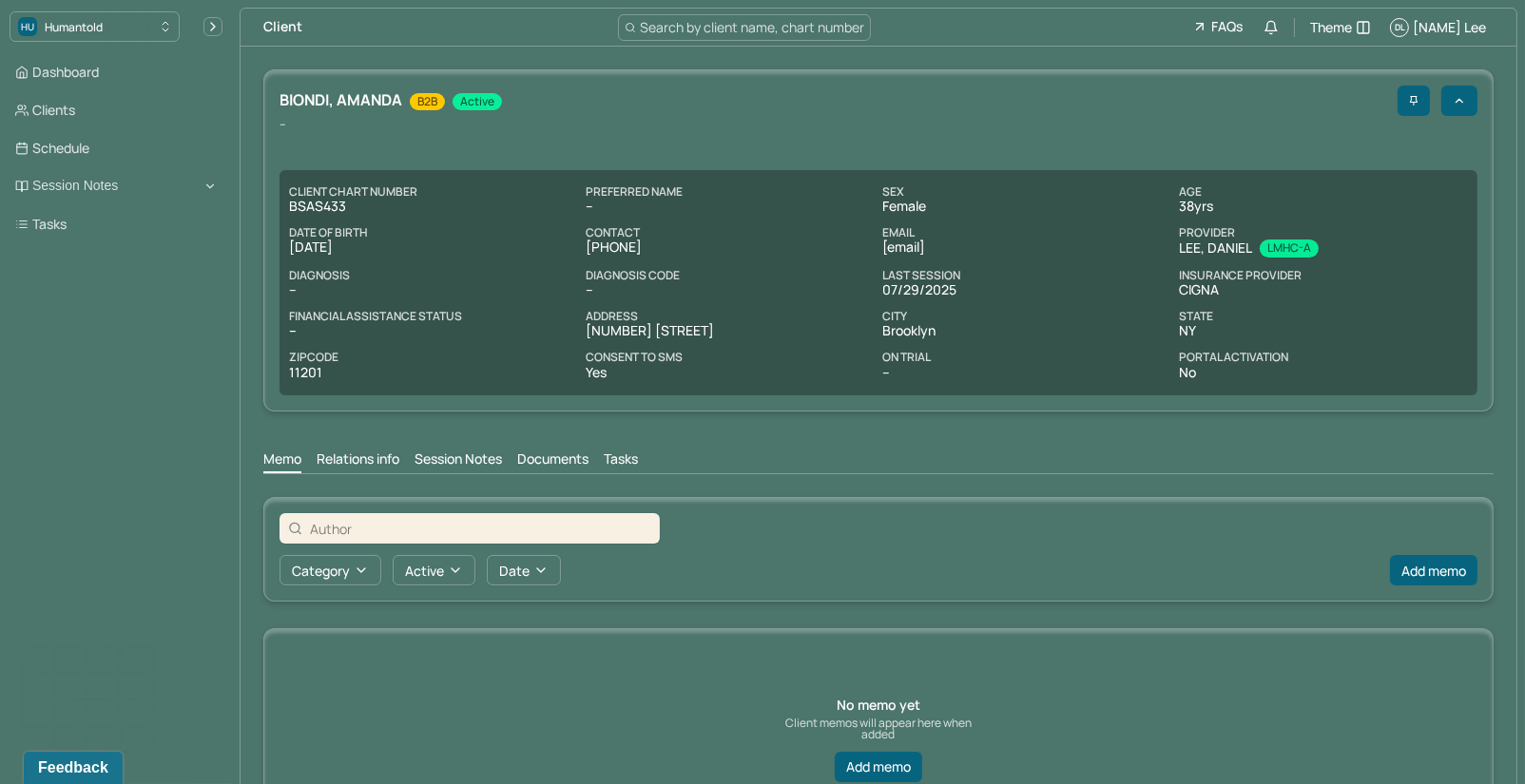 click on "Session Notes" at bounding box center (458, 461) 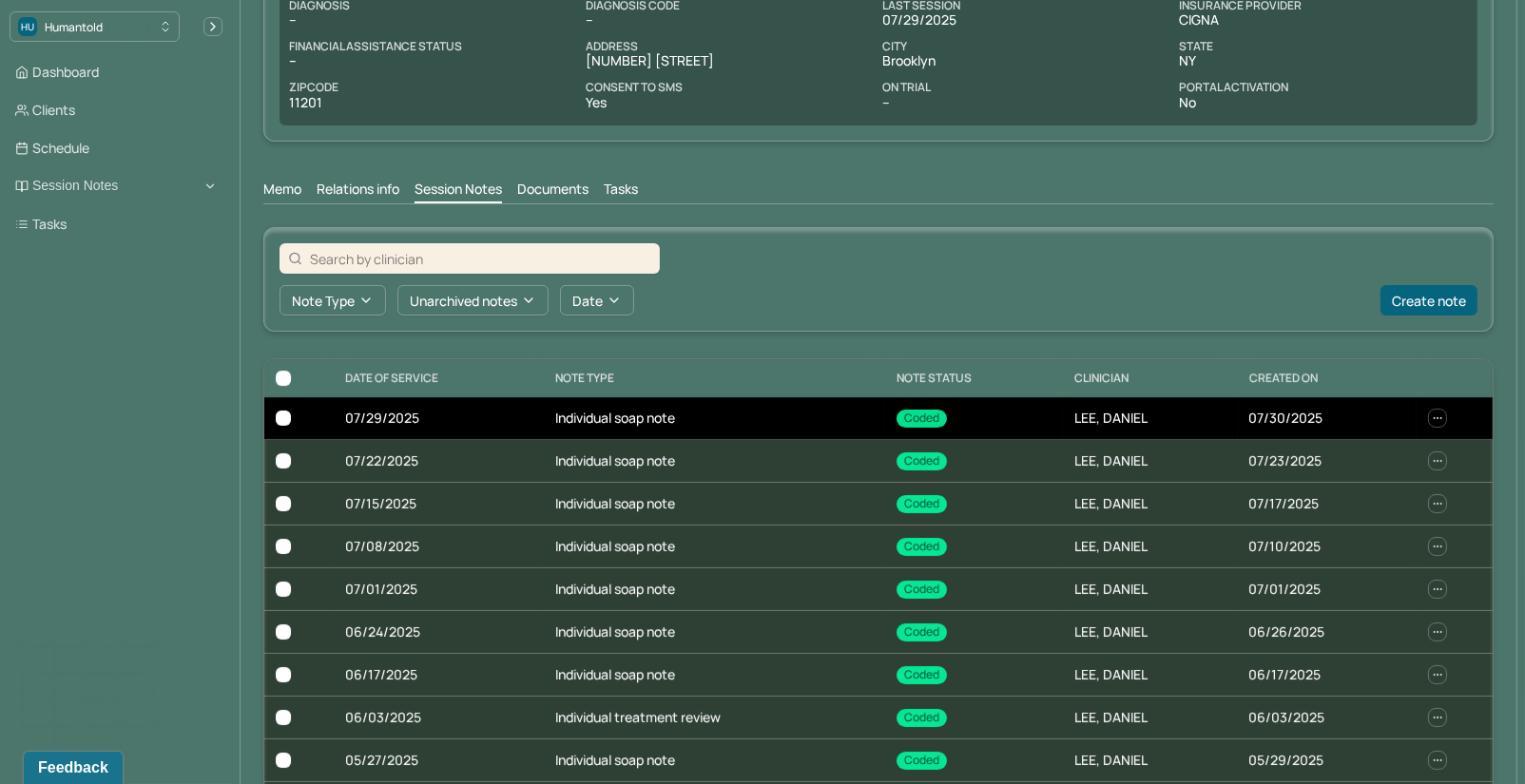 scroll, scrollTop: 0, scrollLeft: 0, axis: both 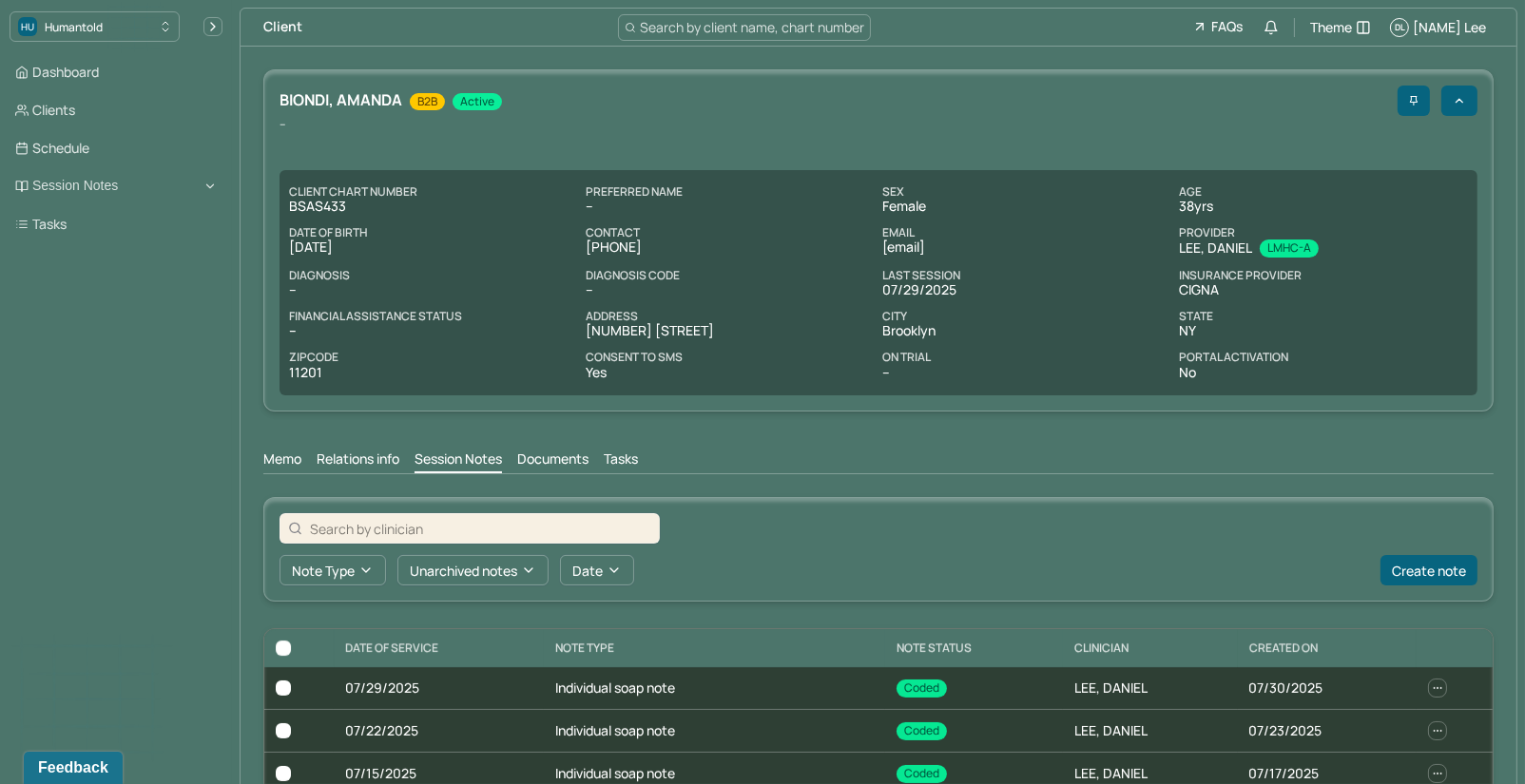 click on "Search by client name, chart number" at bounding box center (752, 27) 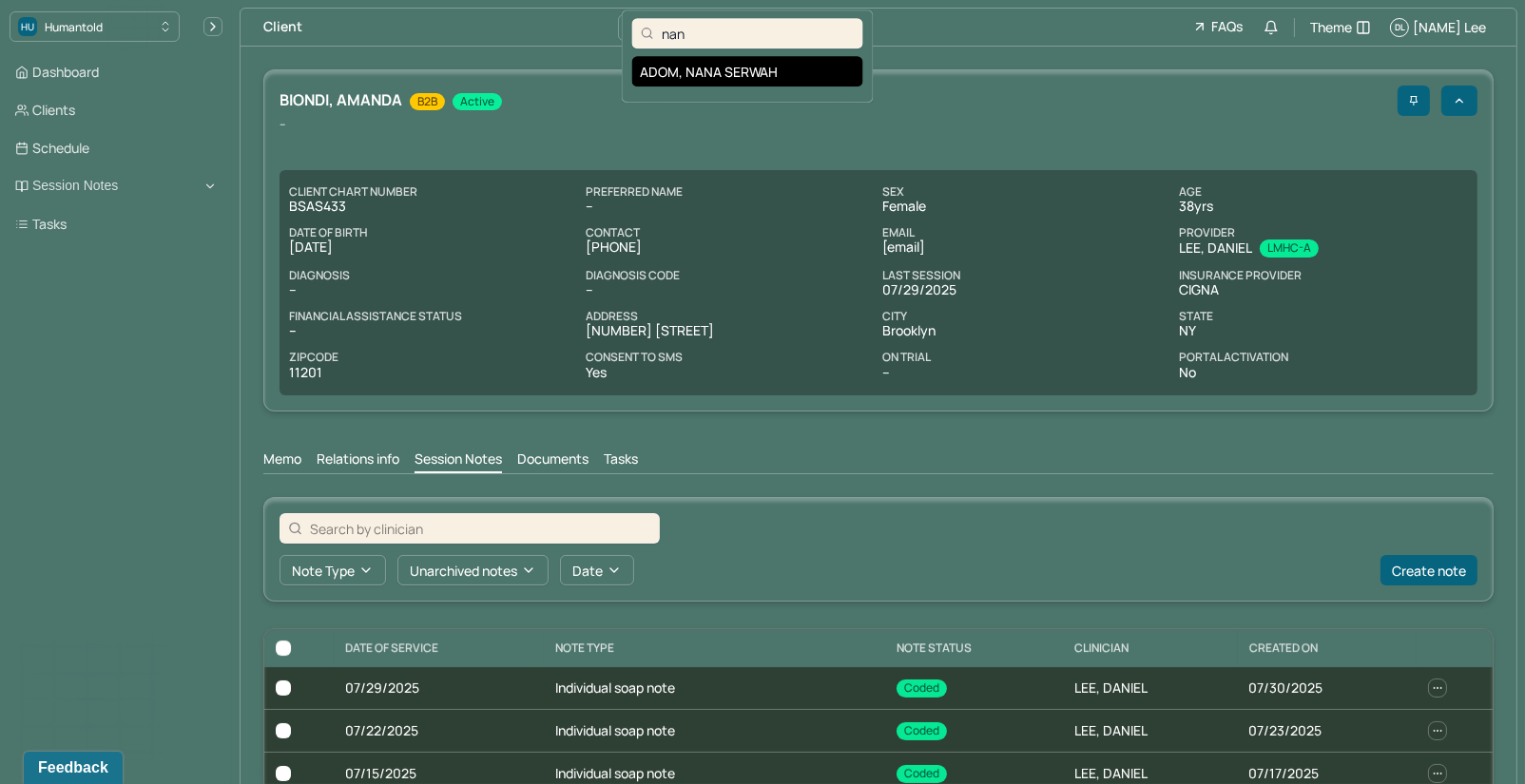 type on "nan" 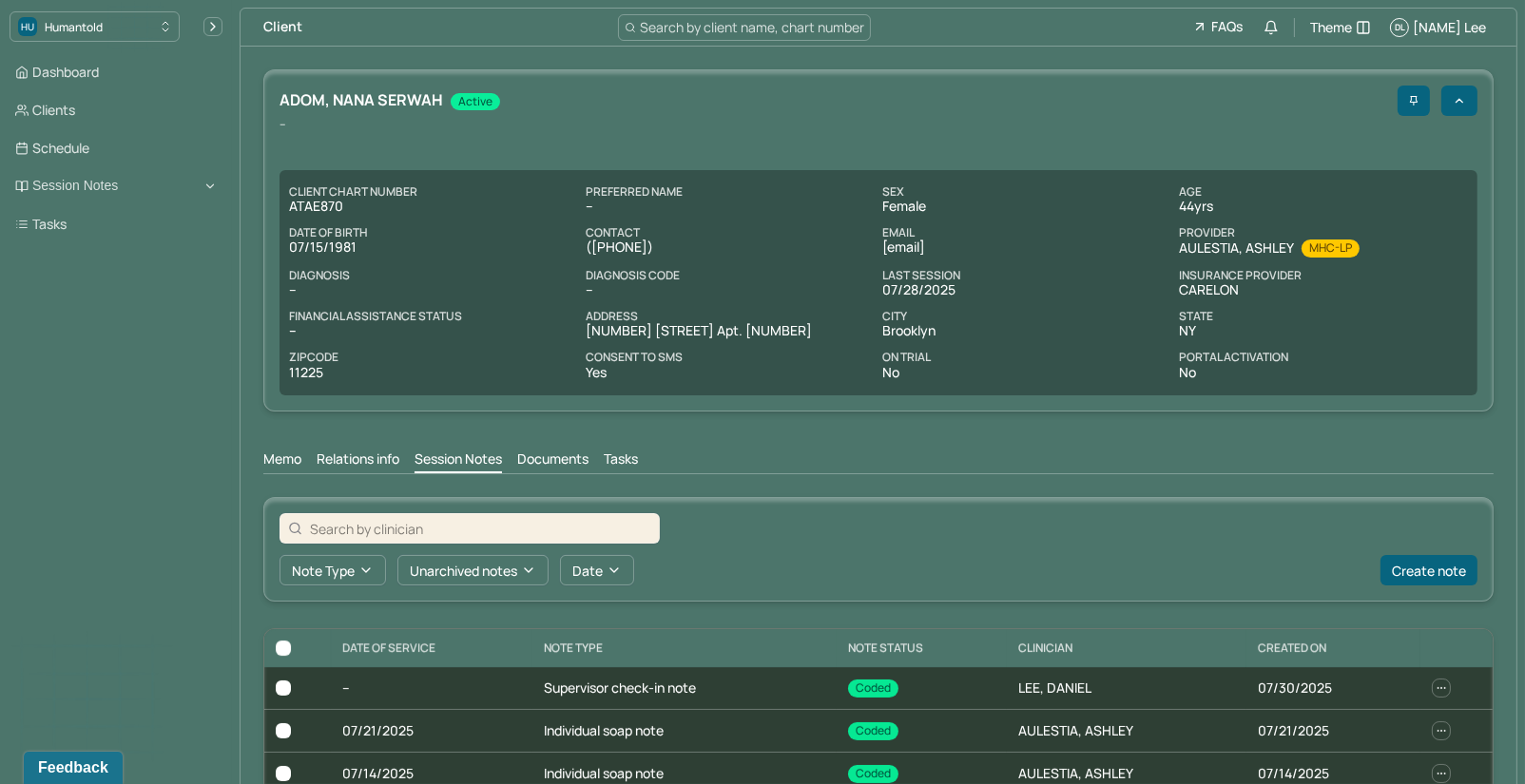 click on "Search by client name, chart number" at bounding box center [752, 27] 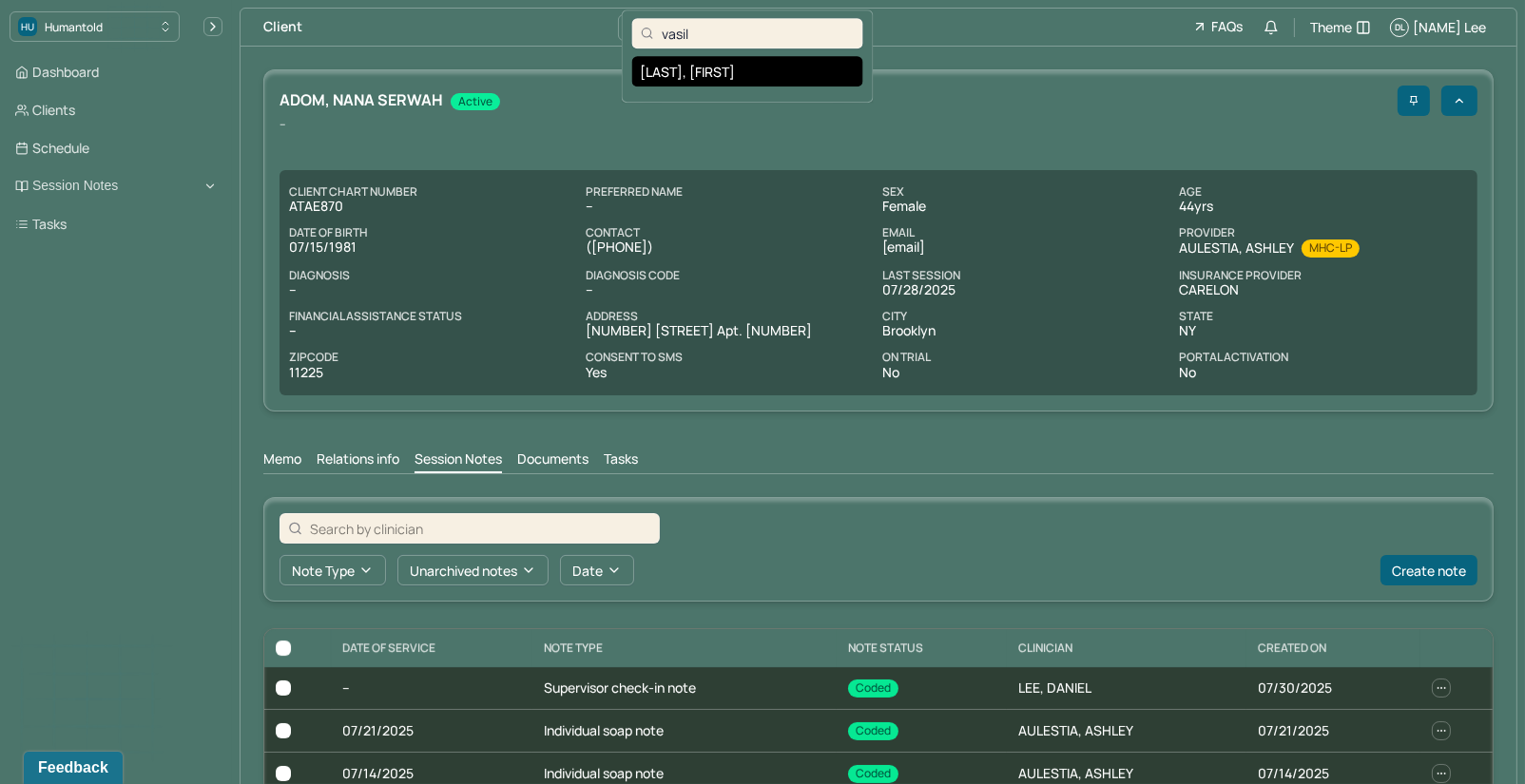 type on "vasil" 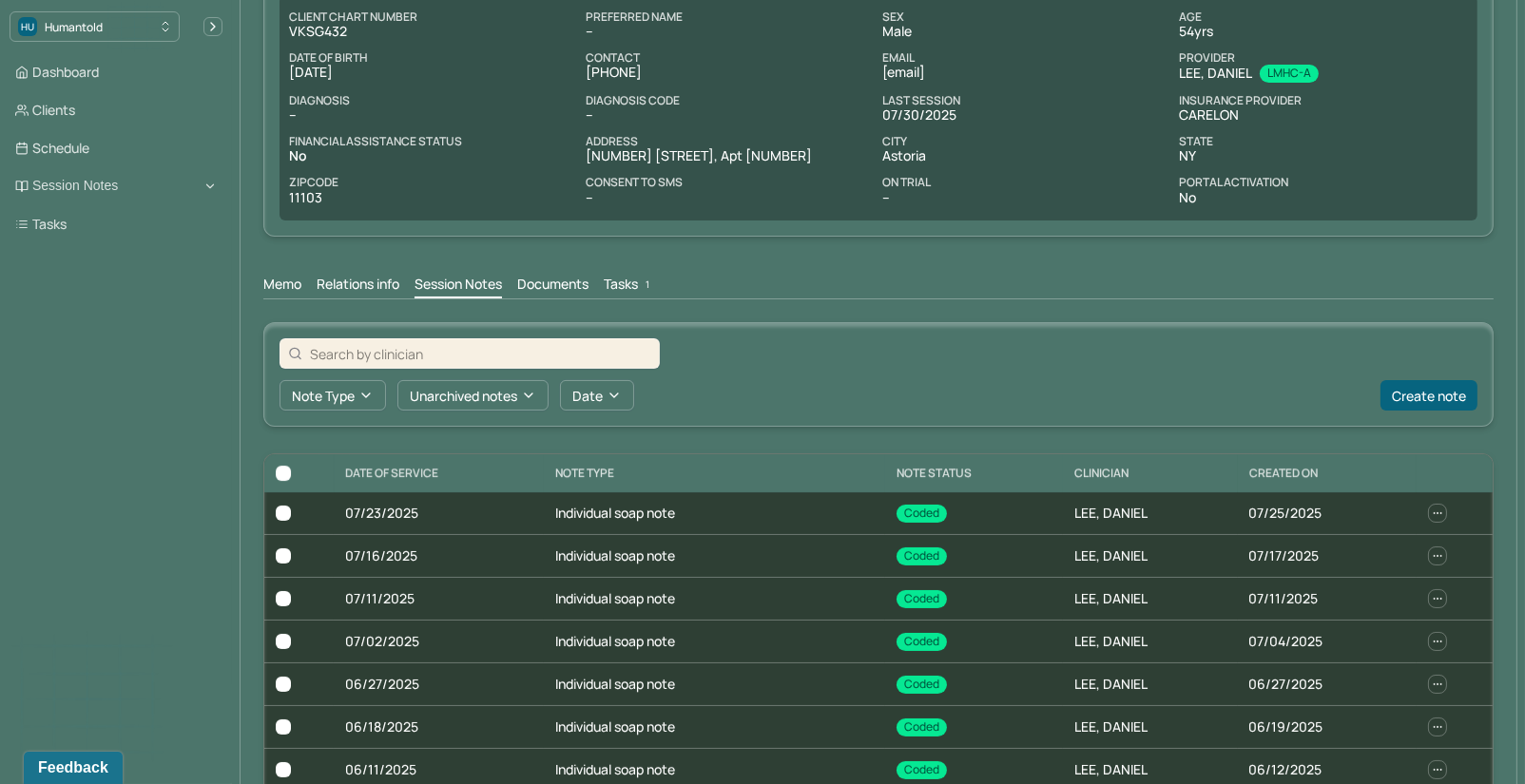 scroll, scrollTop: 178, scrollLeft: 0, axis: vertical 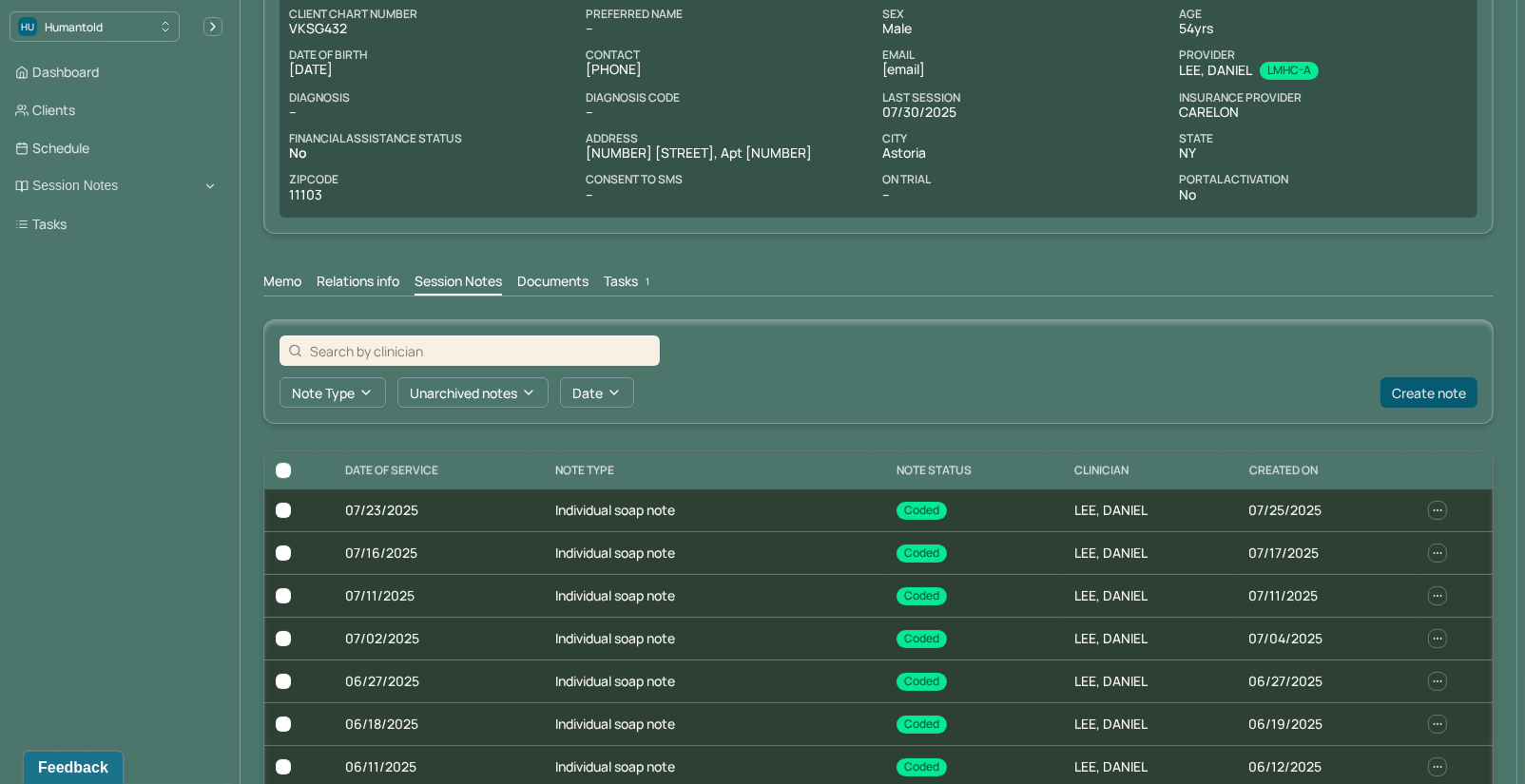 click on "Create note" at bounding box center (1429, 392) 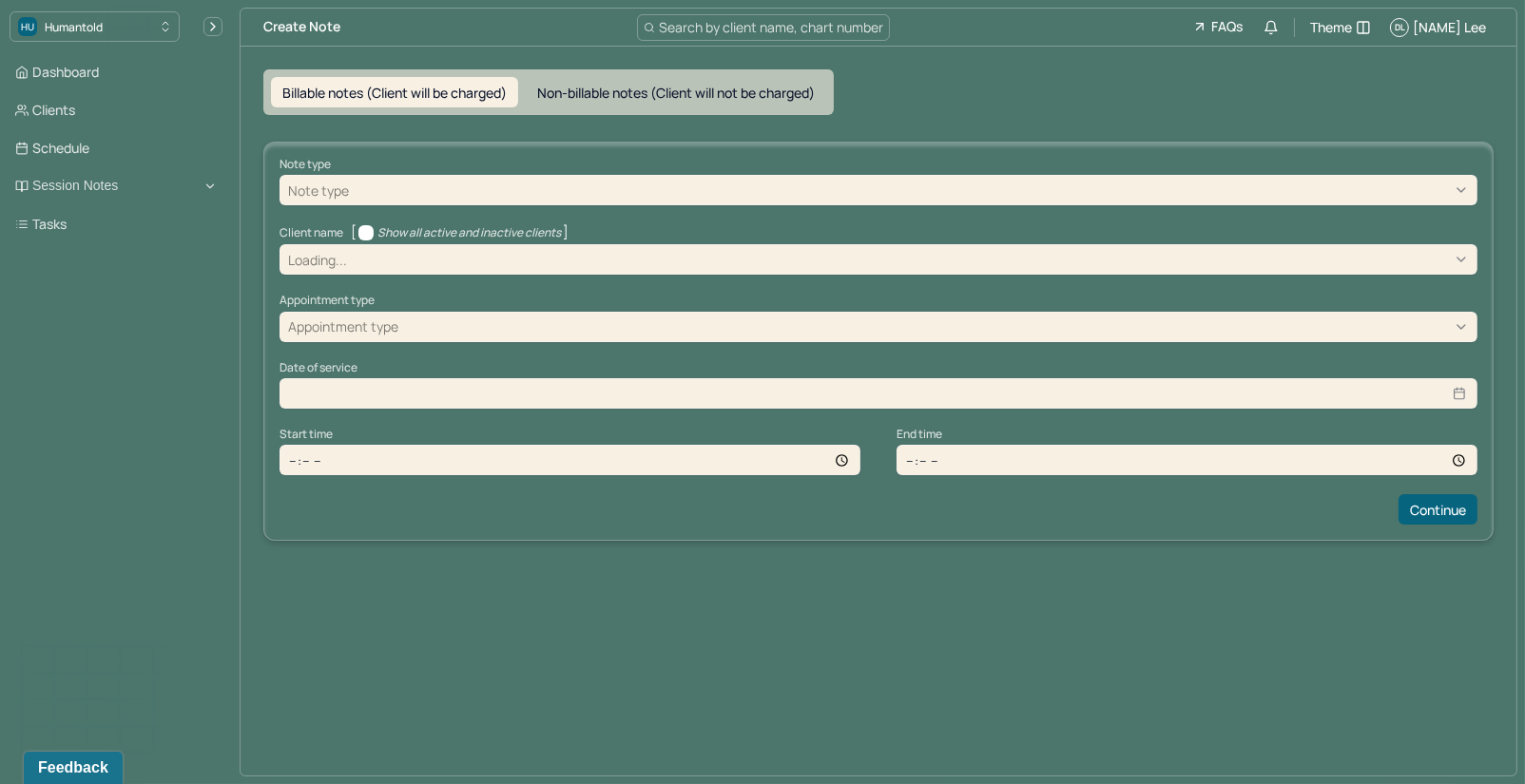 click at bounding box center [911, 190] 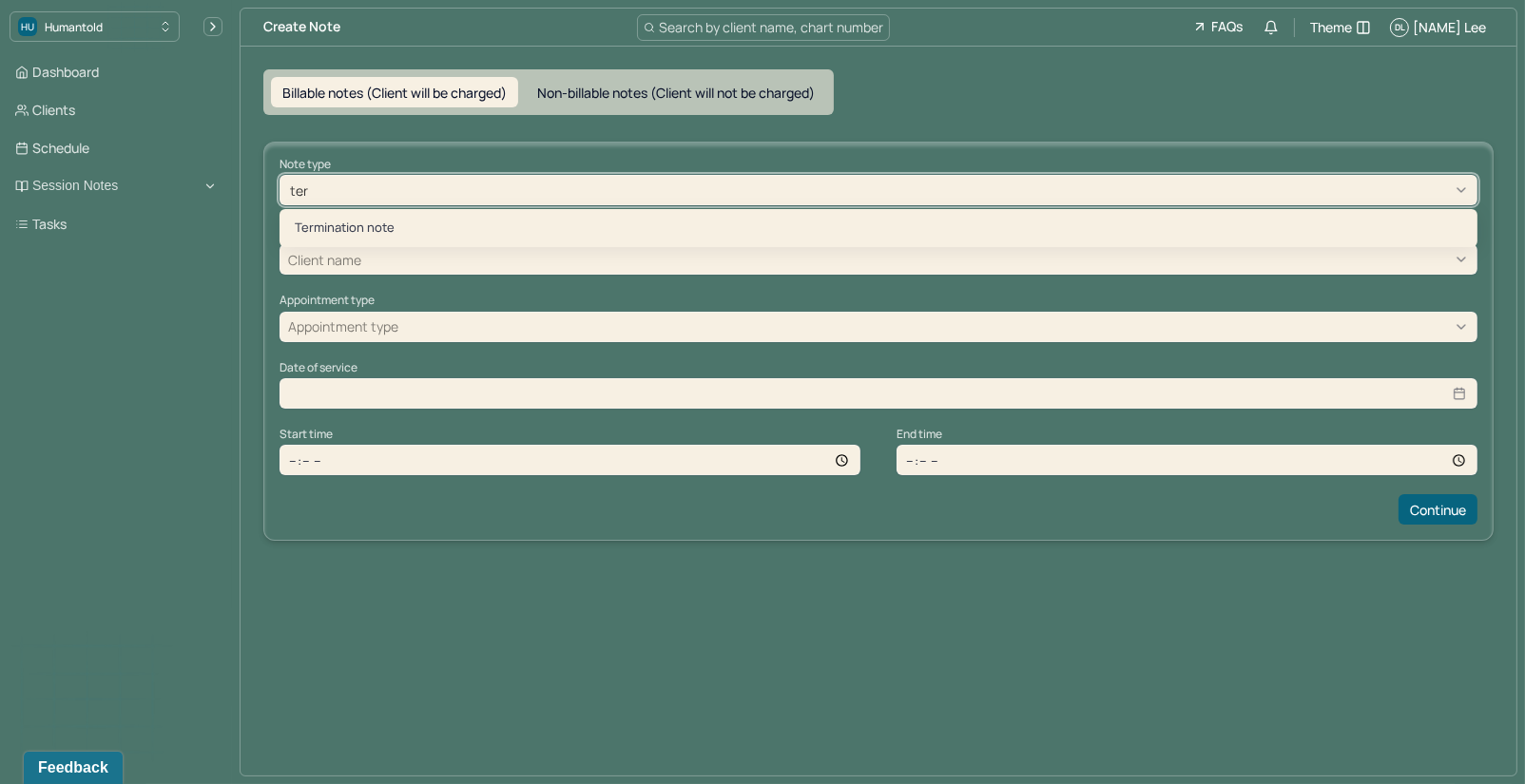 type on "term" 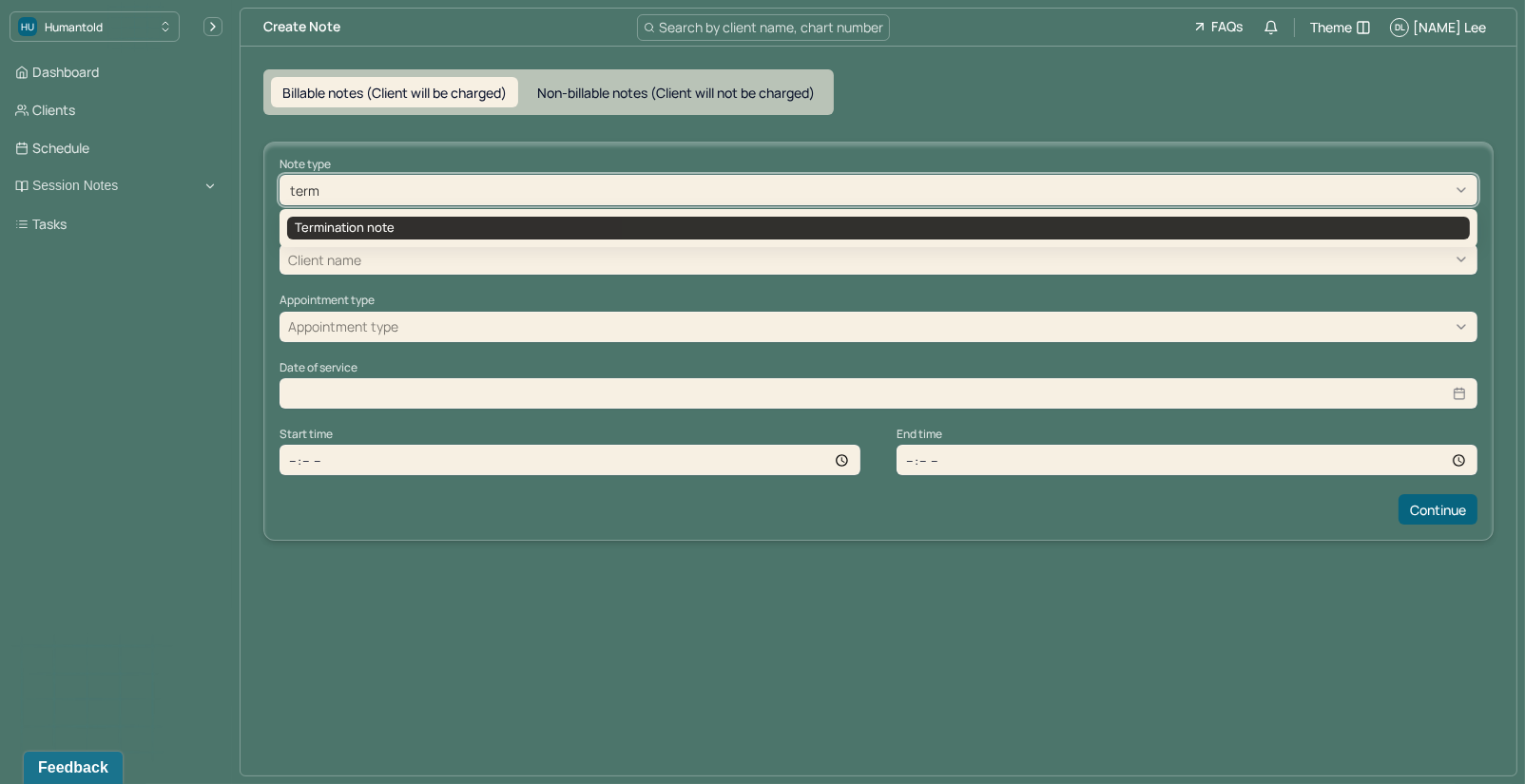 click on "Termination note" at bounding box center [878, 228] 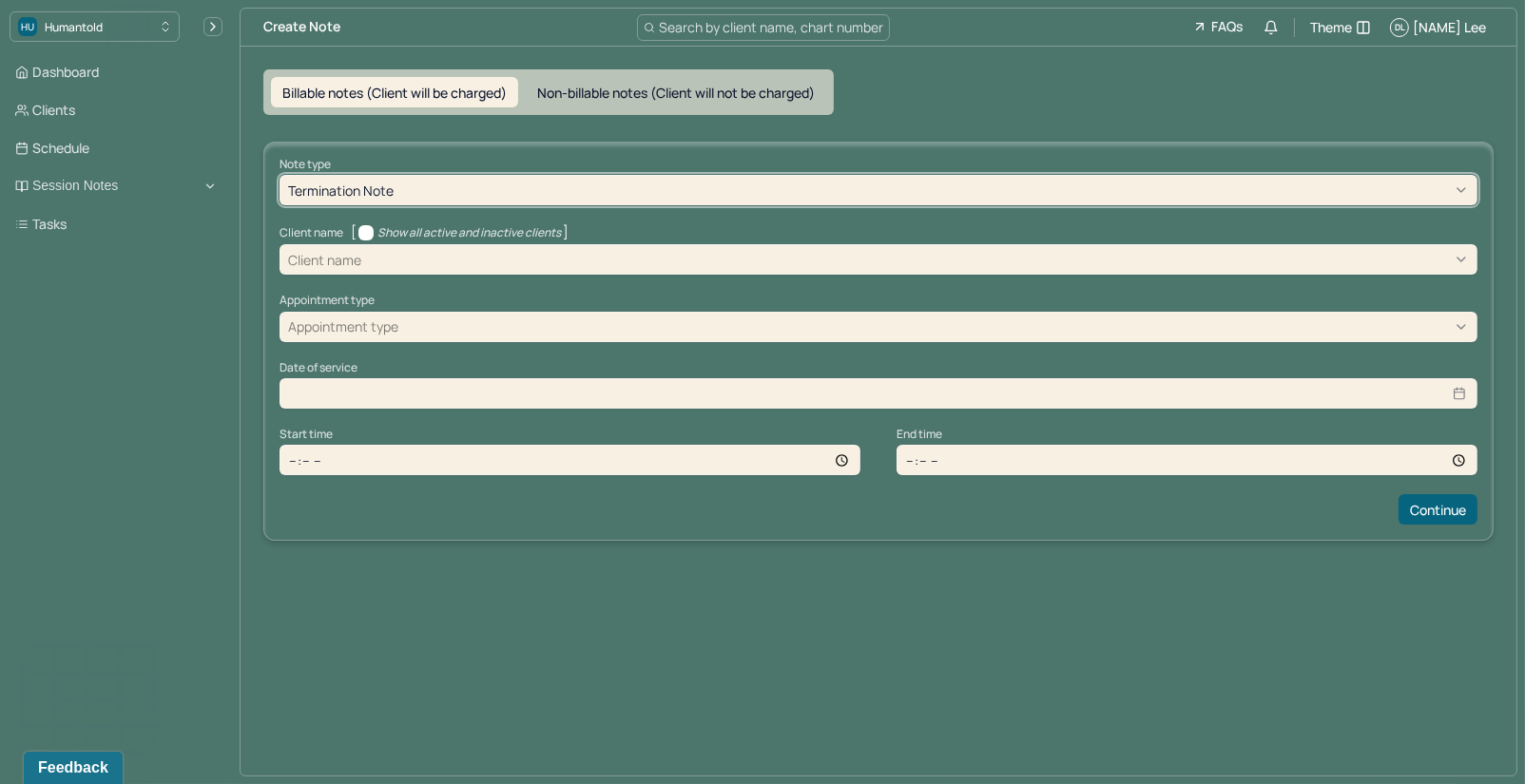 type 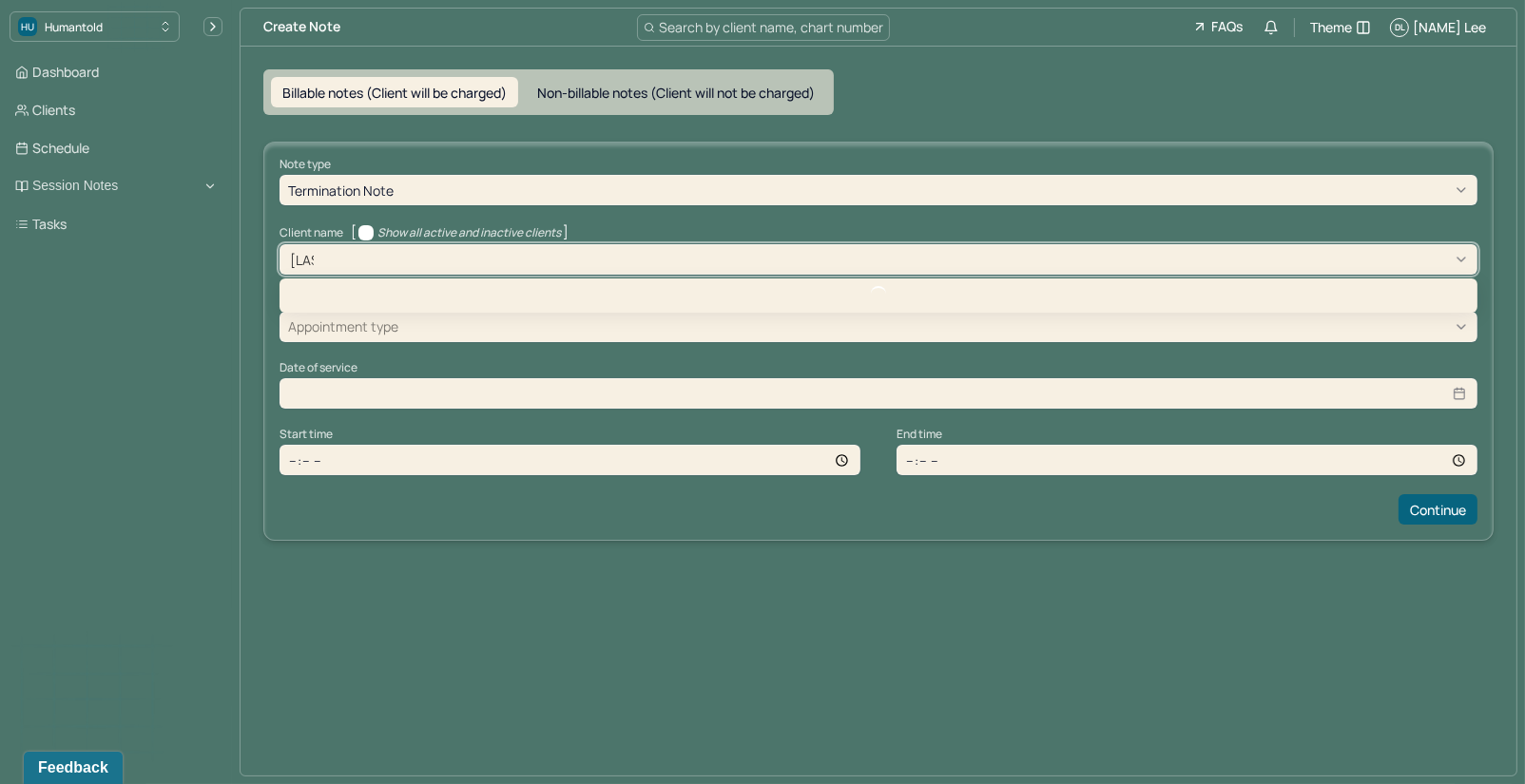 type on "vasil" 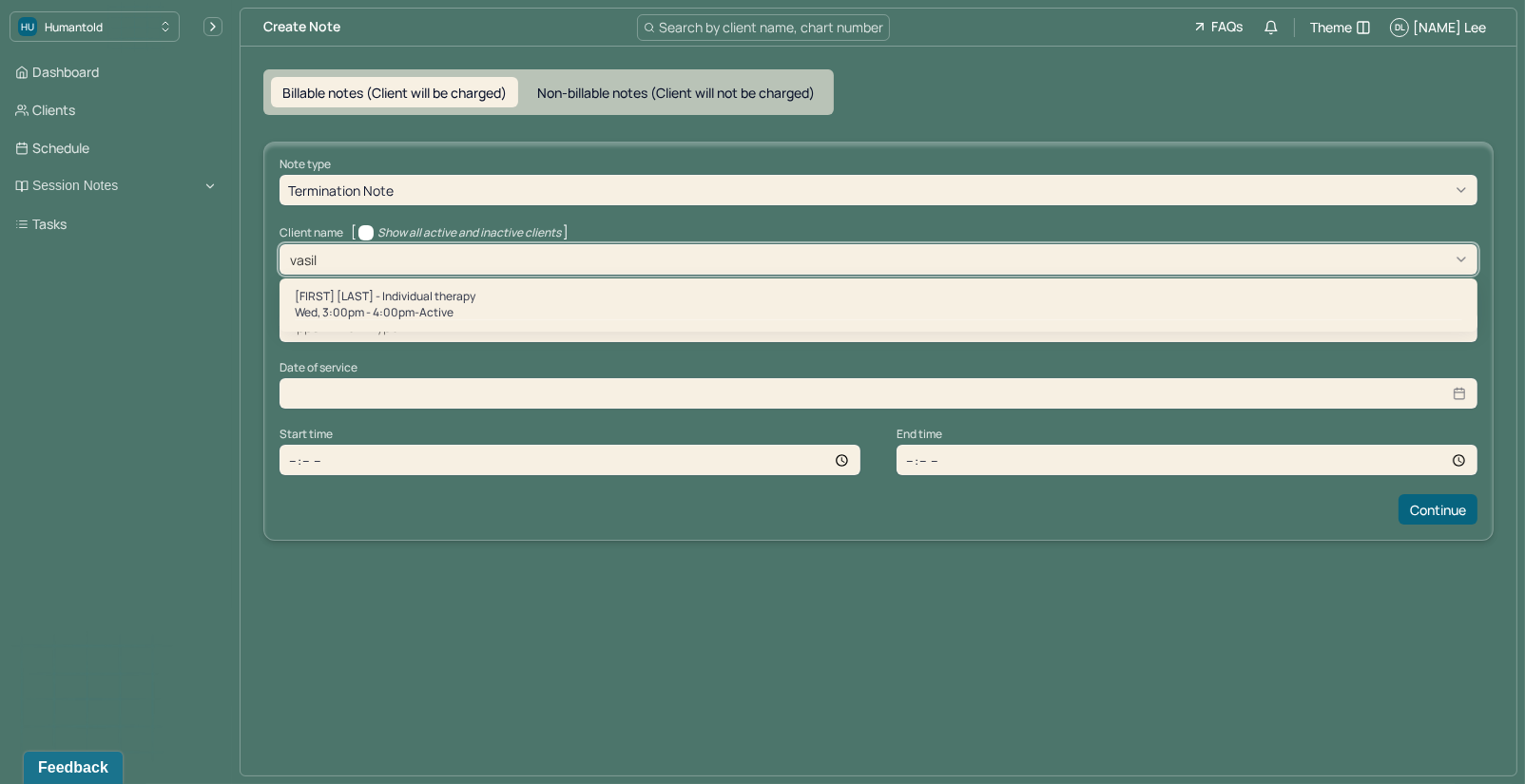 click on "[FIRST] [LAST] - Individual therapy [DAY], [TIME] - [STATUS]" at bounding box center (878, 305) 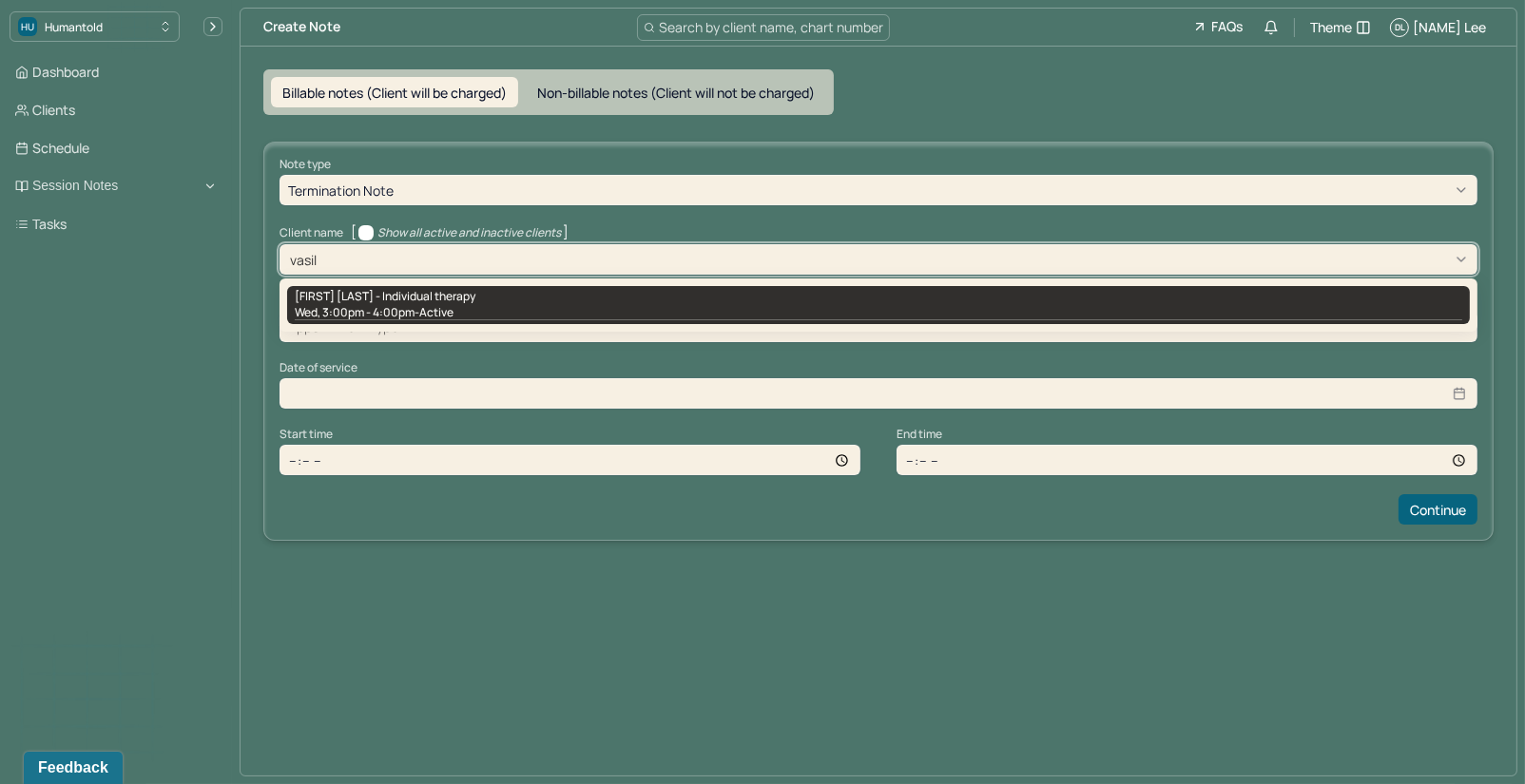 click on "[FIRST] [LAST] - Individual therapy" at bounding box center (385, 296) 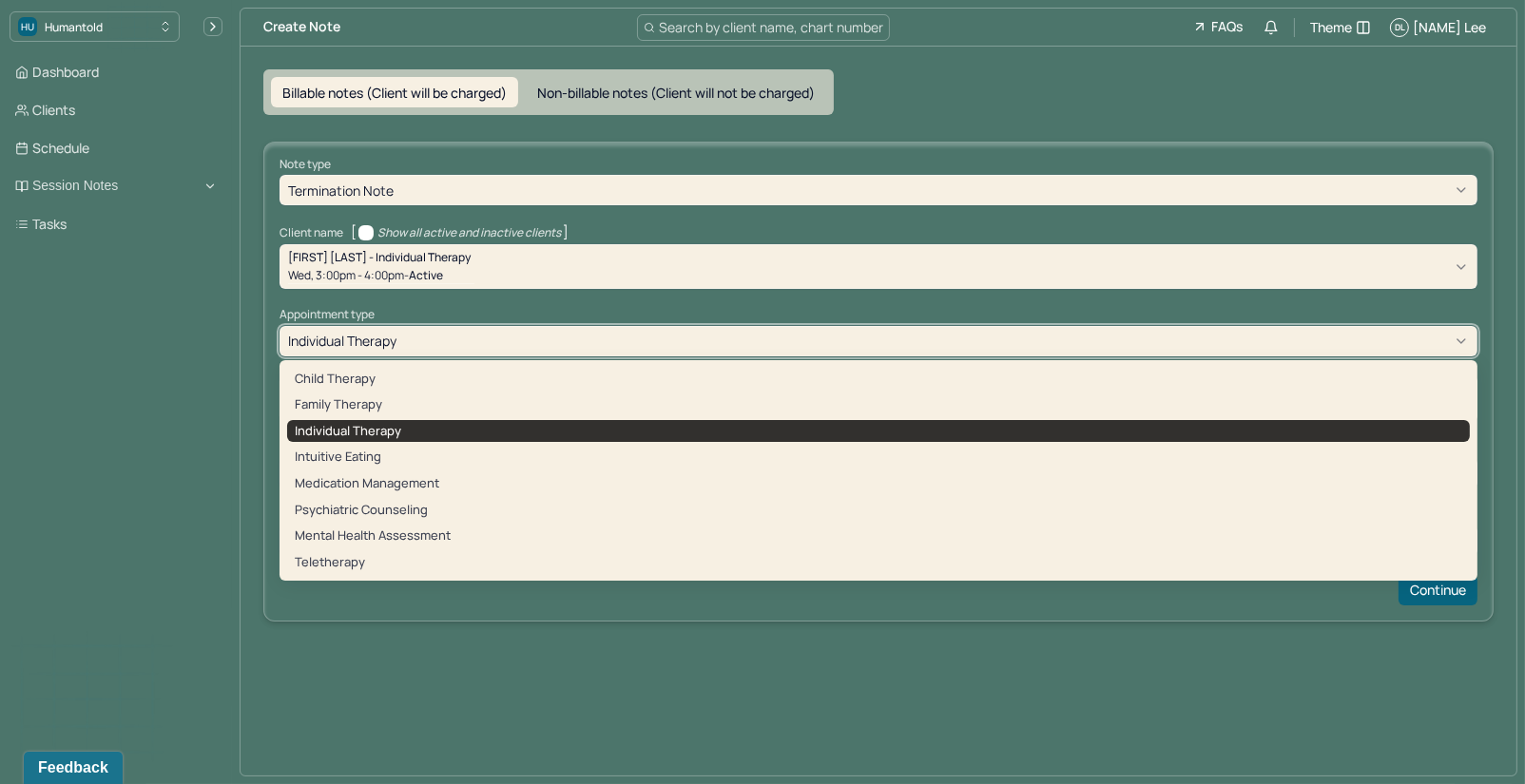 click on "individual therapy" at bounding box center [342, 340] 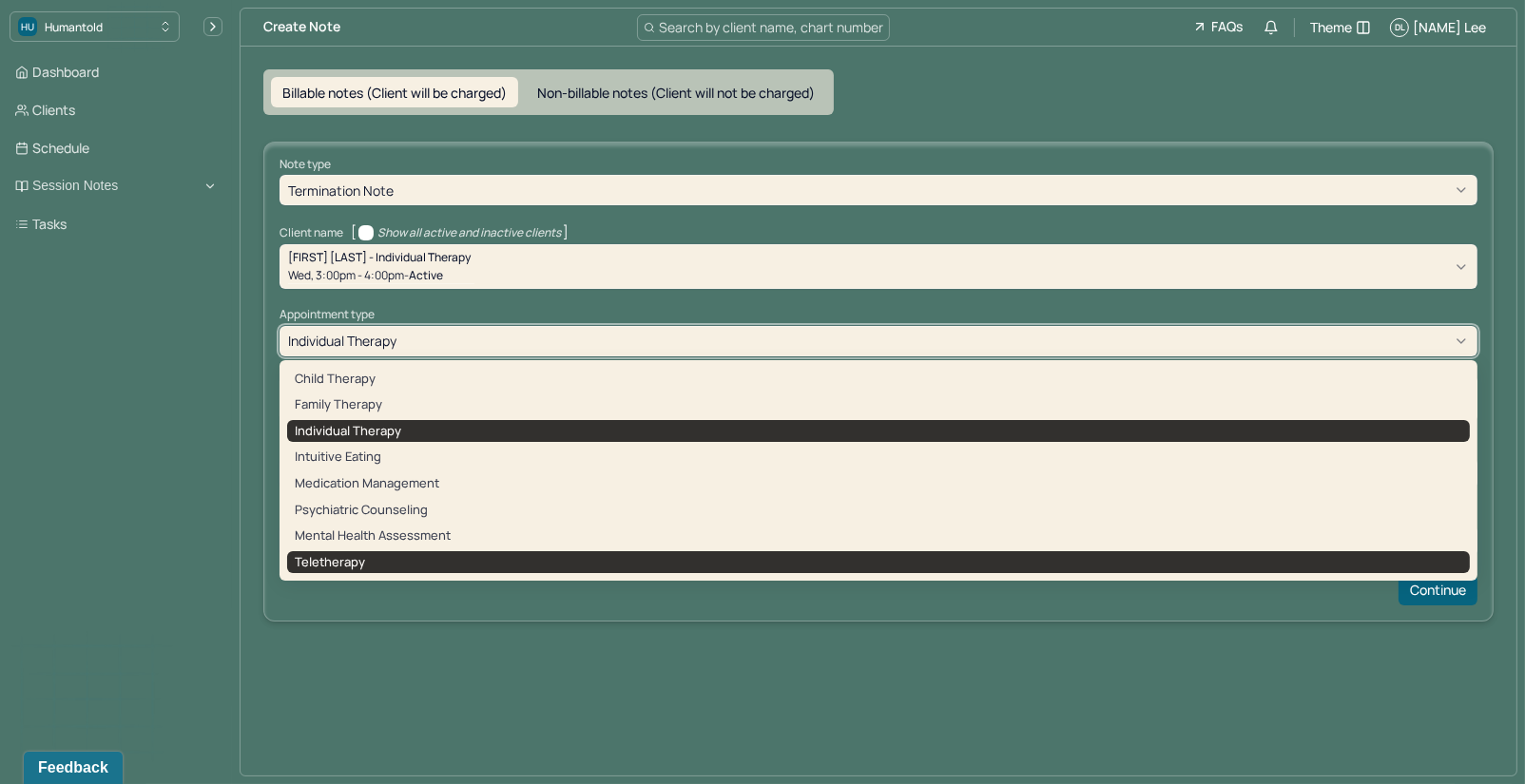 click on "teletherapy" at bounding box center [330, 562] 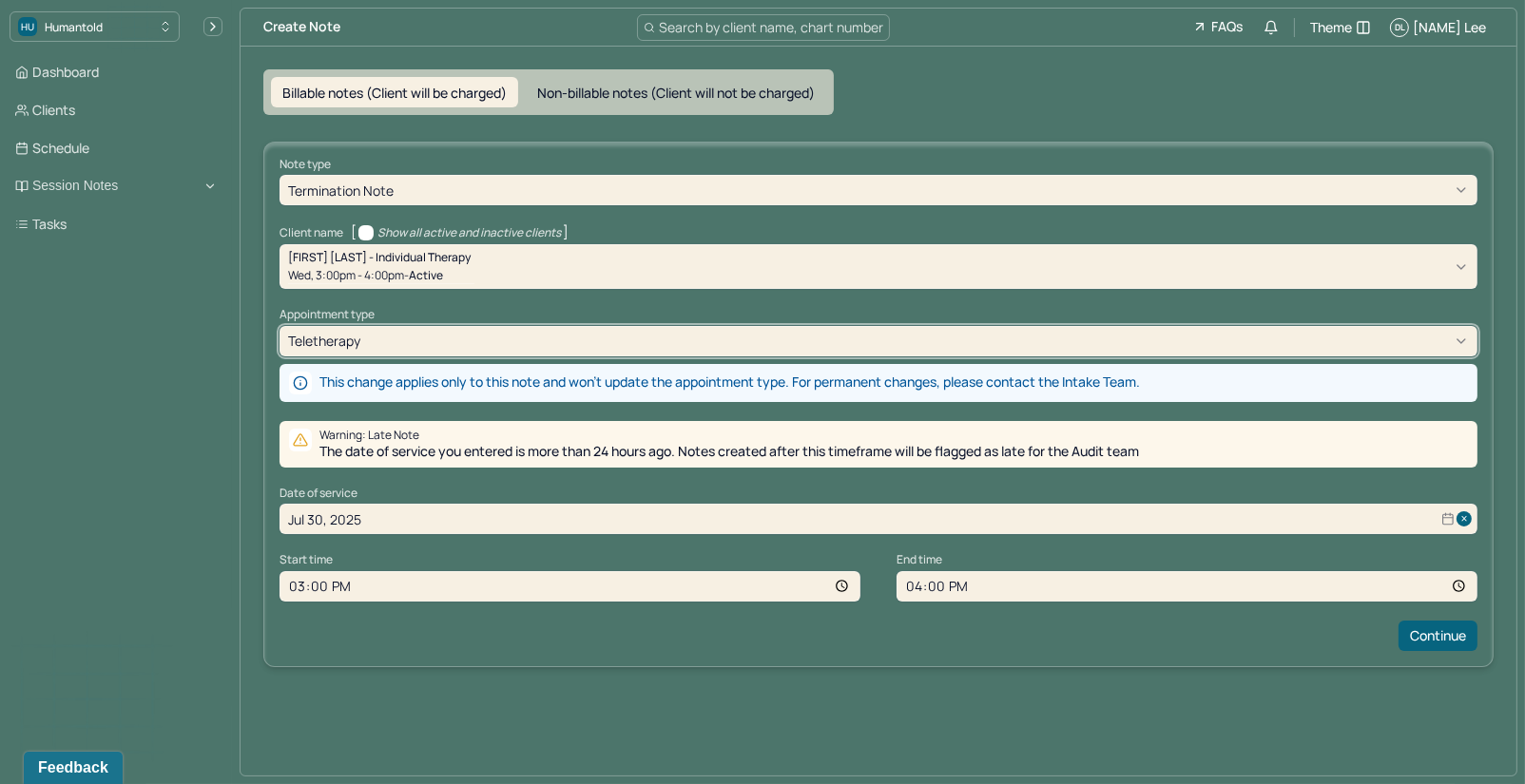 select on "6" 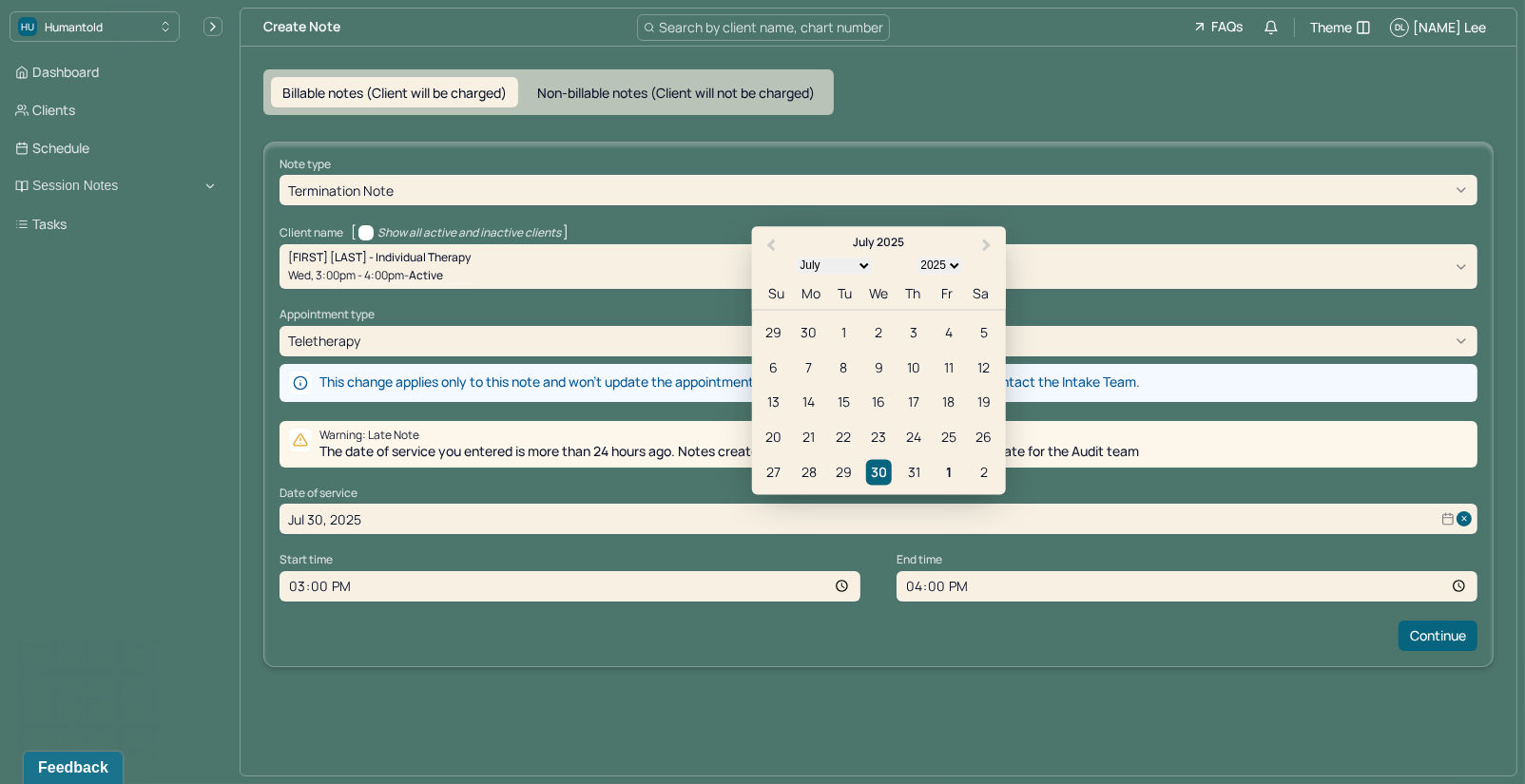 click on "Jul 30, 2025" at bounding box center [878, 519] 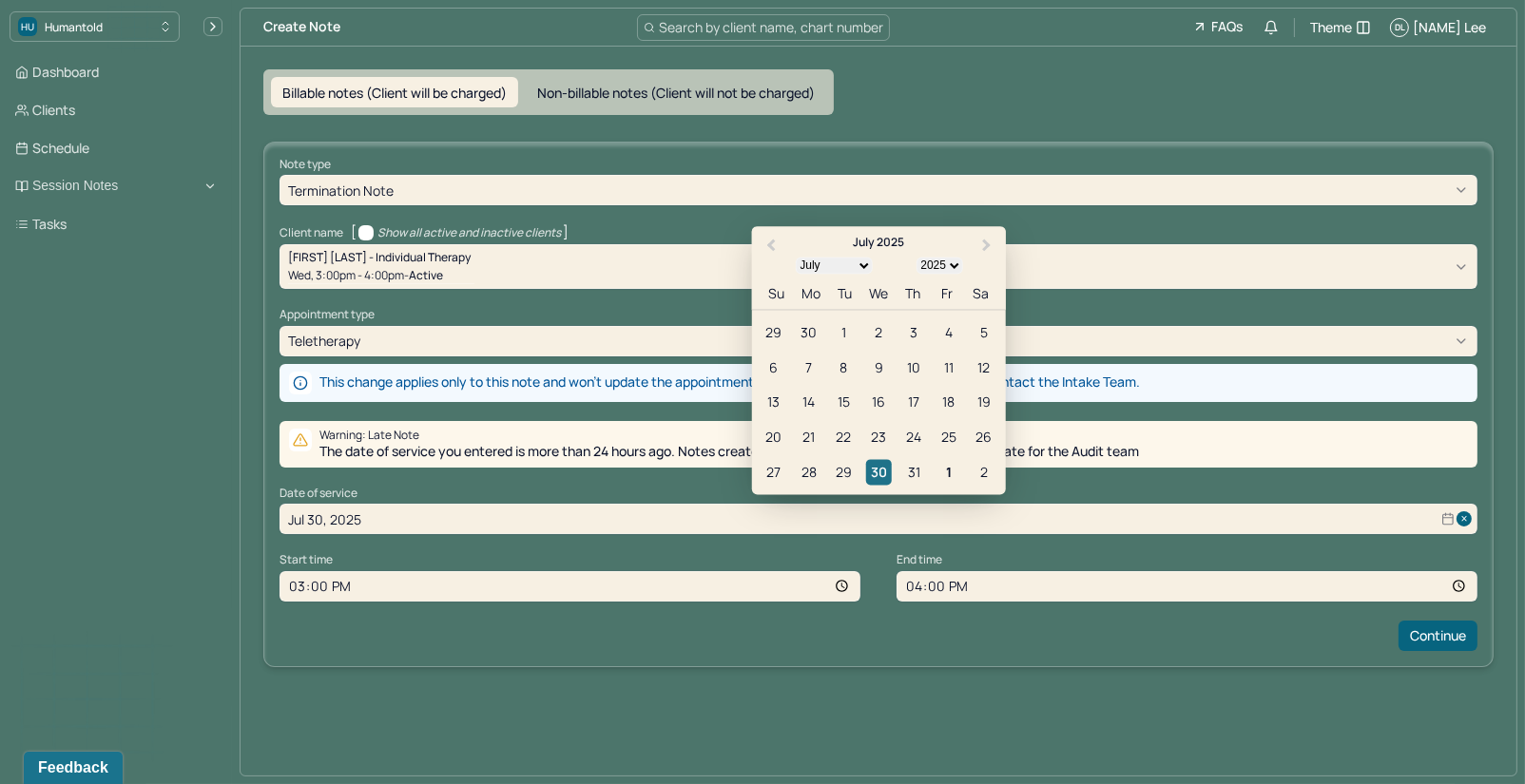 click on "30" at bounding box center (878, 472) 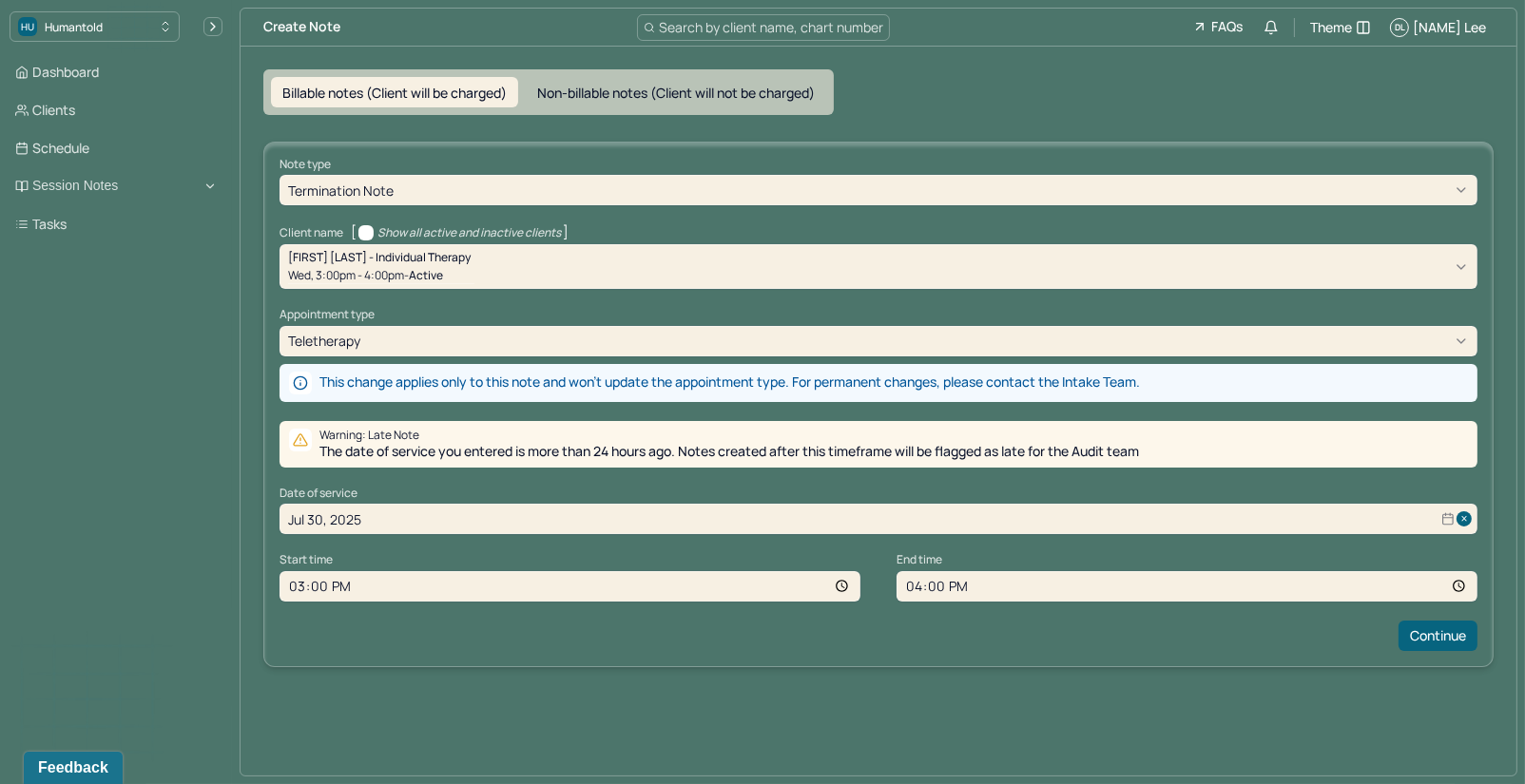 select on "6" 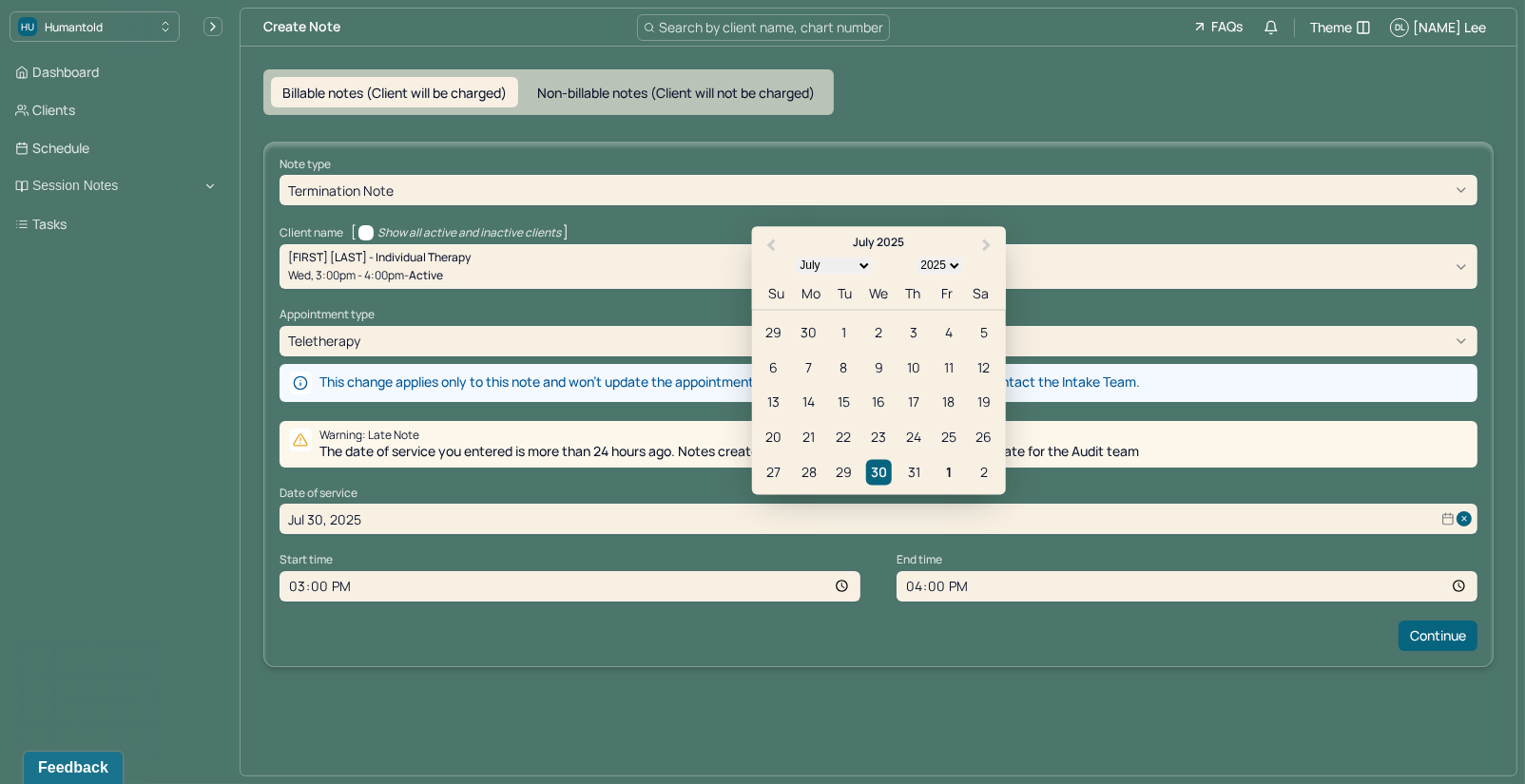 click on "Continue" at bounding box center (878, 636) 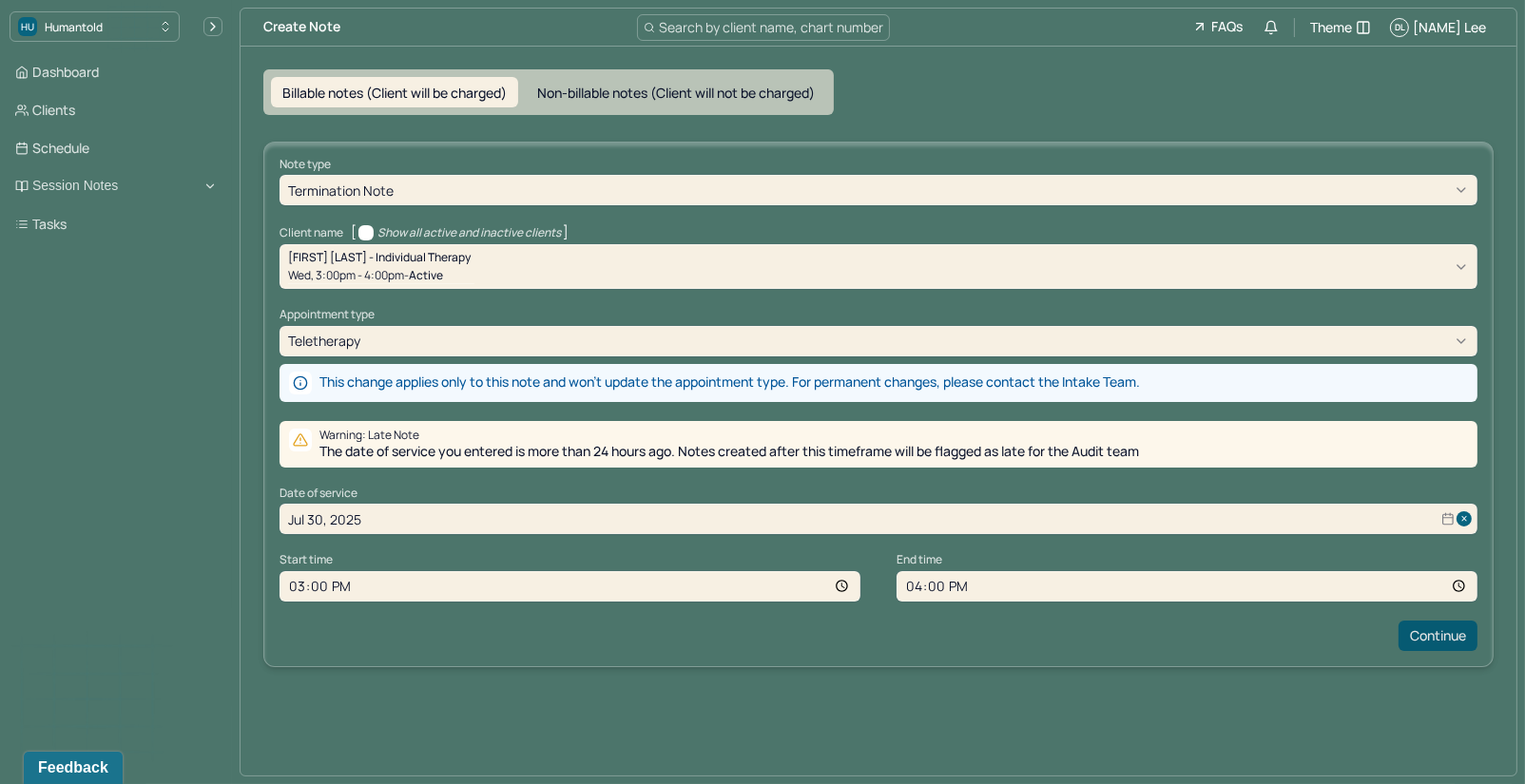 click on "Continue" at bounding box center [1438, 636] 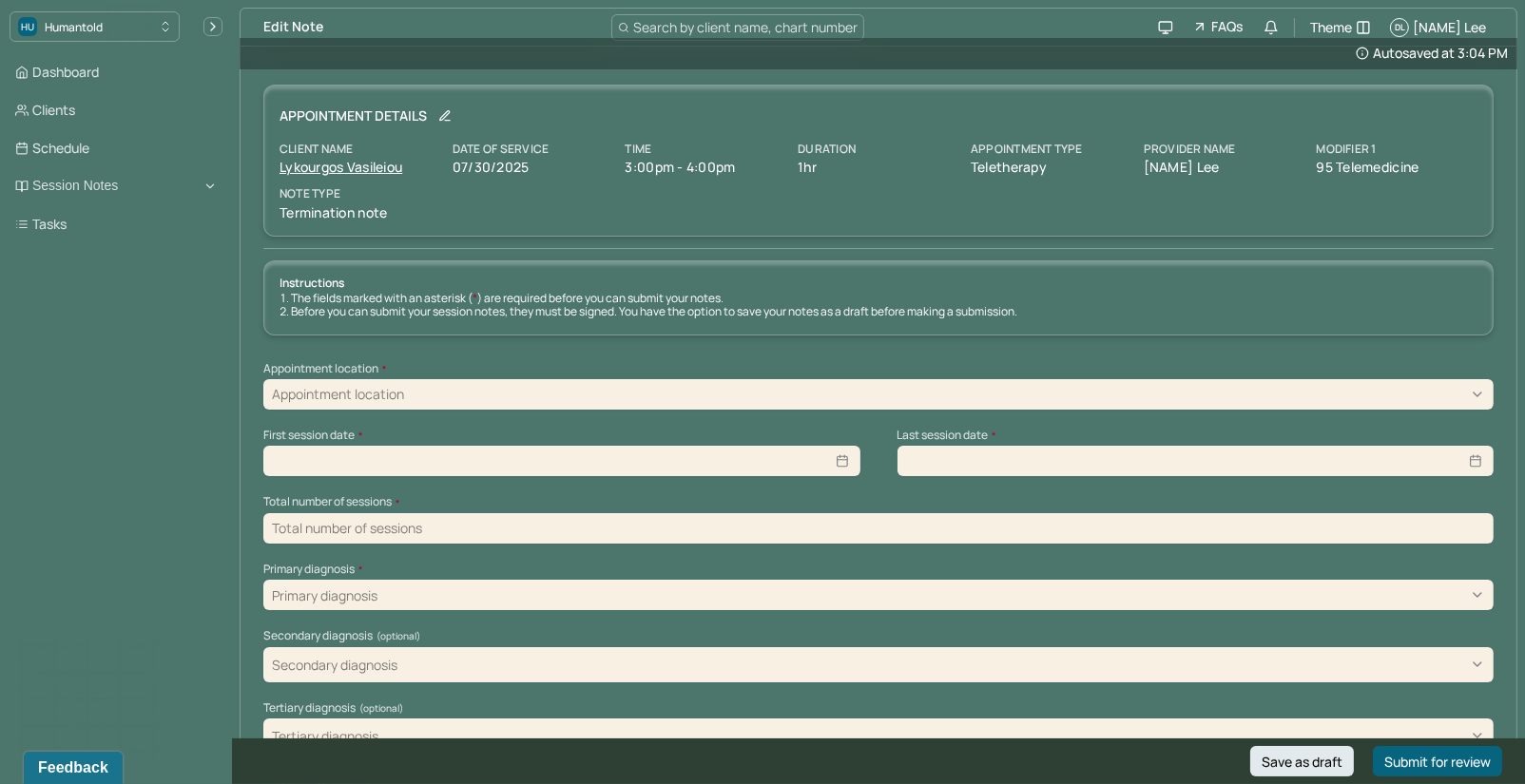 click on "Appointment location" at bounding box center (878, 394) 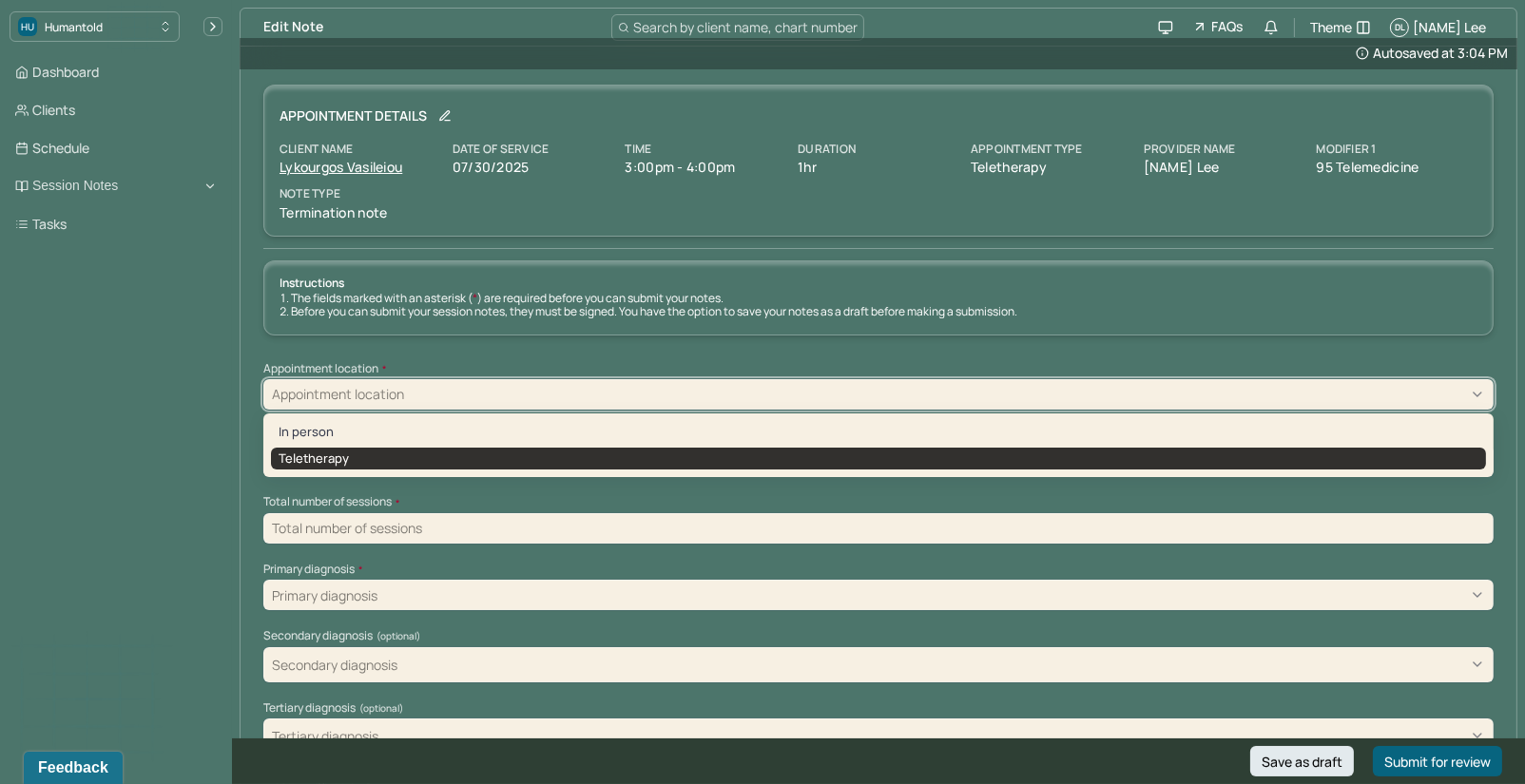 click on "Teletherapy" at bounding box center [878, 459] 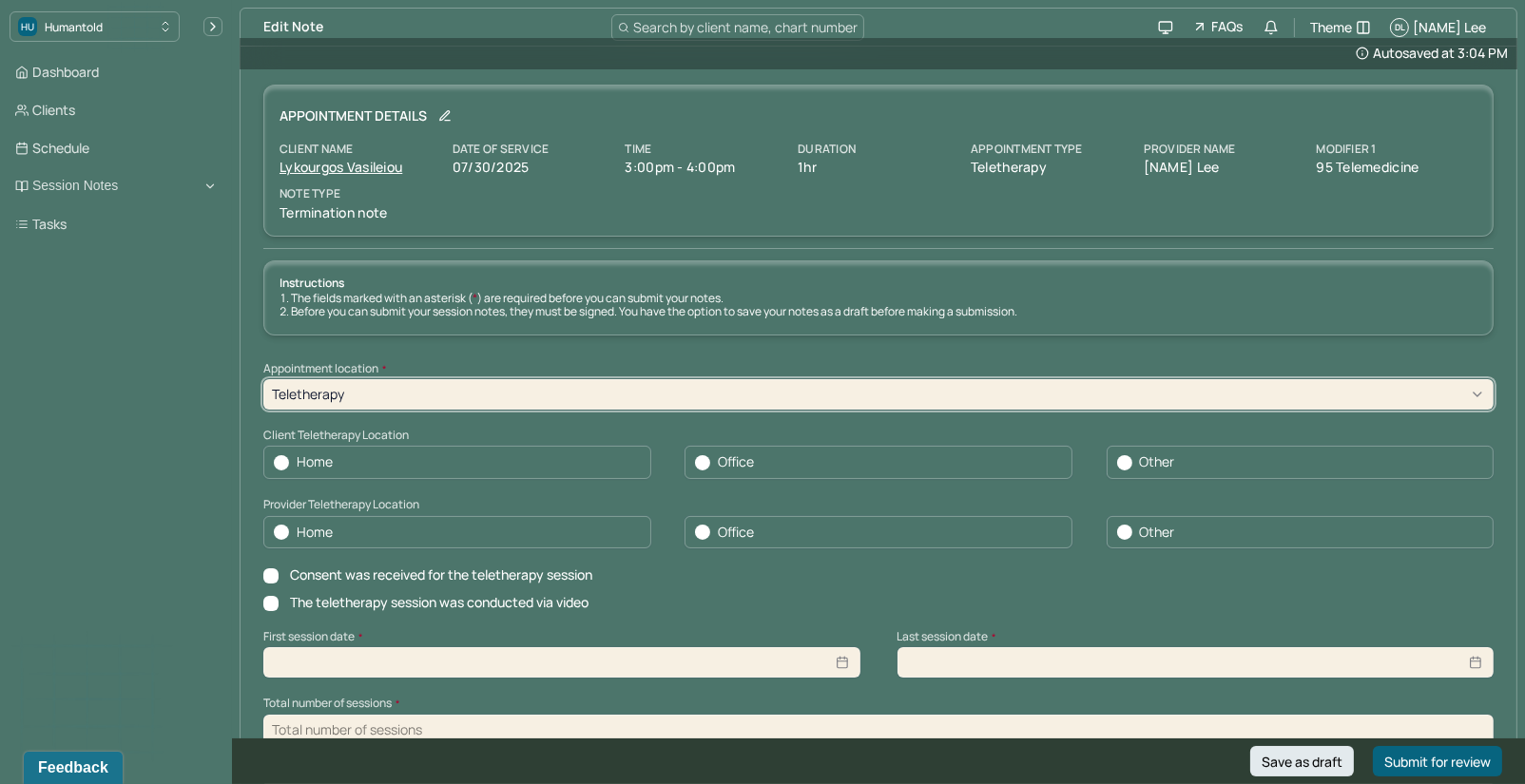 click at bounding box center [281, 463] 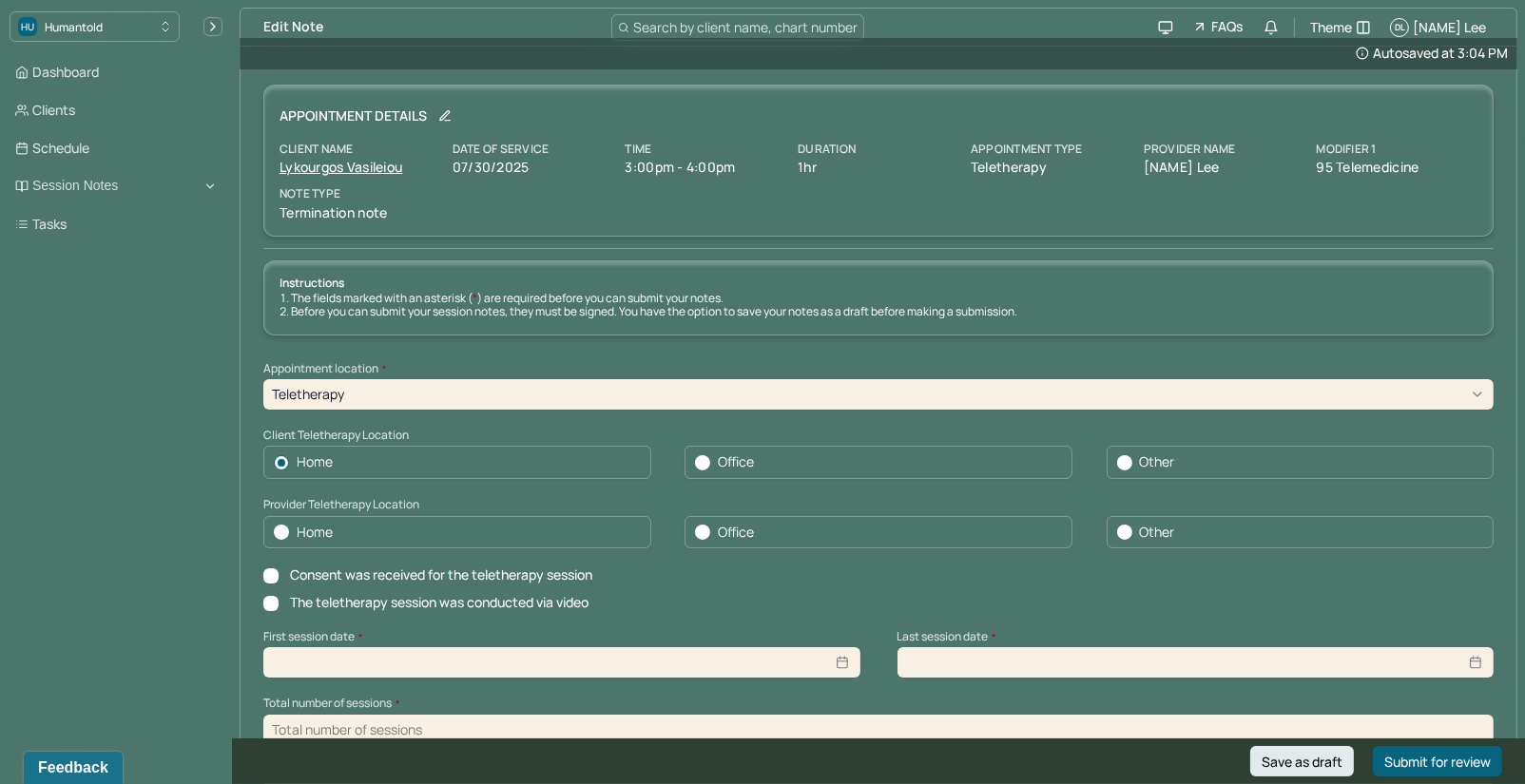 click on "Home" at bounding box center (457, 532) 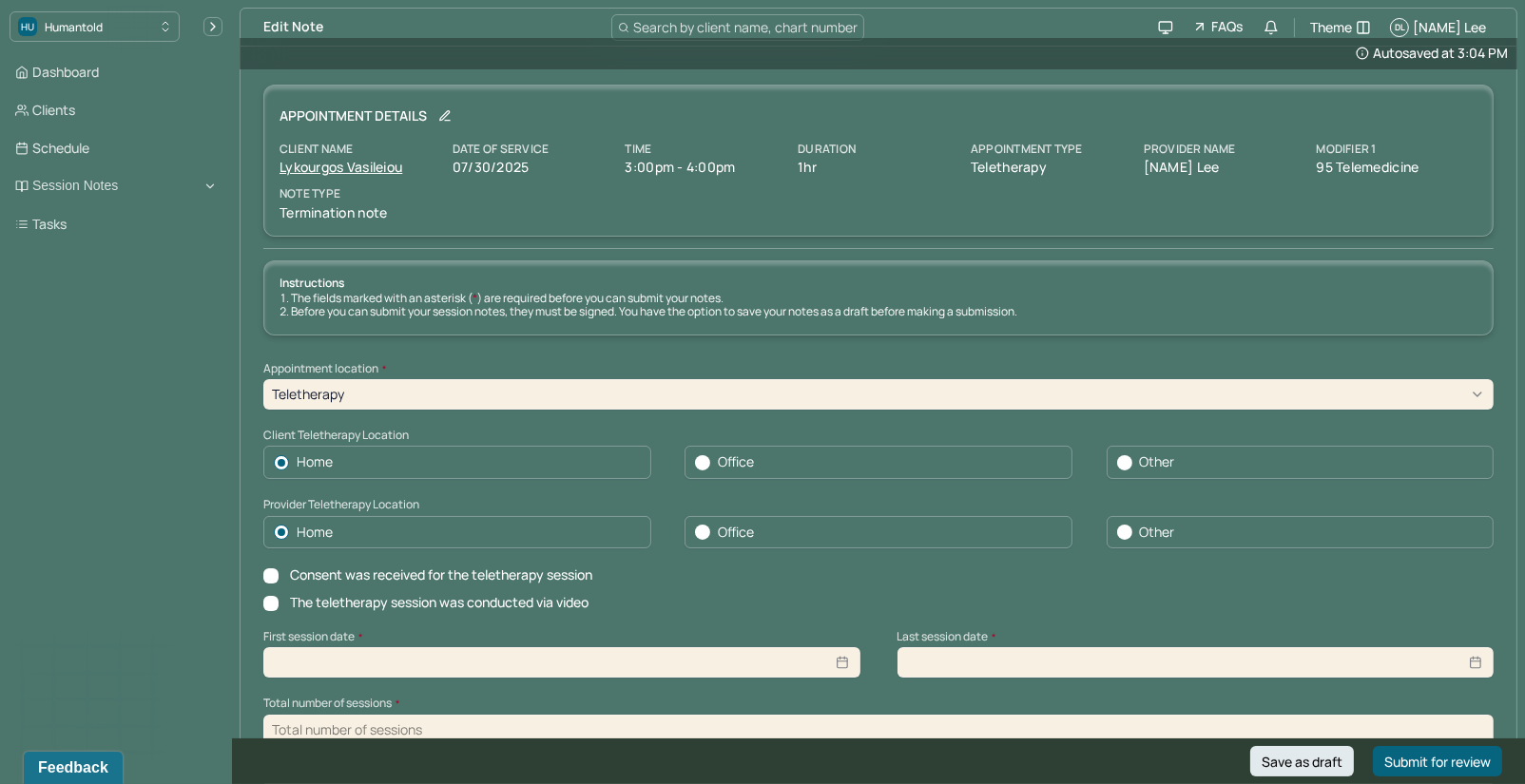 click on "Consent was received for the teletherapy session" at bounding box center (271, 576) 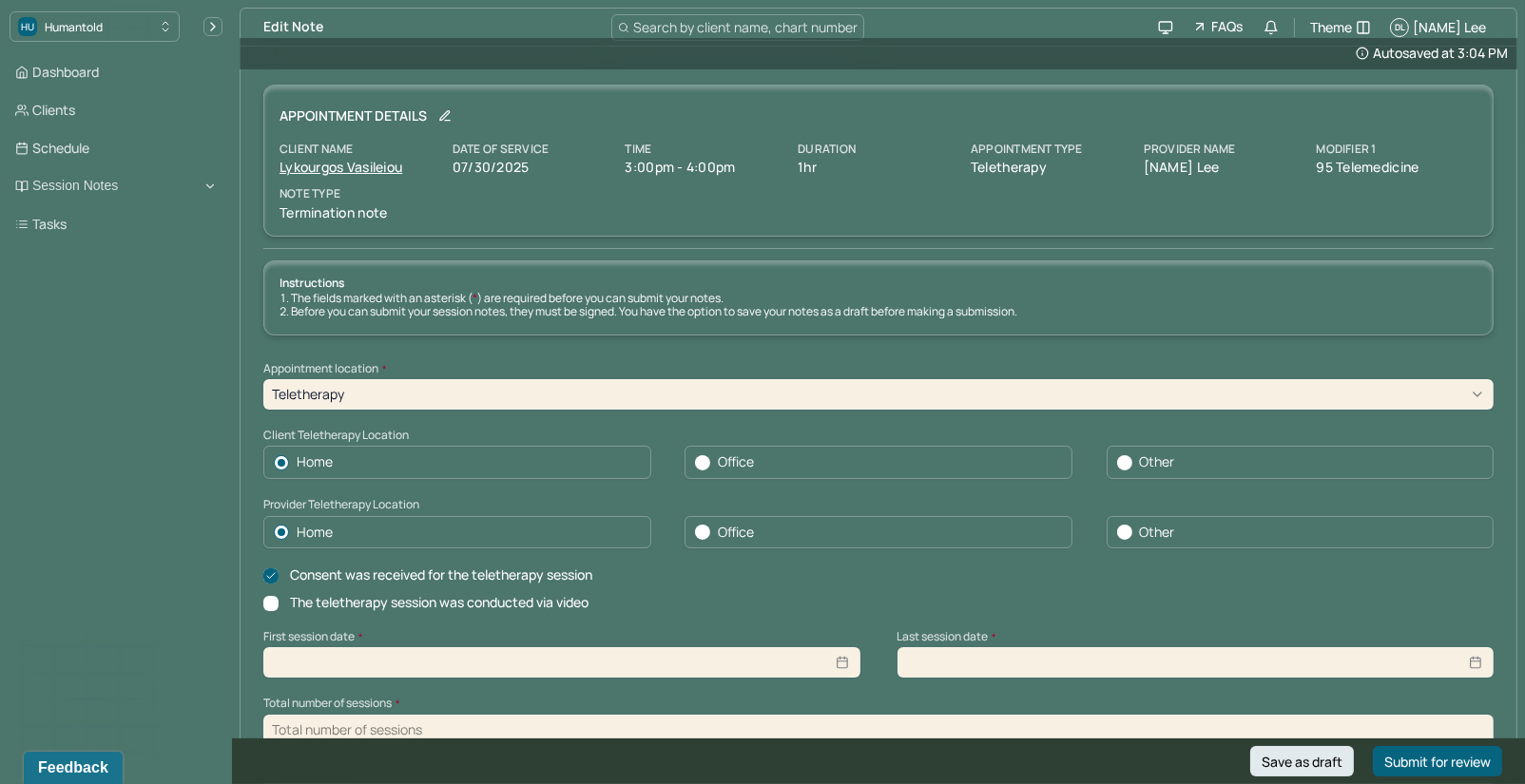 click on "The teletherapy session was conducted via video" at bounding box center (271, 603) 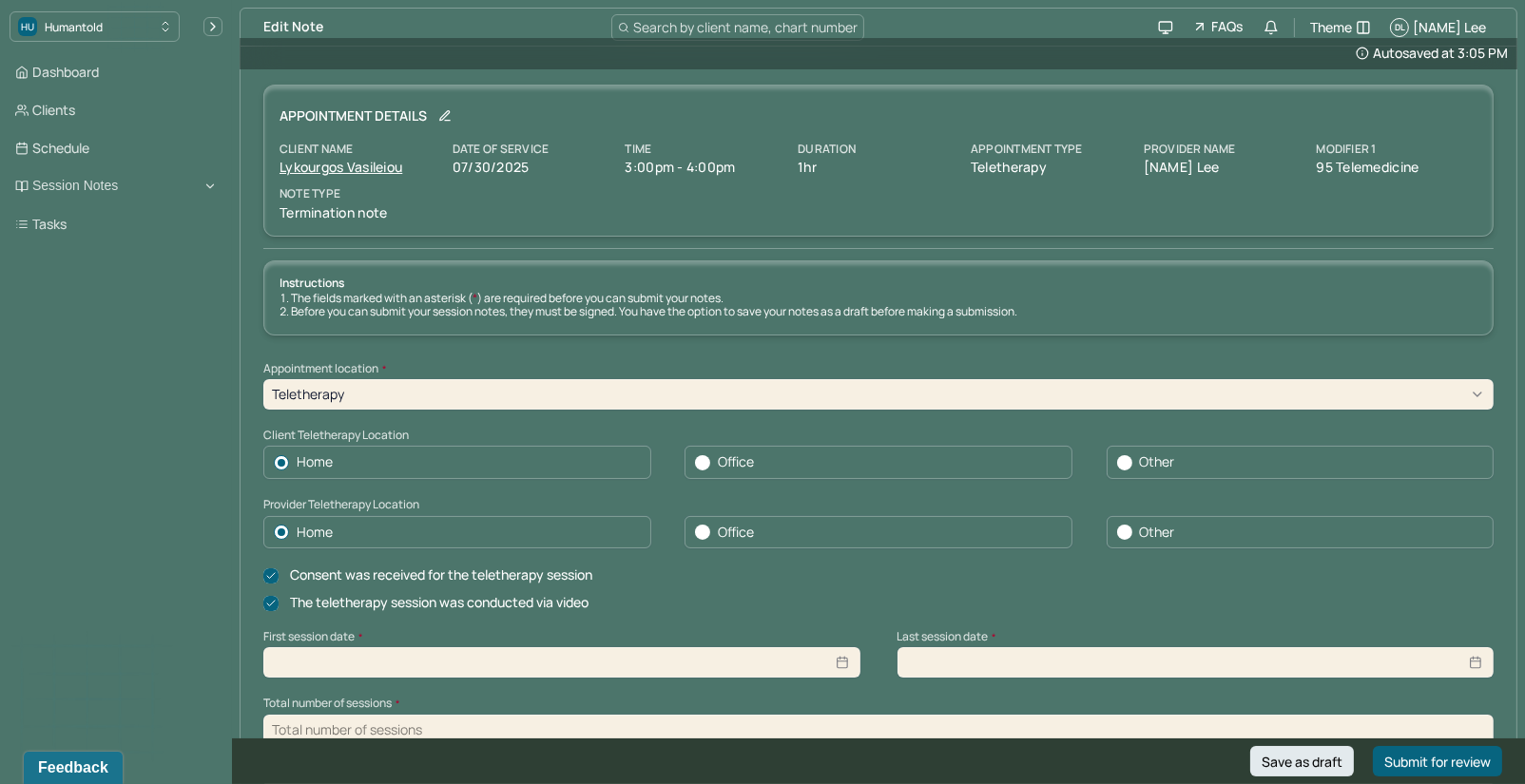 click at bounding box center (562, 662) 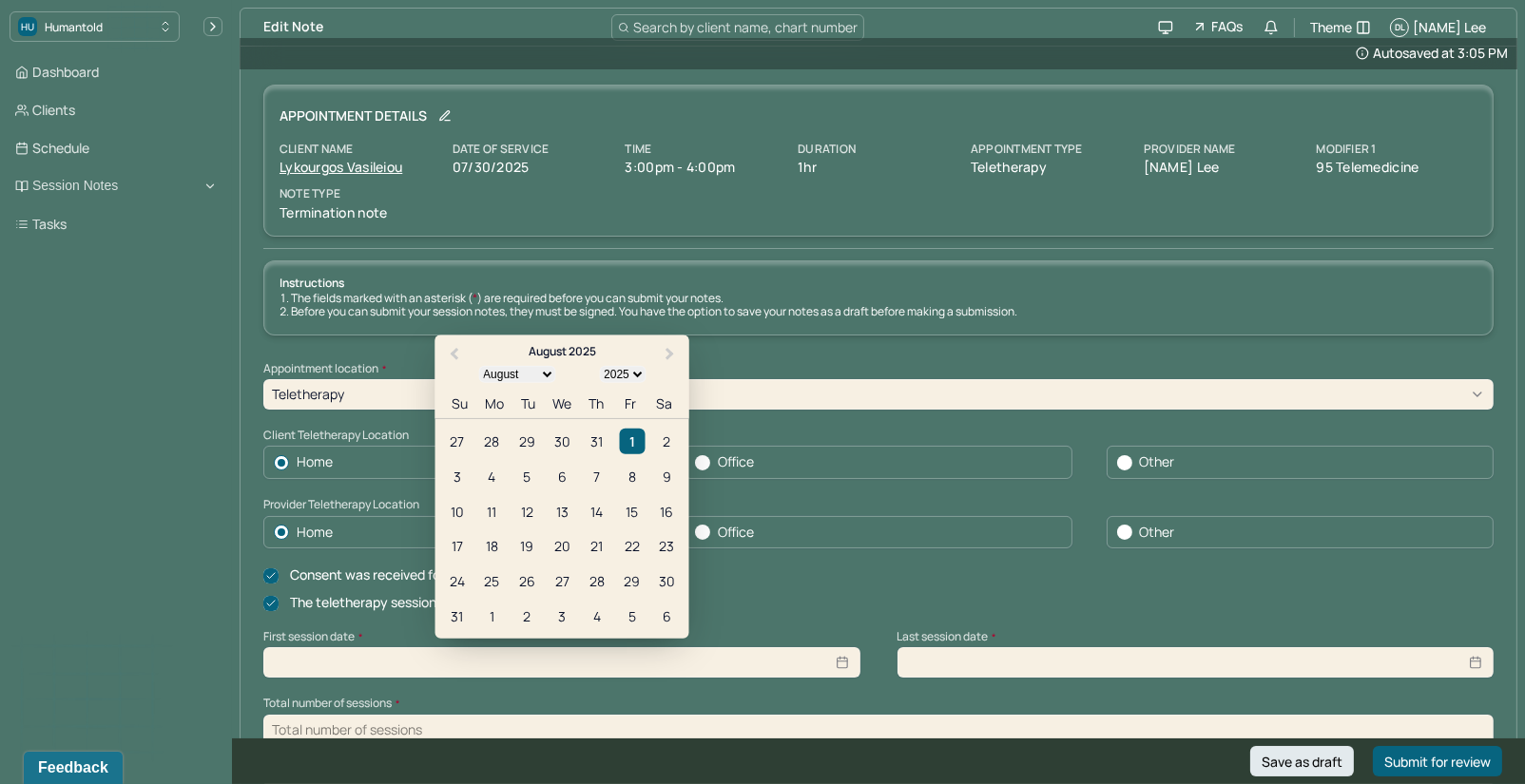 click on "1900 1901 1902 1903 1904 1905 1906 1907 1908 1909 1910 1911 1912 1913 1914 1915 1916 1917 1918 1919 1920 1921 1922 1923 1924 1925 1926 1927 1928 1929 1930 1931 1932 1933 1934 1935 1936 1937 1938 1939 1940 1941 1942 1943 1944 1945 1946 1947 1948 1949 1950 1951 1952 1953 1954 1955 1956 1957 1958 1959 1960 1961 1962 1963 1964 1965 1966 1967 1968 1969 1970 1971 1972 1973 1974 1975 1976 1977 1978 1979 1980 1981 1982 1983 1984 1985 1986 1987 1988 1989 1990 1991 1992 1993 1994 1995 1996 1997 1998 1999 2000 2001 2002 2003 2004 2005 2006 2007 2008 2009 2010 2011 2012 2013 2014 2015 2016 2017 2018 2019 2020 2021 2022 2023 2024 2025 2026 2027 2028 2029 2030 2031 2032 2033 2034 2035 2036 2037 2038 2039 2040 2041 2042 2043 2044 2045 2046 2047 2048 2049 2050 2051 2052 2053 2054 2055 2056 2057 2058 2059 2060 2061 2062 2063 2064 2065 2066 2067 2068 2069 2070 2071 2072 2073 2074 2075 2076 2077 2078 2079 2080 2081 2082 2083 2084 2085 2086 2087 2088 2089 2090 2091 2092 2093 2094 2095 2096 2097 2098 2099 2100" at bounding box center (622, 374) 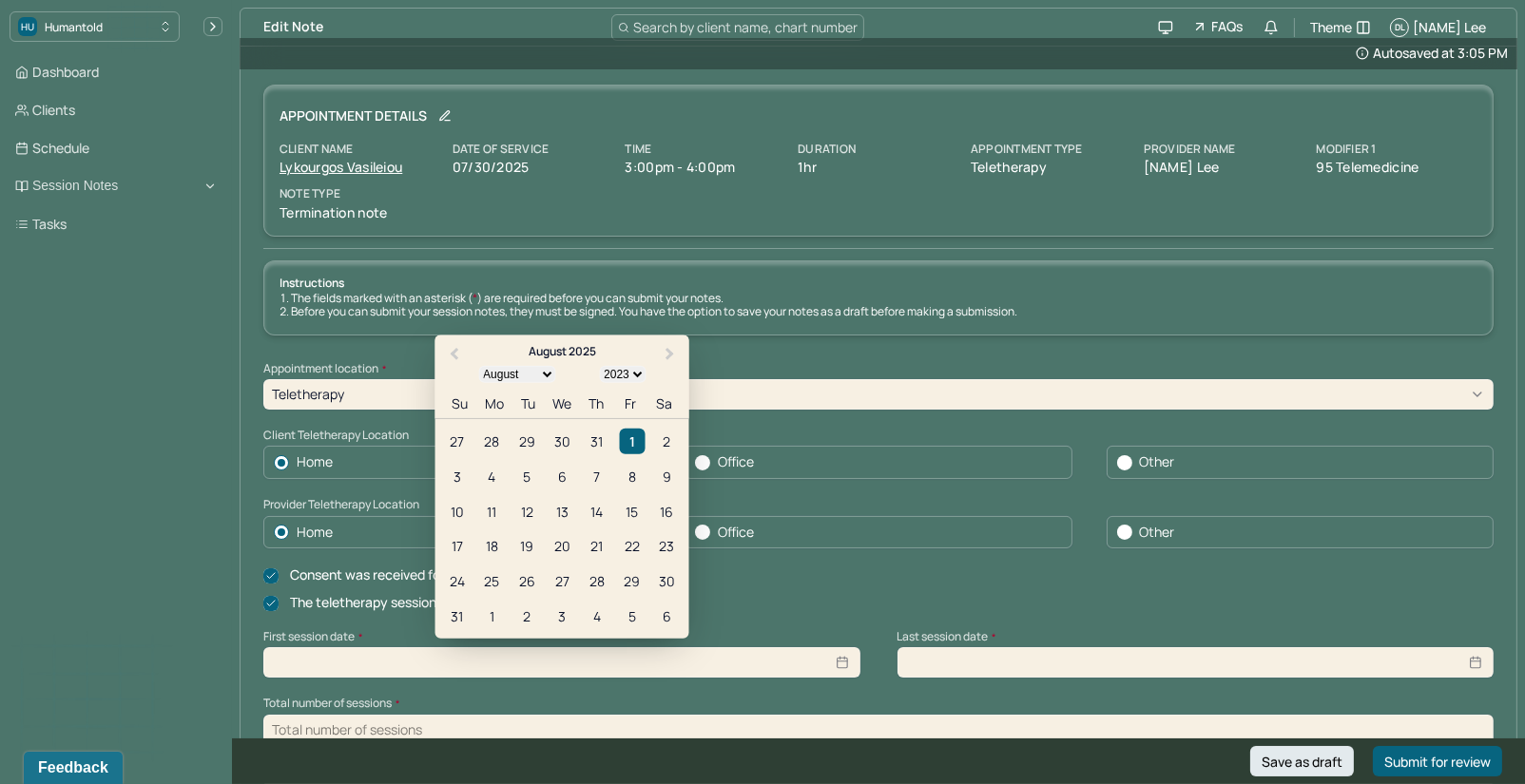 click on "2023" at bounding box center (0, 0) 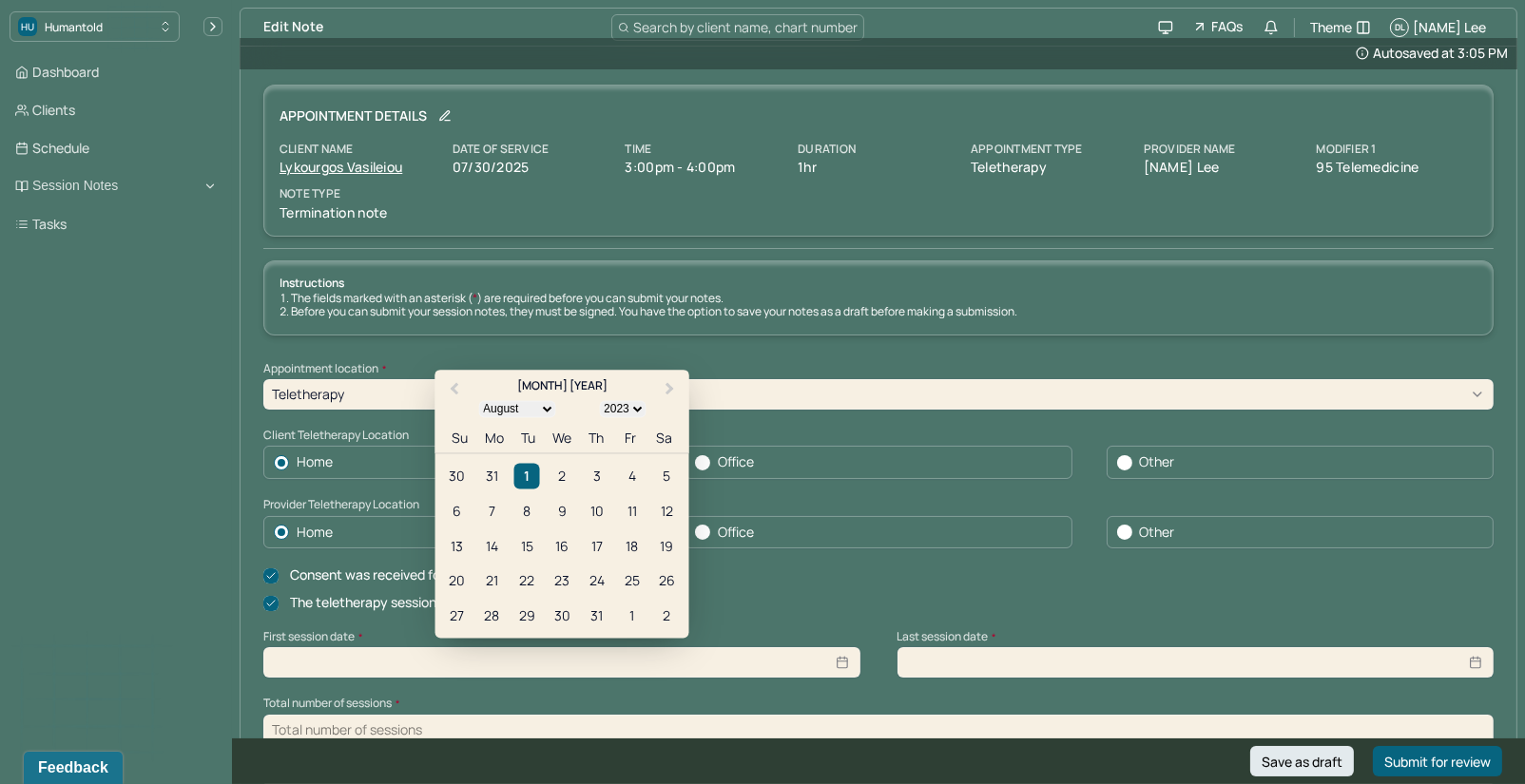 select on "3" 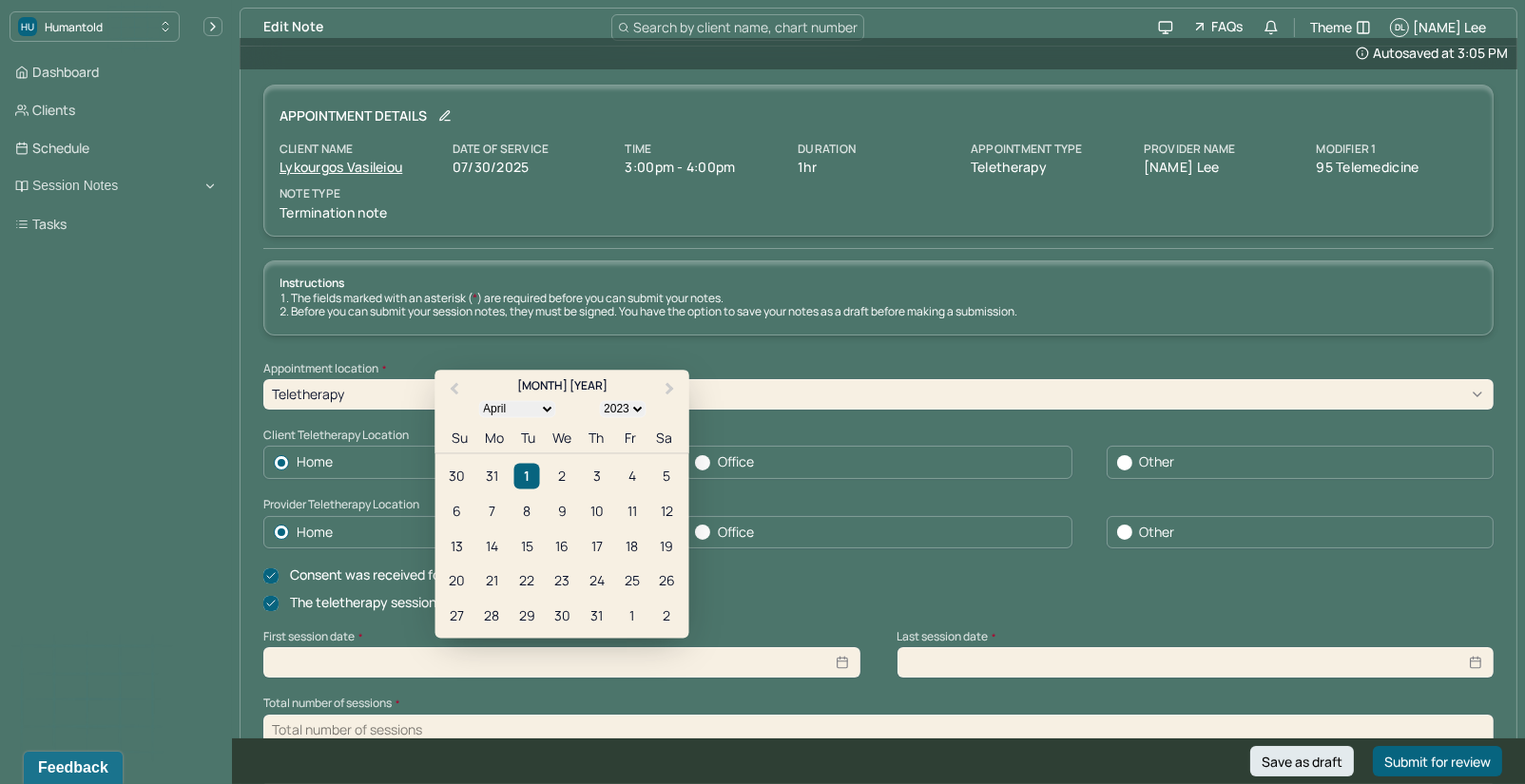 click on "April" at bounding box center (0, 0) 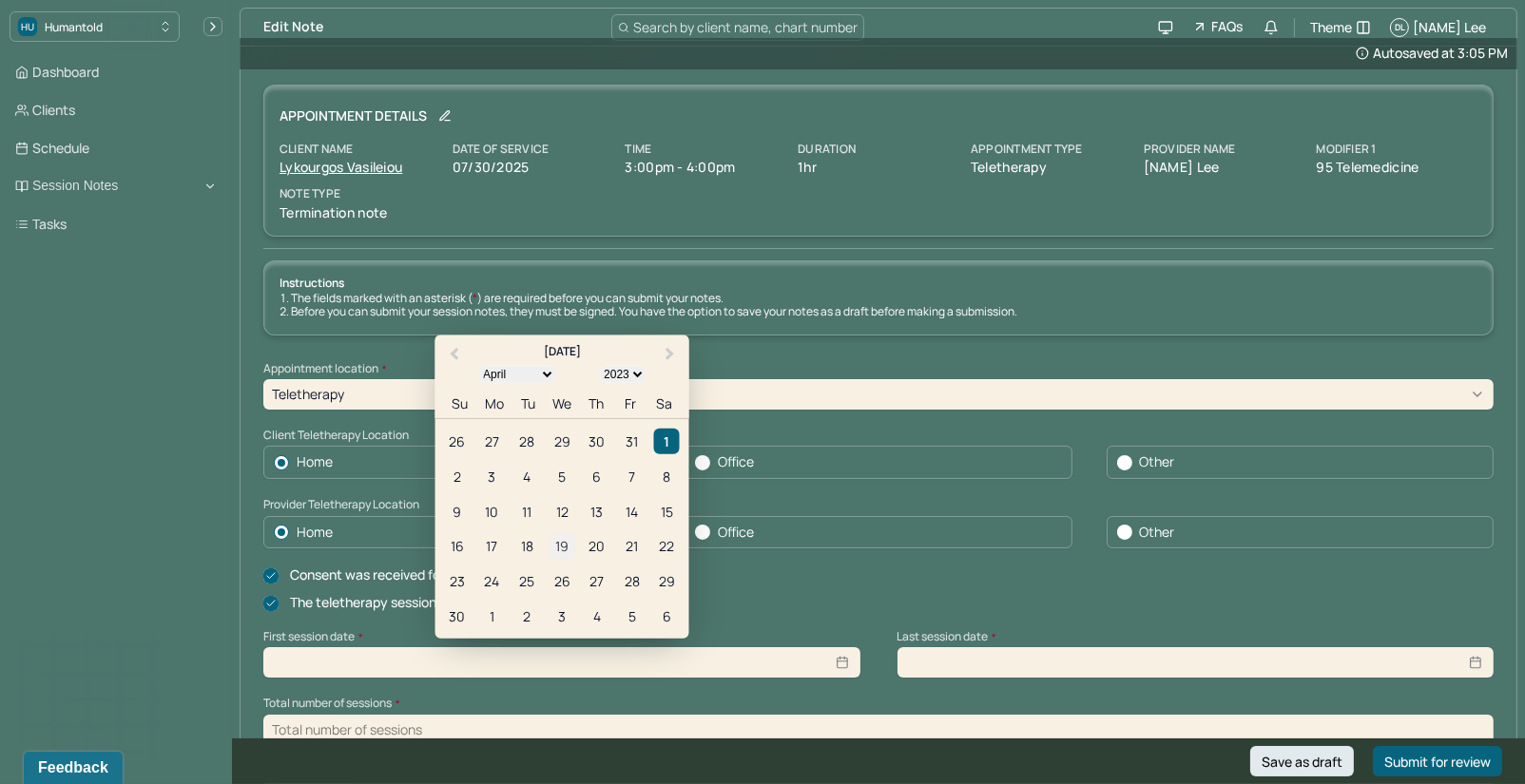 click on "19" at bounding box center [562, 545] 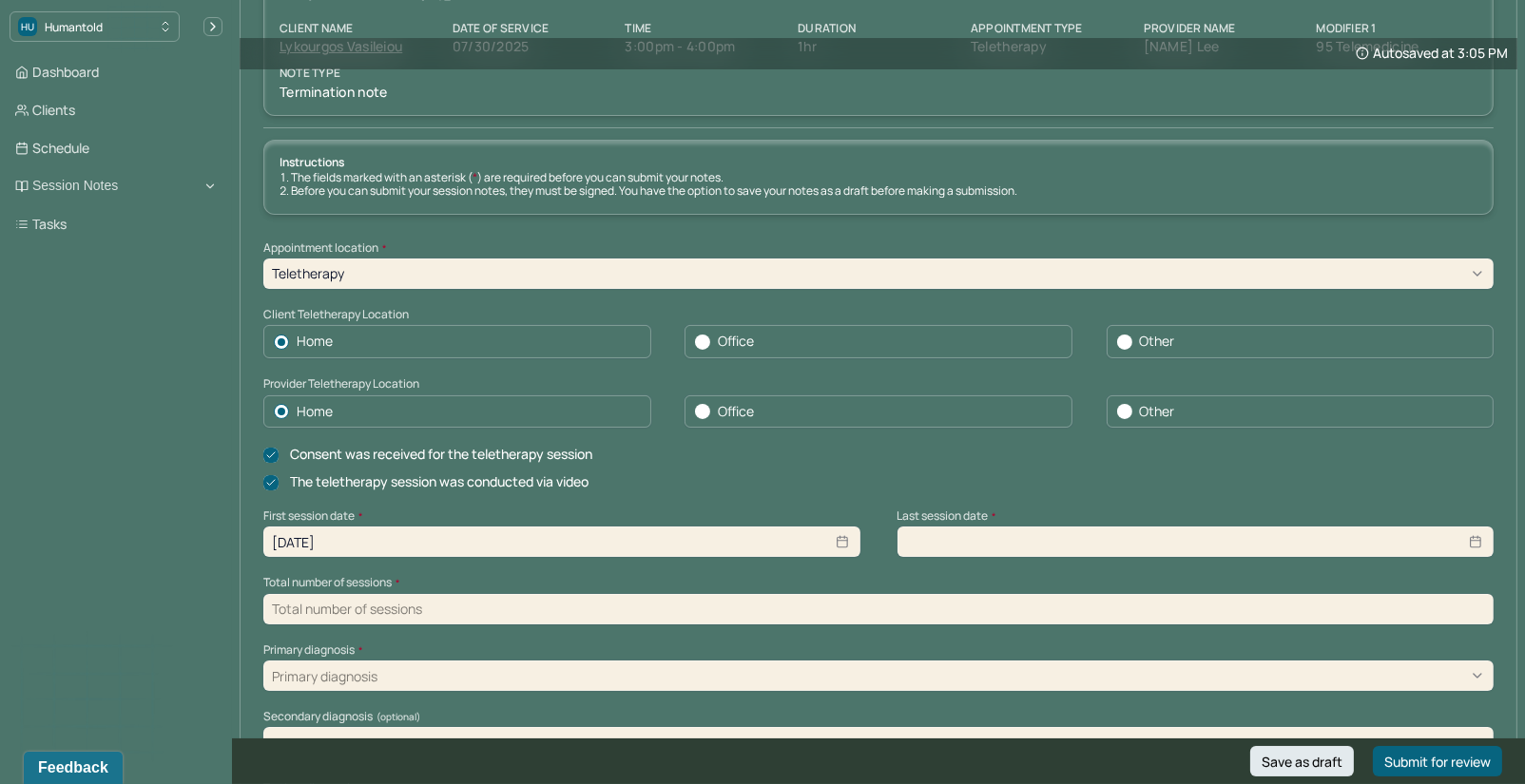 scroll, scrollTop: 125, scrollLeft: 0, axis: vertical 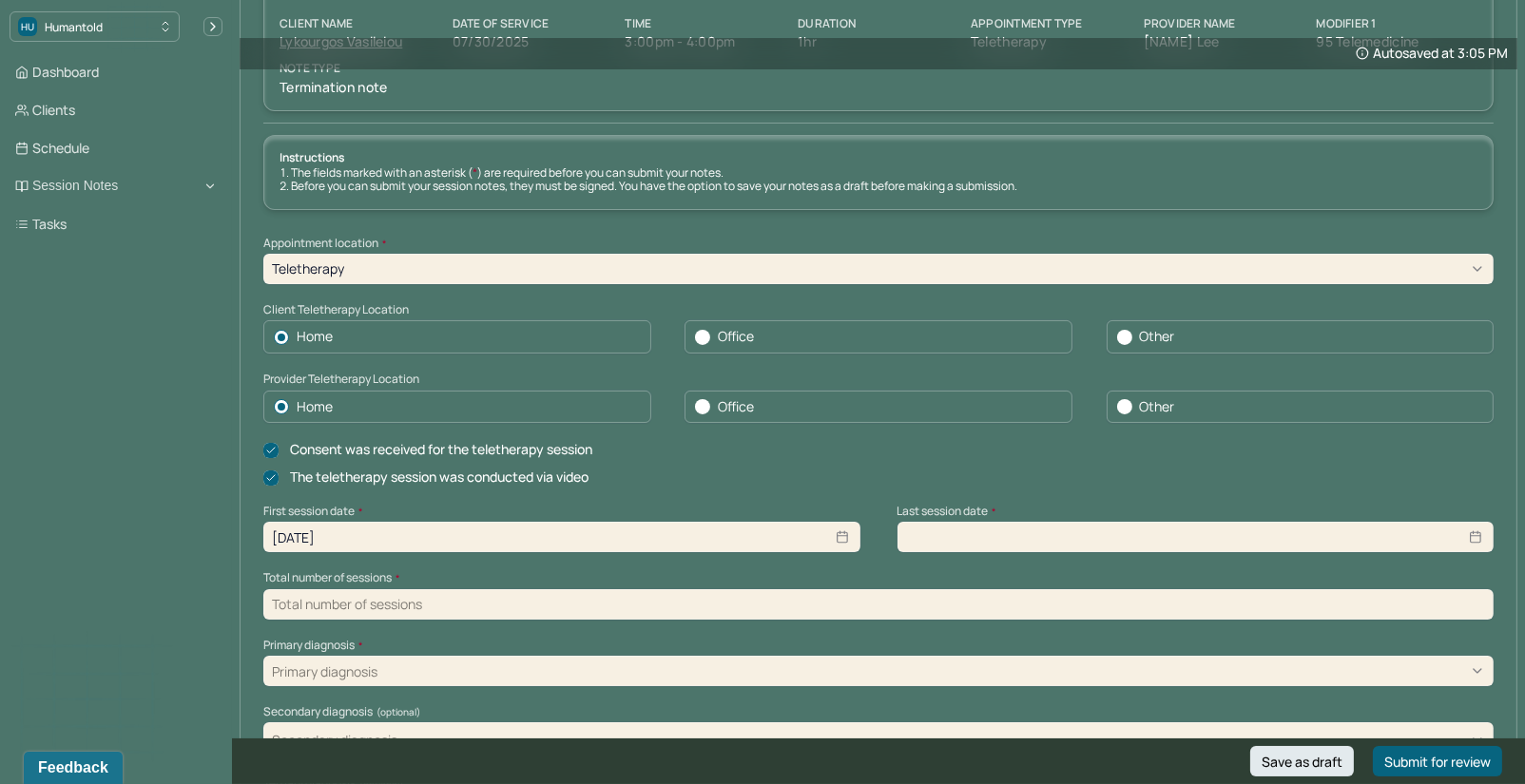 select on "7" 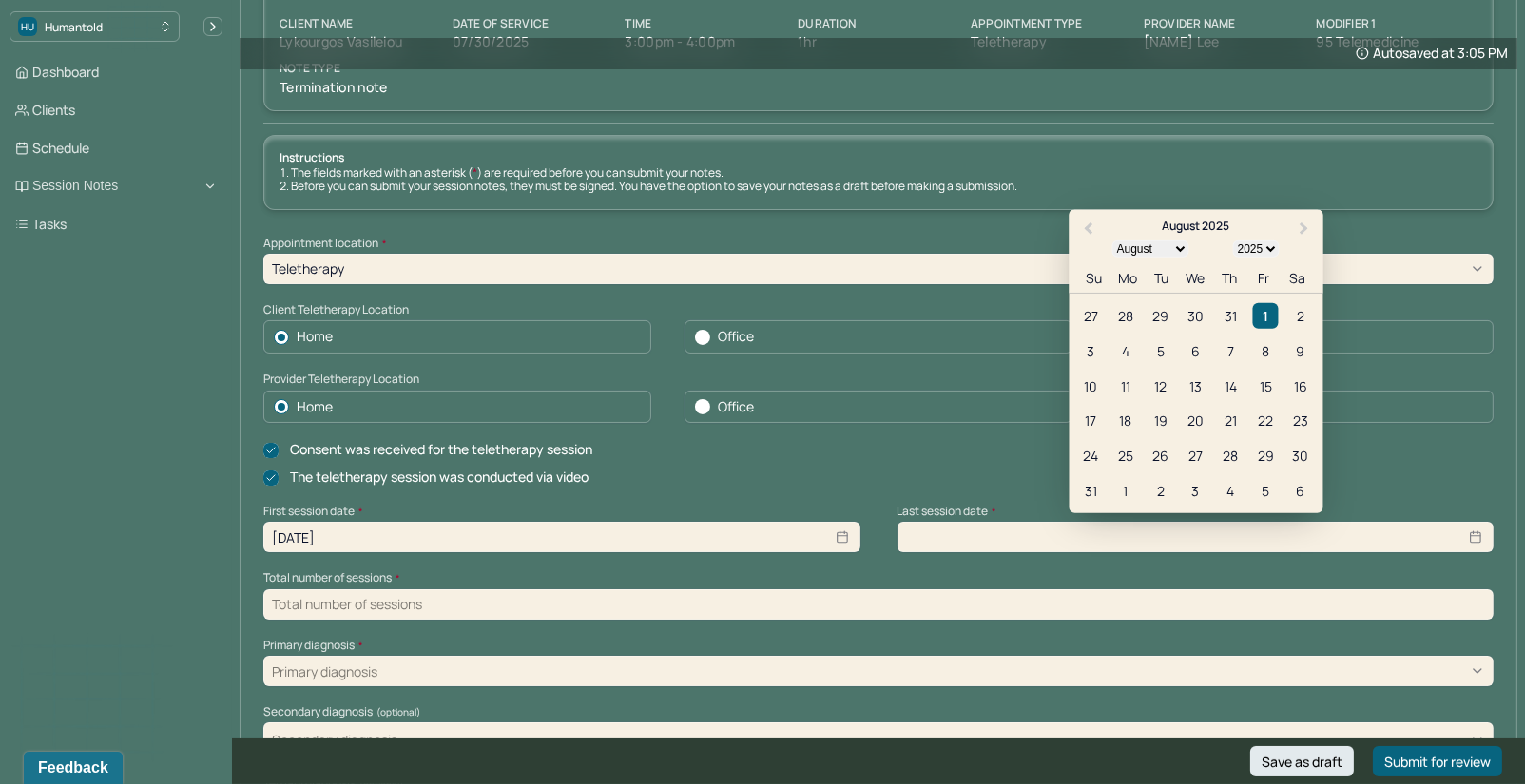 click at bounding box center [1196, 537] 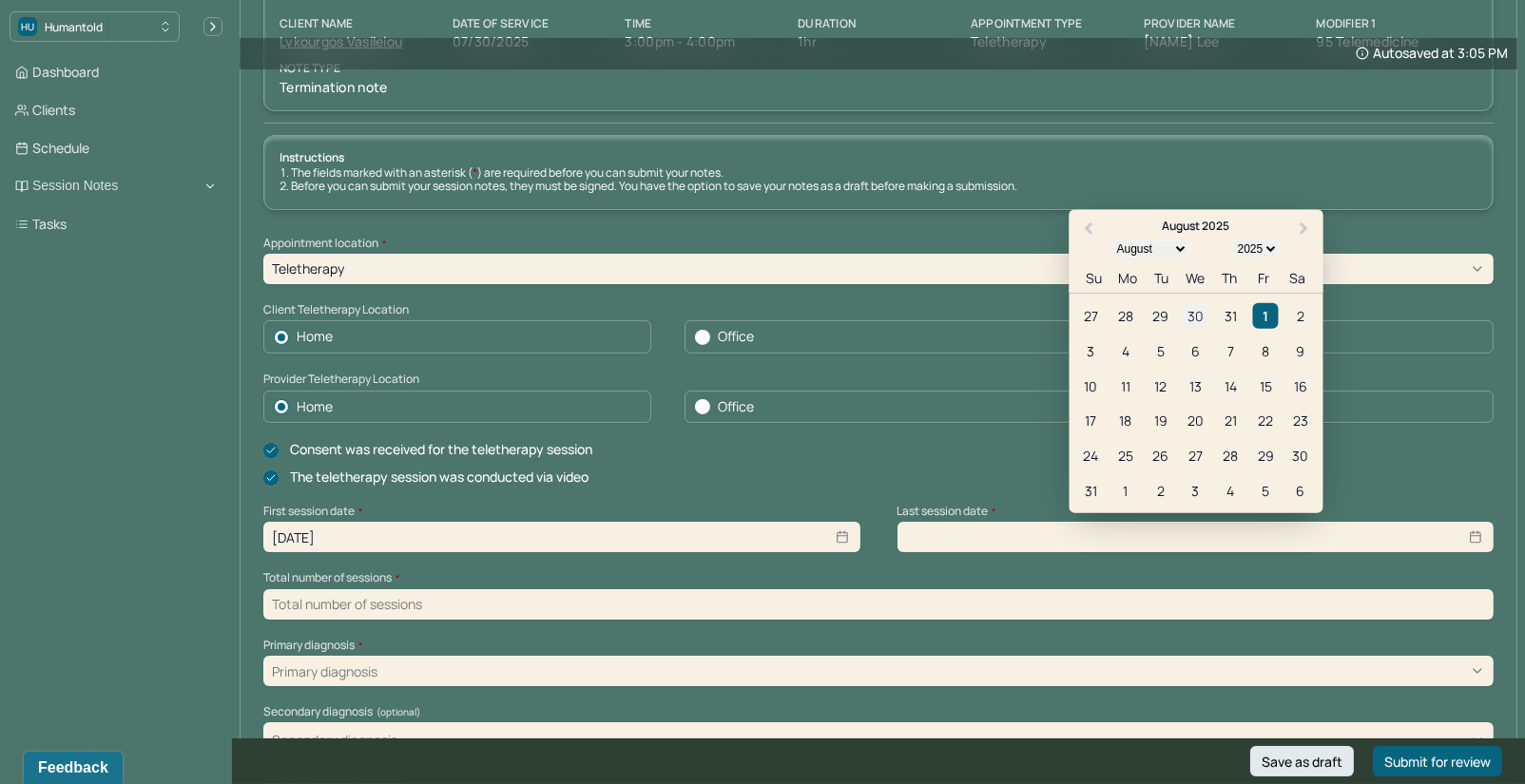 click on "30" at bounding box center (1195, 316) 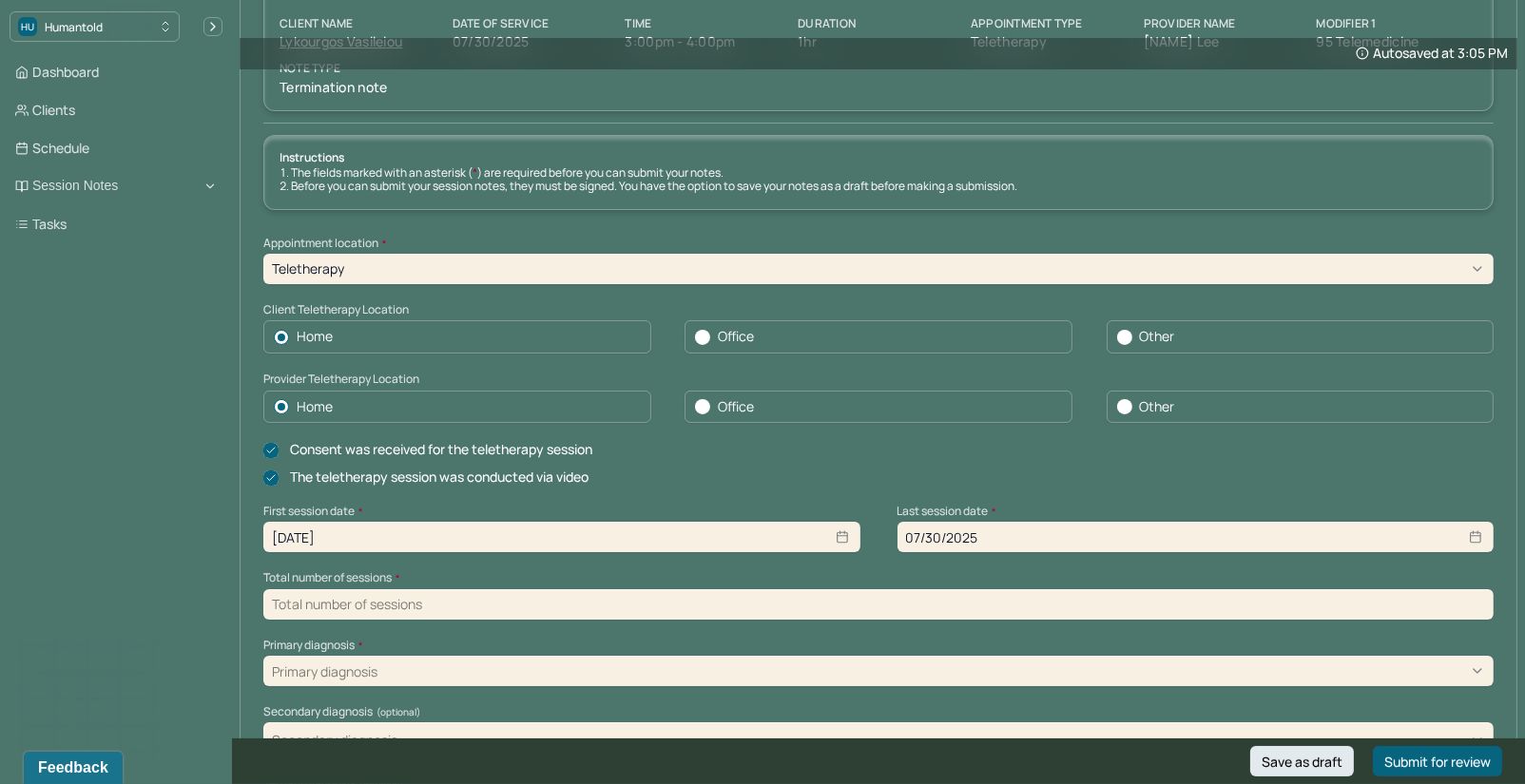 type on "07/30/2025" 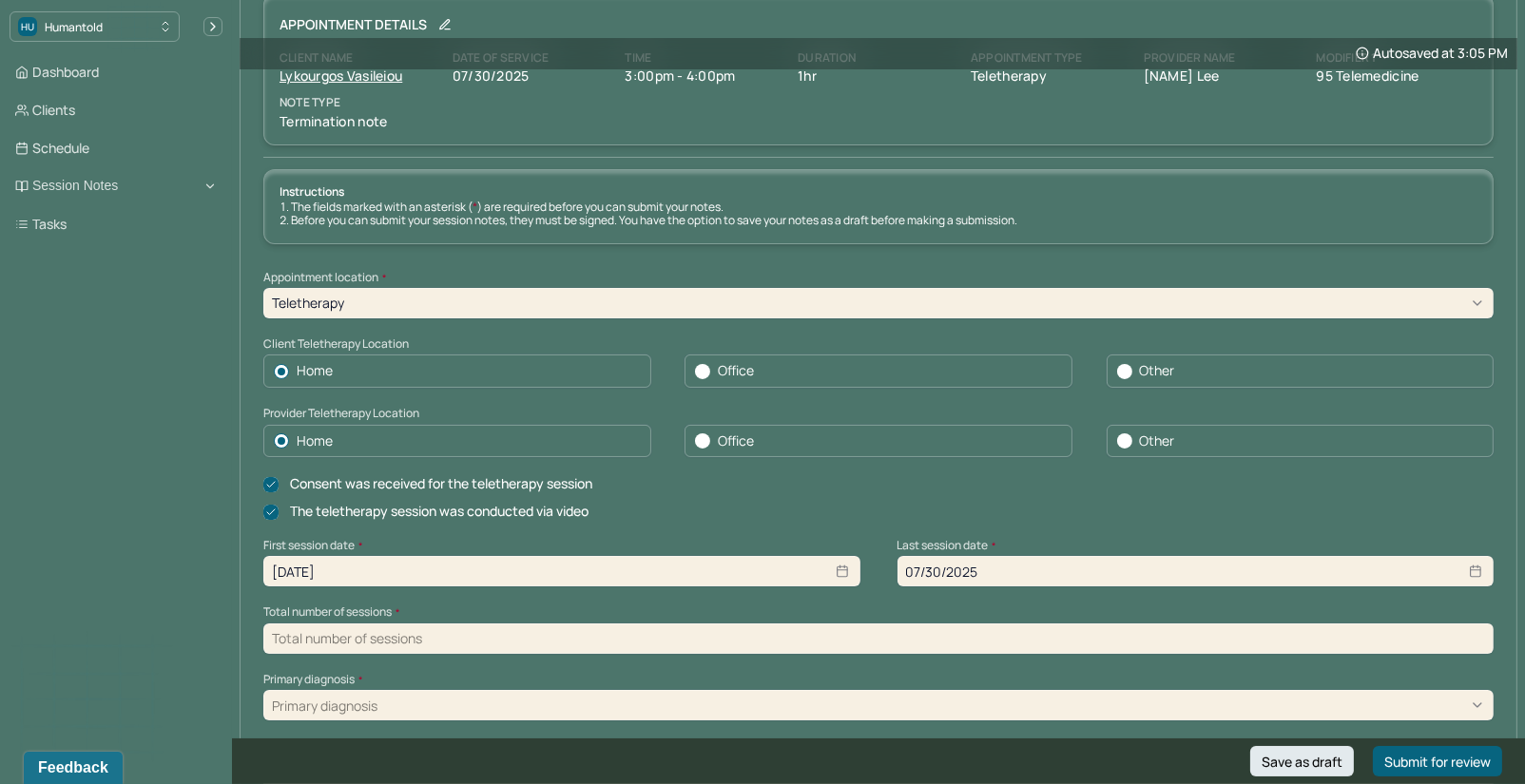 scroll, scrollTop: 94, scrollLeft: 0, axis: vertical 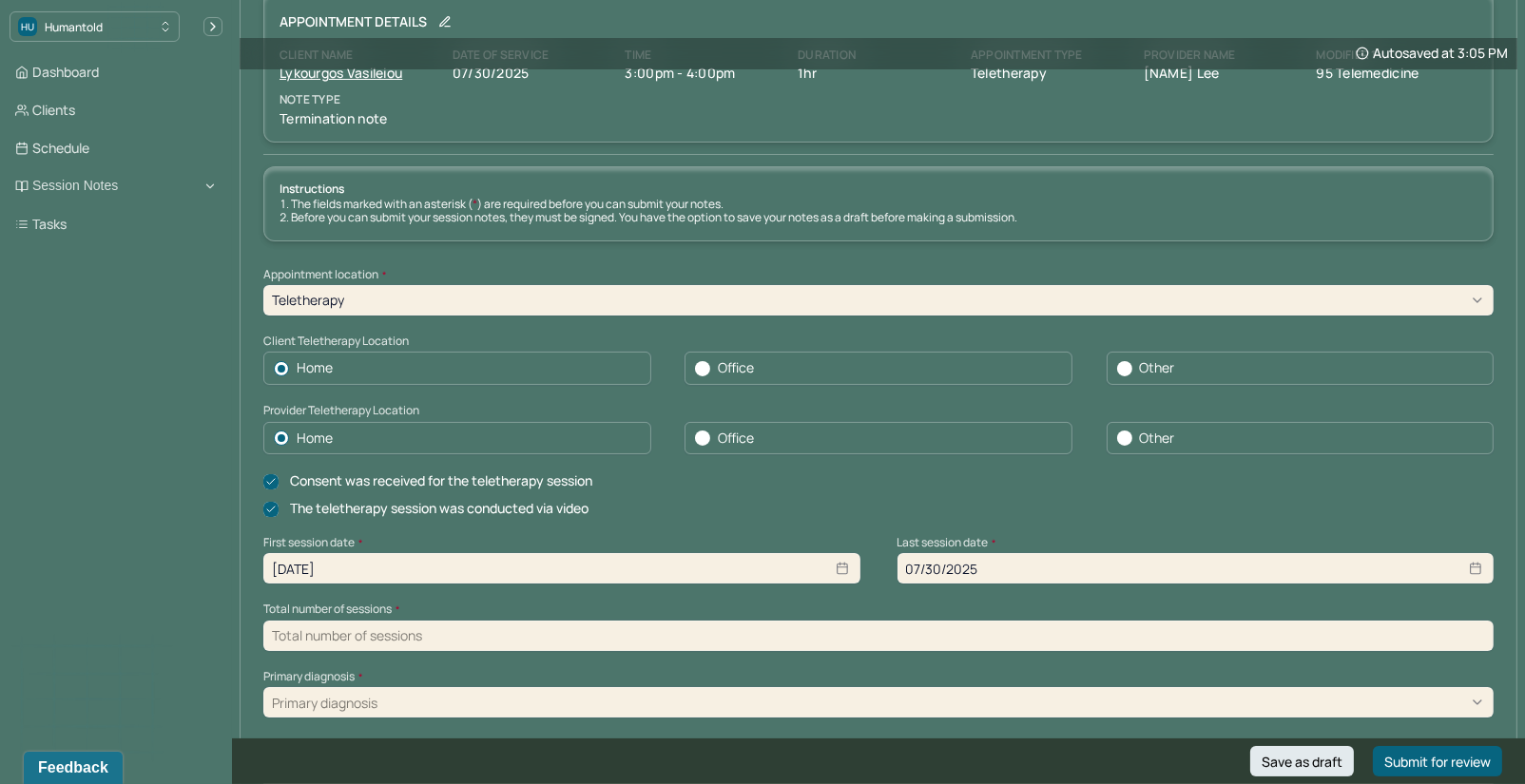 select on "6" 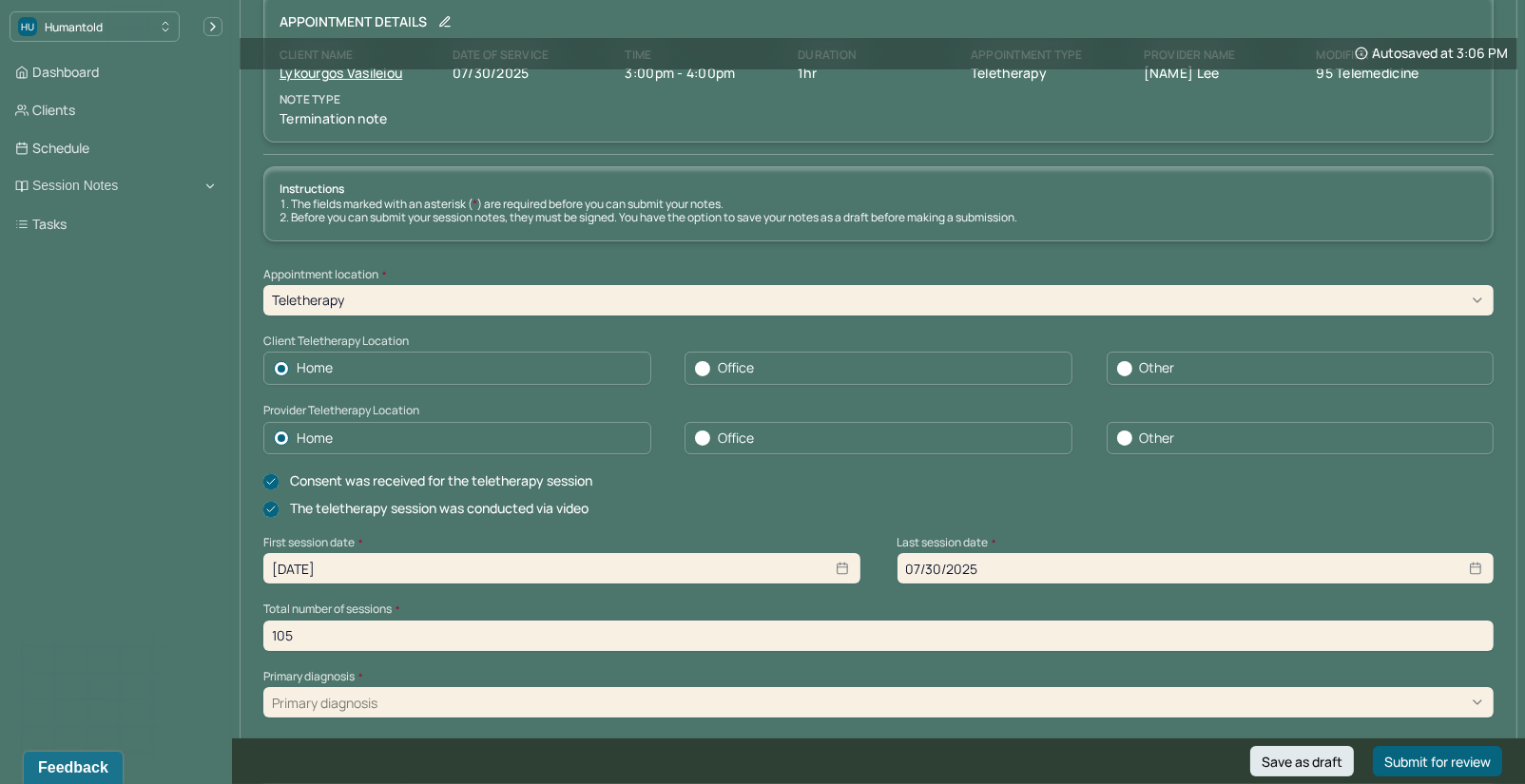 type on "105" 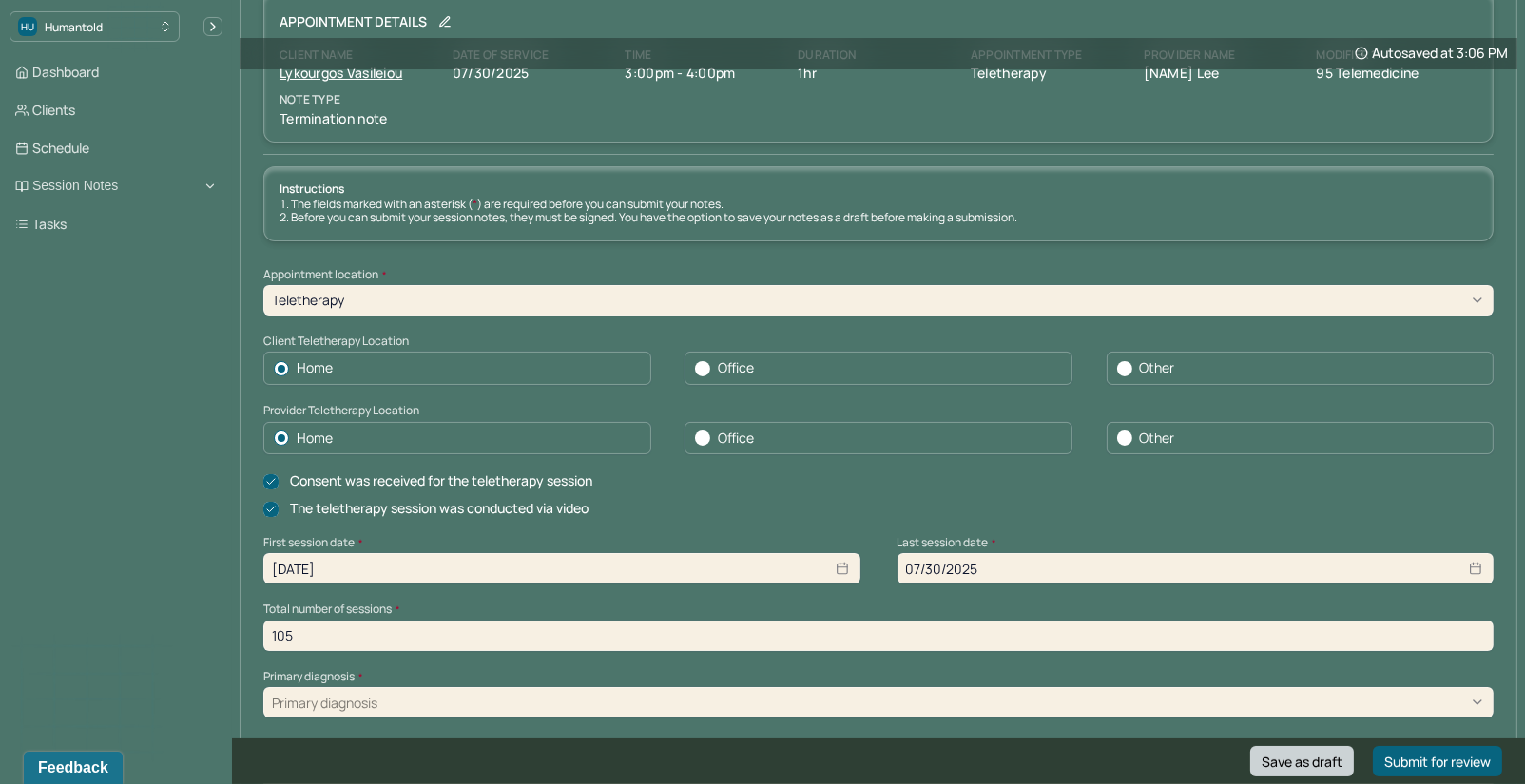 click on "Save as draft" at bounding box center (1302, 761) 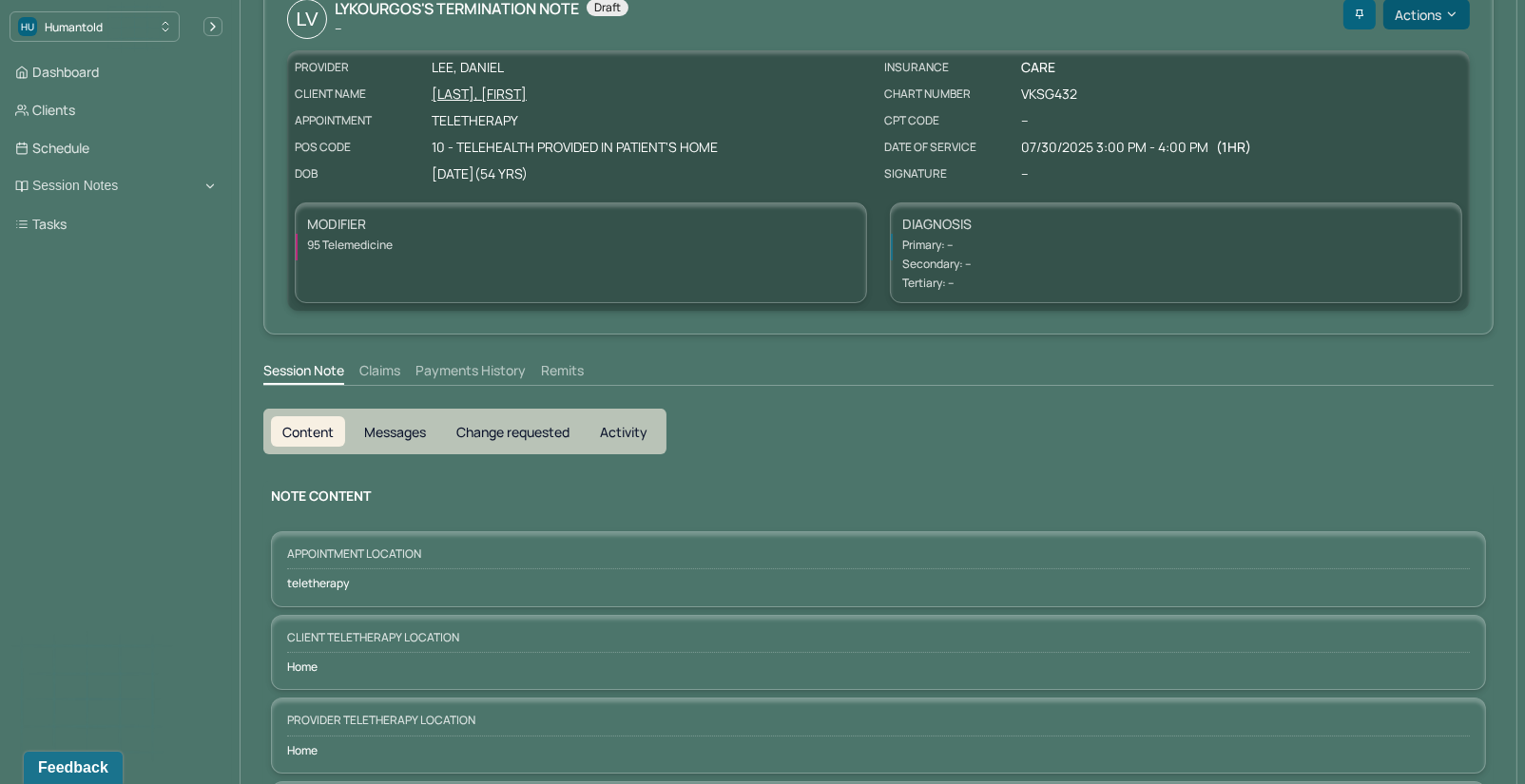 click on "Actions" at bounding box center (1426, 14) 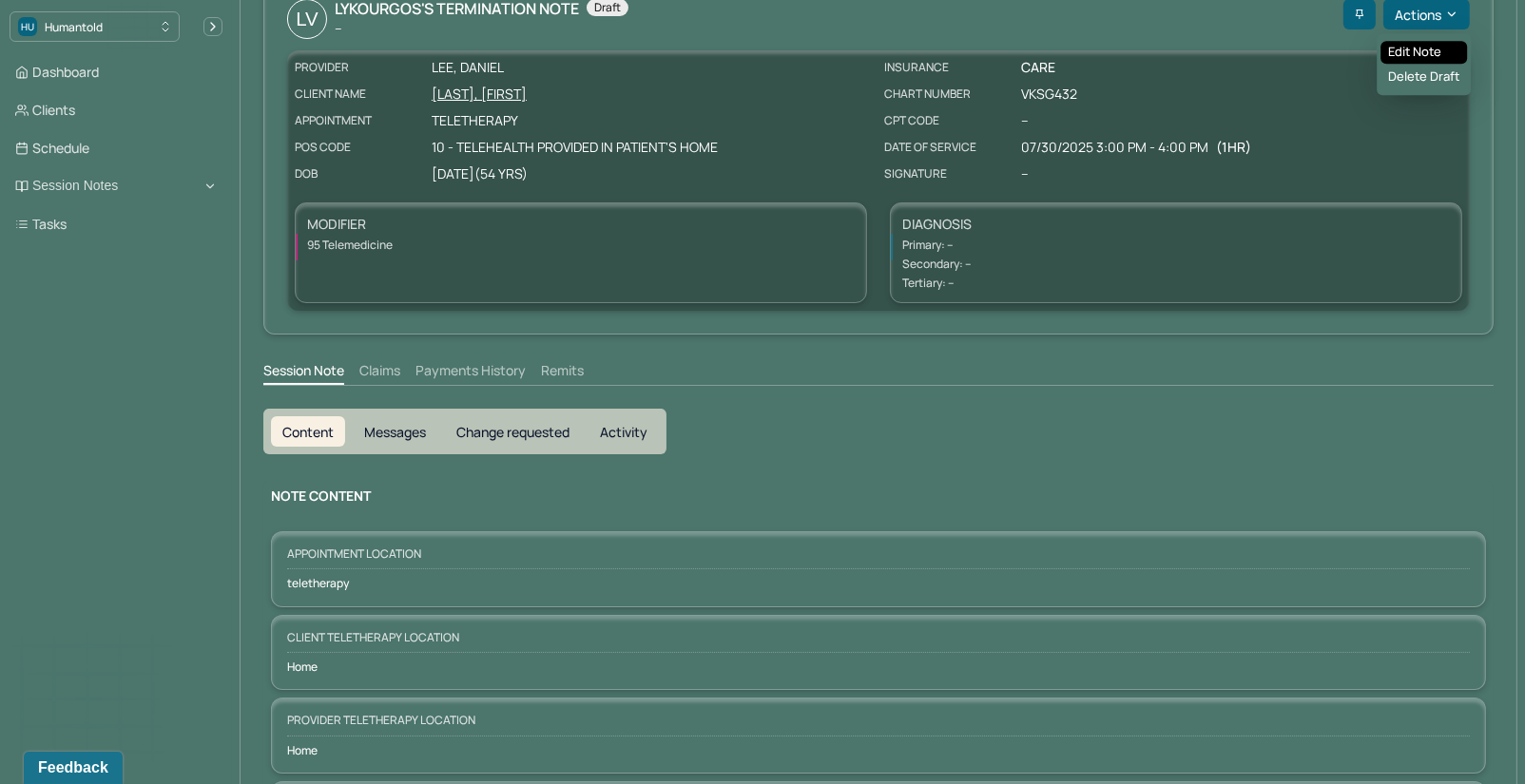 click on "Edit note" at bounding box center [1423, 52] 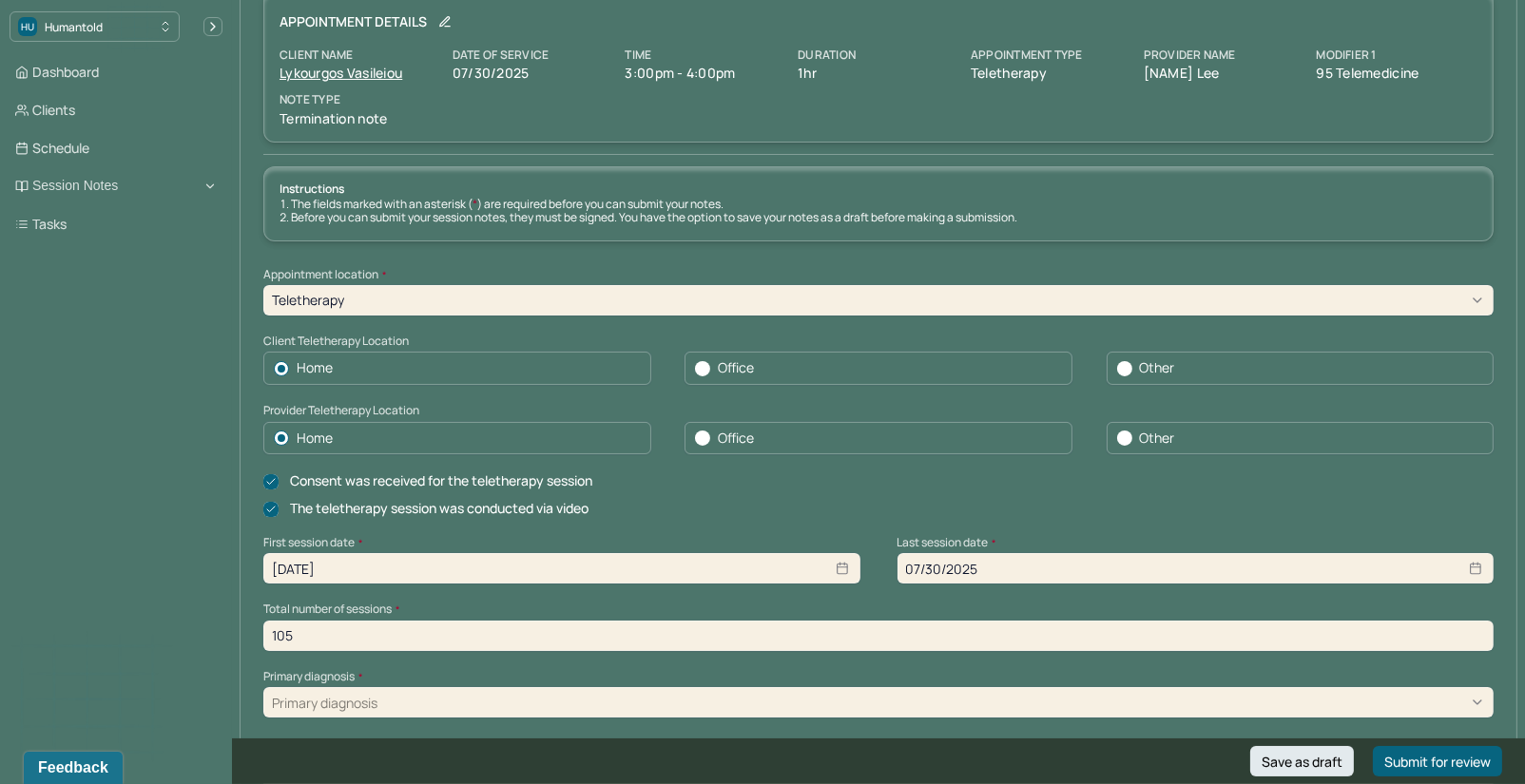 click on "Primary diagnosis" at bounding box center [878, 702] 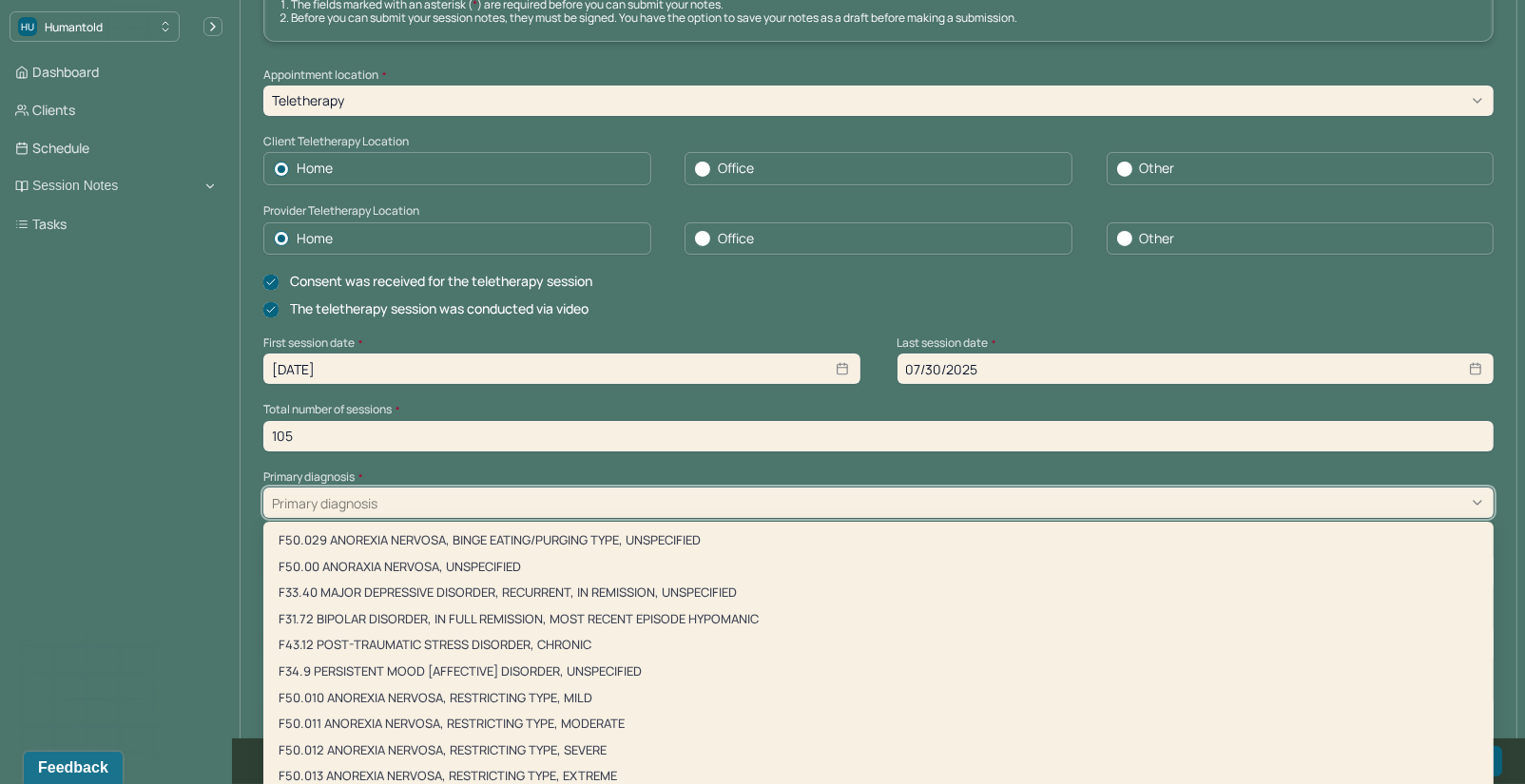 scroll, scrollTop: 323, scrollLeft: 0, axis: vertical 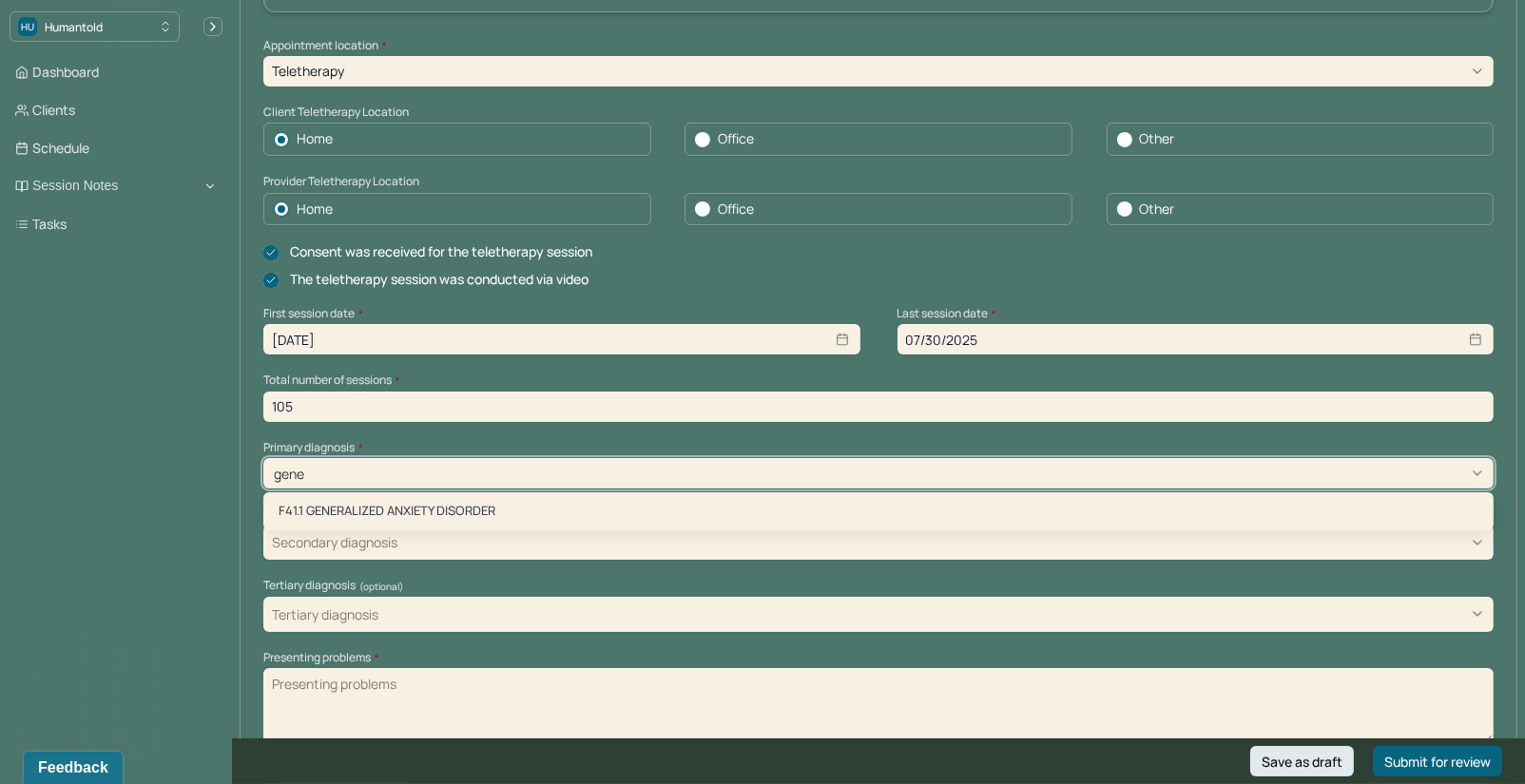 type on "gener" 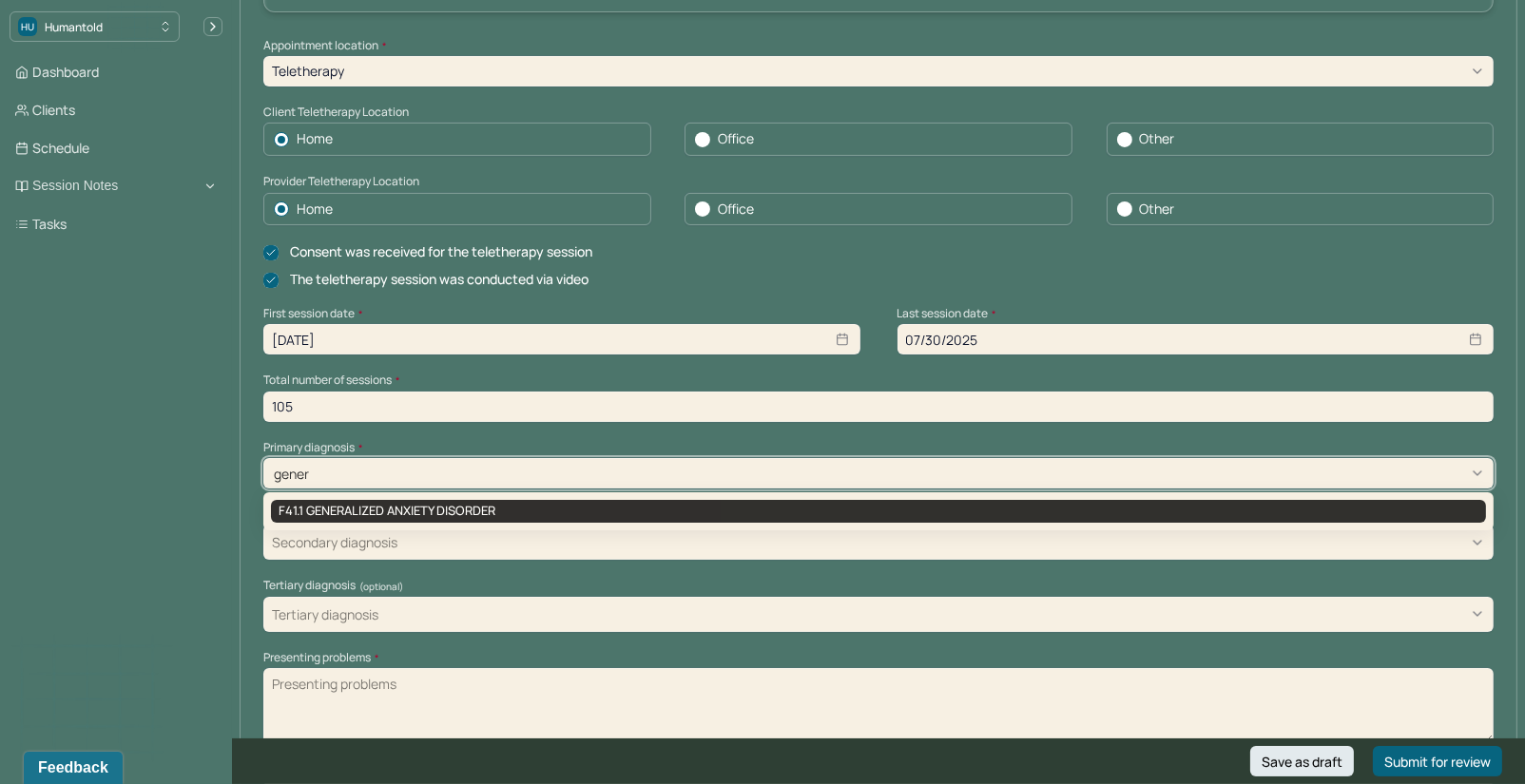 click on "F41.1 GENERALIZED ANXIETY DISORDER" at bounding box center (878, 511) 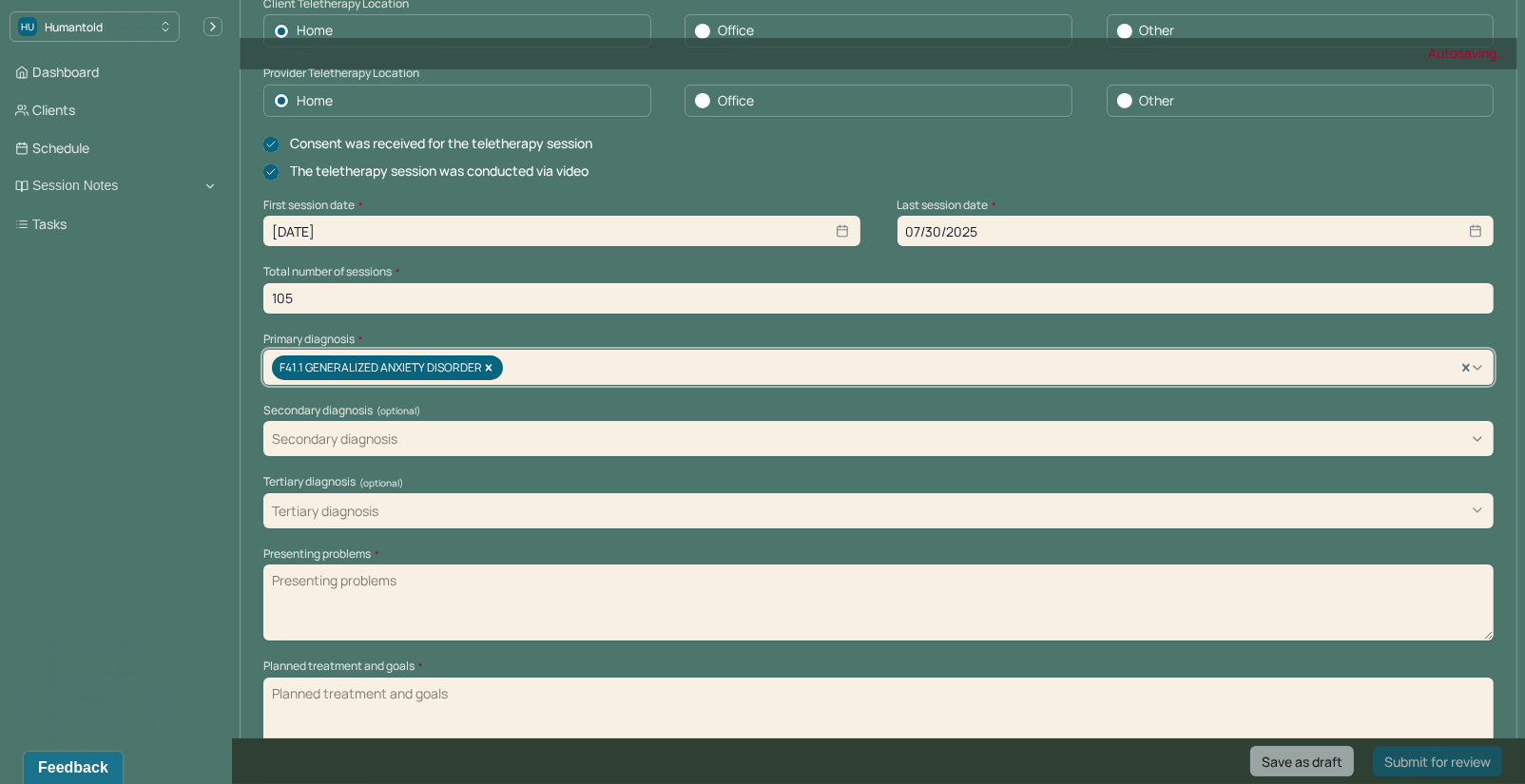scroll, scrollTop: 434, scrollLeft: 0, axis: vertical 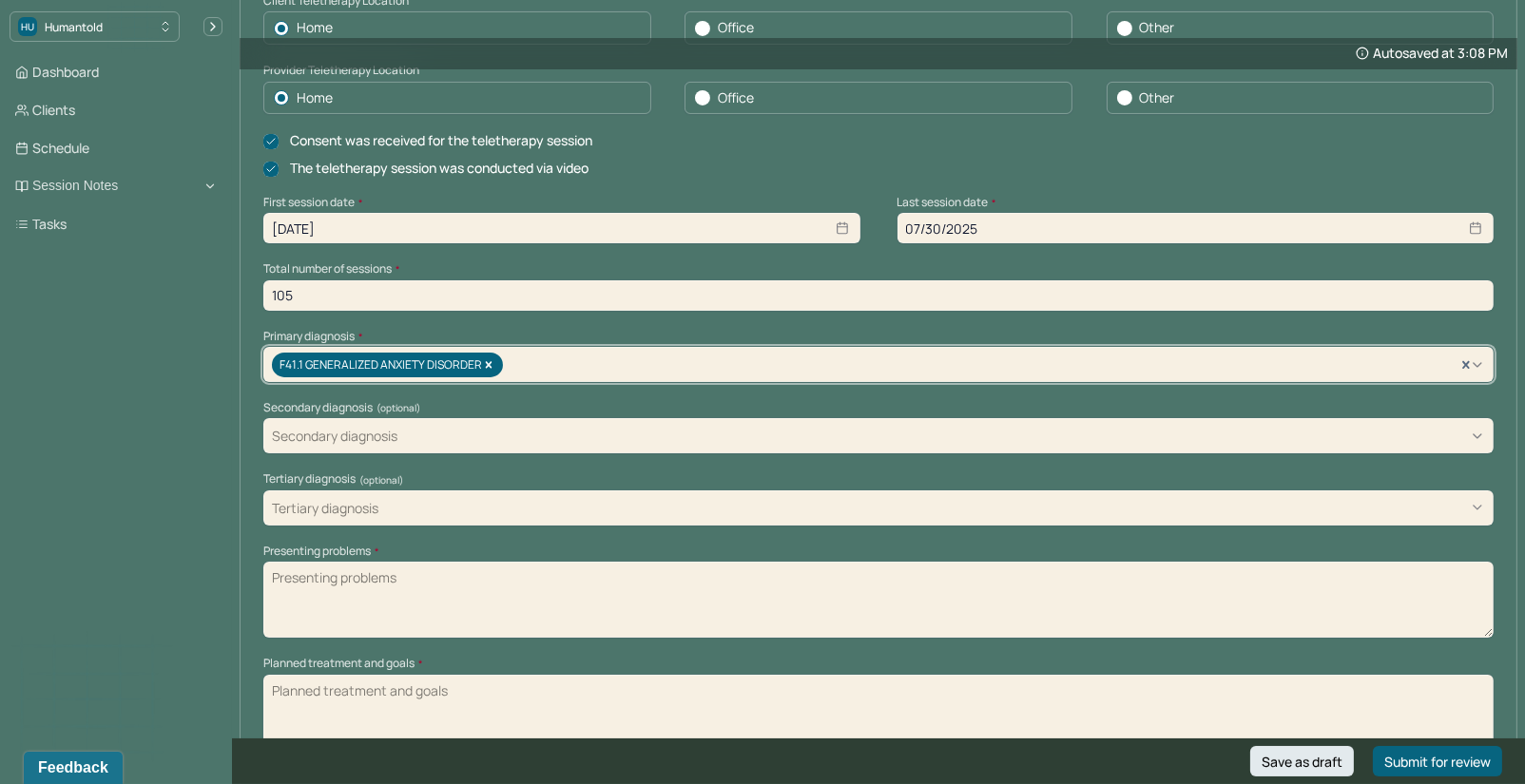 click on "Presenting problems *" at bounding box center [878, 600] 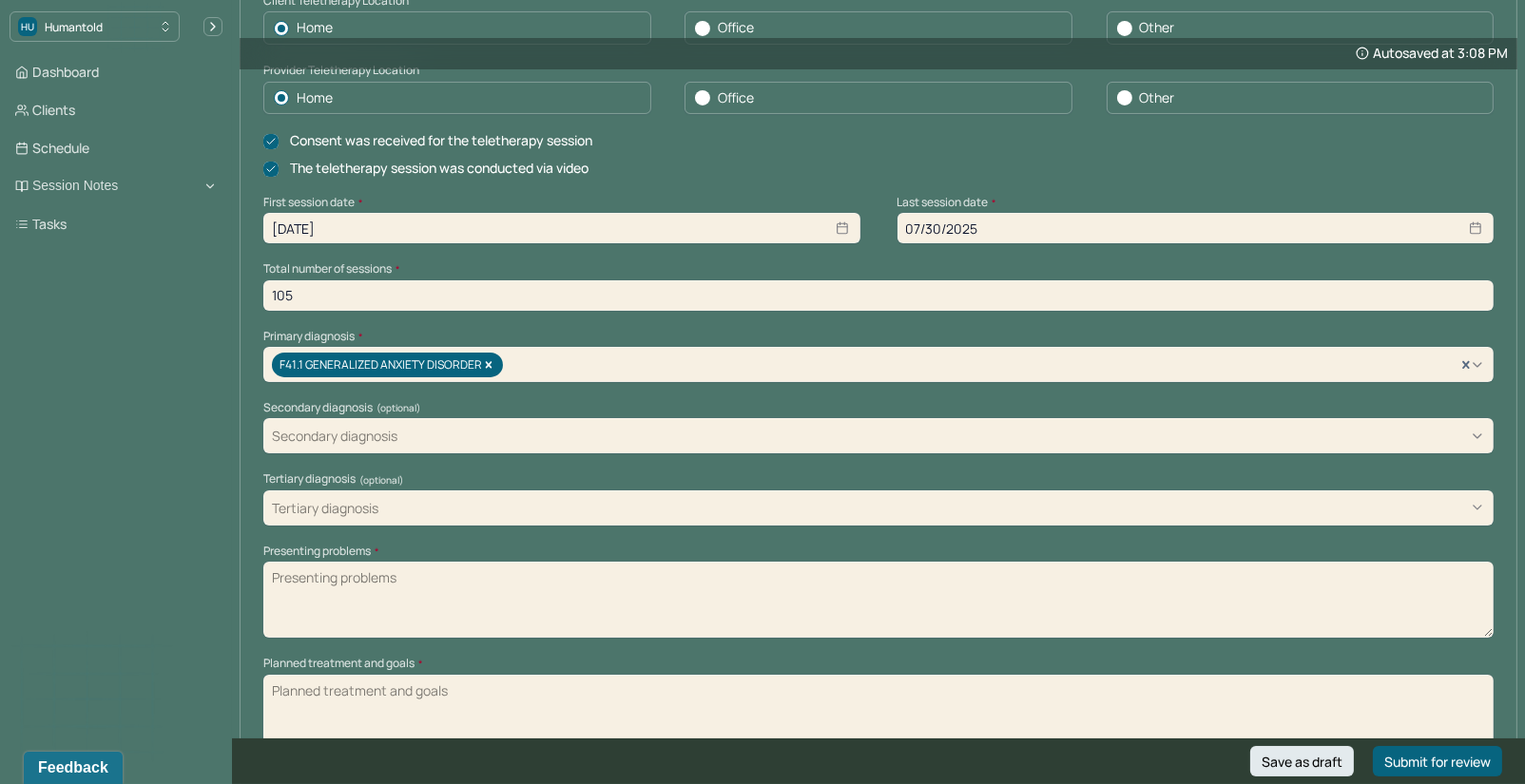 paste on "Client presents to outpatient mental health tx due to experiencing a recent inc. in the following daily-weekly anxious and depressive sxs: inc. racing/ruminative thought patterns, inc. feelings of restlessness, occasional difficulty concentrating, inc. worrying, occasional difficulty falling/staying asleep at night, dec. mood, occasionally dec. interest/motivation, and dec. energy. Client reported that he works as an English professor at [INSTITUTION] in [CITY] and that while he feels particularly confident in his professional authority/identity as an educator, he has experienced difficulty relying on a sense of positive/trustful self-esteem when reflecting on aspirations for his own personal life or evaluating his sense of worth. Client mentioned that he recently (e.g. ~1-2 years ago) broke up with a long-distance partner he'd been talking with for several months, and that while emotionally difficult at the time, this experience has prompted some more proactive introspection surrounding relationship v..." 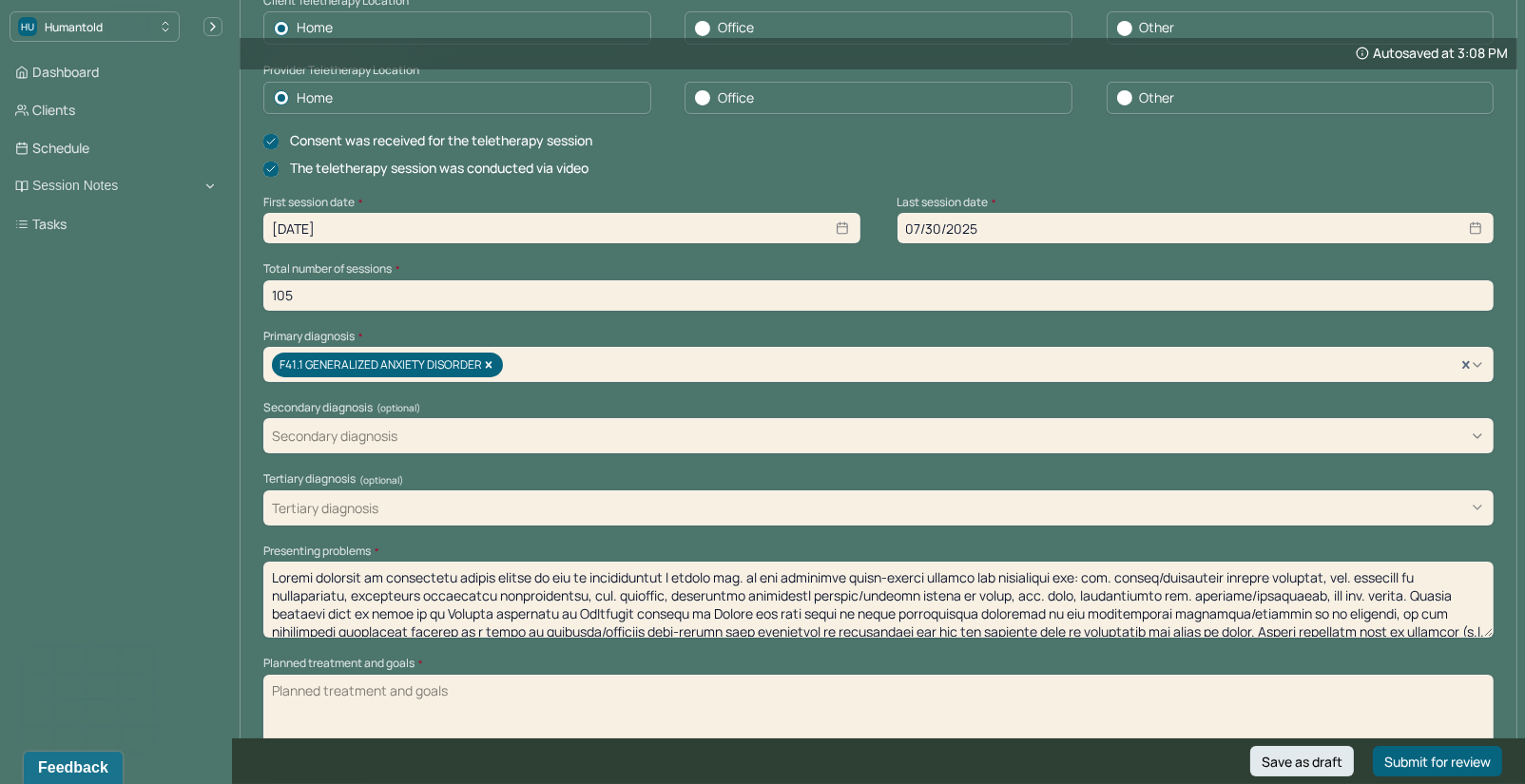 scroll, scrollTop: 105, scrollLeft: 0, axis: vertical 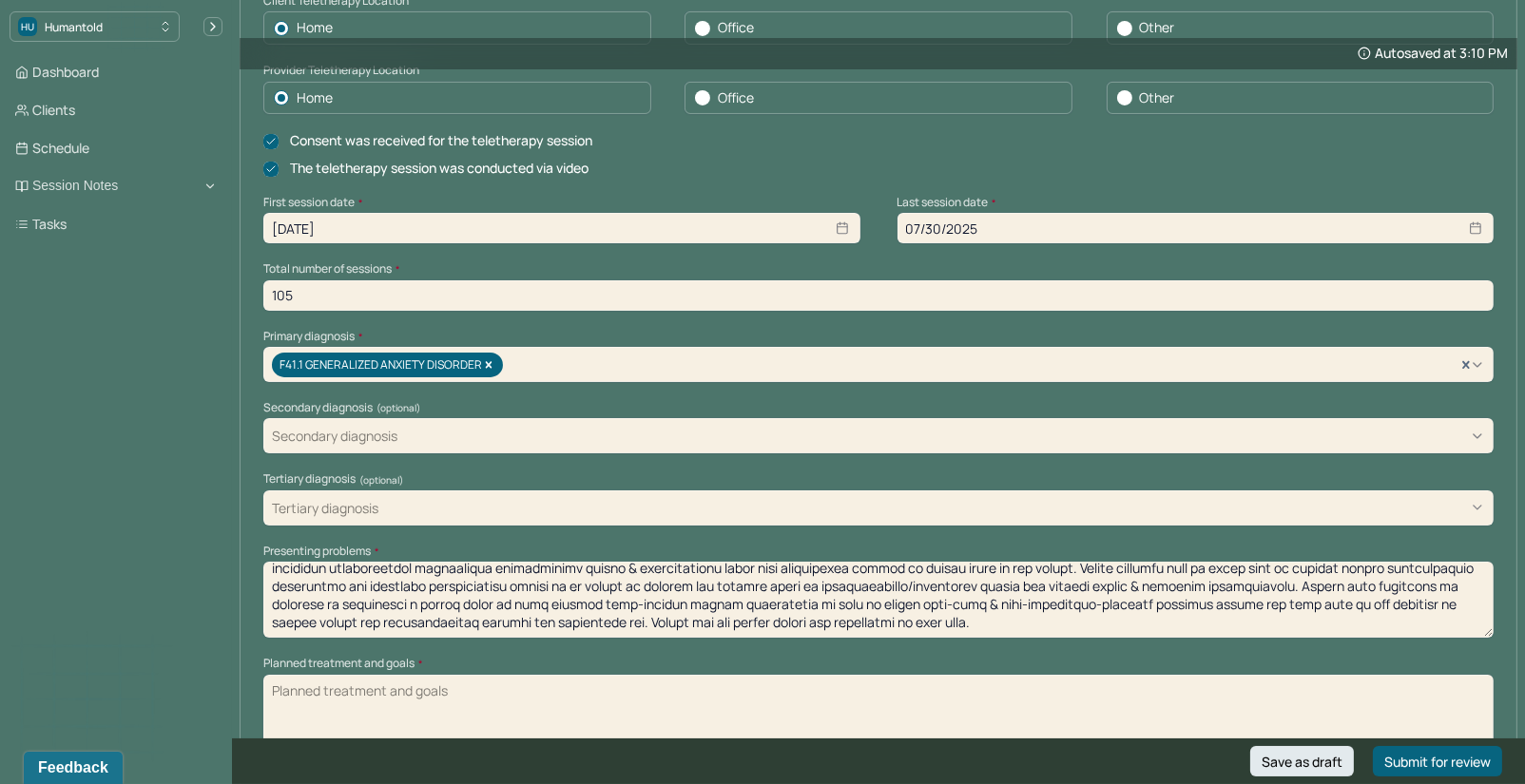 type on "Client presents to outpatient mental health tx due to experiencing a recent inc. in the following daily-weekly anxious and depressive sxs: inc. racing/ruminative thought patterns, inc. feelings of restlessness, occasional difficulty concentrating, inc. worrying, occasional difficulty falling/staying asleep at night, dec. mood, occasionally dec. interest/motivation, and dec. energy. Client reported that he works as an English professor at [INSTITUTION] in [CITY] and that while he feels particularly confident in his professional authority/identity as an educator, he has experienced difficulty relying on a sense of positive/trustful self-esteem when reflecting on aspirations for his own personal life or evaluating his sense of worth. Client mentioned that he recently (e.g. ~1-2 years ago) broke up with a long-distance partner he'd been talking with for several months, and that while emotionally difficult at the time, this experience has prompted some more proactive introspection surrounding relationship v..." 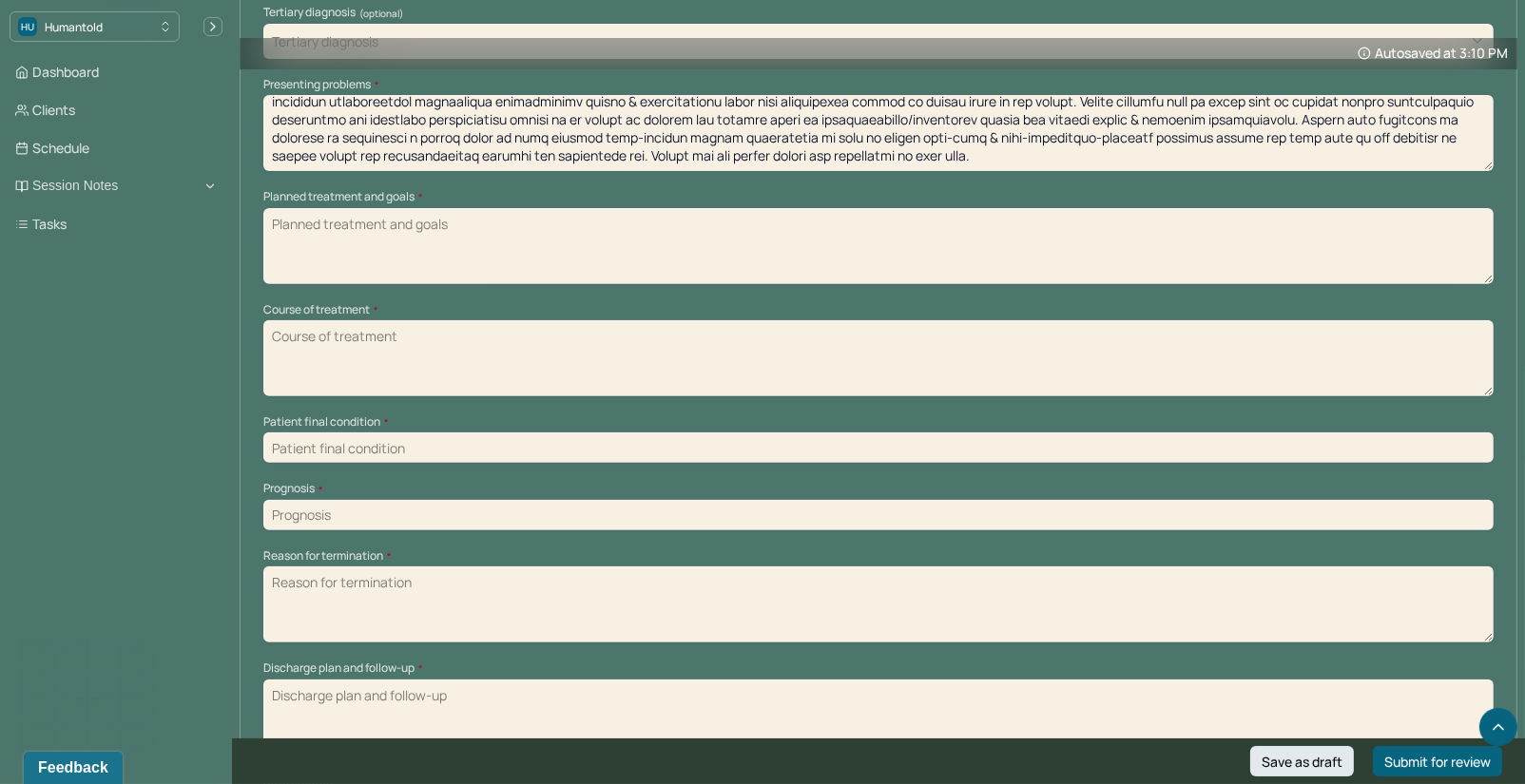scroll, scrollTop: 903, scrollLeft: 0, axis: vertical 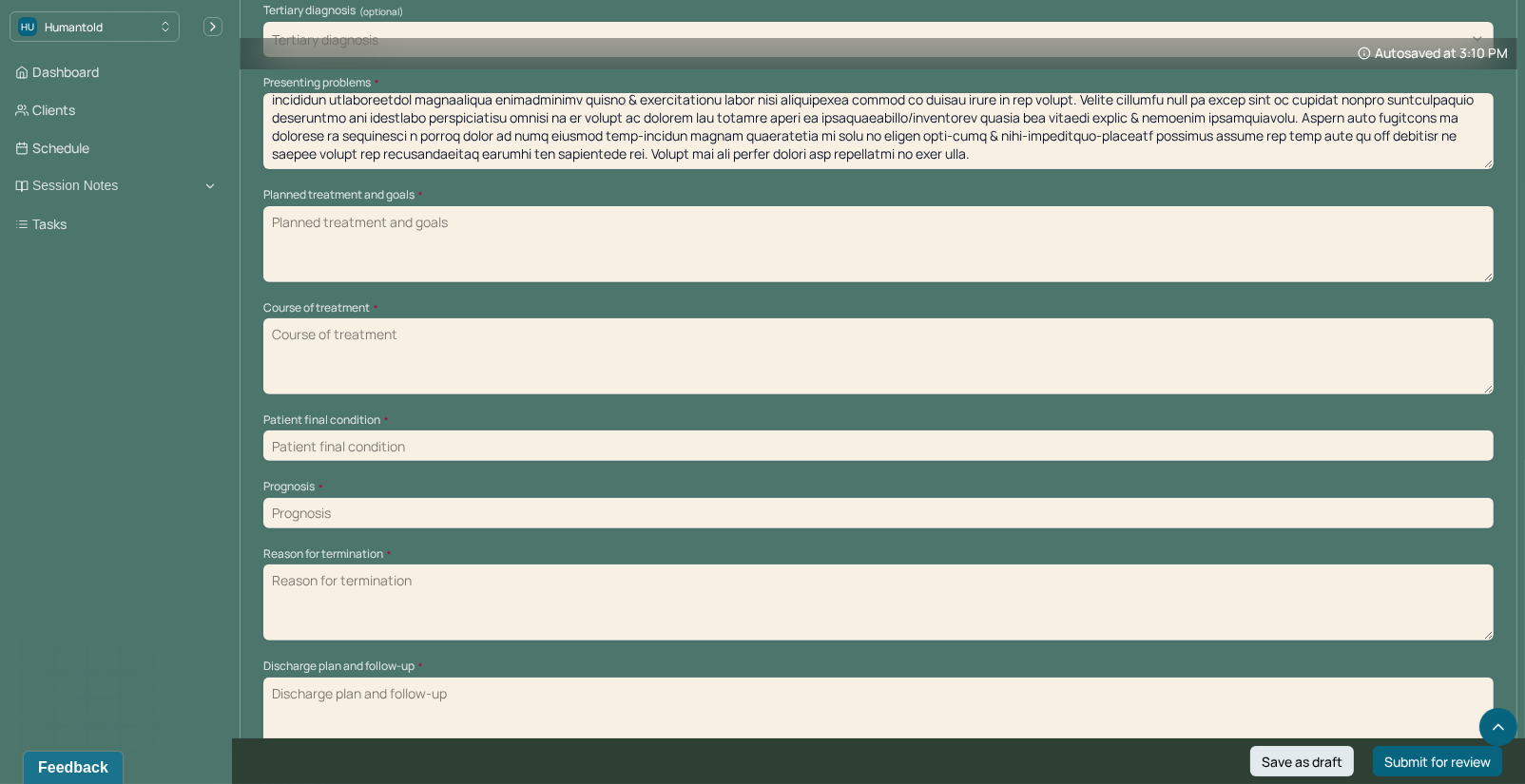 click on "Planned treatment and goals *" at bounding box center [878, 244] 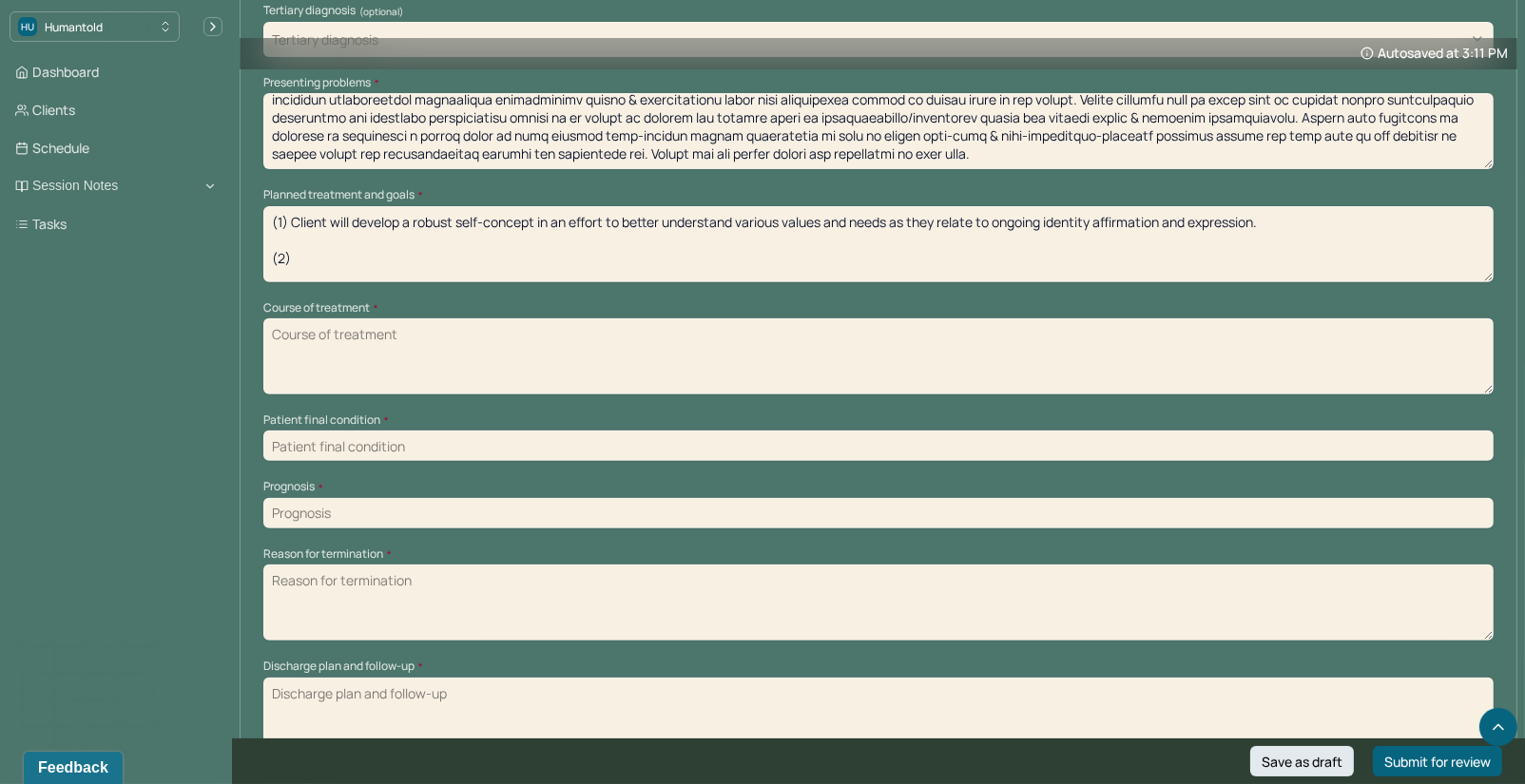 paste on "Client will develop psychoeducational understanding of depressive, anxious, and other mental health sxs as part of sensory-based grounding/coping skills development." 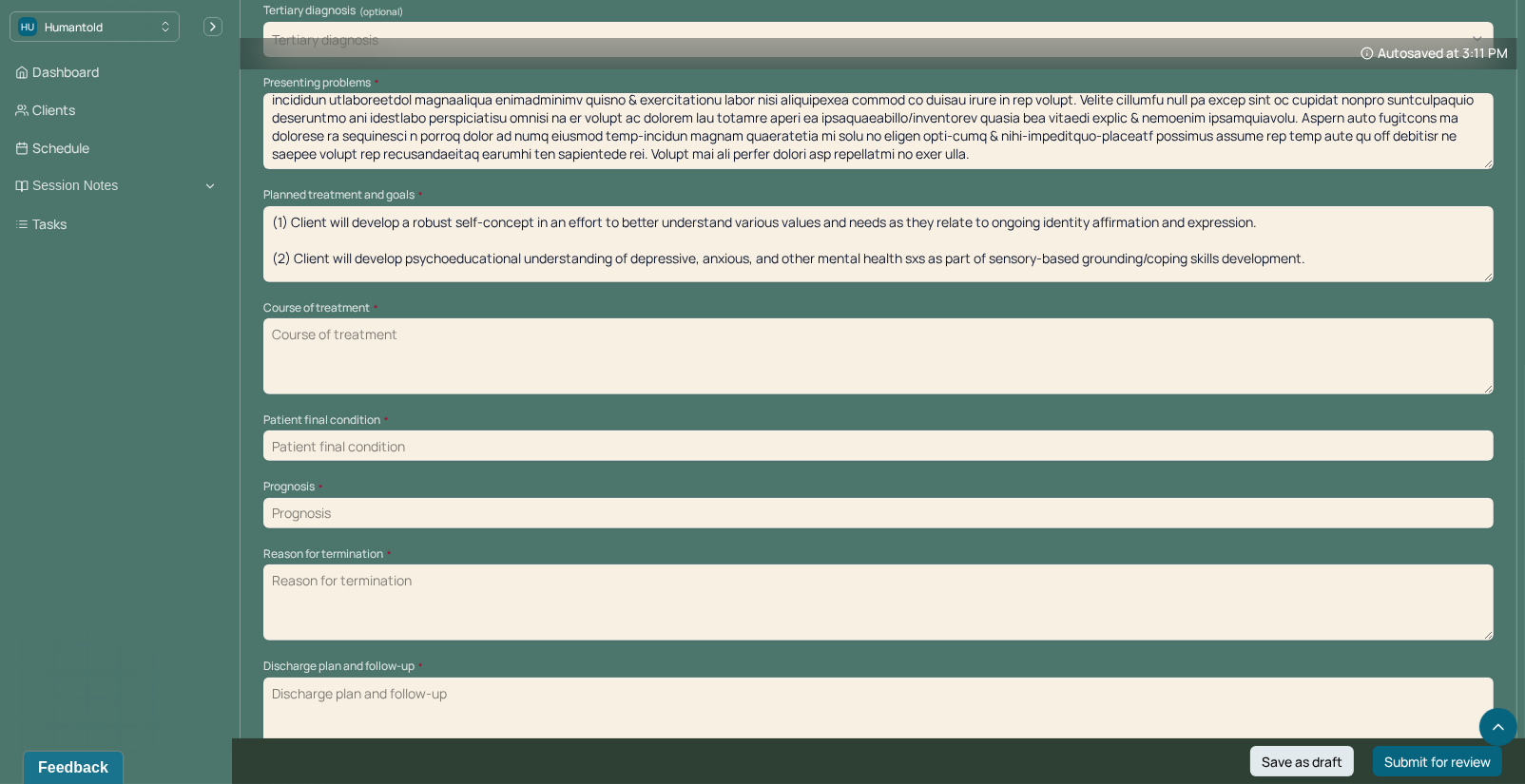 scroll, scrollTop: 28, scrollLeft: 0, axis: vertical 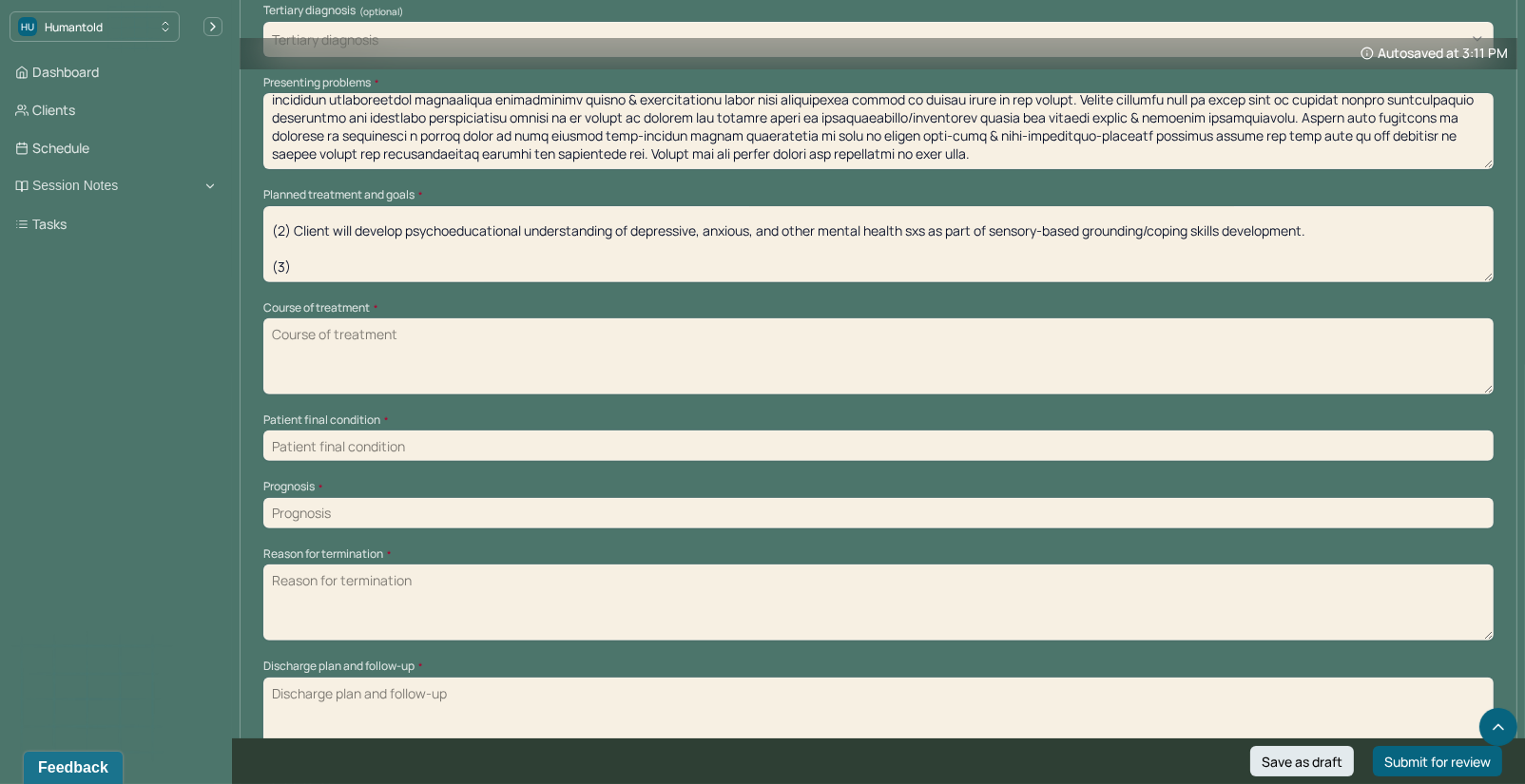 paste on "Client will reflect on various interpersonal experiences over the course of his life and develop self-awareness surrounding the impact his family and other social relationships & experiences have had on his identity-development." 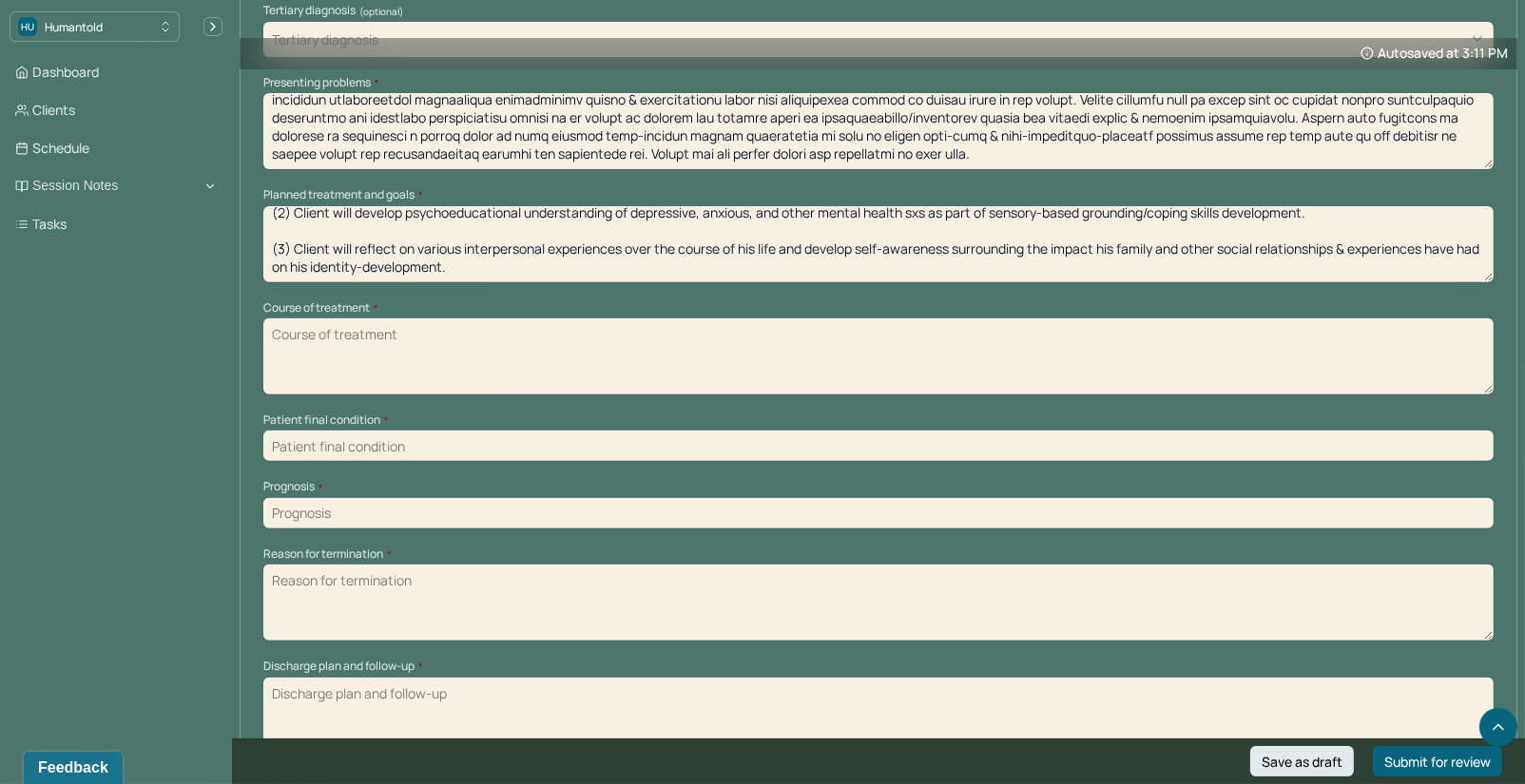 scroll, scrollTop: 0, scrollLeft: 0, axis: both 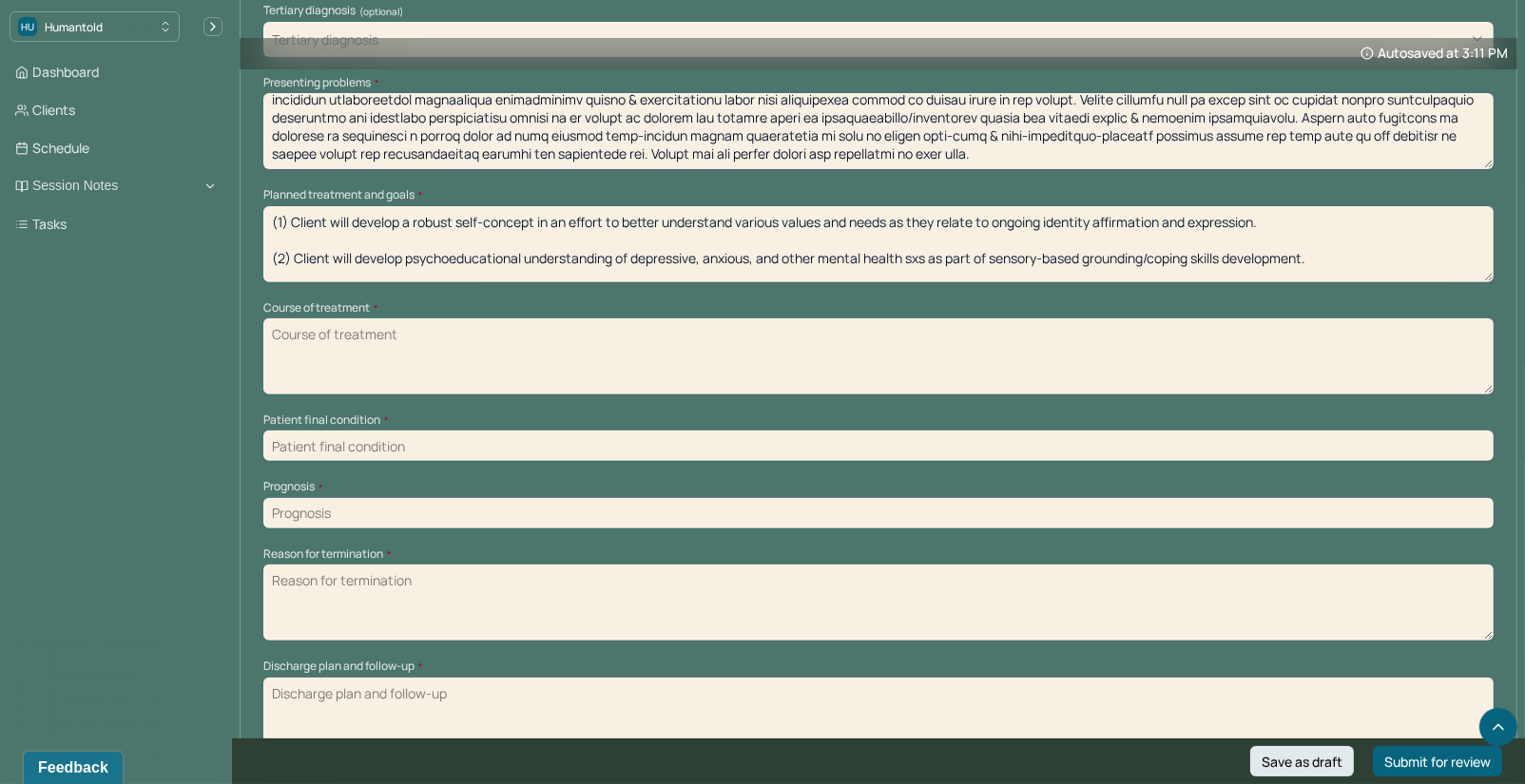 type on "(1) Client will develop a robust self-concept in an effort to better understand various values and needs as they relate to ongoing identity affirmation and expression.
(2) Client will develop psychoeducational understanding of depressive, anxious, and other mental health sxs as part of sensory-based grounding/coping skills development.
(3) Client will reflect on various interpersonal experiences over the course of his life and develop self-awareness surrounding the impact his family and other social relationships & experiences have had on his identity-development." 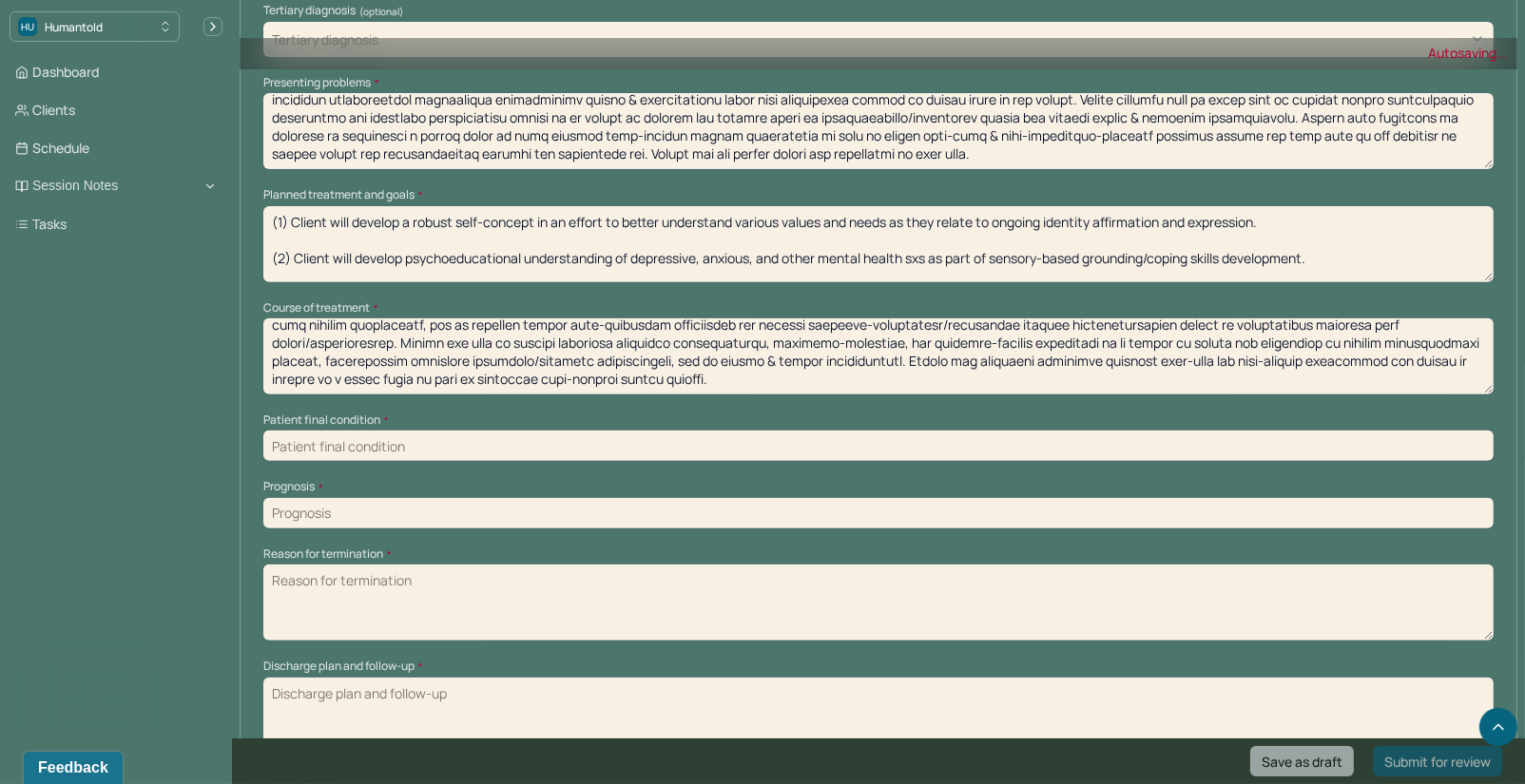 scroll, scrollTop: 70, scrollLeft: 0, axis: vertical 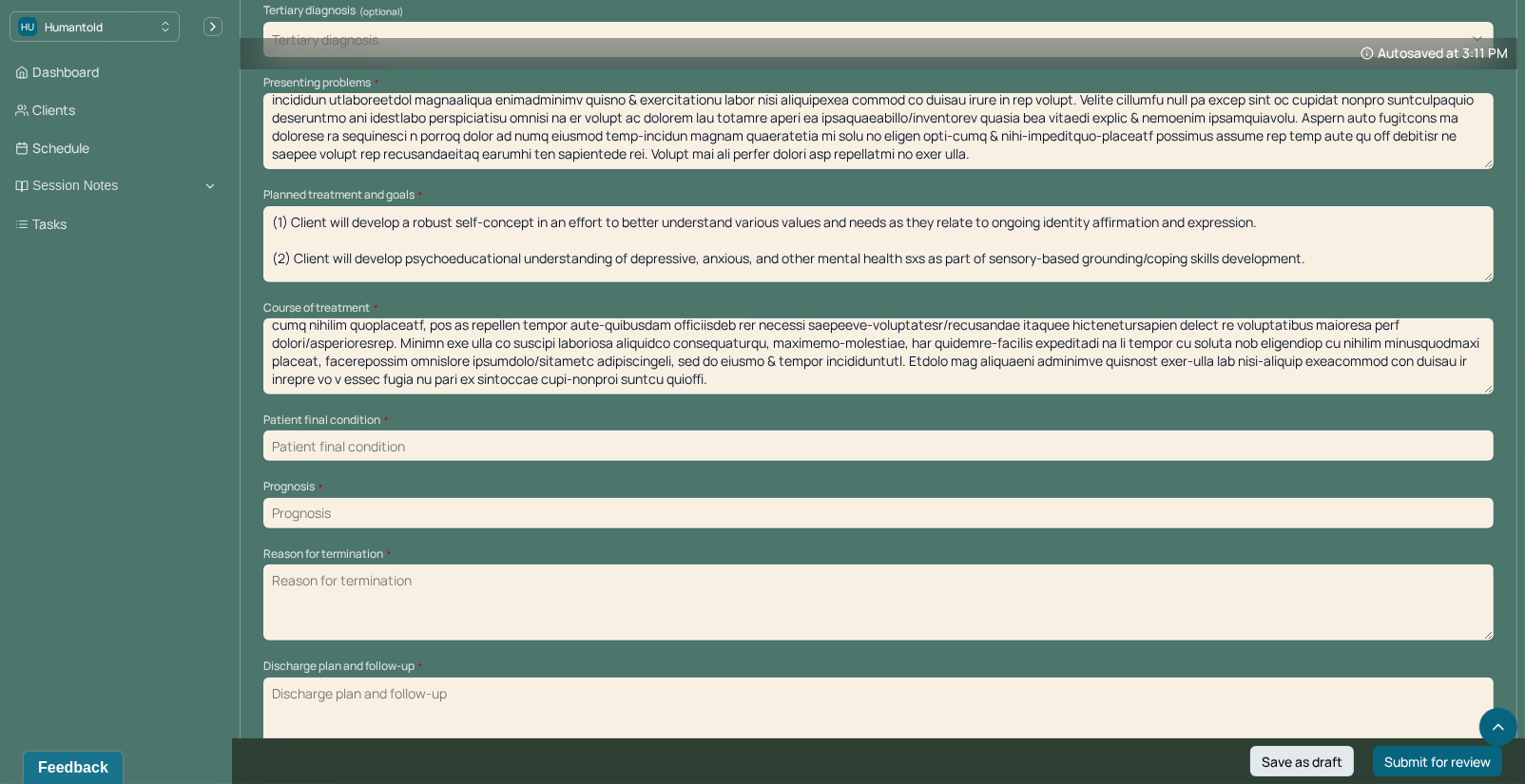 type on "Over the course of treatment, client and therapist met 1:1 (e.g. individual modality) on a weekly/bi-weekly basis utilizing a combination of cognitive-behavioral (CBT), psychodynamic, dialectical-behavioral (DBT), and other supportive counseling techniques. Client made some good progress towards his identified tx goals, specifically regarding his identification/confrontation of various negative thought patterns regarding experience of depression/low self-esteem, development of various sensory-based, mental, and cognitive coping skills through DBT/CBT review, continued self-care routine development, and in building better self-awareness surrounding his overall identity-affirmation/expression through autobiographical review of particularly defining life events/relationships. Client was able to develop effective assertive communication, identity-affirming, and boundary-setting techniques in an effort to reduce his experience of general interpersonal anxiety, particularly regarding workplace/employer relations..." 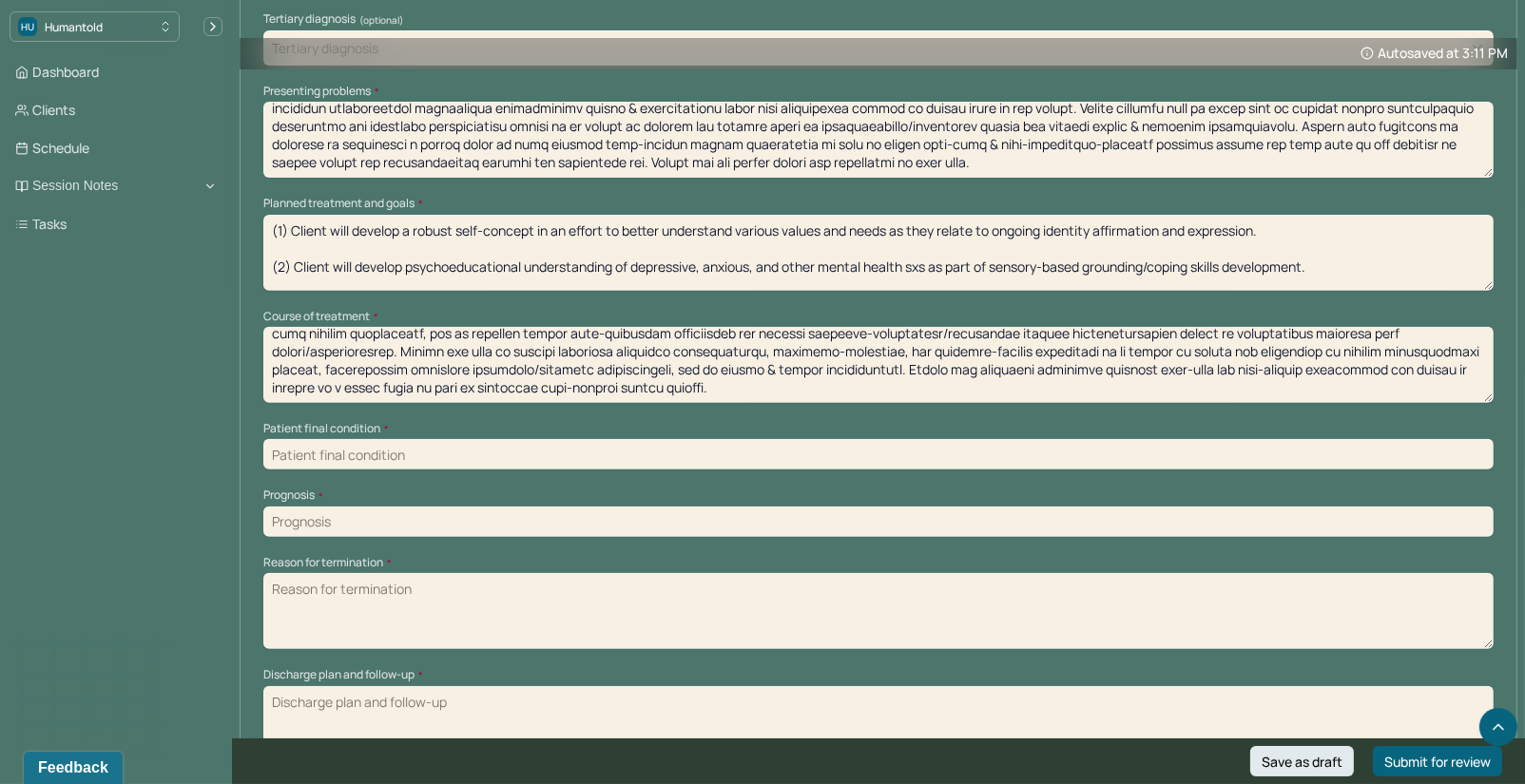 scroll, scrollTop: 893, scrollLeft: 0, axis: vertical 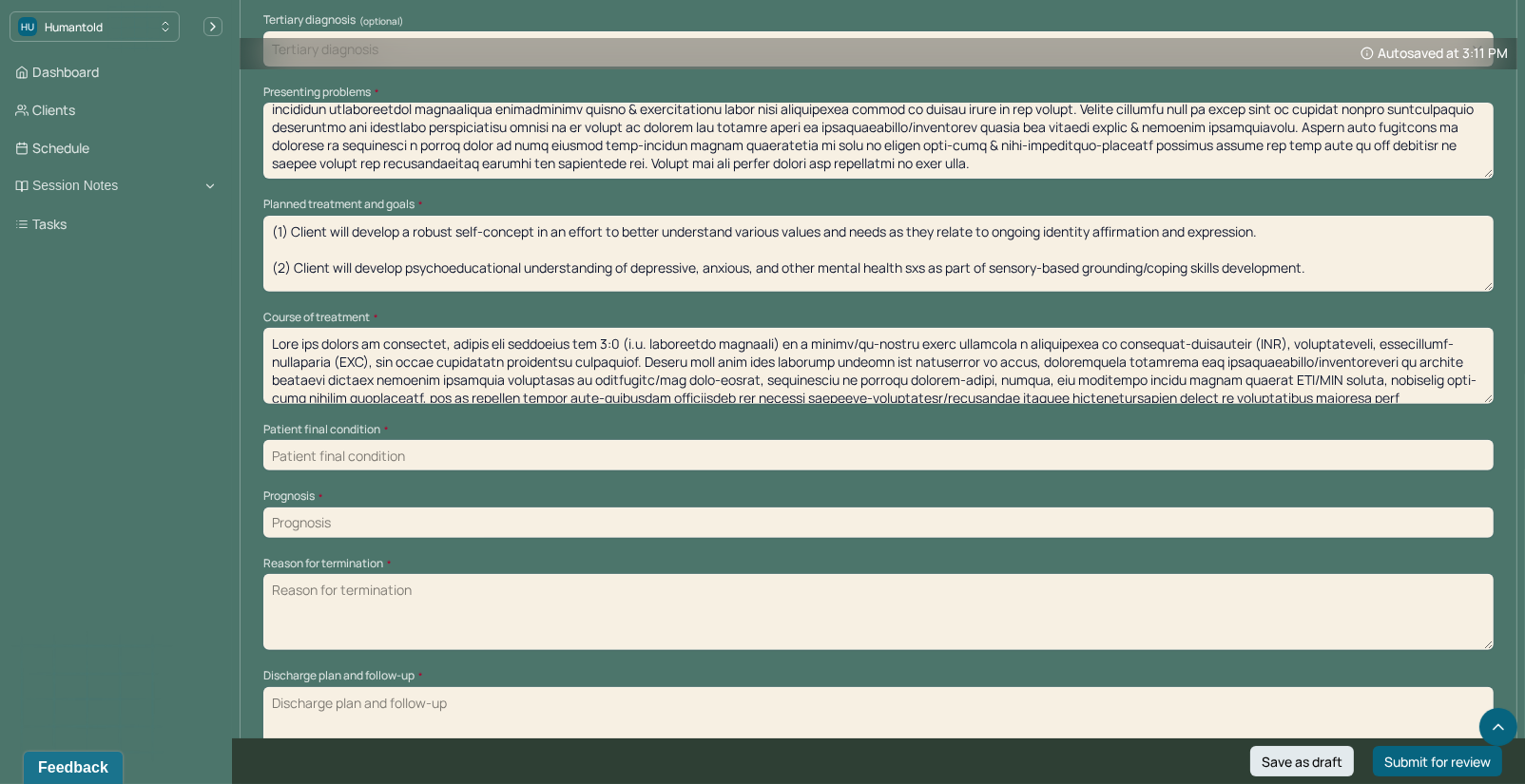 click at bounding box center [878, 455] 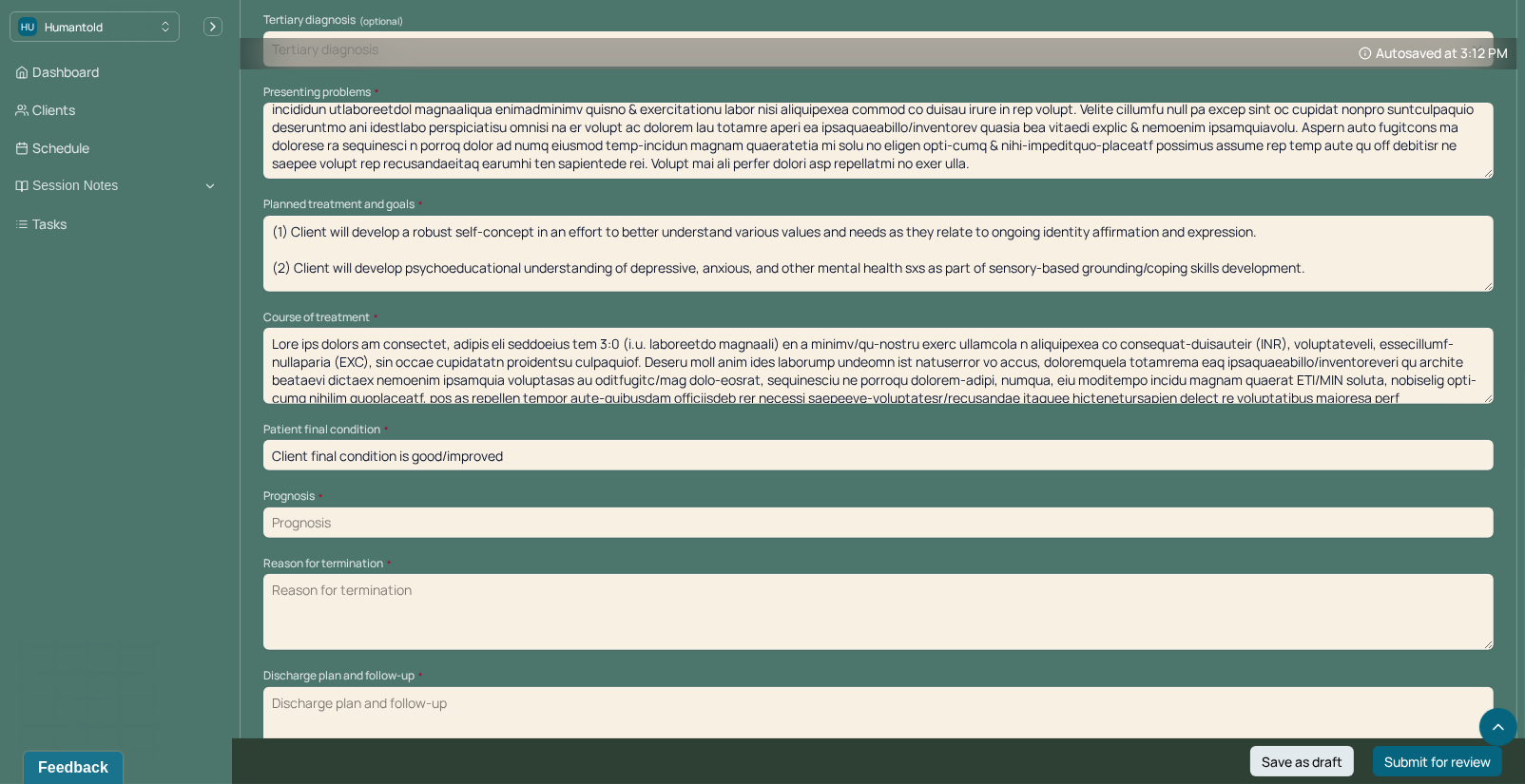 type on "Client final condition is good/improved" 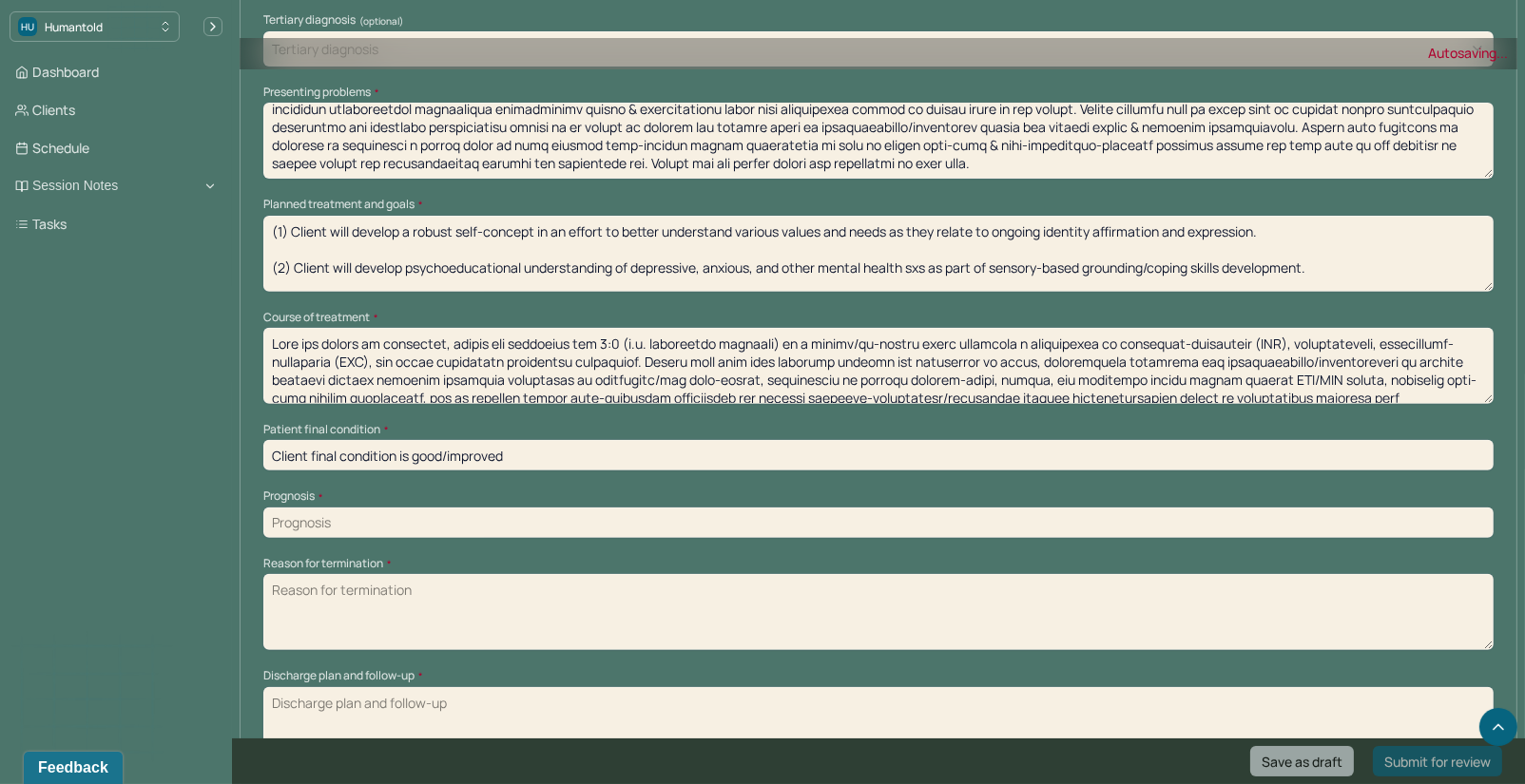 click on "Course of treatment *" at bounding box center (878, 366) 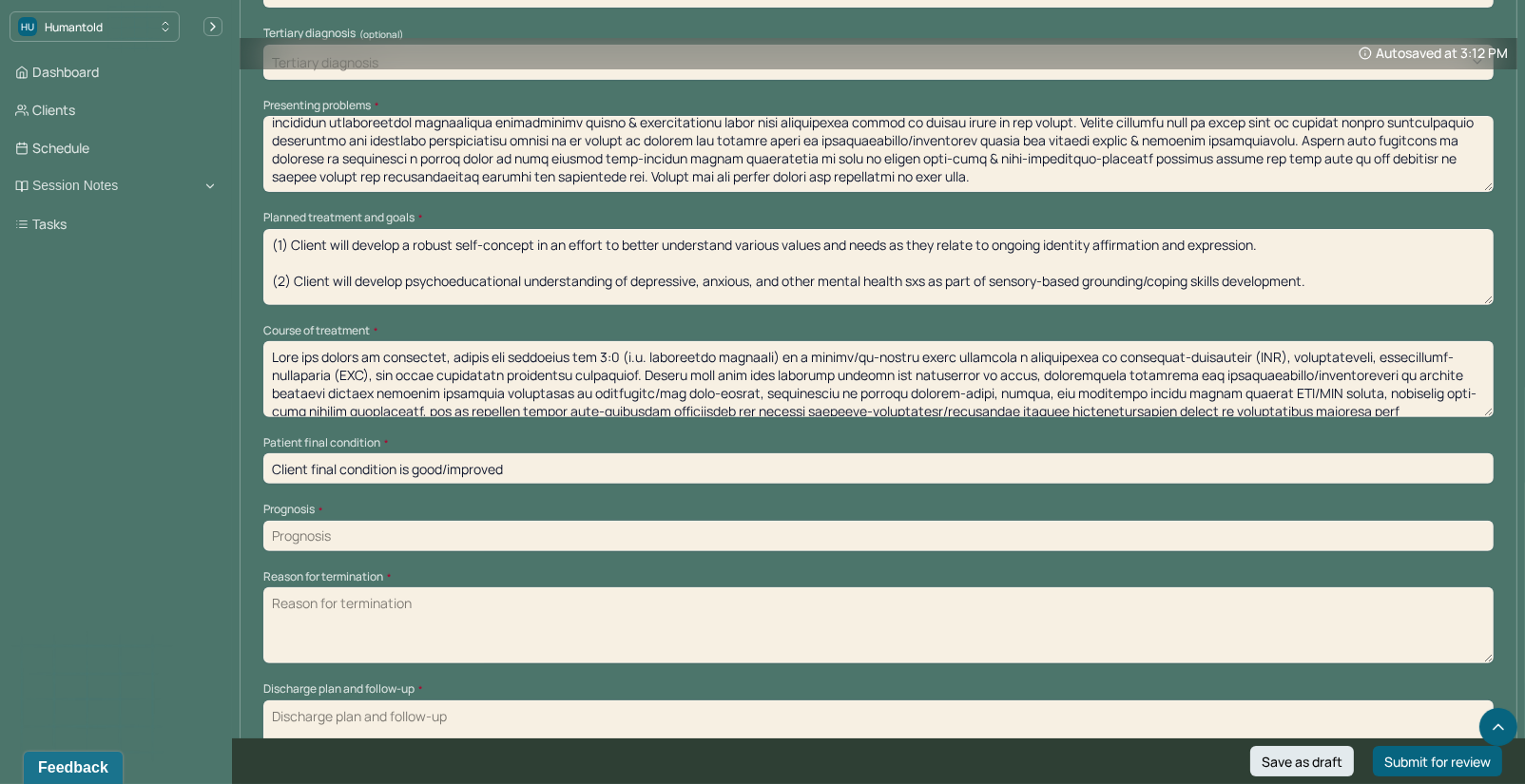 scroll, scrollTop: 876, scrollLeft: 0, axis: vertical 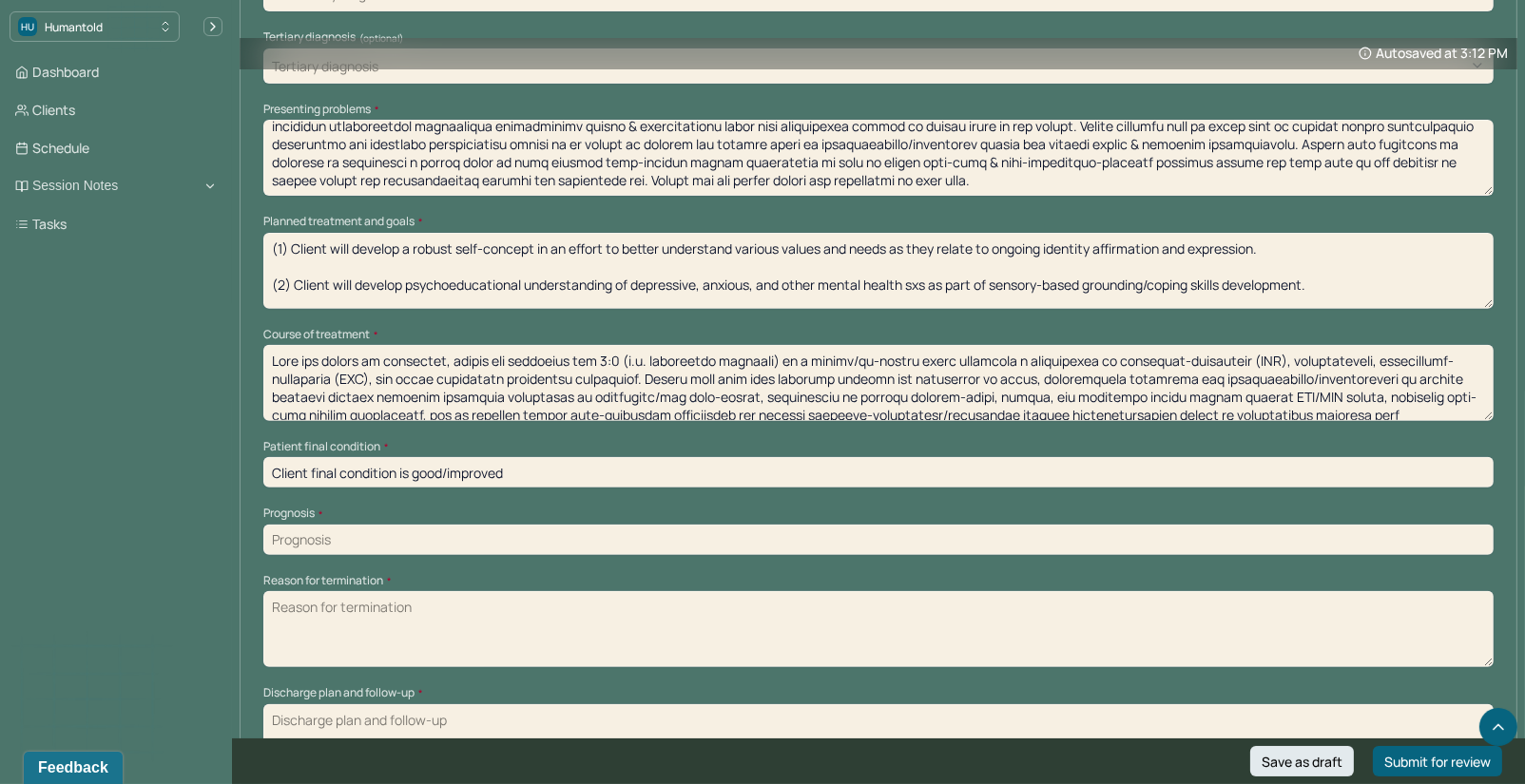 click on "Course of treatment *" at bounding box center [878, 383] 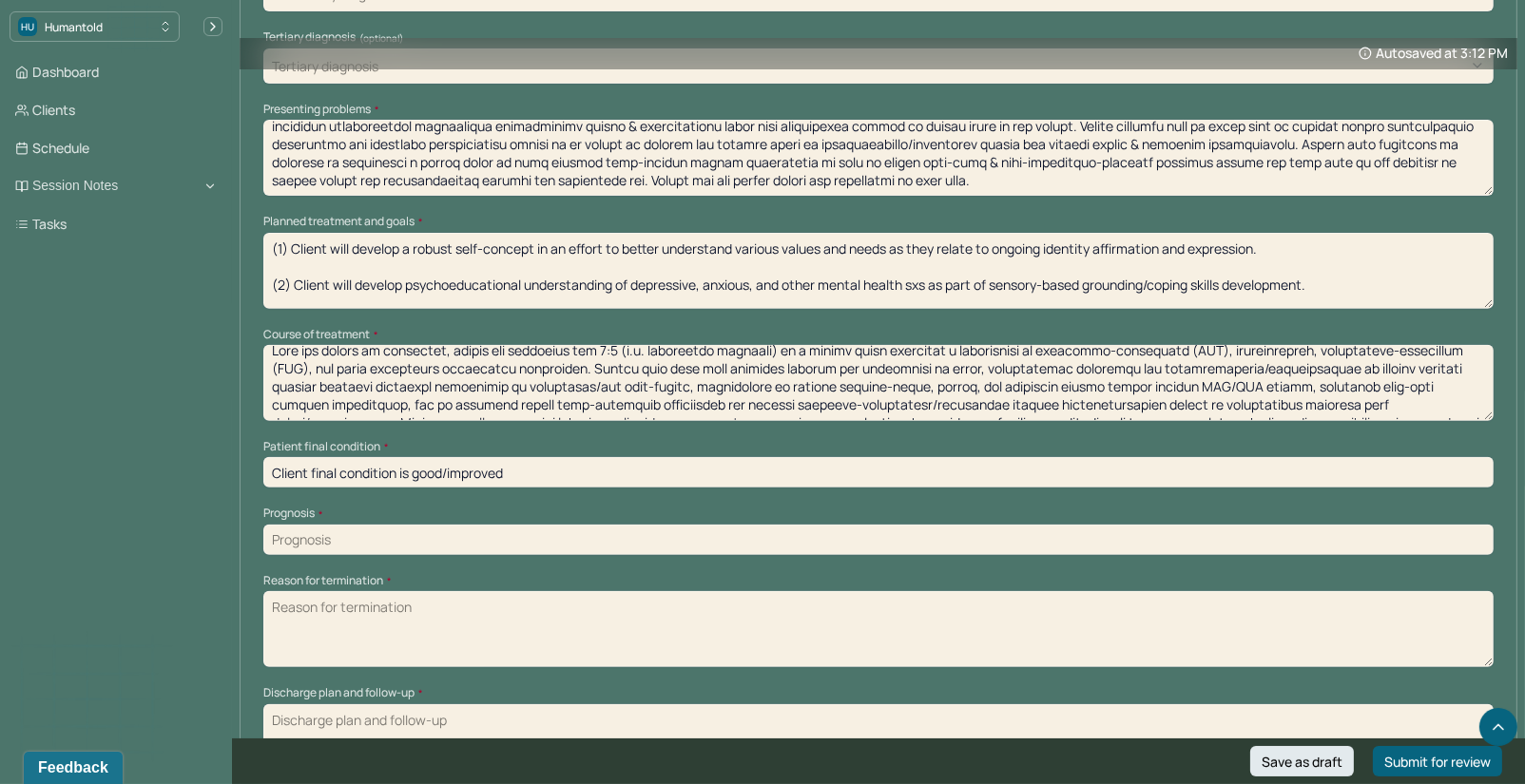 scroll, scrollTop: 16, scrollLeft: 0, axis: vertical 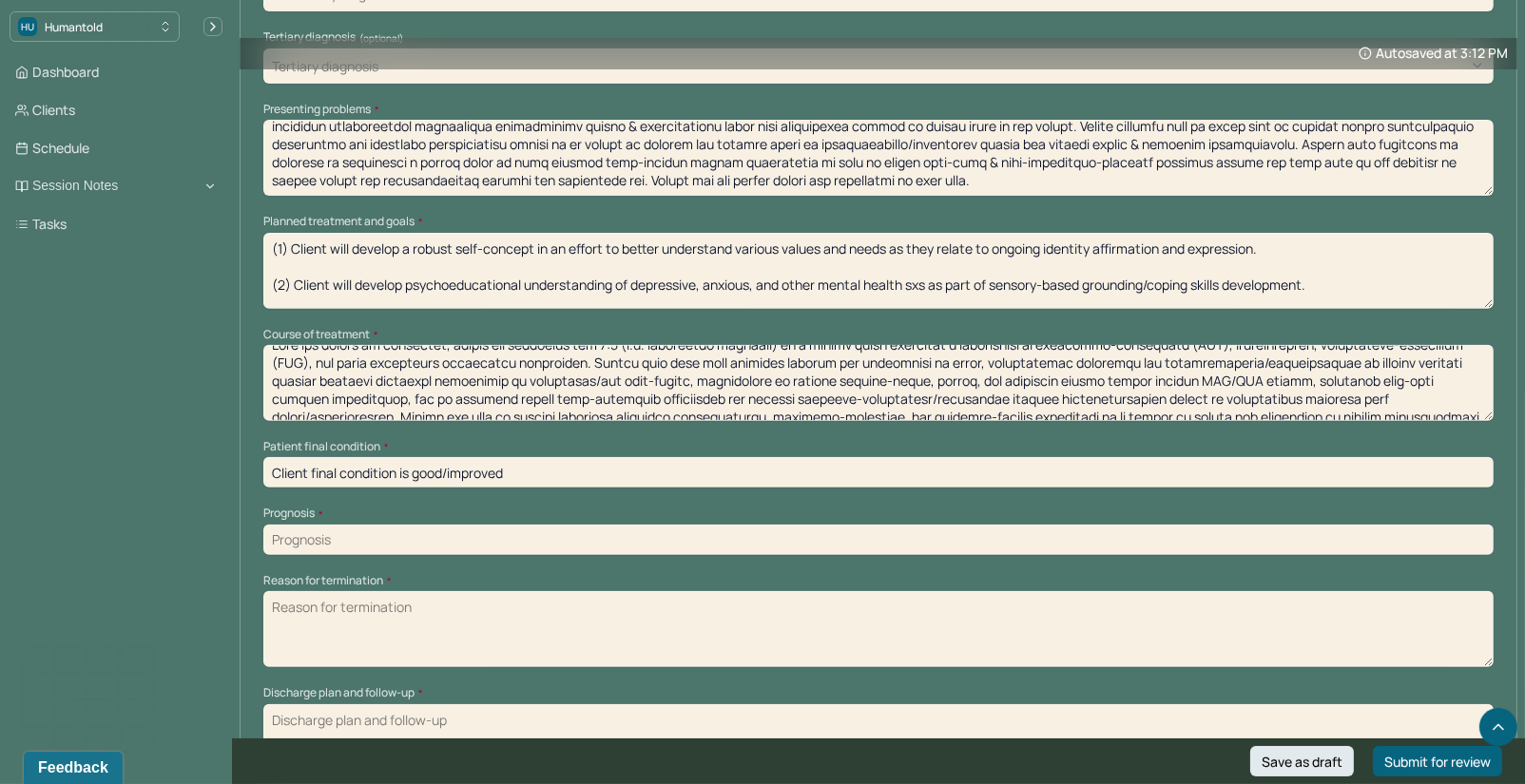 click on "Course of treatment *" at bounding box center [878, 383] 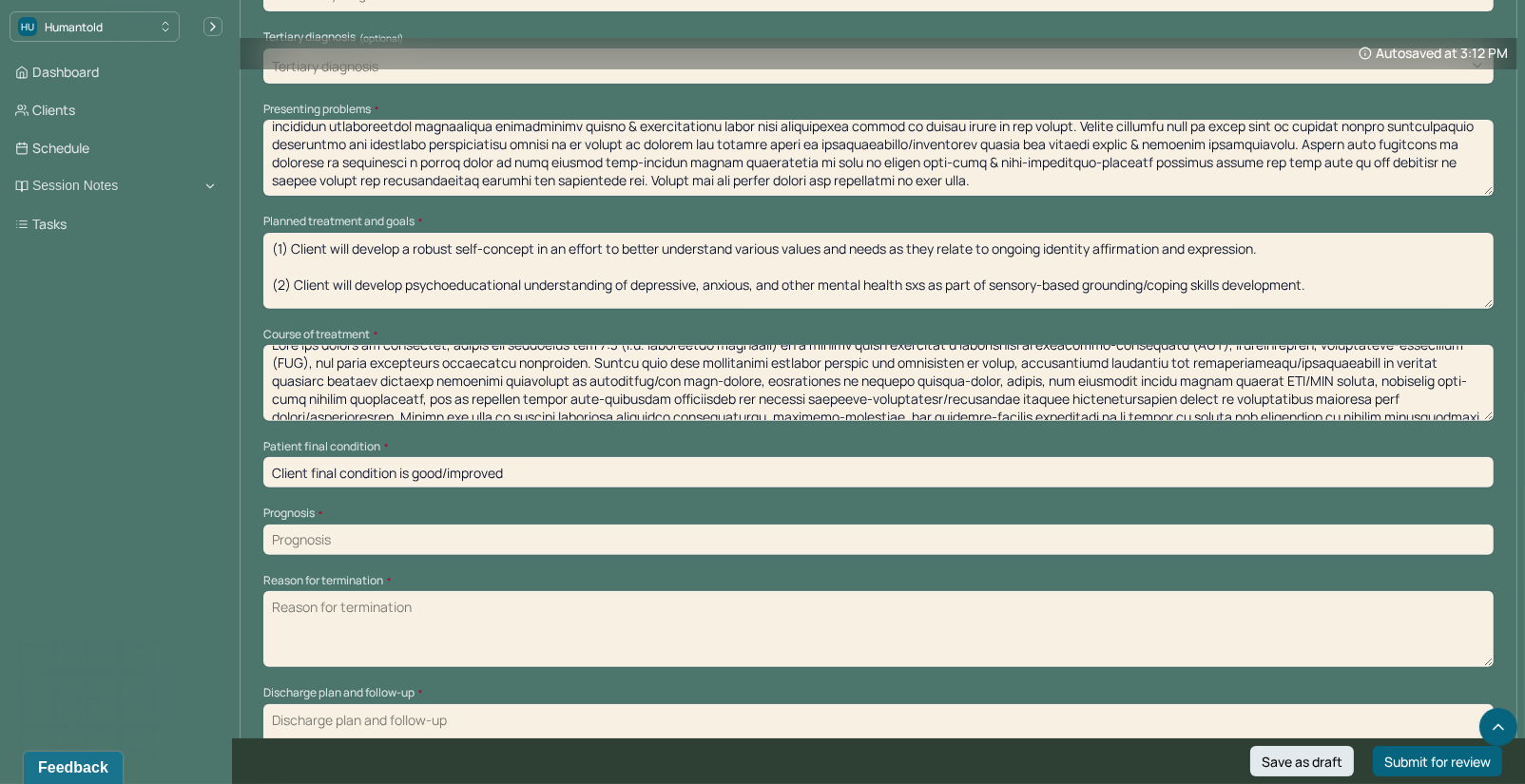 click on "Course of treatment *" at bounding box center [878, 383] 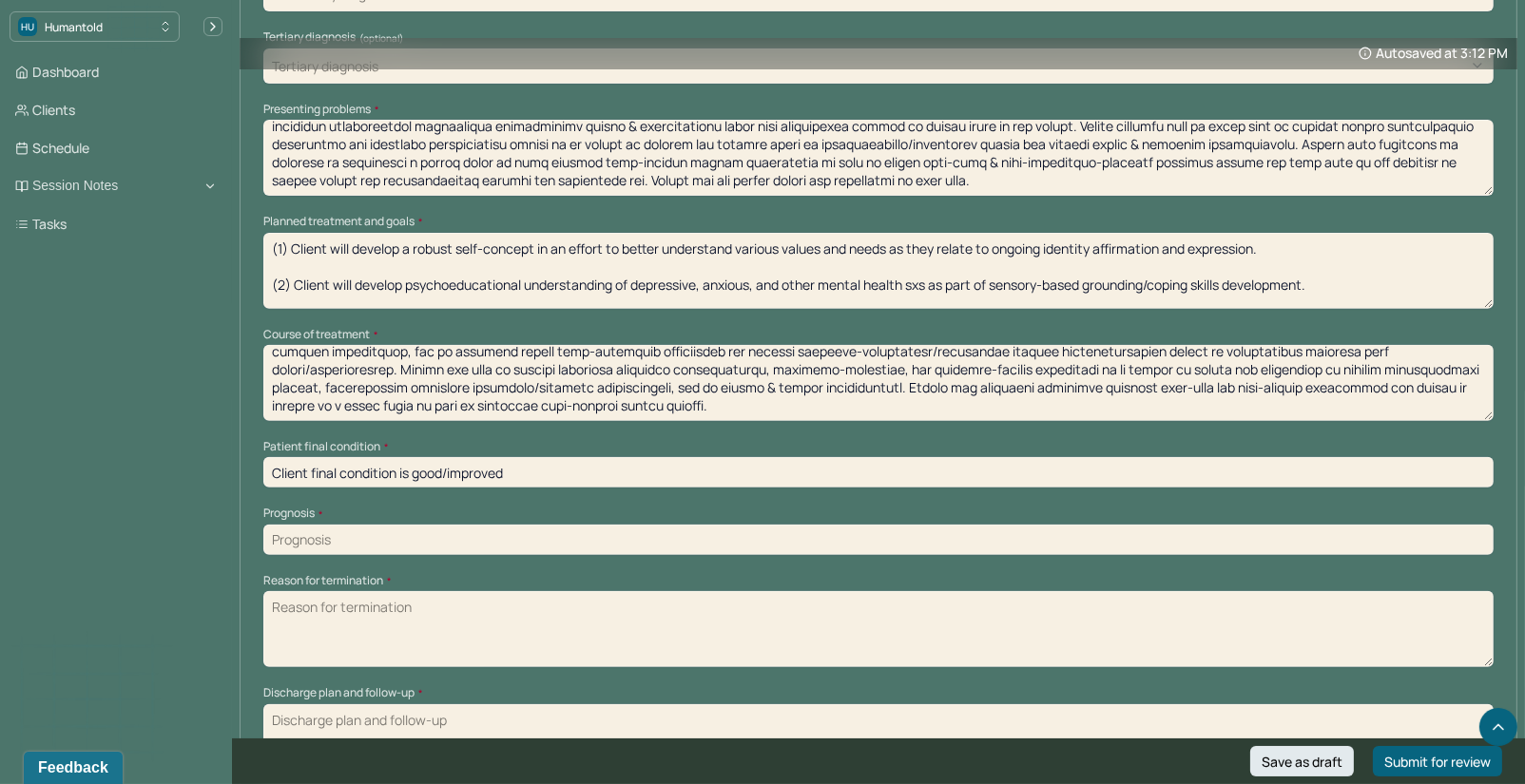 scroll, scrollTop: 70, scrollLeft: 0, axis: vertical 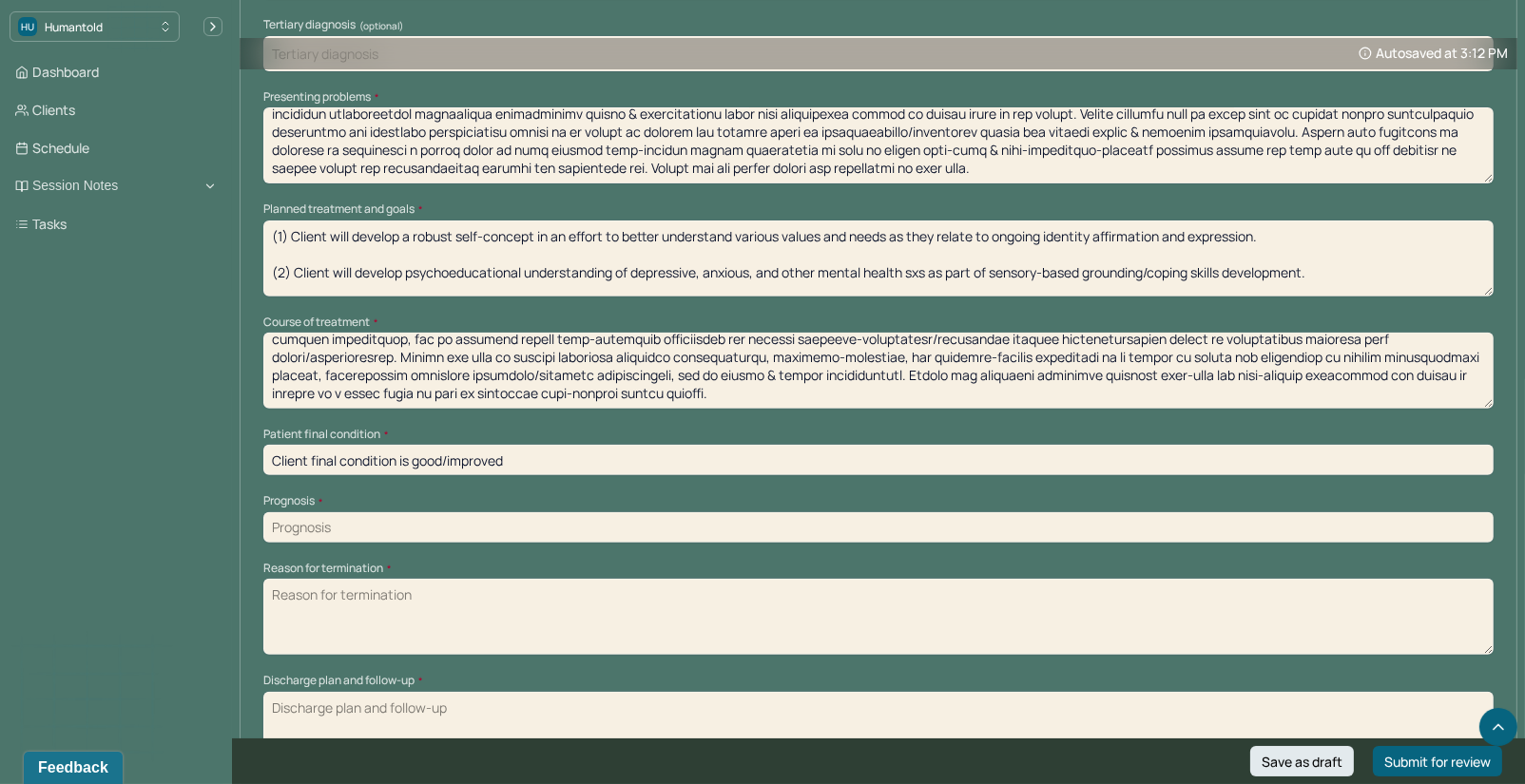 drag, startPoint x: 691, startPoint y: 377, endPoint x: 1335, endPoint y: 364, distance: 644.1312 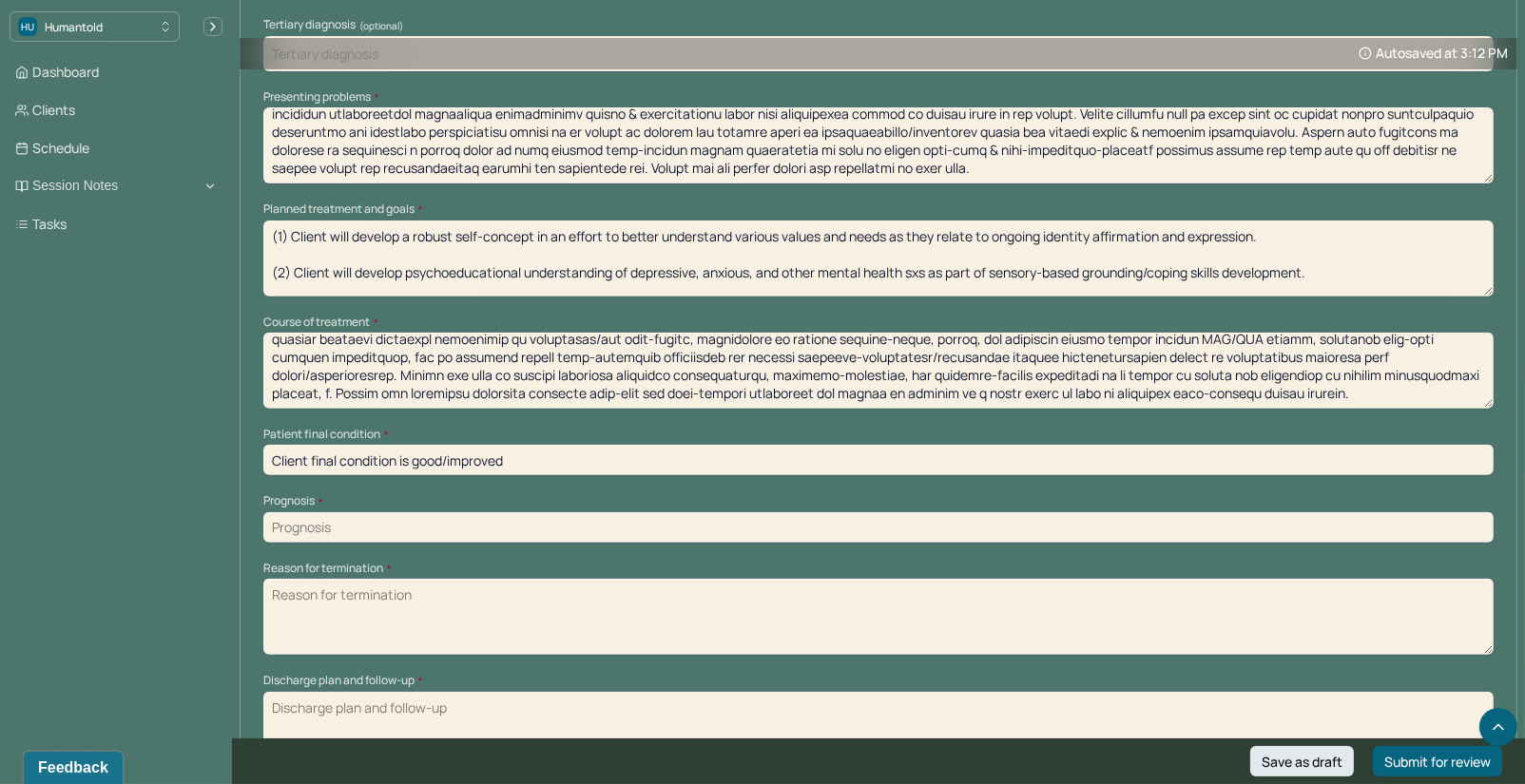 scroll, scrollTop: 51, scrollLeft: 0, axis: vertical 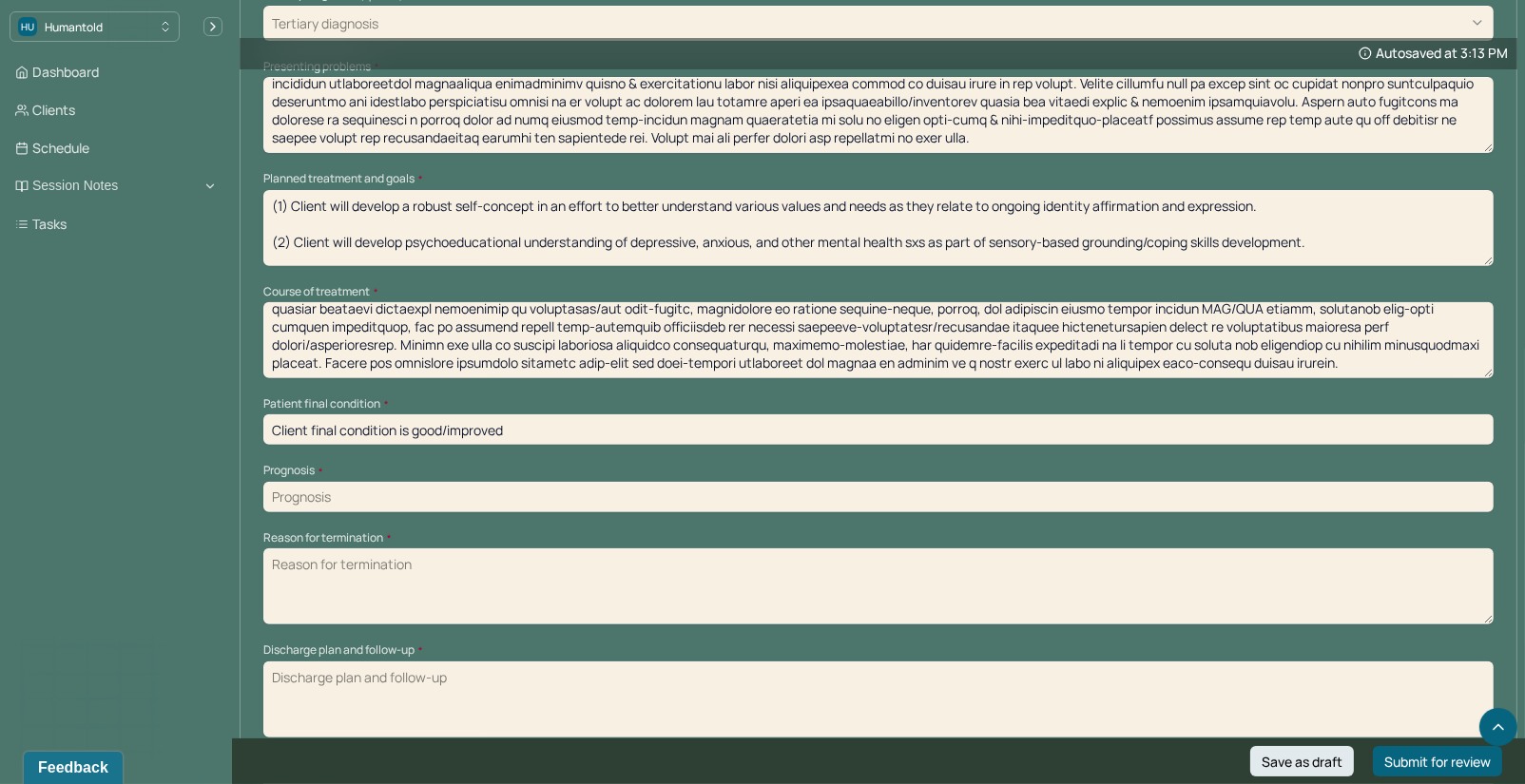 type on "Over the course of treatment, client and therapist met 1:1 (e.g. individual modality) on a weekly basis utilizing a combination of cognitive-behavioral (CBT), psychodynamic, dialectical-behavioral (DBT), and other supportive counseling techniques. Client made significant progress towards his identified tx goals, specifically regarding his identification/confrontation of various negative thought patterns regarding experience of depression/low self-esteem, development of various sensory-based, mental, and cognitive coping skills through DBT/CBT review, continued self-care routine development, and in building better self-awareness surrounding his overall identity-affirmation/expression through autobiographical review of particularly defining life events/relationships. Client was able to develop effective assertive communication, identity-affirming, and boundary-setting techniques in an effort to reduce his experience of general interpersonal anxiety. Client and therapist developed adequate self-care and goal-..." 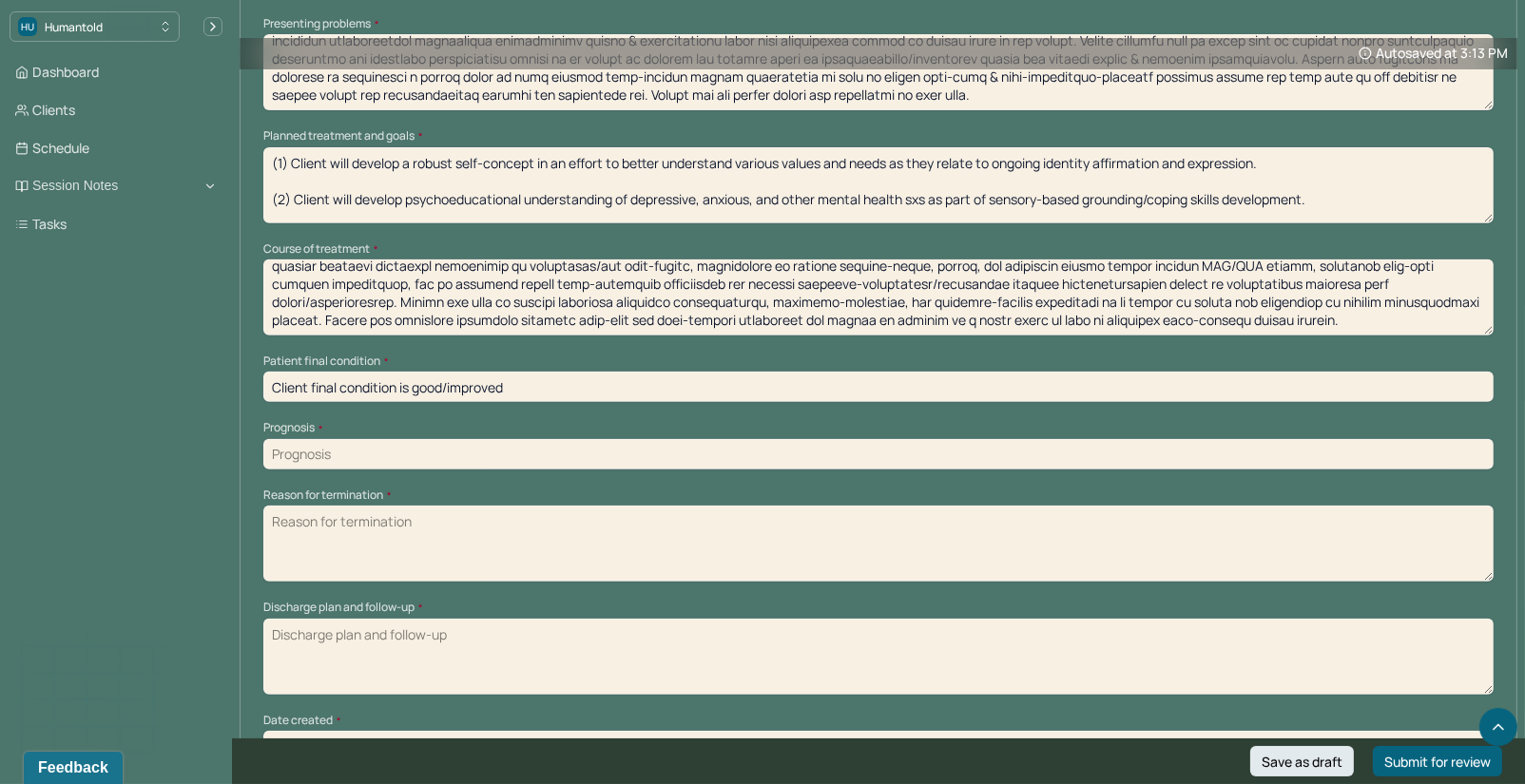 scroll, scrollTop: 973, scrollLeft: 0, axis: vertical 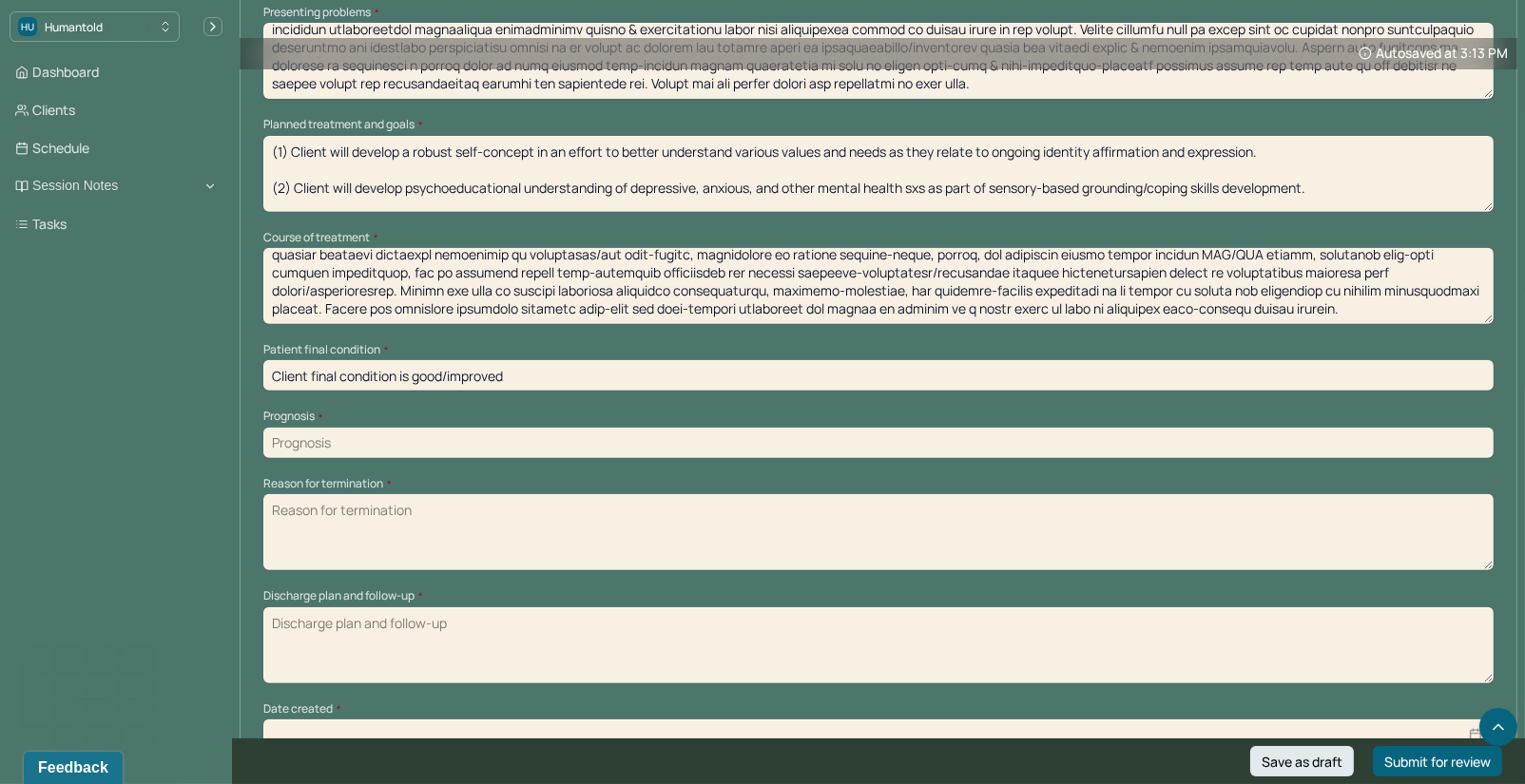 click at bounding box center (878, 443) 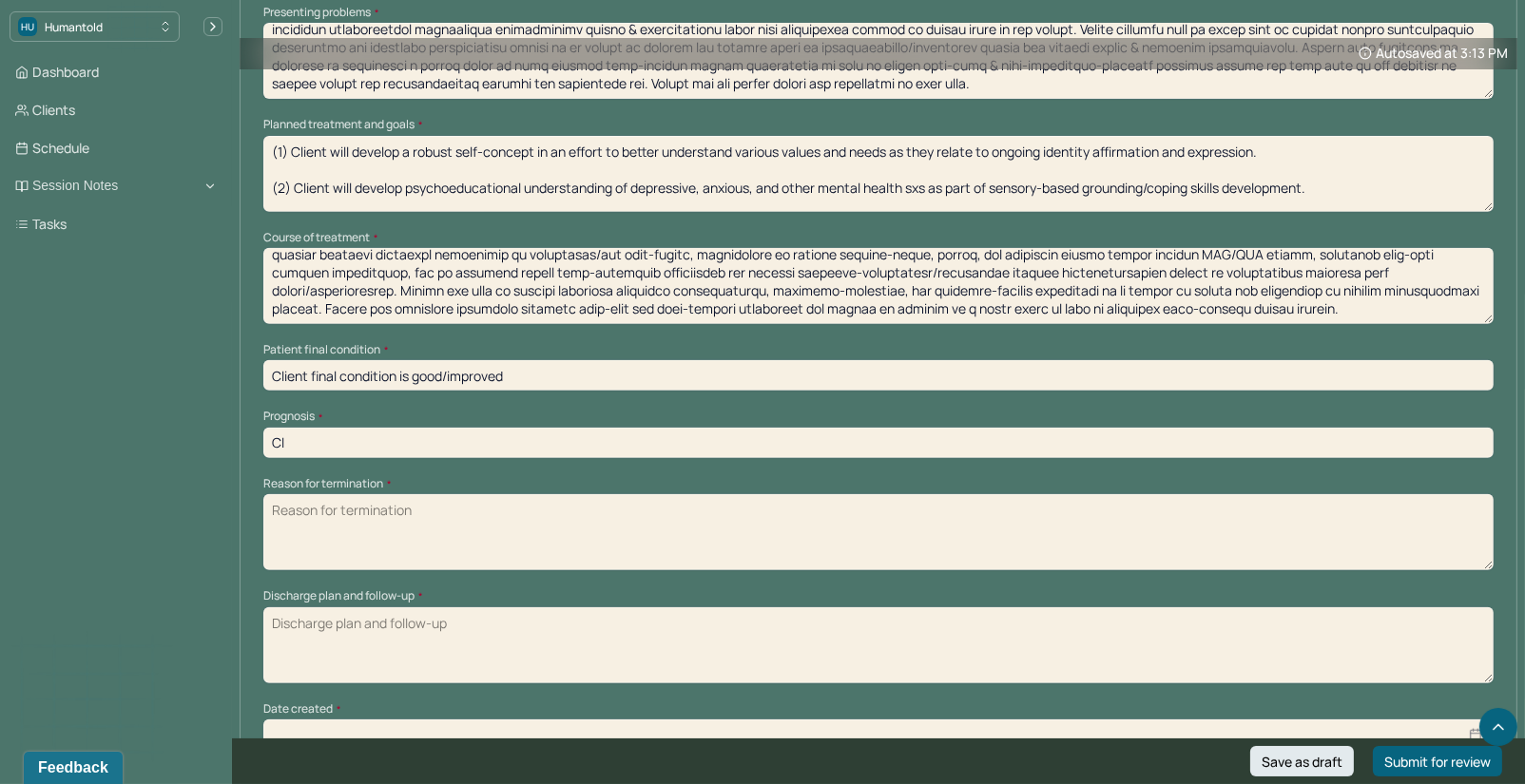 type on "C" 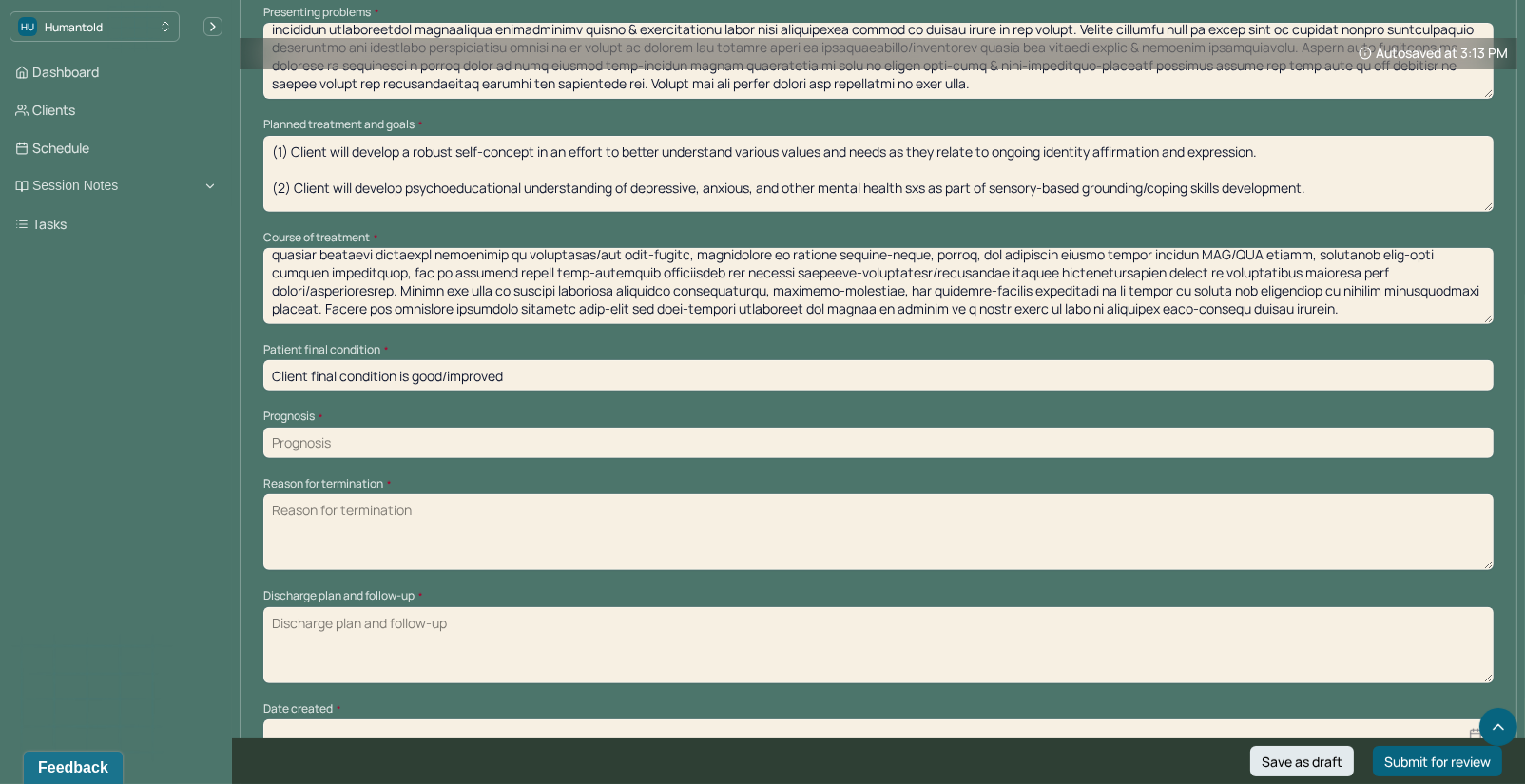 click at bounding box center (878, 443) 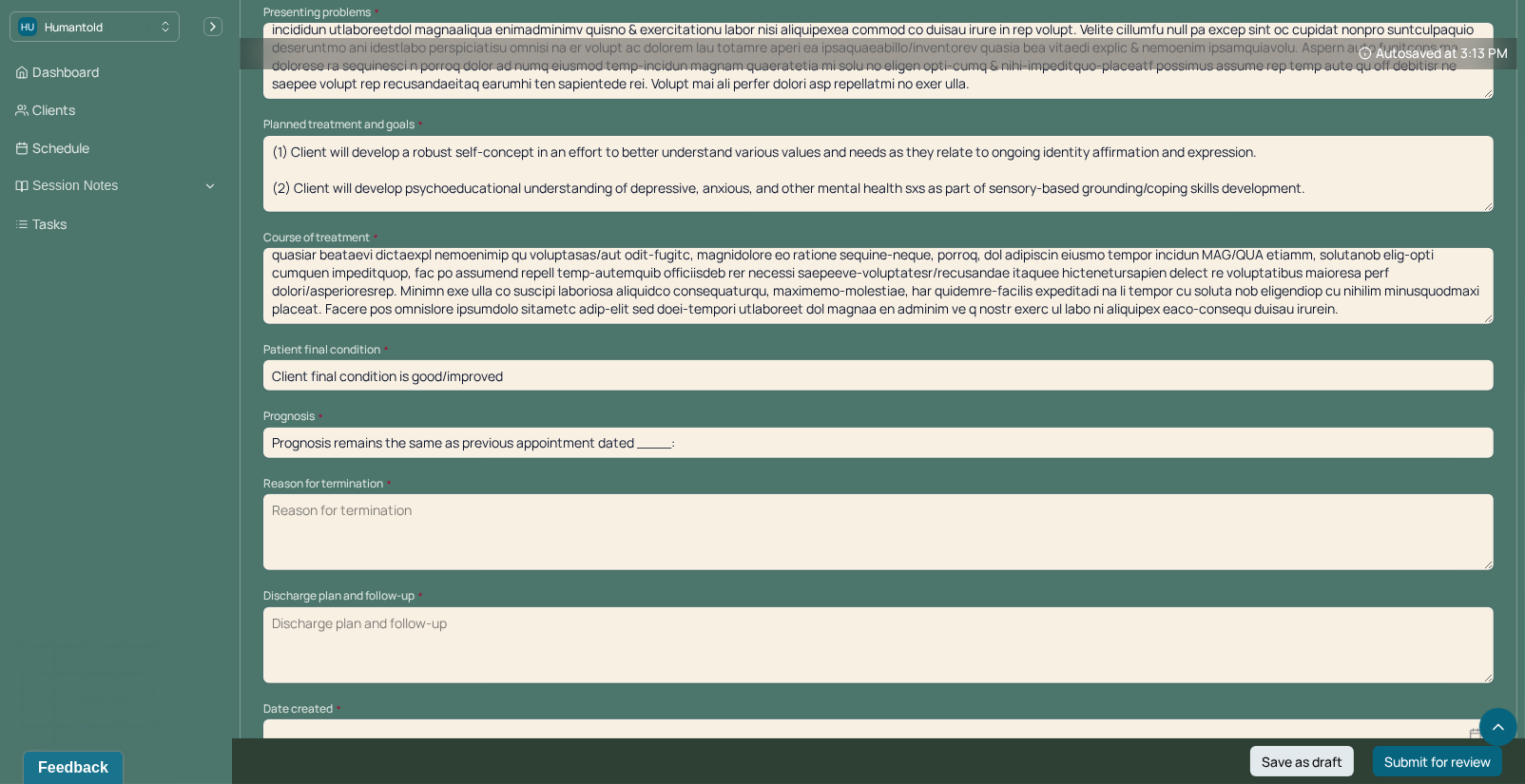 click on "Prognosis remains the same as previous appointment dated ____:" at bounding box center [878, 443] 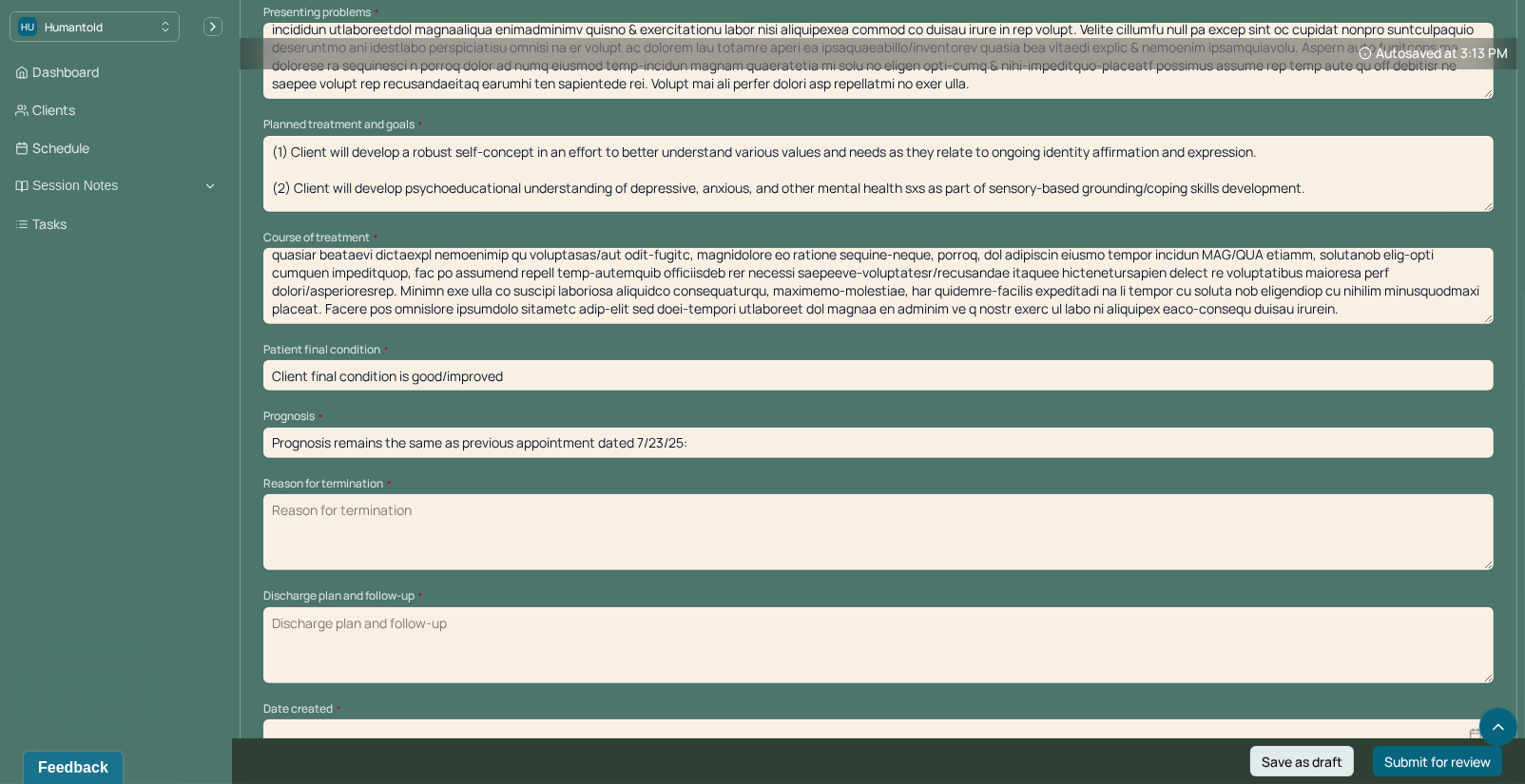 click on "Prognosis remains the same as previous appointment dated 7/23/25:" at bounding box center (878, 443) 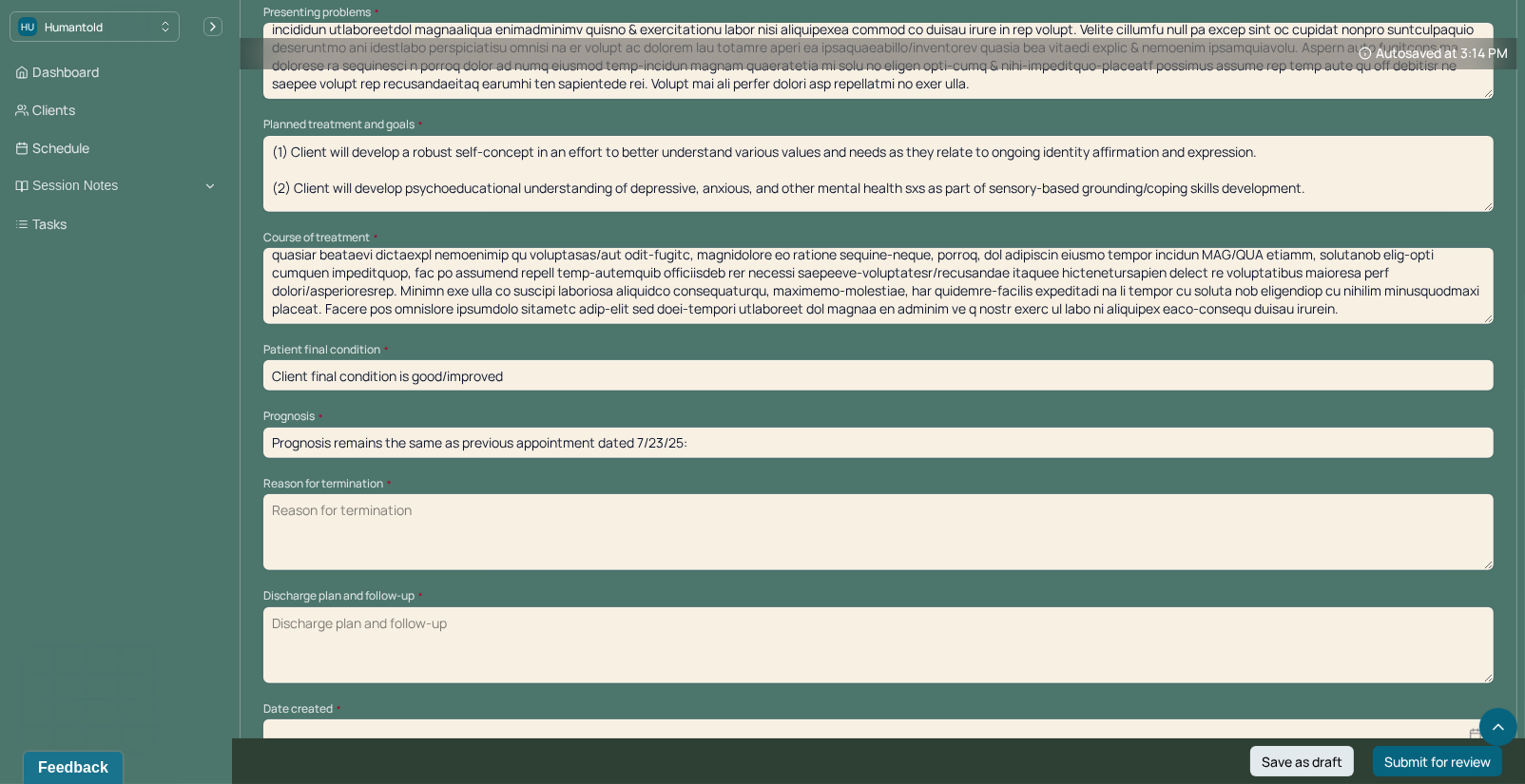 paste on "Prognosis remains the same as previous appointment dated [DATE]: Client has a good/guarded prognosis as evidenced by recent progress and inc. self-efficacy surrounding real-time emotional identification/expression skills development (e.g. DBT/mindfulness), and is likely to benefit from continued CBT/DBT, psychodynamic, and psychoeducational skills development work moving forward." 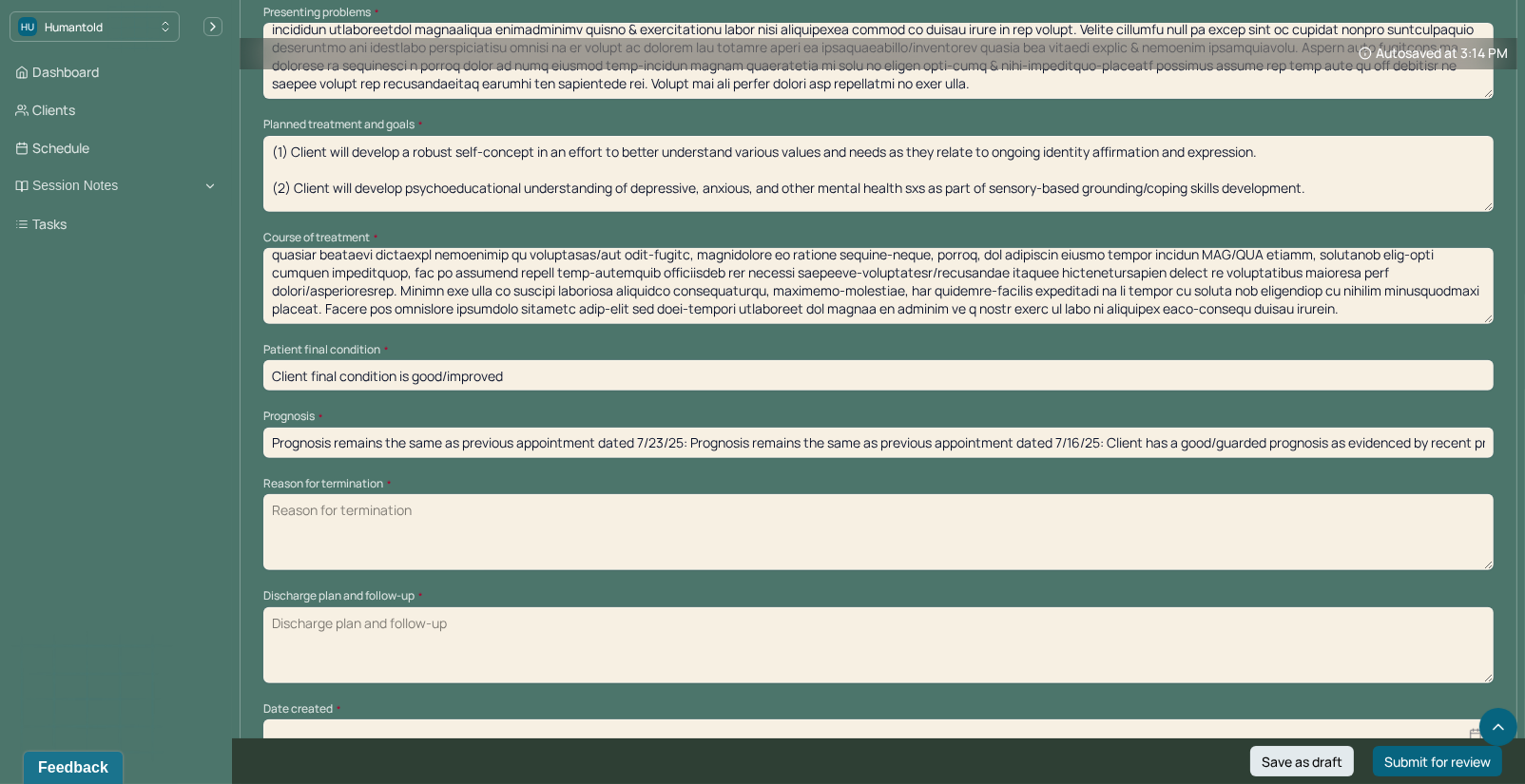 scroll, scrollTop: 0, scrollLeft: 1592, axis: horizontal 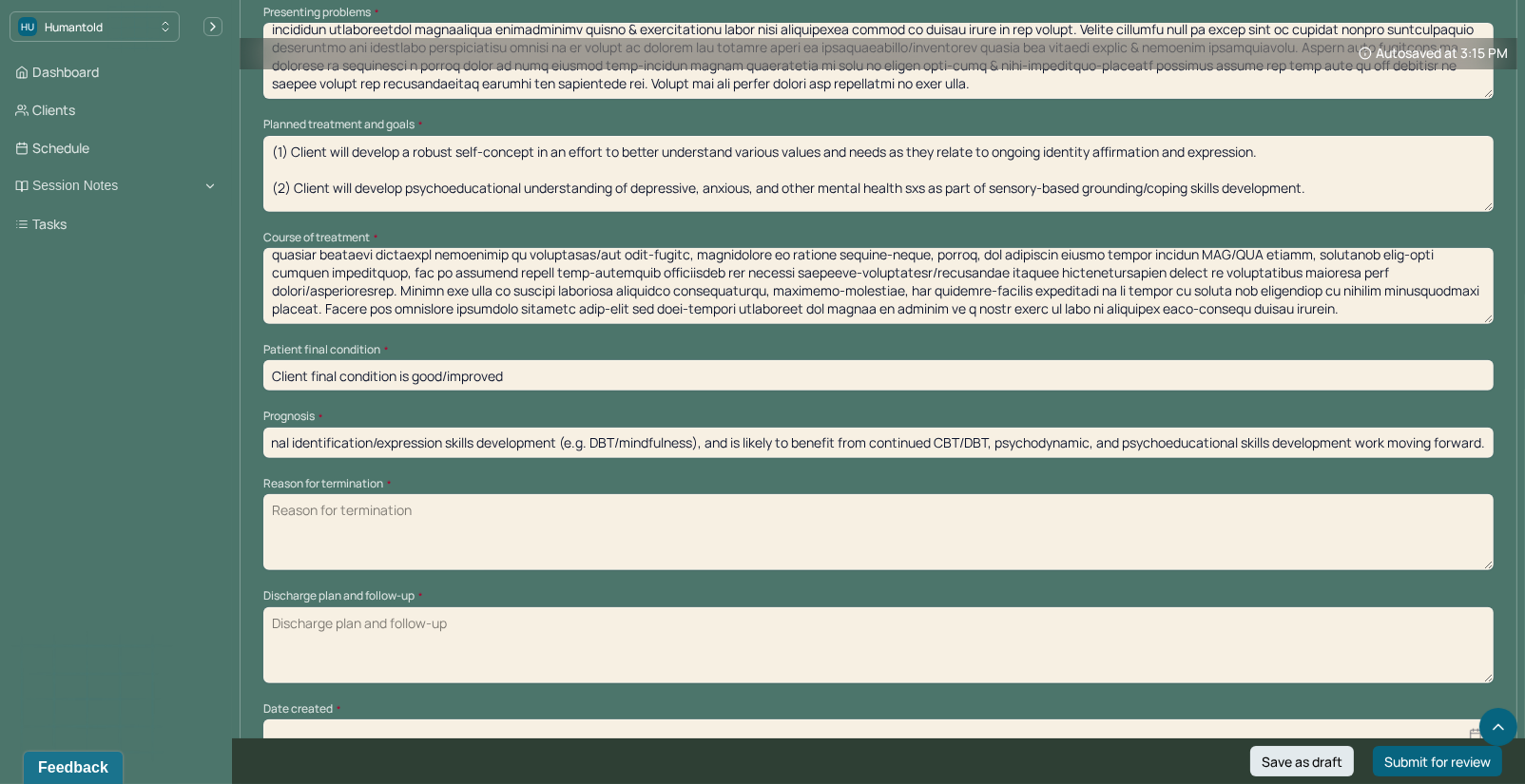 drag, startPoint x: 1430, startPoint y: 449, endPoint x: 1606, endPoint y: 445, distance: 176.04545 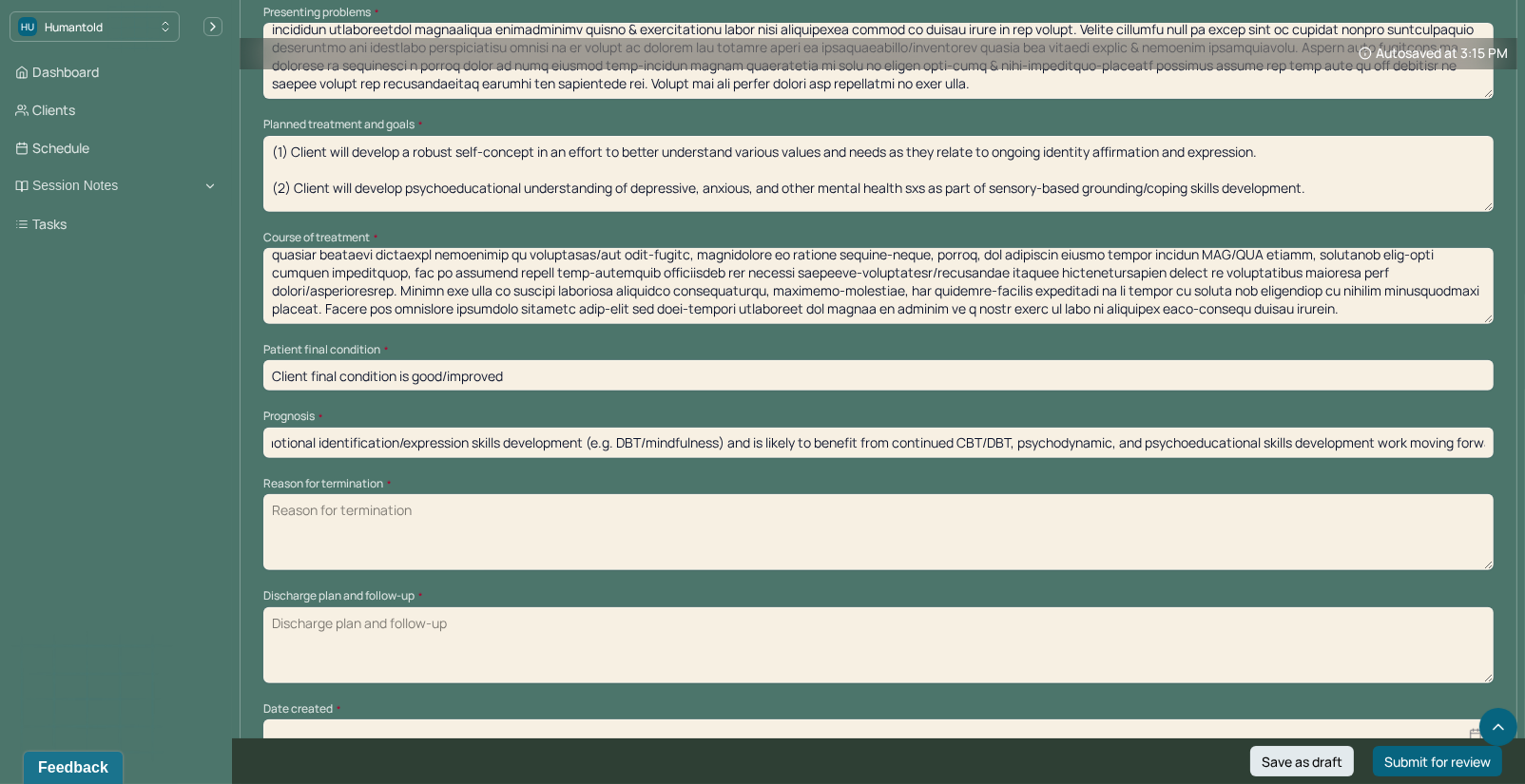 scroll, scrollTop: 0, scrollLeft: 1168, axis: horizontal 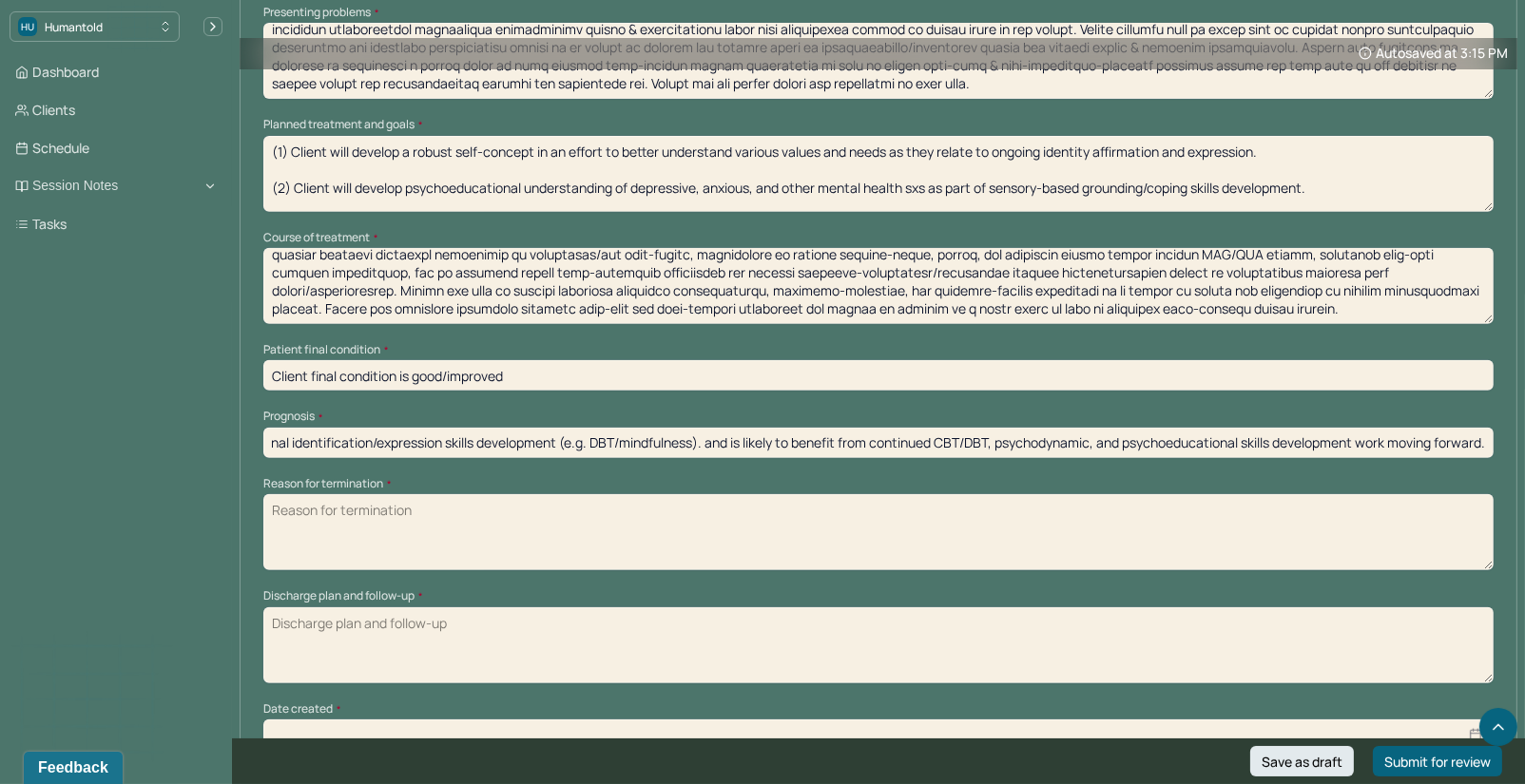 drag, startPoint x: 705, startPoint y: 443, endPoint x: 1606, endPoint y: 530, distance: 905.1906 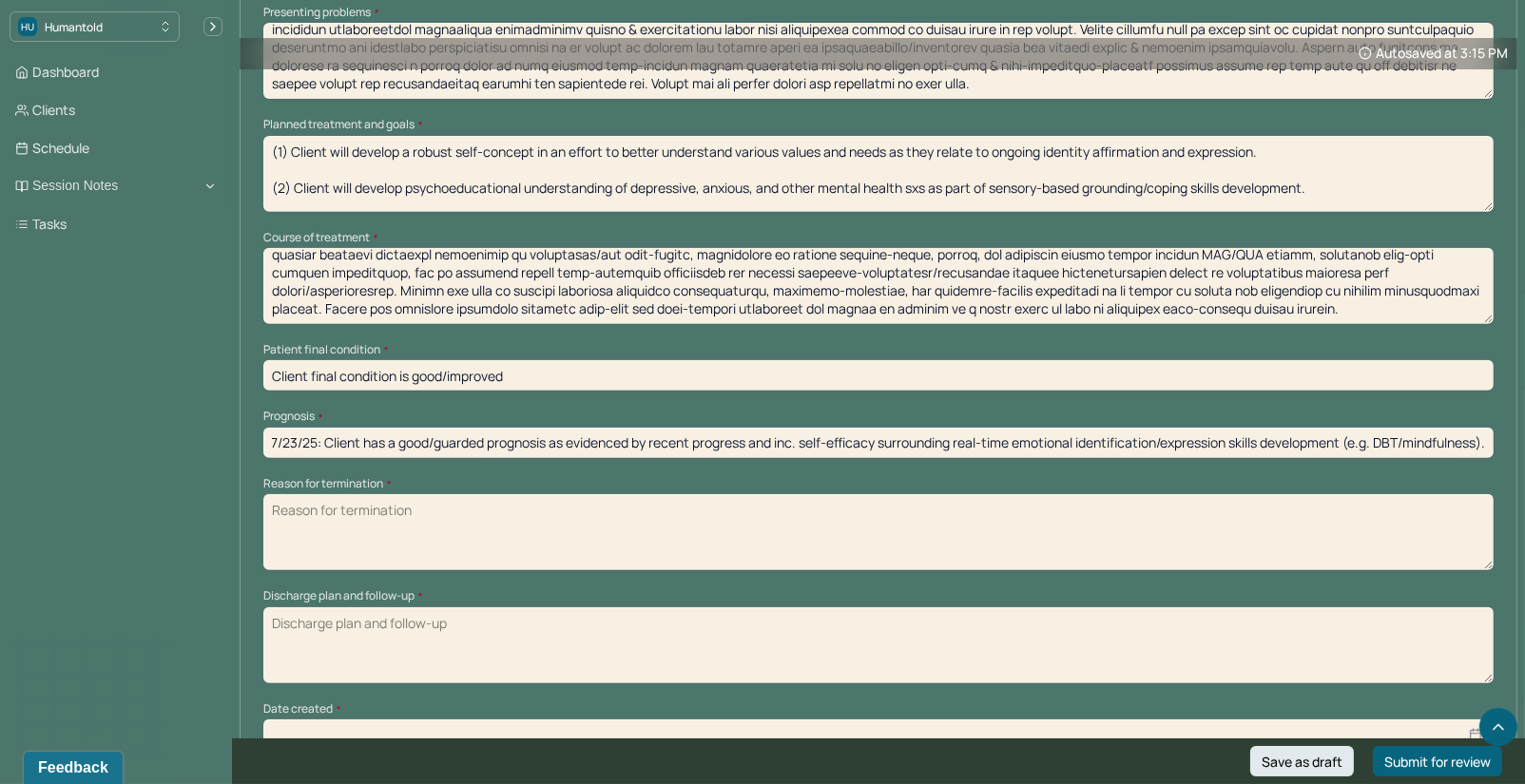 scroll, scrollTop: 0, scrollLeft: 387, axis: horizontal 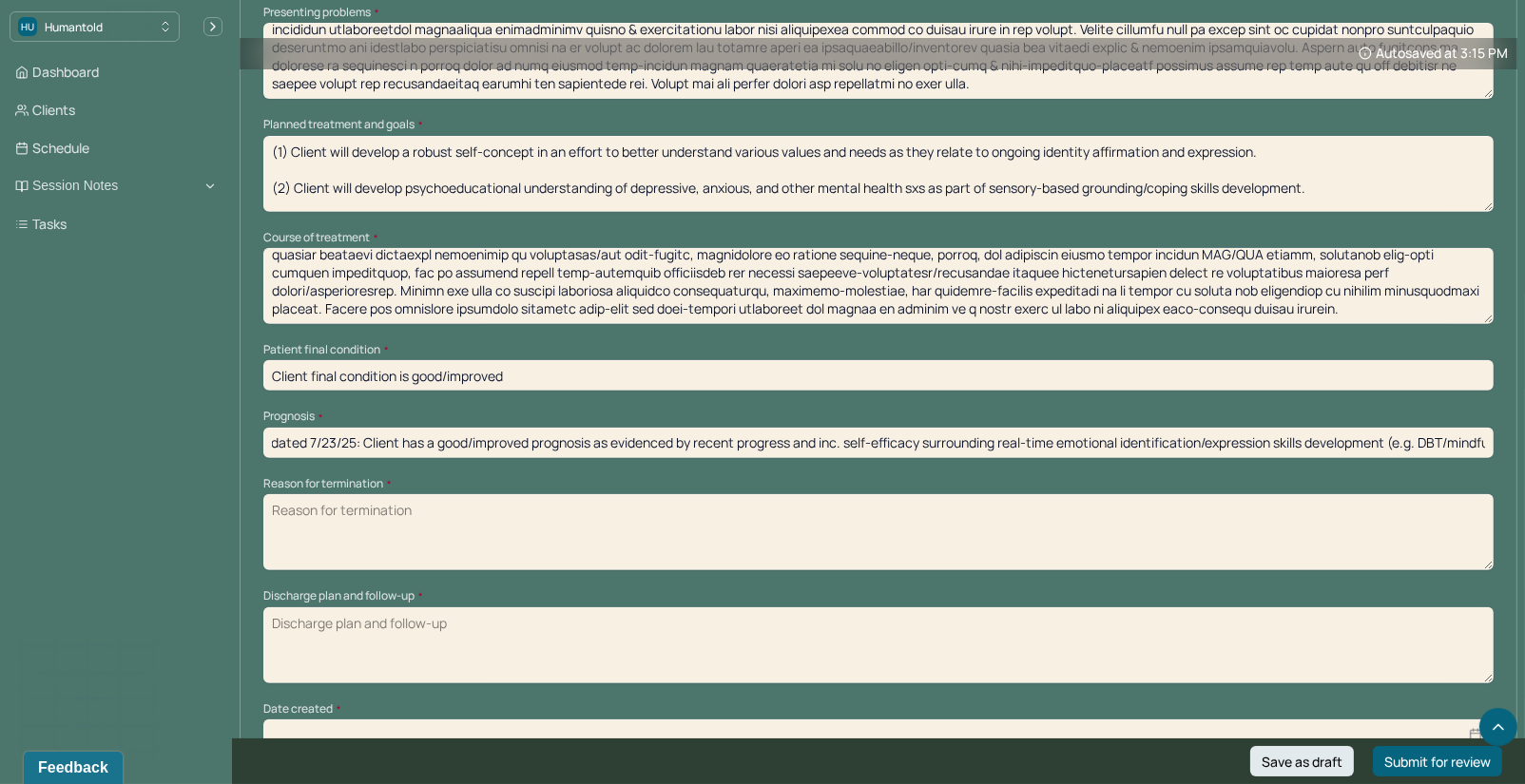 type on "Prognosis remains the same as previous appointment dated 7/23/25: Client has a good/improved prognosis as evidenced by recent progress and inc. self-efficacy surrounding real-time emotional identification/expression skills development (e.g. DBT/mindfulness)." 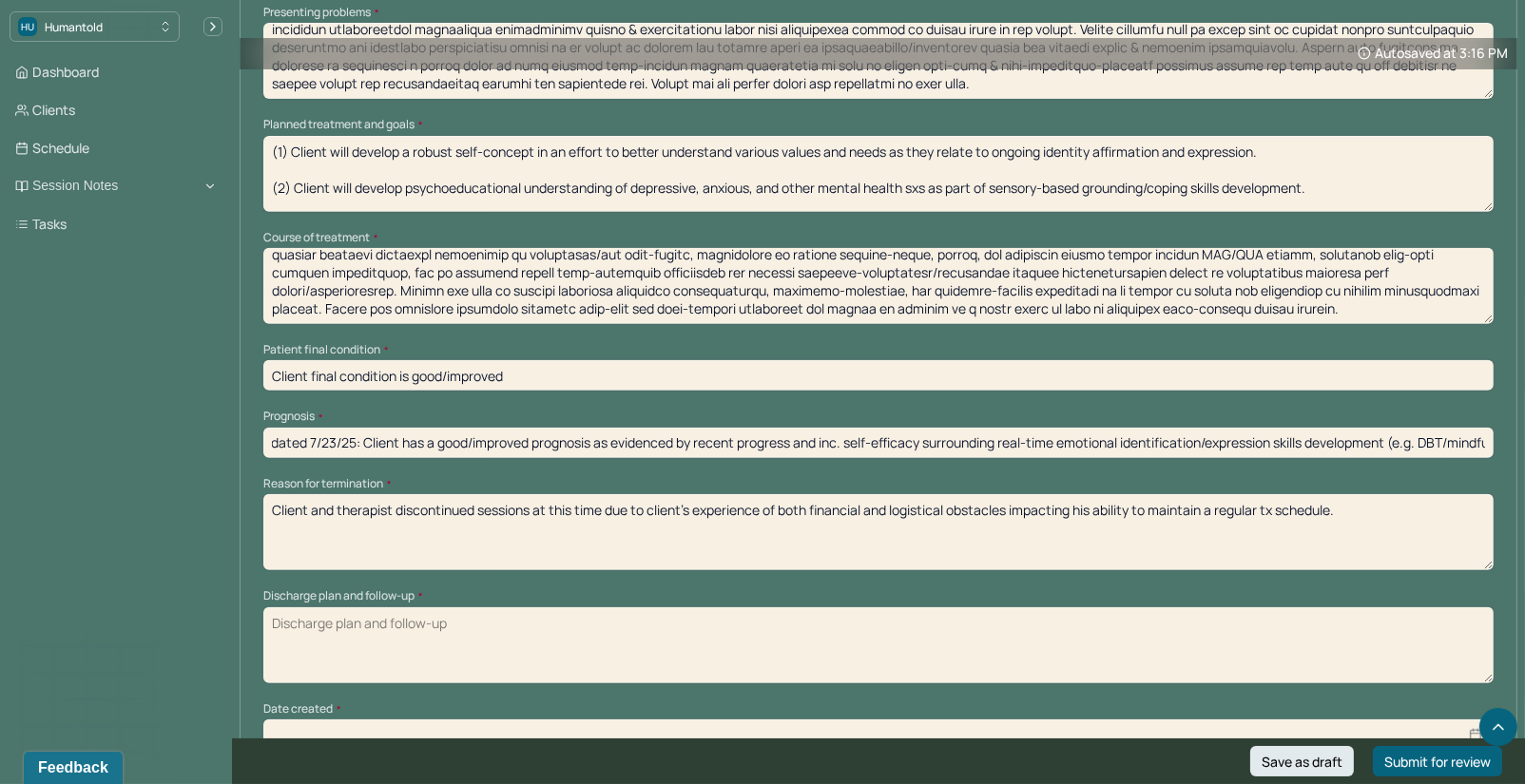 paste on "Client and therapist identified immediate resources for client to utilize in case of crisis/emergency (e.g. available social supports, nearest hospital identified, etc.) as well as other various continued preventative health measures. Client was encouraged to reach out to this therapist/Humantold Psychotherapy Services should he wish to resume regular psychotherapy in future weeks/months." 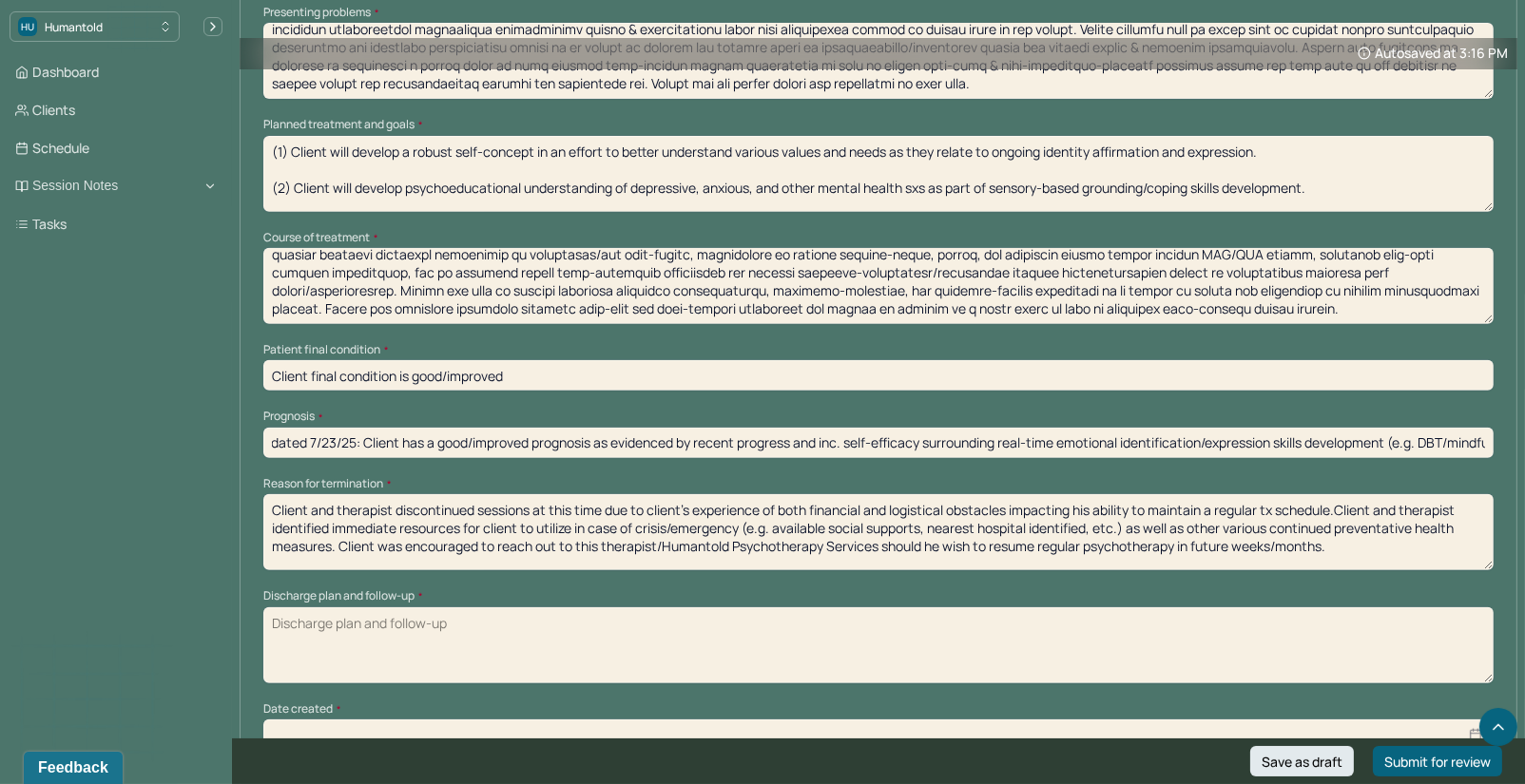 scroll, scrollTop: 9, scrollLeft: 0, axis: vertical 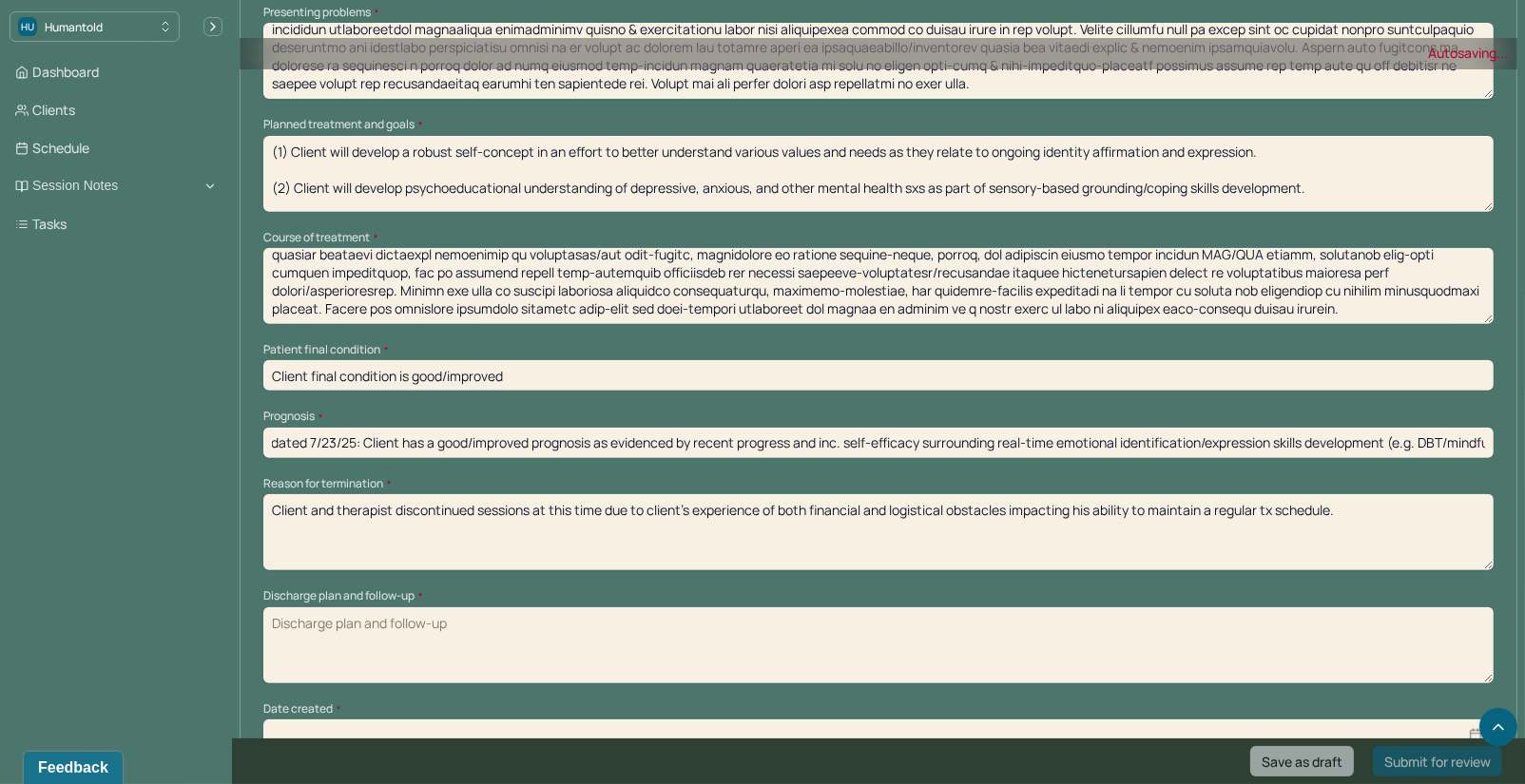 click on "Discharge plan and follow-up *" at bounding box center (878, 645) 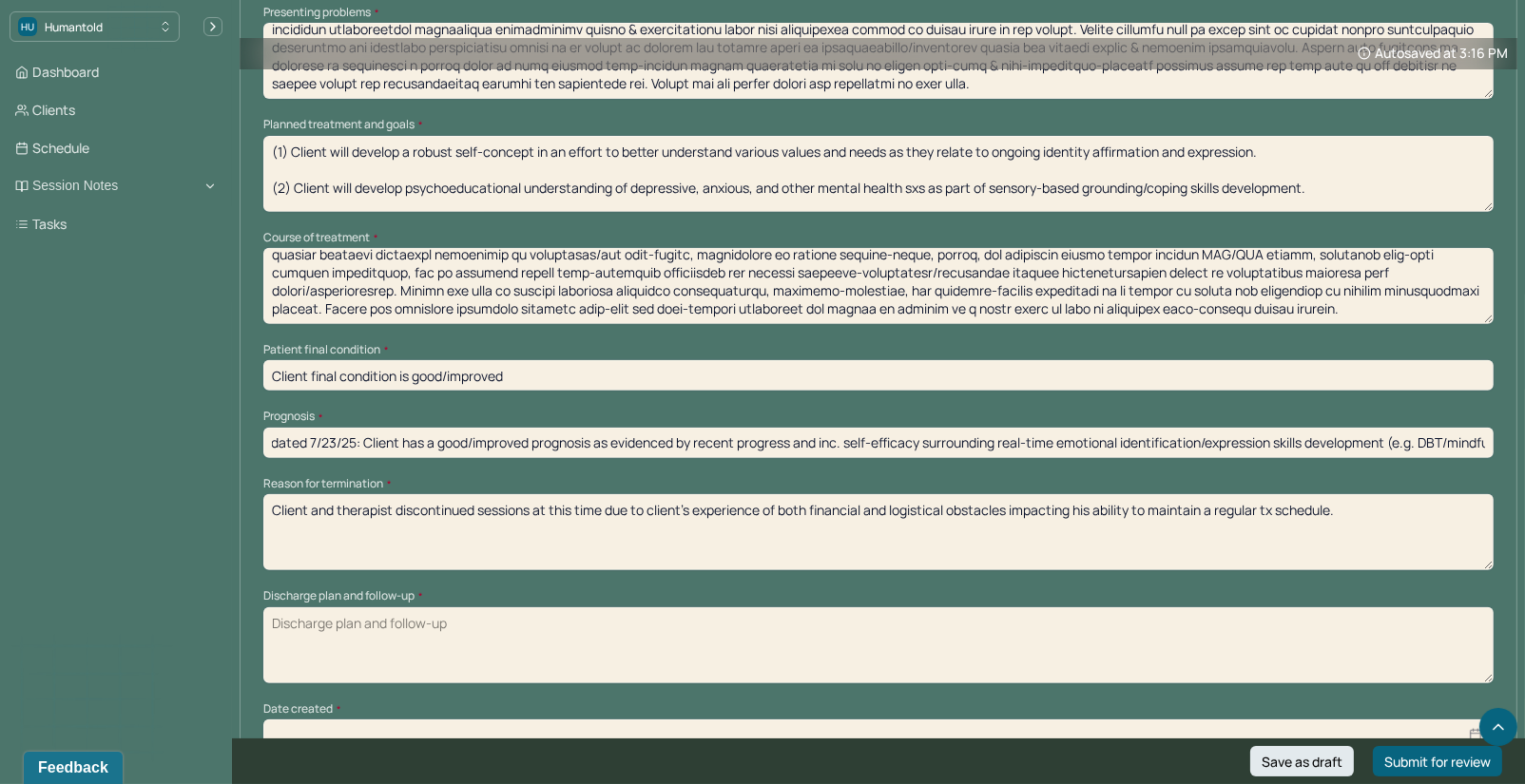 paste on "Client and therapist identified immediate resources for client to utilize in case of crisis/emergency (e.g. available social supports, nearest hospital identified, etc.) as well as other various continued preventative health measures. Client was encouraged to reach out to this therapist/Humantold Psychotherapy Services should he wish to resume regular psychotherapy in future weeks/months." 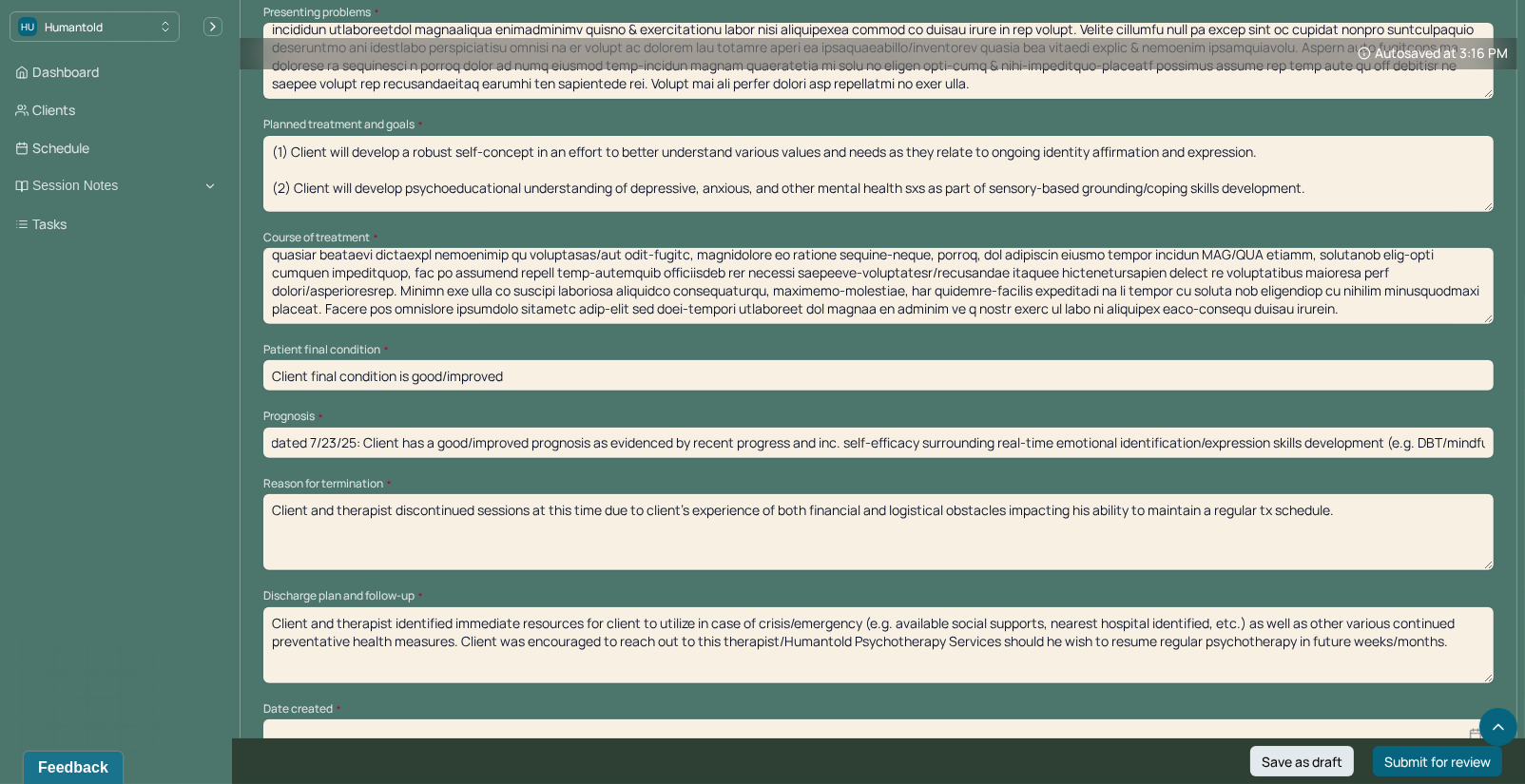 scroll, scrollTop: 1128, scrollLeft: 0, axis: vertical 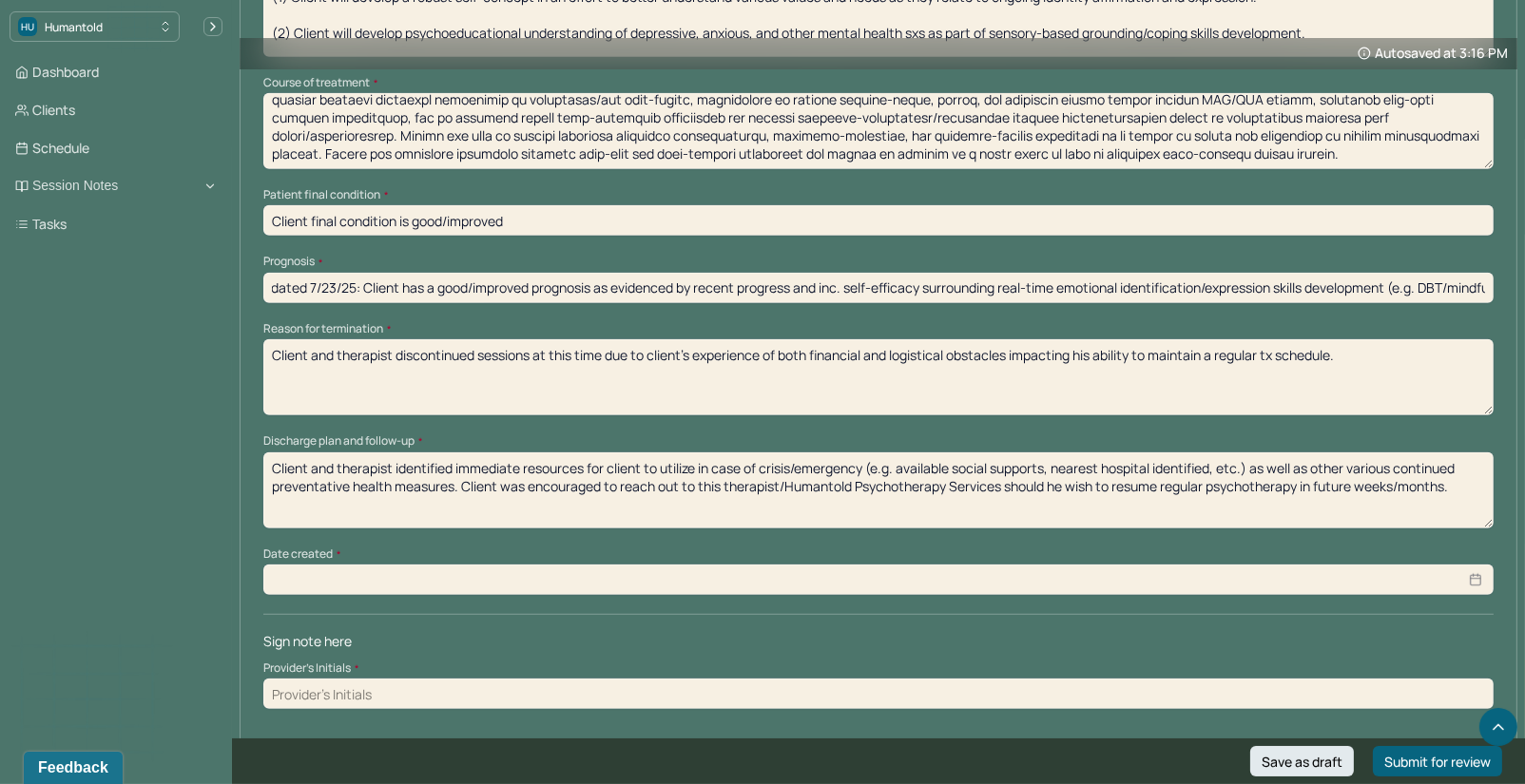 type on "Client and therapist identified immediate resources for client to utilize in case of crisis/emergency (e.g. available social supports, nearest hospital identified, etc.) as well as other various continued preventative health measures. Client was encouraged to reach out to this therapist/Humantold Psychotherapy Services should he wish to resume regular psychotherapy in future weeks/months." 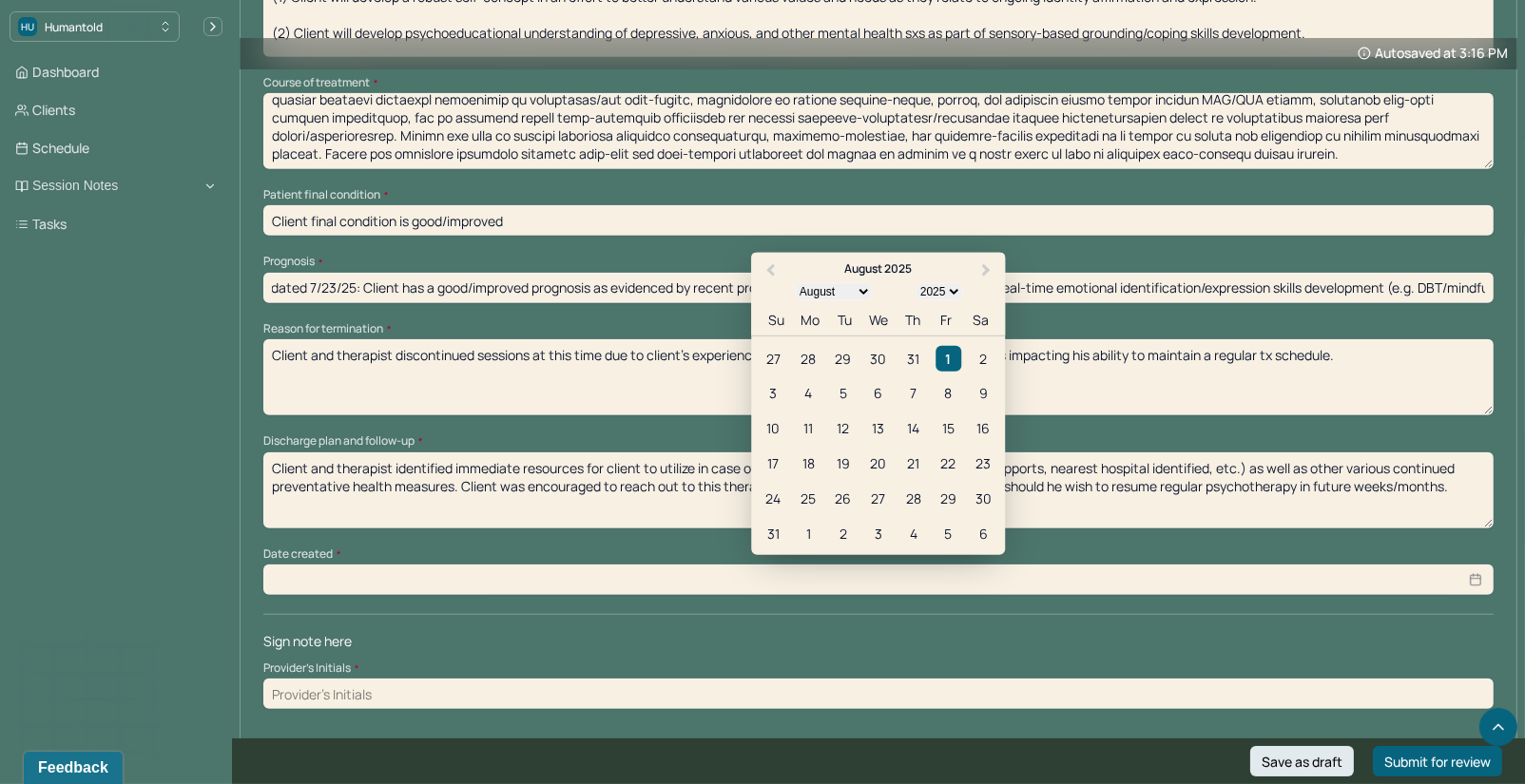 click at bounding box center [878, 580] 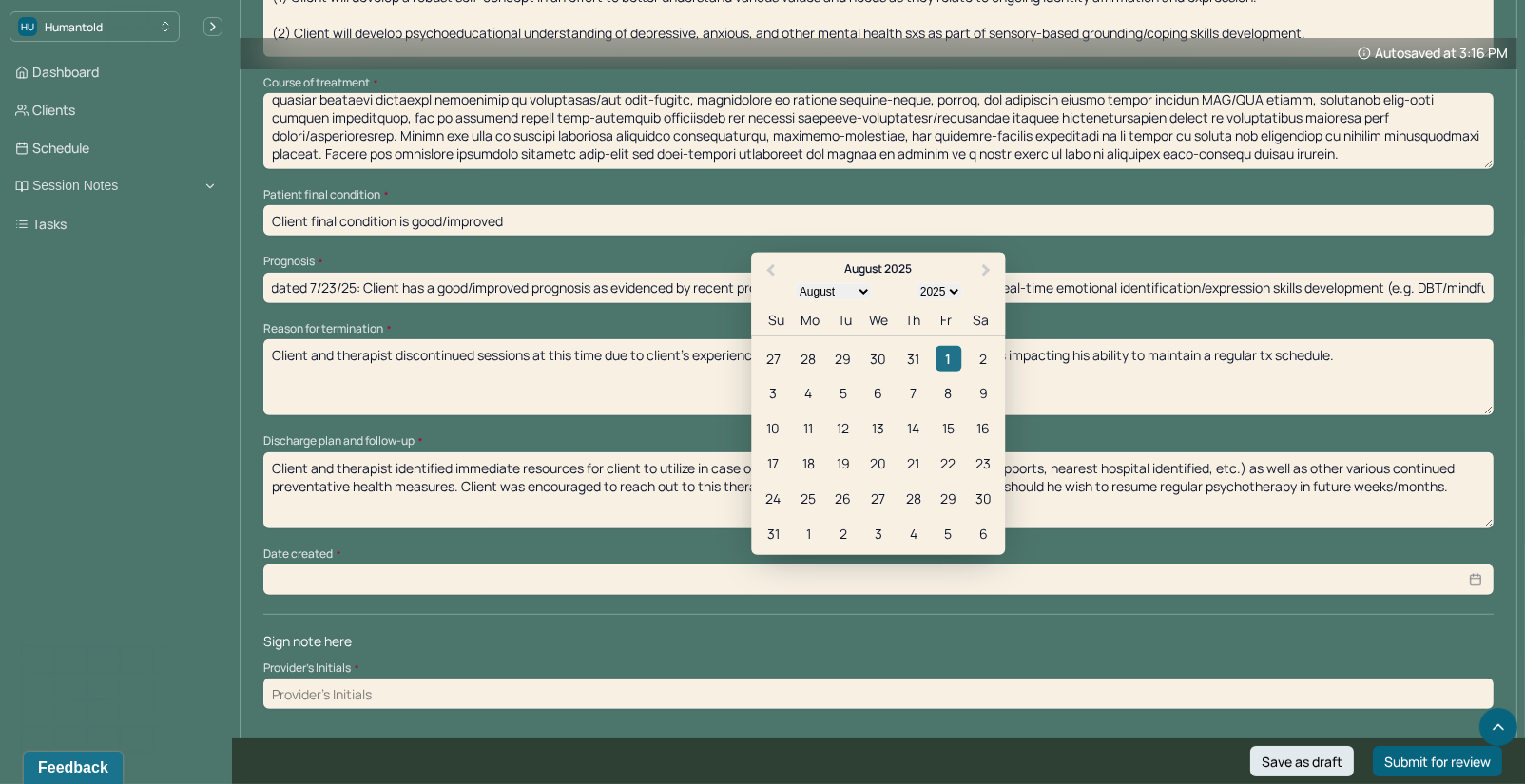 click on "1" at bounding box center [948, 357] 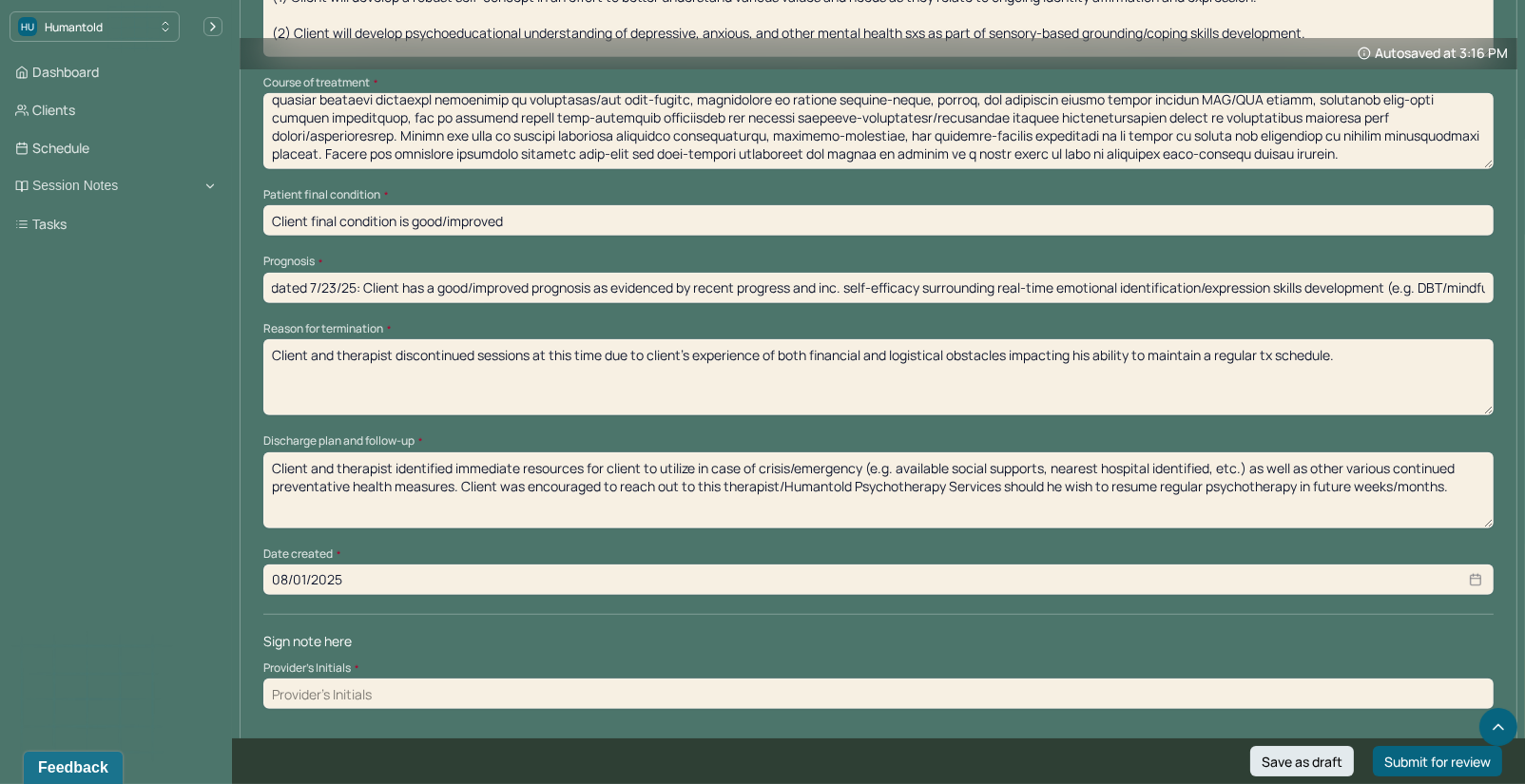 click on "Client and therapist discontinued sessions at this time due to client’s experience of both financial and logistical obstacles impacting his ability to maintain a regular tx schedule." at bounding box center [878, 377] 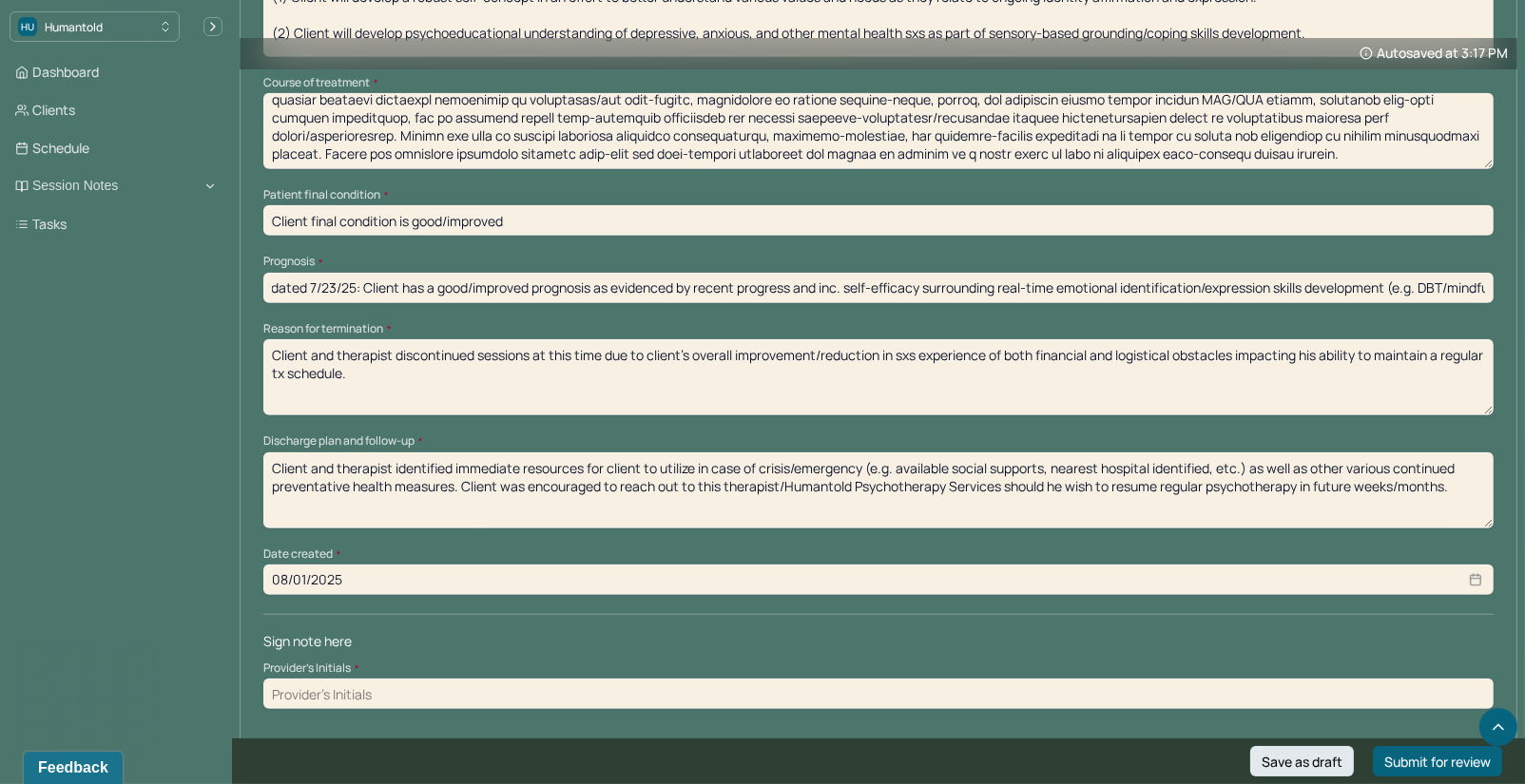 click on "Client and therapist discontinued sessions at this time due to client’s overall improvement/reduction in s experience of both financial and logistical obstacles impacting his ability to maintain a regular tx schedule." at bounding box center (878, 377) 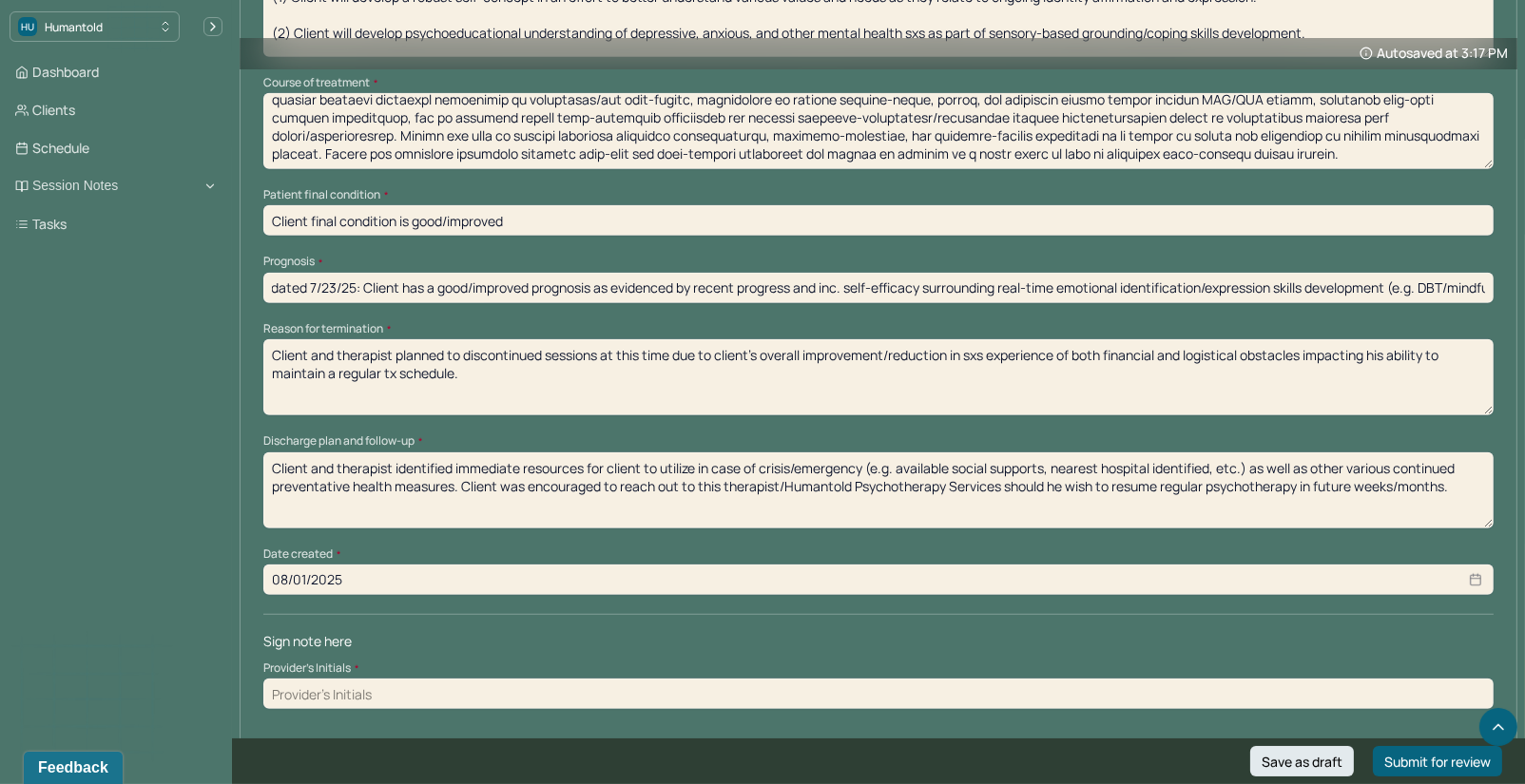 click on "Client and therapist planned to discontinued sessions at this time due to client’s overall improvement/reduction in sxs experience of both financial and logistical obstacles impacting his ability to maintain a regular tx schedule." at bounding box center (878, 377) 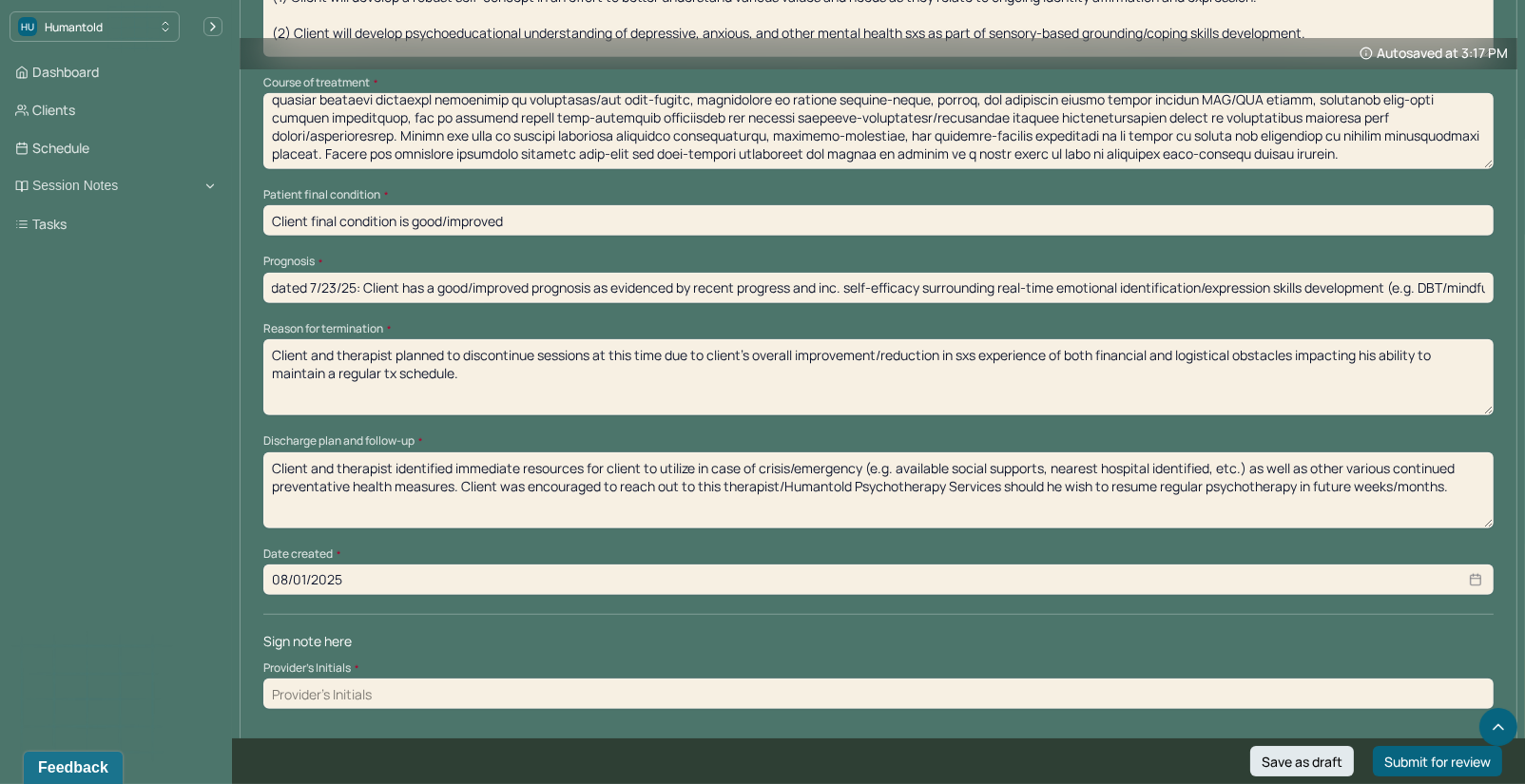 click on "Client and therapist planned to discontinue sessions at this time due to client’s overall improvement/reduction in sxs experience of both financial and logistical obstacles impacting his ability to maintain a regular tx schedule." at bounding box center (878, 377) 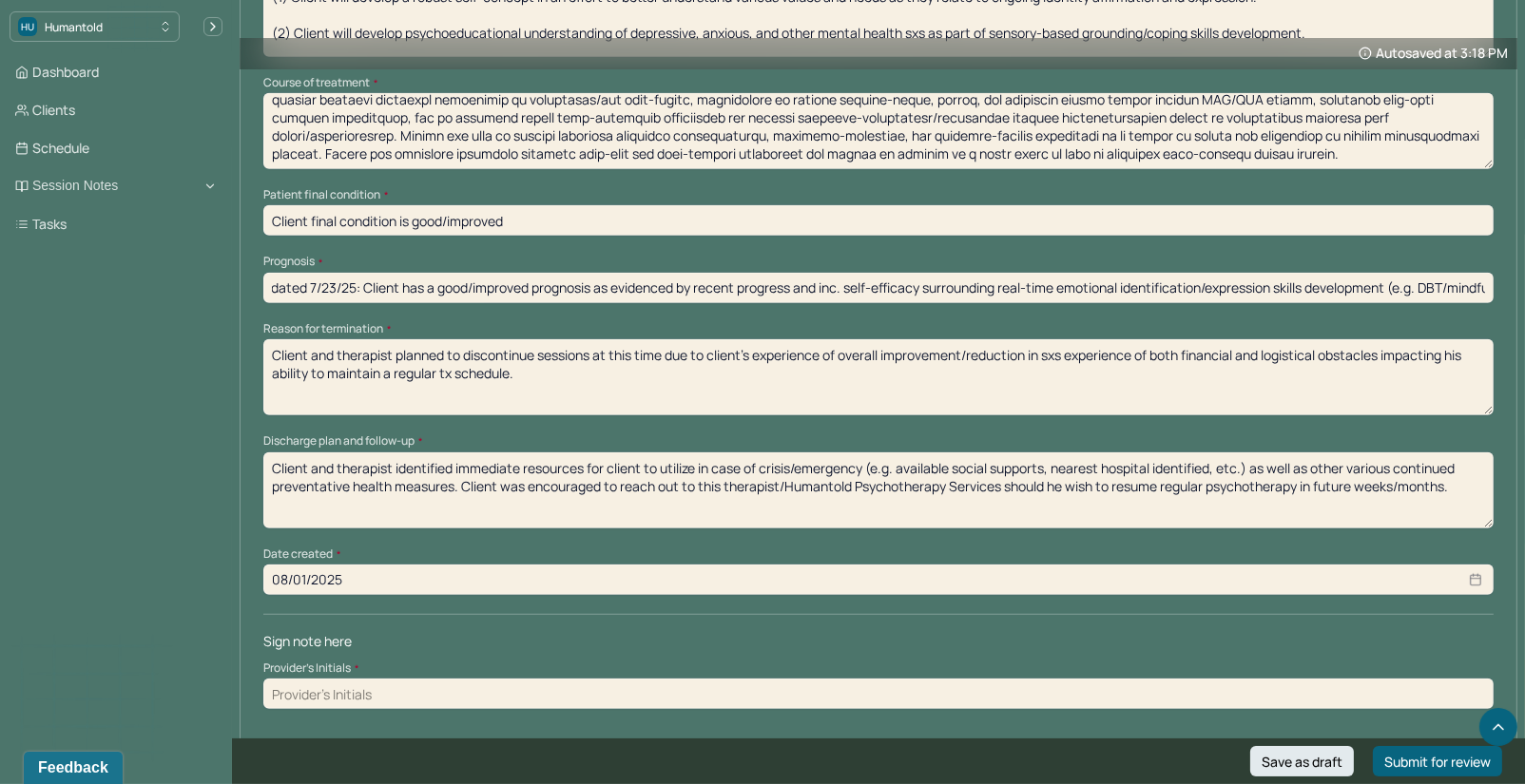 click on "Client and therapist planned to discontinue sessions at this time due to client’s experience of overall improvement/reduction in sxs experience of both financial and logistical obstacles impacting his ability to maintain a regular tx schedule." at bounding box center (878, 377) 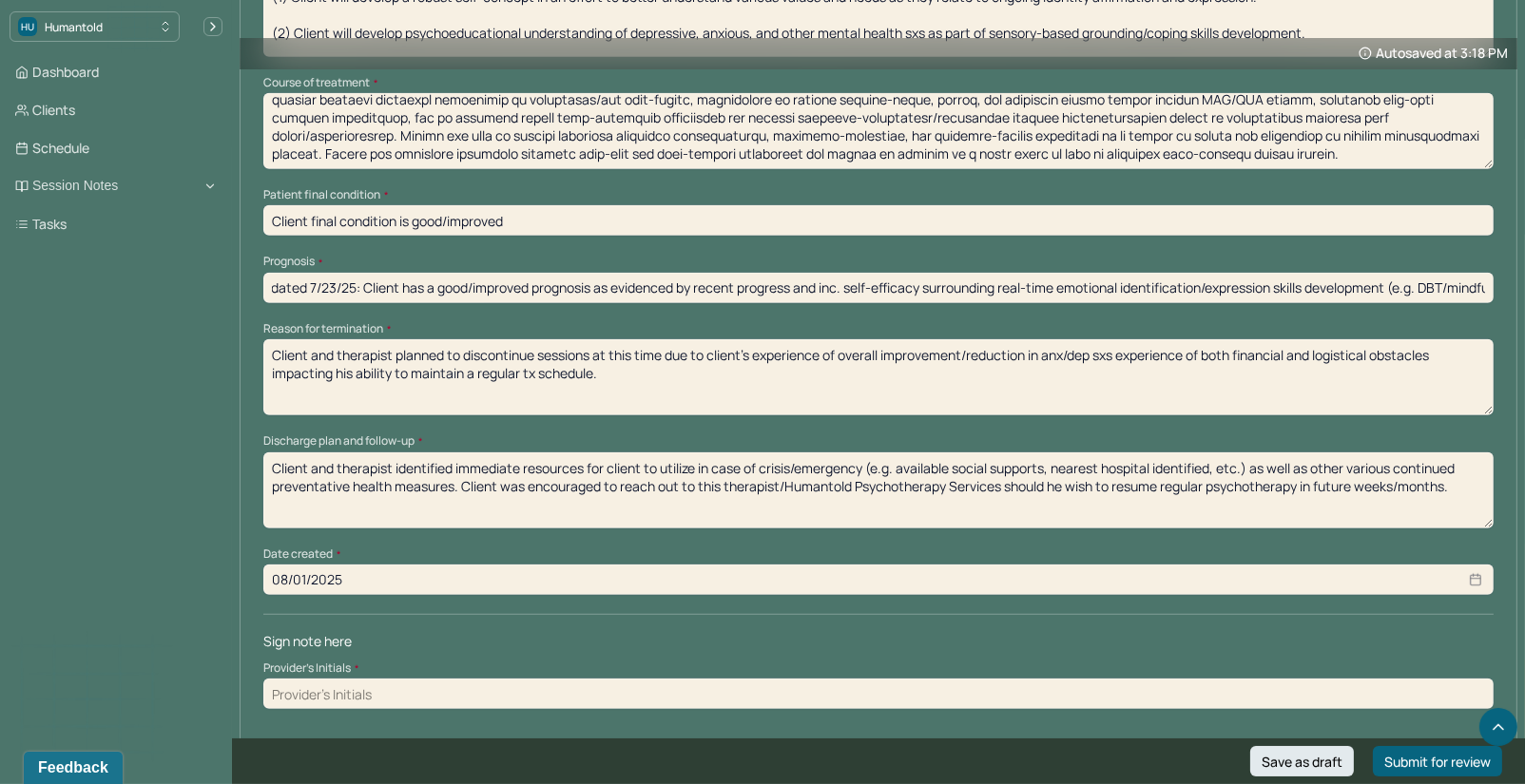 click on "Client and therapist planned to discontinue sessions at this time due to client’s experience of overall improvement/reduction in sxs experience of both financial and logistical obstacles impacting his ability to maintain a regular tx schedule." at bounding box center (878, 377) 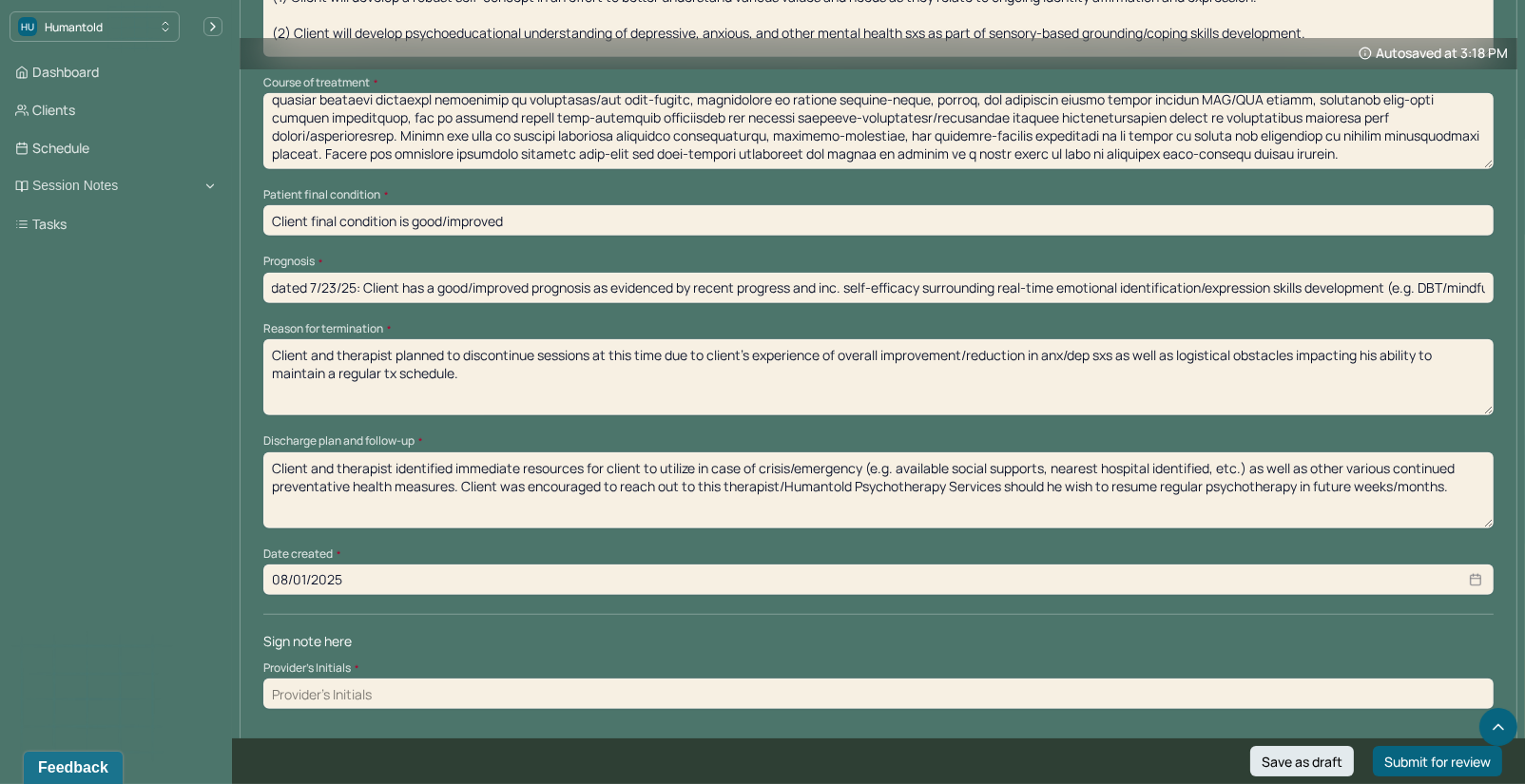 click on "Client and therapist planned to discontinue sessions at this time due to client’s experience of overall improvement/reduction in anx/dep sxs as well as logistical obstacles impacting his ability to maintain a regular tx schedule." at bounding box center (878, 377) 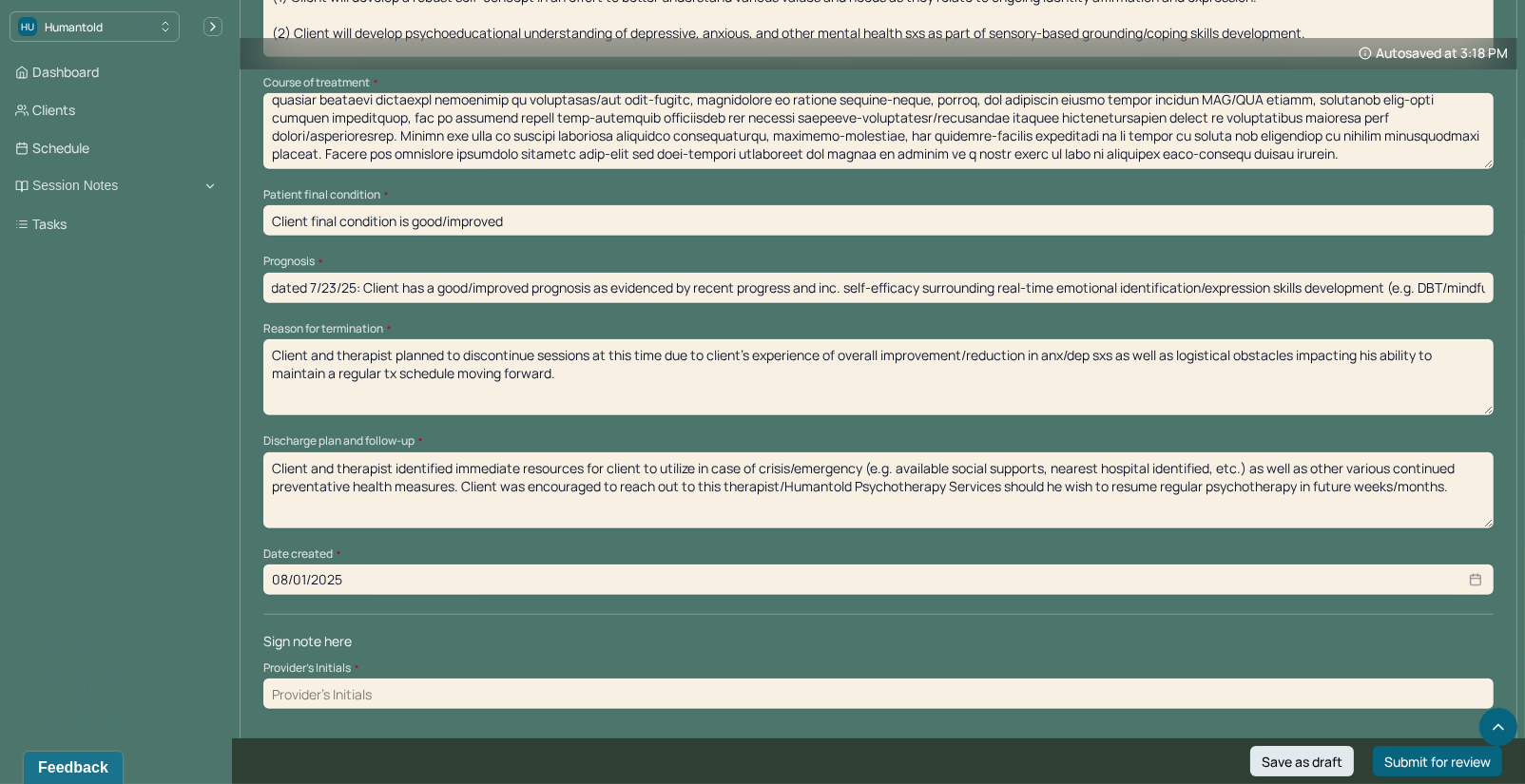 click on "Client and therapist planned to discontinue sessions at this time due to client’s experience of overall improvement/reduction in anx/dep sxs as well as logistical obstacles impacting his ability to maintain a regular tx schedule moving forward." at bounding box center [878, 377] 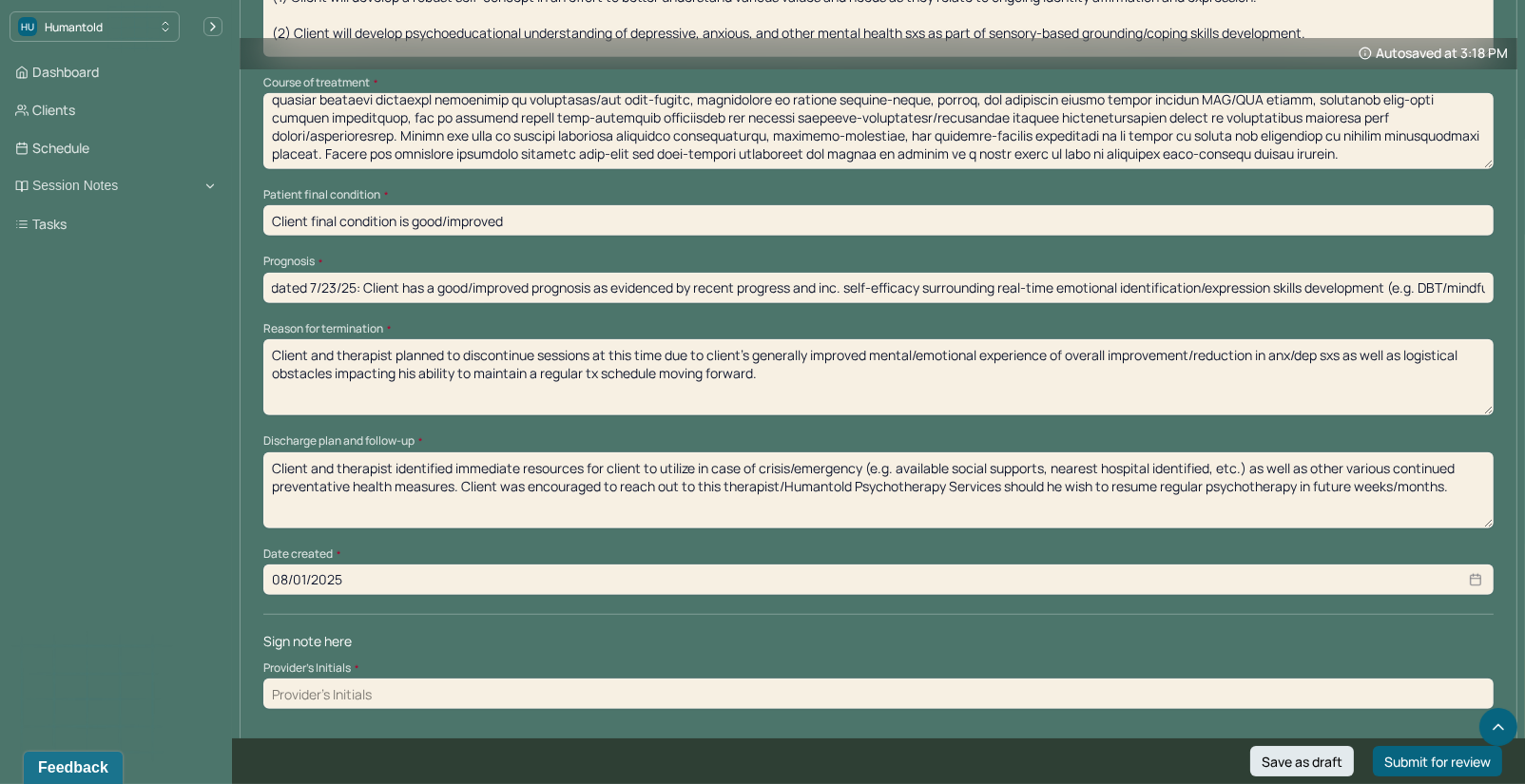 drag, startPoint x: 1052, startPoint y: 360, endPoint x: 1199, endPoint y: 354, distance: 147.1224 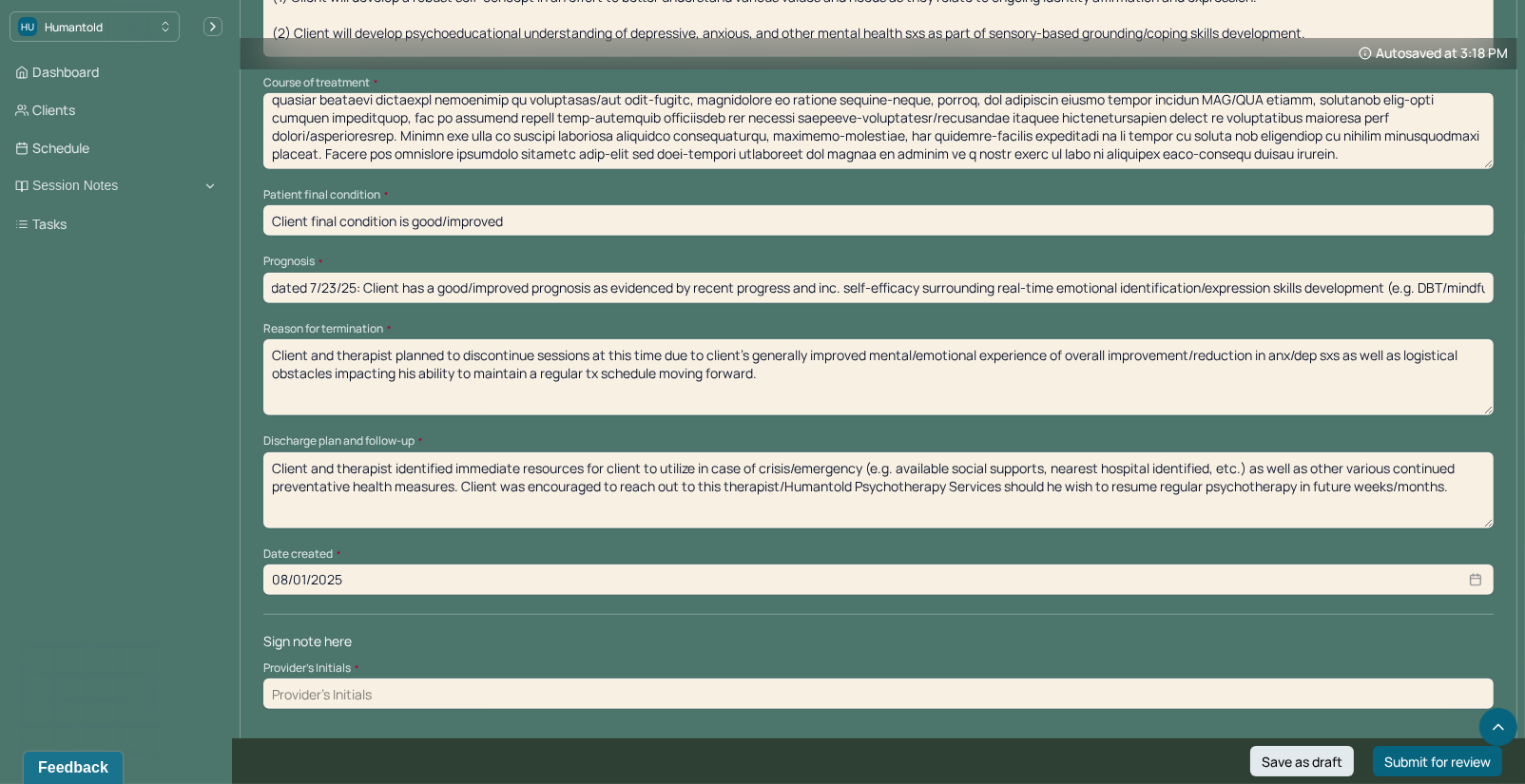 click on "Client and therapist planned to discontinue sessions at this time due to client’s generally improved mental/emotional experience of overall improvement/reduction in anx/dep sxs as well as logistical obstacles impacting his ability to maintain a regular tx schedule moving forward." at bounding box center (878, 377) 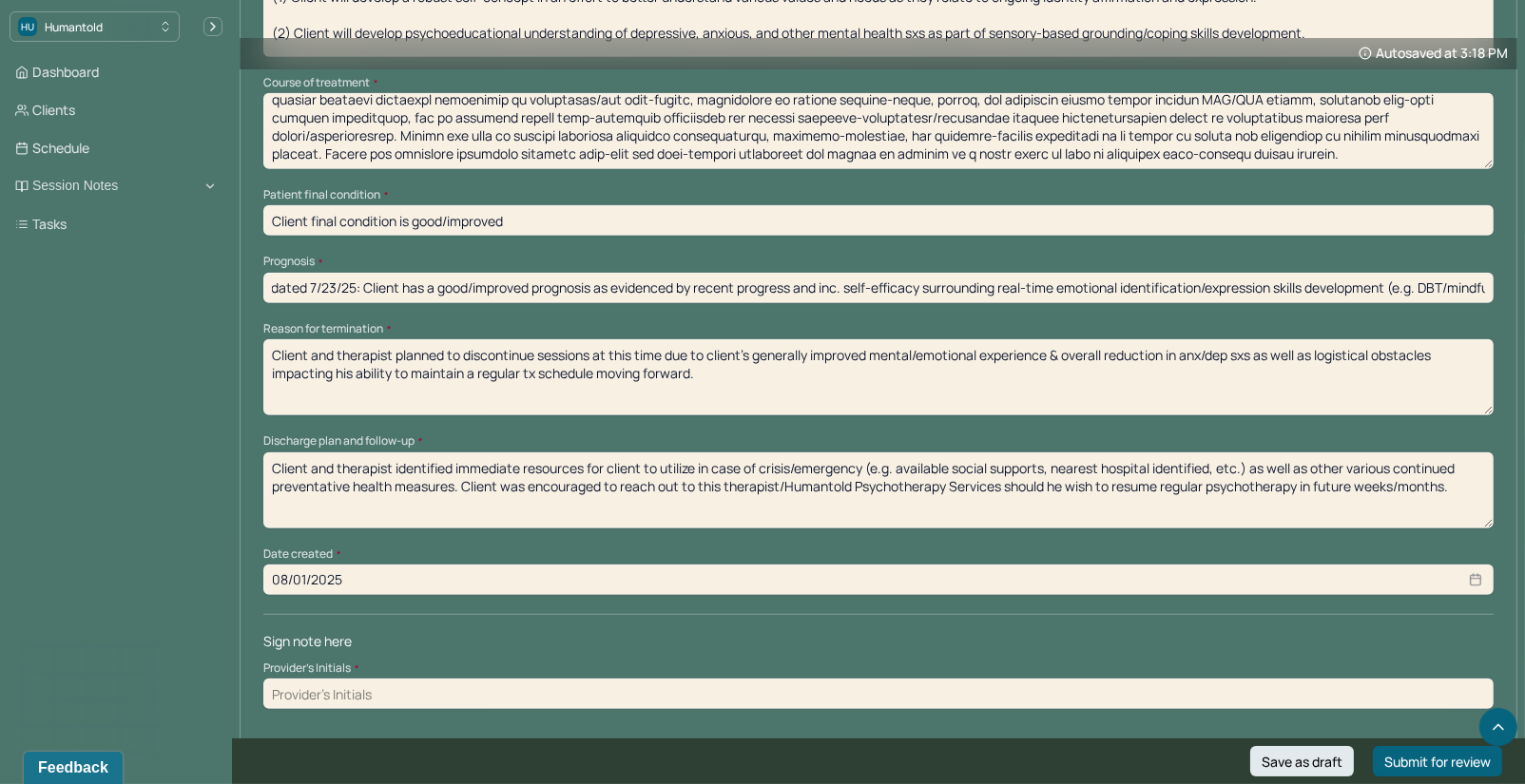 click on "Client and therapist planned to discontinue sessions at this time due to client’s generally improved mental/emotional experience & overall reduction in anx/dep sxs as well as logistical obstacles impacting his ability to maintain a regular tx schedule moving forward." at bounding box center [878, 377] 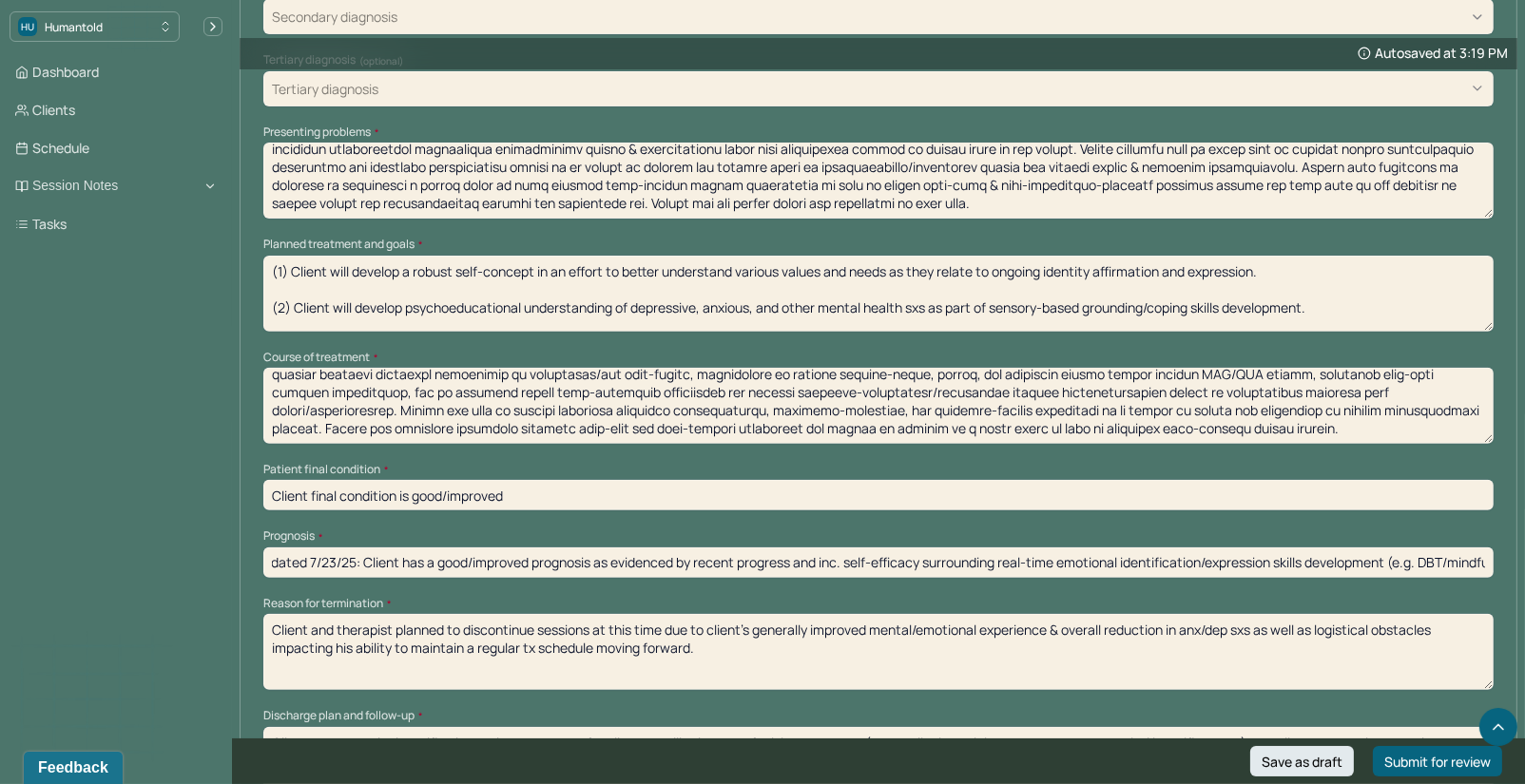 scroll, scrollTop: 847, scrollLeft: 0, axis: vertical 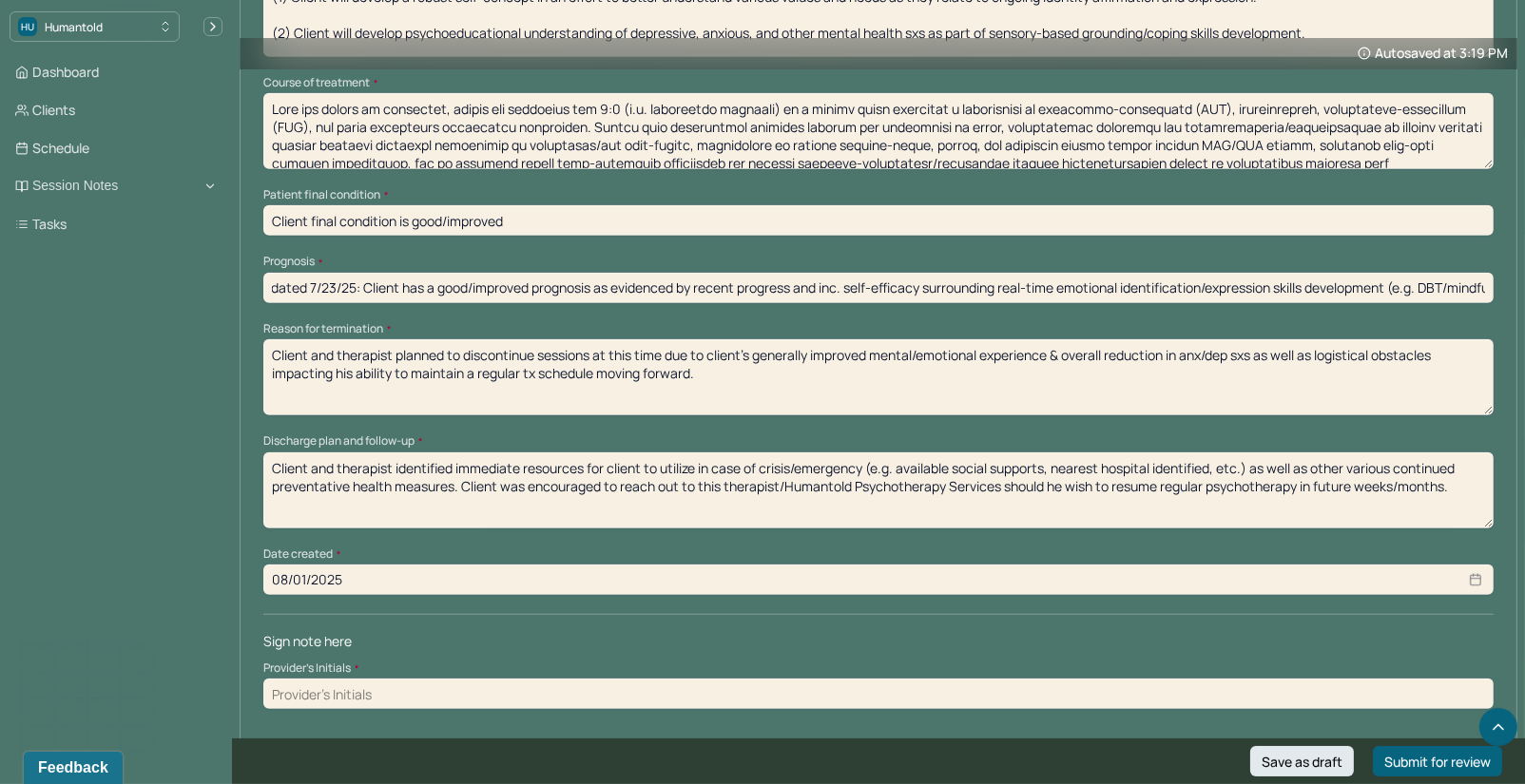 type on "Client and therapist planned to discontinue sessions at this time due to client’s generally improved mental/emotional experience & overall reduction in anx/dep sxs as well as logistical obstacles impacting his ability to maintain a regular tx schedule moving forward." 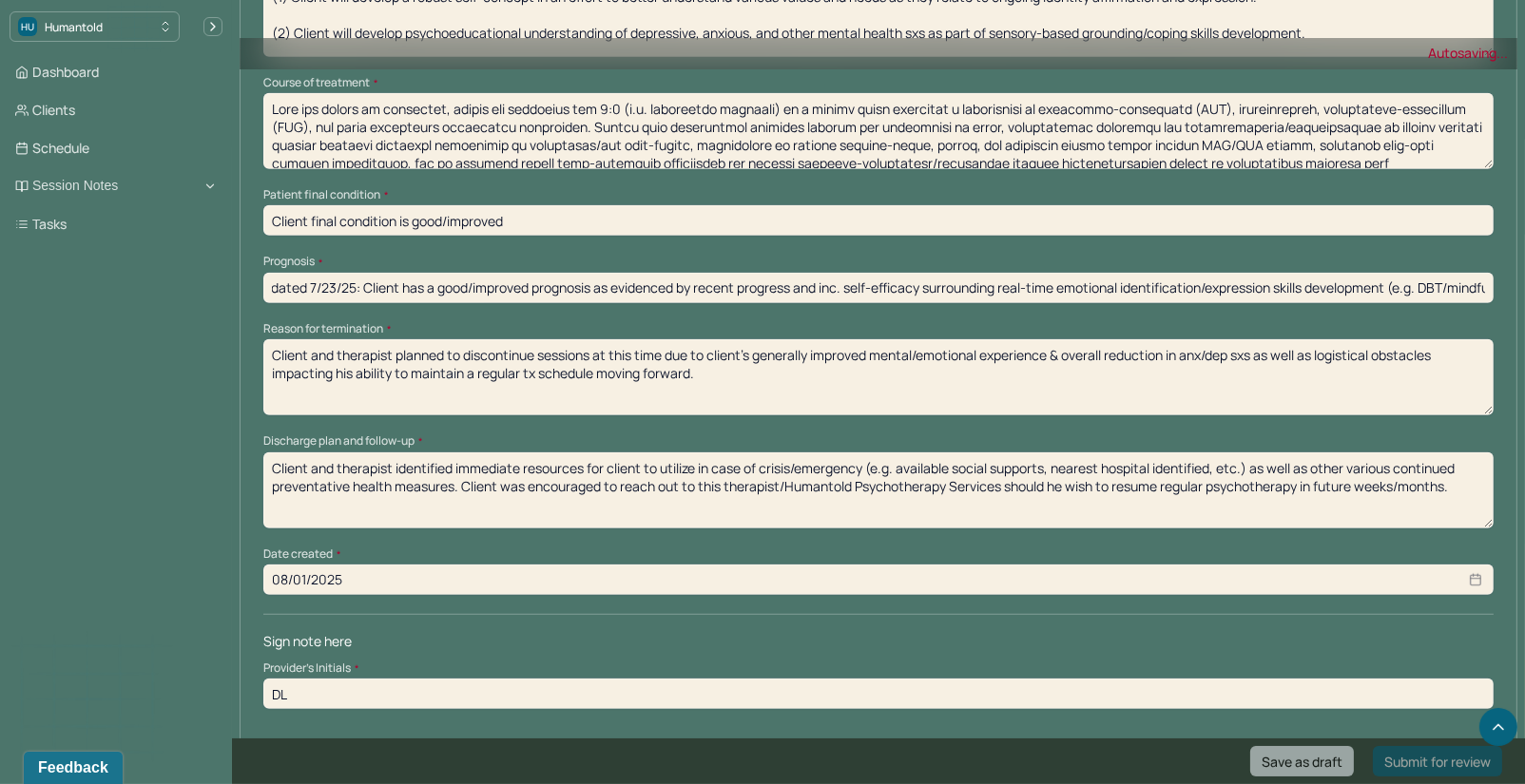 type on "DL" 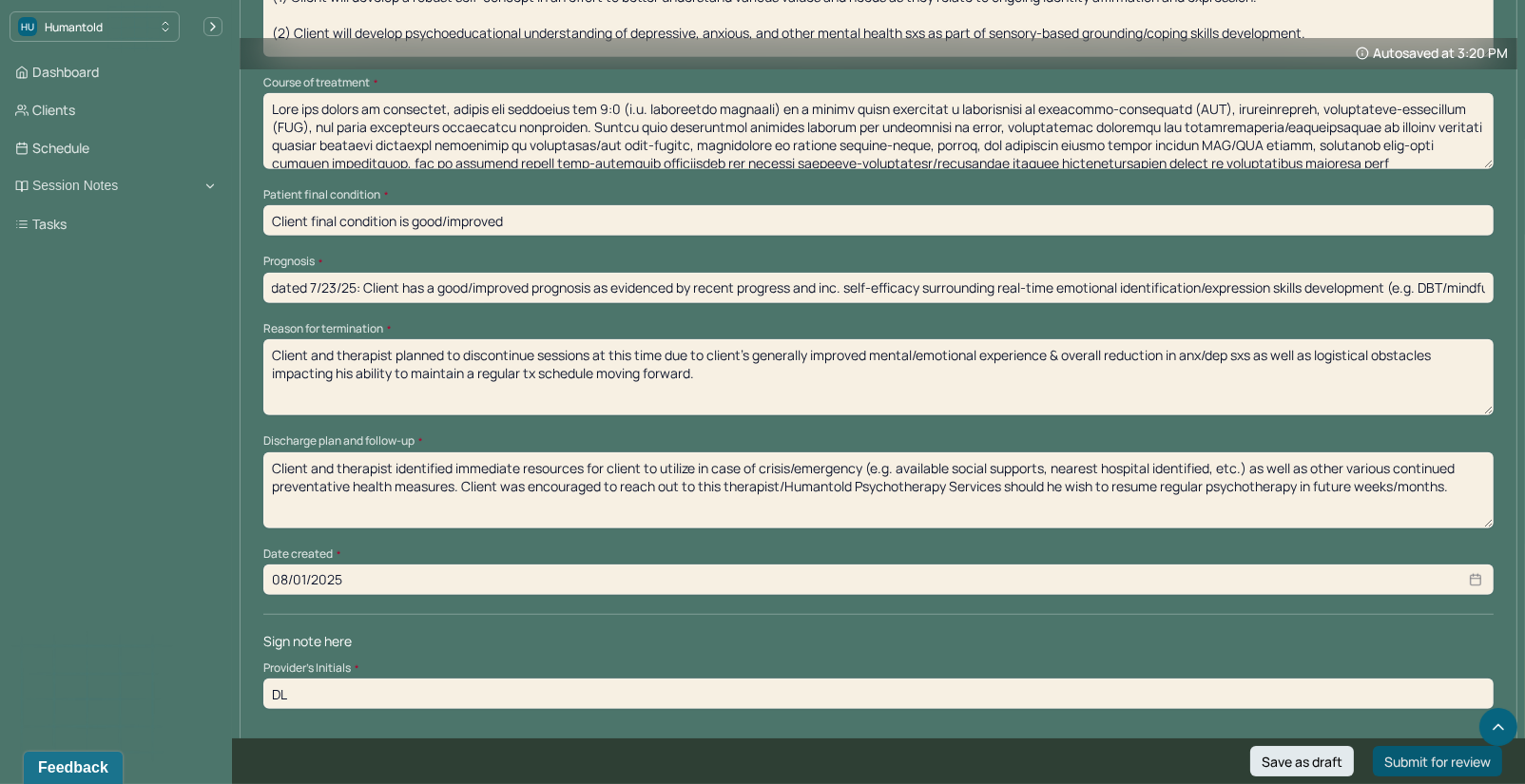 click on "Submit for review" at bounding box center [1438, 761] 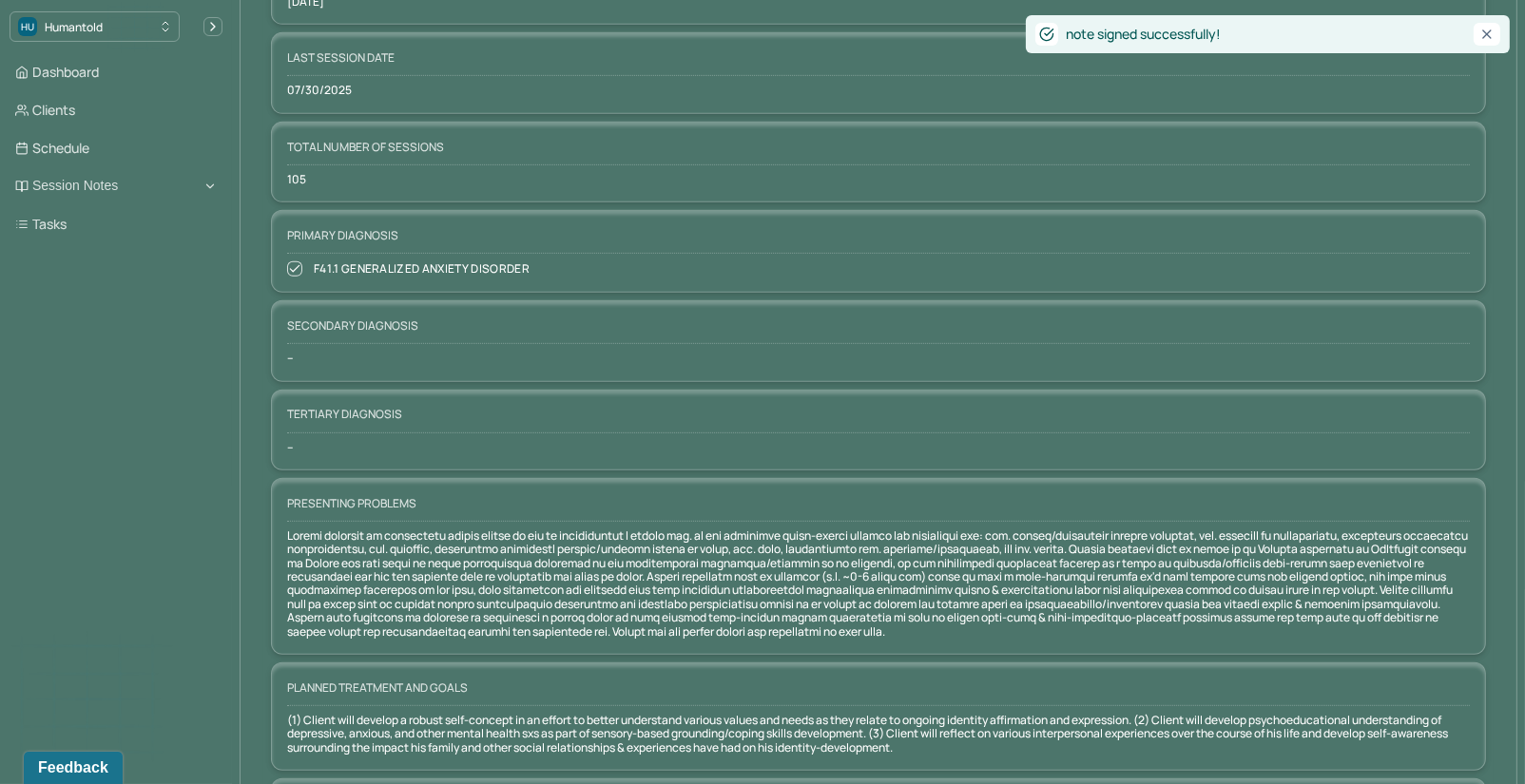 scroll, scrollTop: 0, scrollLeft: 0, axis: both 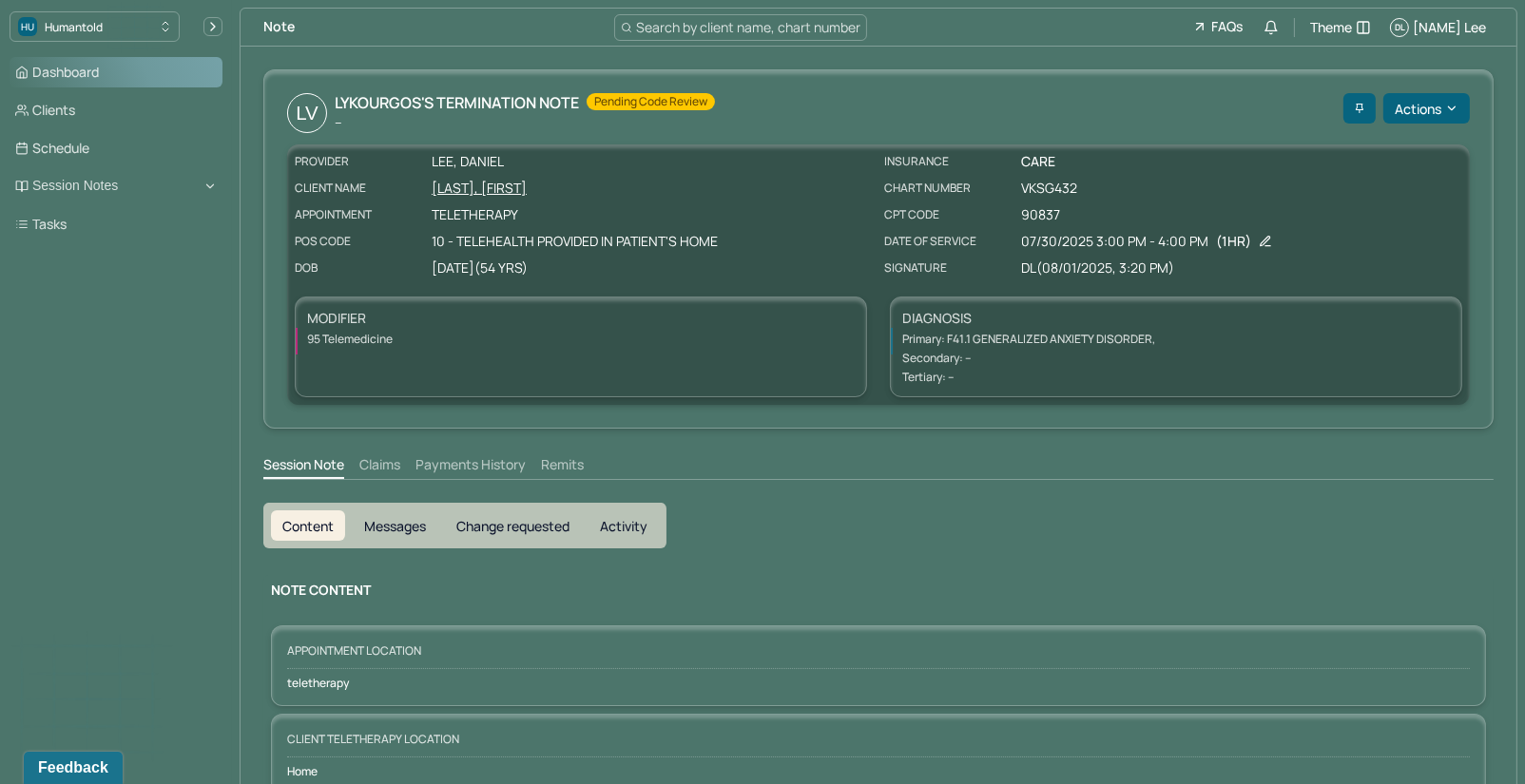 click on "Dashboard" at bounding box center (116, 72) 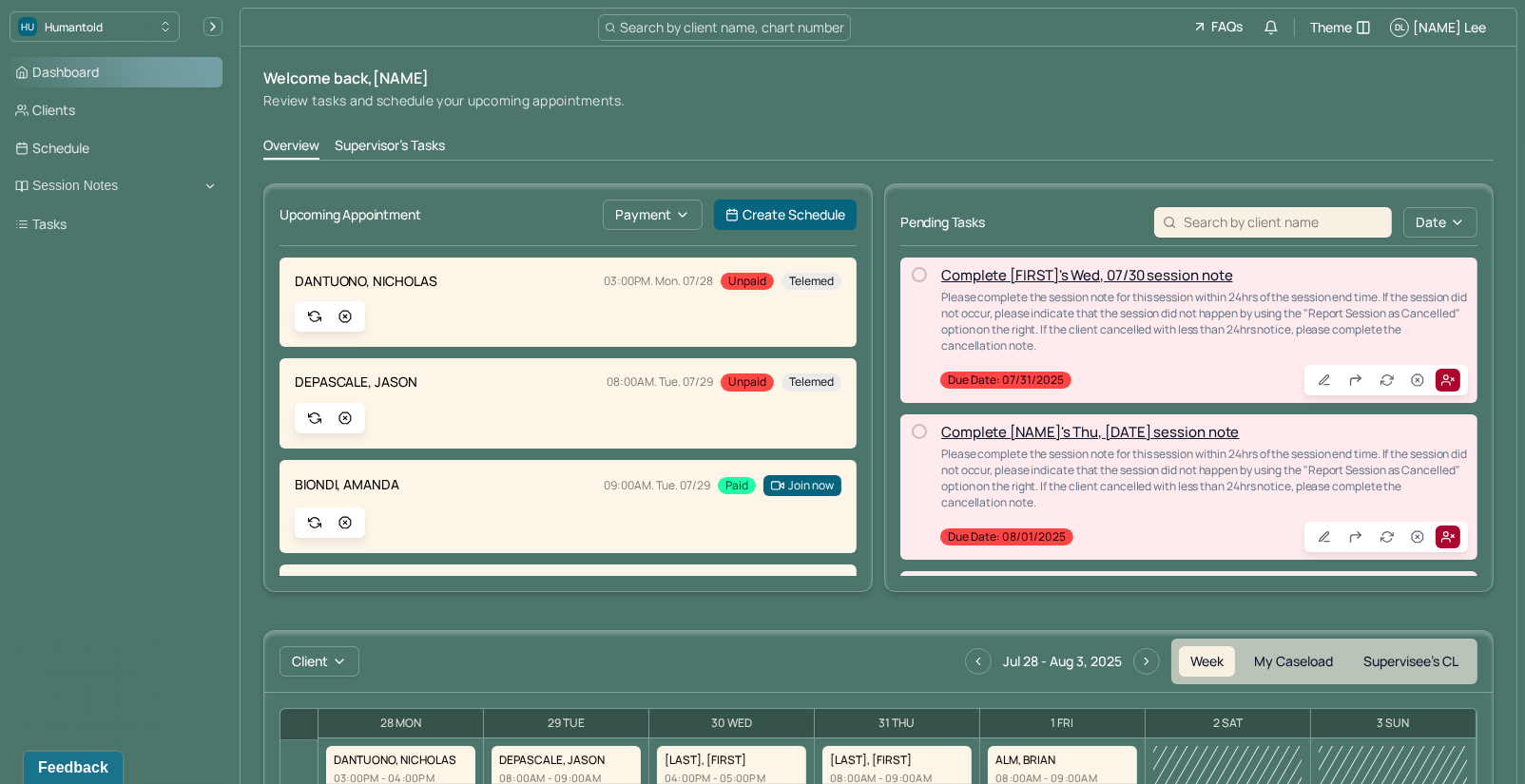 click on "Dashboard" at bounding box center (116, 72) 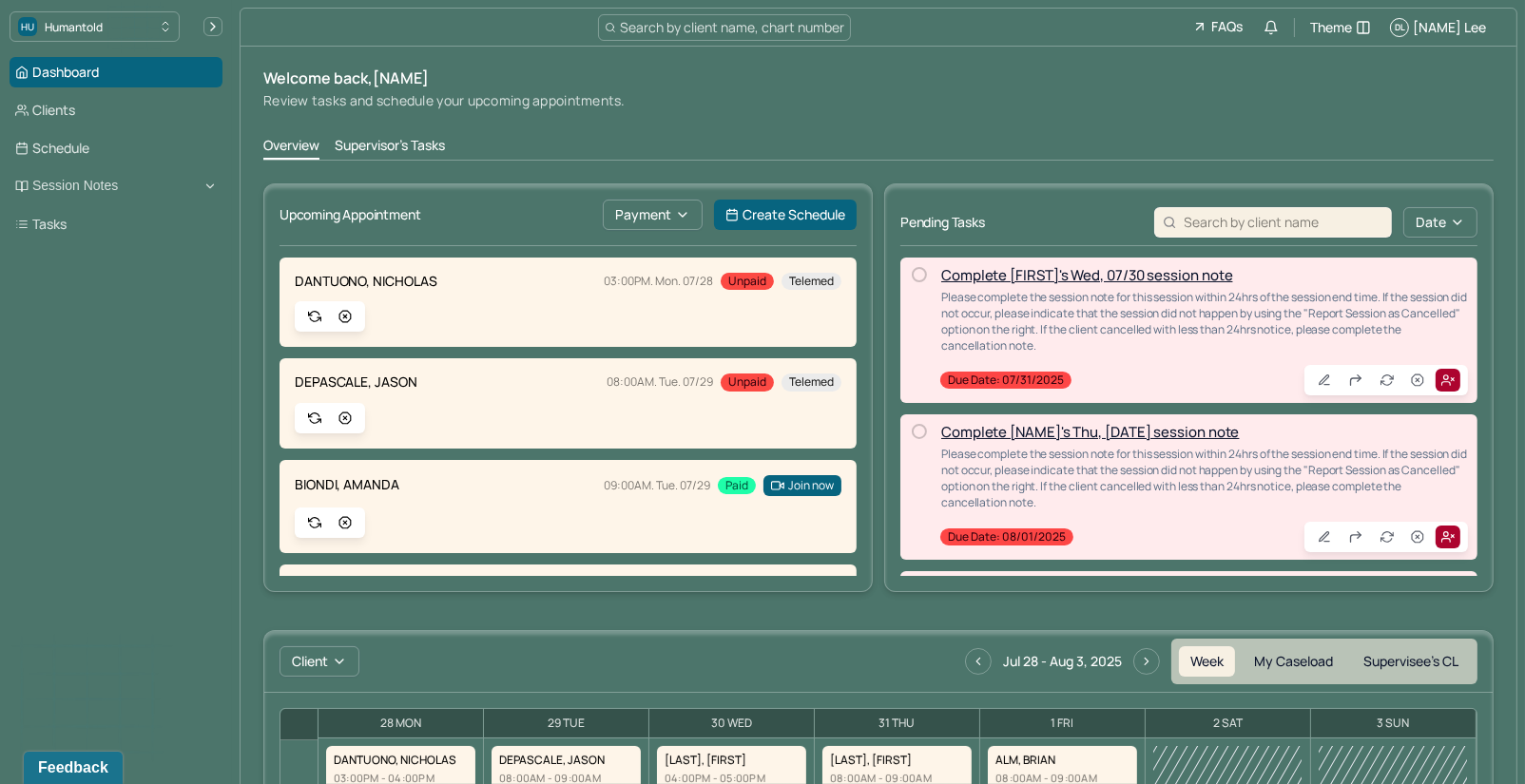 click on "Search by client name, chart number  FAQs Theme DL Daniel   Lee" at bounding box center [878, 28] 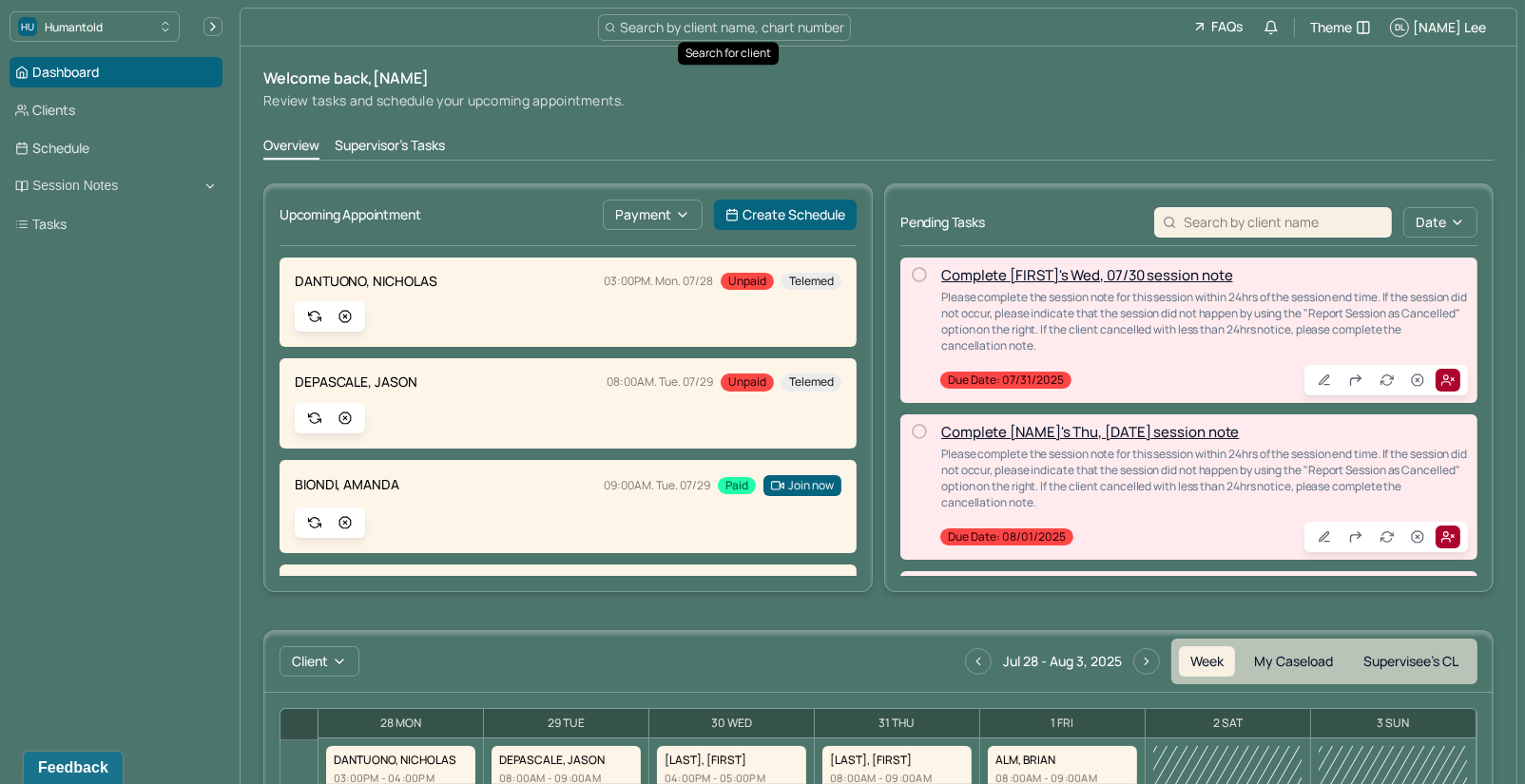 click on "Search by client name, chart number" at bounding box center [732, 27] 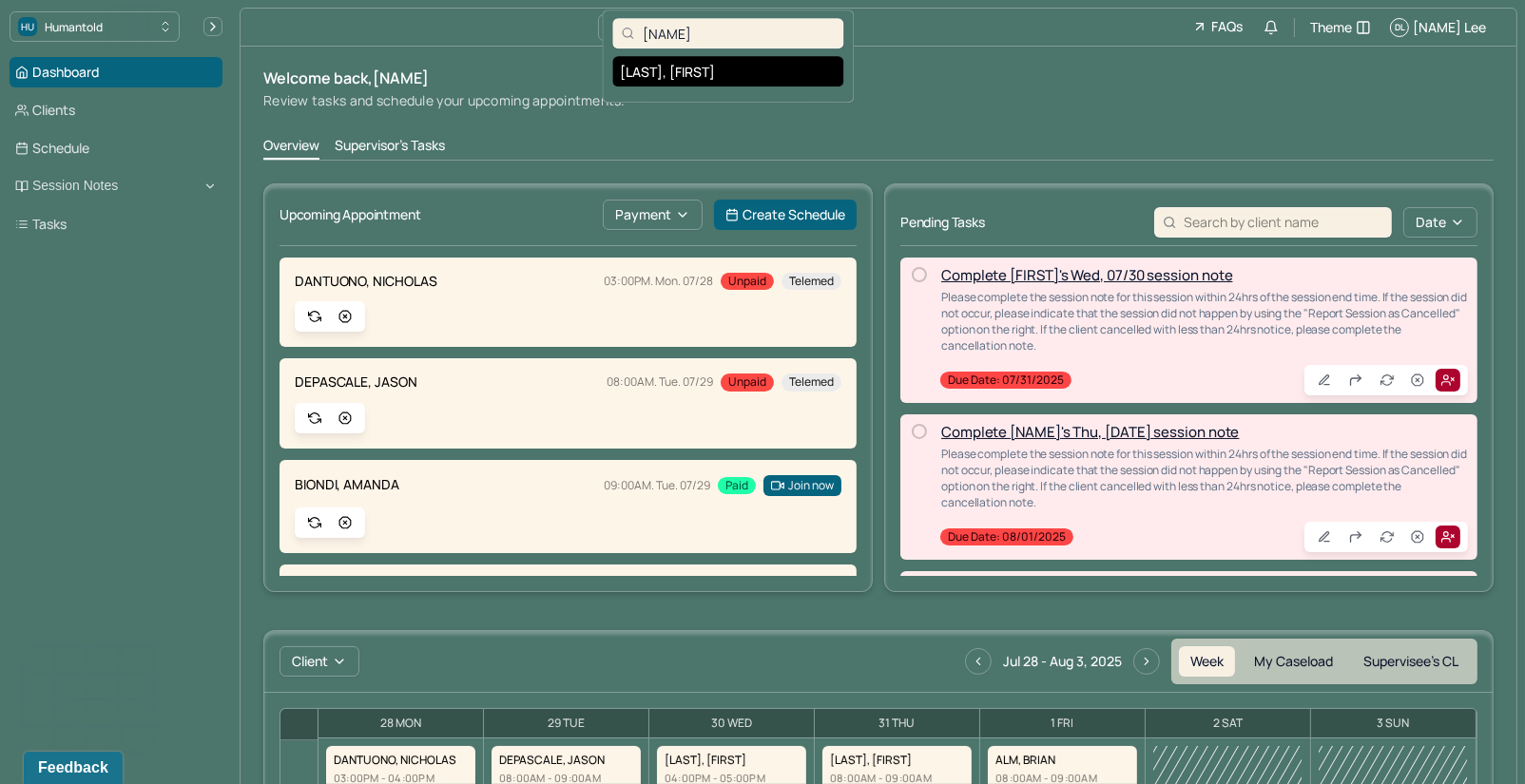 type on "[NAME]" 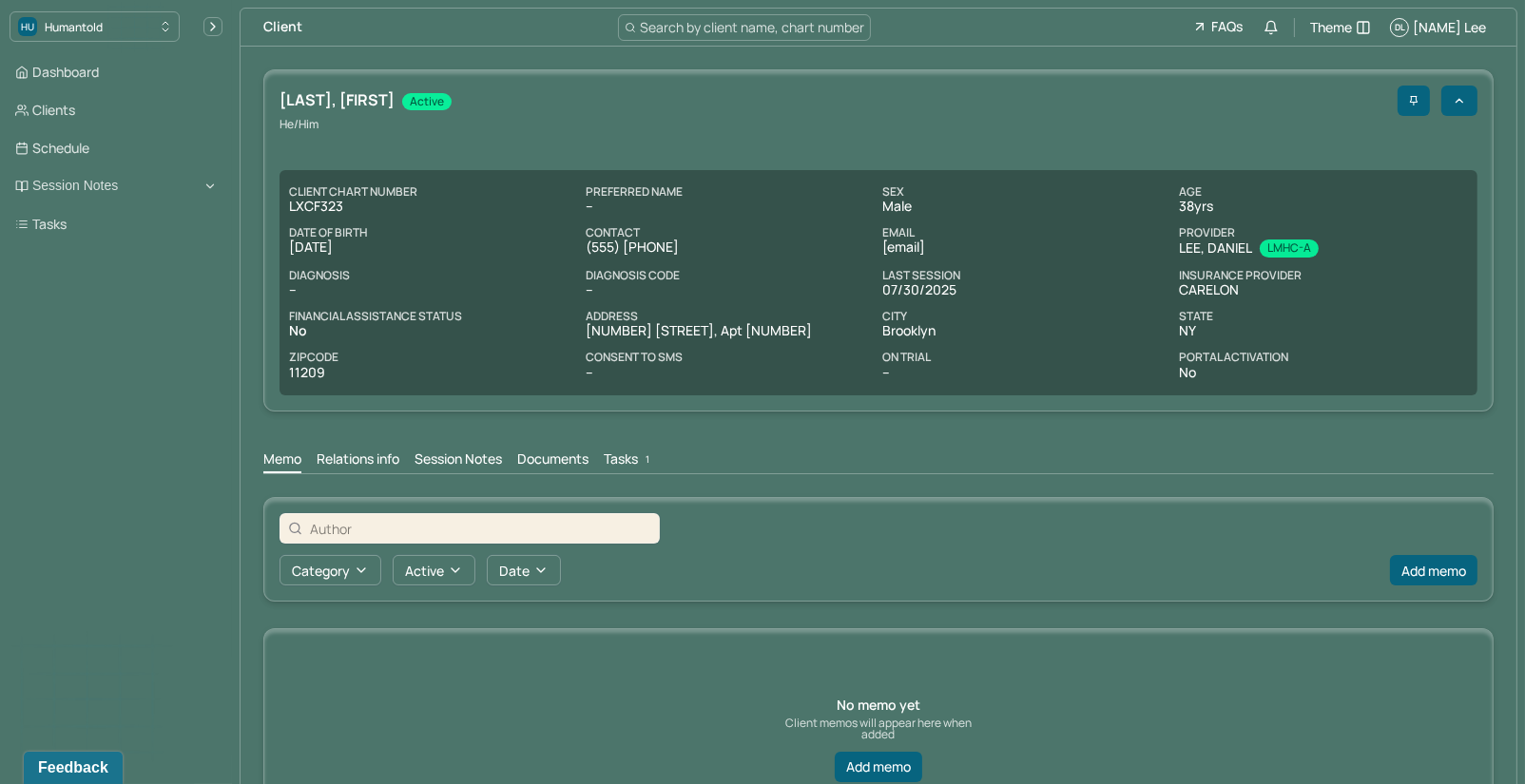 click on "Memo Relations info Session Notes Documents Tasks 1" at bounding box center (878, 454) 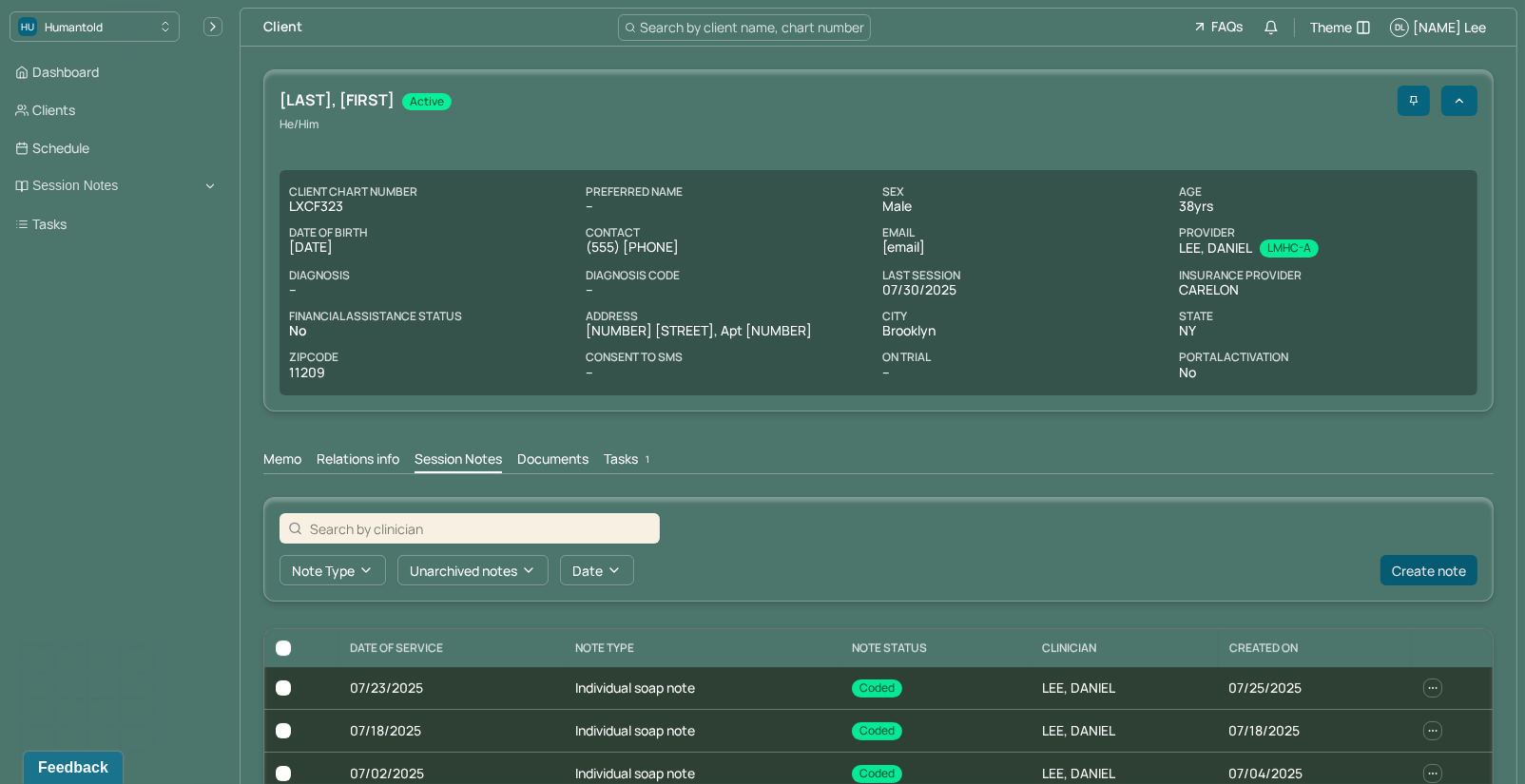 click on "Create note" at bounding box center (1429, 570) 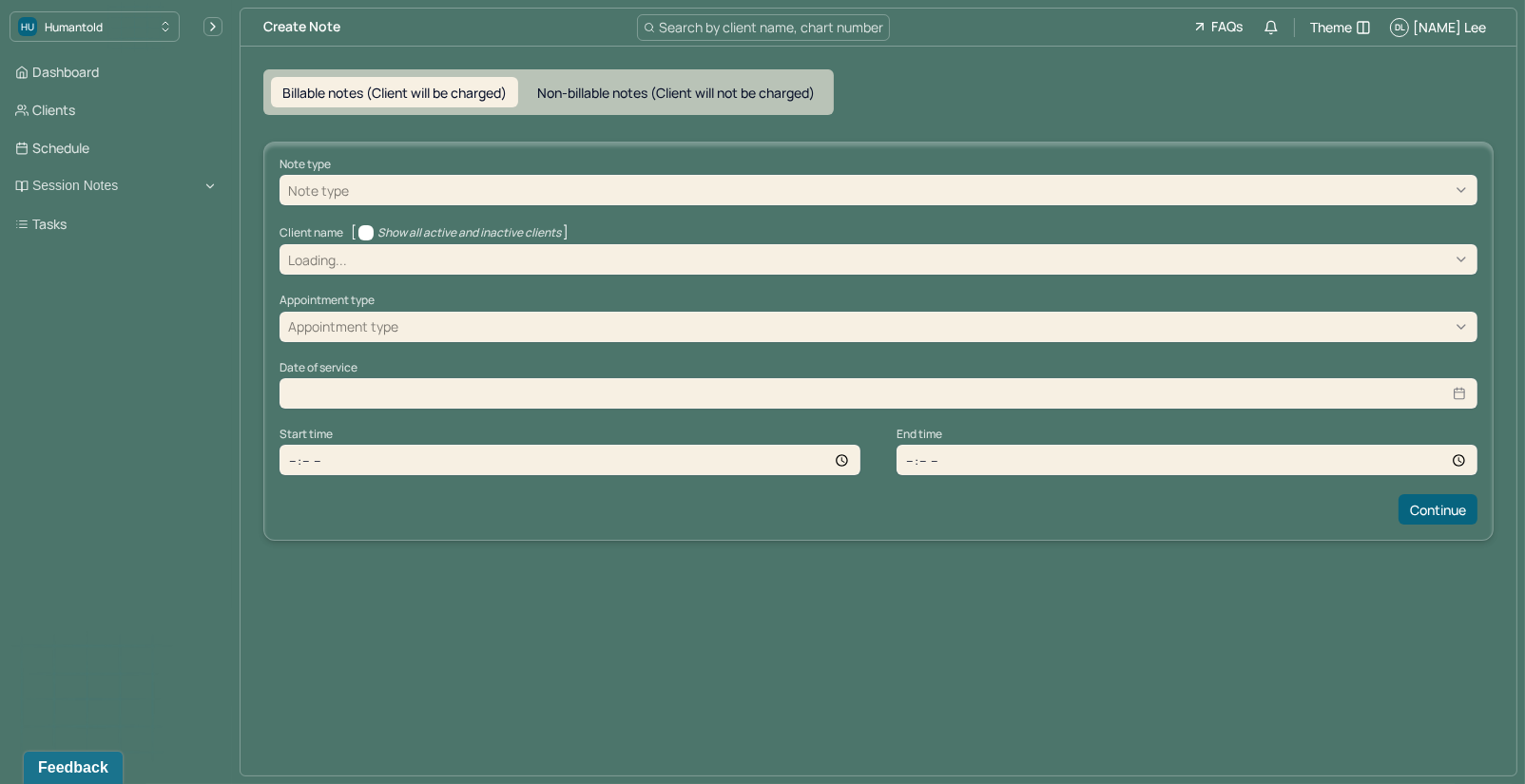 click on "Note type" at bounding box center [878, 190] 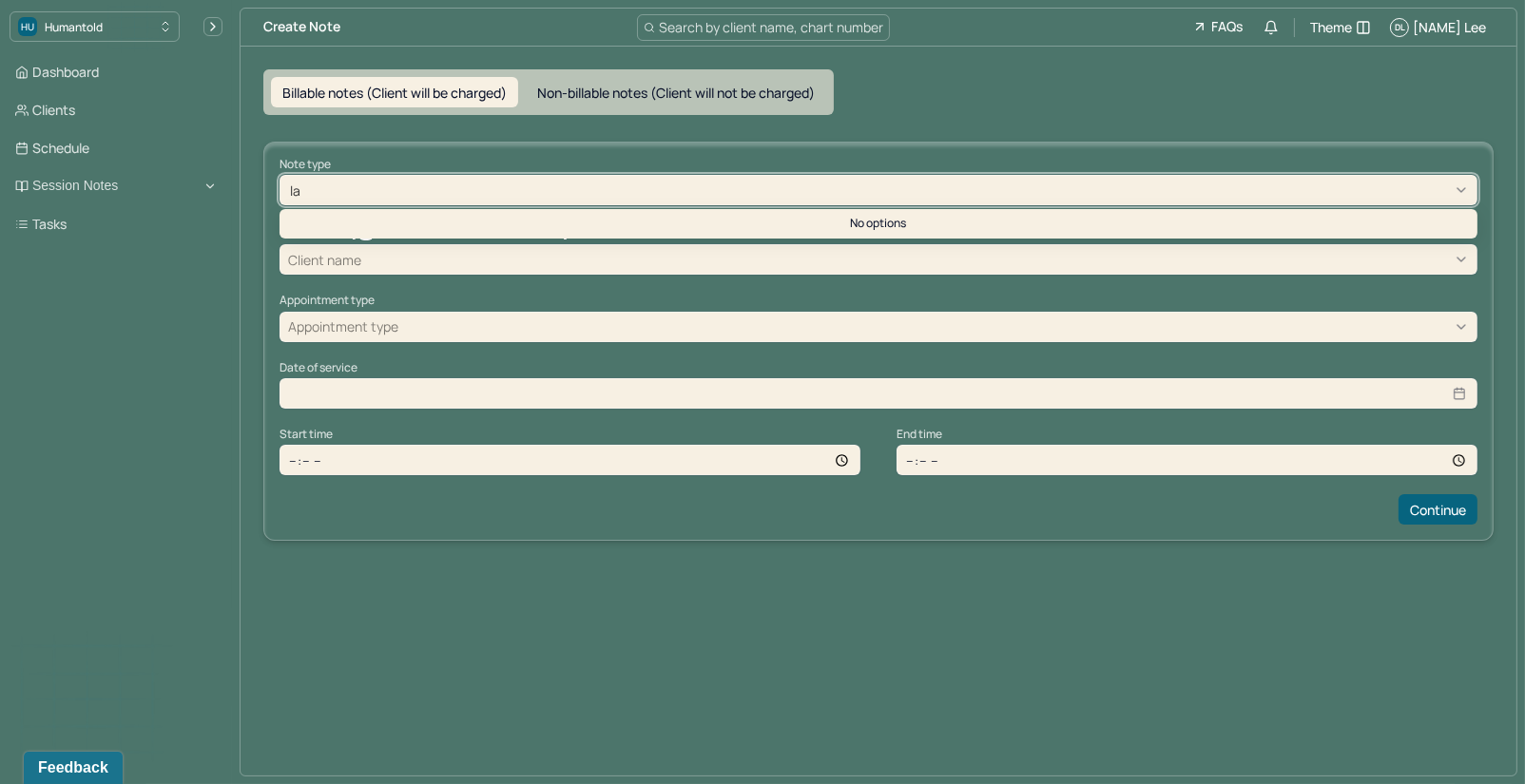 type on "l" 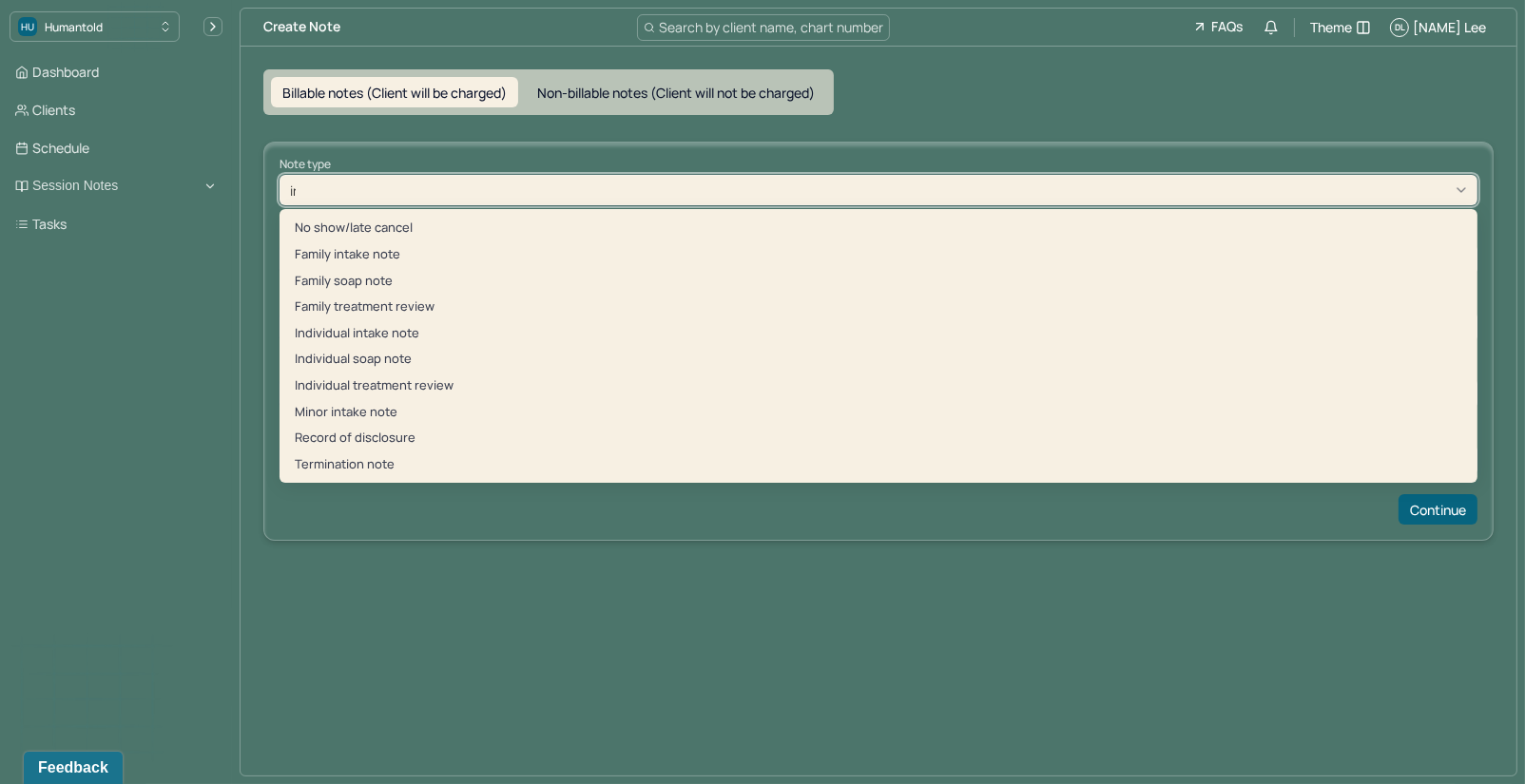 type on "ind" 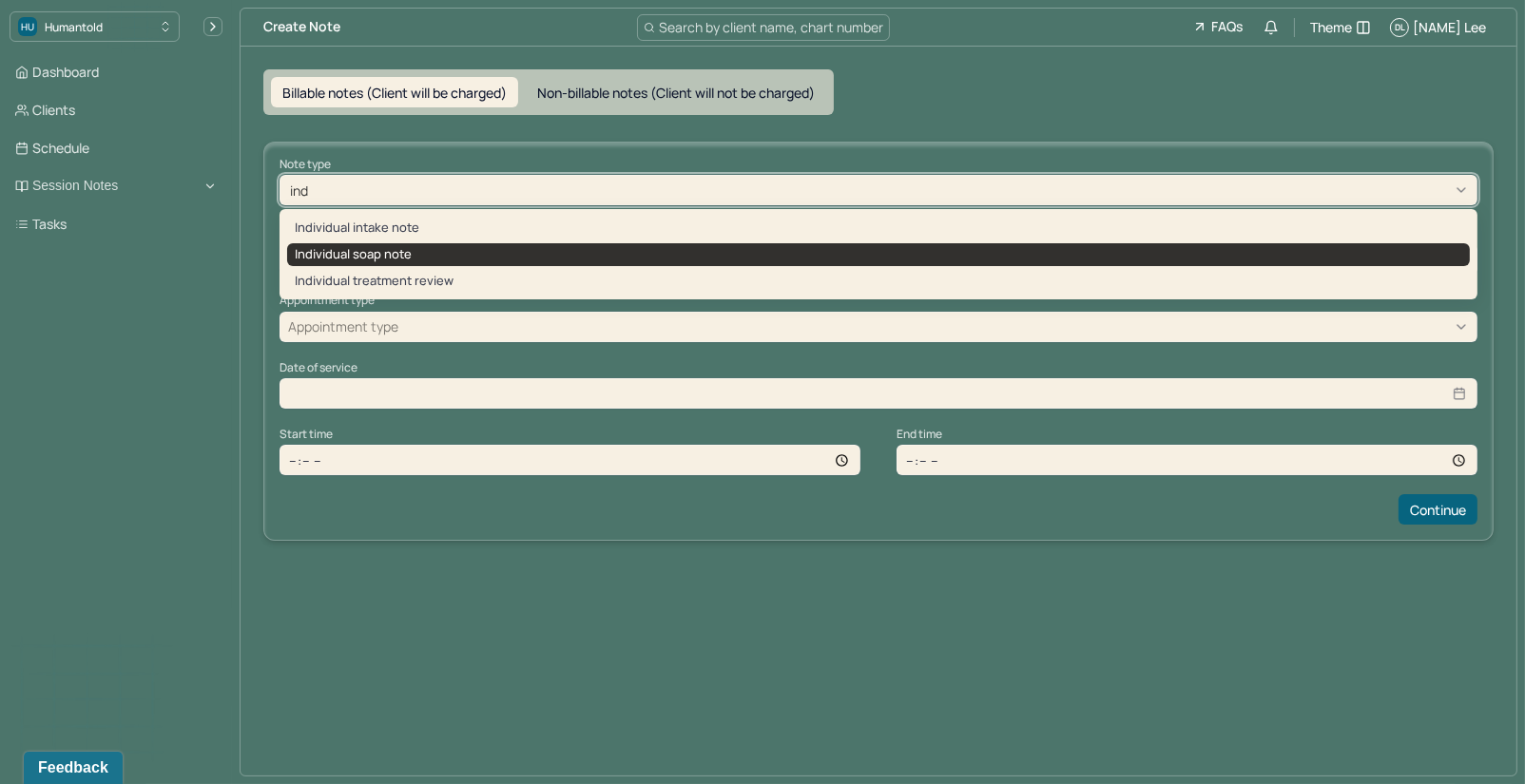 click on "Individual soap note" at bounding box center [878, 255] 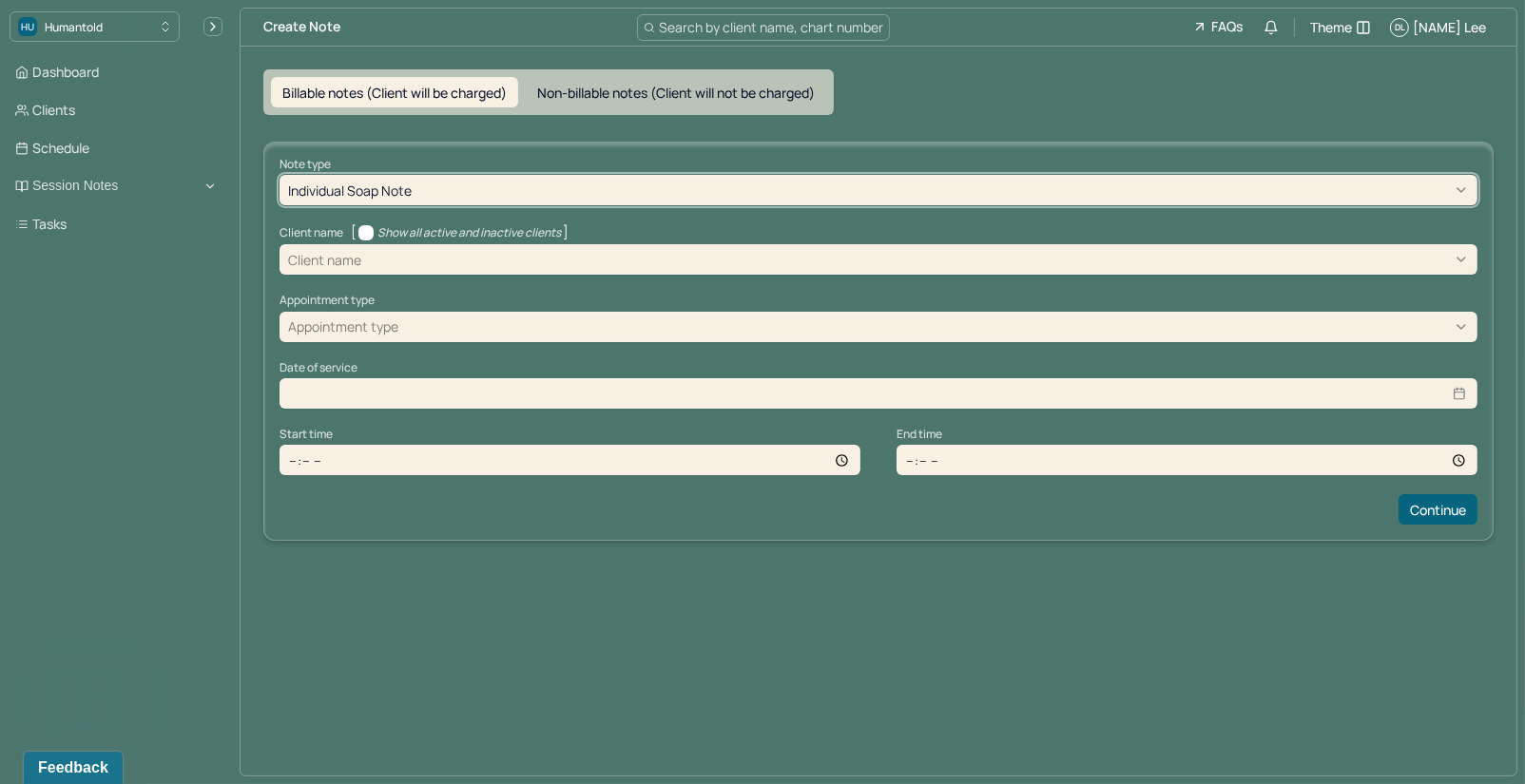 click at bounding box center (917, 259) 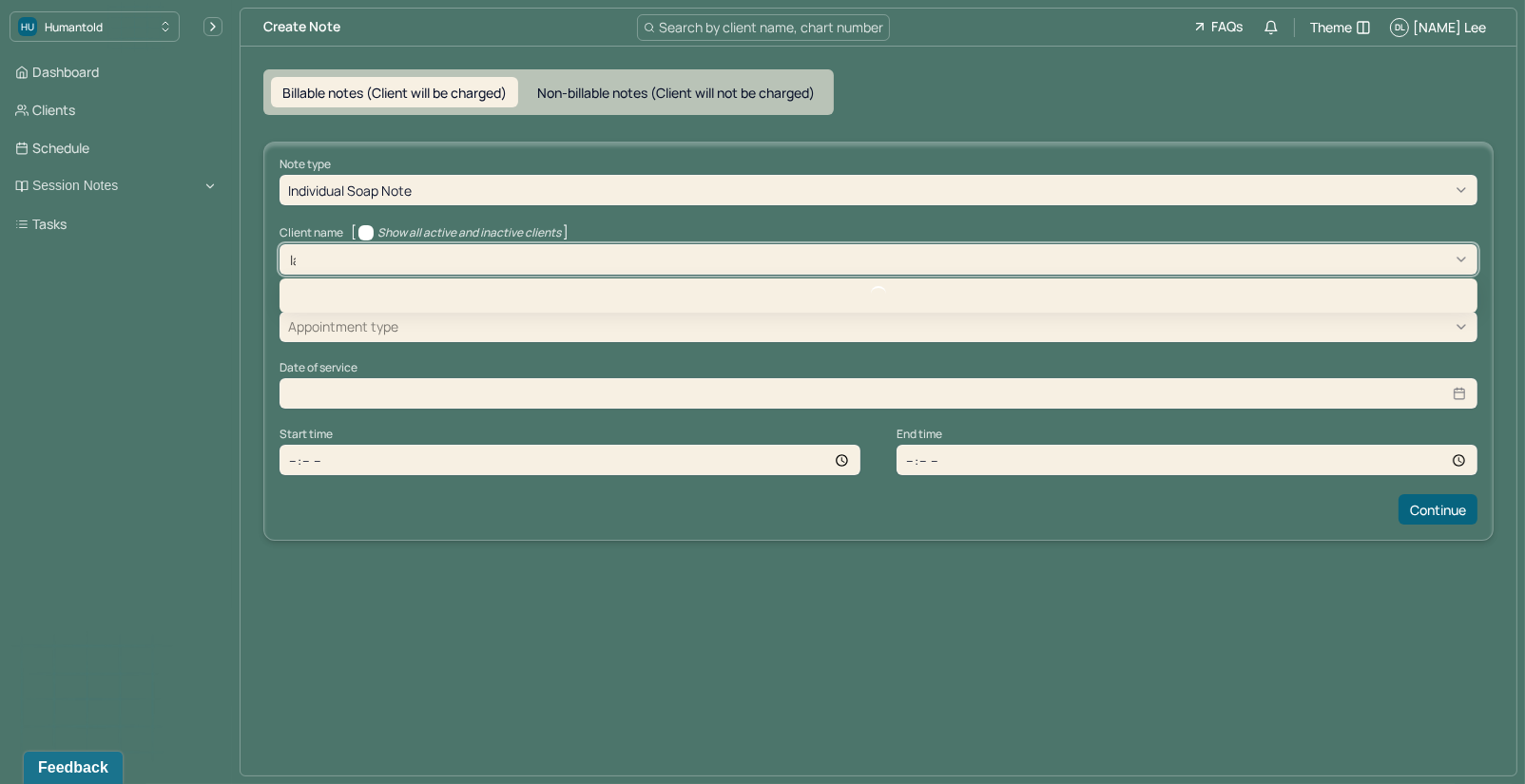 type on "lav" 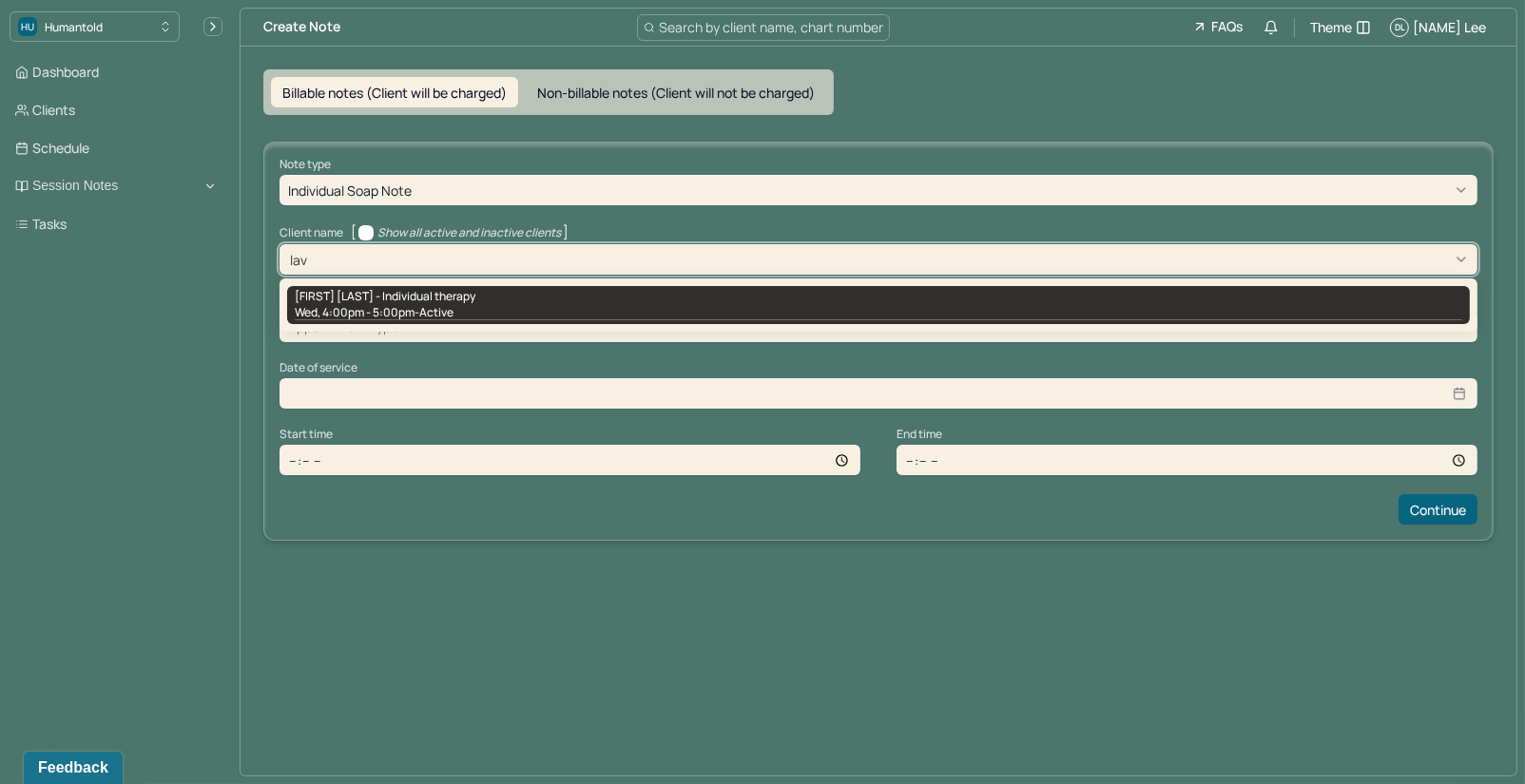 click on "[FIRST] [LAST] - Individual therapy" at bounding box center (385, 296) 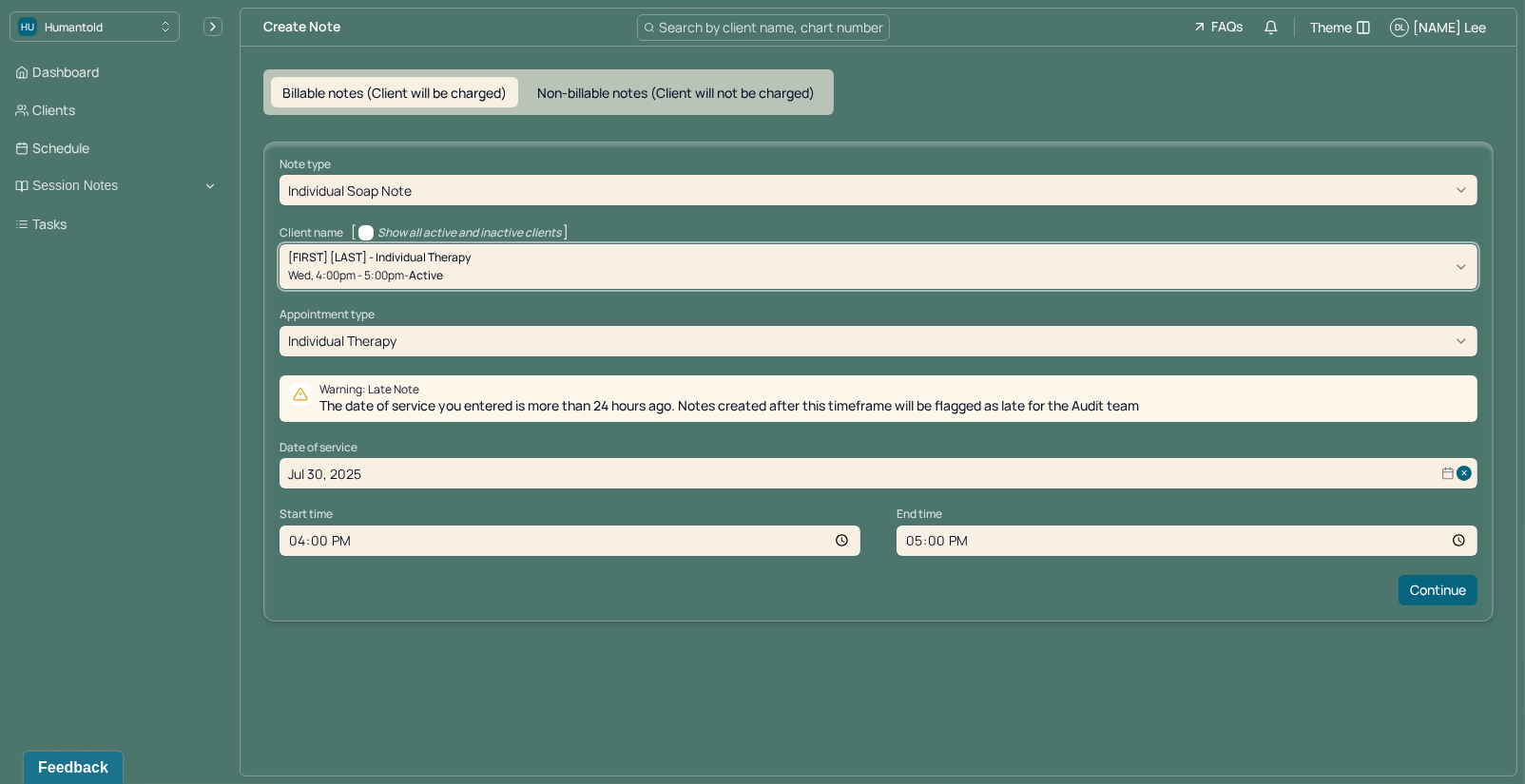 click on "individual therapy" at bounding box center [342, 340] 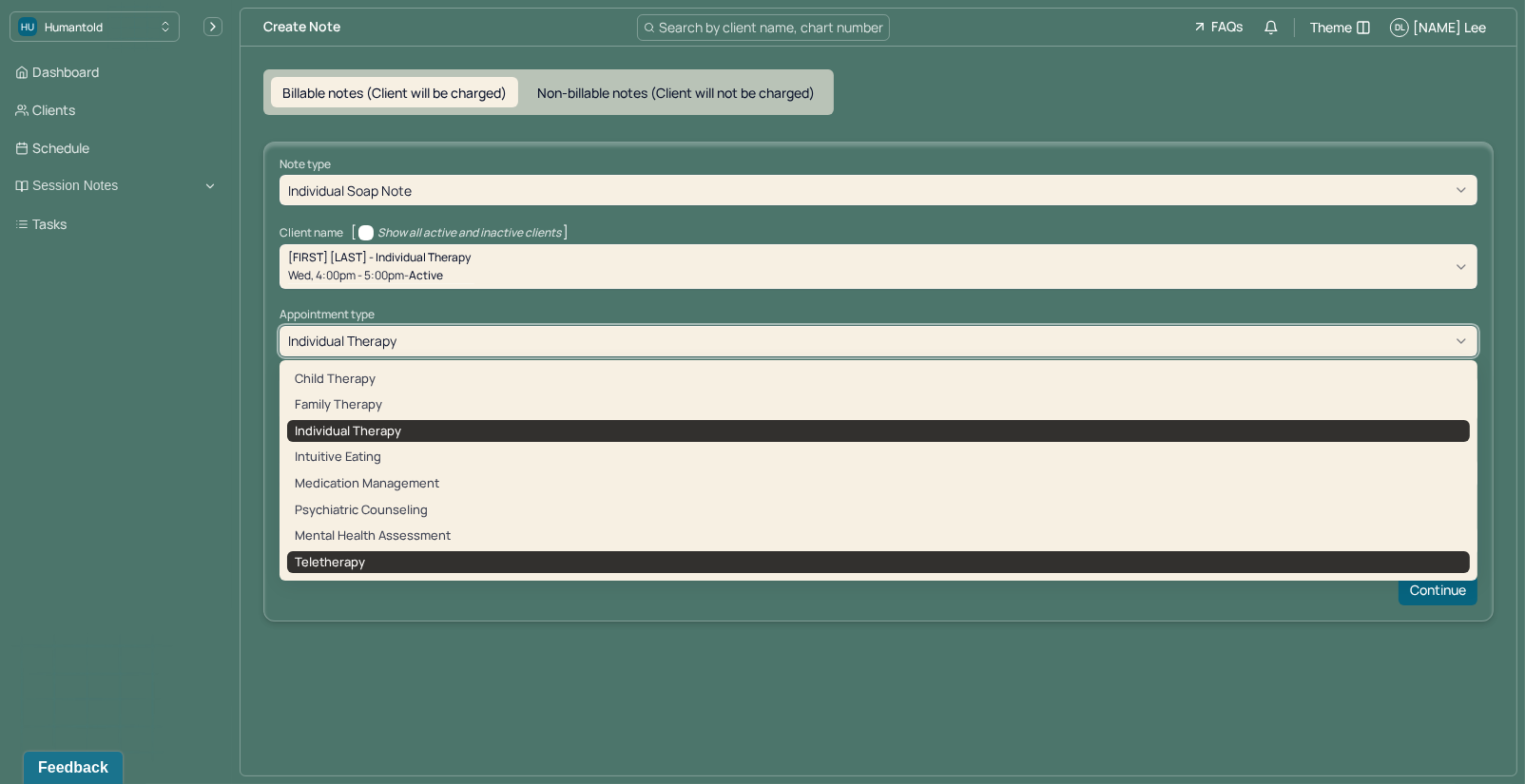 click on "teletherapy" at bounding box center (330, 562) 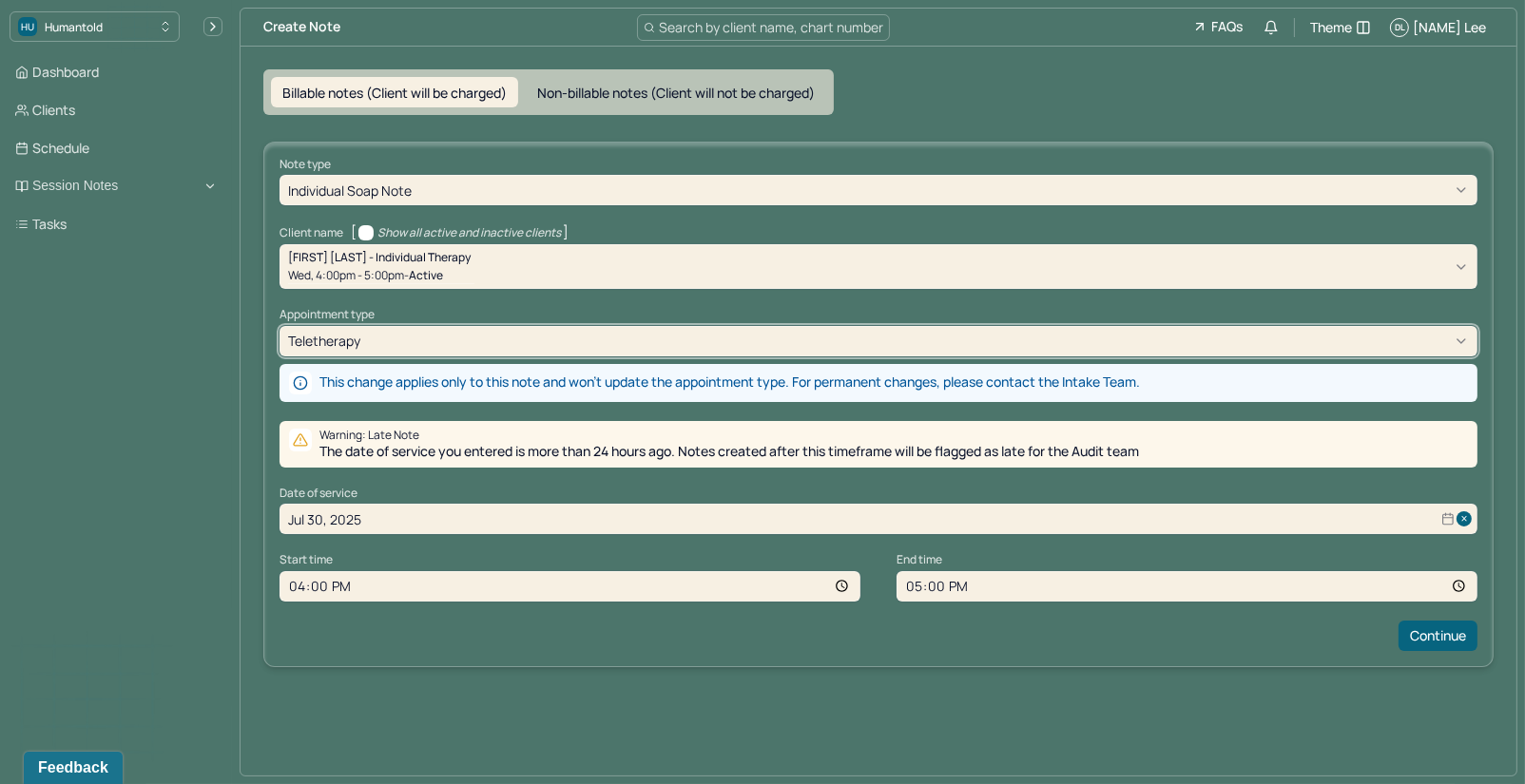 click on "Jul 30, 2025" at bounding box center (878, 519) 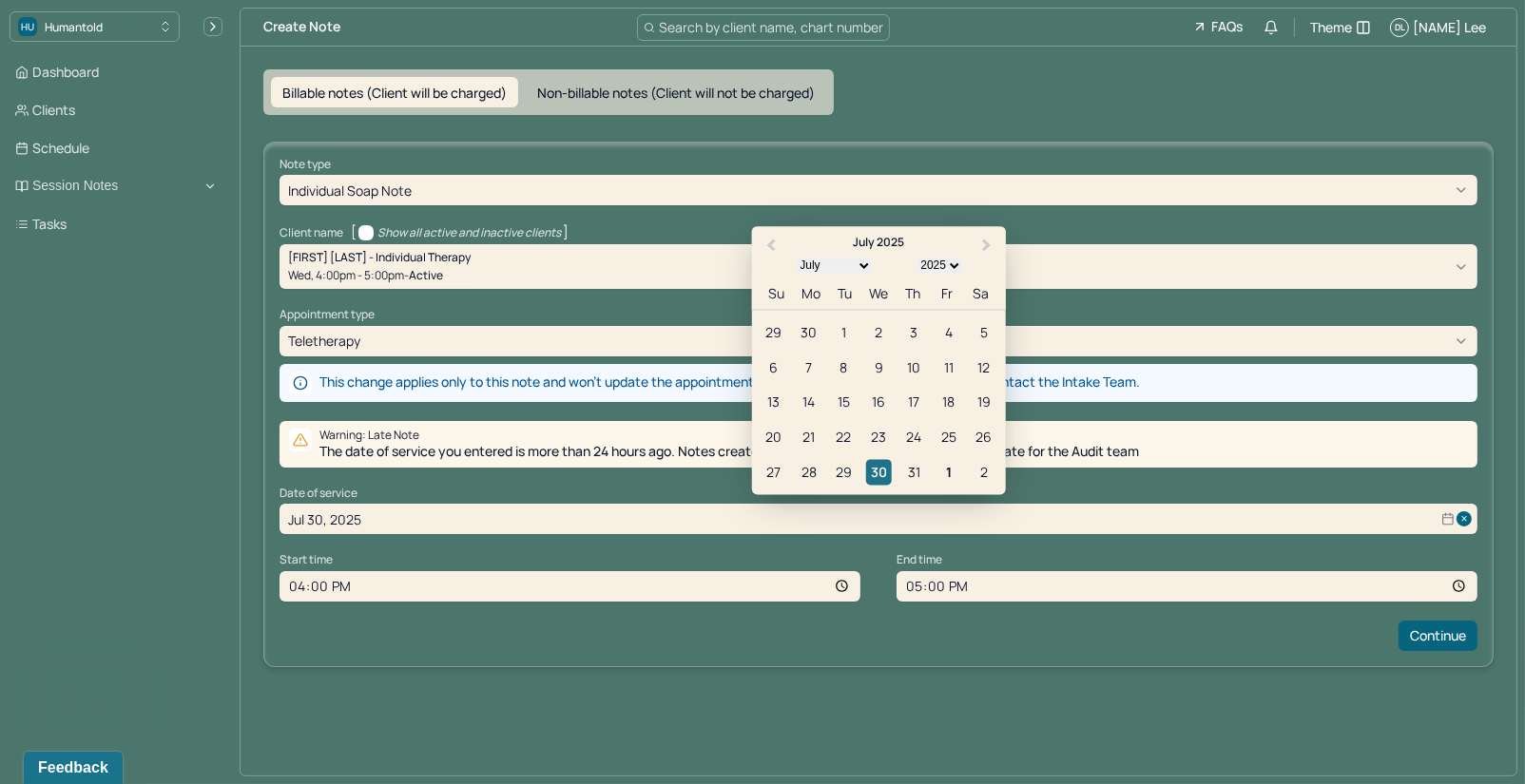 click on "30" at bounding box center [878, 472] 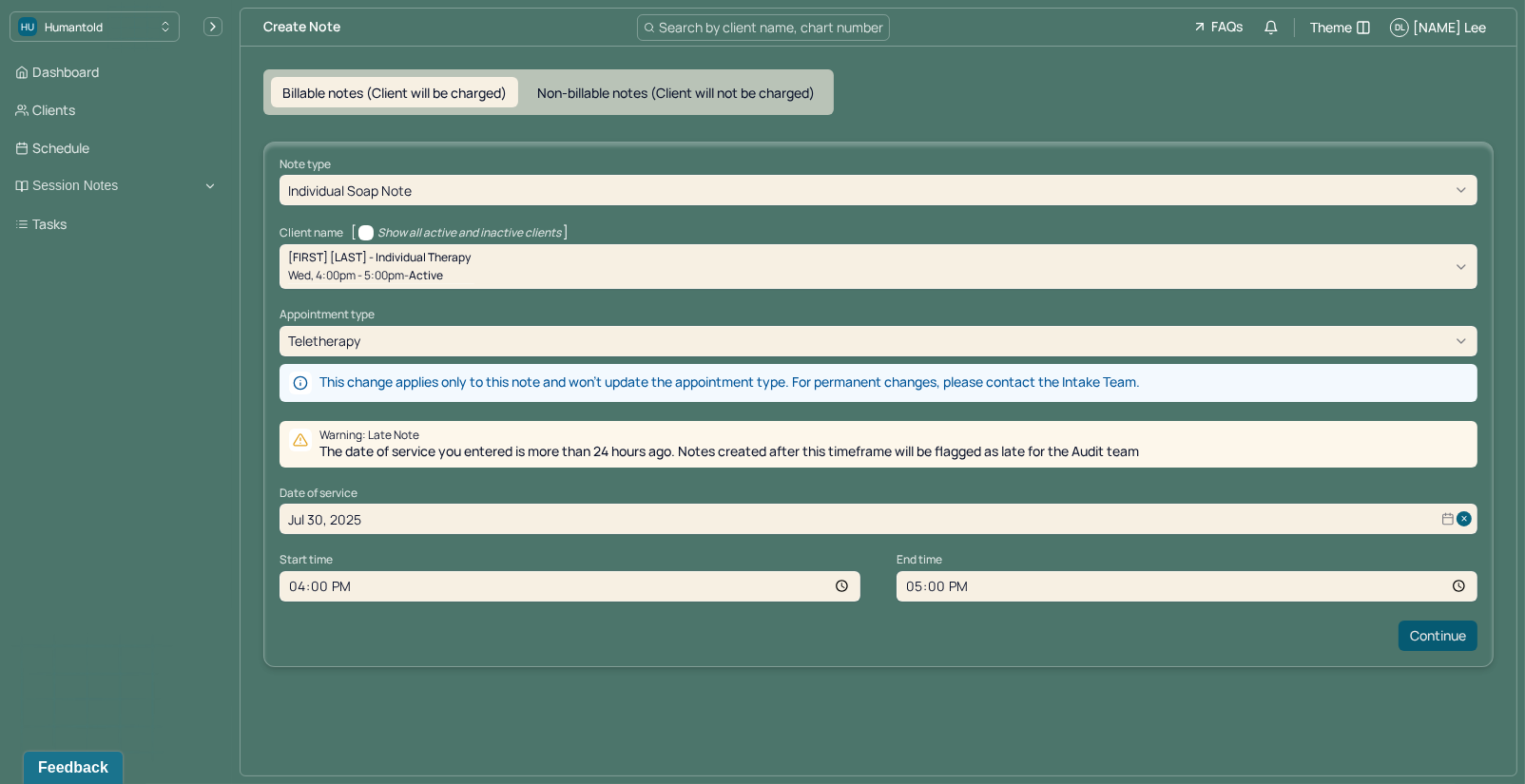 click on "Continue" at bounding box center (1438, 636) 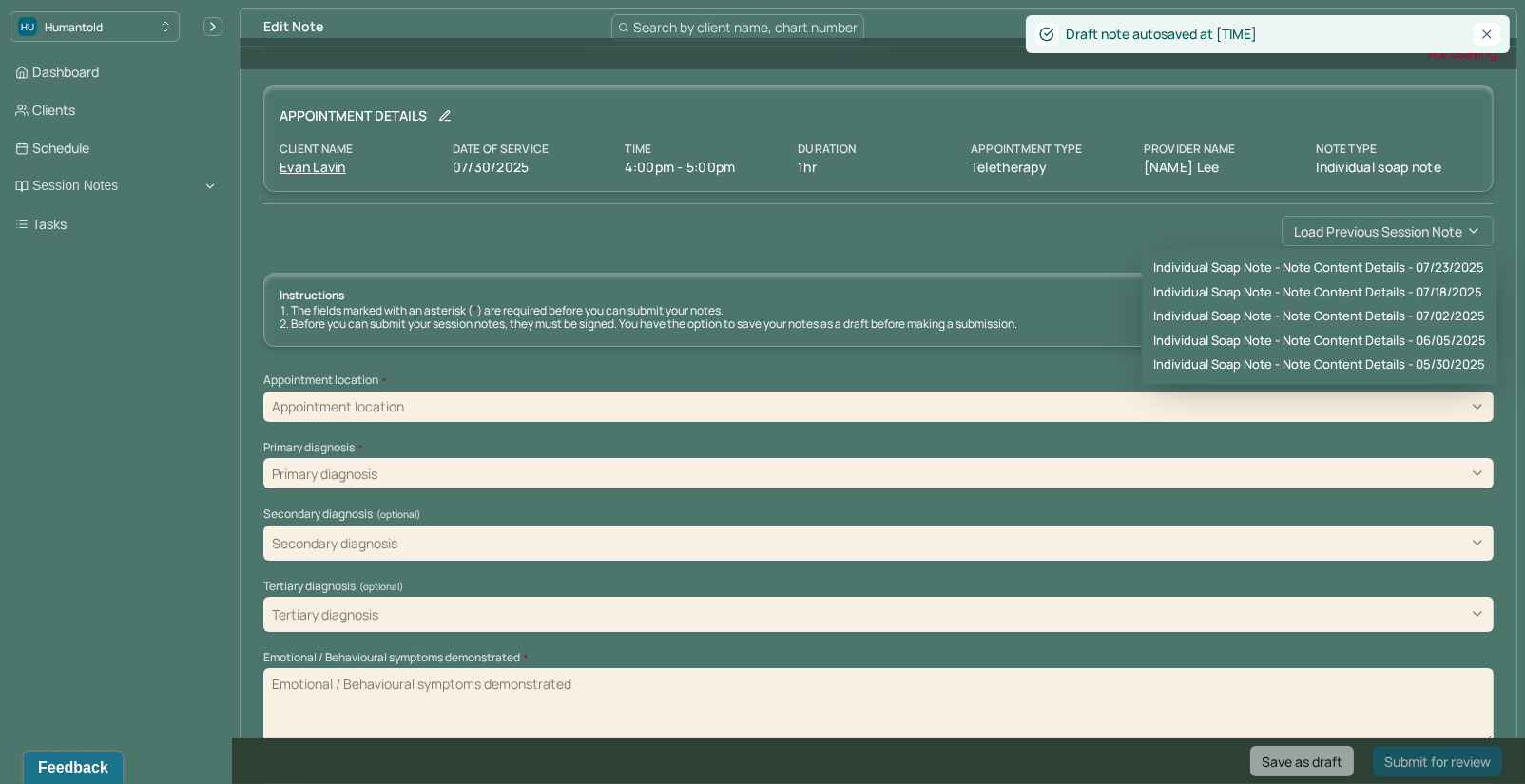 click on "Load previous session note" at bounding box center [1387, 231] 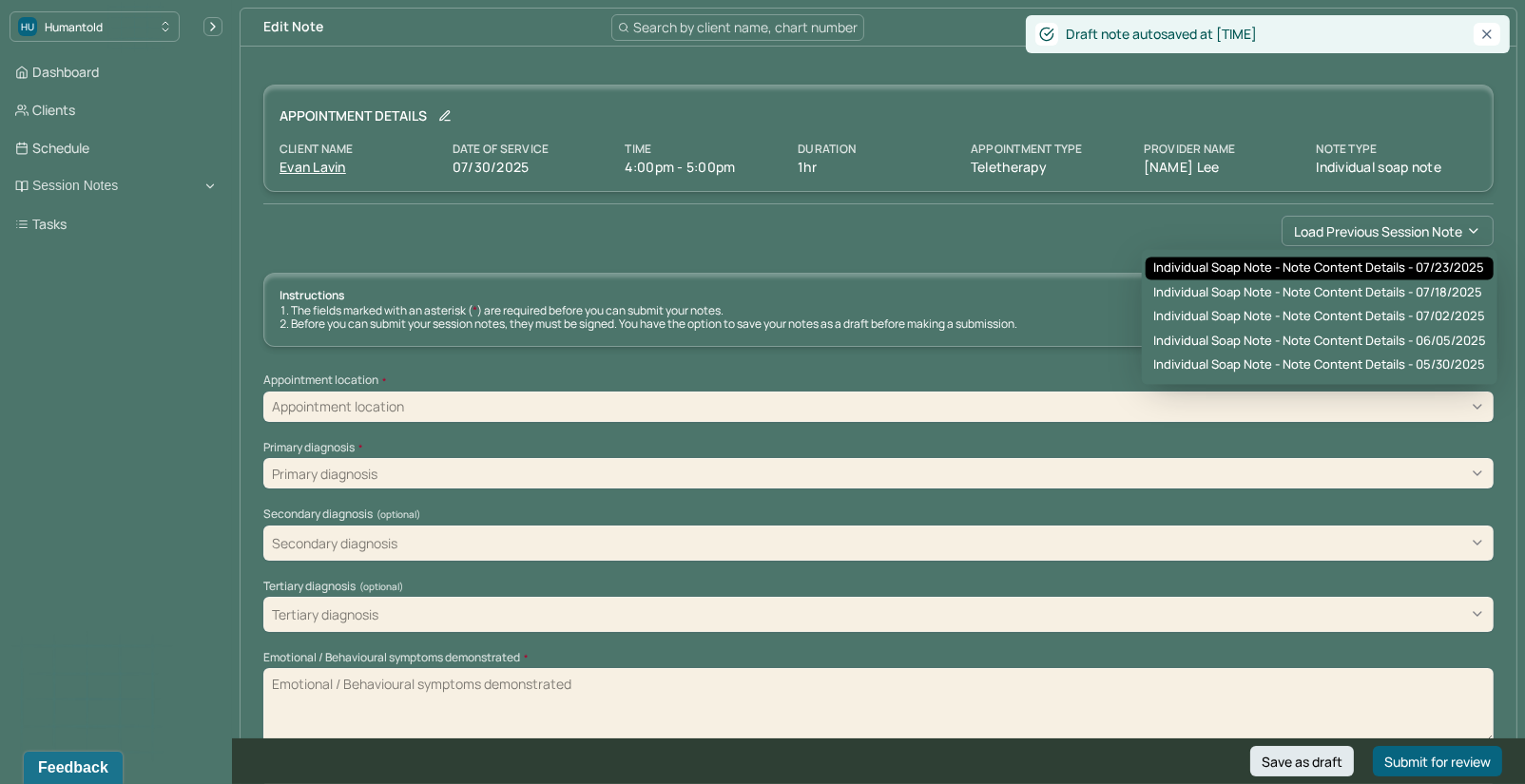 click on "Individual soap note   - Note content Details -   07/23/2025" at bounding box center [1319, 269] 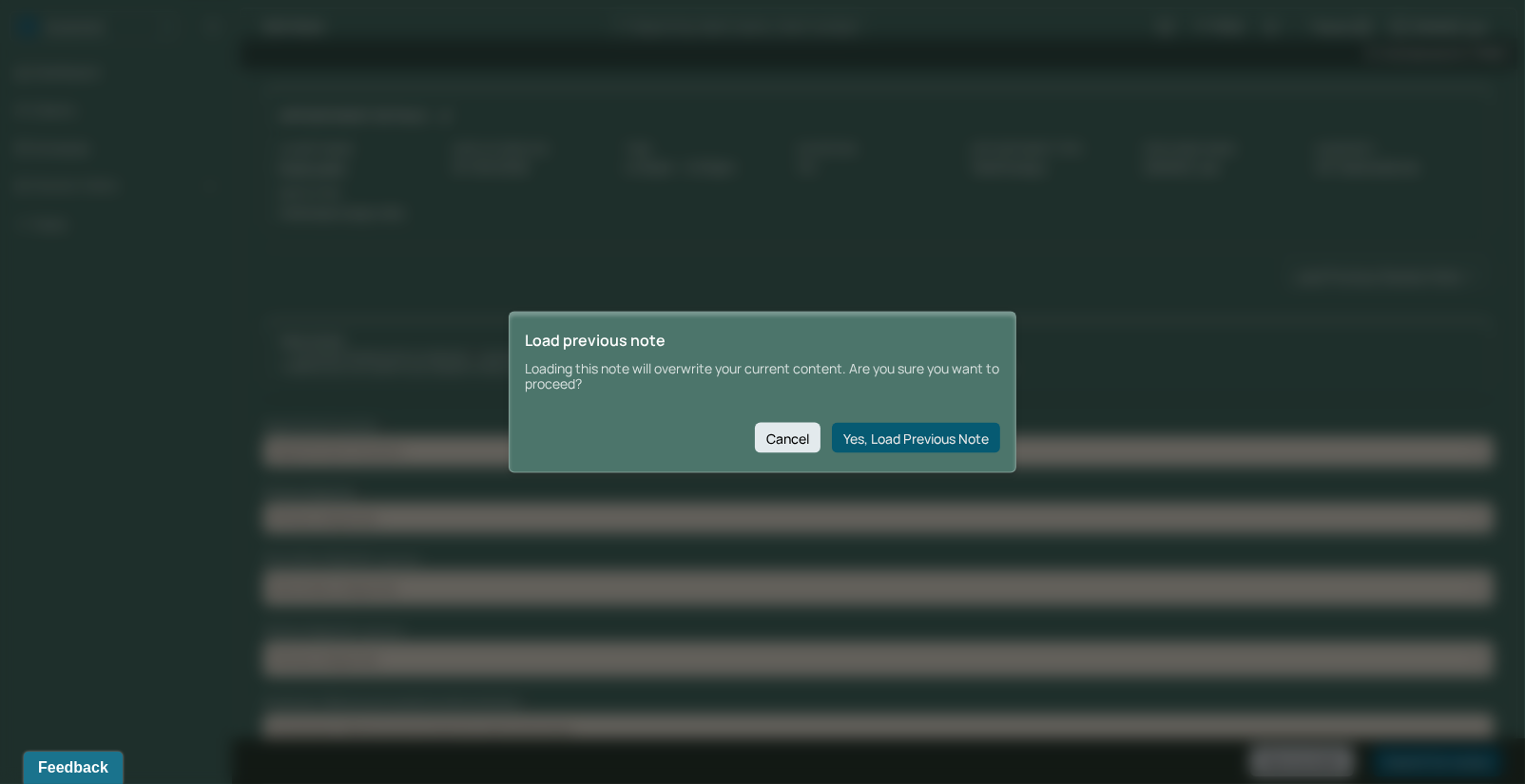 click on "Yes, Load Previous Note" at bounding box center [916, 438] 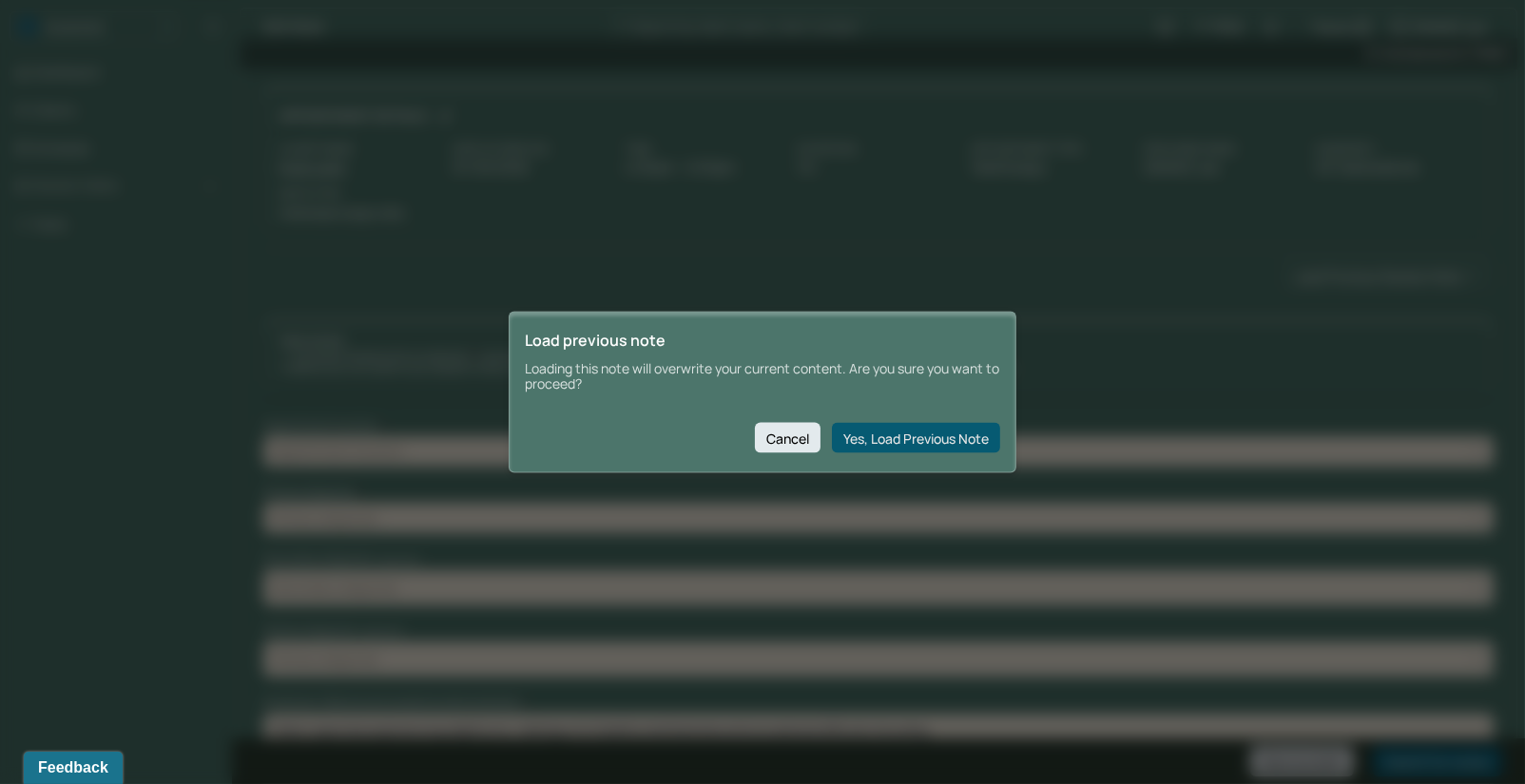type on "07/30/2025" 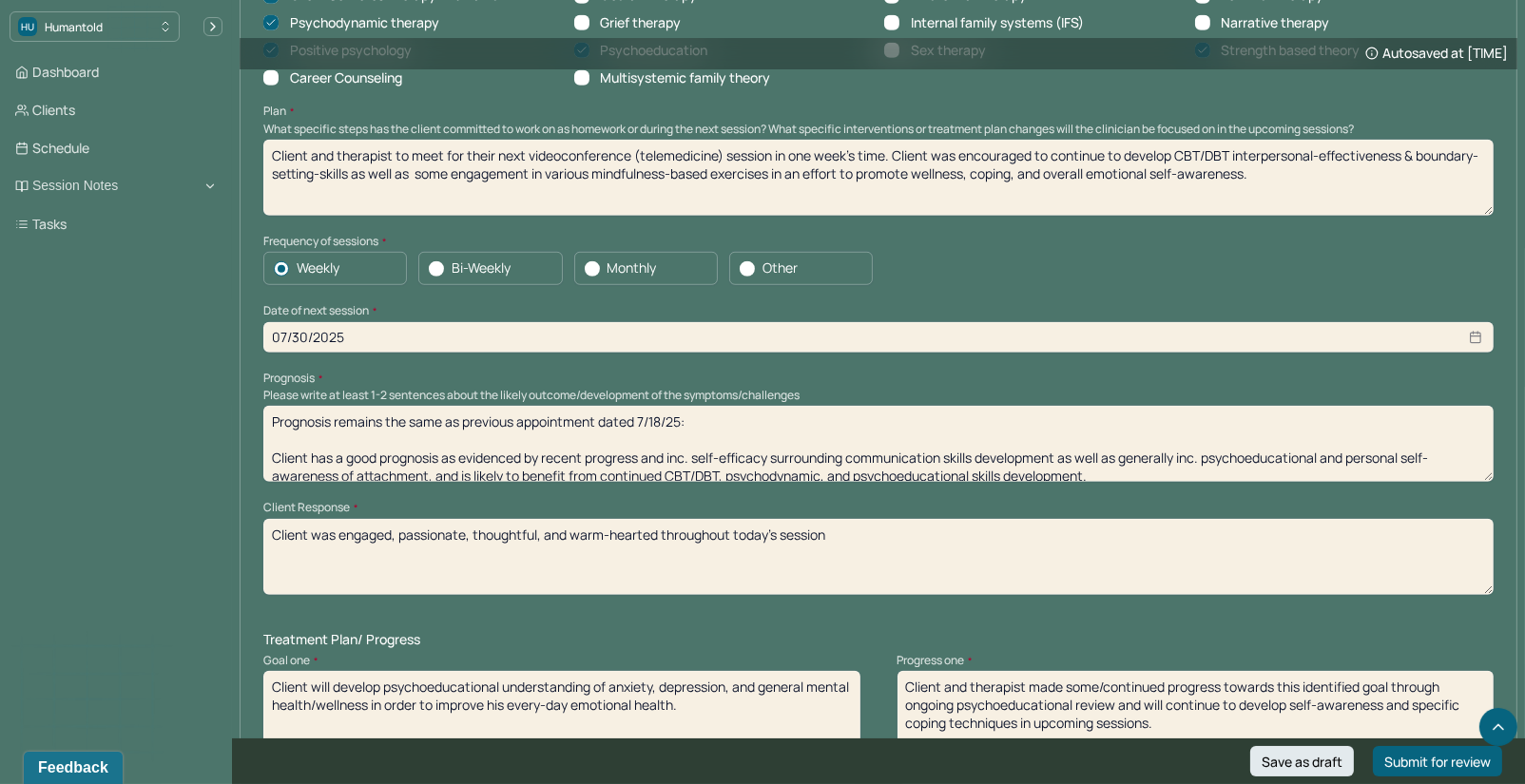 scroll, scrollTop: 1082, scrollLeft: 0, axis: vertical 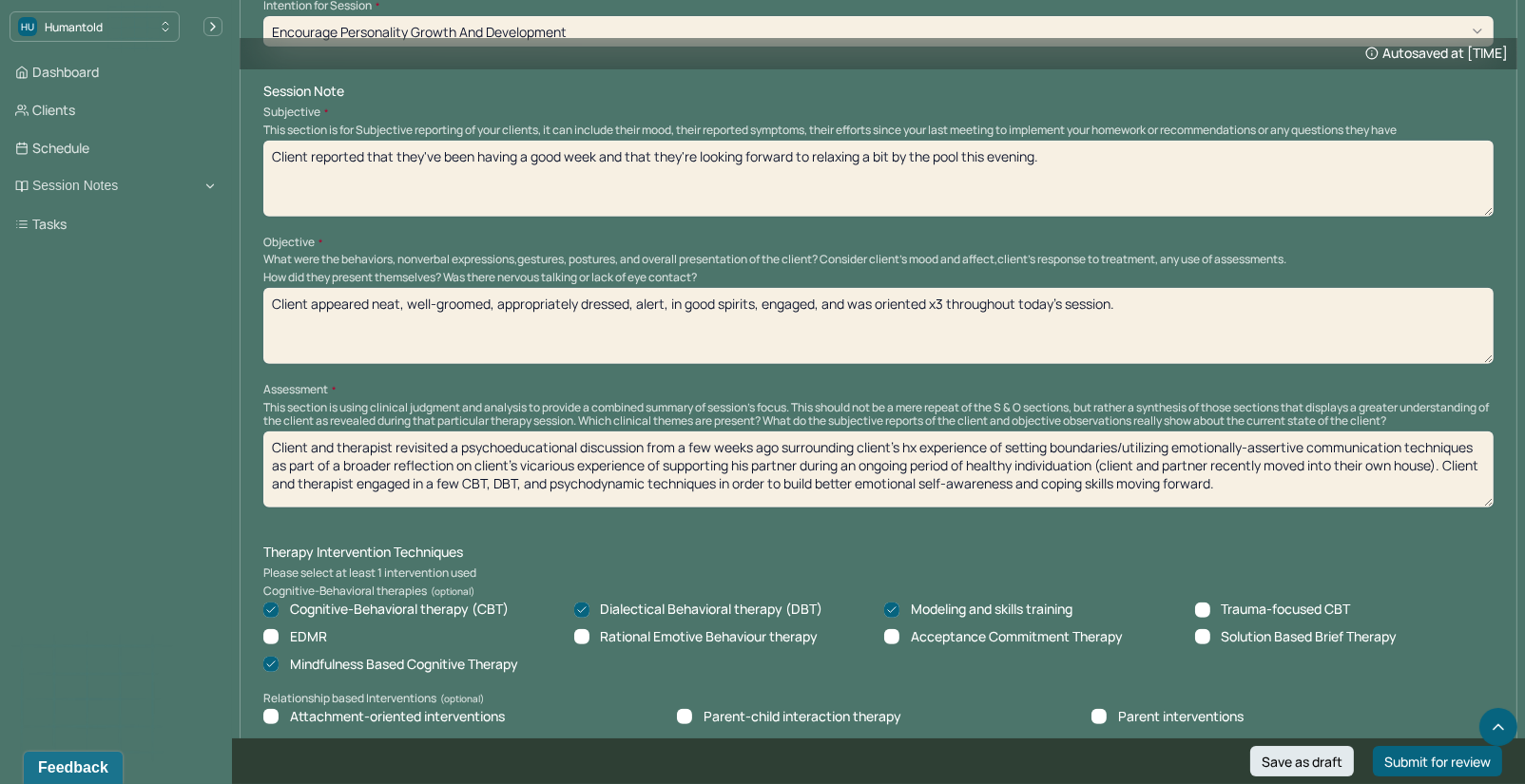click on "Client and therapist revisited a psychoeducational discussion from a few weeks ago surrounding client's hx experience of setting boundaries/utilizing emotionally-assertive communication techniques as part of a broader reflection on client's vicarious experience of supporting his partner during an ongoing period of healthy individuation (client and partner recently moved into their own house). Client and therapist engaged in a few CBT, DBT, and psychodynamic techniques in order to build better emotional self-awareness and coping skills moving forward." at bounding box center (878, 469) 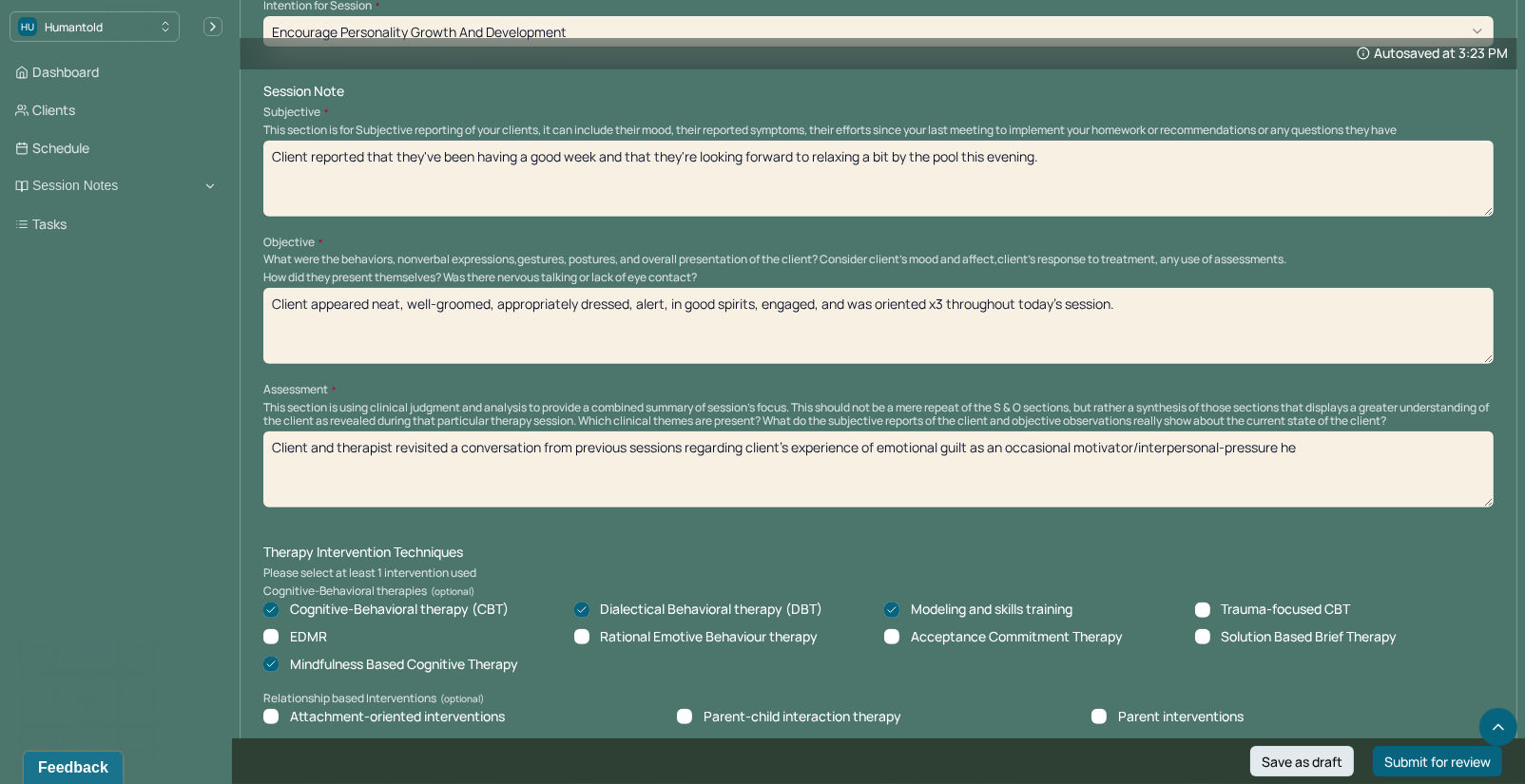 click on "Client and therapist revisited a conversation from previous sessions regarding client's experience of emotional guilt as an occasional motivator/interpersonal-pressure he" at bounding box center [878, 469] 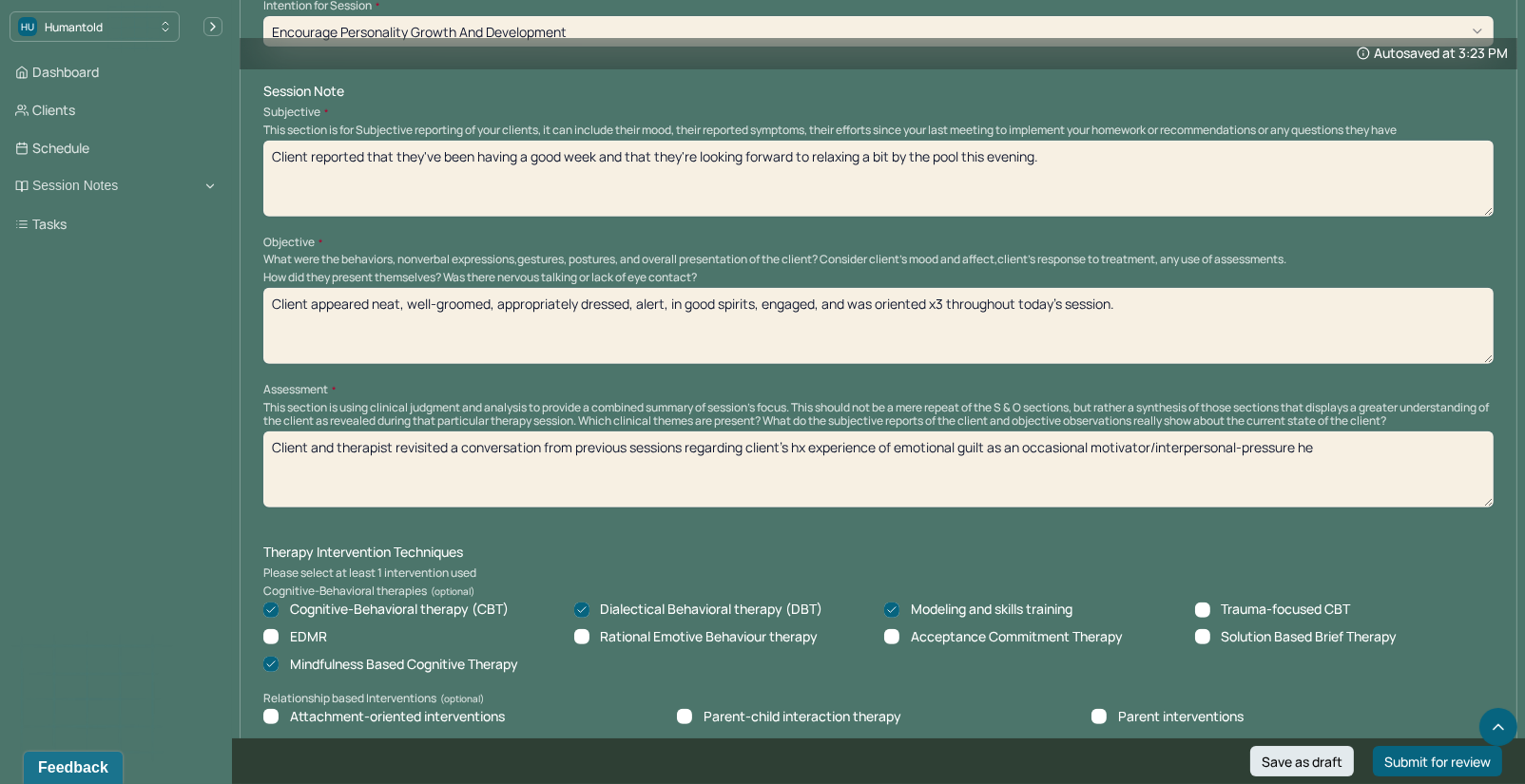 click on "Client and therapist revisited a conversation from previous sessions regarding client's hx experience of emotional guilt as an occasional motivator/interpersonal-pressure he" at bounding box center [878, 469] 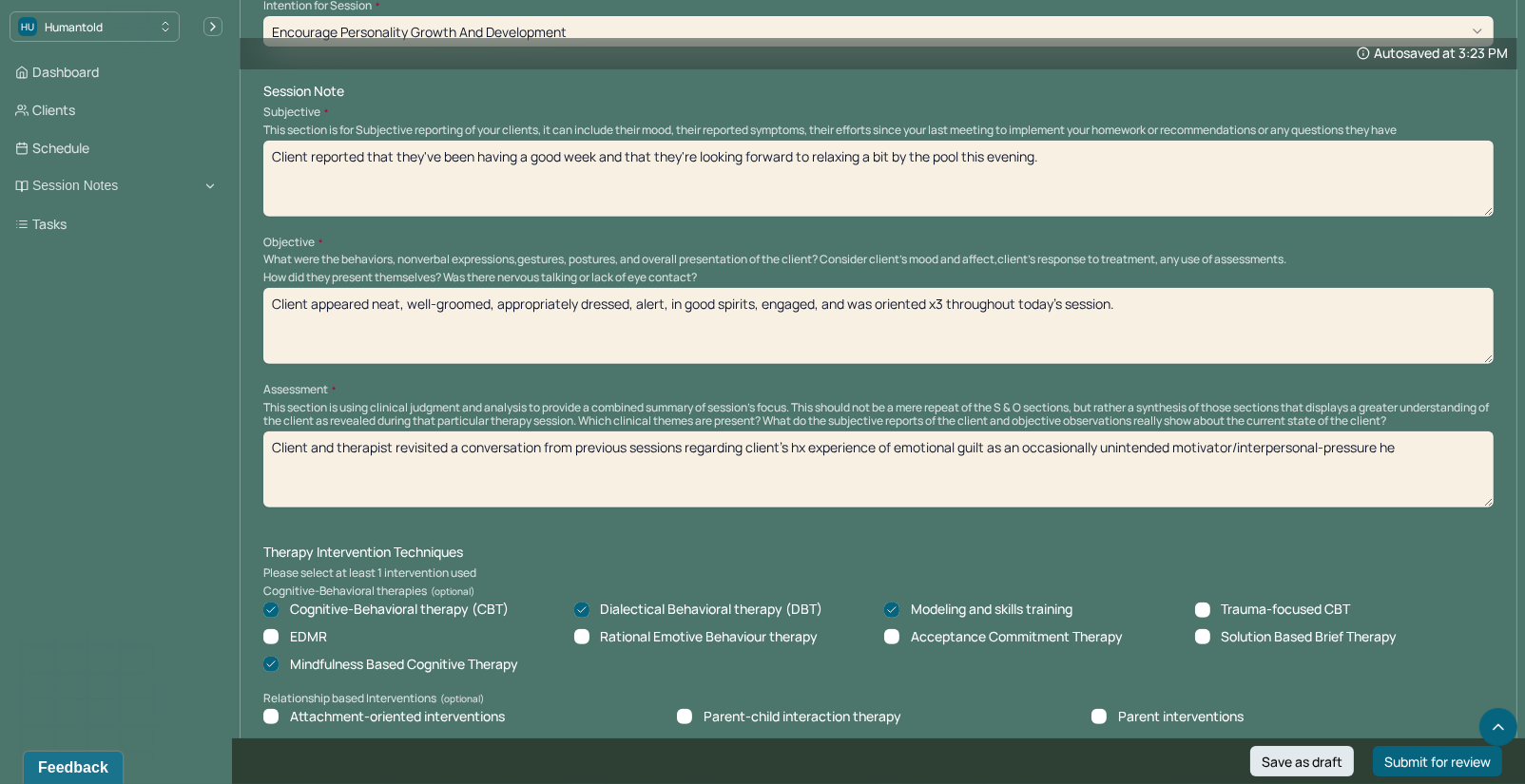 click on "Client and therapist revisited a conversation from previous sessions regarding client's hx experience of emotional guilt as an occasional motivator/interpersonal-pressure he" at bounding box center (878, 469) 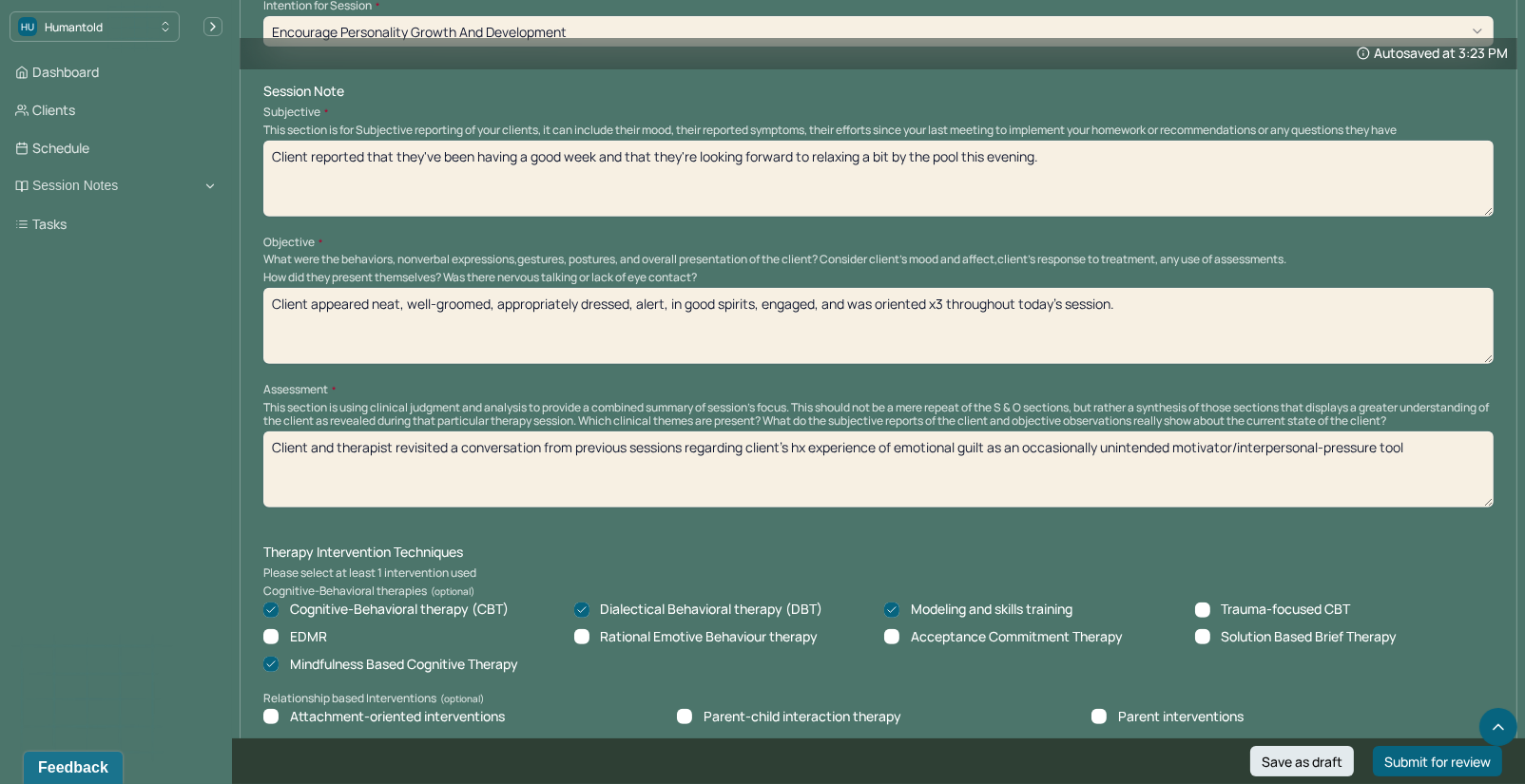 click on "Client and therapist revisited a conversation from previous sessions regarding client's hx experience of emotional guilt as an occasionally unintended motivator/interpersonal-pressure tool" at bounding box center (878, 469) 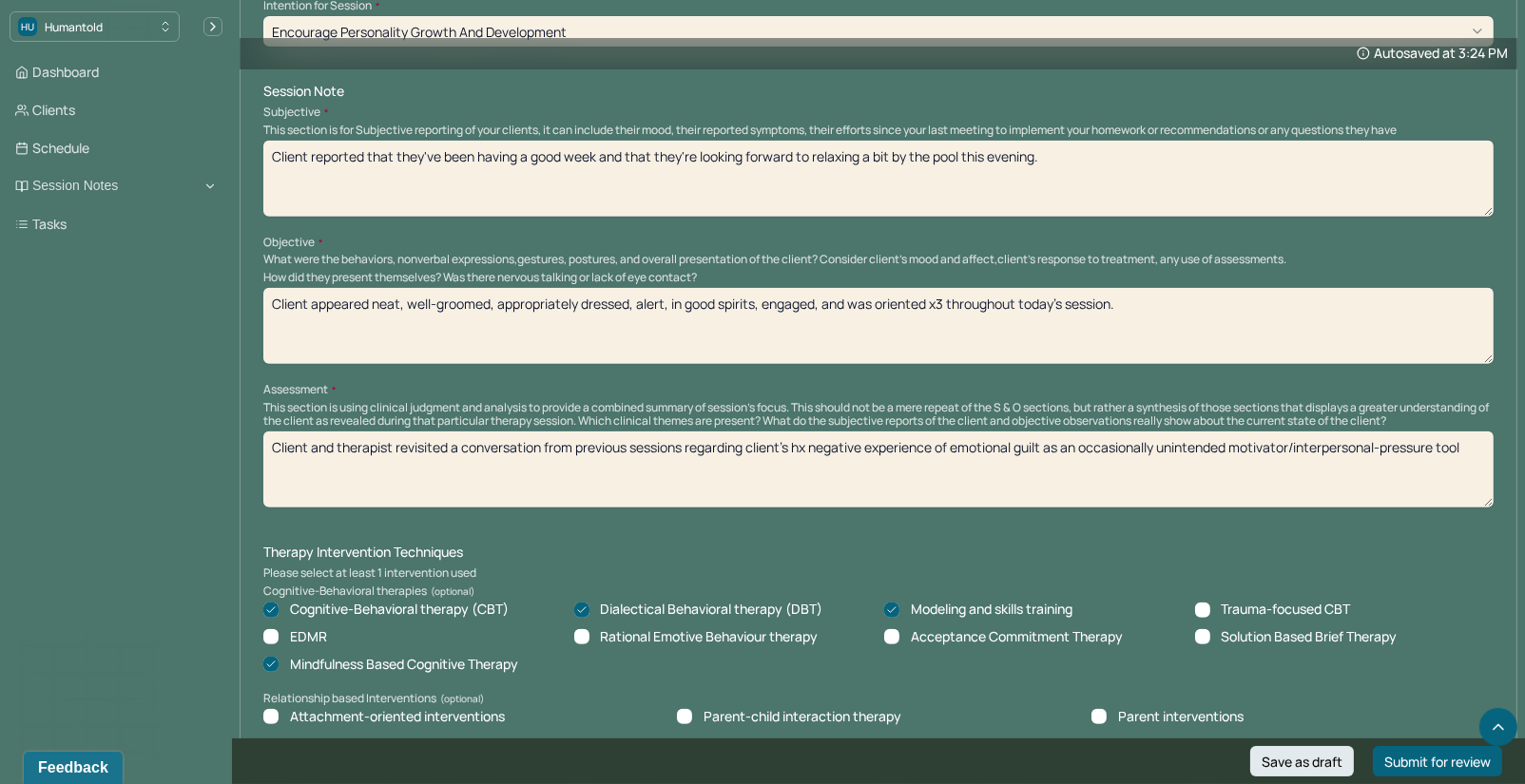 click on "Client and therapist revisited a conversation from previous sessions regarding client's hx negative experience of emotional guilt as an occasionally unintended motivator/interpersonal-pressure tool" at bounding box center (878, 469) 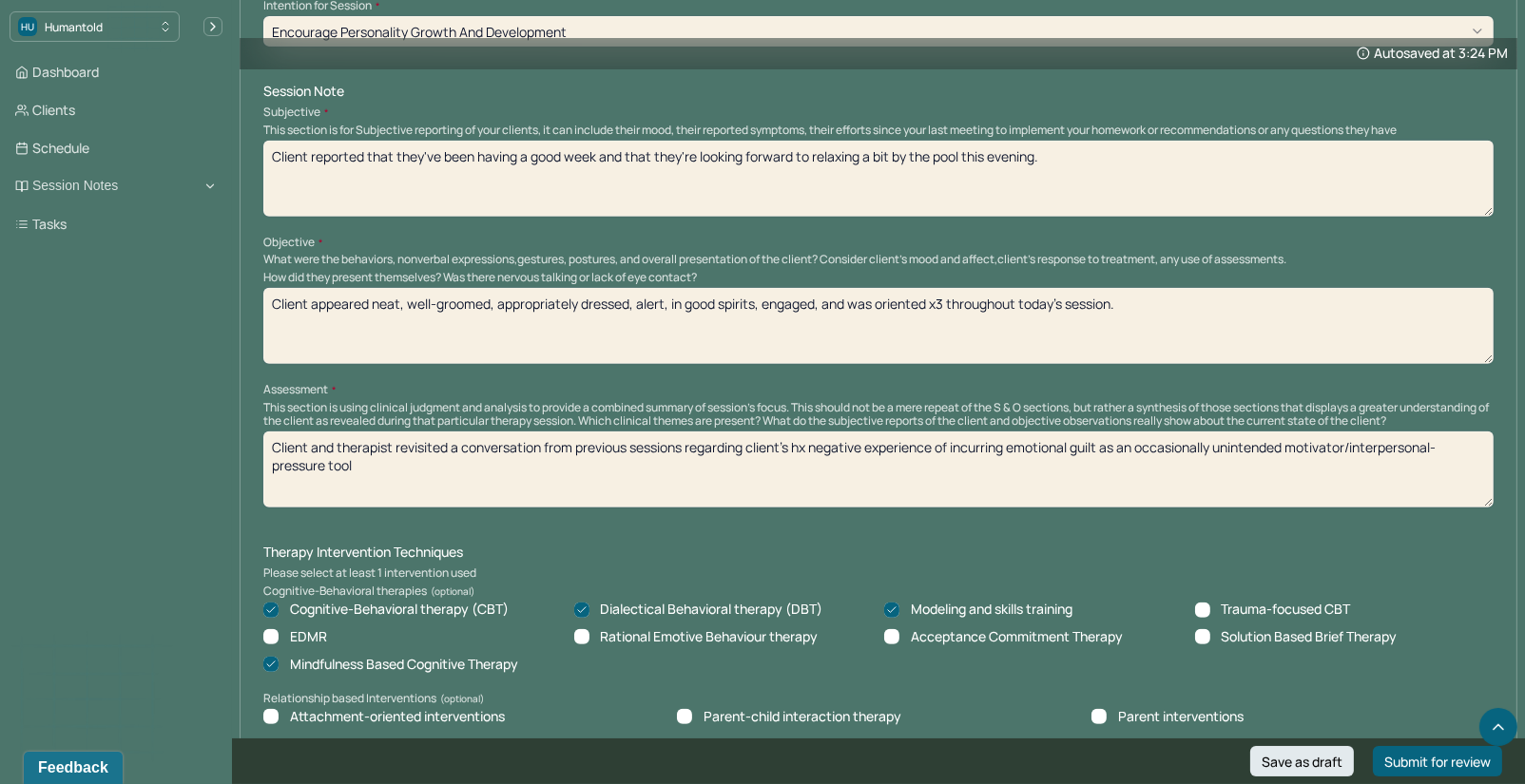 click on "Client and therapist revisited a conversation from previous sessions regarding client's hx negative experience of incurring emotional guilt as an occasionally unintended motivator/interpersonal-pressure tool" at bounding box center (878, 469) 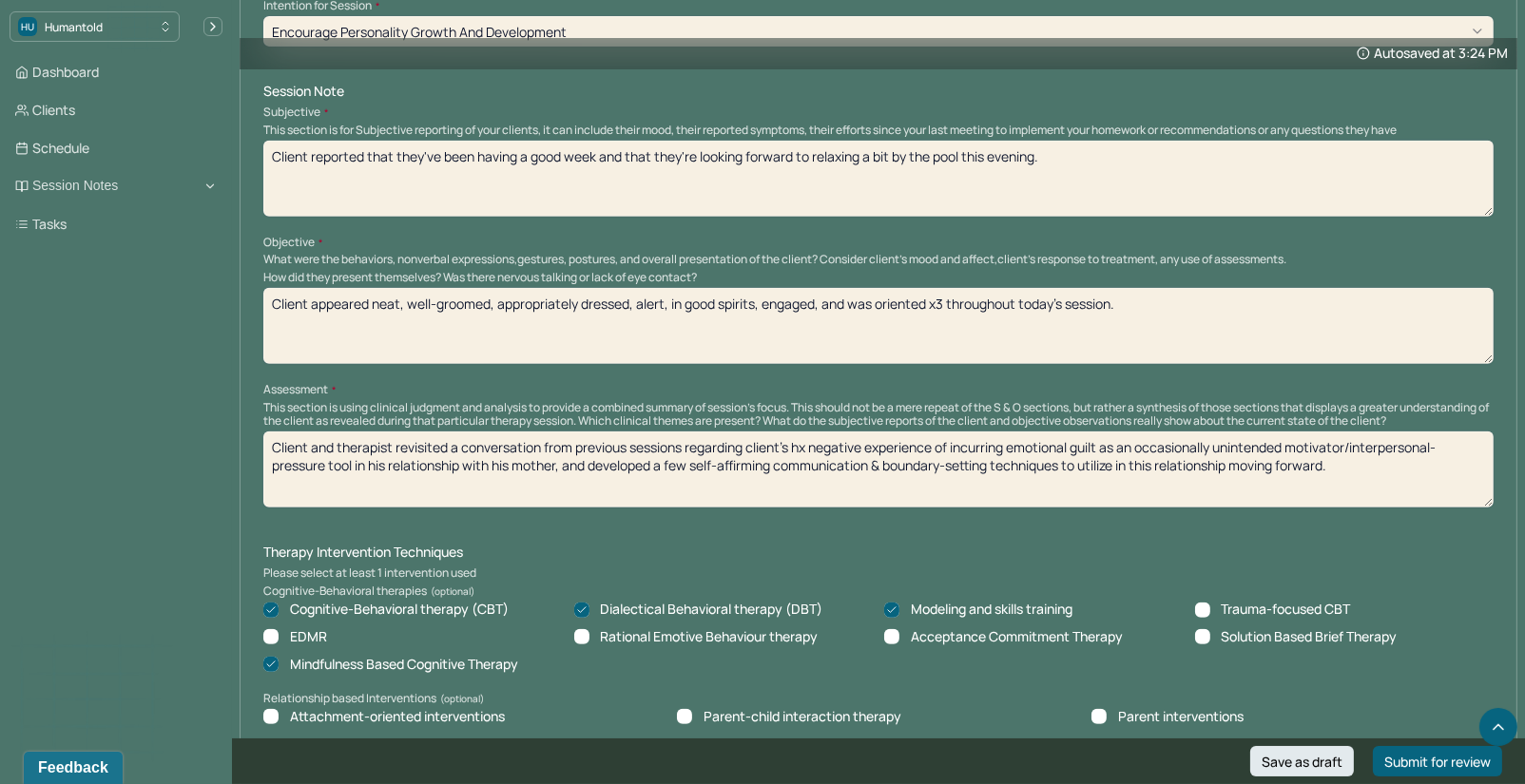 paste on "Client and therapist engaged in a few CBT, DBT, and psychodynamic techniques in order to build better emotional self-awareness and coping skills moving forward." 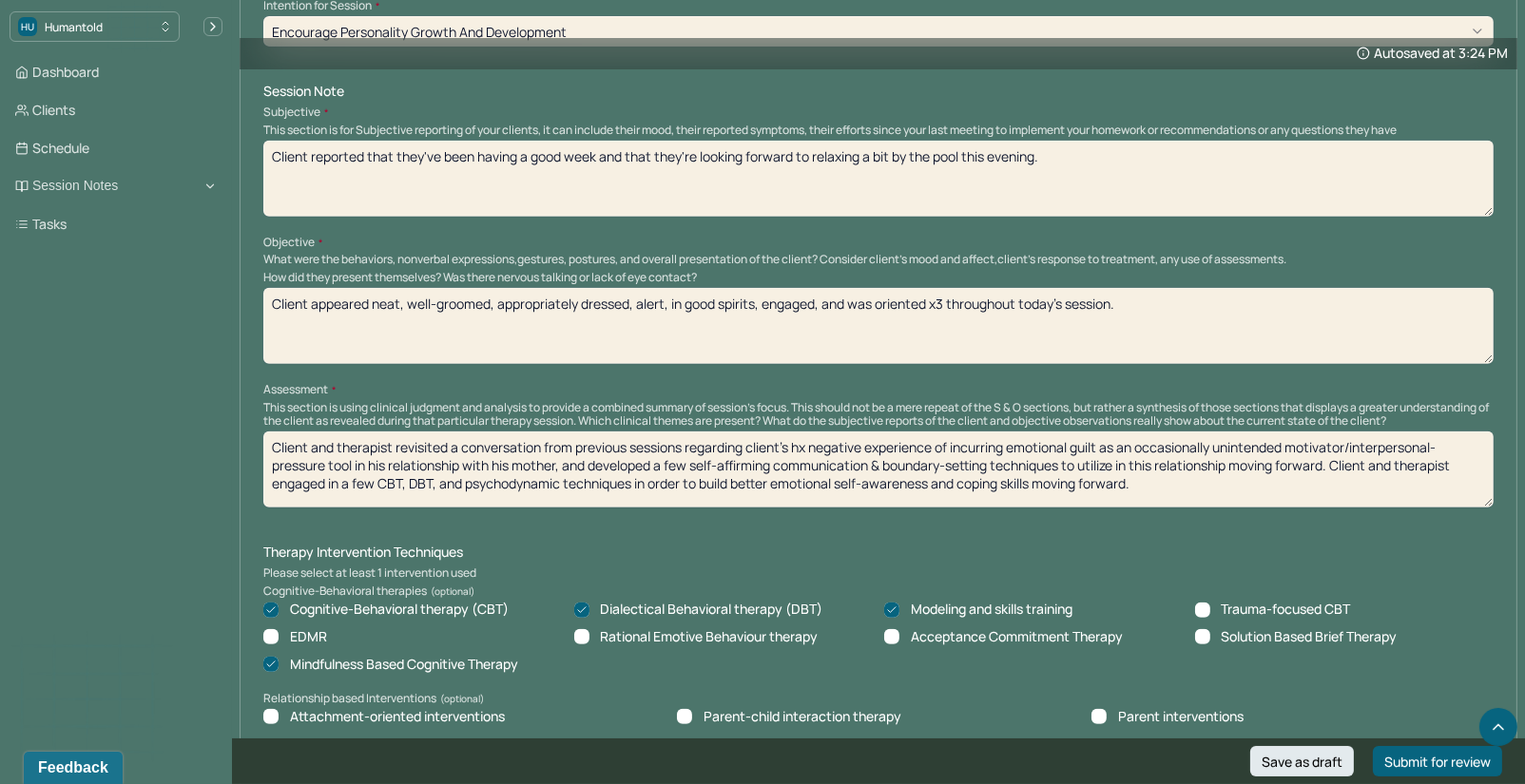 scroll, scrollTop: 0, scrollLeft: 0, axis: both 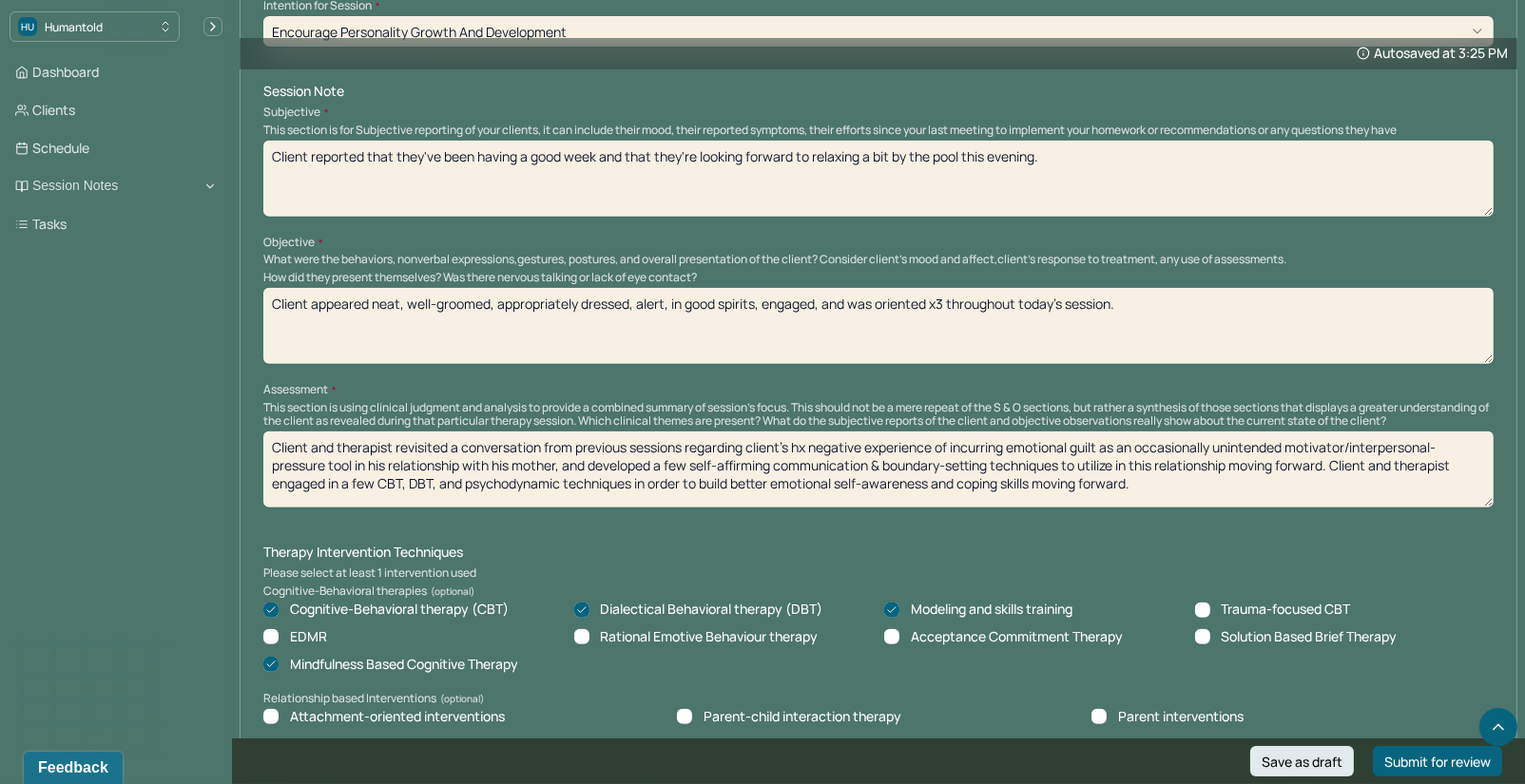 type on "Client and therapist revisited a conversation from previous sessions regarding client's hx negative experience of incurring emotional guilt as an occasionally unintended motivator/interpersonal-pressure tool in his relationship with his mother, and developed a few self-affirming communication & boundary-setting techniques to utilize in this relationship moving forward. Client and therapist engaged in a few CBT, DBT, and psychodynamic techniques in order to build better emotional self-awareness and coping skills moving forward." 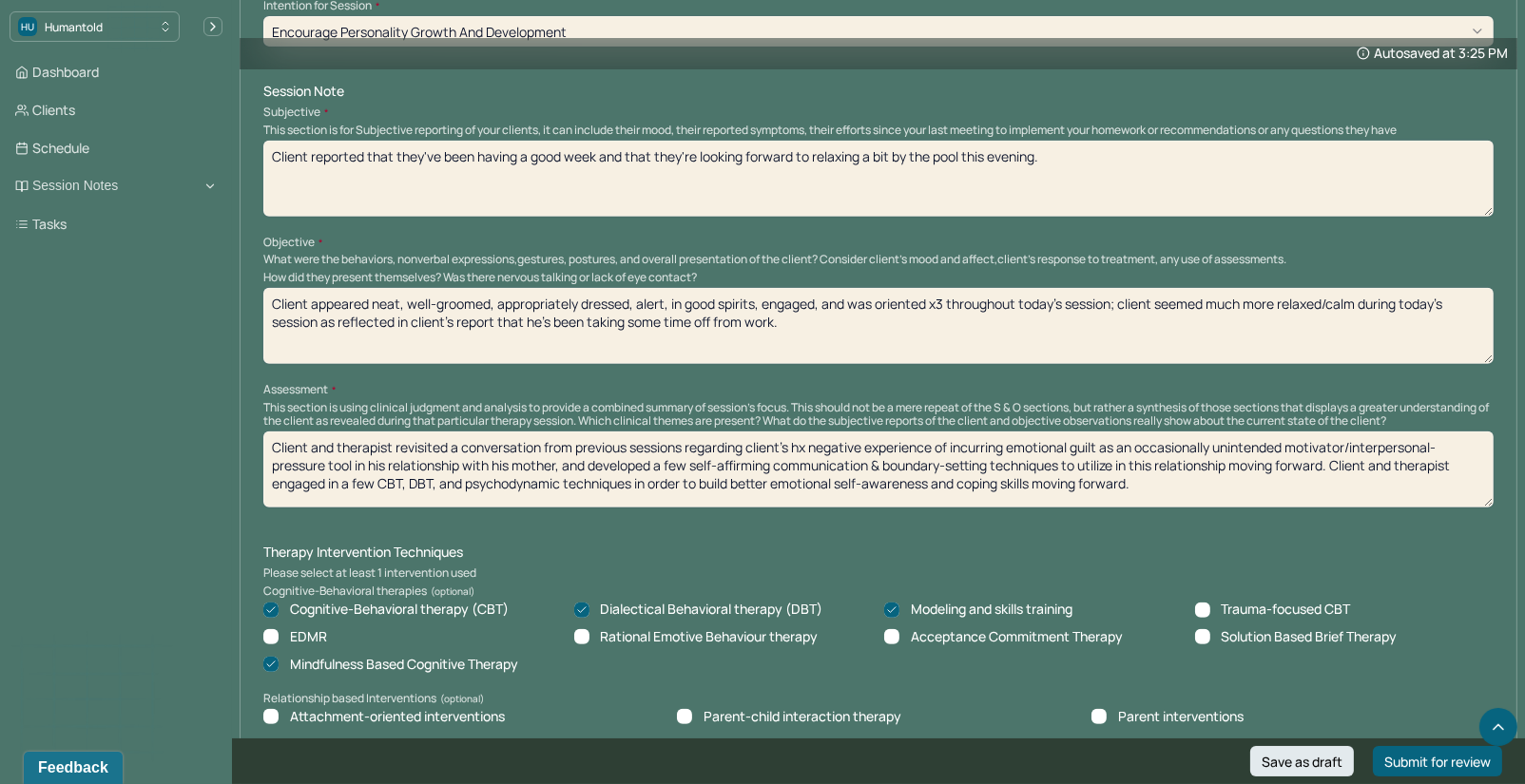 click on "Client appeared neat, well-groomed, appropriately dressed, alert, in good spirits, engaged, and was oriented x3 throughout today's session; client seemed much more relaxed/calm during today's session as reflected in client's report that he's been taking some time off from work." at bounding box center [878, 326] 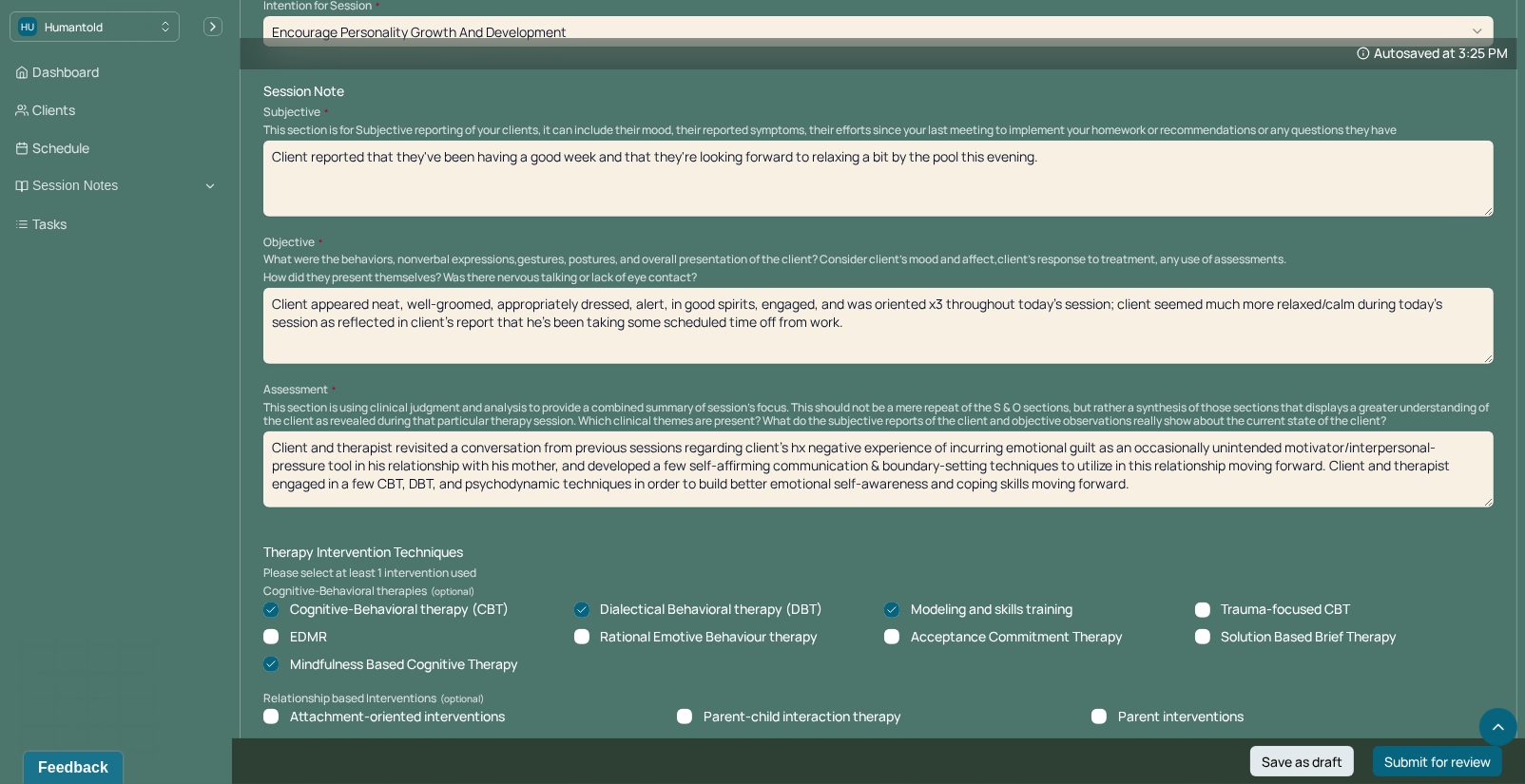 type on "Client appeared neat, well-groomed, appropriately dressed, alert, in good spirits, engaged, and was oriented x3 throughout today's session; client seemed much more relaxed/calm during today's session as reflected in client's report that he's been taking some scheduled time off from work." 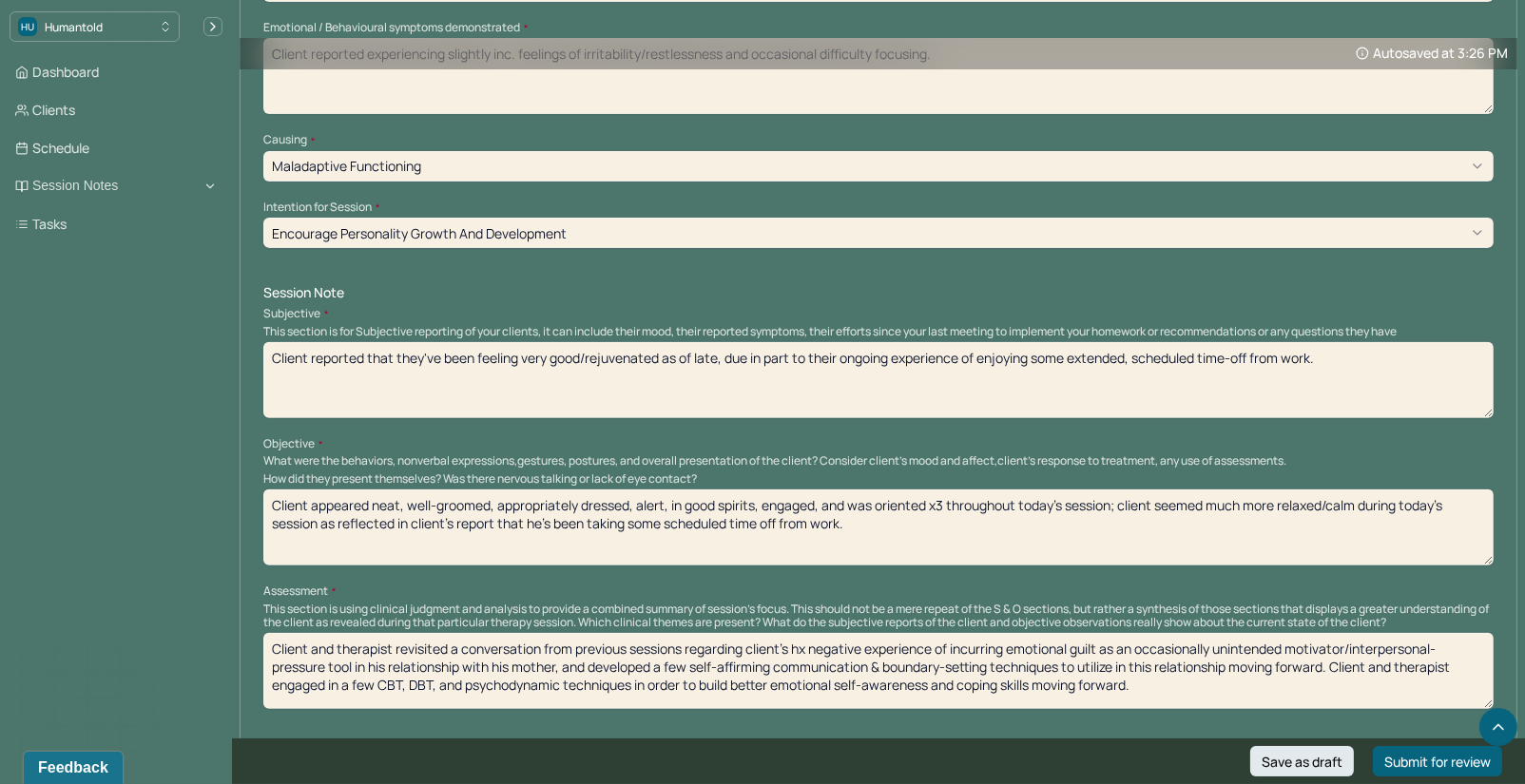 scroll, scrollTop: 878, scrollLeft: 0, axis: vertical 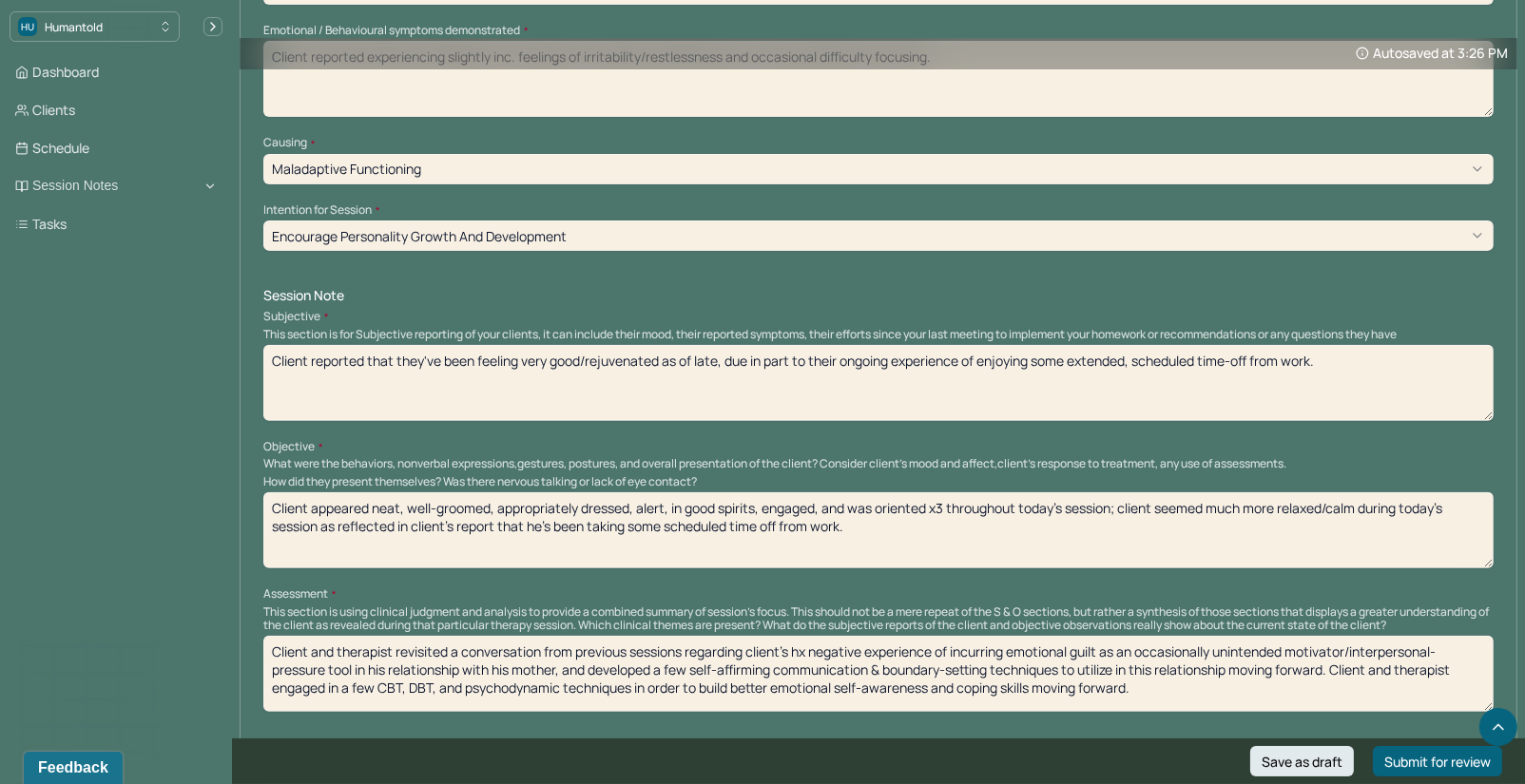 type on "Client reported that they've been feeling very good/rejuvenated as of late, due in part to their ongoing experience of enjoying some extended, scheduled time-off from work." 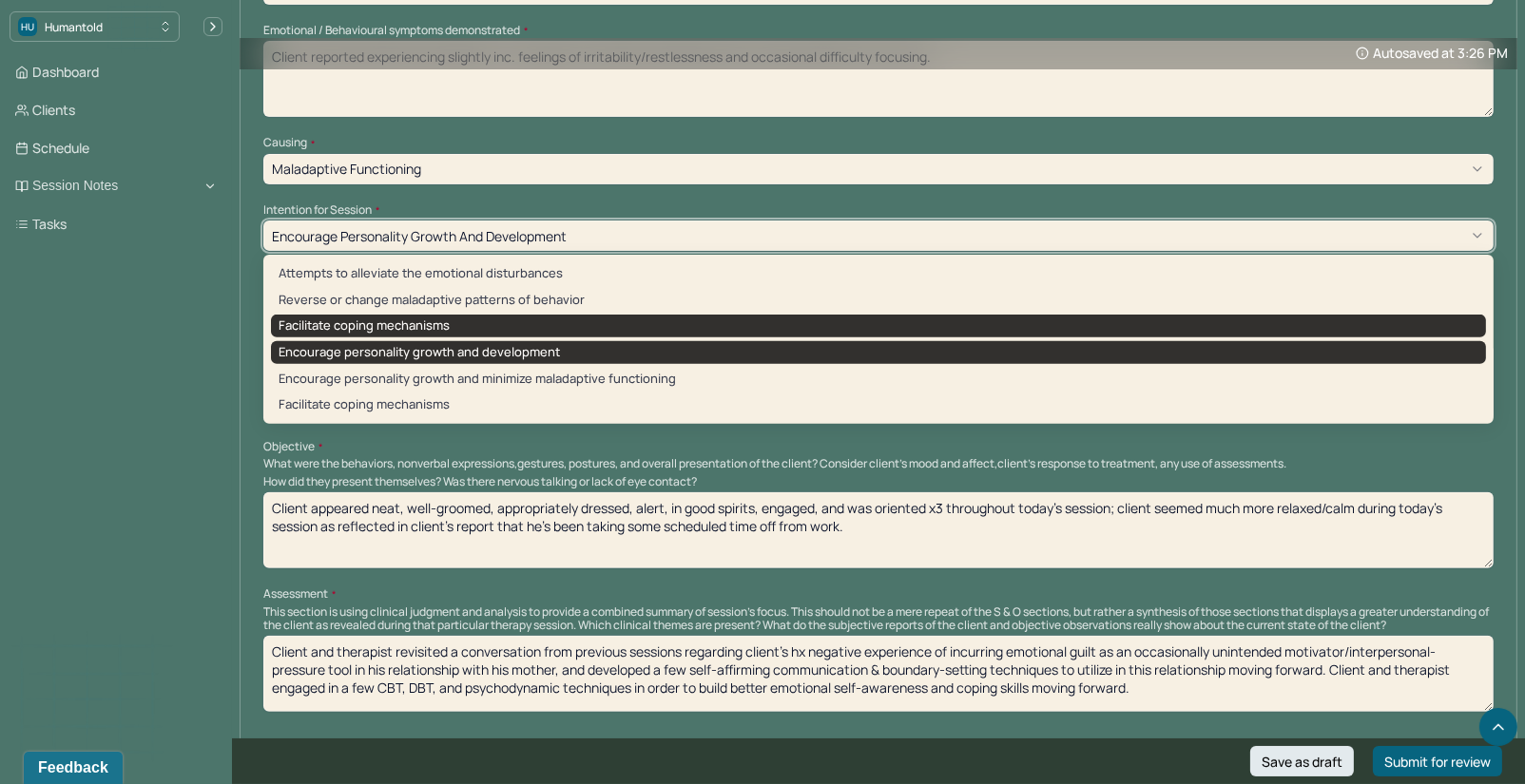 click on "Facilitate coping mechanisms" at bounding box center (878, 326) 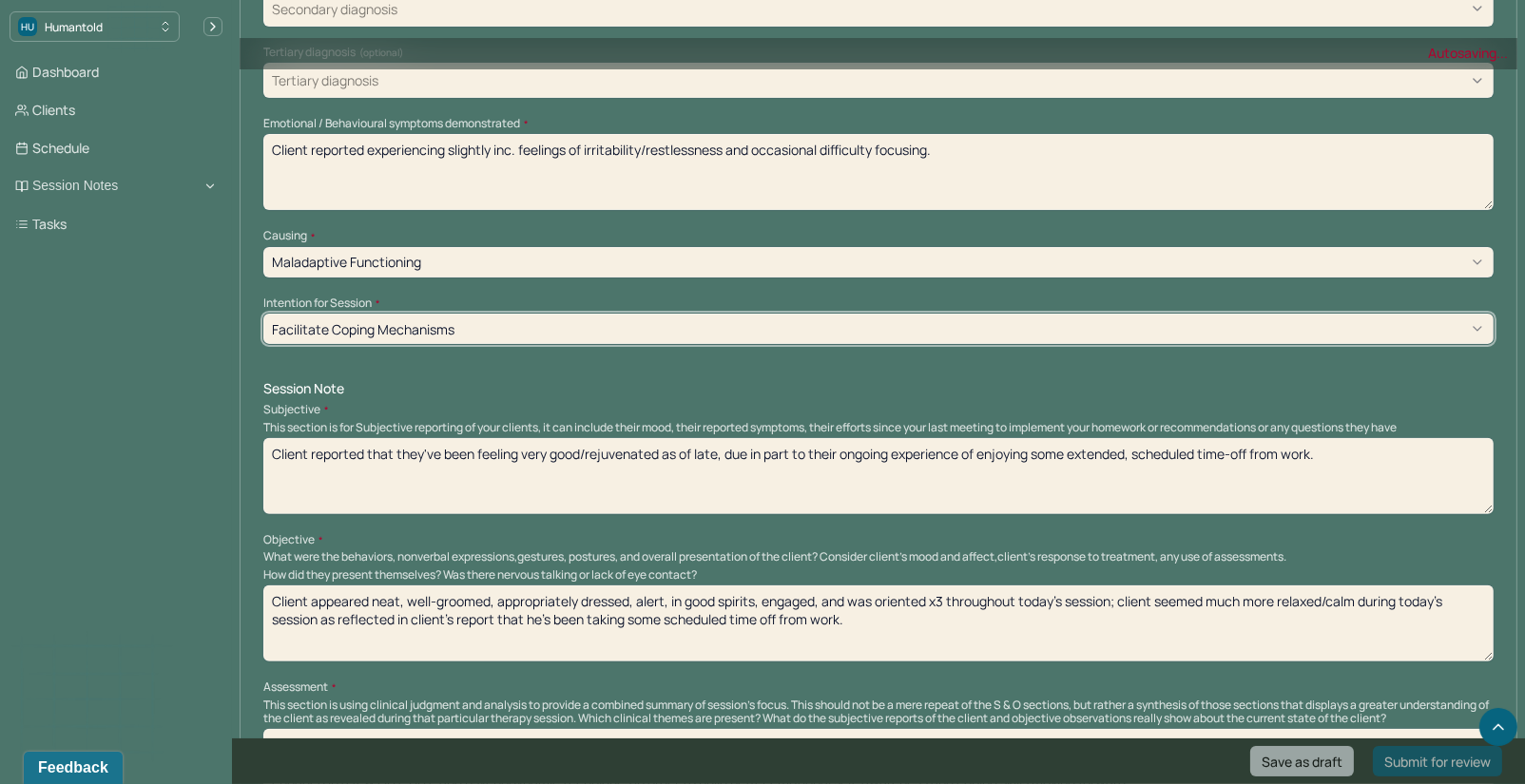 scroll, scrollTop: 641, scrollLeft: 0, axis: vertical 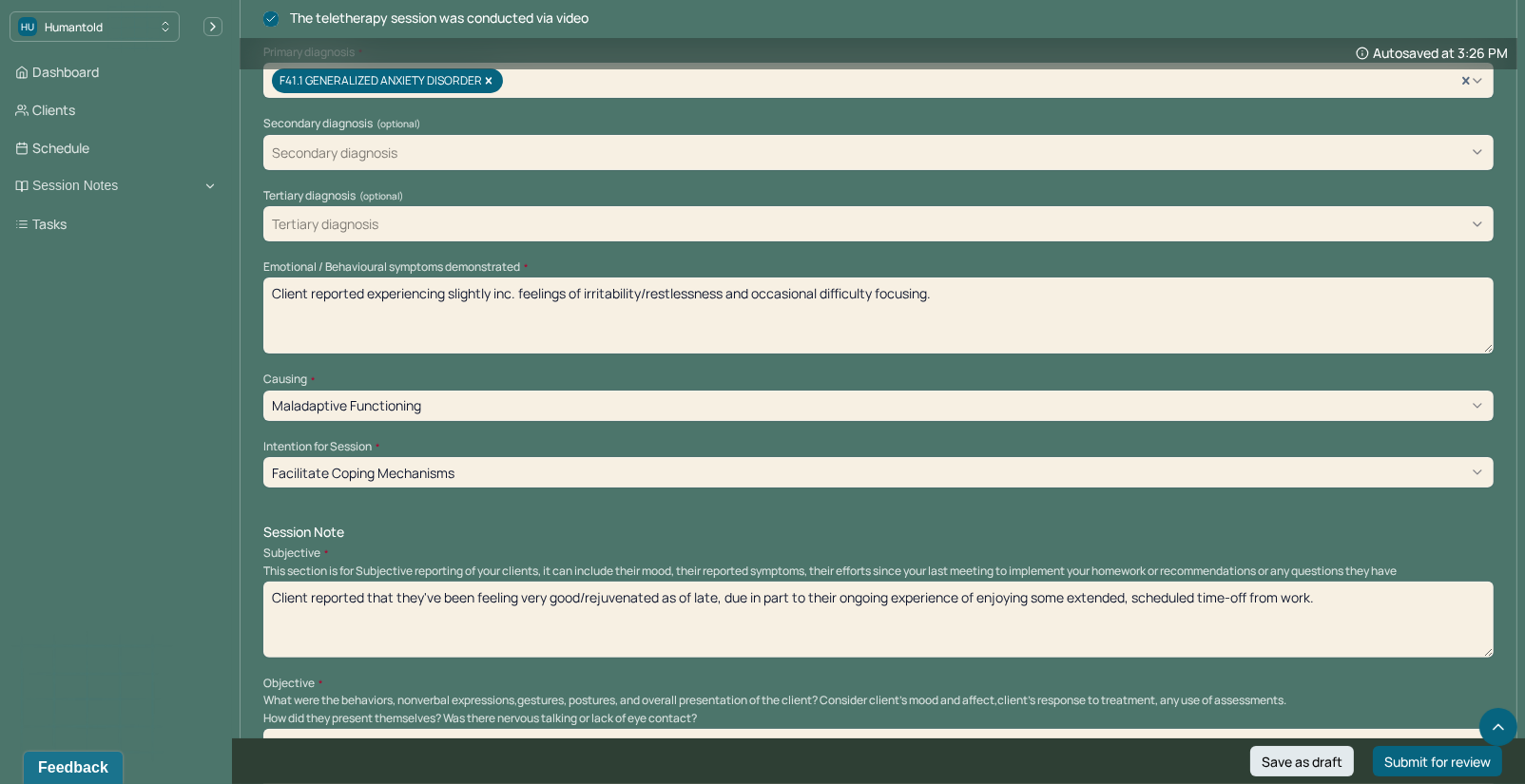 drag, startPoint x: 1061, startPoint y: 314, endPoint x: 722, endPoint y: 296, distance: 339.47754 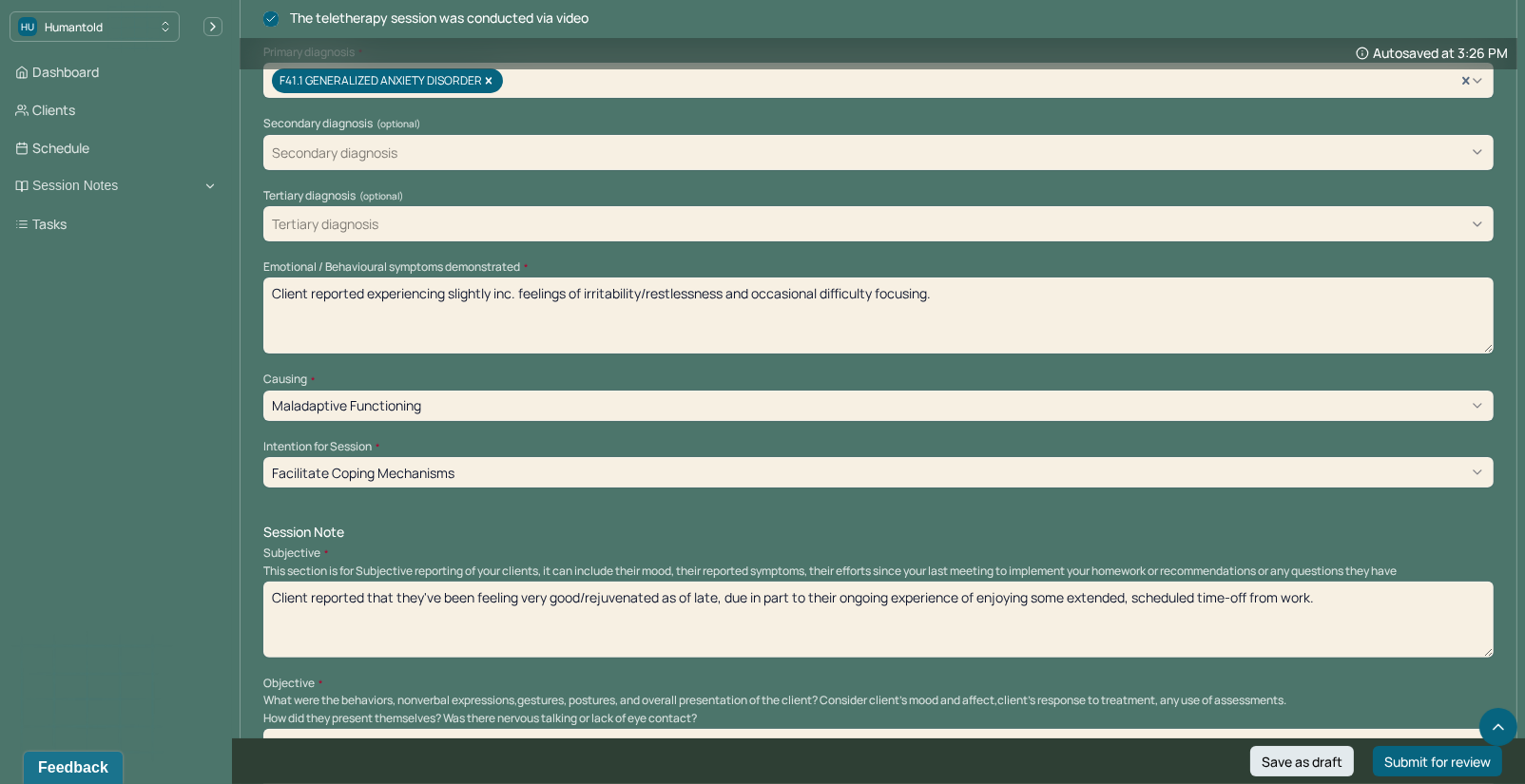click on "Client reported experiencing slightly inc. feelings of irritability/restlessness and occasional difficulty focusing." at bounding box center [878, 316] 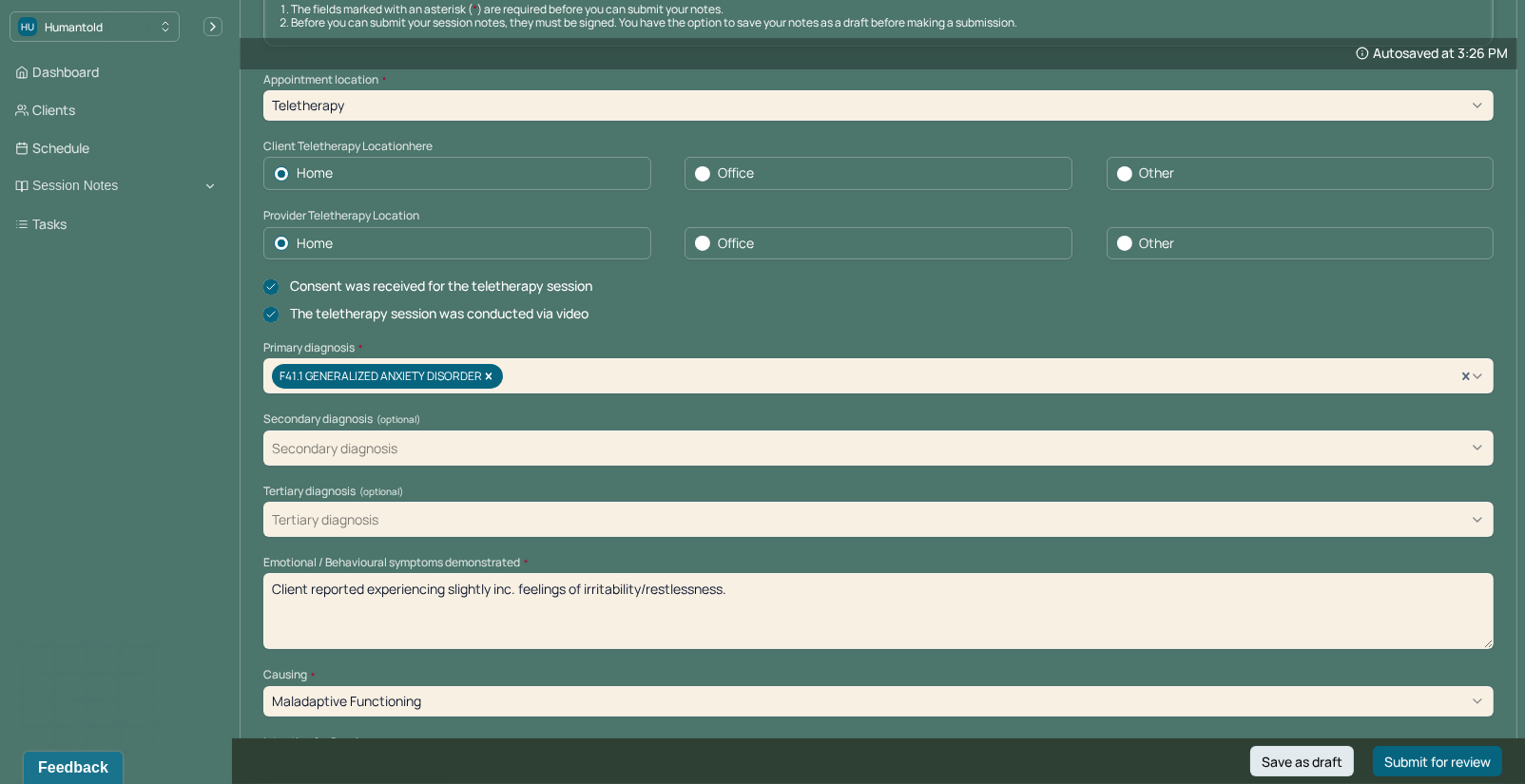 scroll, scrollTop: 462, scrollLeft: 0, axis: vertical 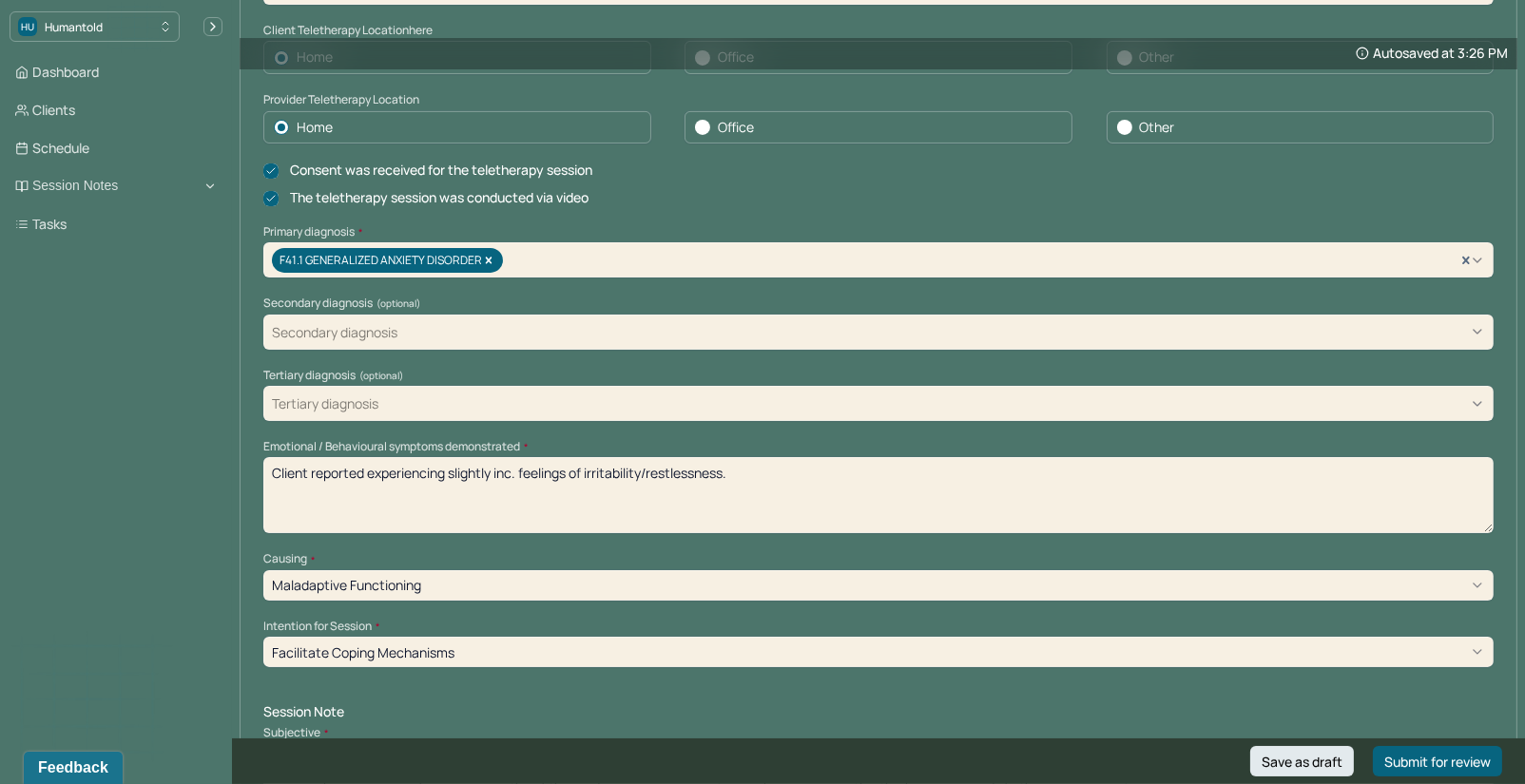 click on "Client reported experiencing slightly inc. feelings of irritability/restlessness." at bounding box center (878, 495) 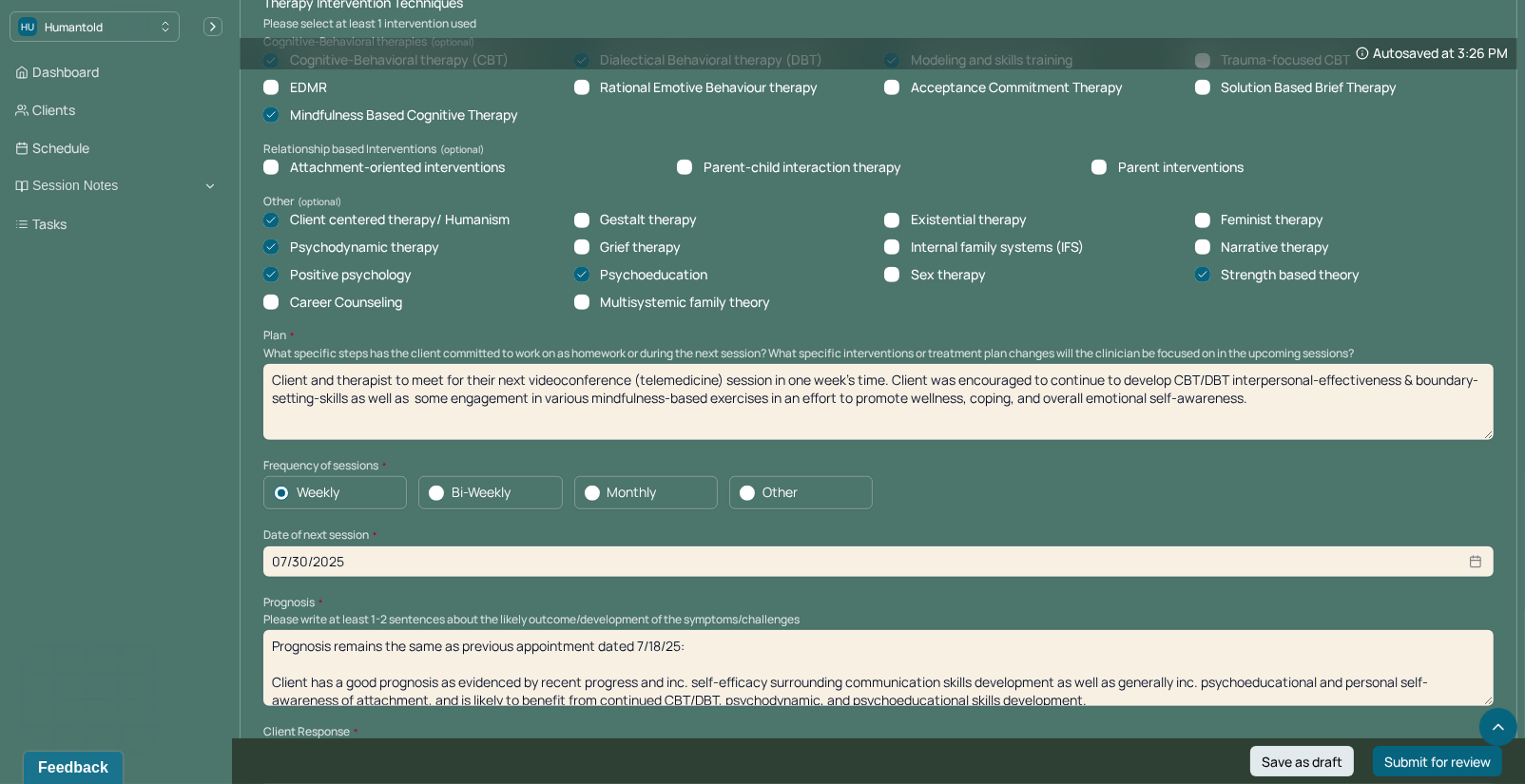 scroll, scrollTop: 1633, scrollLeft: 0, axis: vertical 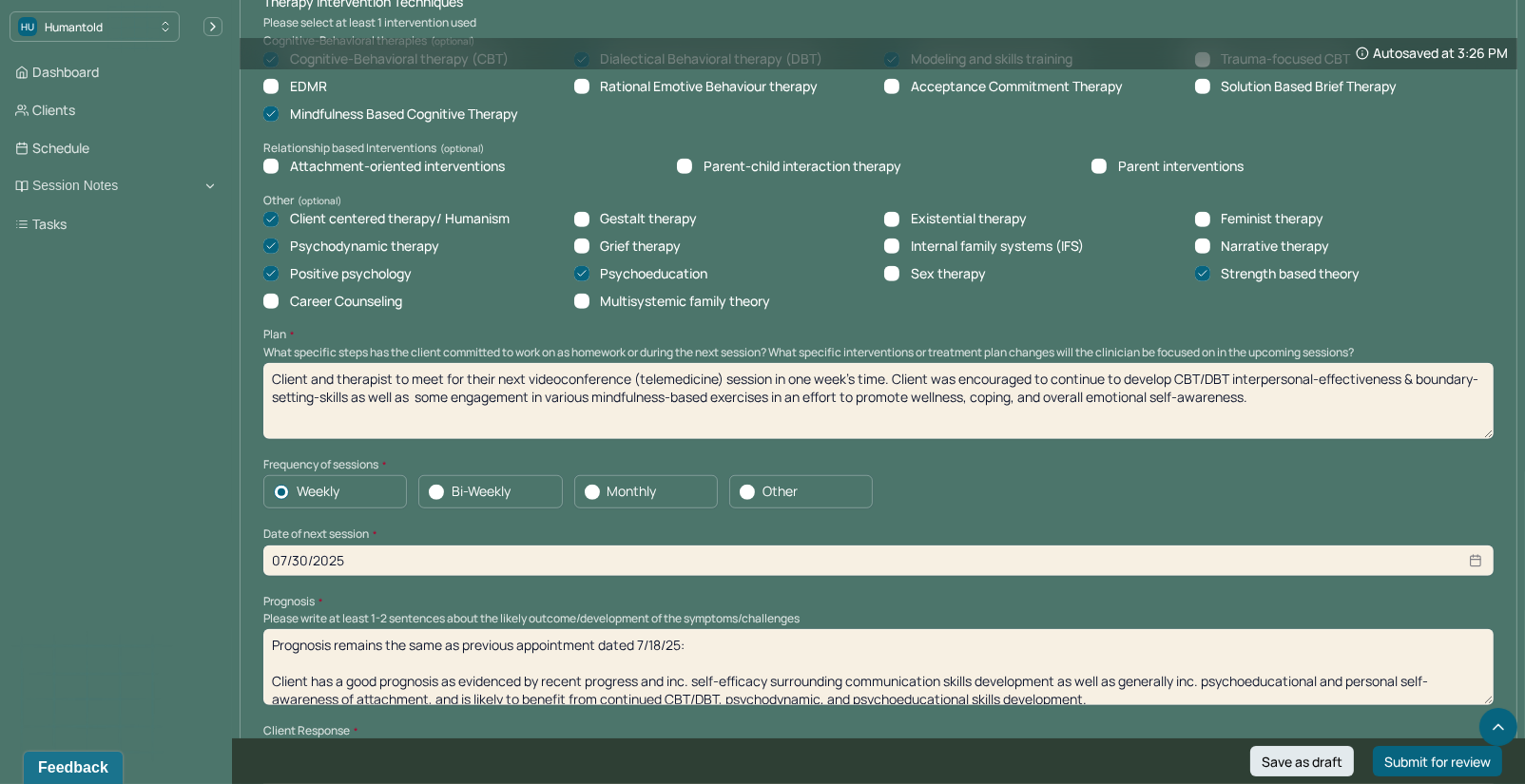 type on "Client reported experiencing inc. racing/ruminative thought patterns & slightly inc. feelings of irritability/restlessness." 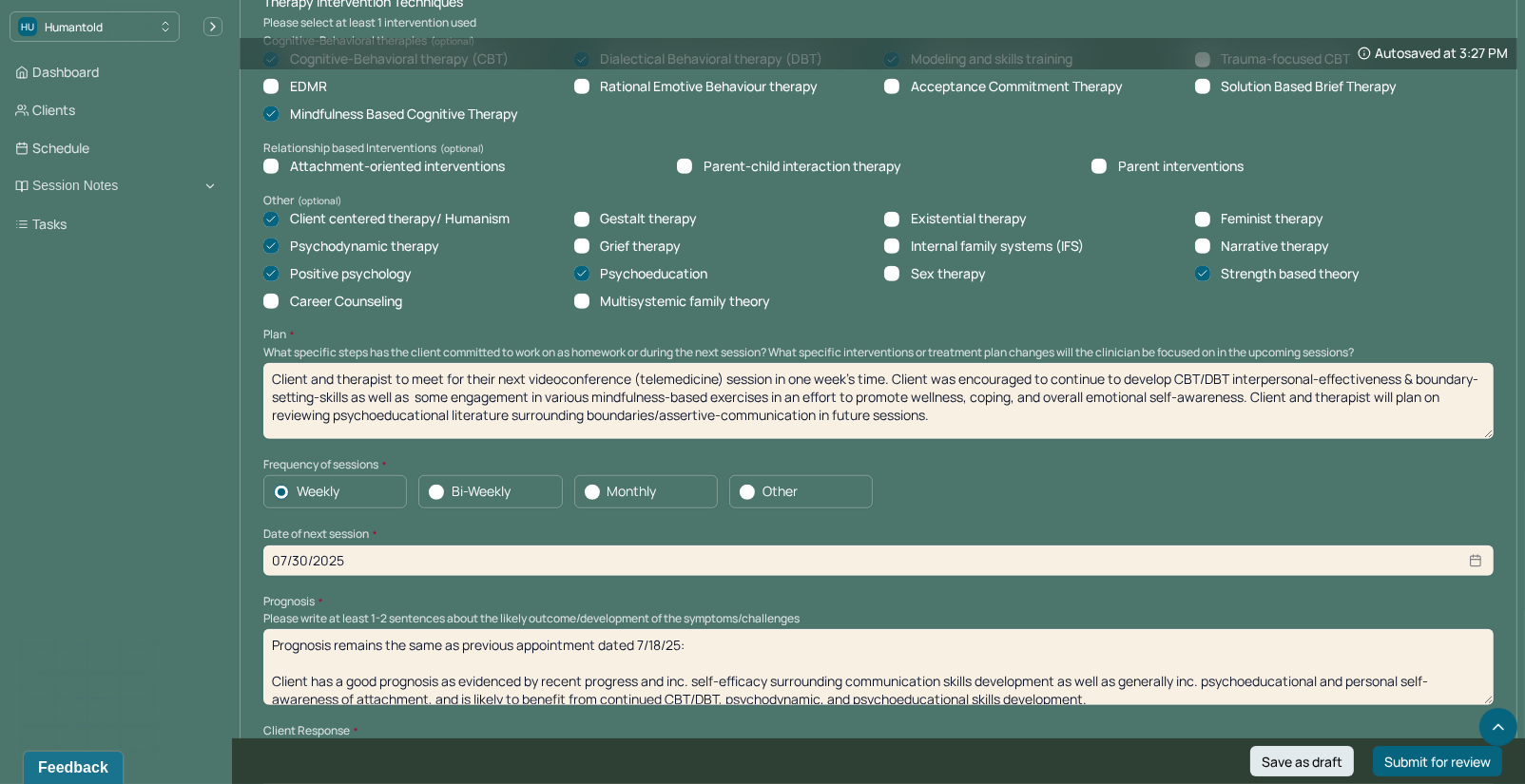 type on "Client and therapist to meet for their next videoconference (telemedicine) session in one week's time. Client was encouraged to continue to develop CBT/DBT interpersonal-effectiveness & boundary-setting-skills as well as  some engagement in various mindfulness-based exercises in an effort to promote wellness, coping, and overall emotional self-awareness. Client and therapist will plan on reviewing psychoeducational literature surrounding boundaries/assertive-communication in future sessions." 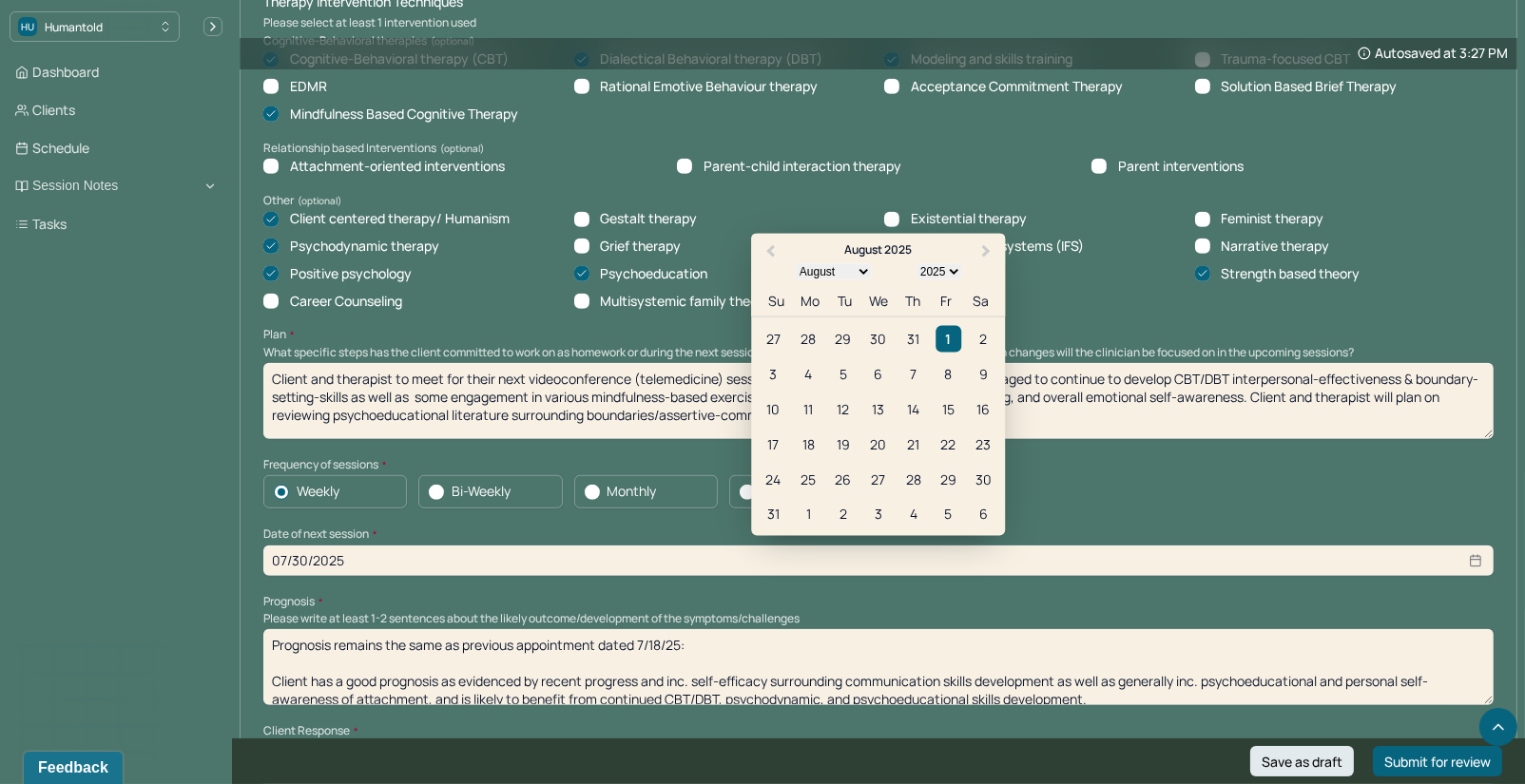 click on "07/30/2025" at bounding box center [878, 561] 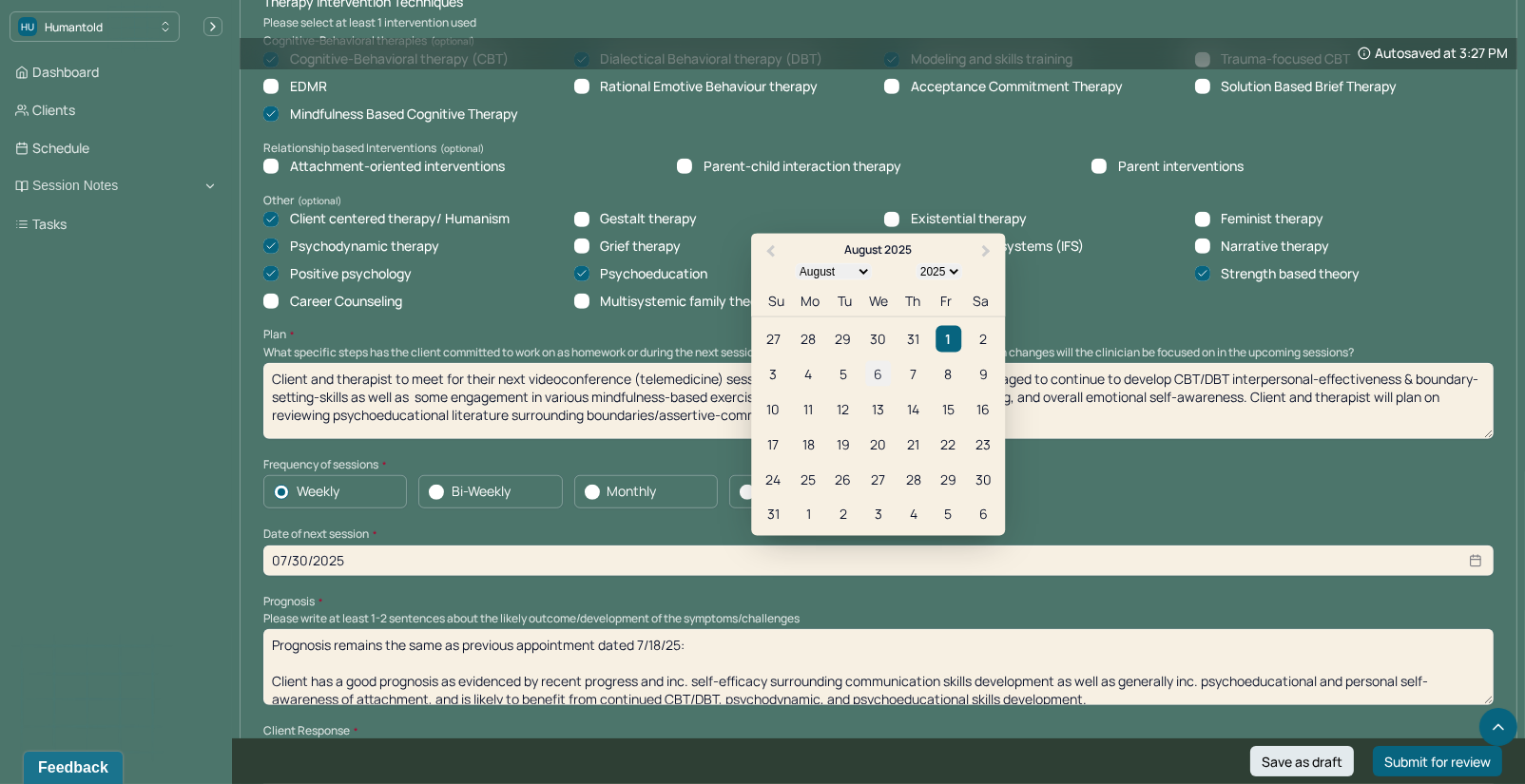 click on "6" at bounding box center (878, 373) 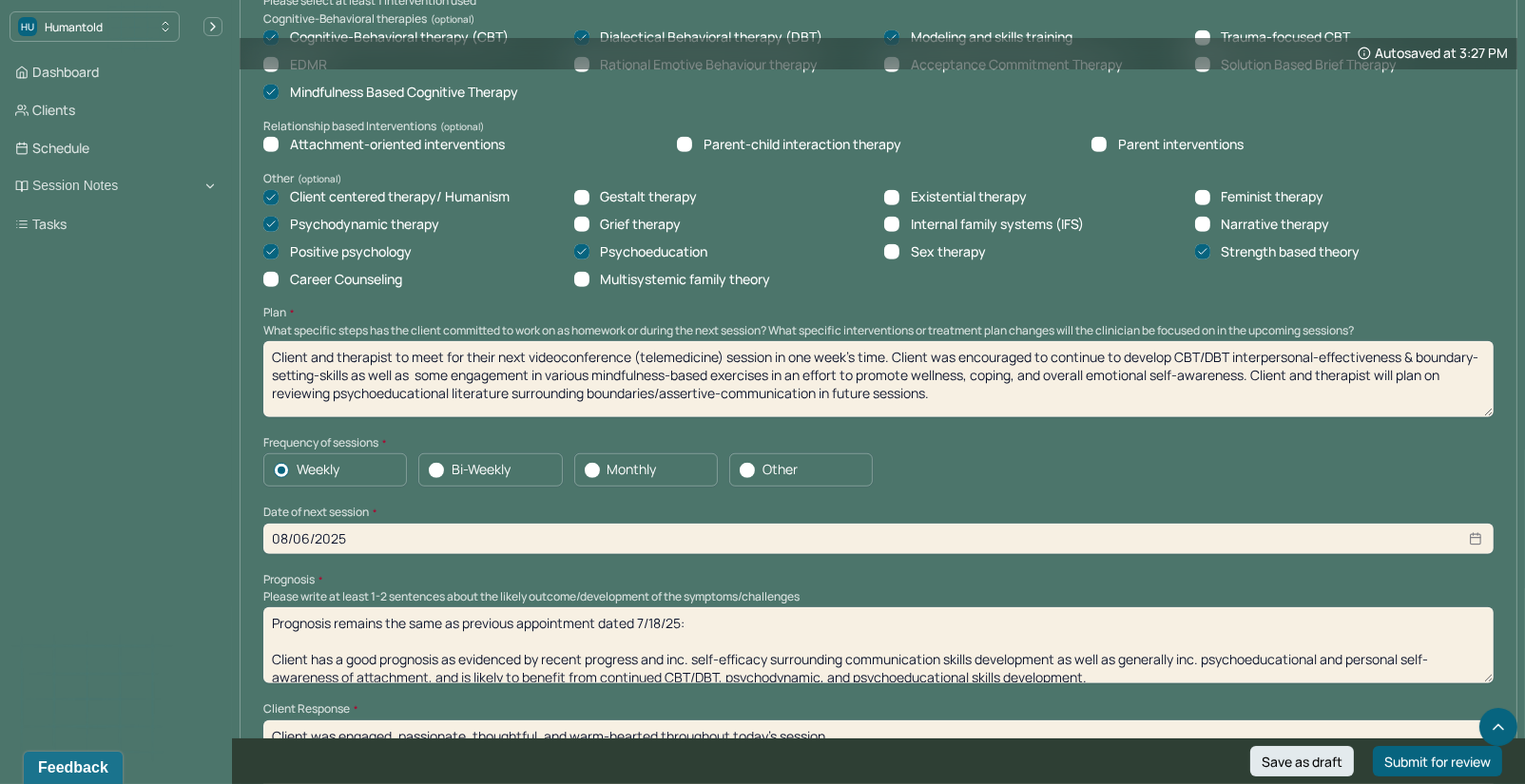 scroll, scrollTop: 1656, scrollLeft: 0, axis: vertical 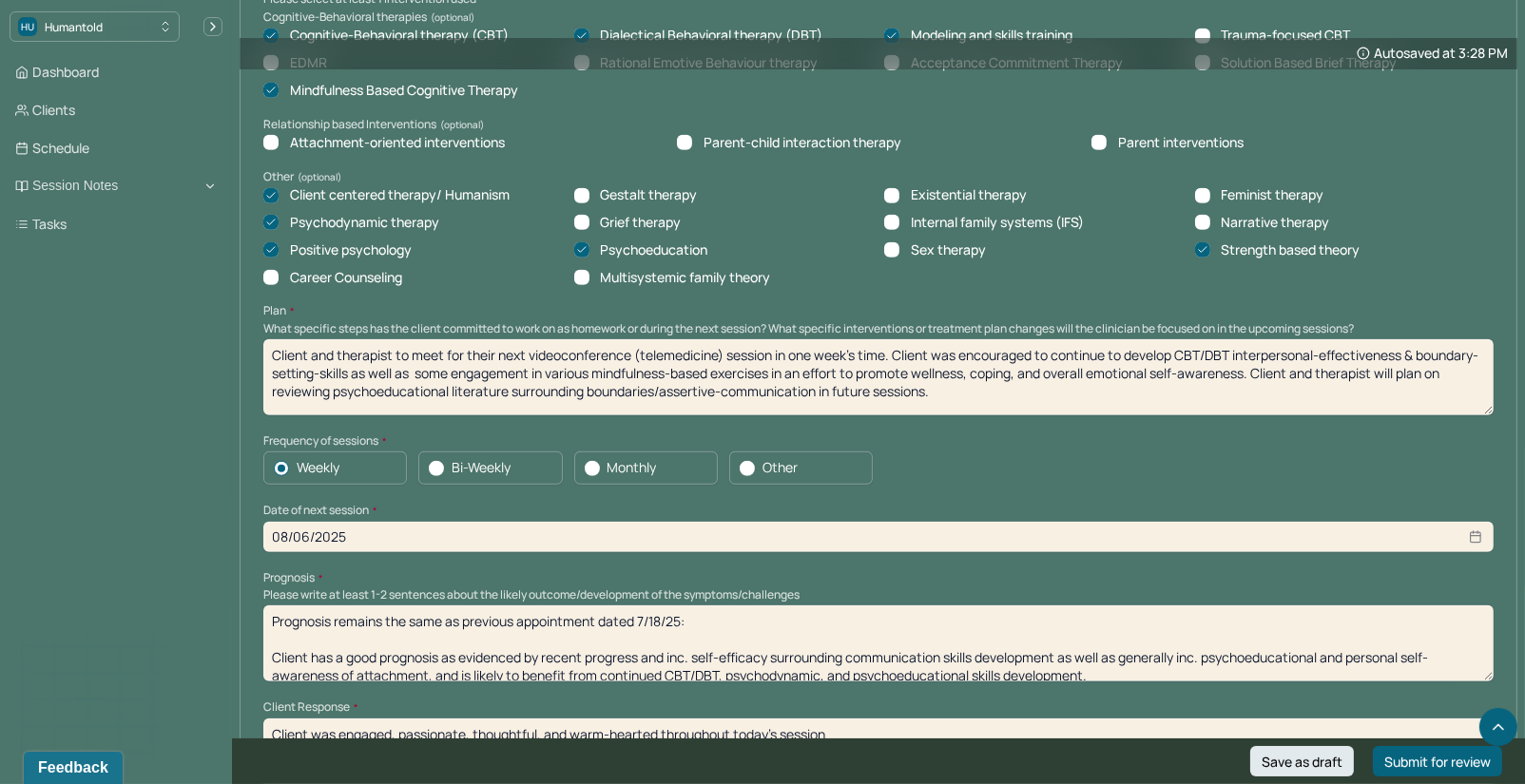 click on "Prognosis remains the same as previous appointment dated 7/18/25:
Client has a good prognosis as evidenced by recent progress and inc. self-efficacy surrounding communication skills development as well as generally inc. psychoeducational and personal self-awareness of attachment, and is likely to benefit from continued CBT/DBT, psychodynamic, and psychoeducational skills development." at bounding box center [878, 643] 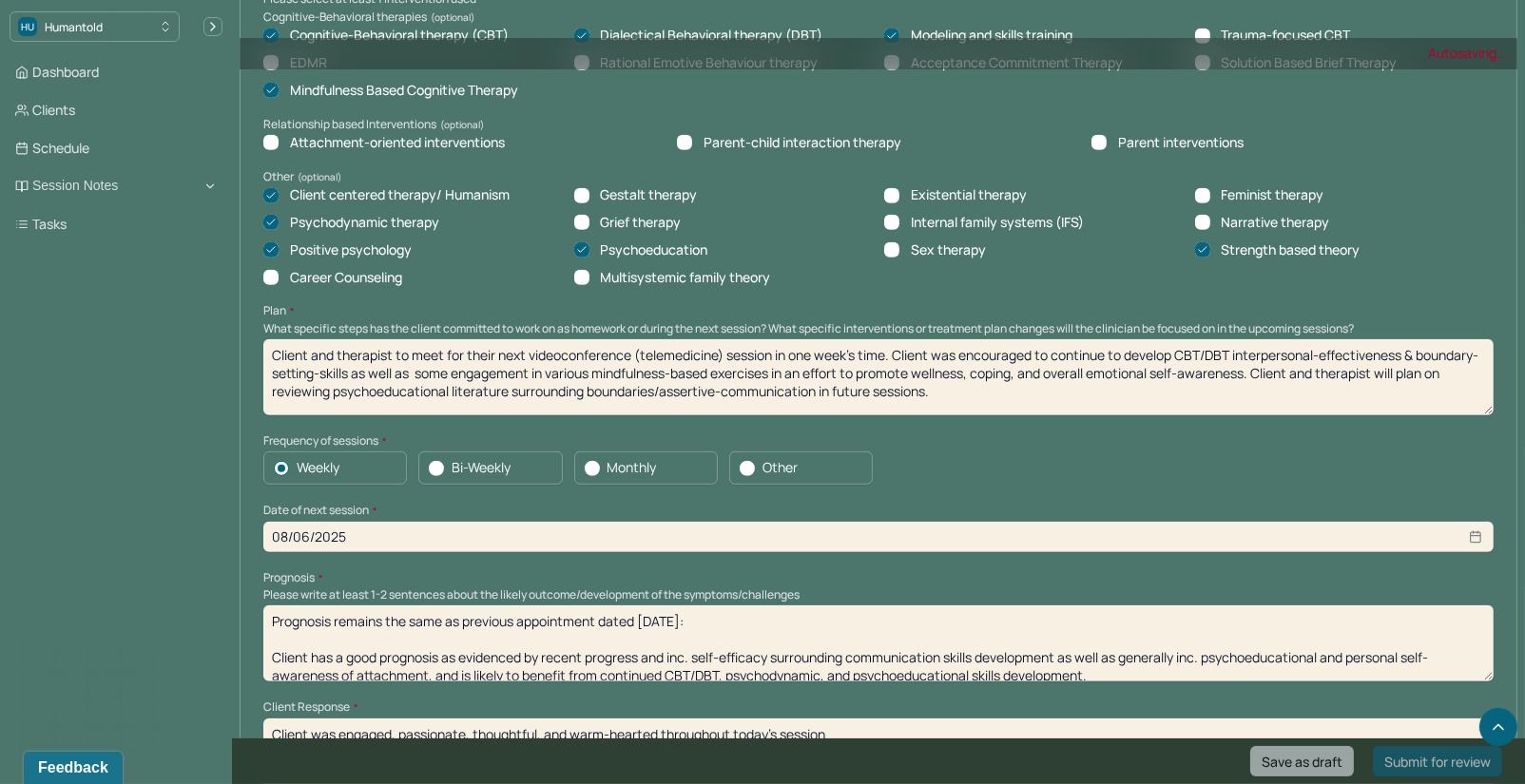type on "Prognosis remains the same as previous appointment dated [DATE]:
Client has a good prognosis as evidenced by recent progress and inc. self-efficacy surrounding communication skills development as well as generally inc. psychoeducational and personal self-awareness of attachment, and is likely to benefit from continued CBT/DBT, psychodynamic, and psychoeducational skills development." 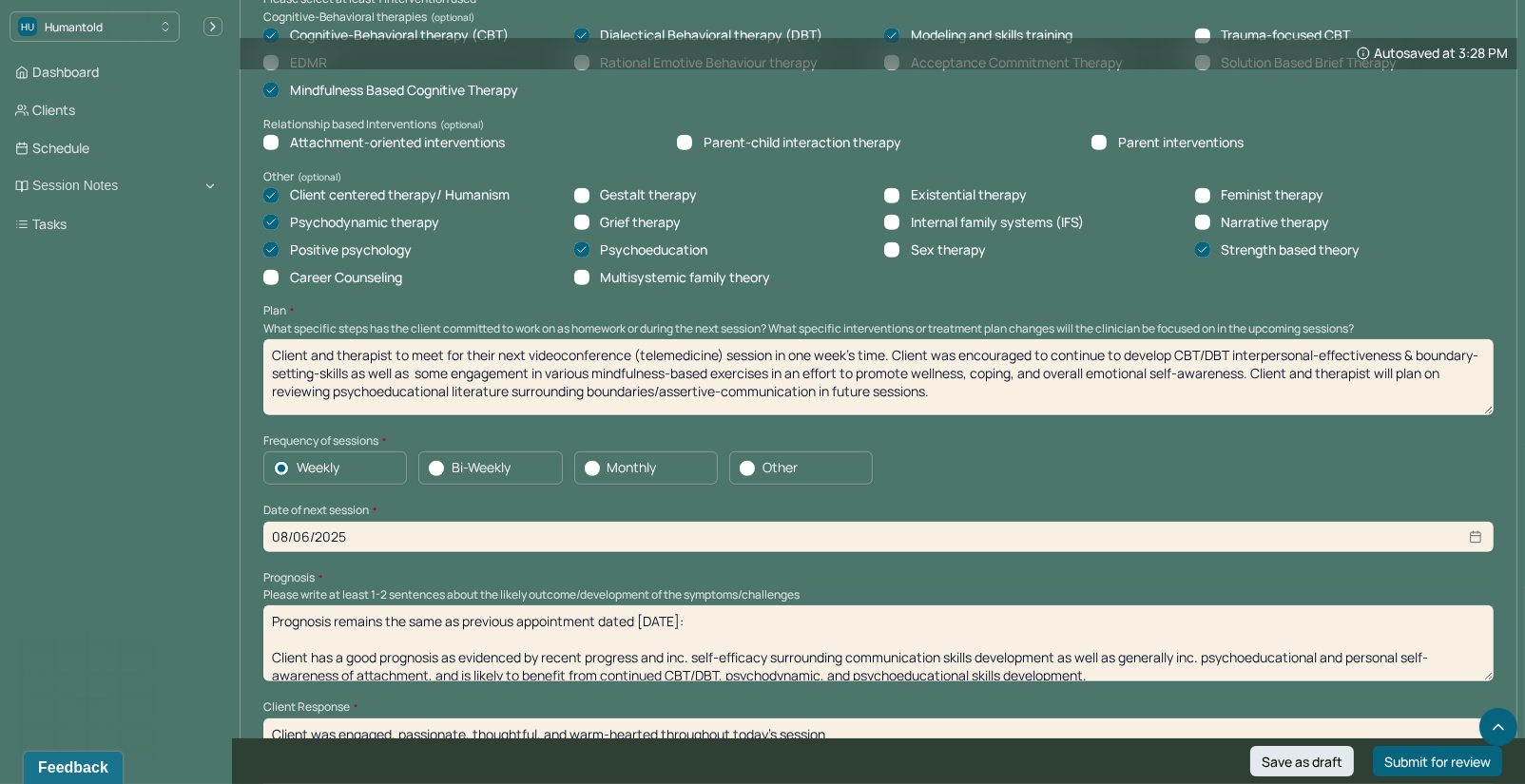 scroll, scrollTop: 13, scrollLeft: 0, axis: vertical 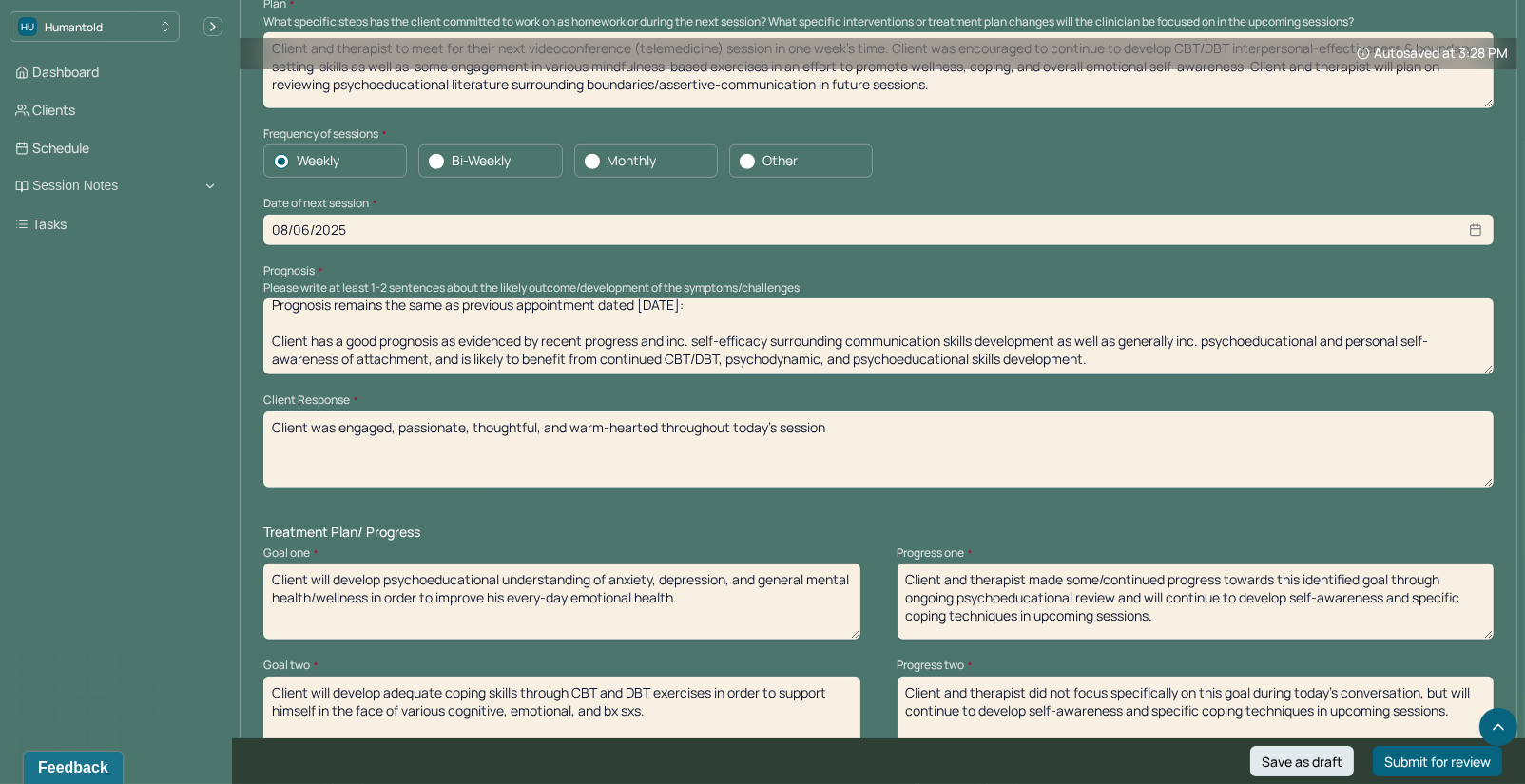 click on "Client was engaged, passionate, thoughtful, and warm-hearted throughout today's session" at bounding box center (878, 449) 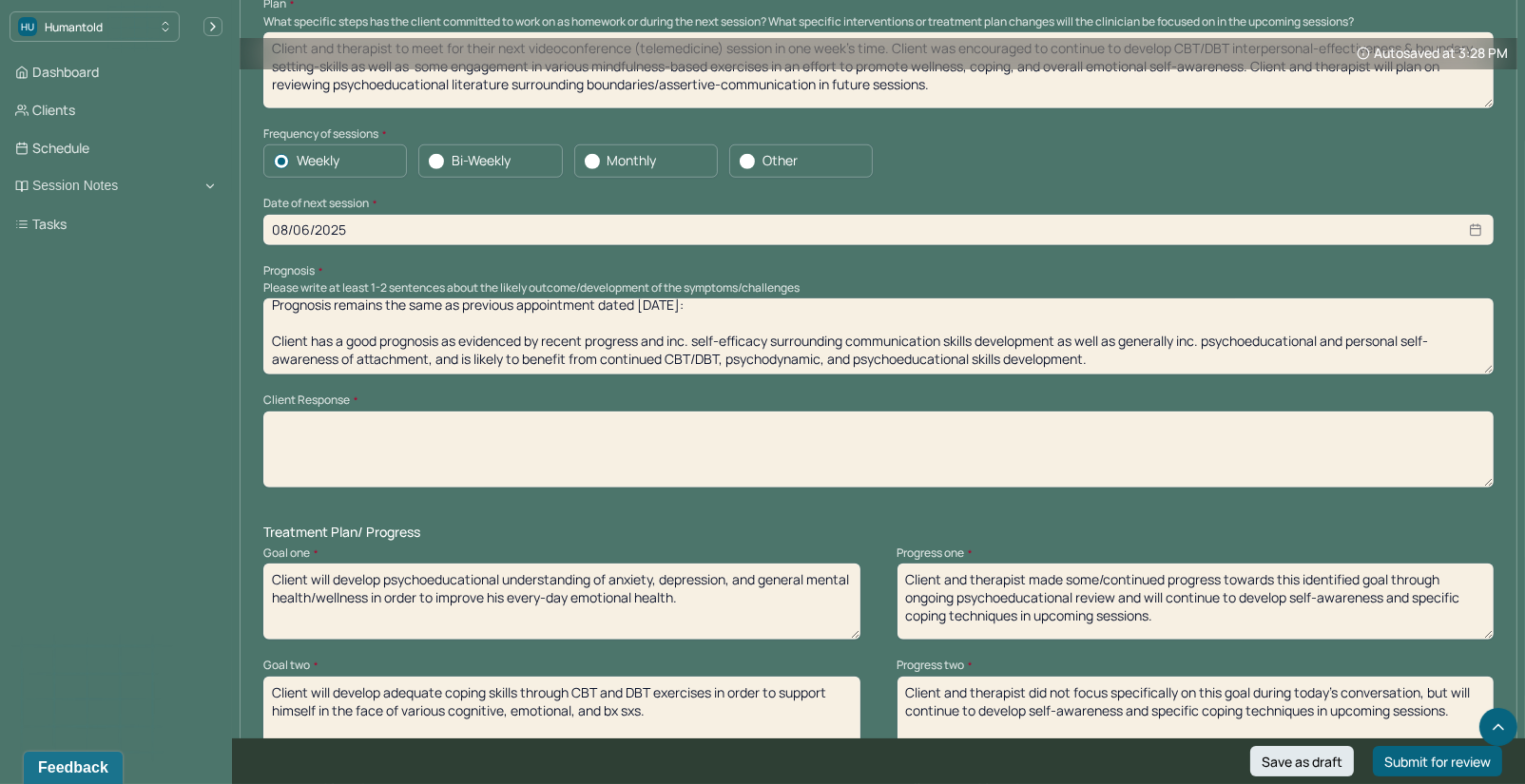 click at bounding box center (878, 449) 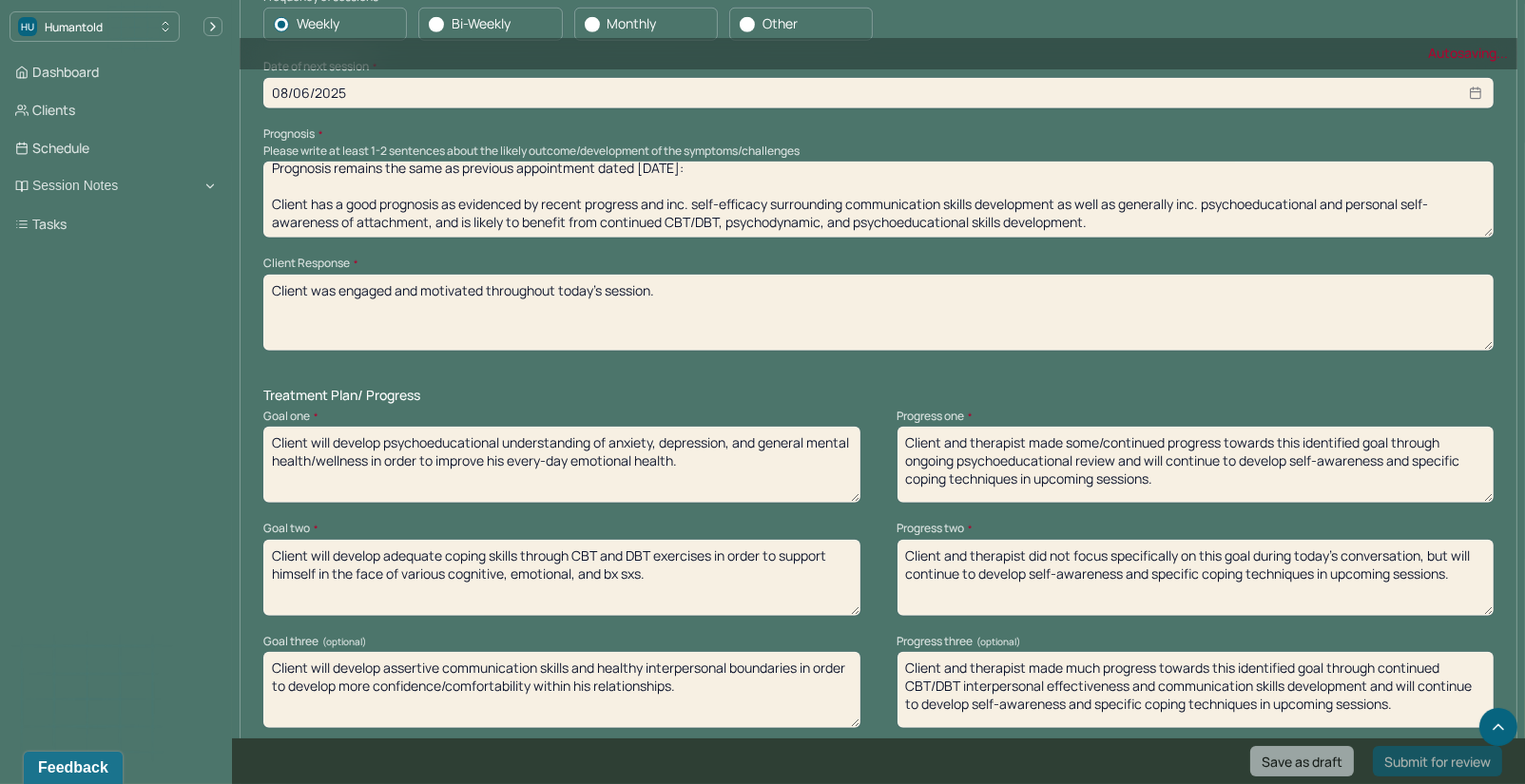 scroll, scrollTop: 2103, scrollLeft: 0, axis: vertical 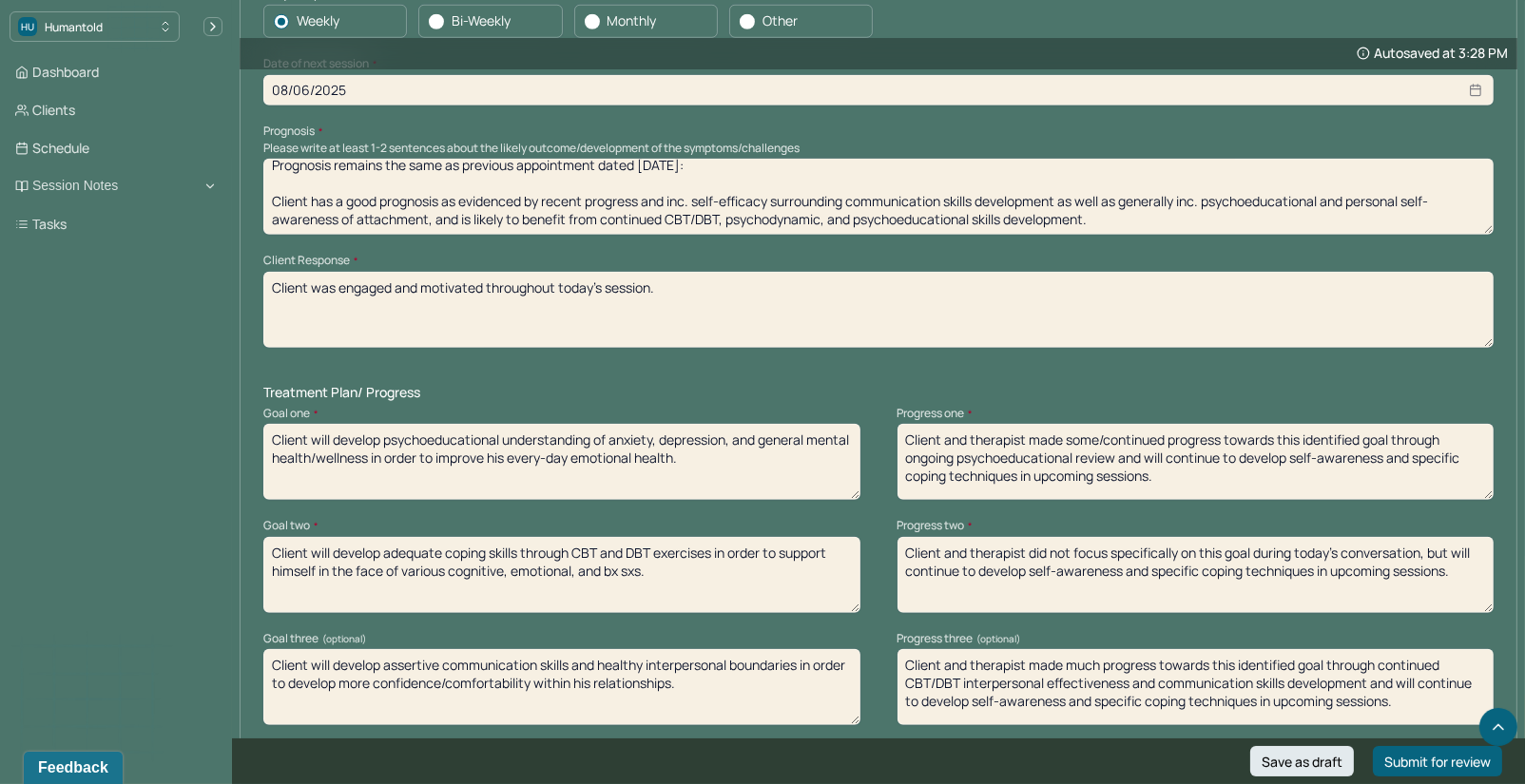 type on "Client was engaged and motivated throughout today's session." 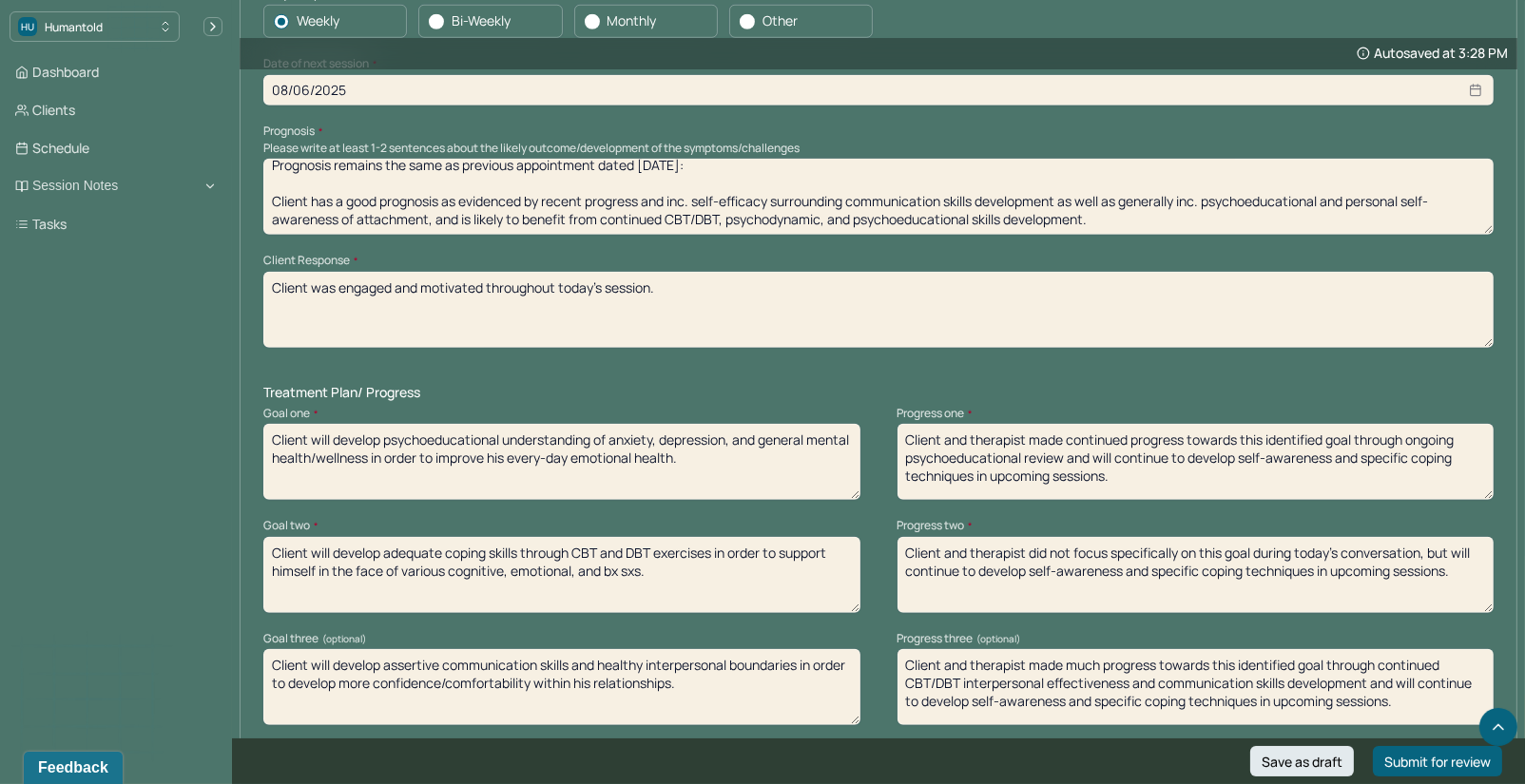 click on "Client and therapist made continued progress towards this identified goal through ongoing psychoeducational review and will continue to develop self-awareness and specific coping techniques in upcoming sessions." at bounding box center (1196, 462) 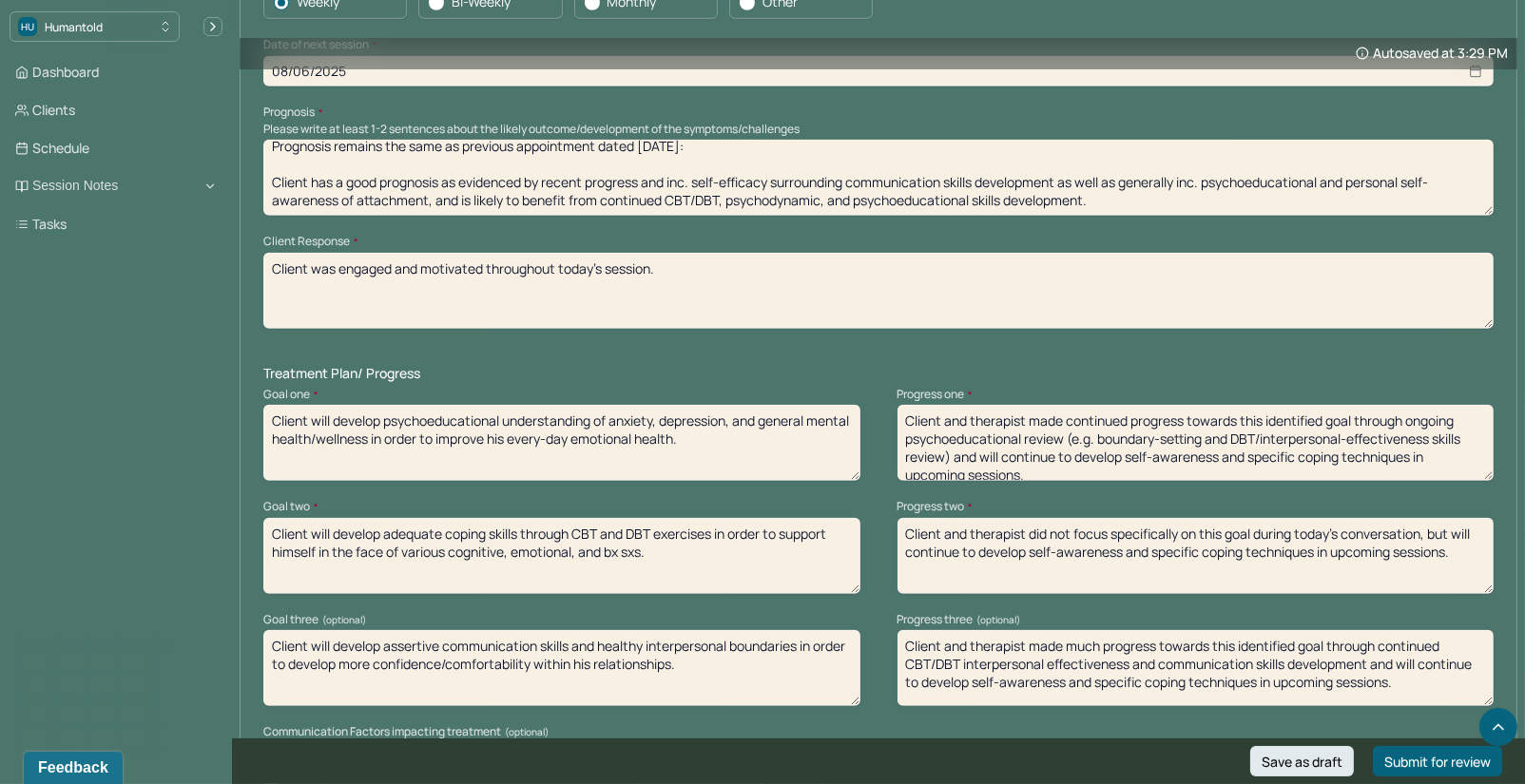scroll, scrollTop: 2124, scrollLeft: 0, axis: vertical 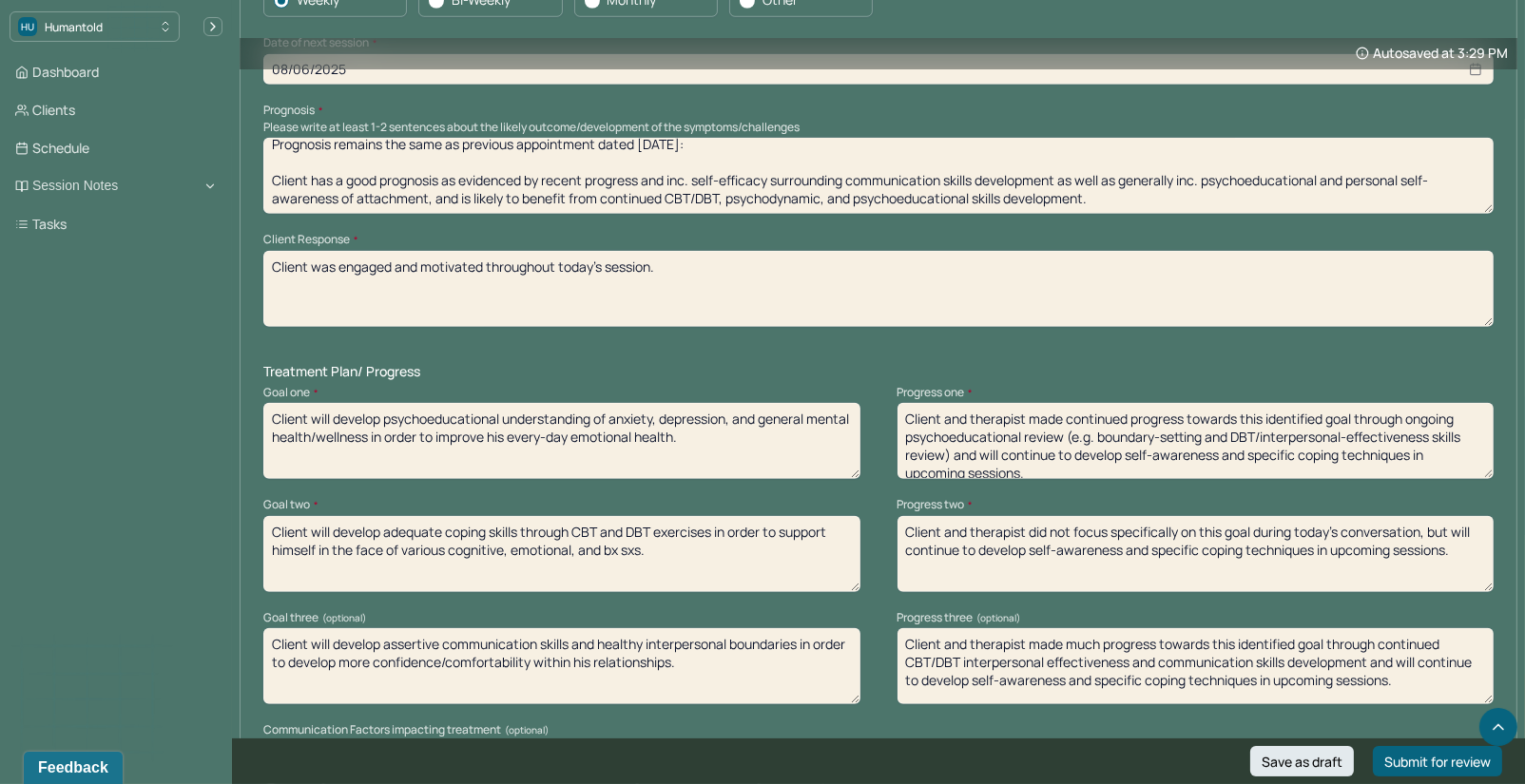 type on "Client and therapist made continued progress towards this identified goal through ongoing psychoeducational review (e.g. boundary-setting and DBT/interpersonal-effectiveness skills review) and will continue to develop self-awareness and specific coping techniques in upcoming sessions." 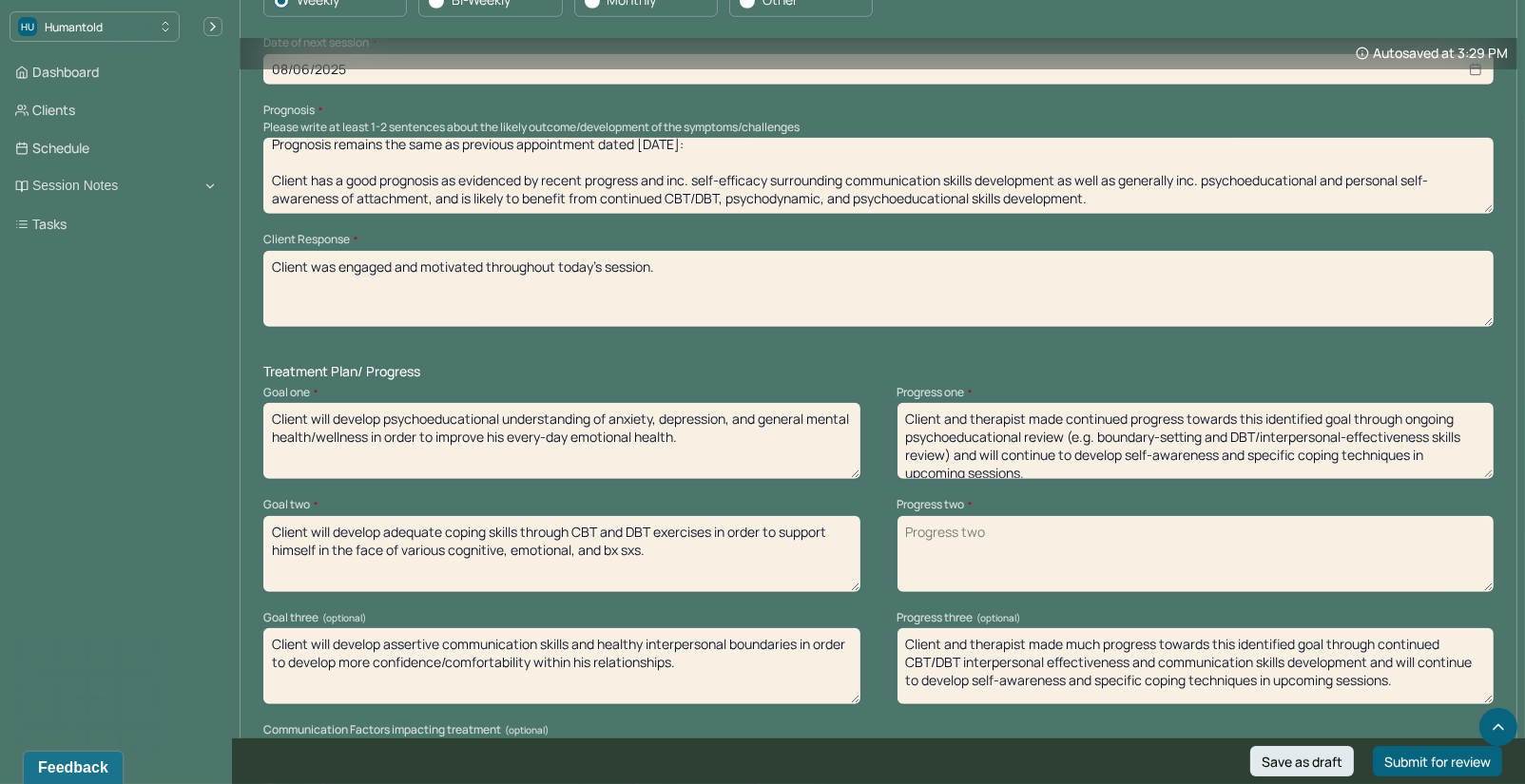 click on "Client and therapist made continued progress towards this identified goal through ongoing psychoeducational review (e.g. boundary-setting and DBT/interpersonal-effectiveness skills review) and will continue to develop self-awareness and specific coping techniques in upcoming sessions." at bounding box center (1196, 441) 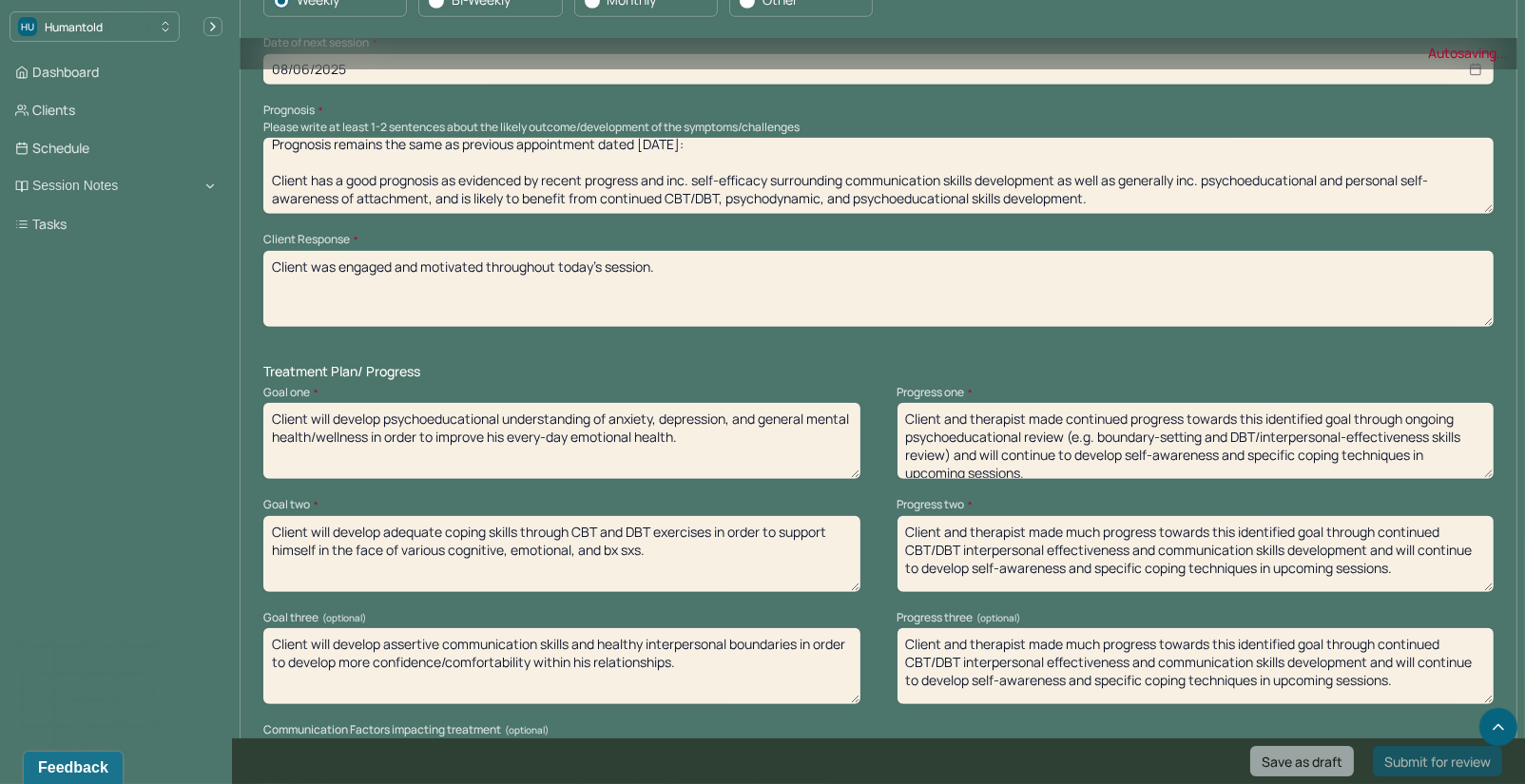 click on "Client and therapist made much progress towards this identified goal through continued CBT/DBT interpersonal effectiveness and communication skills development and will continue to develop self-awareness and specific coping techniques in upcoming sessions." at bounding box center [1196, 554] 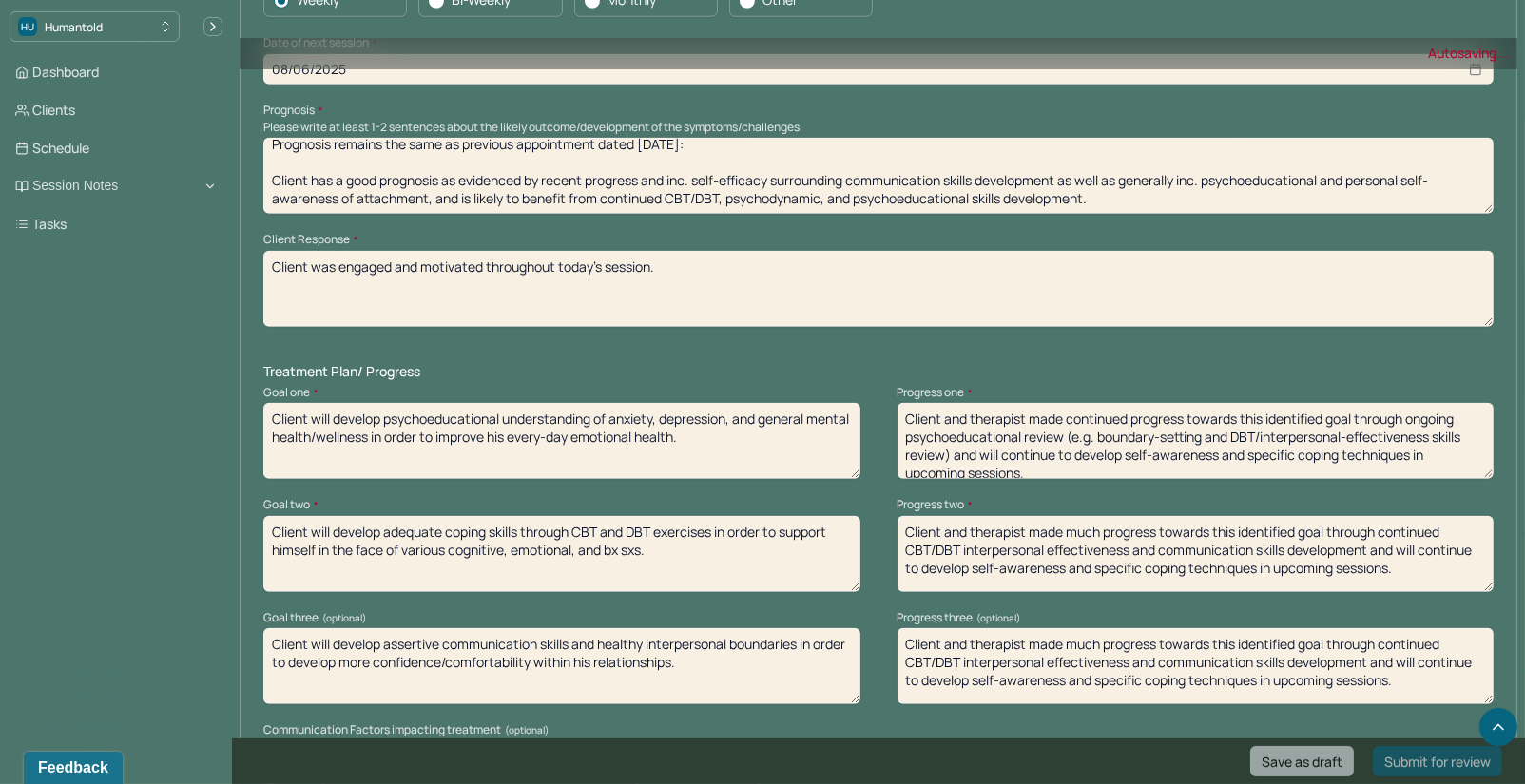click on "Client and therapist made much progress towards this identified goal through continued CBT/DBT interpersonal effectiveness and communication skills development and will continue to develop self-awareness and specific coping techniques in upcoming sessions." at bounding box center (1196, 554) 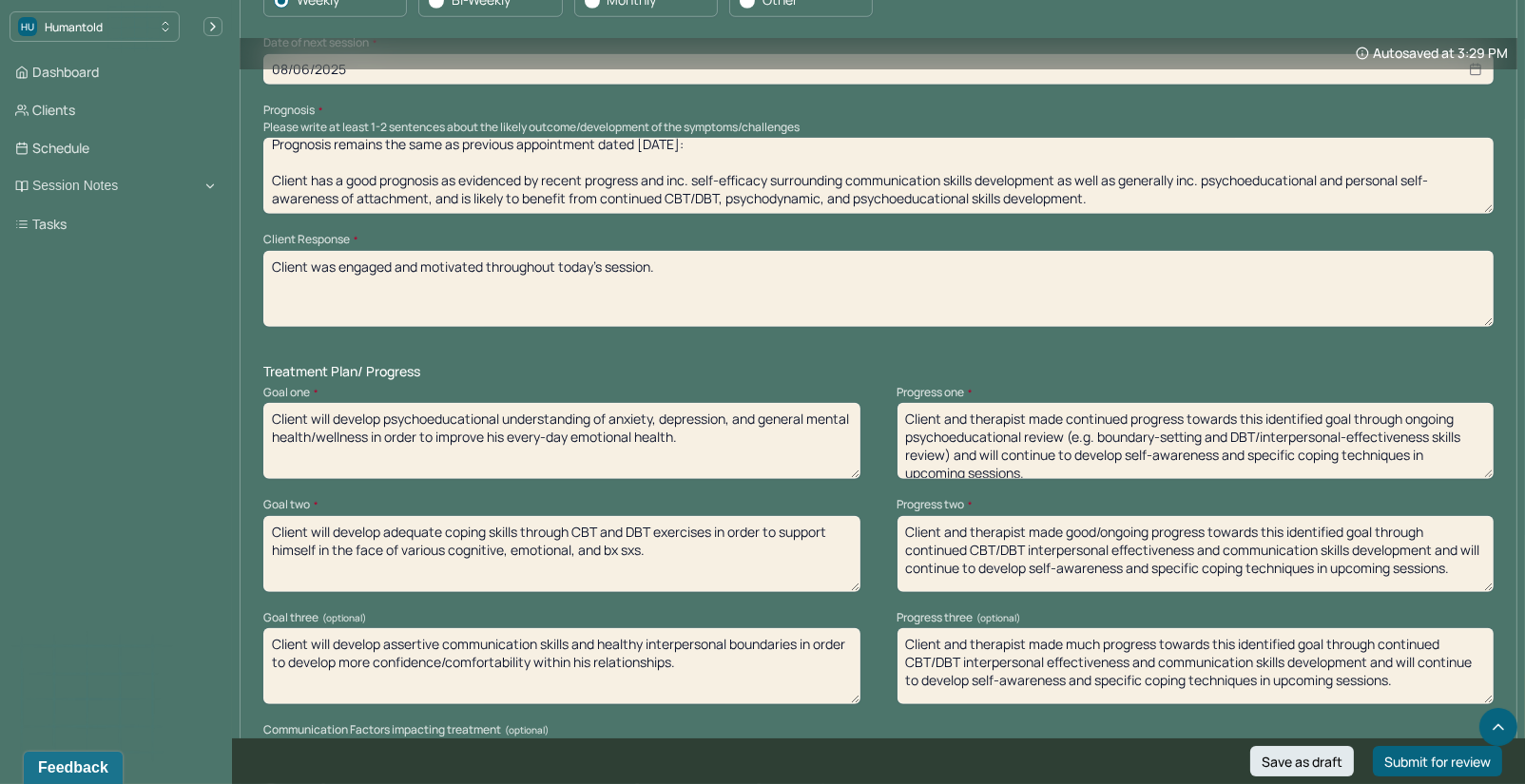 drag, startPoint x: 971, startPoint y: 567, endPoint x: 1435, endPoint y: 568, distance: 464.00108 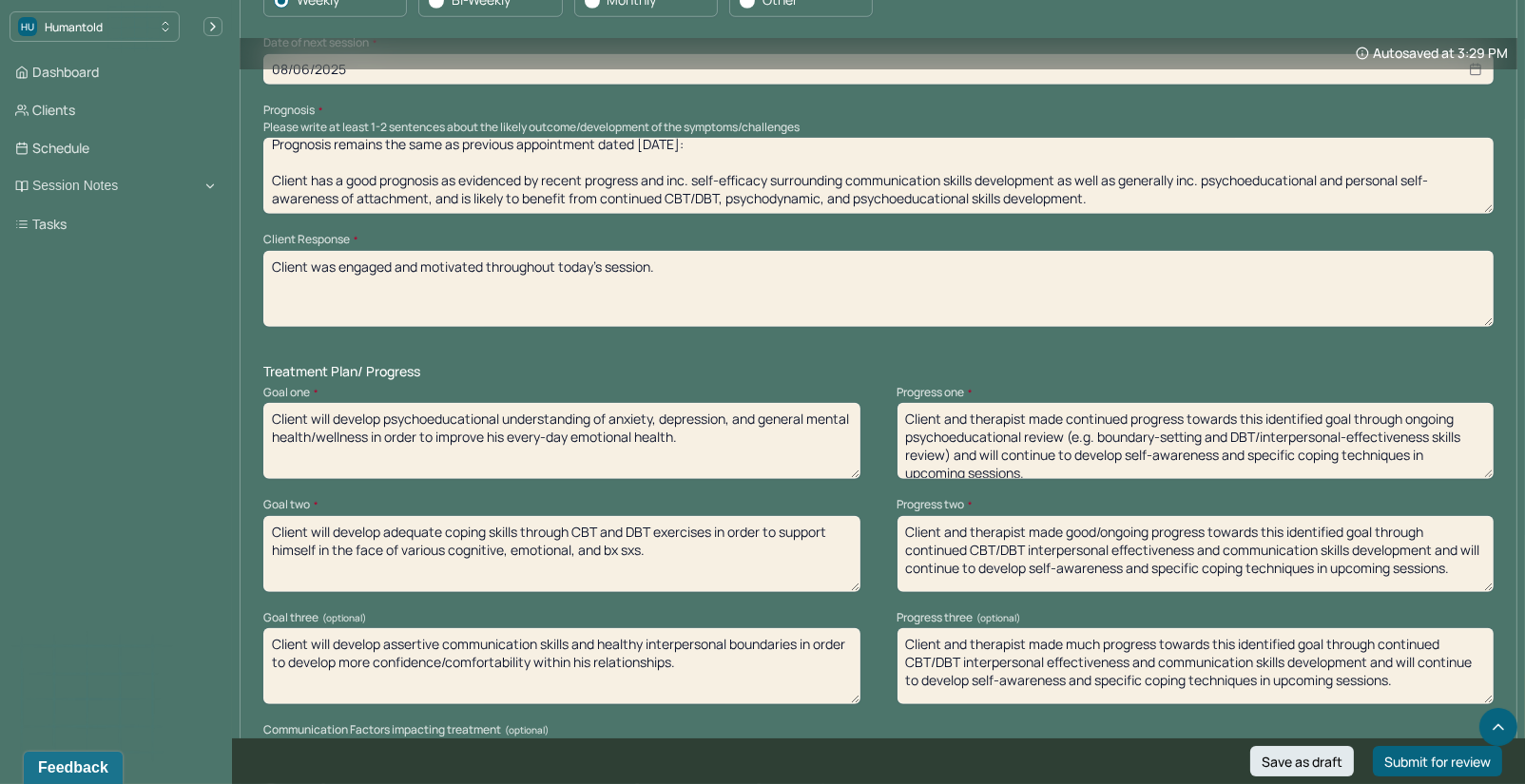 click on "Client and therapist made good/ongoing progress towards this identified goal through continued CBT/DBT interpersonal effectiveness and communication skills development and will continue to develop self-awareness and specific coping techniques in upcoming sessions." at bounding box center [1196, 554] 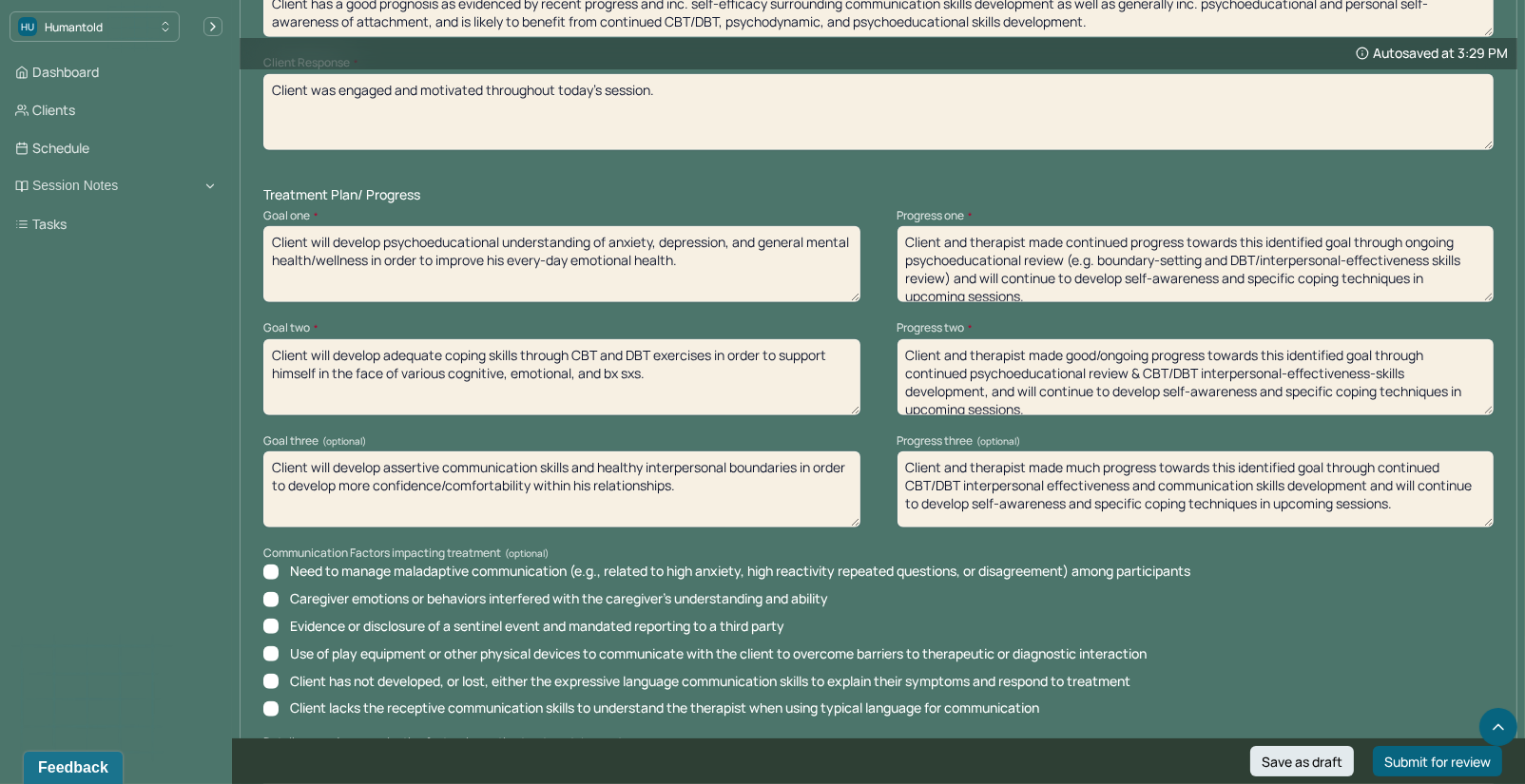 scroll, scrollTop: 2306, scrollLeft: 0, axis: vertical 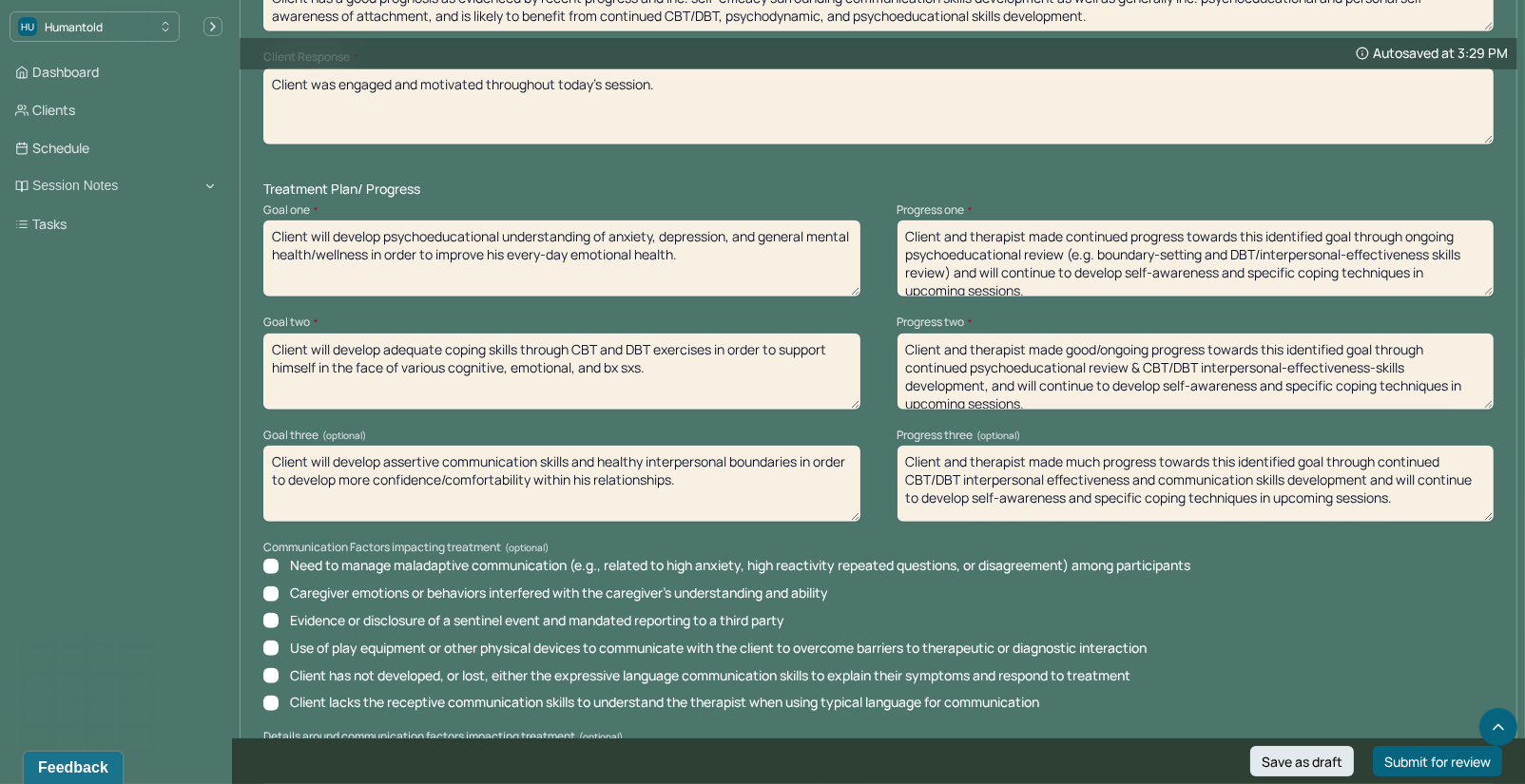 type on "Client and therapist made good/ongoing progress towards this identified goal through continued psychoeducational review & CBT/DBT interpersonal-effectiveness-skills development, and will continue to develop self-awareness and specific coping techniques in upcoming sessions." 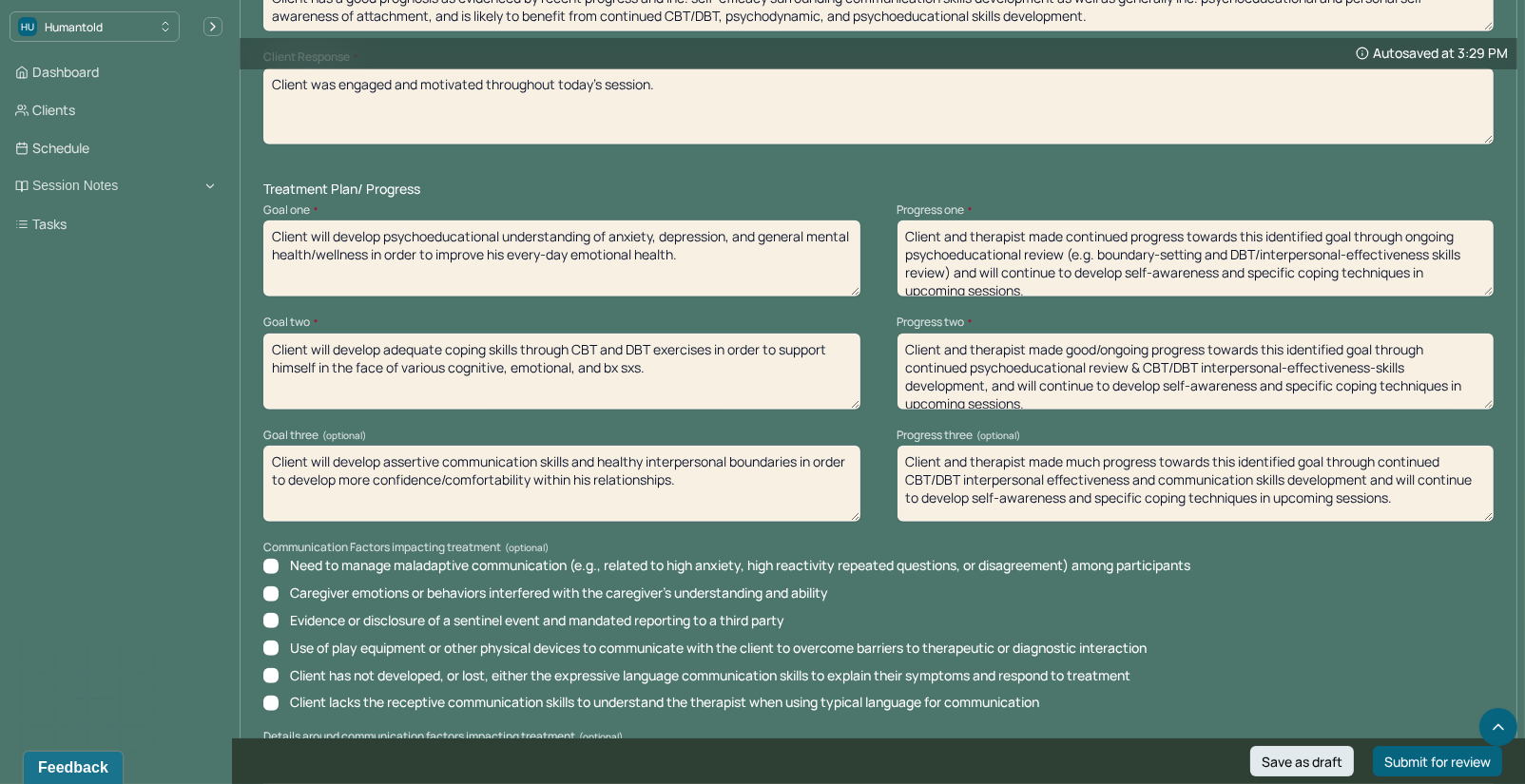 drag, startPoint x: 1344, startPoint y: 498, endPoint x: 1383, endPoint y: 470, distance: 48.010416 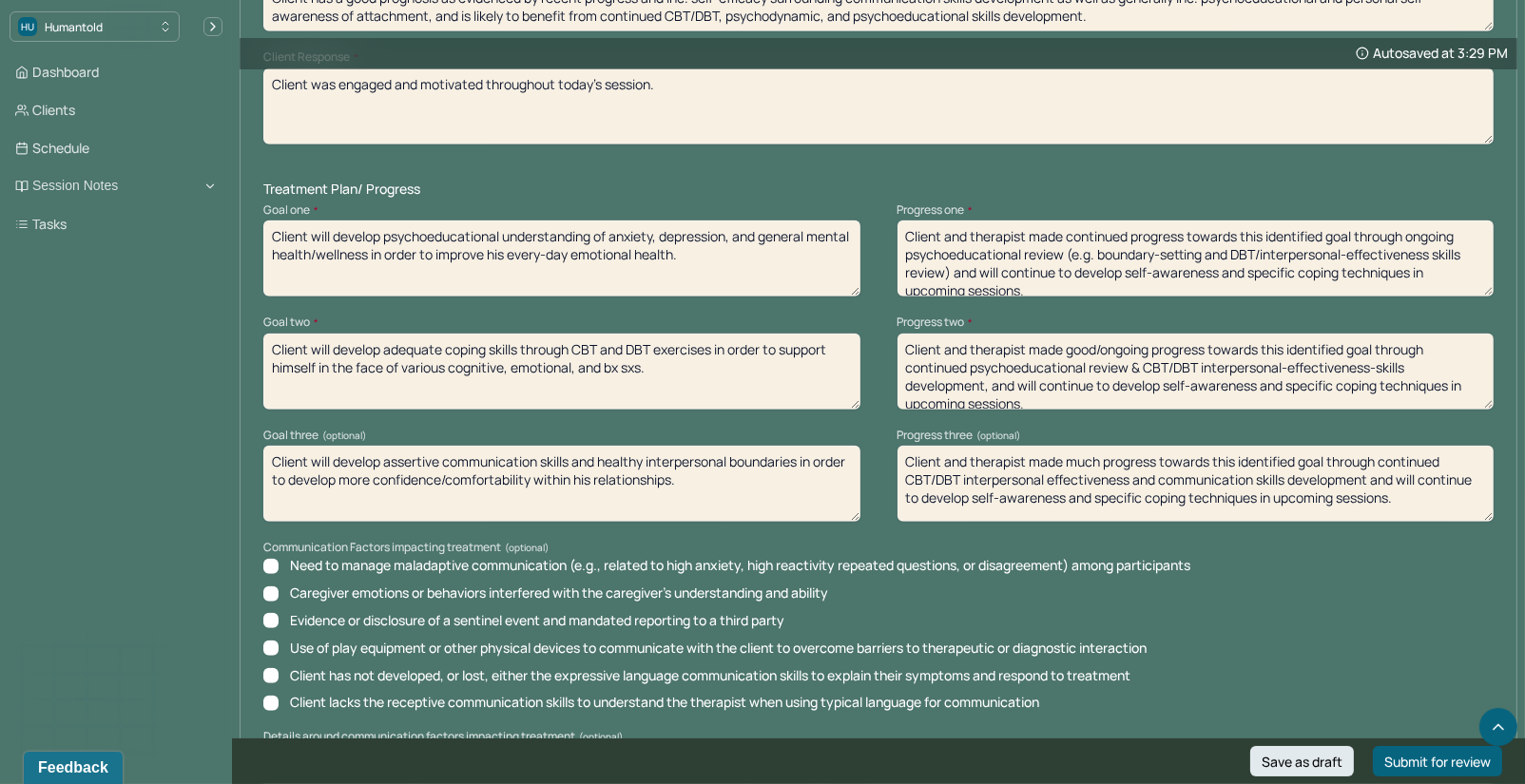 click on "Client and therapist made much progress towards this identified goal through continued CBT/DBT interpersonal effectiveness and communication skills development and will continue to develop self-awareness and specific coping techniques in upcoming sessions." at bounding box center (1196, 484) 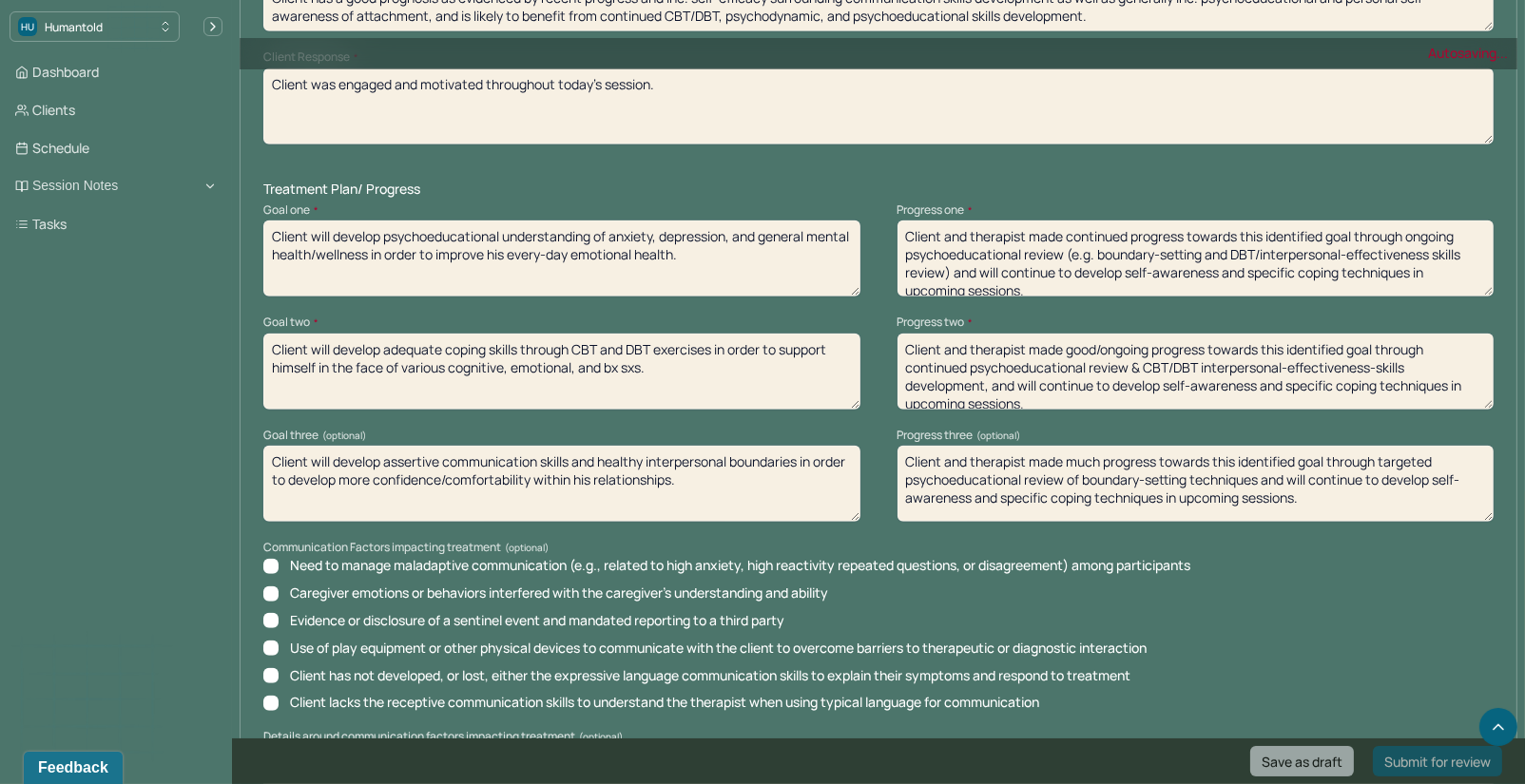 type on "Client and therapist made much progress towards this identified goal through targeted psychoeducational review of boundary-setting techniques and will continue to develop self-awareness and specific coping techniques in upcoming sessions." 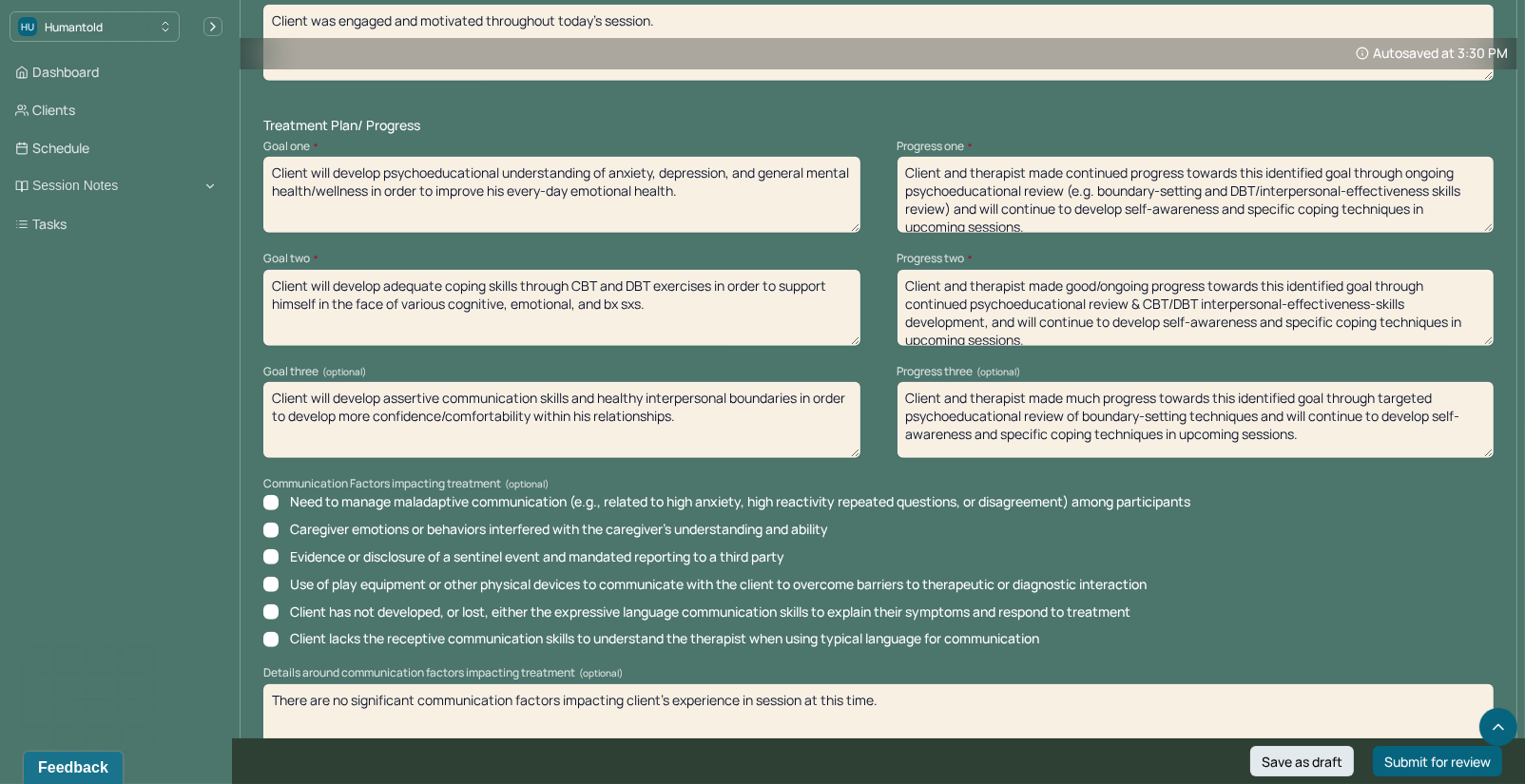 scroll, scrollTop: 2568, scrollLeft: 0, axis: vertical 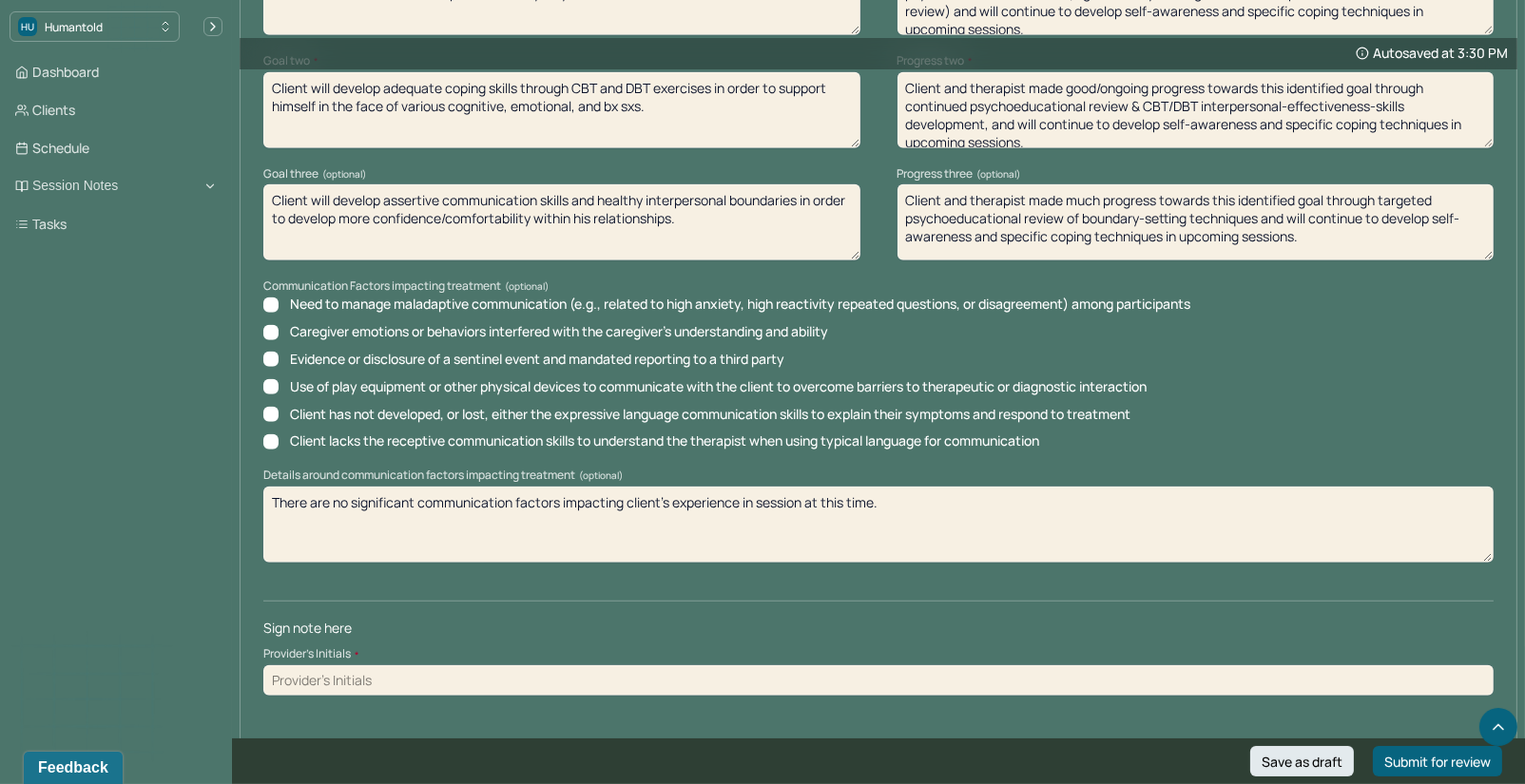 click at bounding box center (878, 680) 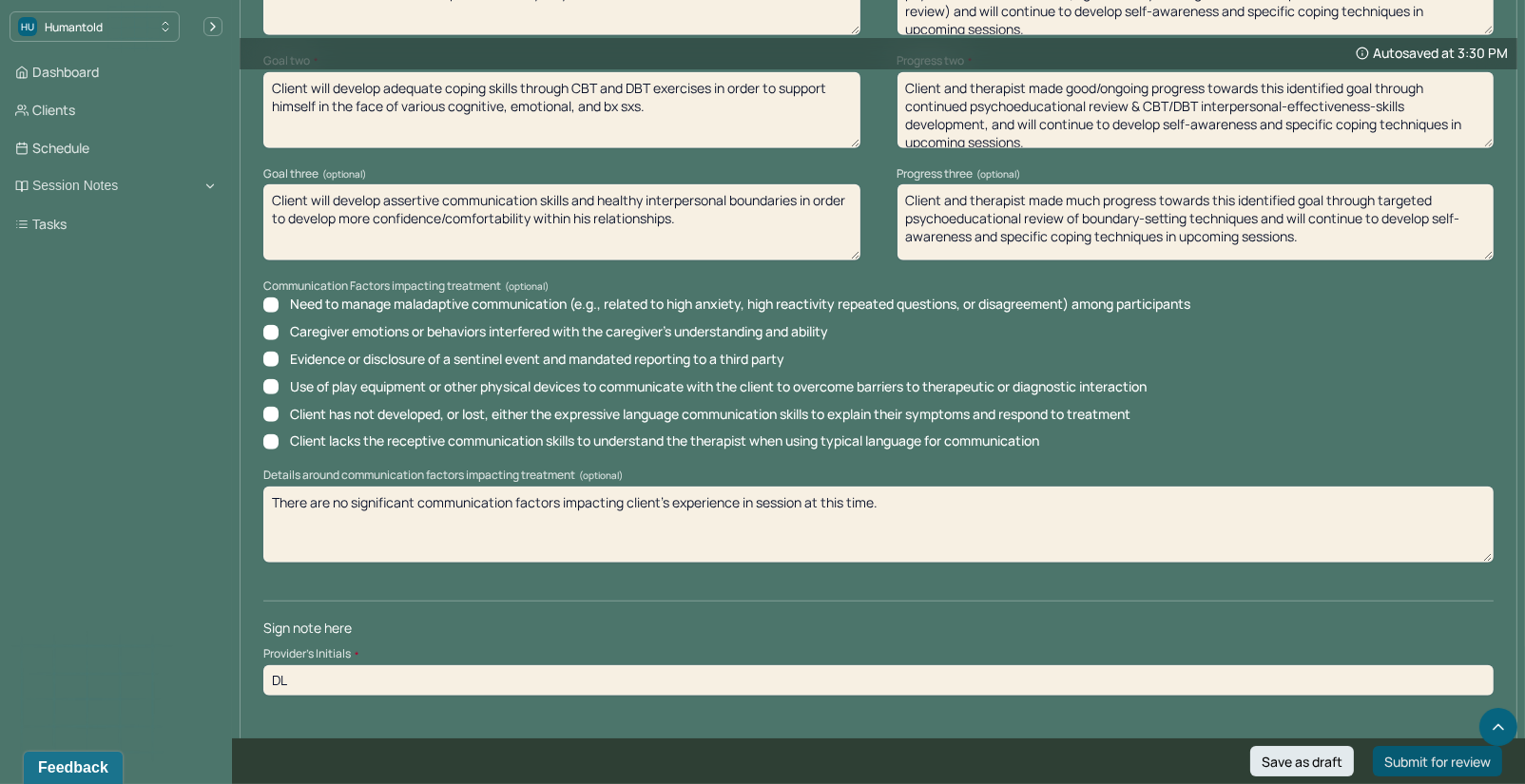 type on "DL" 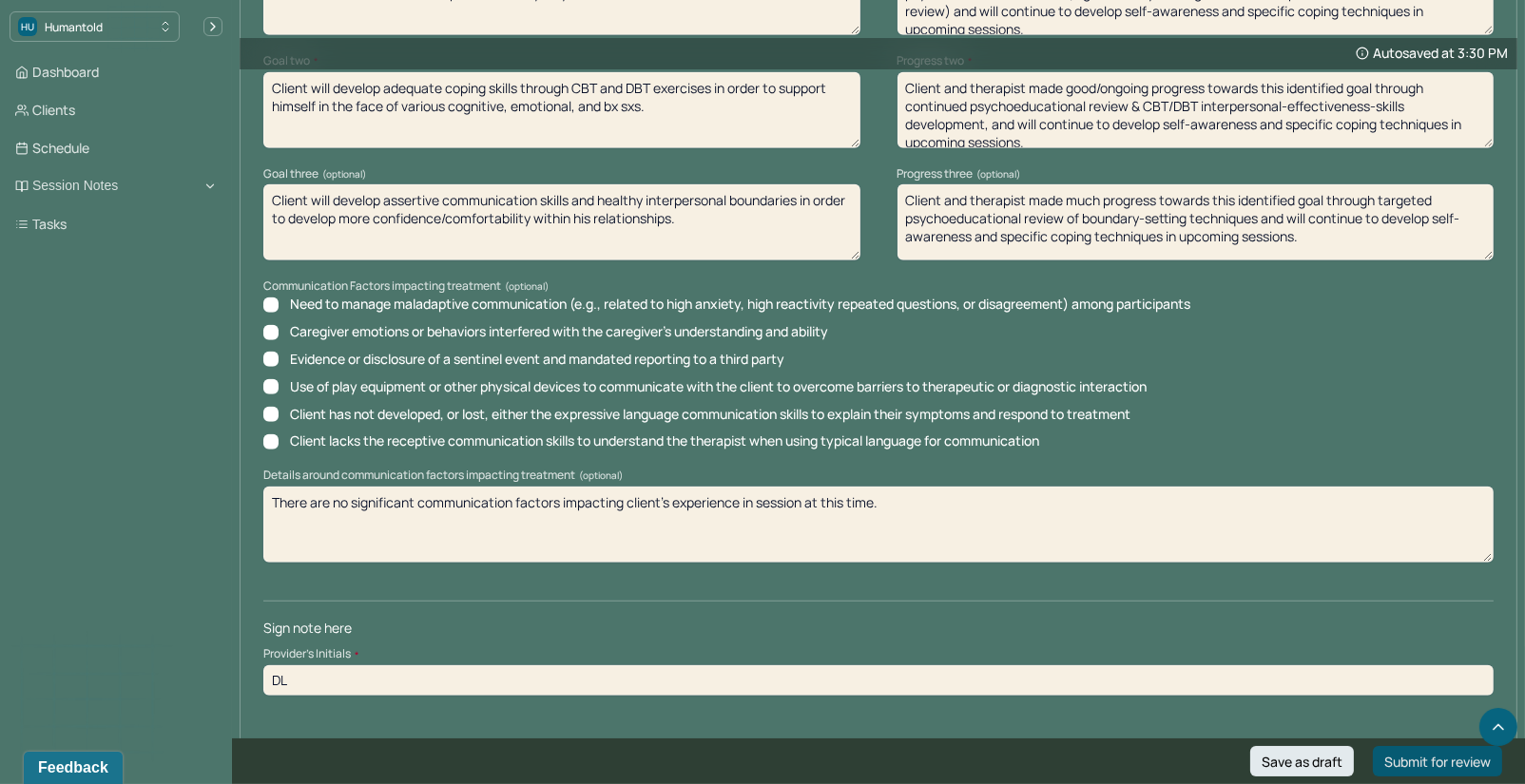 click on "Submit for review" at bounding box center (1438, 761) 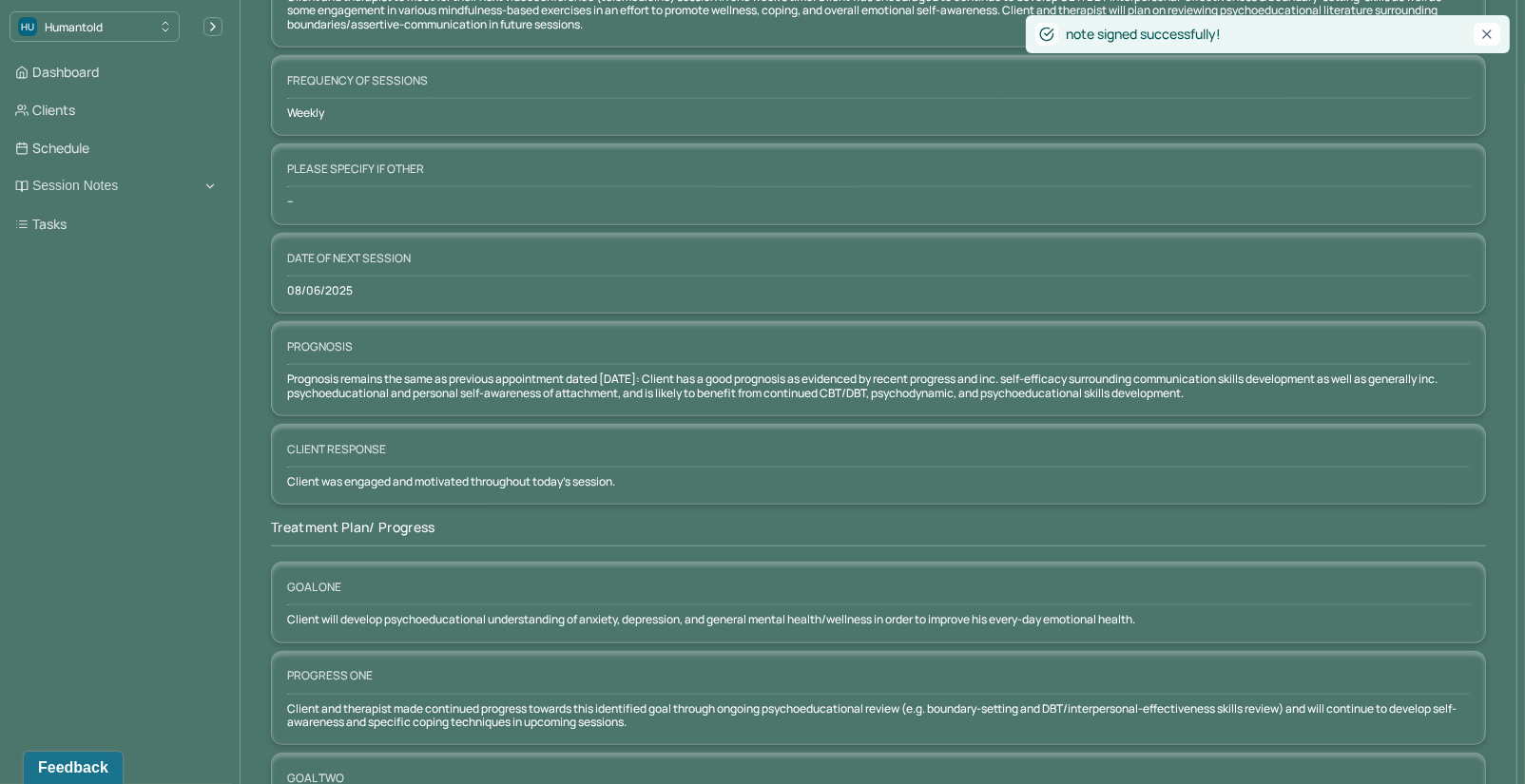 scroll, scrollTop: 0, scrollLeft: 0, axis: both 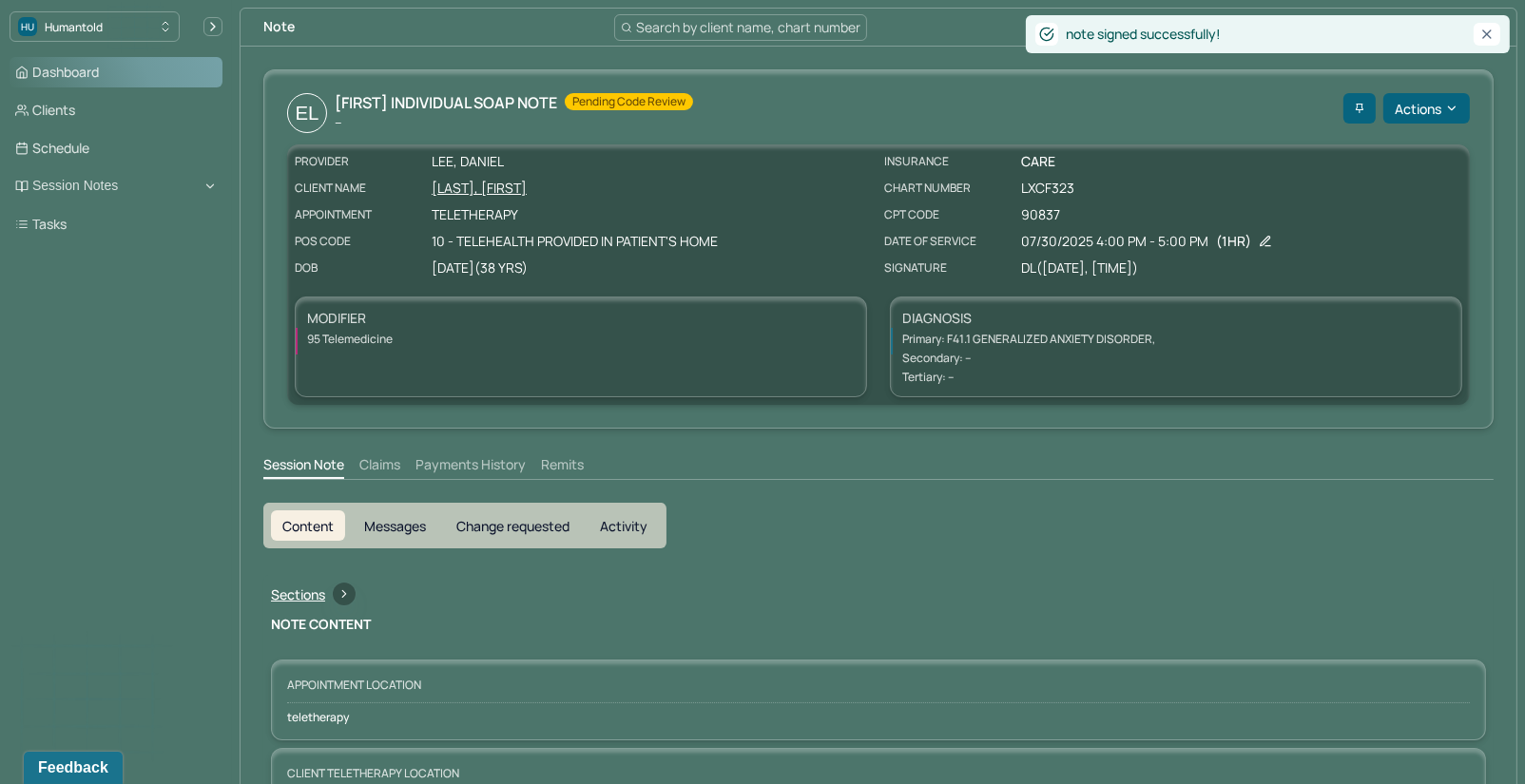 click on "Dashboard" at bounding box center [116, 72] 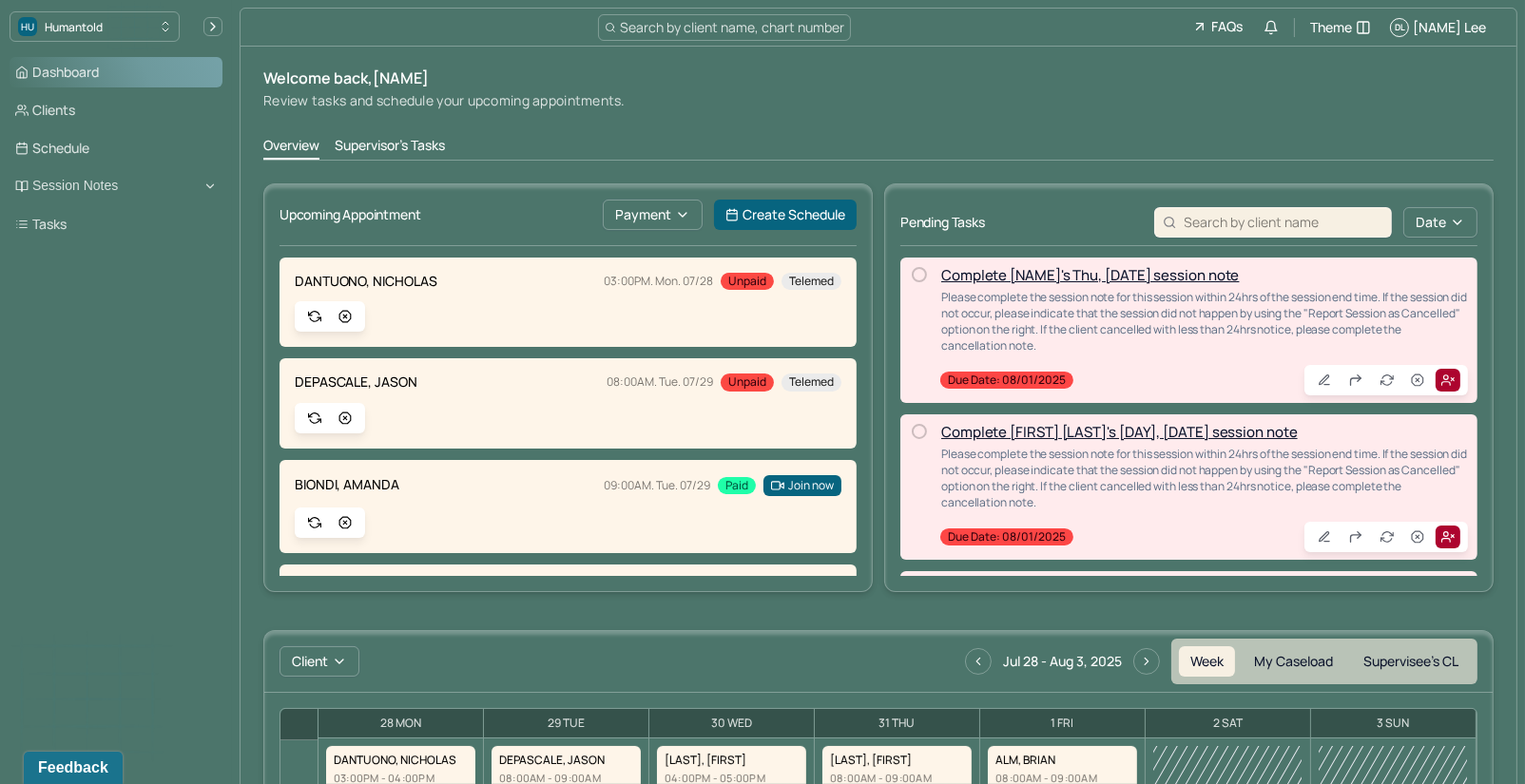 click on "Dashboard" at bounding box center (116, 72) 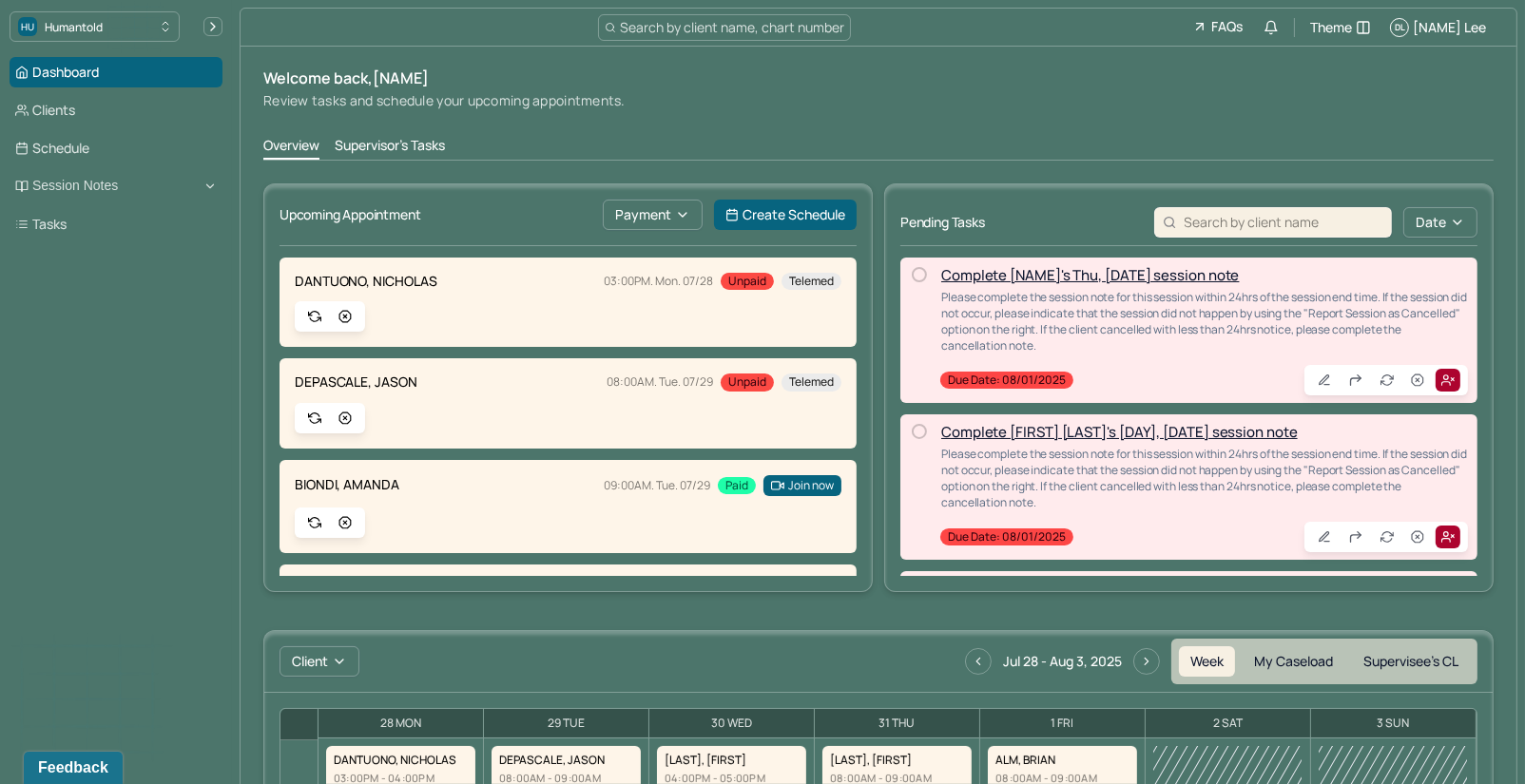 click on "Search by client name, chart number" at bounding box center [732, 27] 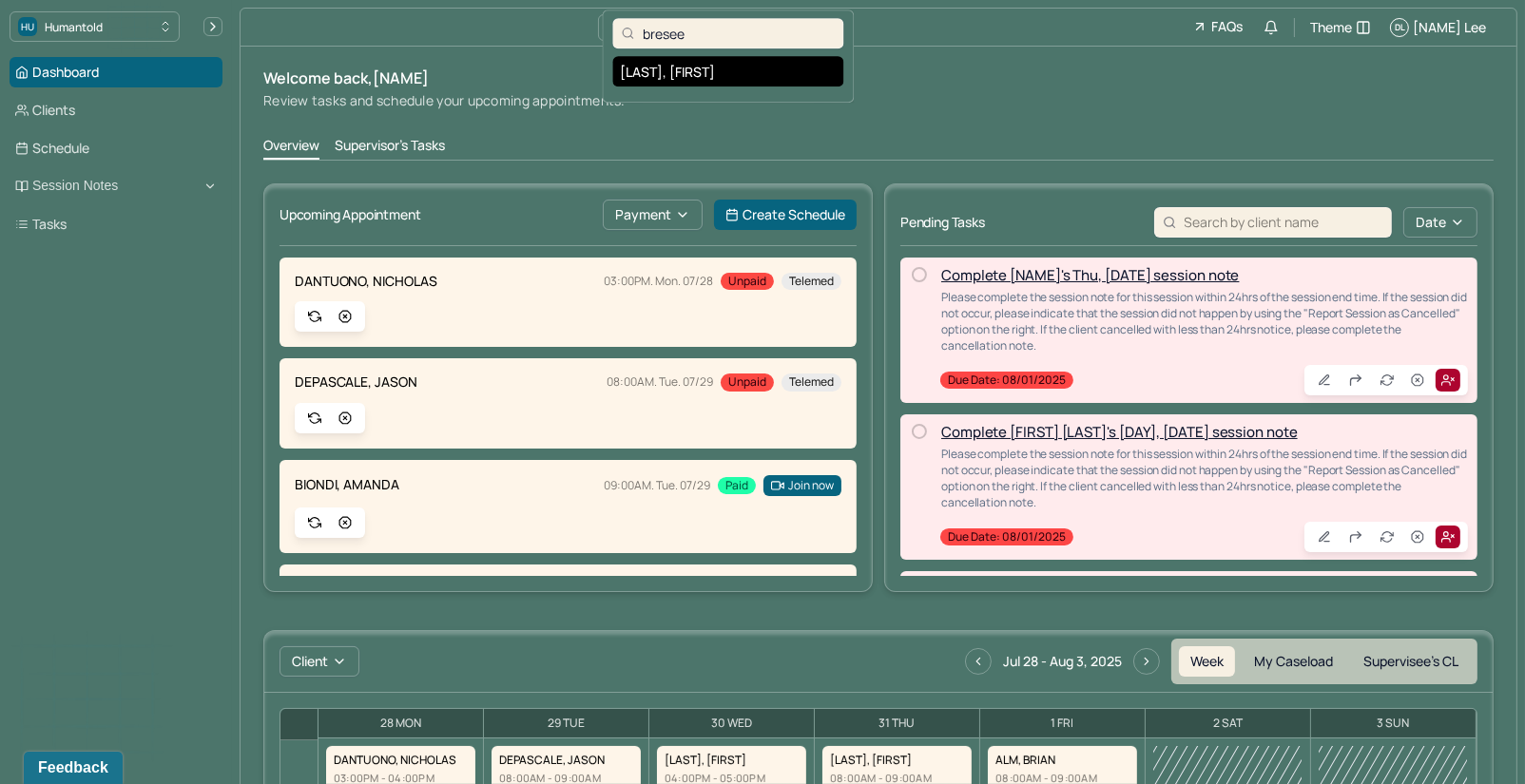 type on "bresee" 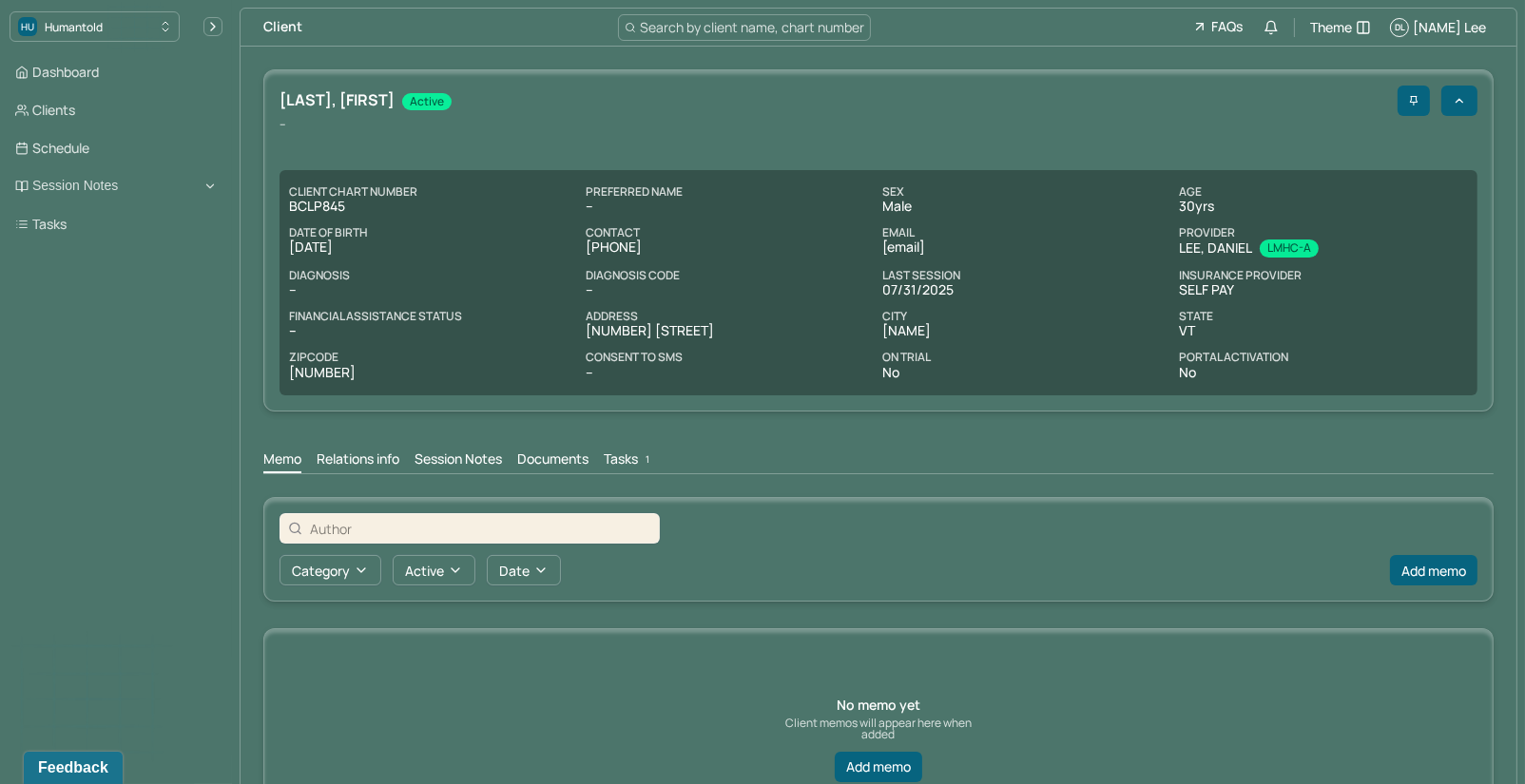 click on "Session Notes" at bounding box center [458, 461] 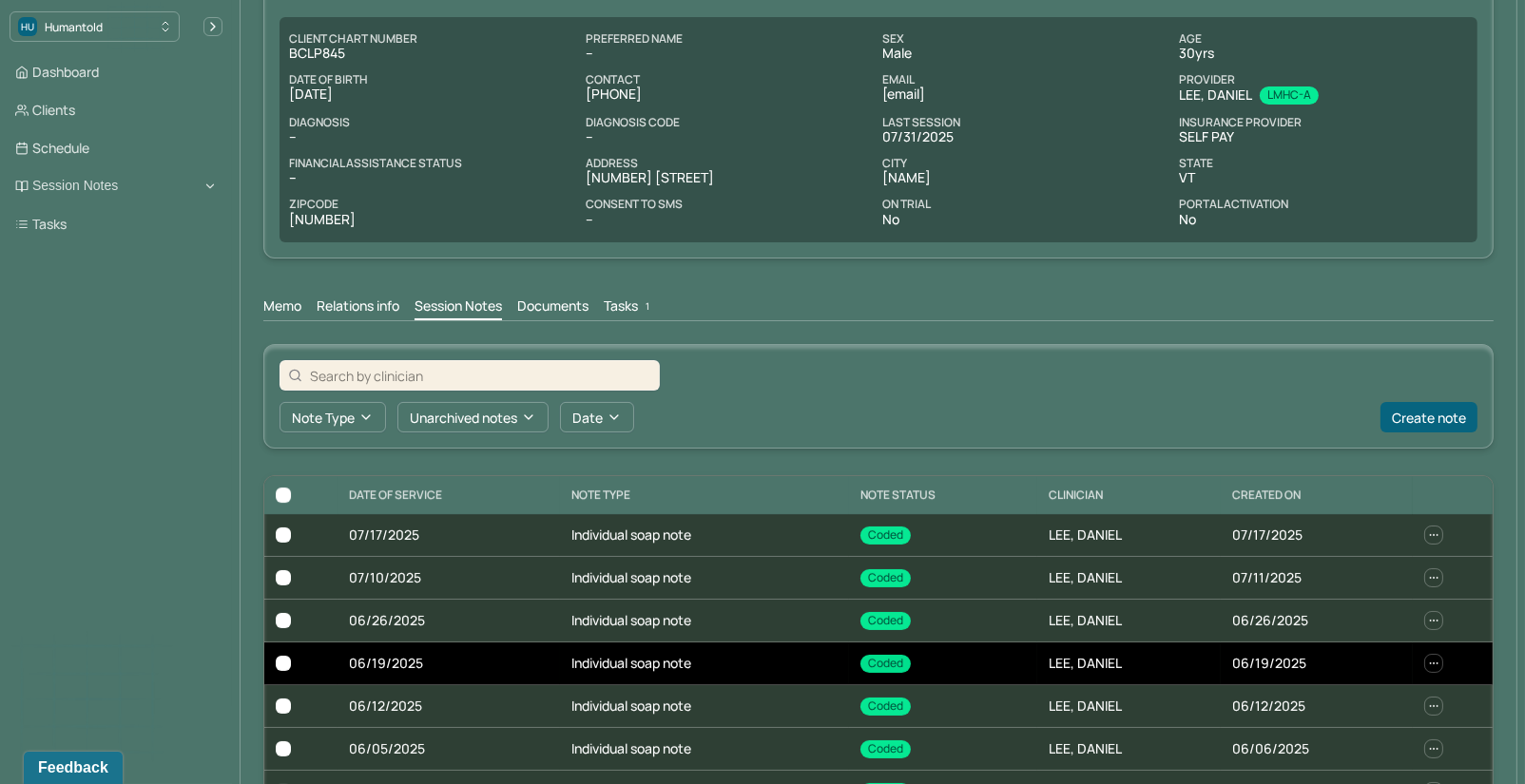 scroll, scrollTop: 150, scrollLeft: 0, axis: vertical 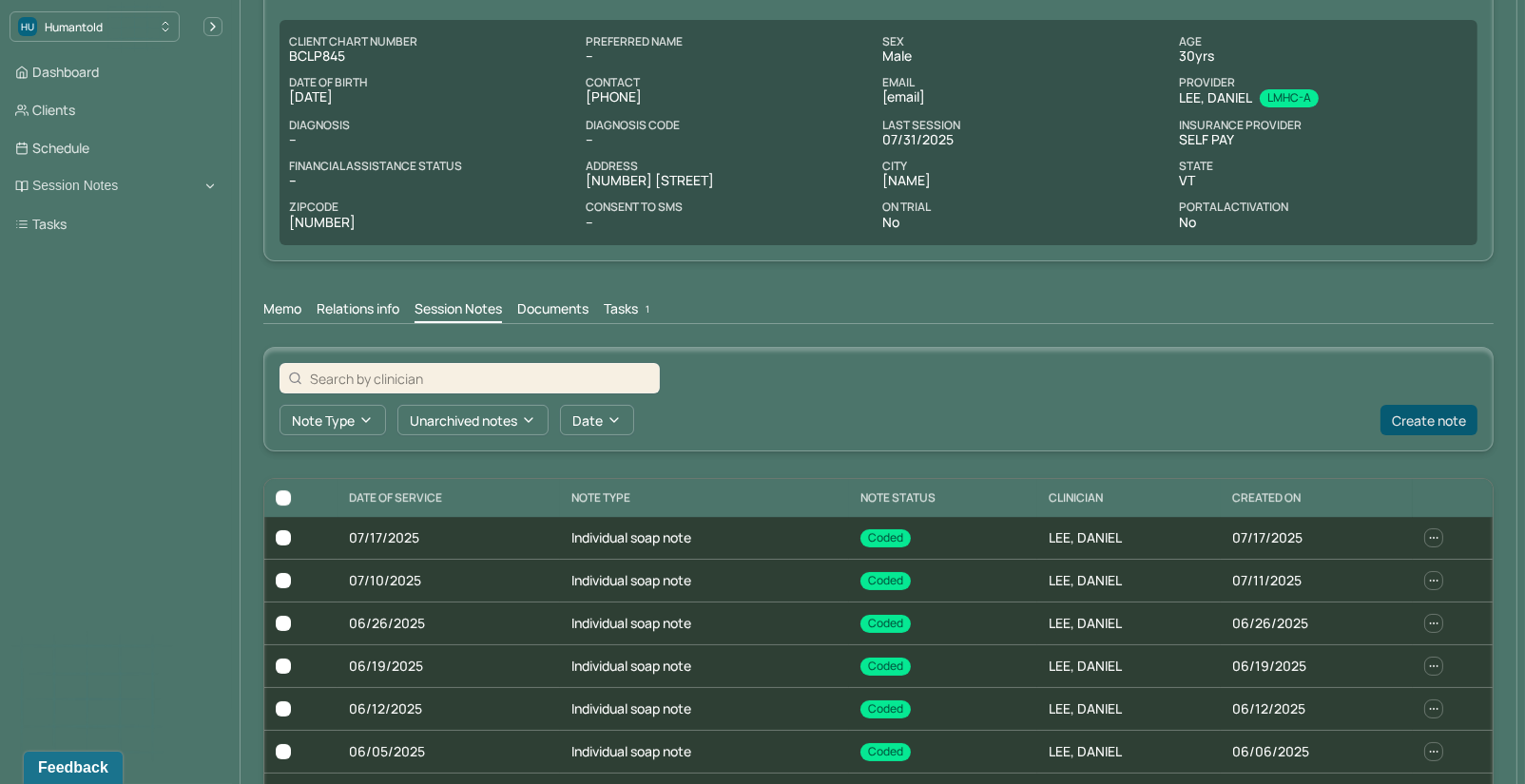 click on "Create note" at bounding box center [1429, 420] 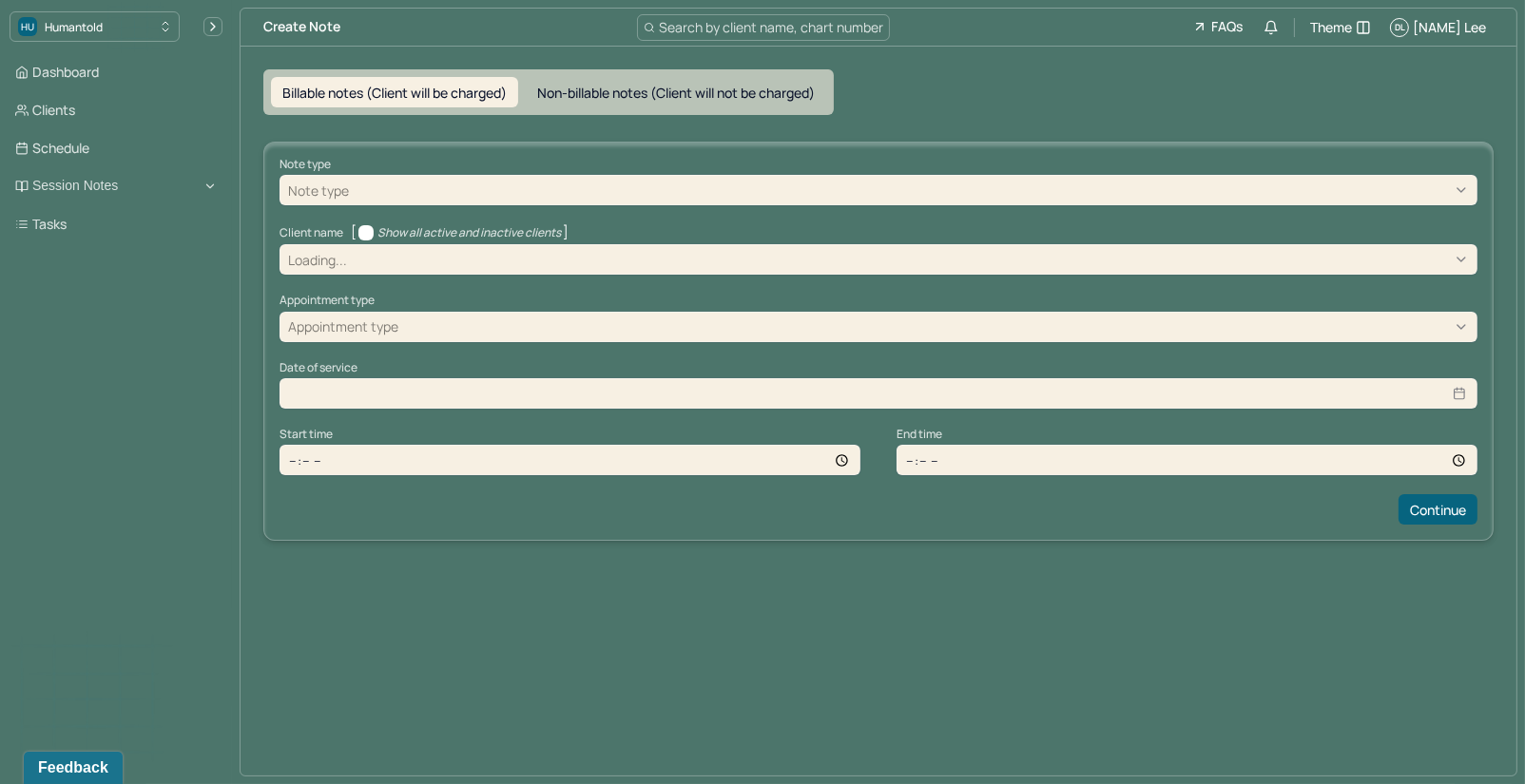 scroll, scrollTop: 0, scrollLeft: 0, axis: both 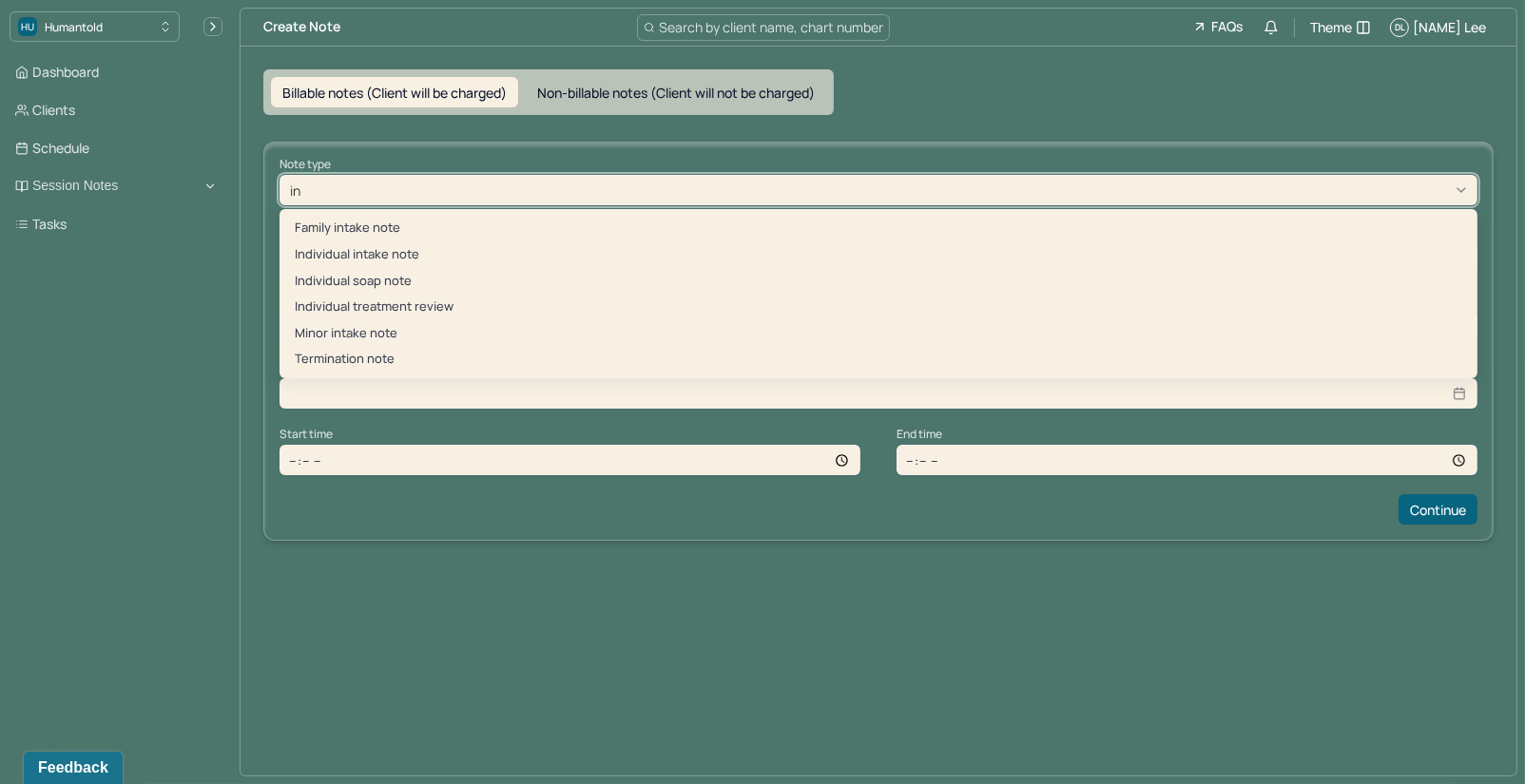 type on "ind" 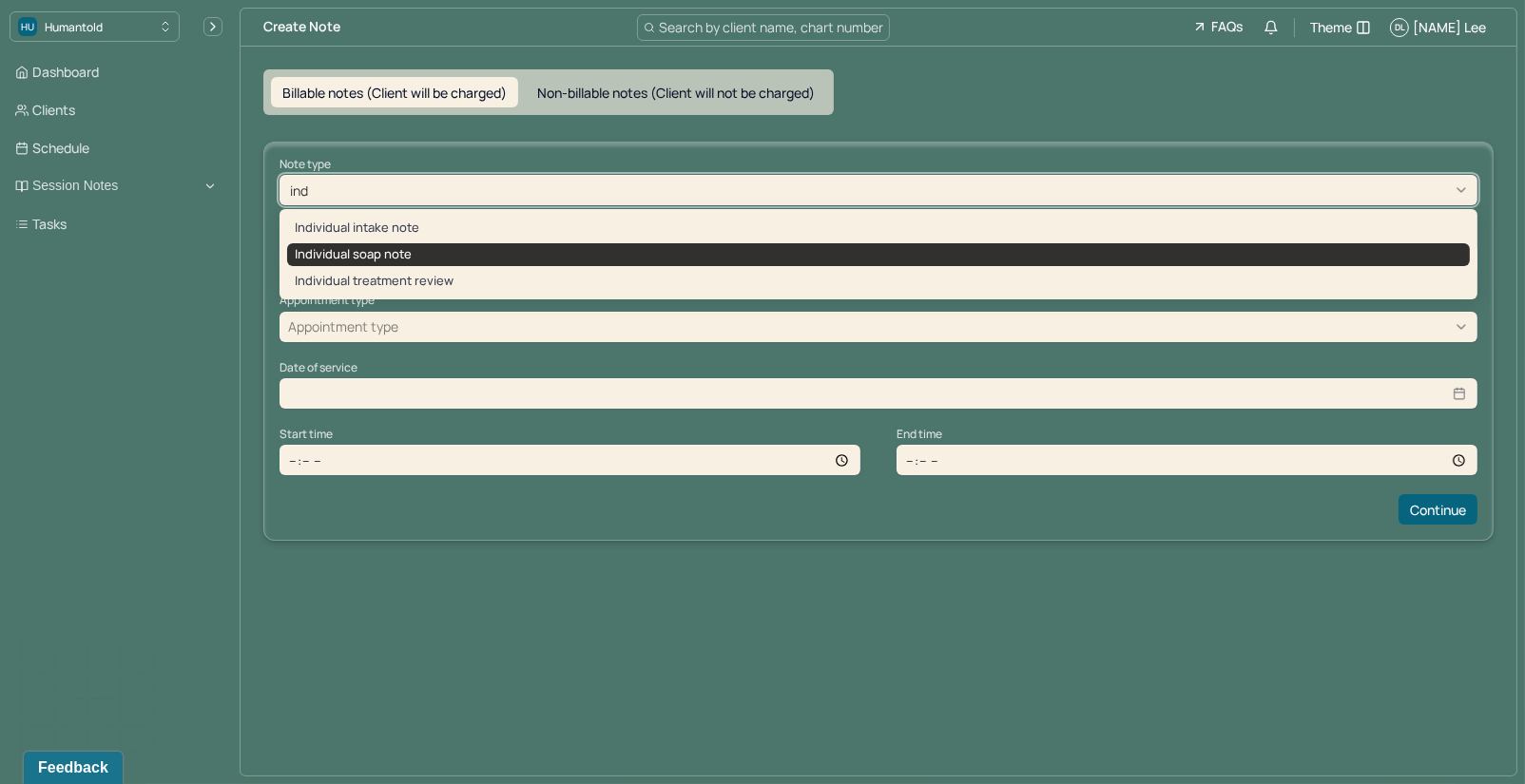 click on "Individual soap note" at bounding box center [878, 255] 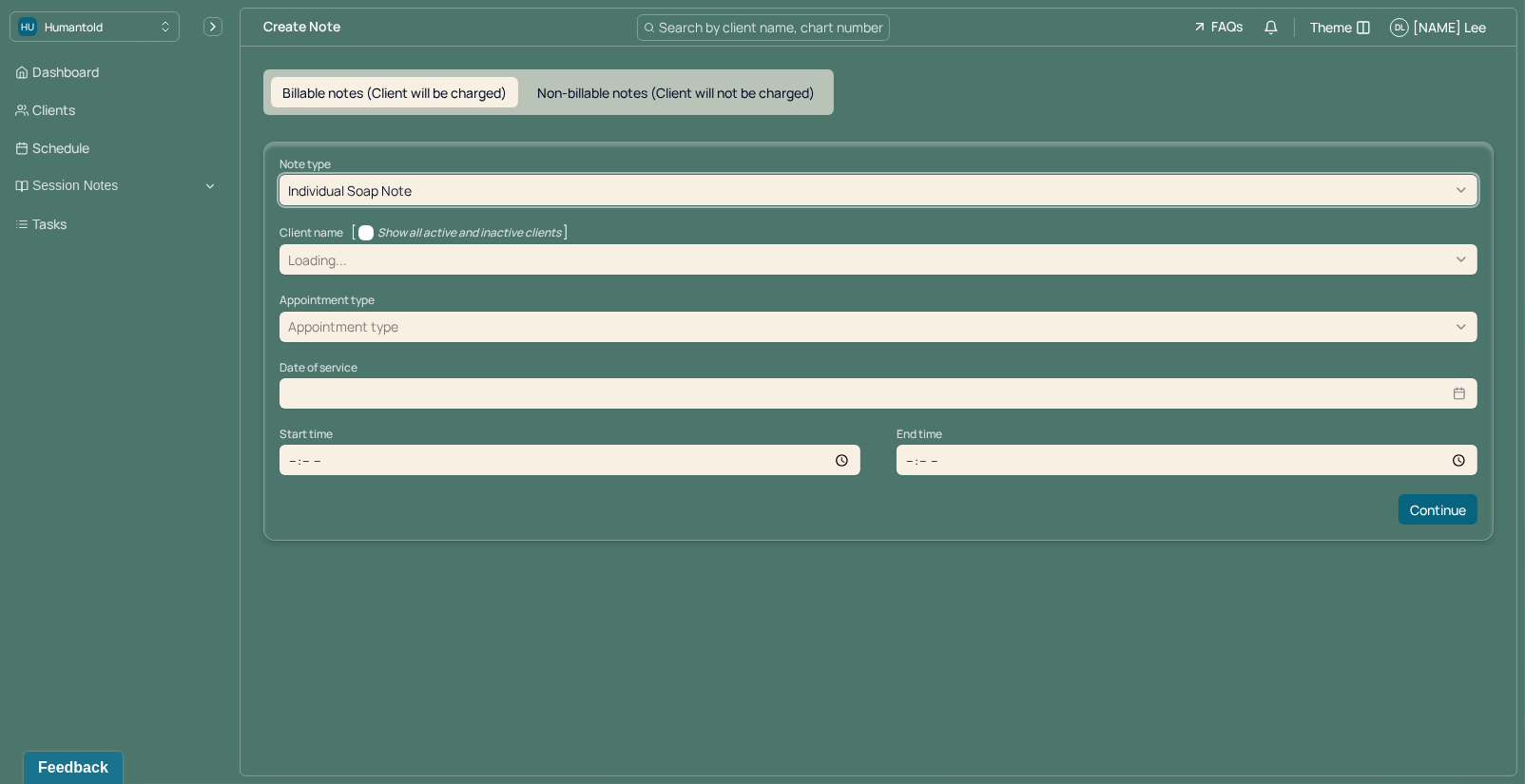 type 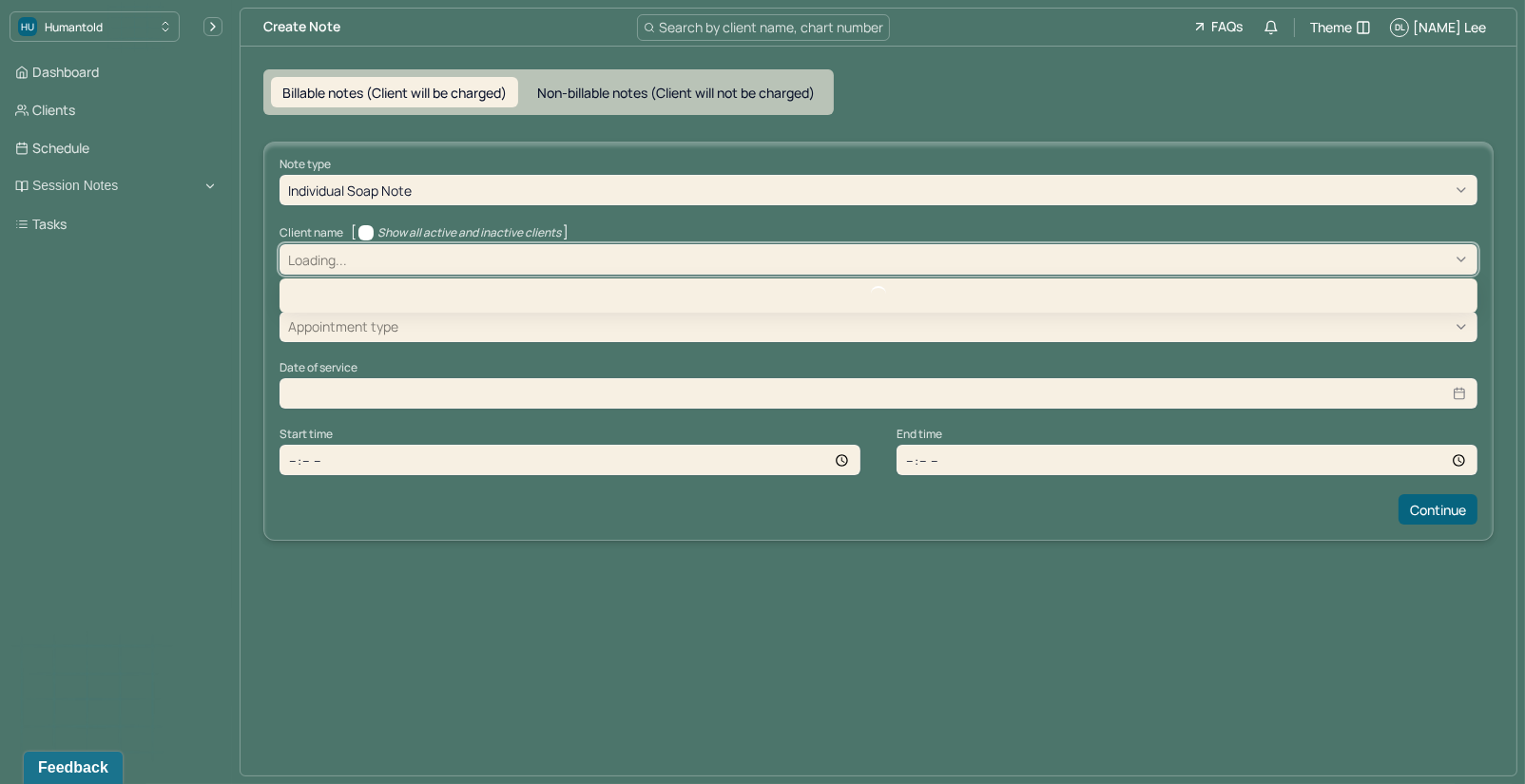 click at bounding box center (910, 259) 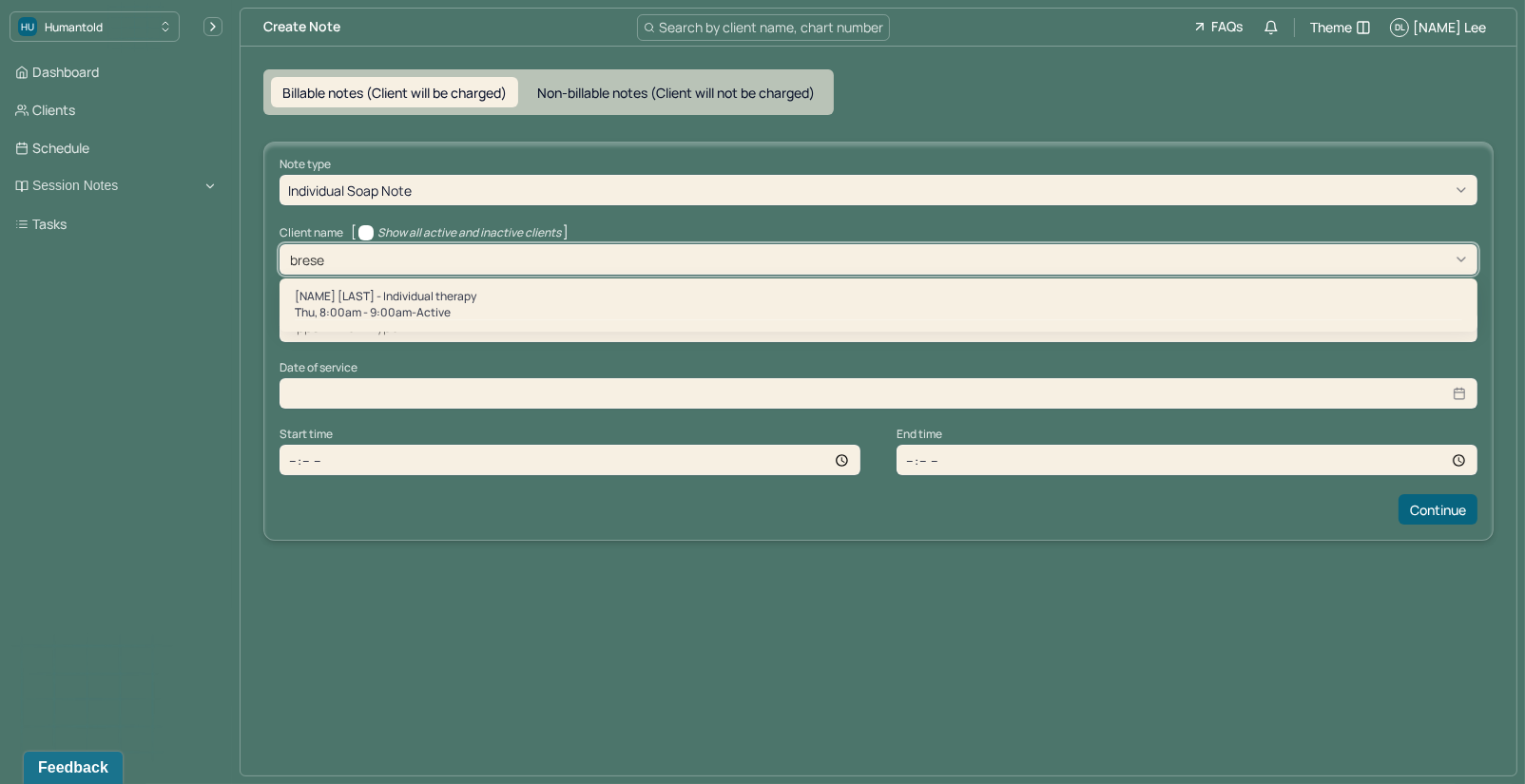type on "bres" 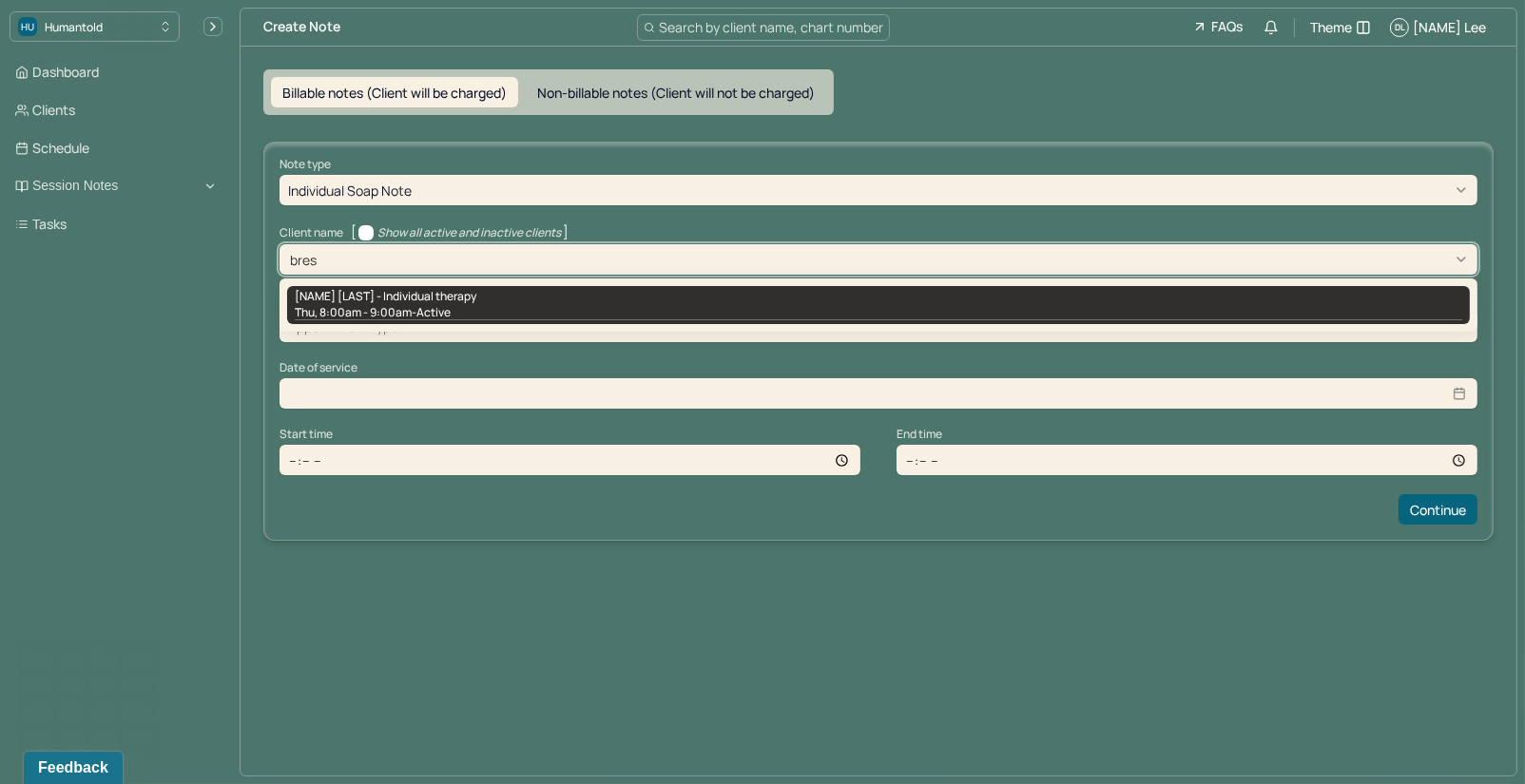 click on "Thu, 8:00am - 9:00am - active" at bounding box center [878, 313] 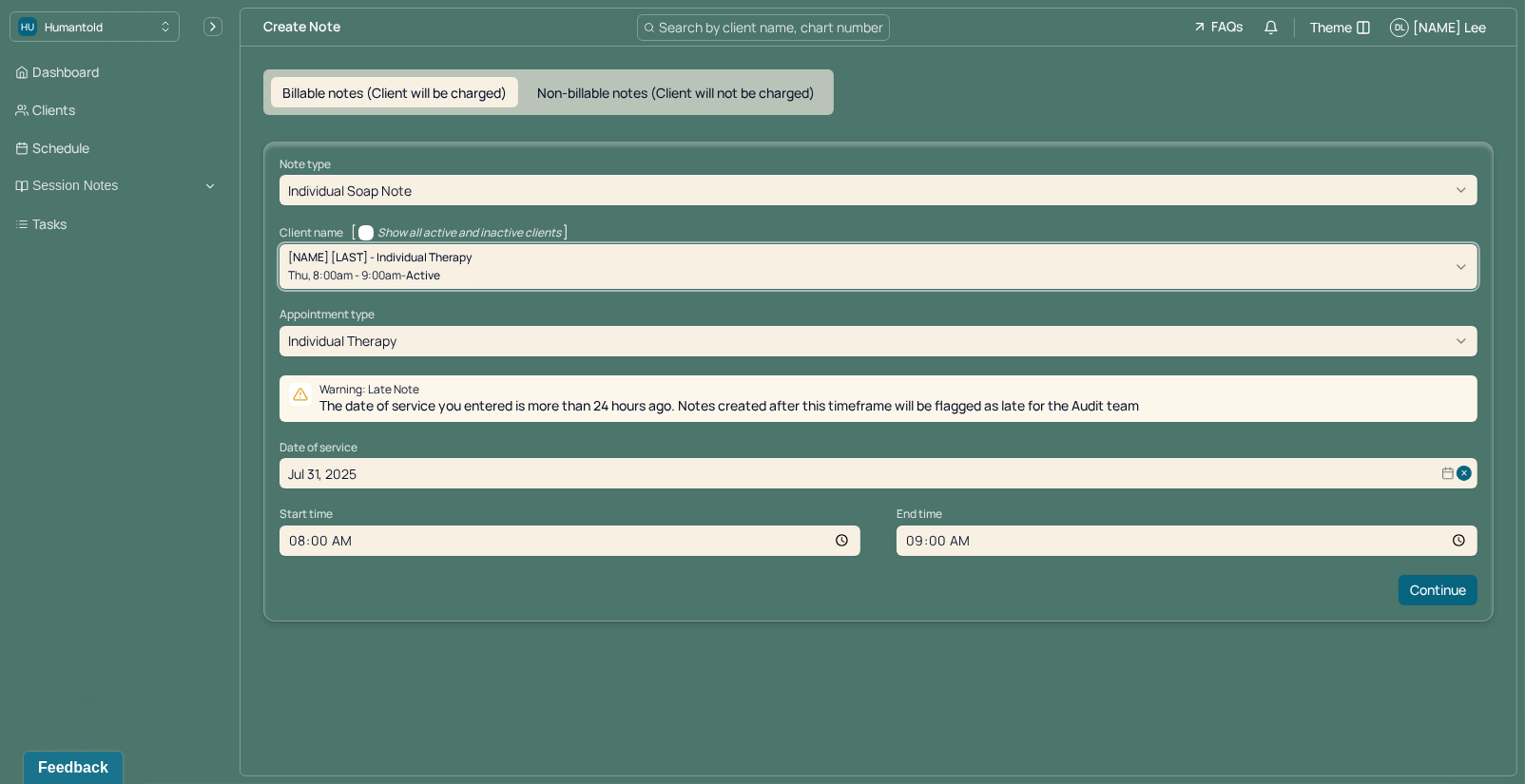 click on "individual therapy" at bounding box center (878, 341) 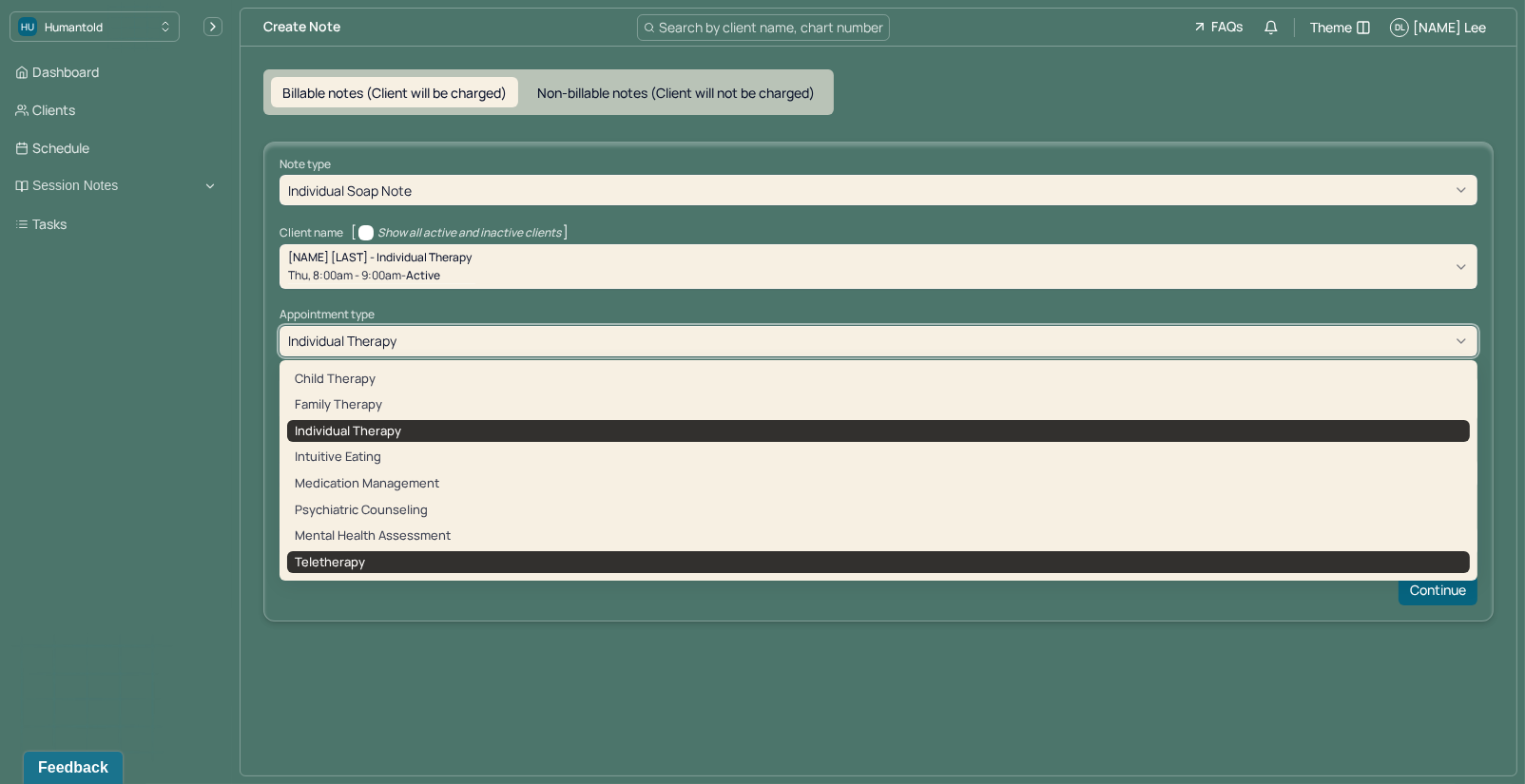 click on "teletherapy" at bounding box center [878, 563] 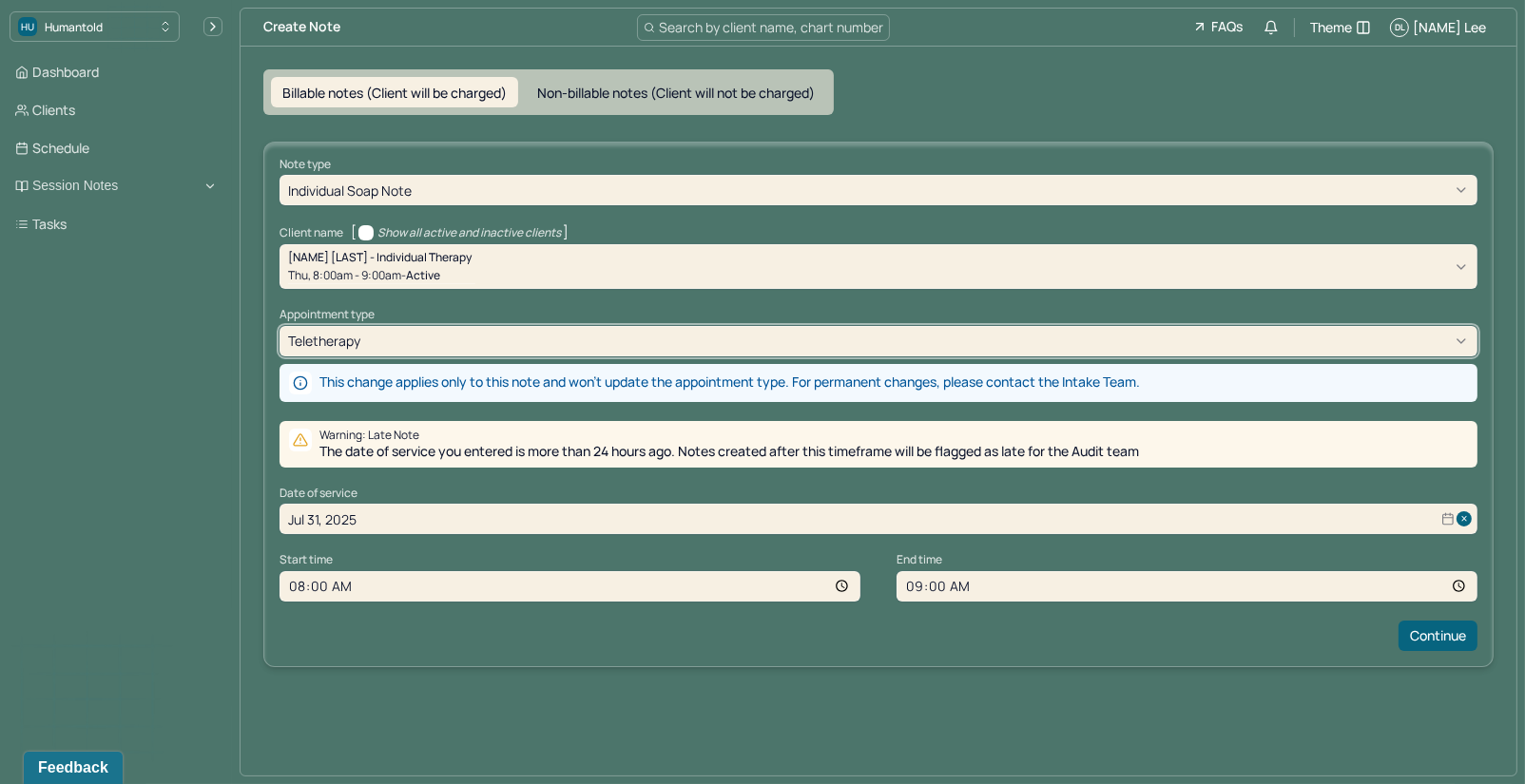 select on "6" 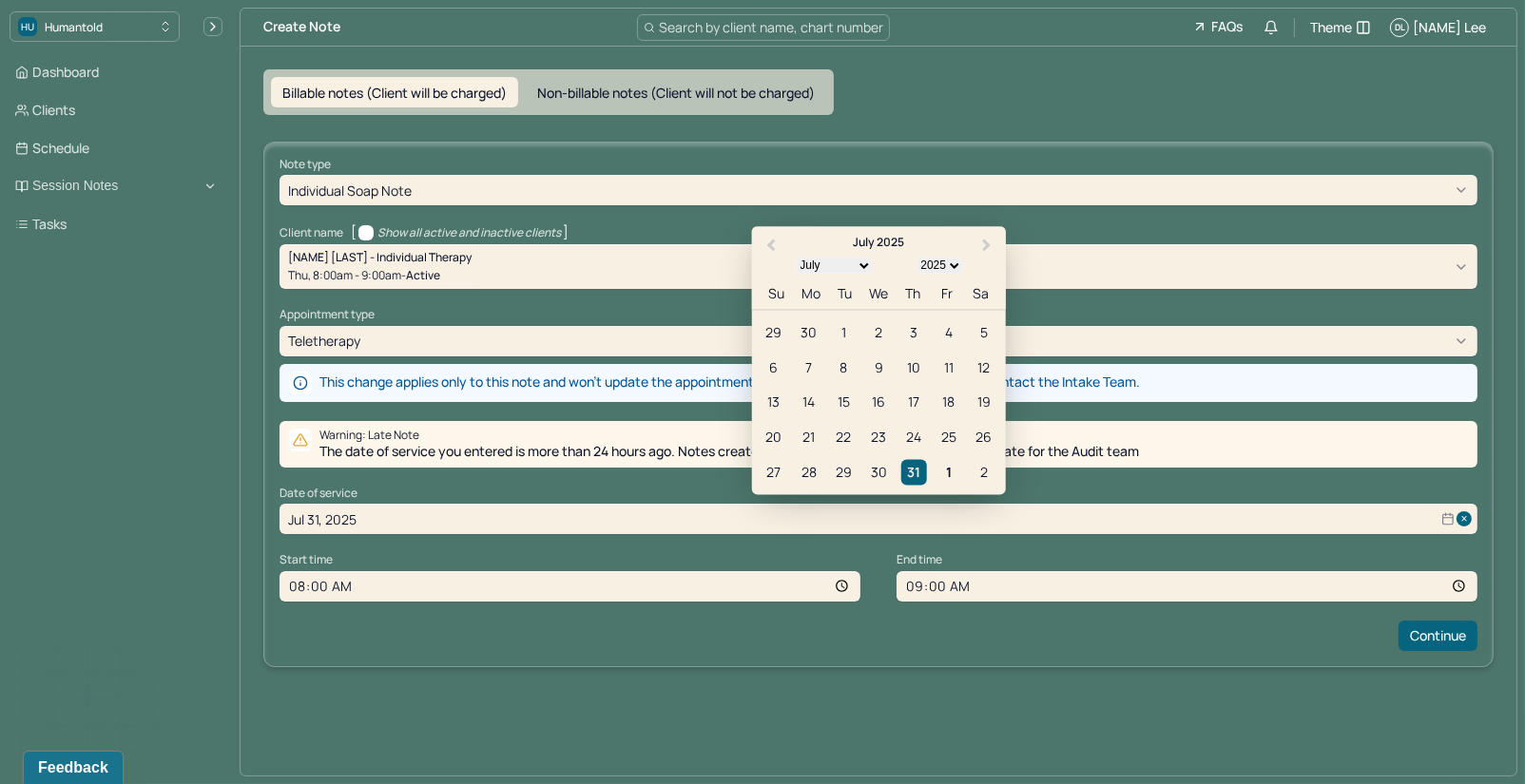 click on "Jul 31, 2025" at bounding box center [878, 519] 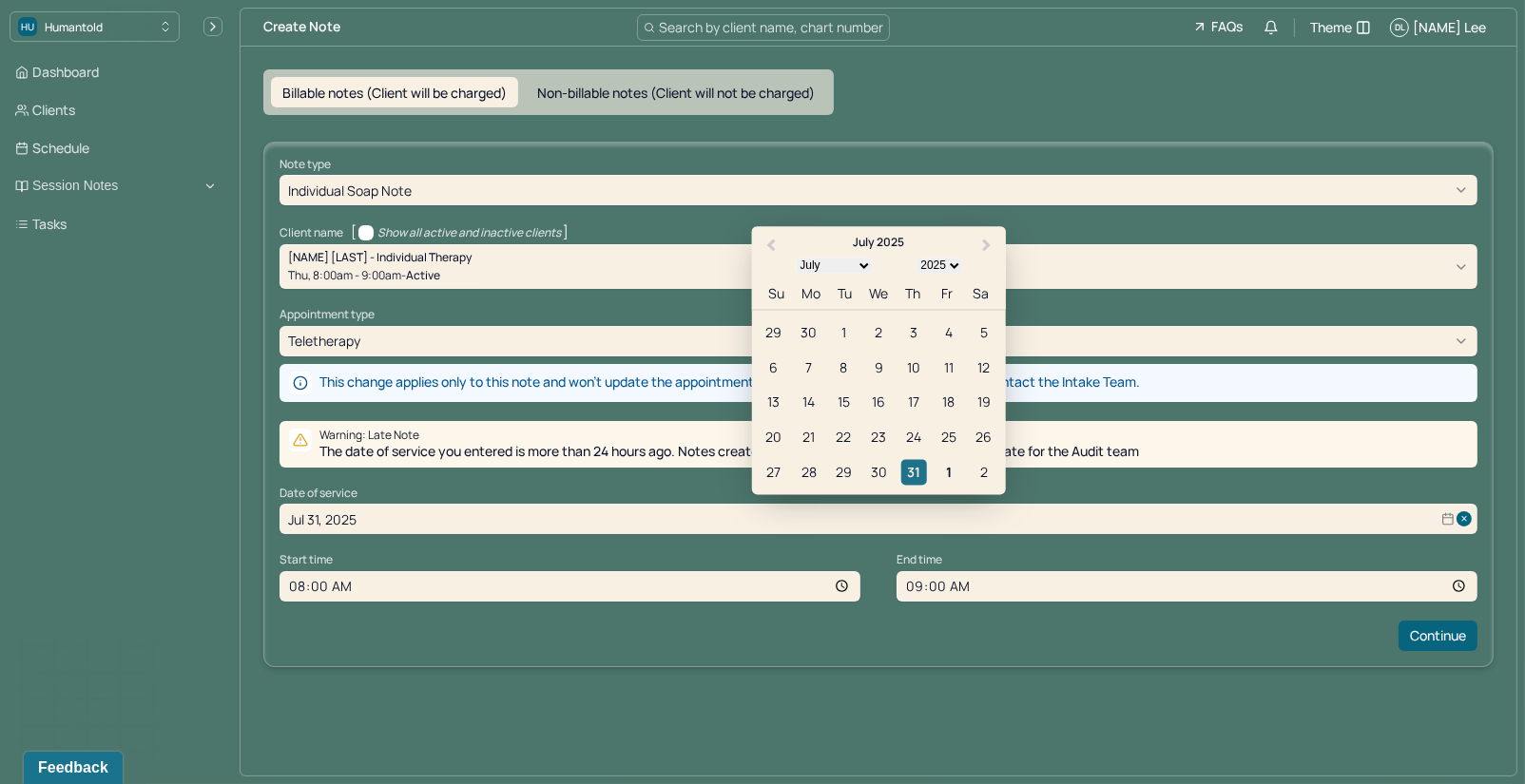 click on "31" at bounding box center (914, 472) 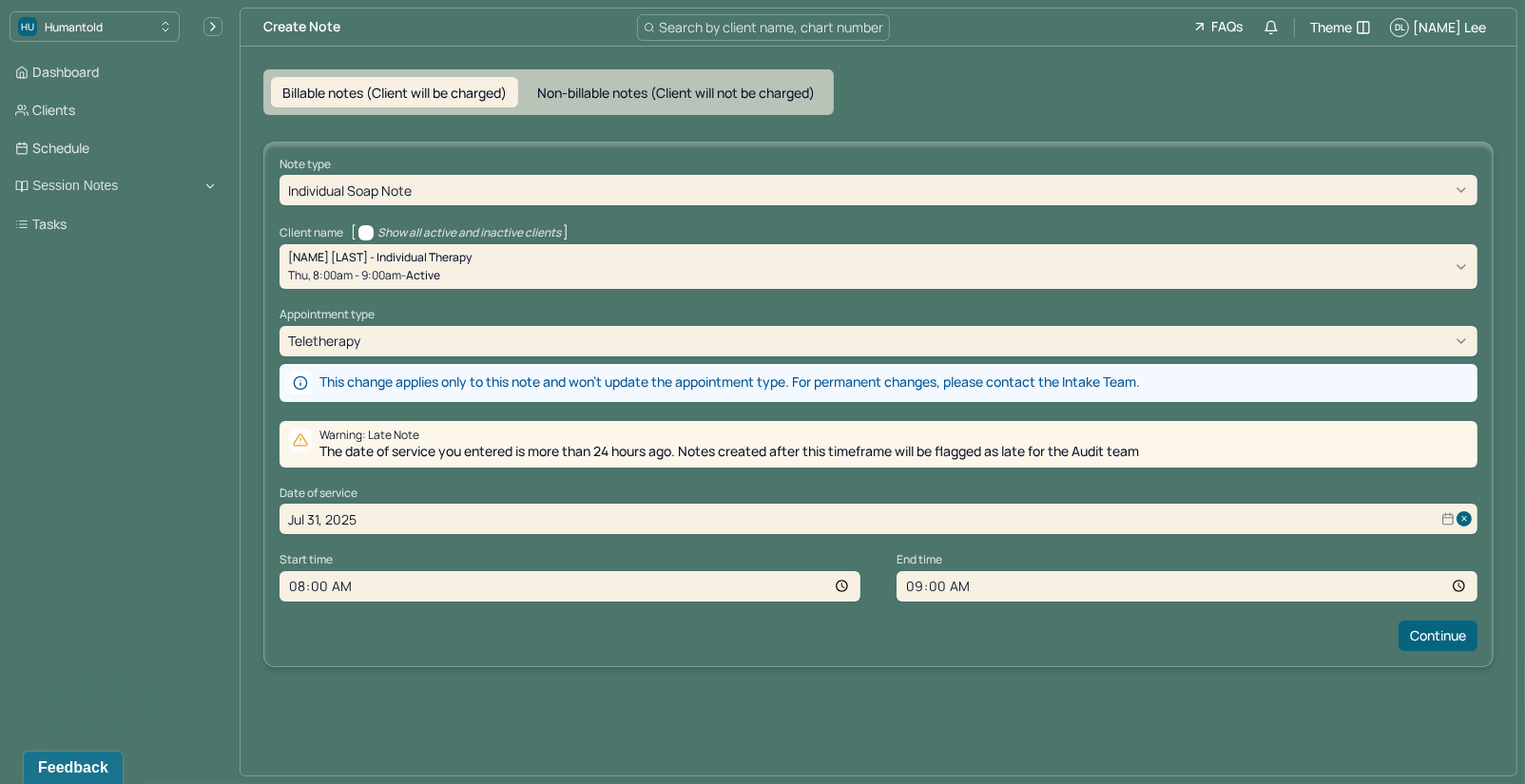 click on "Note type Individual soap note Client name [ Show all active and inactive clients ] [FIRST] [LAST] - Individual therapy Thu, 8:00am - 9:00am - active Supervisee name Daniel Lee Appointment type teletherapy This change applies only to this note and won't update the appointment type. For permanent changes, please contact the Intake Team. Warning: Late Note The date of service you entered is more than 24 hours ago. Notes created after this timeframe will be flagged as late for the Audit team Date of service [DATE] Start time 08:00 End time 09:00 Continue" at bounding box center [878, 404] 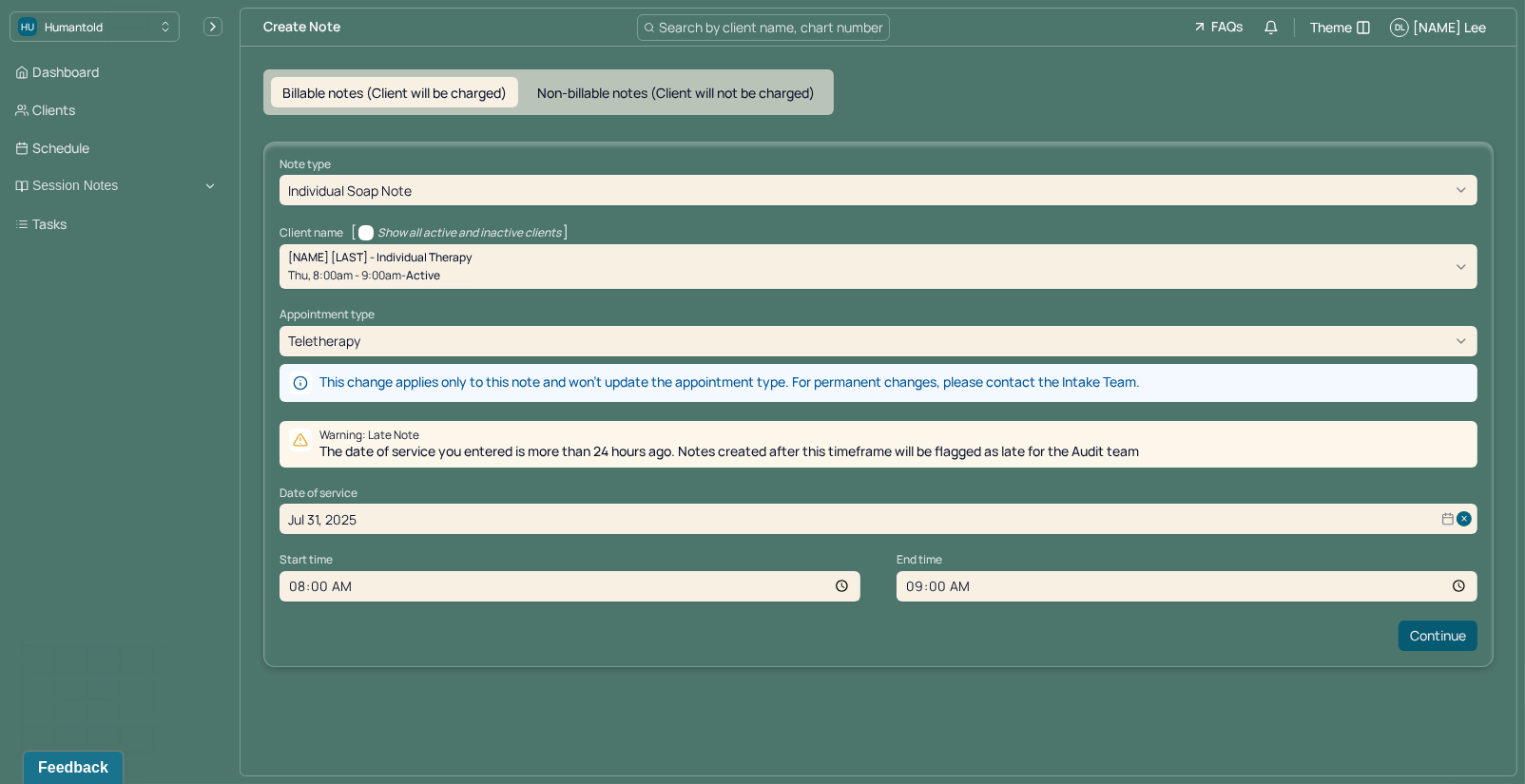 click on "Continue" at bounding box center (1438, 636) 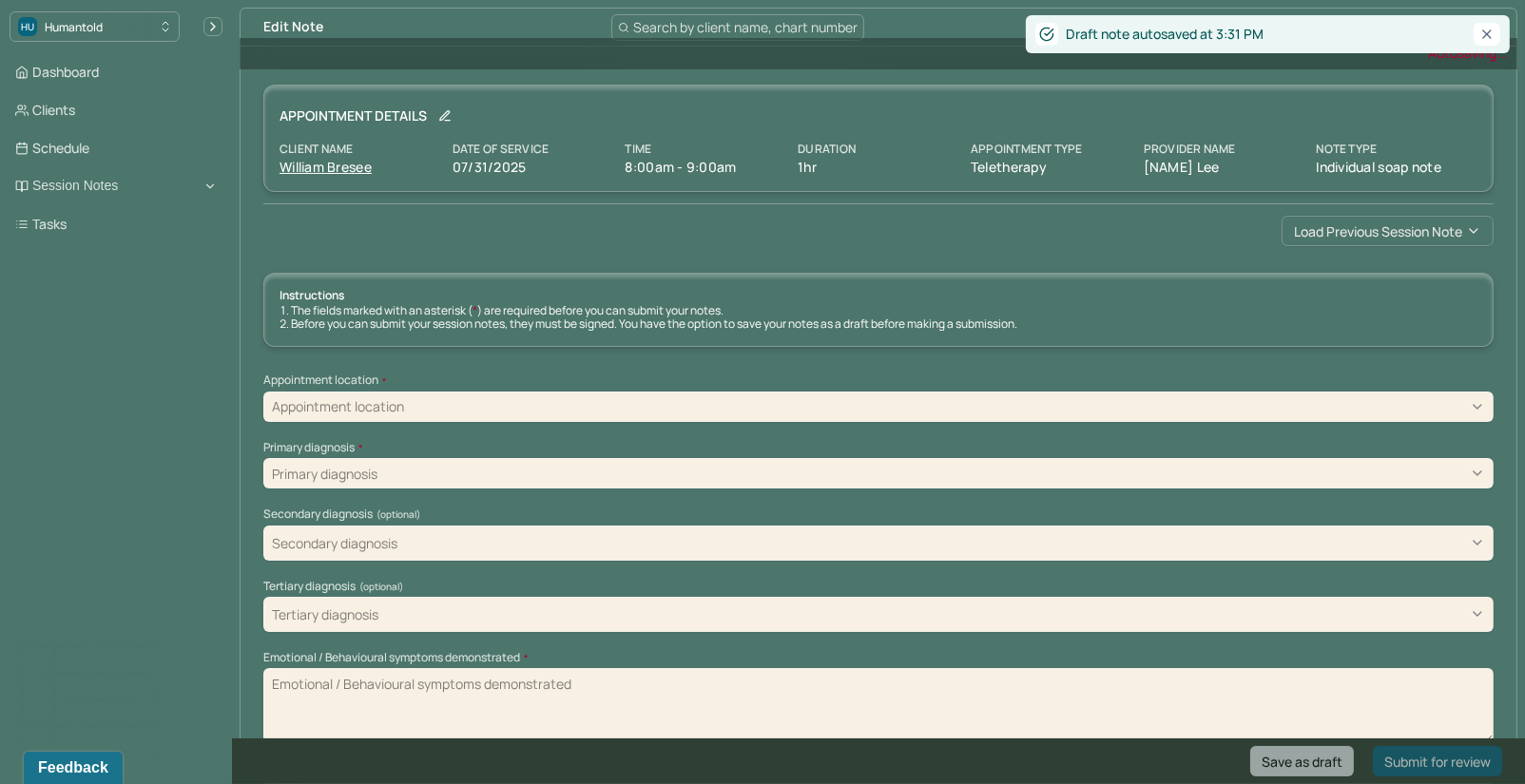 click on "Load previous session note" at bounding box center [1387, 231] 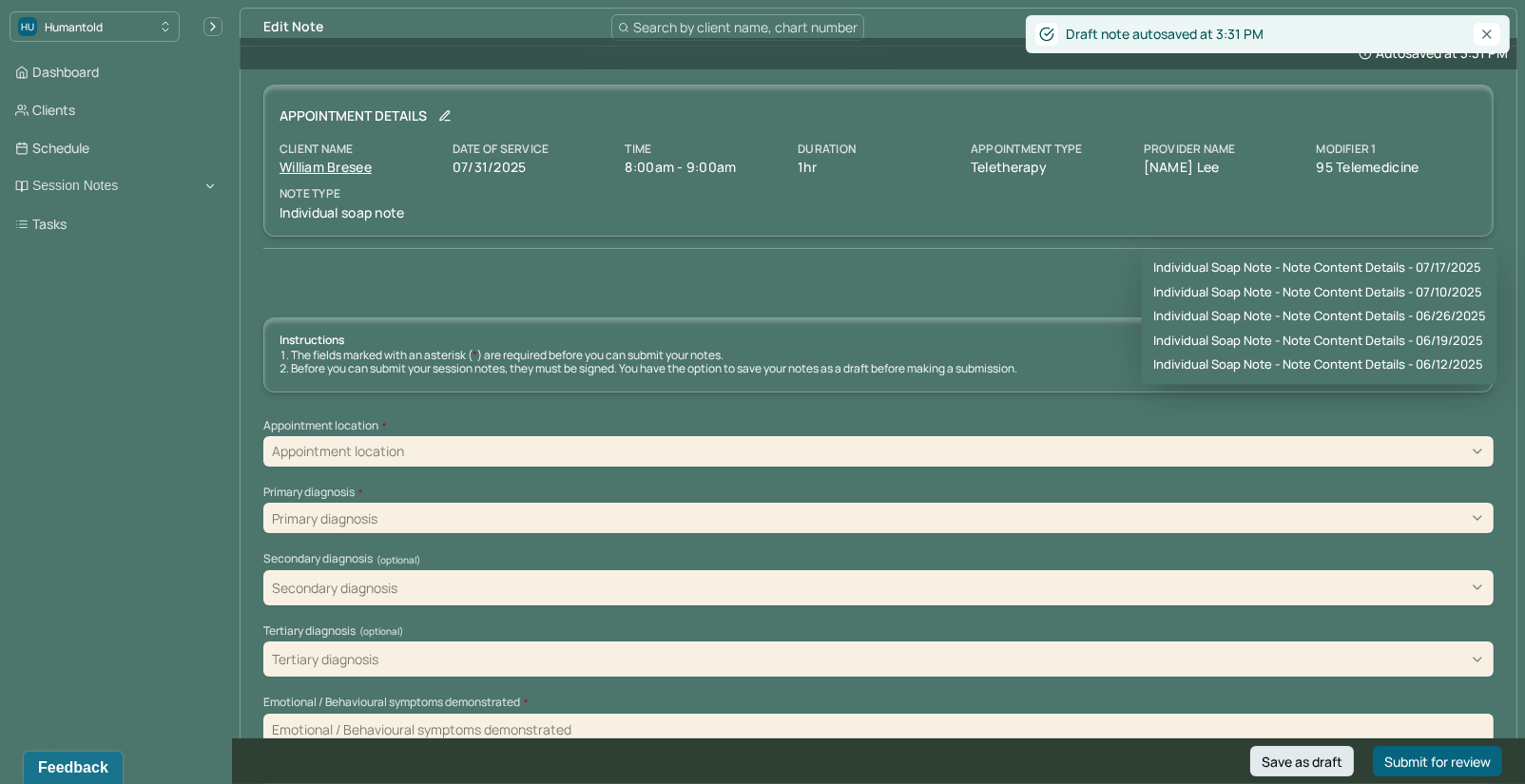 click on "Individual soap note   - Note content Details -   [DATE] Individual soap note   - Note content Details -   [DATE] Individual soap note   - Note content Details -   [DATE] Individual soap note   - Note content Details -   [DATE] Individual soap note   - Note content Details -   [DATE]" at bounding box center [1320, 317] 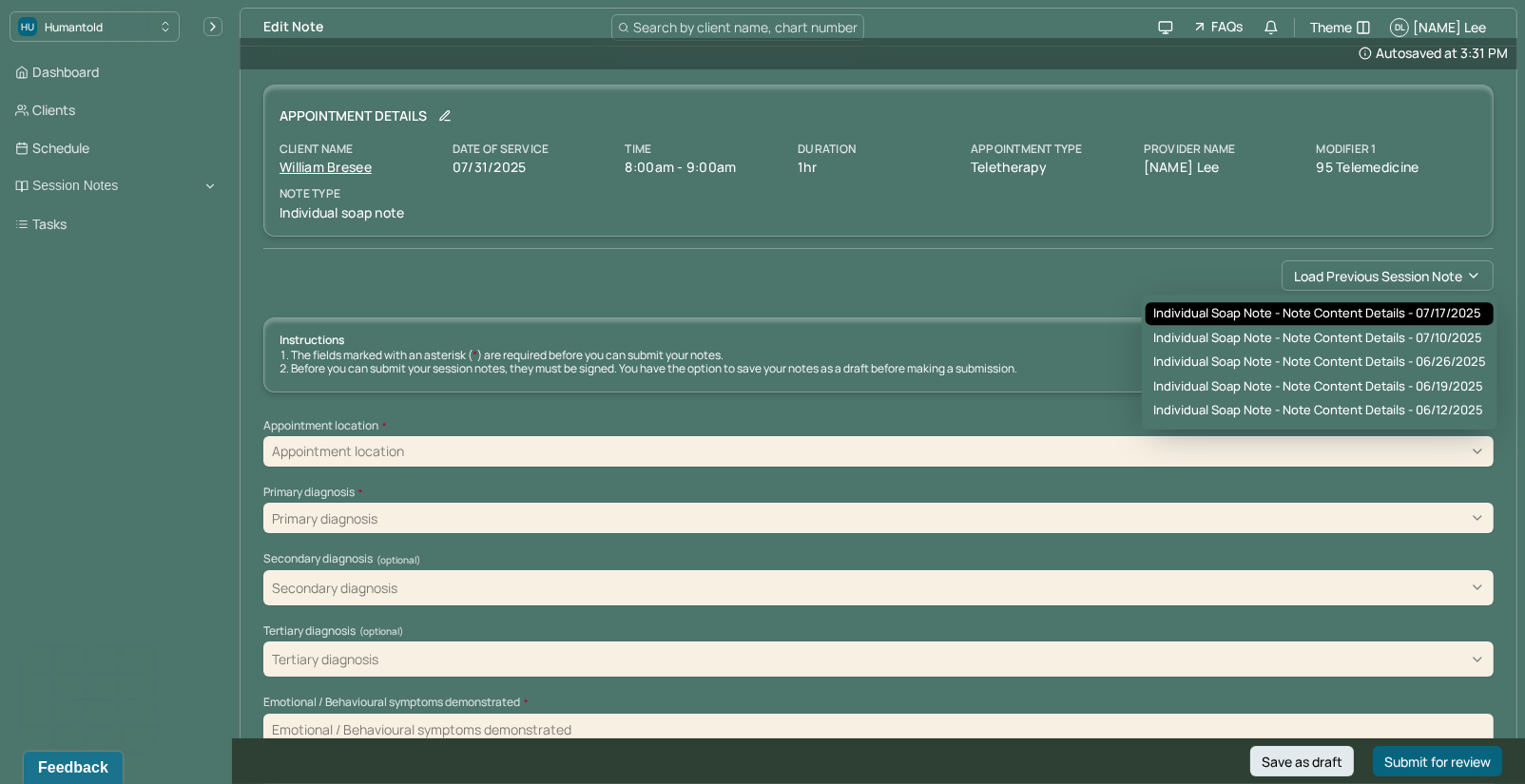 click on "Individual soap note   - Note content Details -   07/17/2025" at bounding box center (1317, 314) 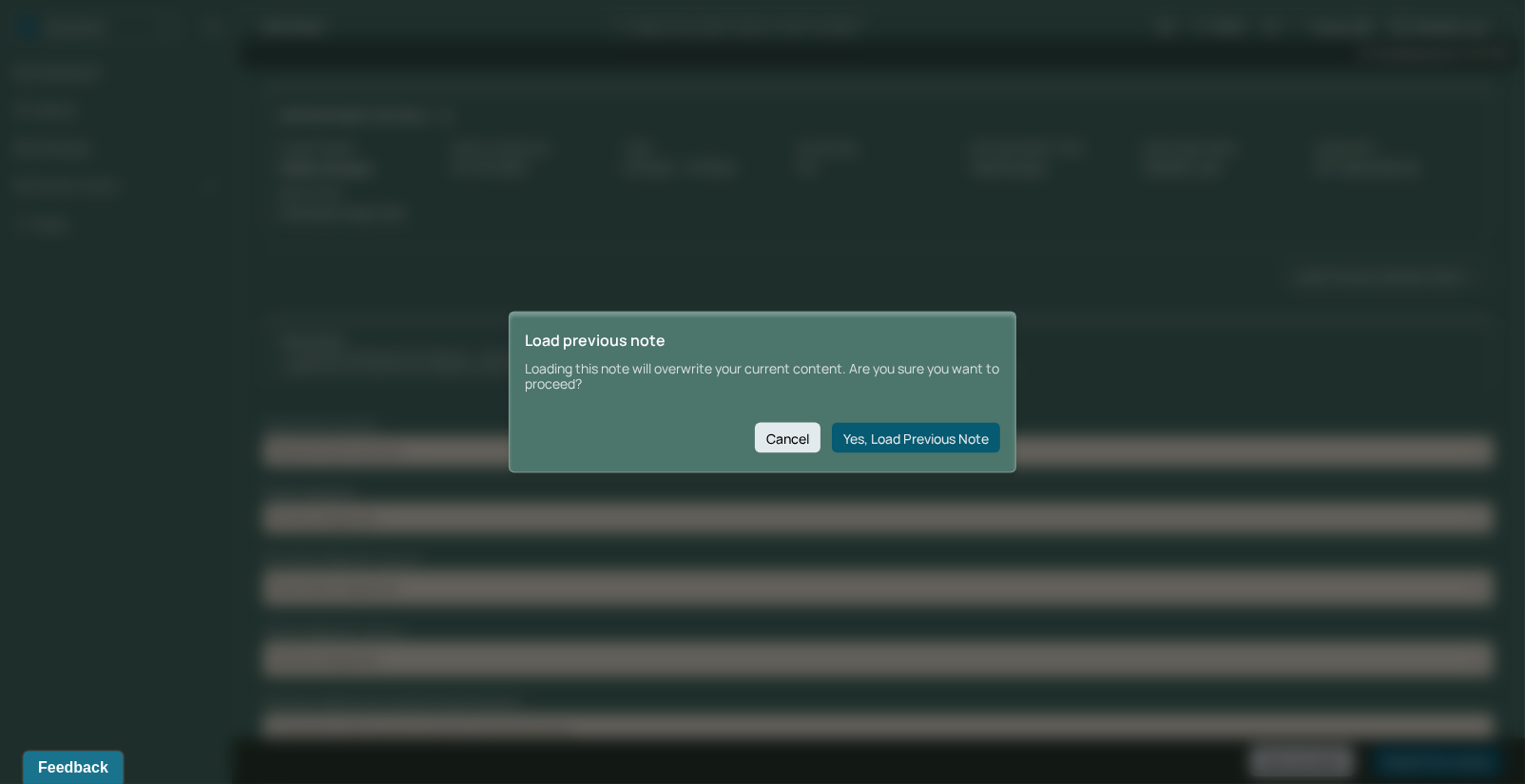 click on "Yes, Load Previous Note" at bounding box center (916, 438) 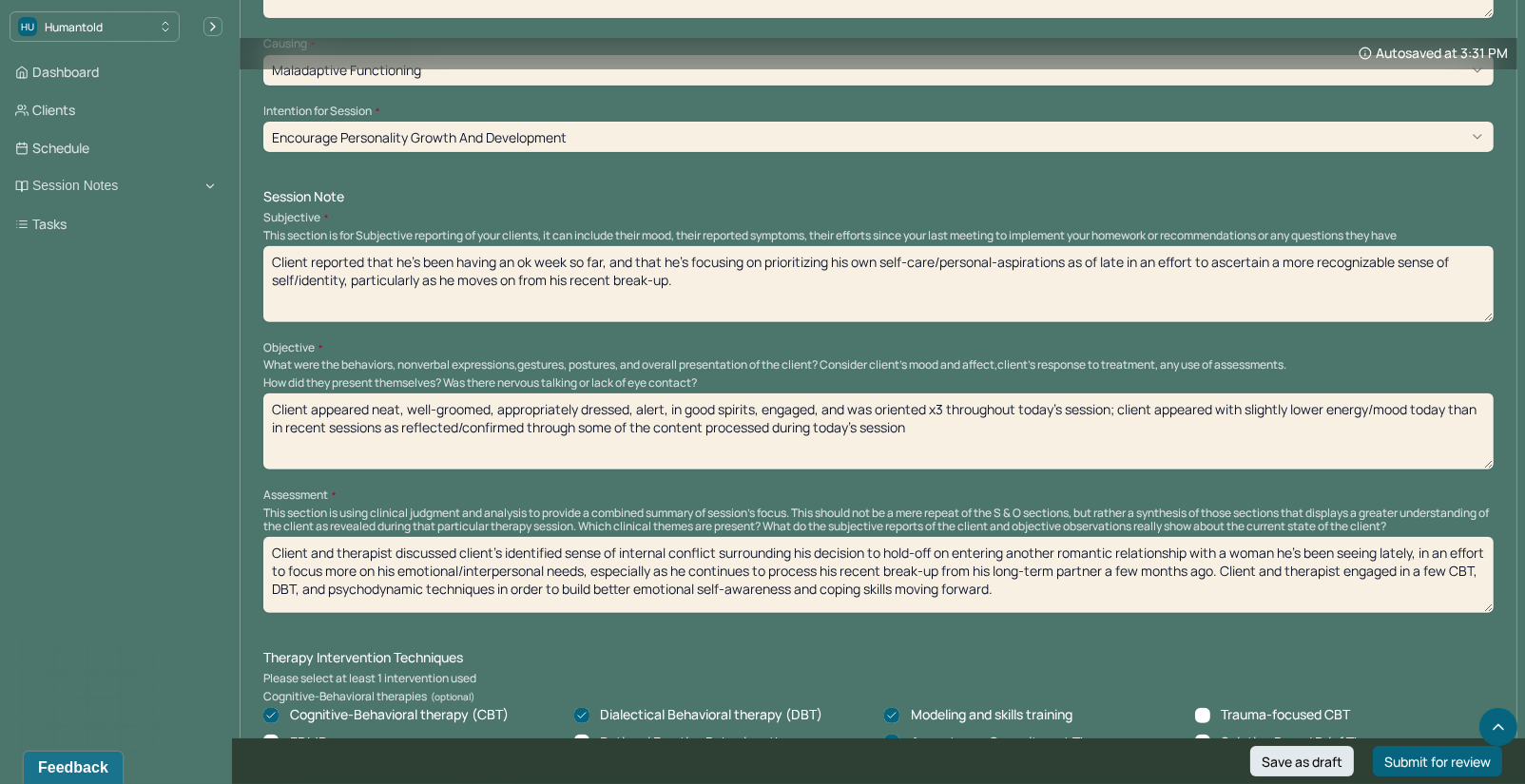 scroll, scrollTop: 978, scrollLeft: 0, axis: vertical 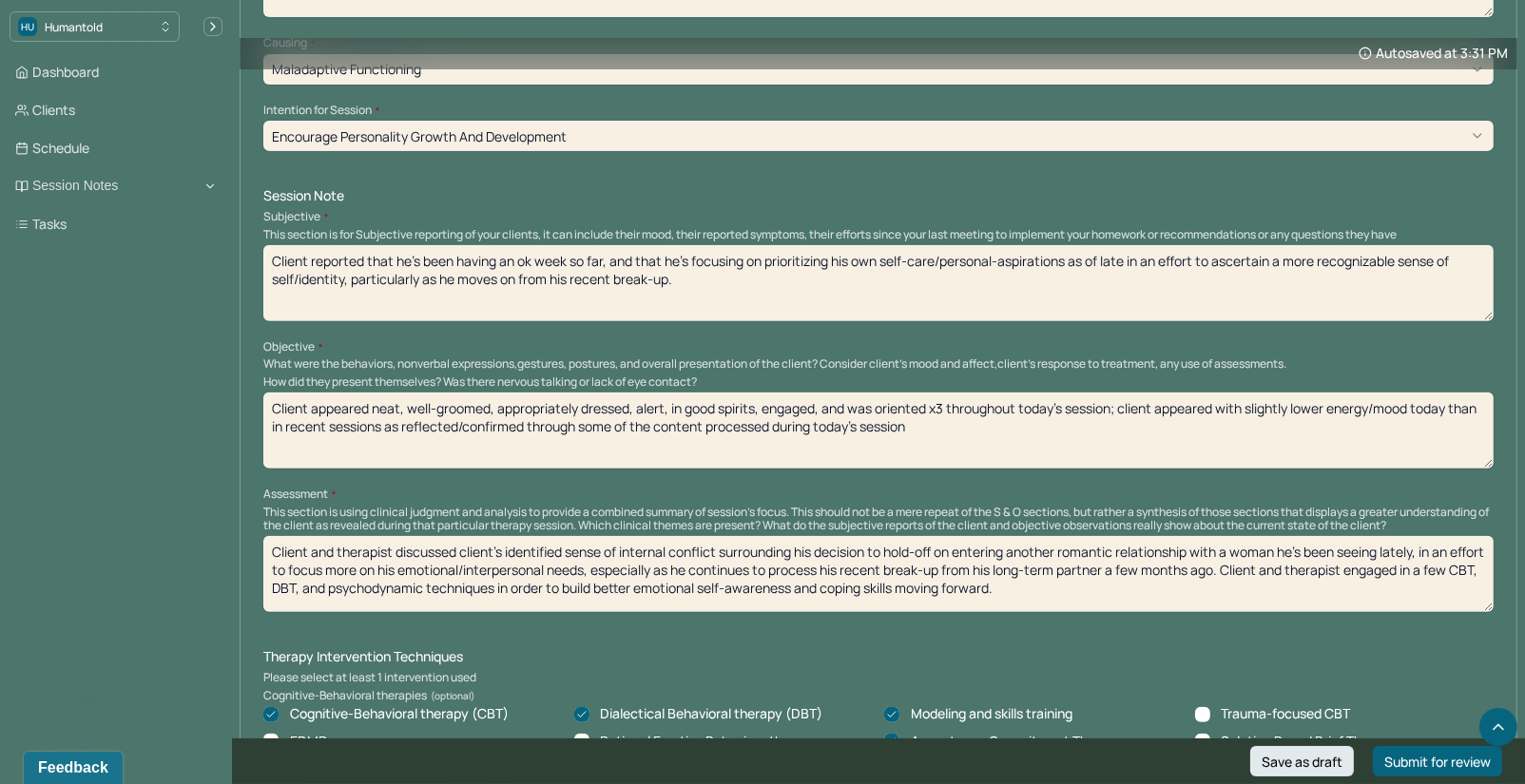 click on "Client and therapist discussed client's identified sense of internal conflict surrounding his decision to hold-off on entering another romantic relationship with a woman he's been seeing lately, in an effort to focus more on his emotional/interpersonal needs, especially as he continues to process his recent break-up from his long-term partner a few months ago. Client and therapist engaged in a few CBT, DBT, and psychodynamic techniques in order to build better emotional self-awareness and coping skills moving forward." at bounding box center [878, 574] 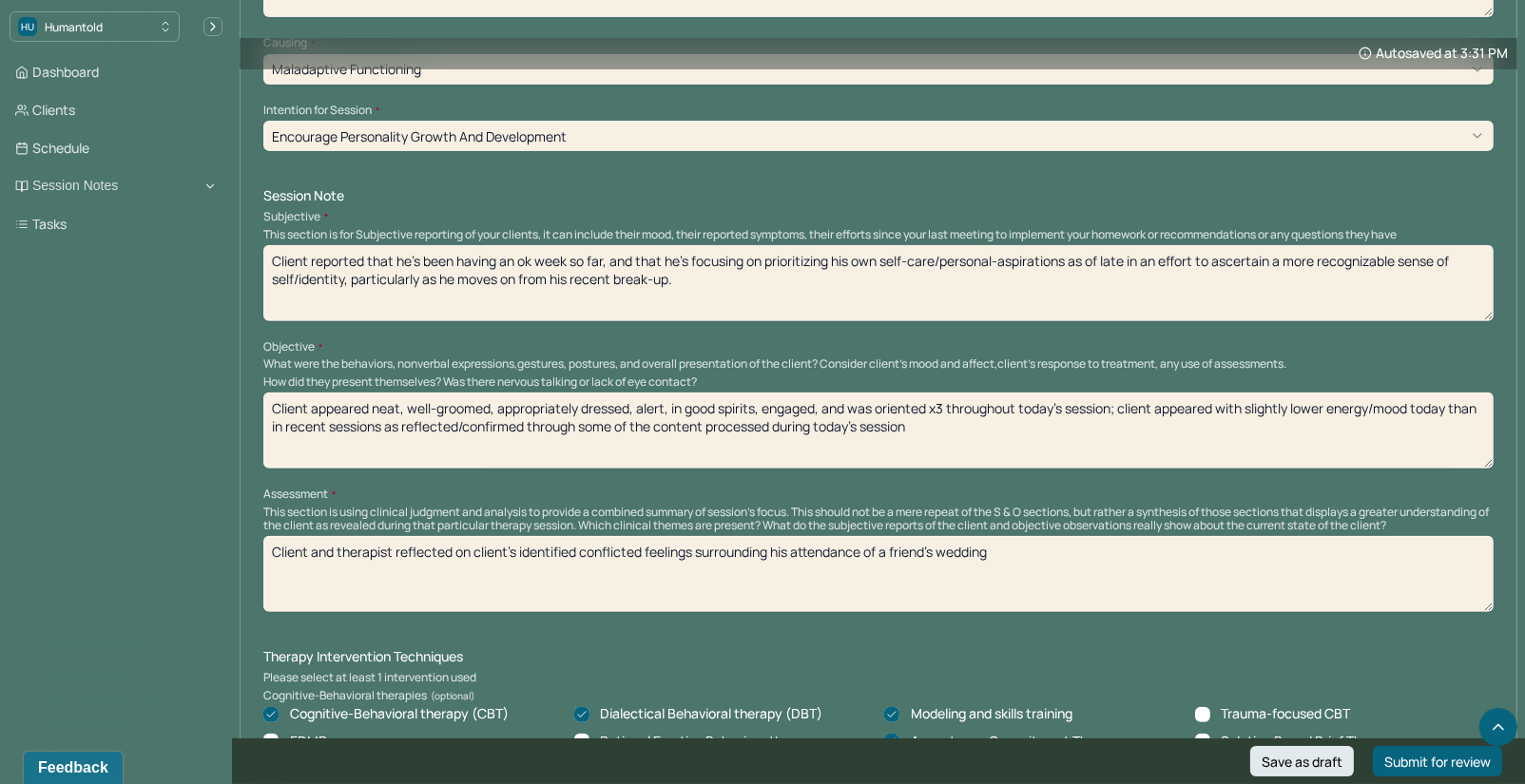 click on "Client and therapist reflected on client's identified conflicted feelings surrounding his attendance of a friend's wedding" at bounding box center [878, 574] 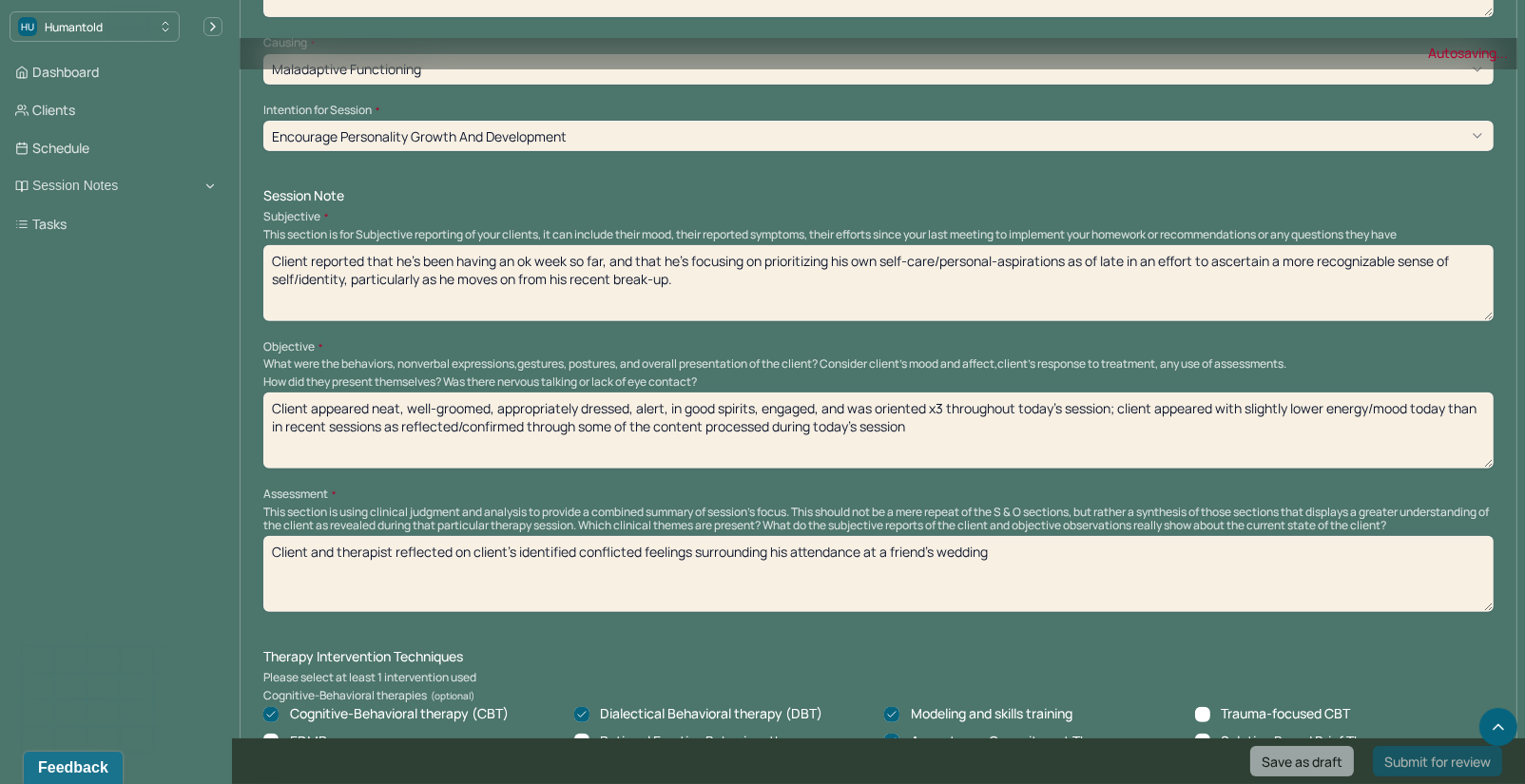 click on "Client and therapist reflected on client's identified conflicted feelings surrounding his attendance of a friend's wedding" at bounding box center (878, 574) 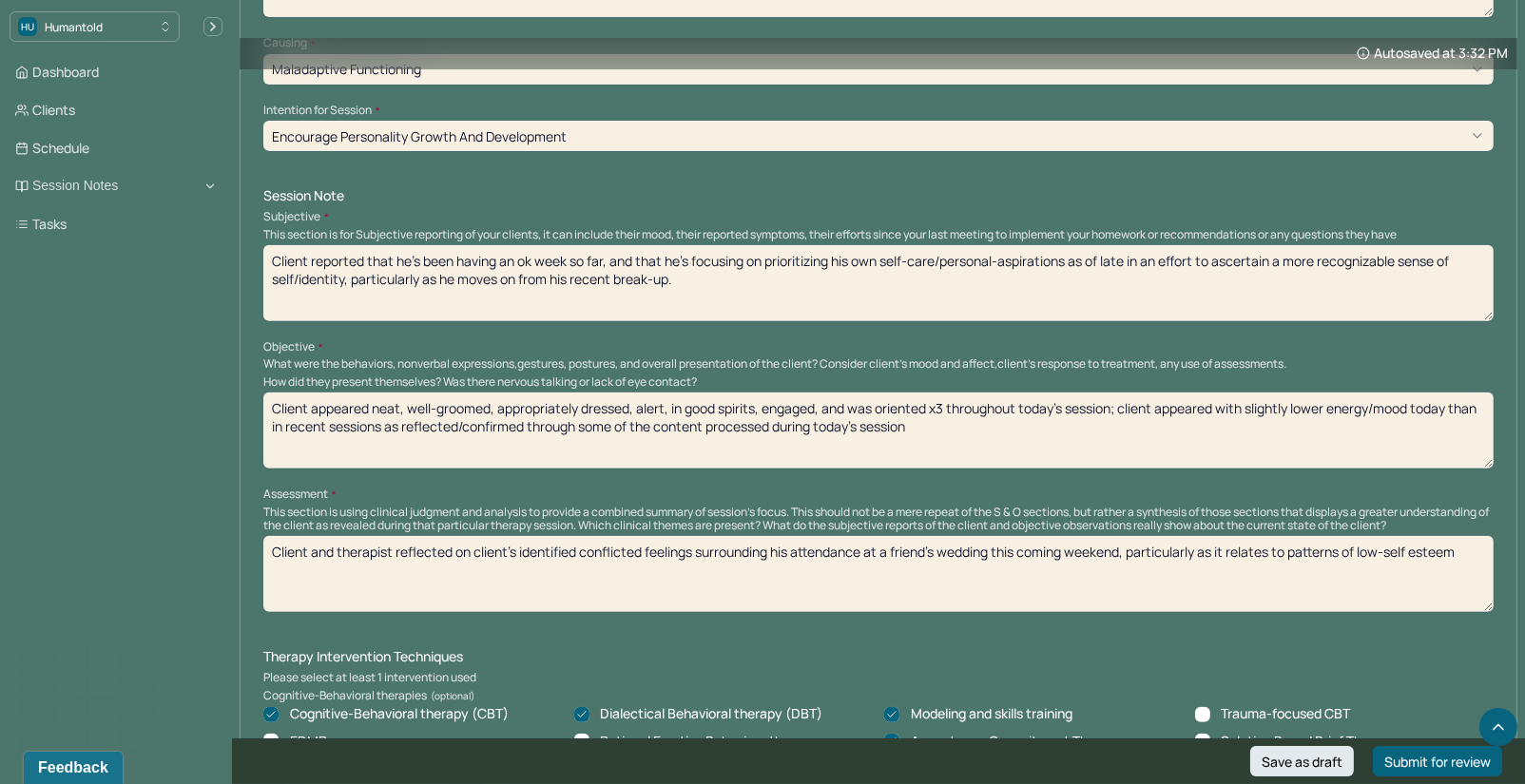 click on "Client and therapist reflected on client's identified conflicted feelings surrounding his attendance at a friend's wedding this coming weekend, particularly as it relates to patterns of low-self esteem" at bounding box center (878, 574) 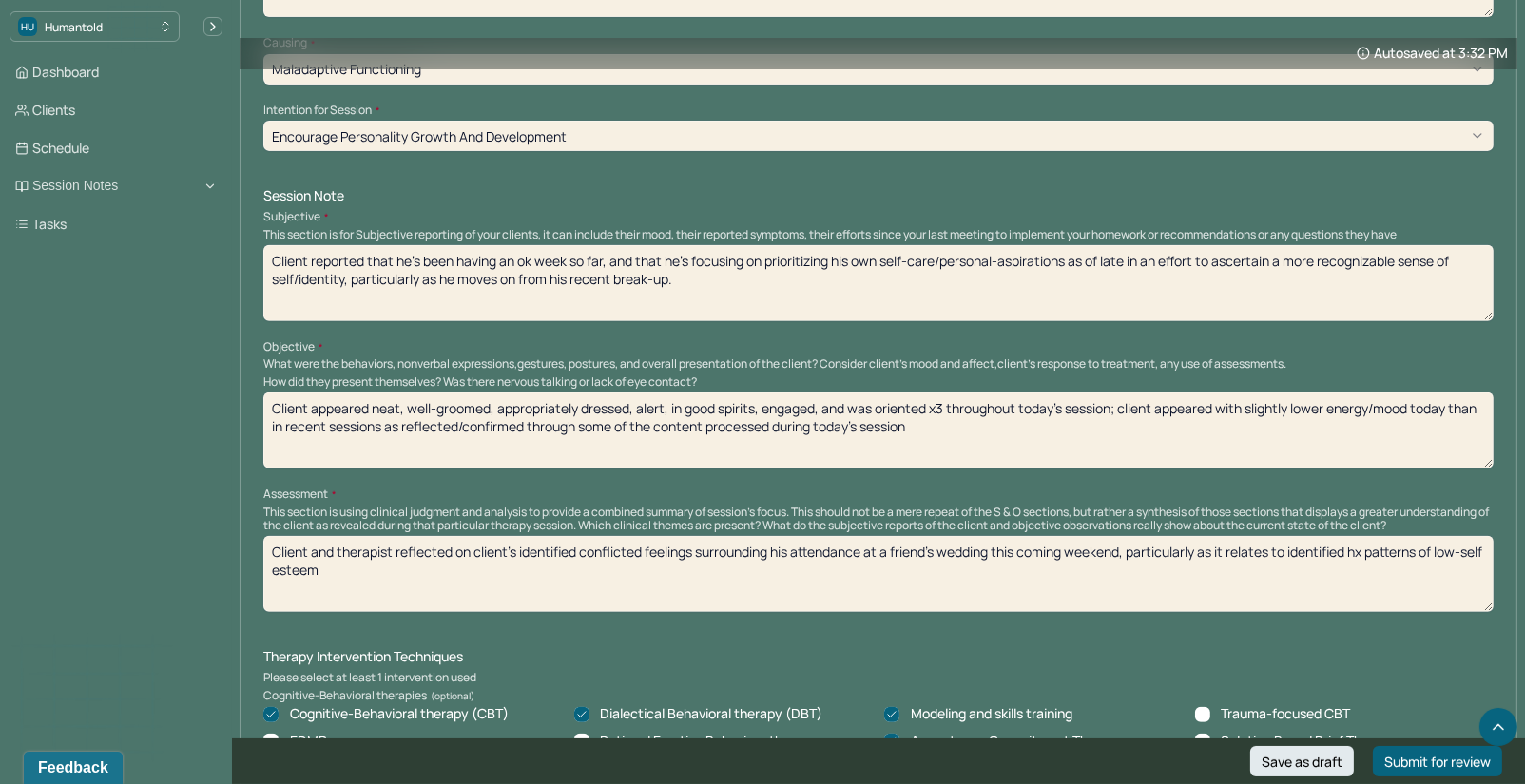 click on "Client and therapist reflected on client's identified conflicted feelings surrounding his attendance at a friend's wedding this coming weekend, particularly as it relates to identified hx patterns of low-self esteem" at bounding box center [878, 574] 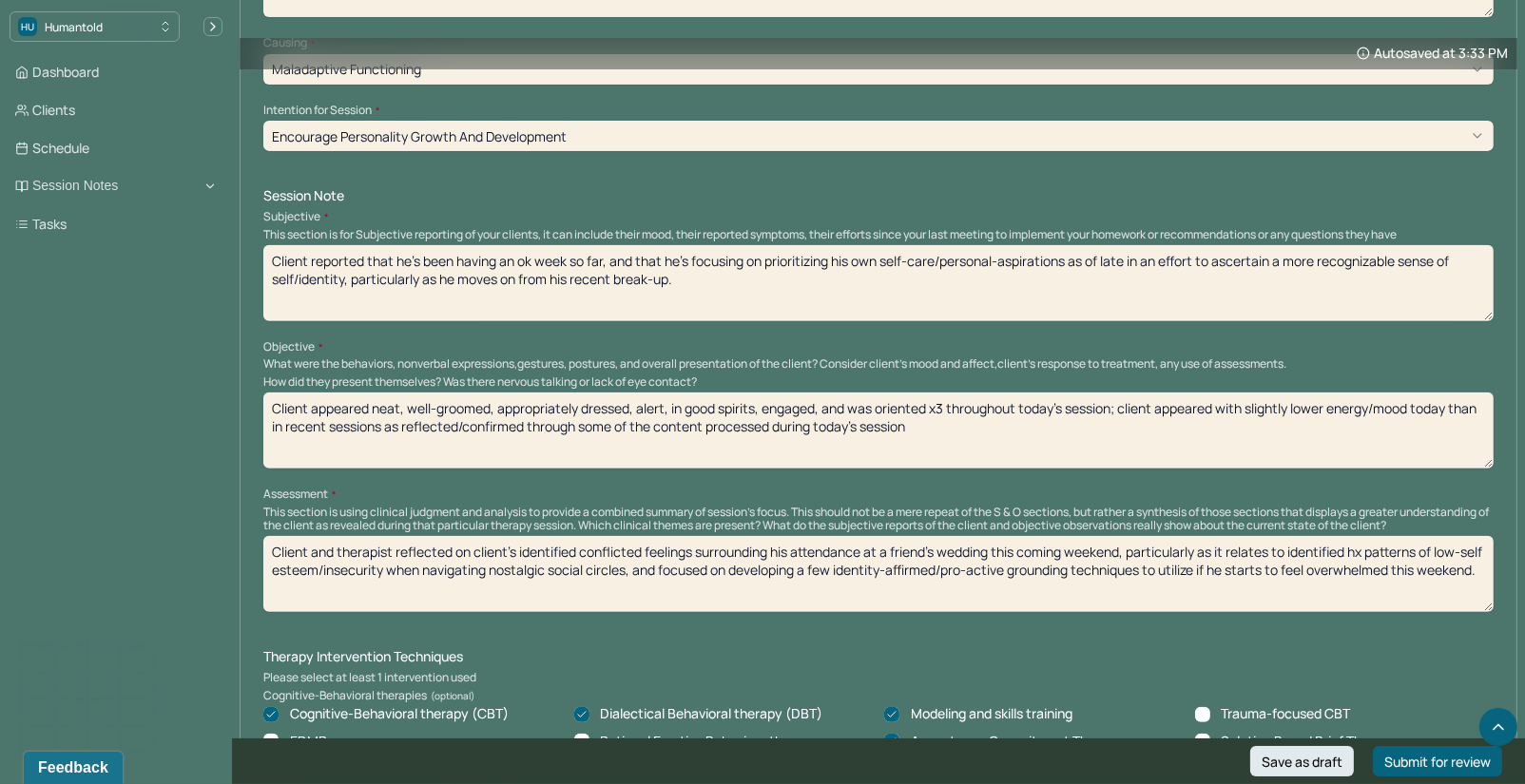 paste on "Client and therapist engaged in a few CBT, DBT, and psychodynamic techniques in order to build better emotional self-awareness and coping skills moving forward." 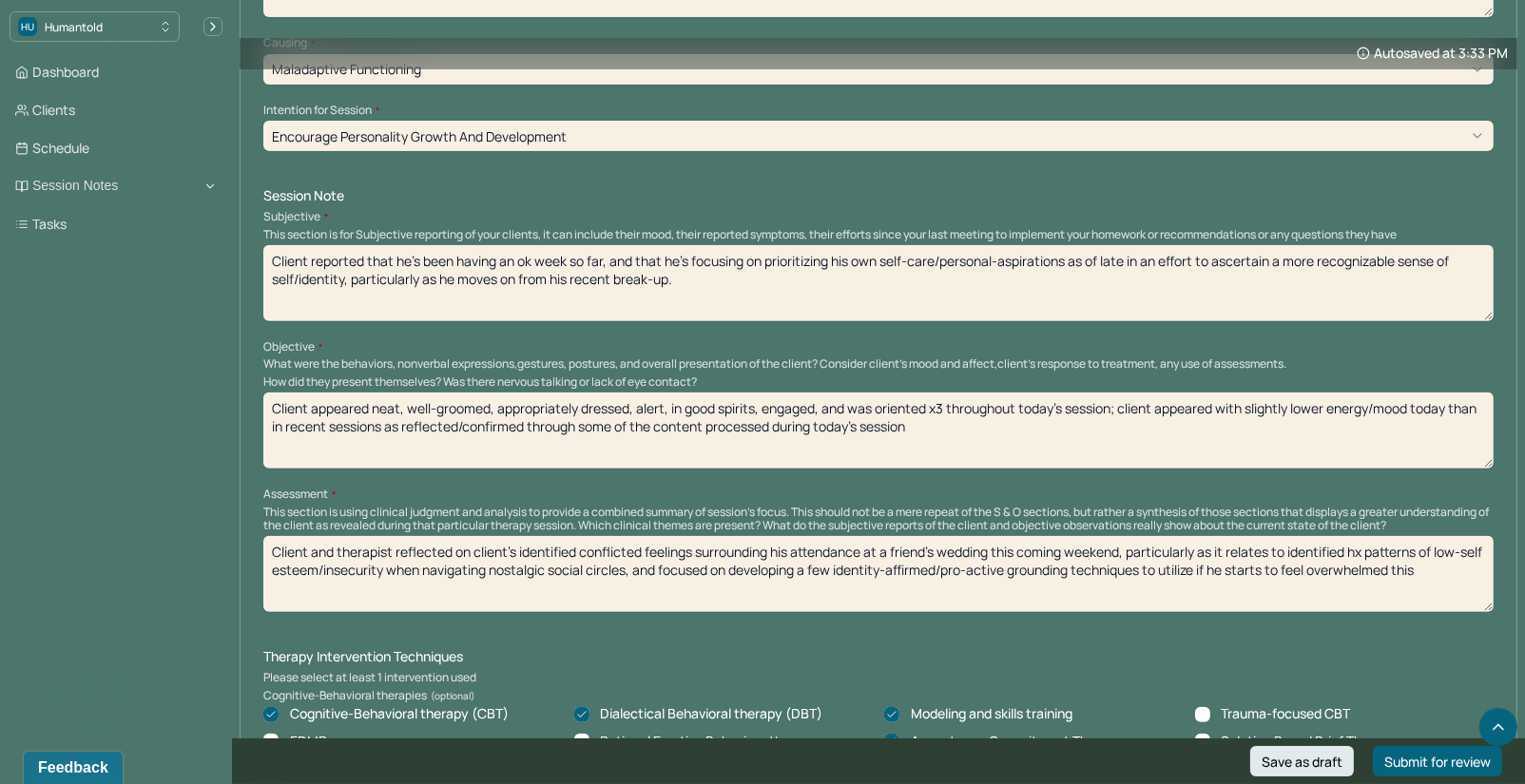 scroll, scrollTop: 0, scrollLeft: 0, axis: both 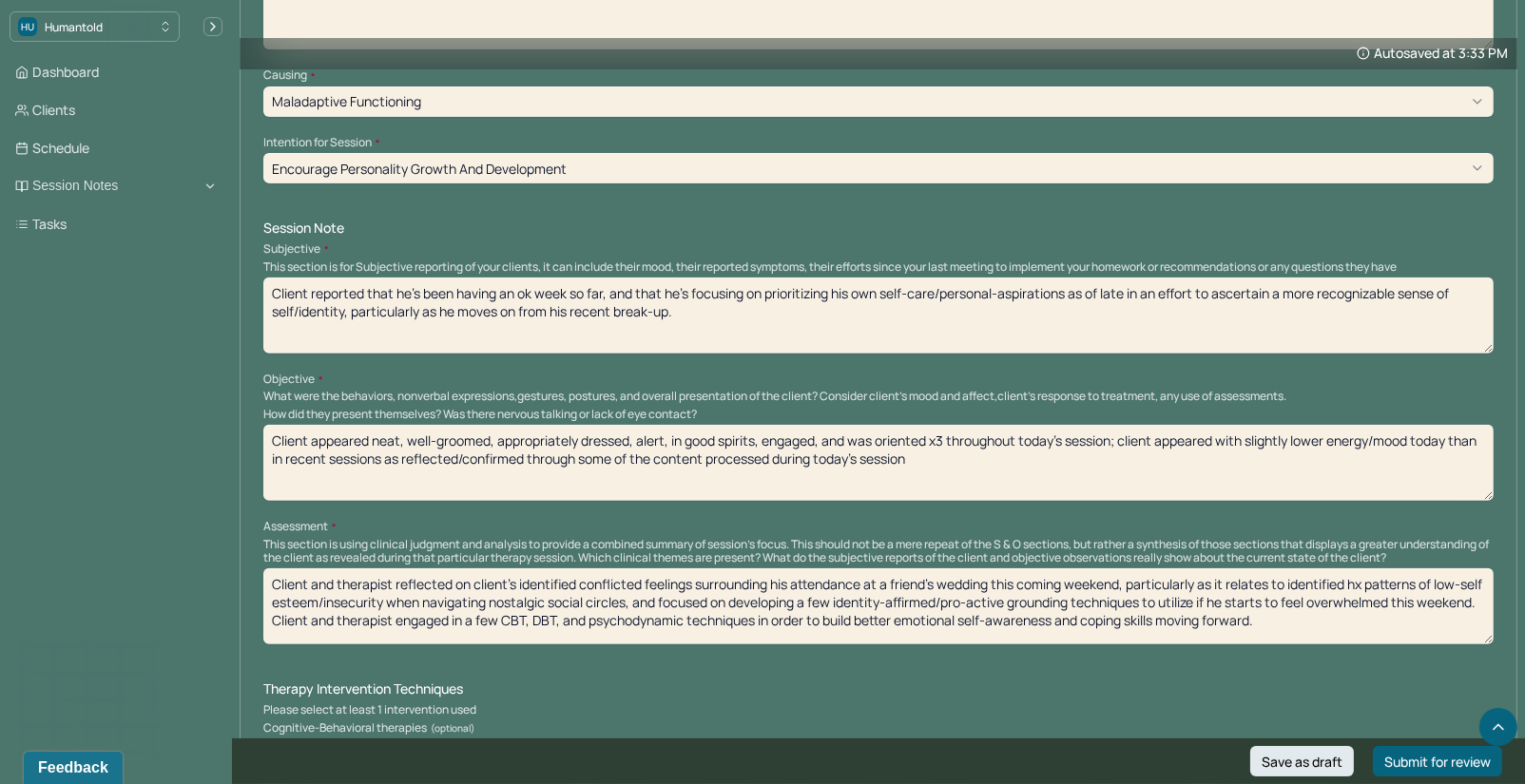 type on "Client and therapist reflected on client's identified conflicted feelings surrounding his attendance at a friend's wedding this coming weekend, particularly as it relates to identified hx patterns of low-self esteem/insecurity when navigating nostalgic social circles, and focused on developing a few identity-affirmed/pro-active grounding techniques to utilize if he starts to feel overwhelmed this weekend. Client and therapist engaged in a few CBT, DBT, and psychodynamic techniques in order to build better emotional self-awareness and coping skills moving forward." 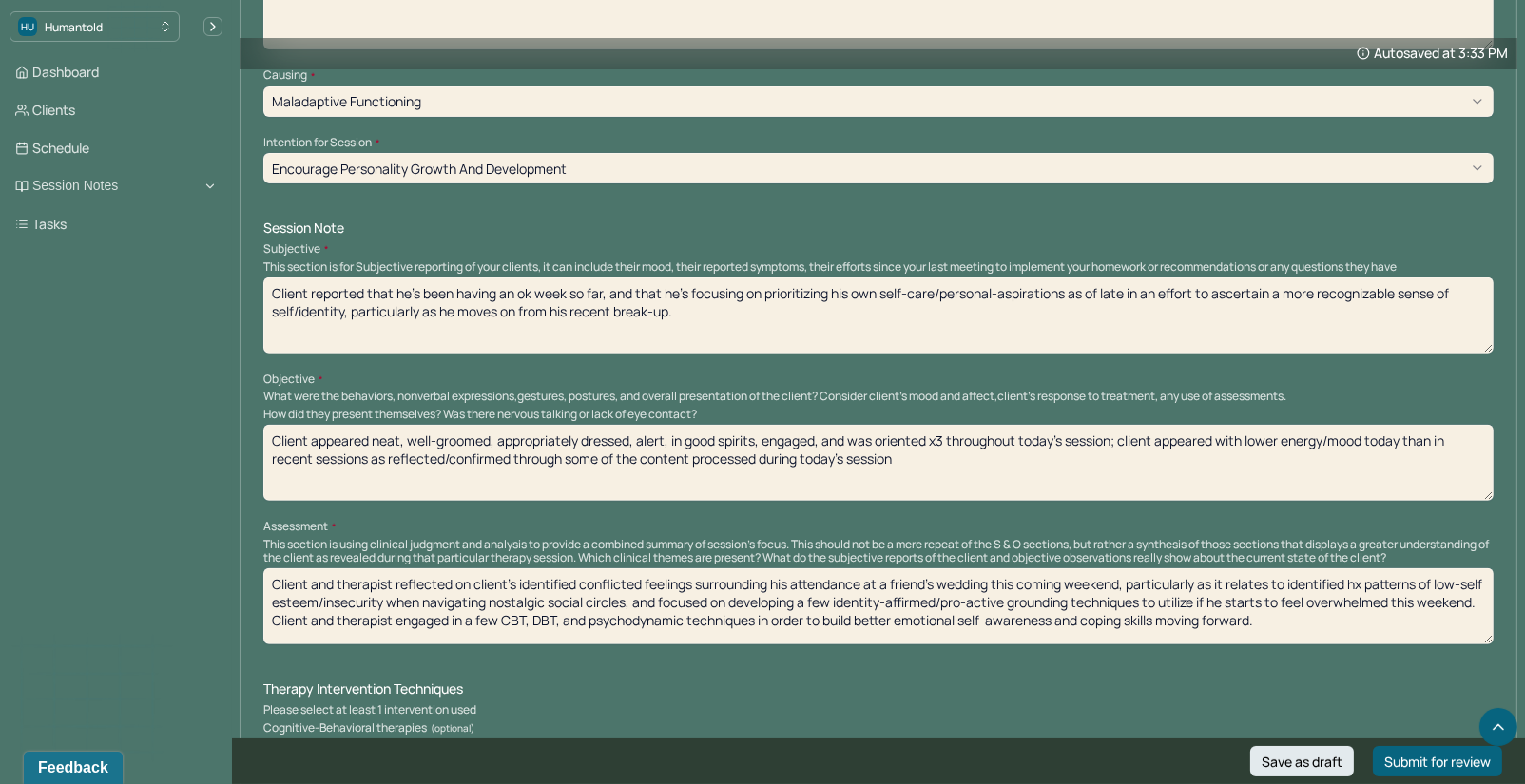 click on "Client appeared neat, well-groomed, appropriately dressed, alert, in good spirits, engaged, and was oriented x3 throughout today's session; client appeared with lower energy/mood today than in recent sessions as reflected/confirmed through some of the content processed during today's session" at bounding box center (878, 463) 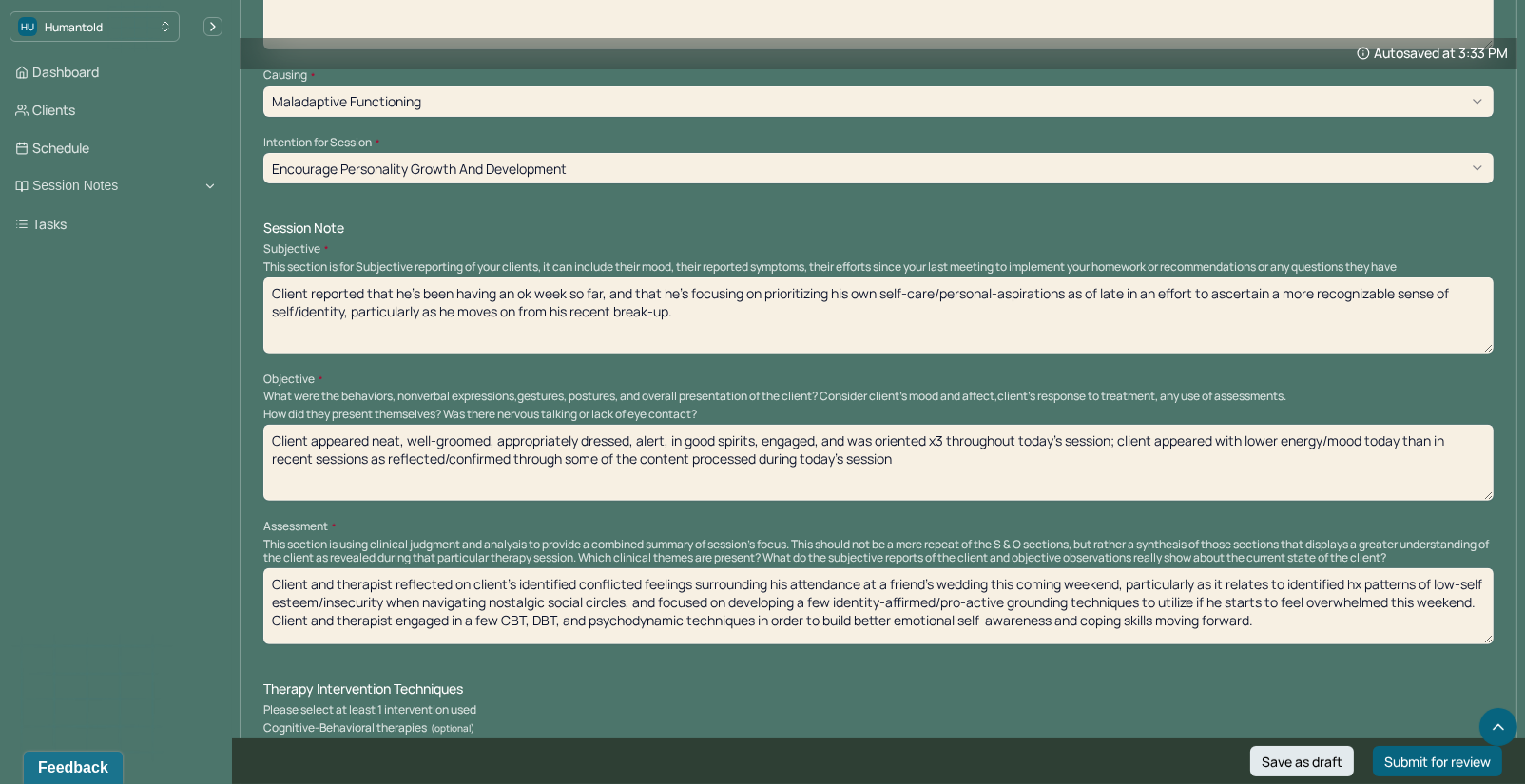 drag, startPoint x: 374, startPoint y: 466, endPoint x: 1410, endPoint y: 449, distance: 1036.1395 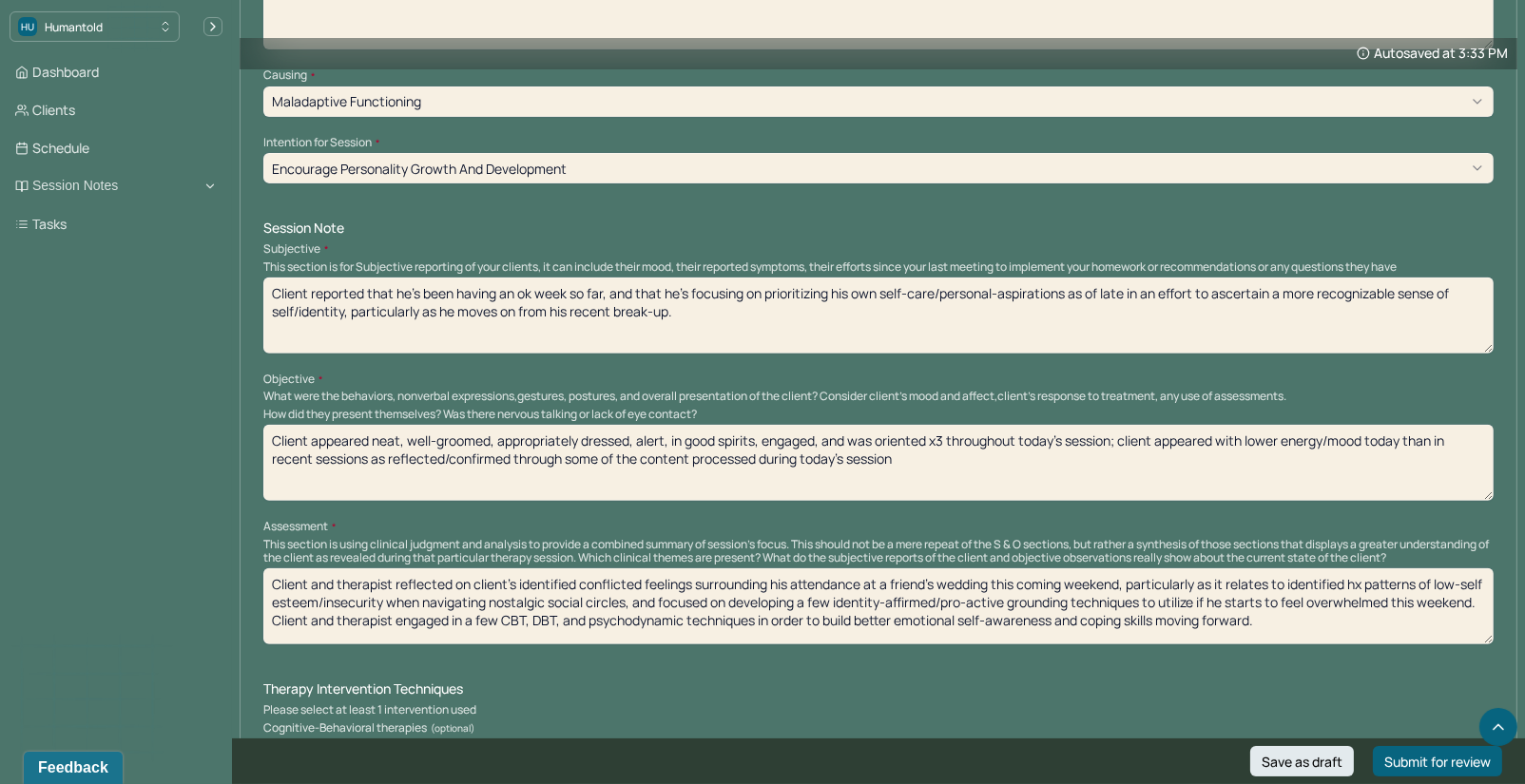 click on "Client appeared neat, well-groomed, appropriately dressed, alert, in good spirits, engaged, and was oriented x3 throughout today's session; client appeared with lower energy/mood today than in recent sessions as reflected/confirmed through some of the content processed during today's session" at bounding box center (878, 463) 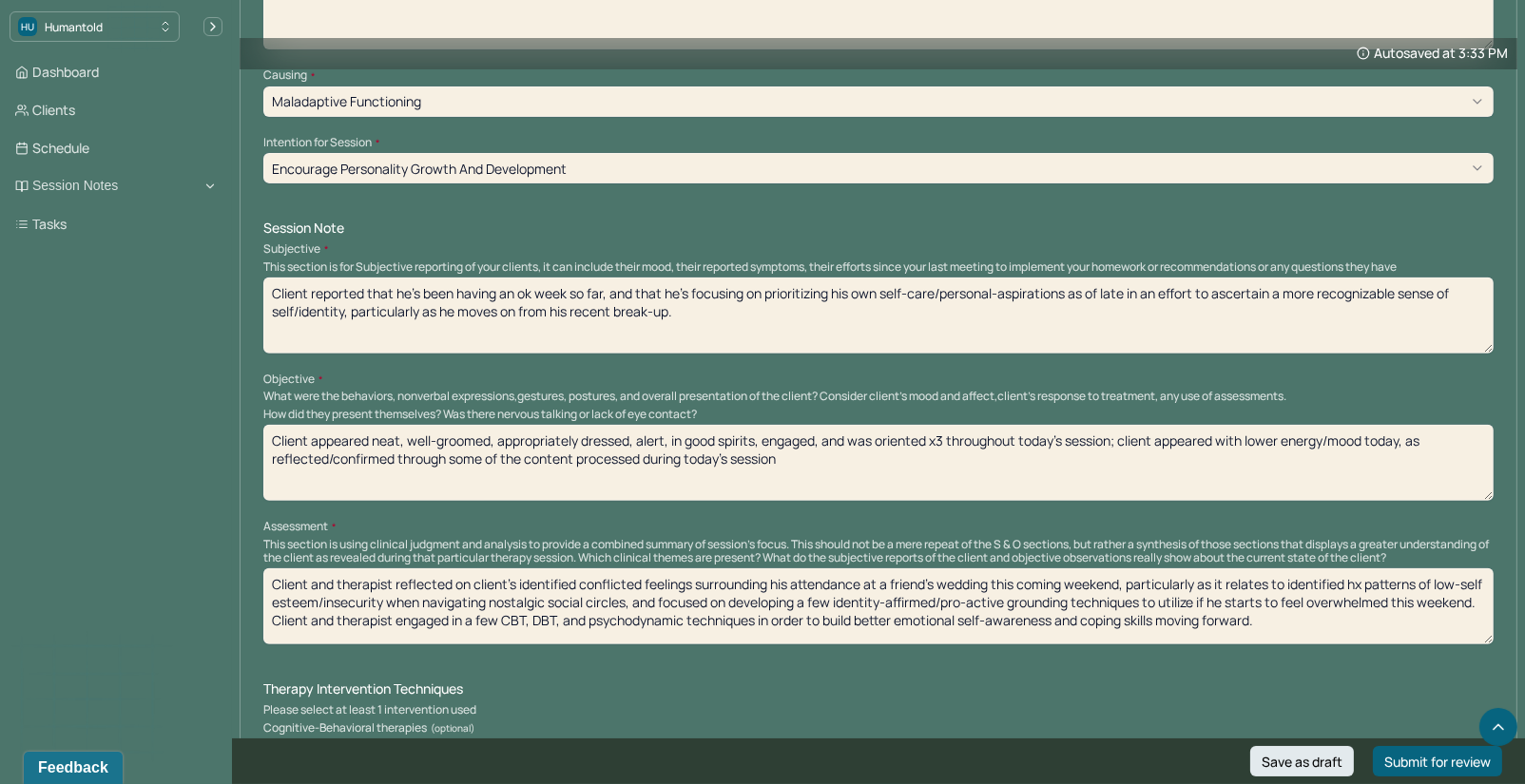 click on "Client appeared neat, well-groomed, appropriately dressed, alert, in good spirits, engaged, and was oriented x3 throughout today's session; client appeared with lower energy/mood todayas reflected/confirmed through some of the content processed during today's session" at bounding box center [878, 463] 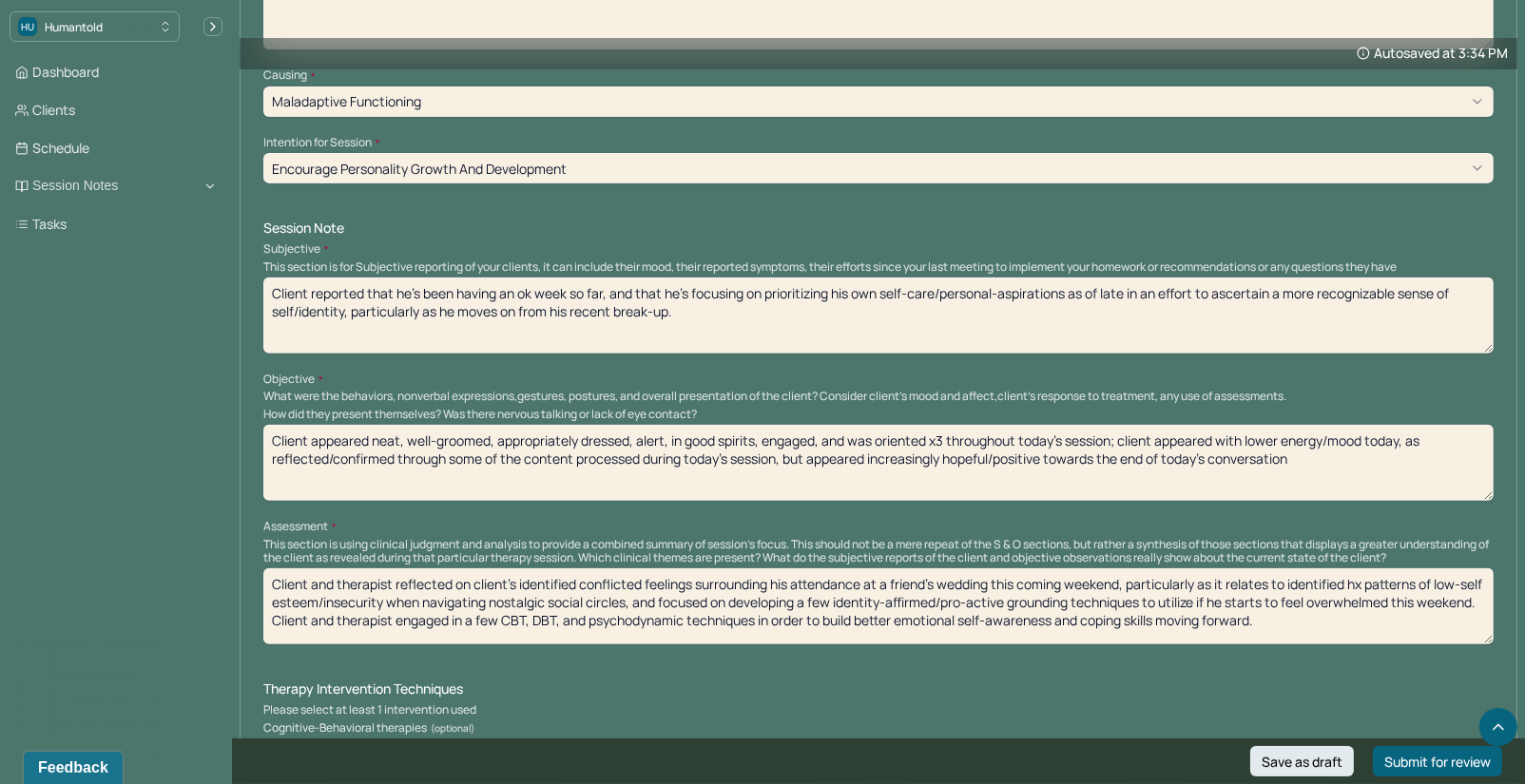 type on "Client appeared neat, well-groomed, appropriately dressed, alert, in good spirits, engaged, and was oriented x3 throughout today's session; client appeared with lower energy/mood today, as reflected/confirmed through some of the content processed during today's session, but appeared increasingly hopeful/positive towards the end of today's conversation" 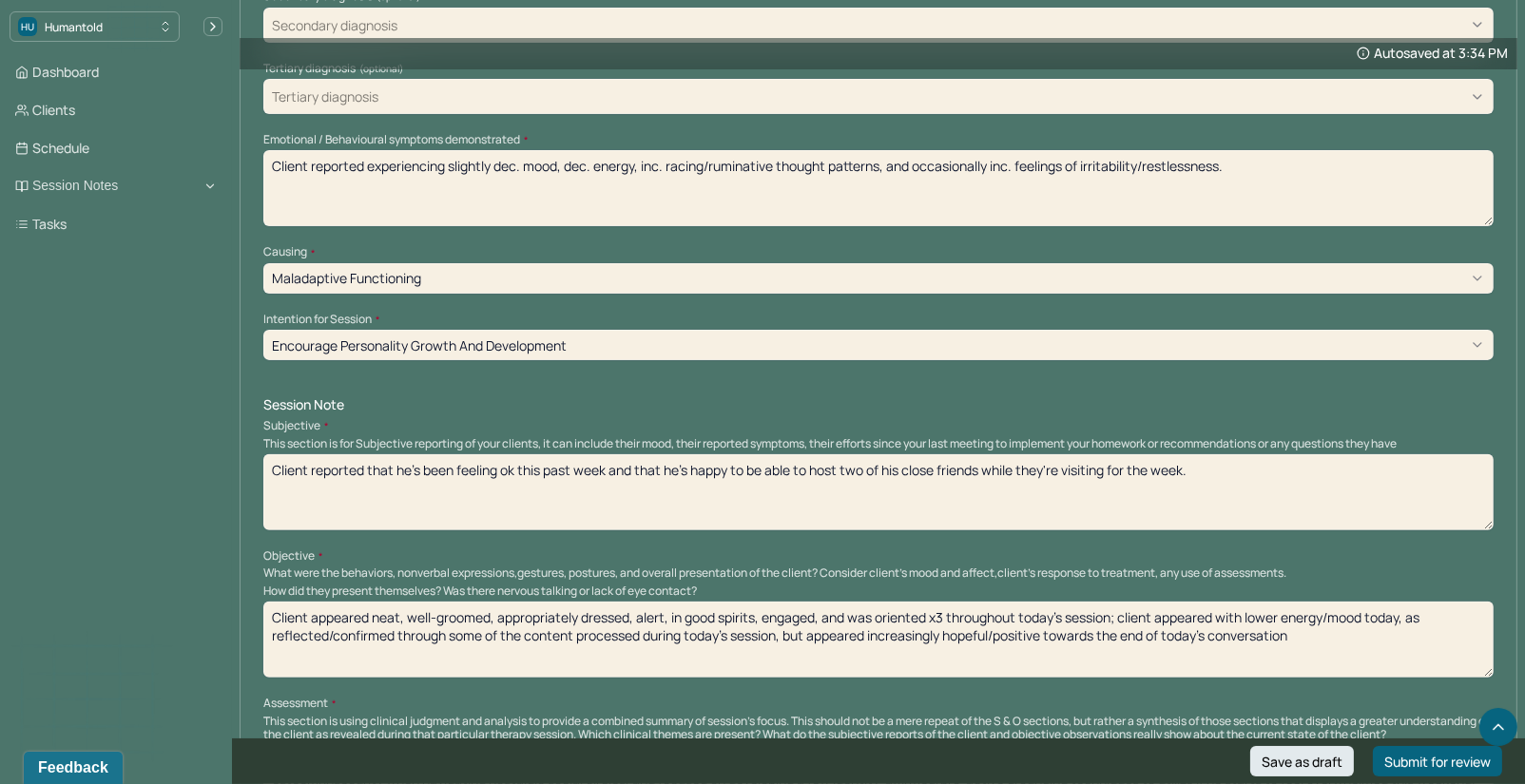 scroll, scrollTop: 721, scrollLeft: 0, axis: vertical 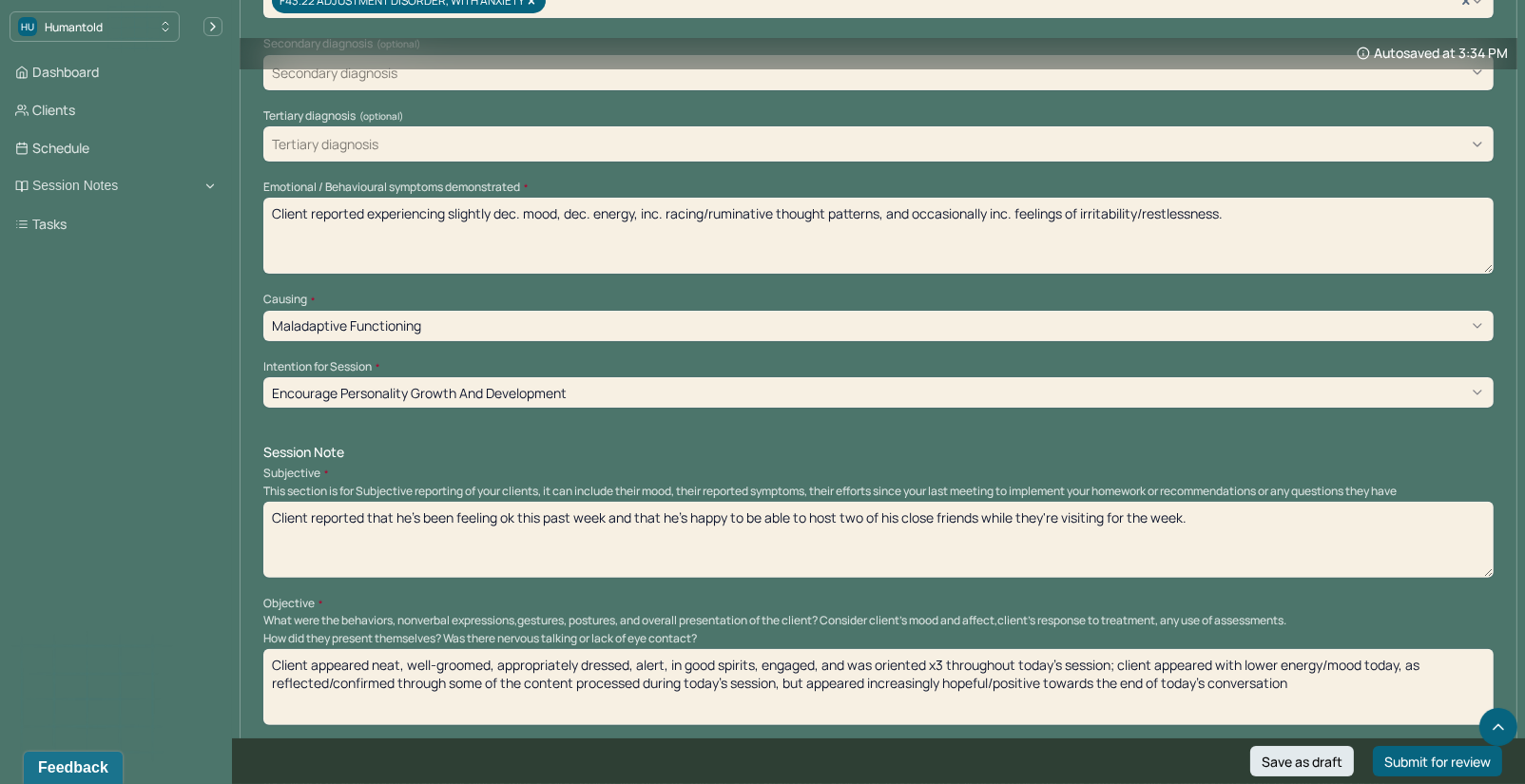 type on "Client reported that he's been feeling ok this past week and that he's happy to be able to host two of his close friends while they're visiting for the week." 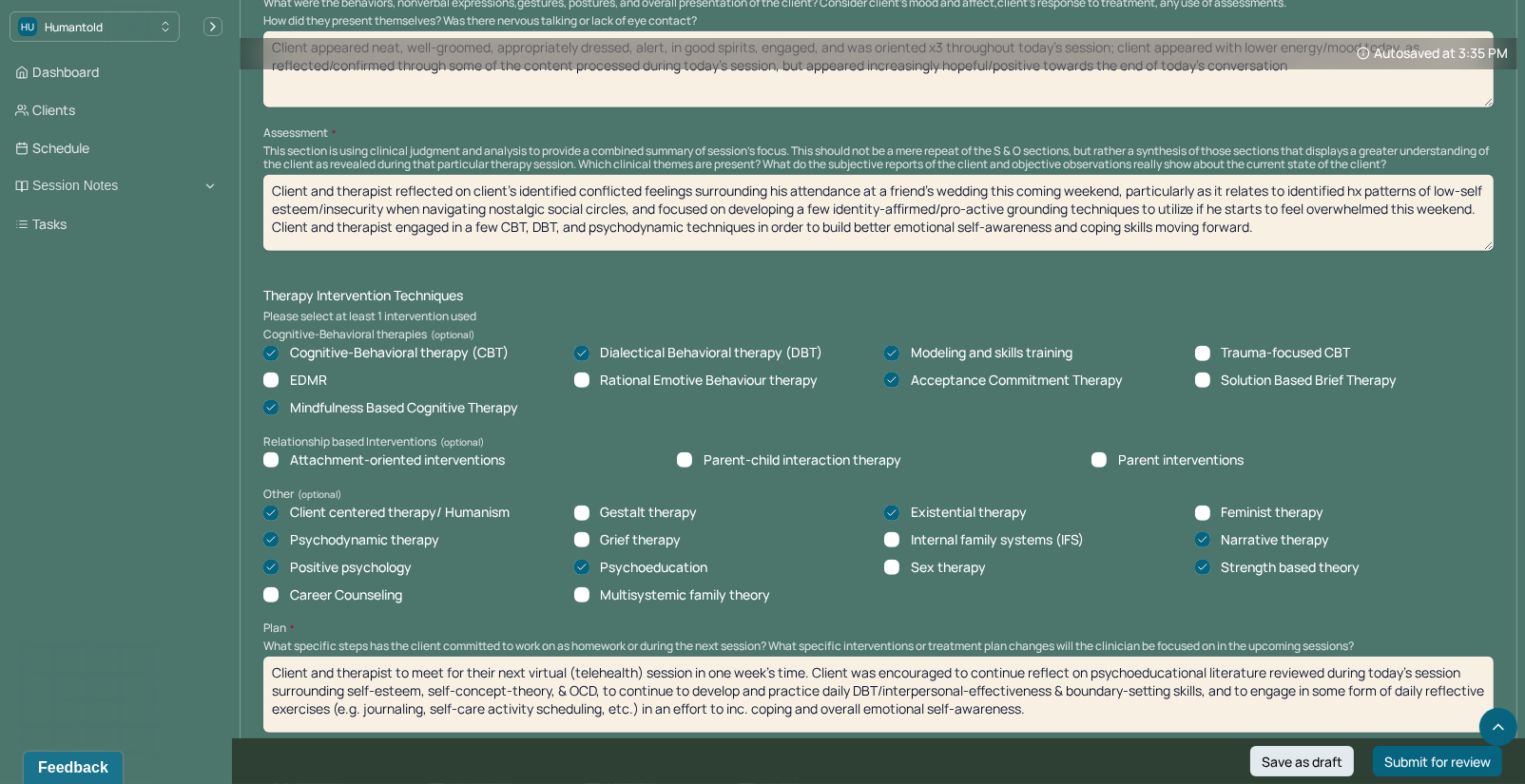 scroll, scrollTop: 1364, scrollLeft: 0, axis: vertical 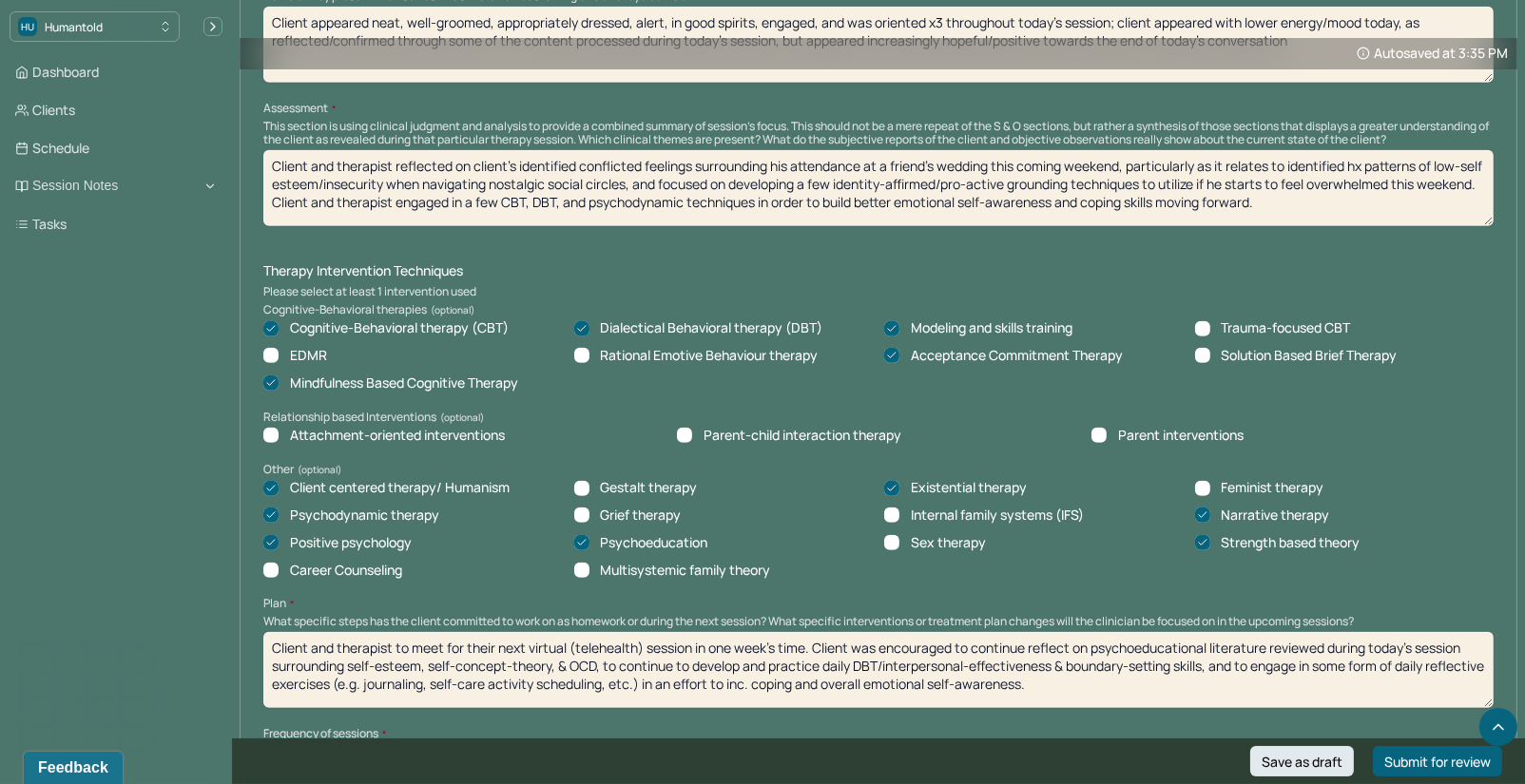 type on "Client reported experiencing relatively dec. mood, inc. racing/ruminative thought patterns, and generally elevated feelings of irritability/restlessness." 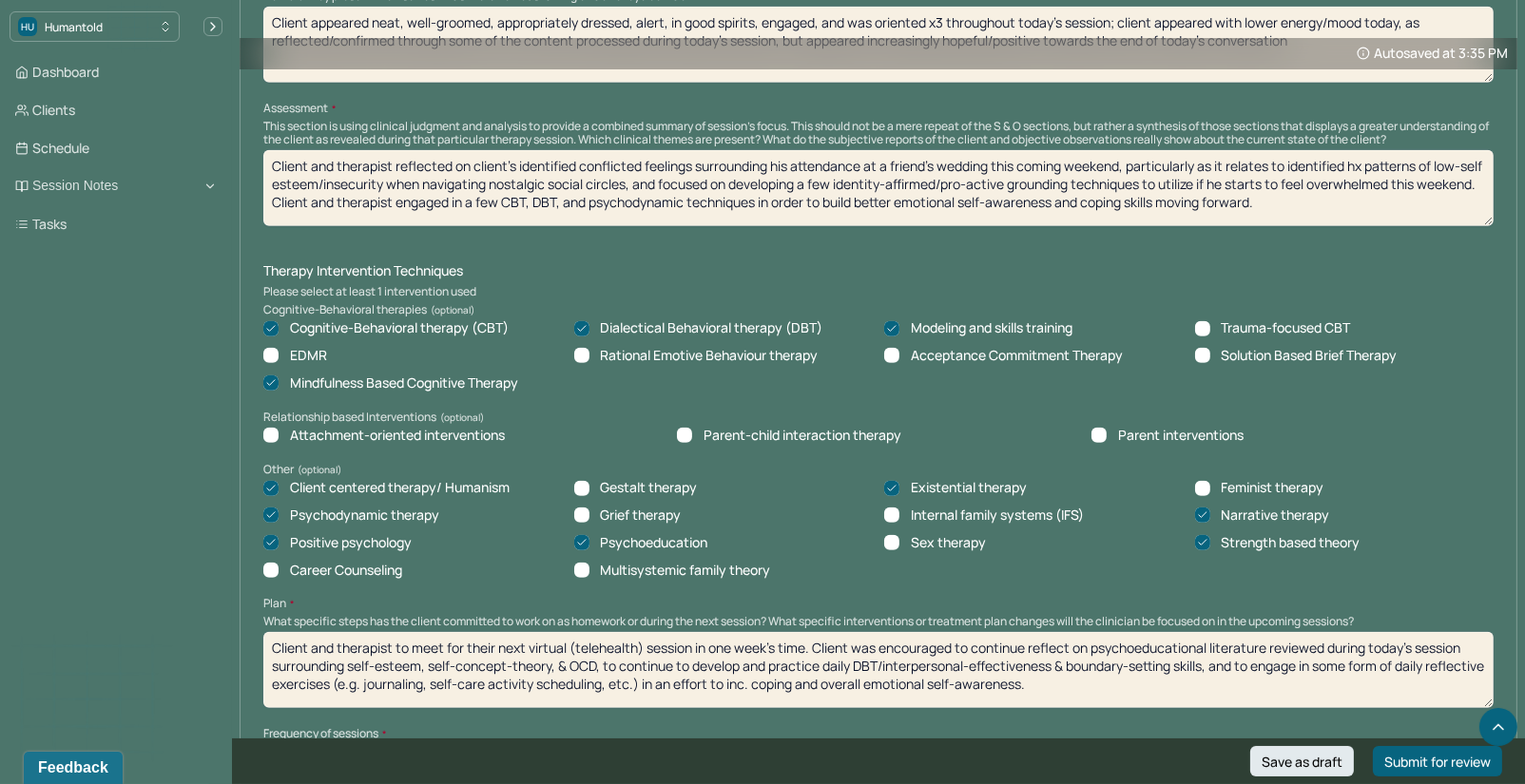 click at bounding box center [271, 383] 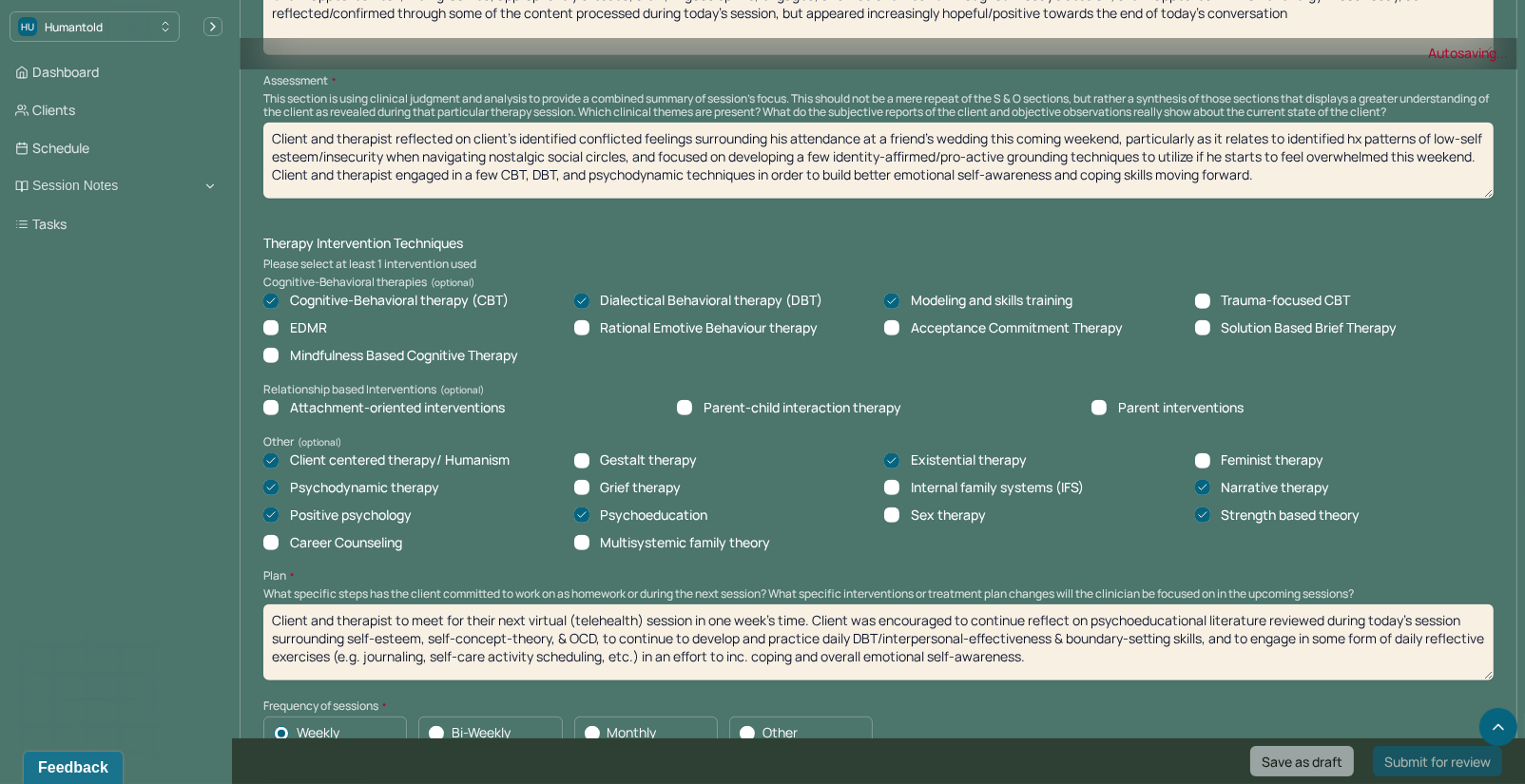 scroll, scrollTop: 1392, scrollLeft: 0, axis: vertical 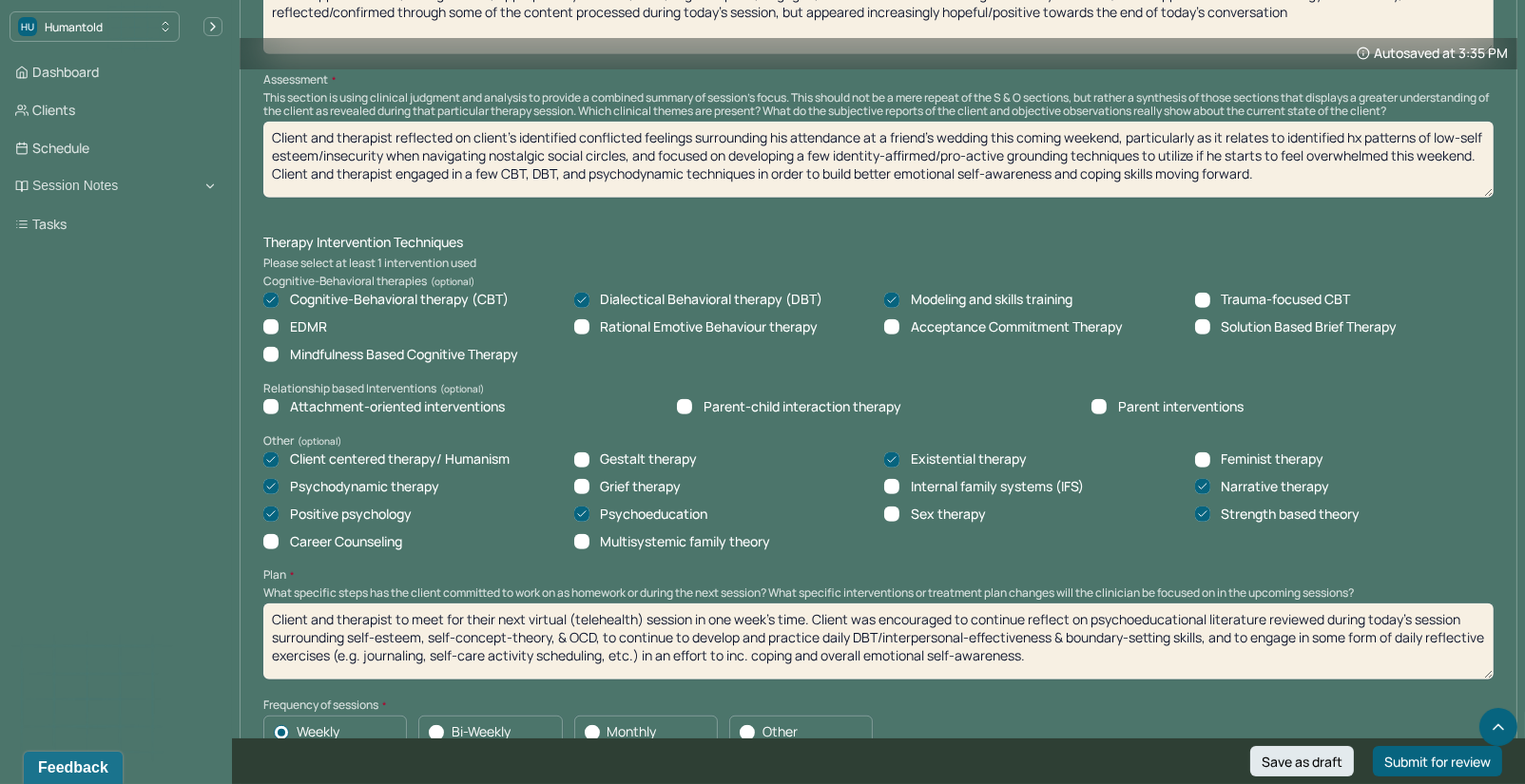 click at bounding box center (892, 460) 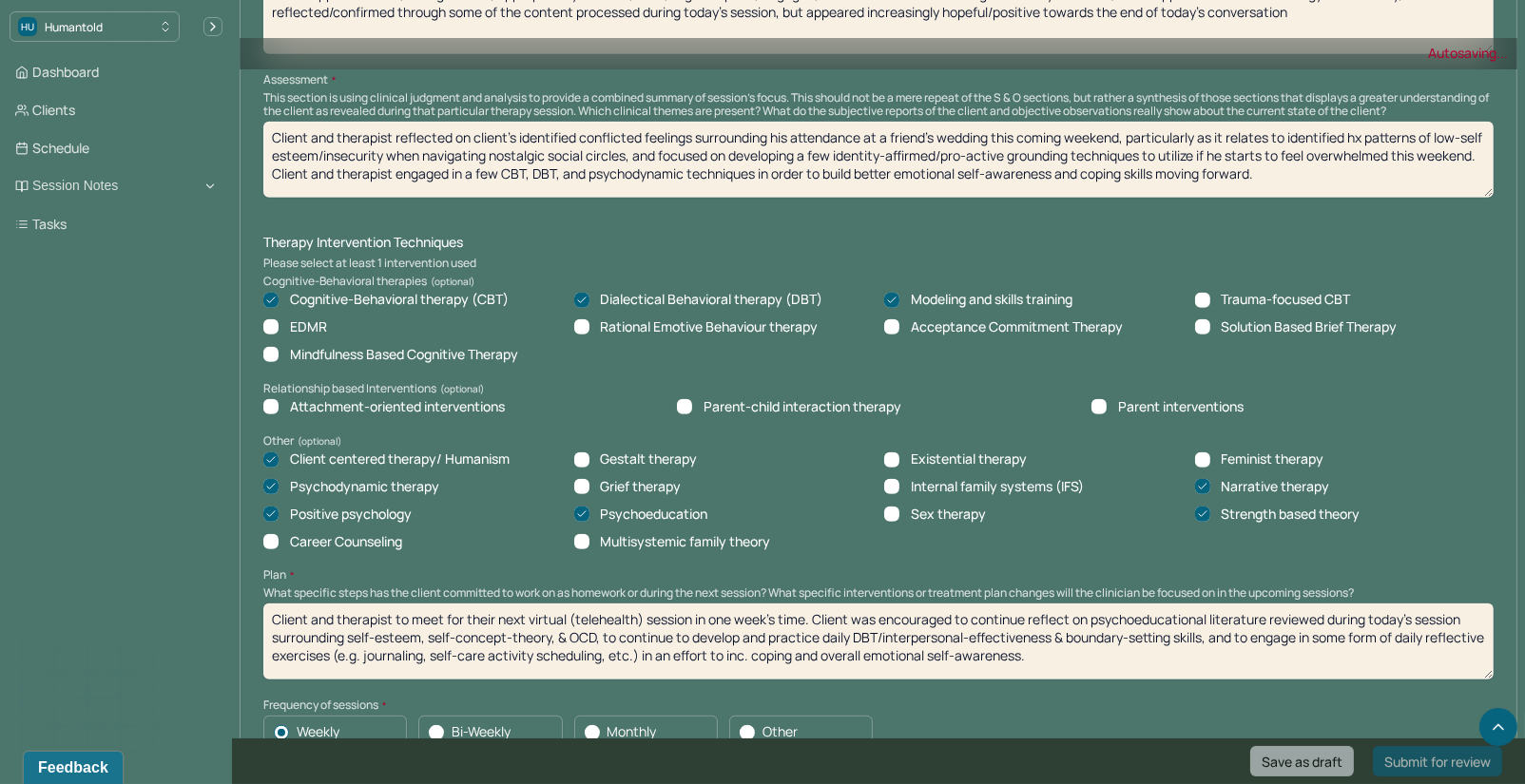 click 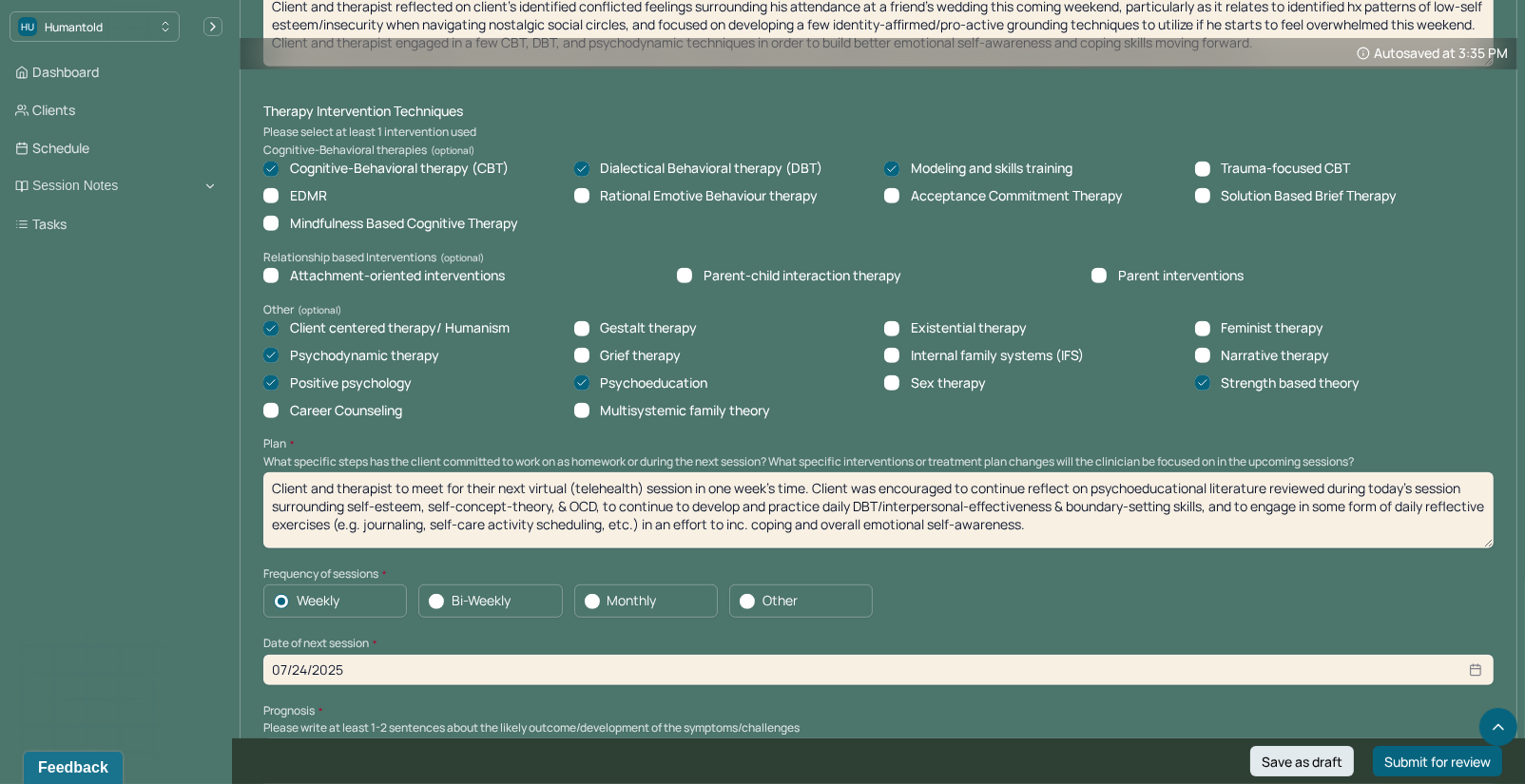 scroll, scrollTop: 1528, scrollLeft: 0, axis: vertical 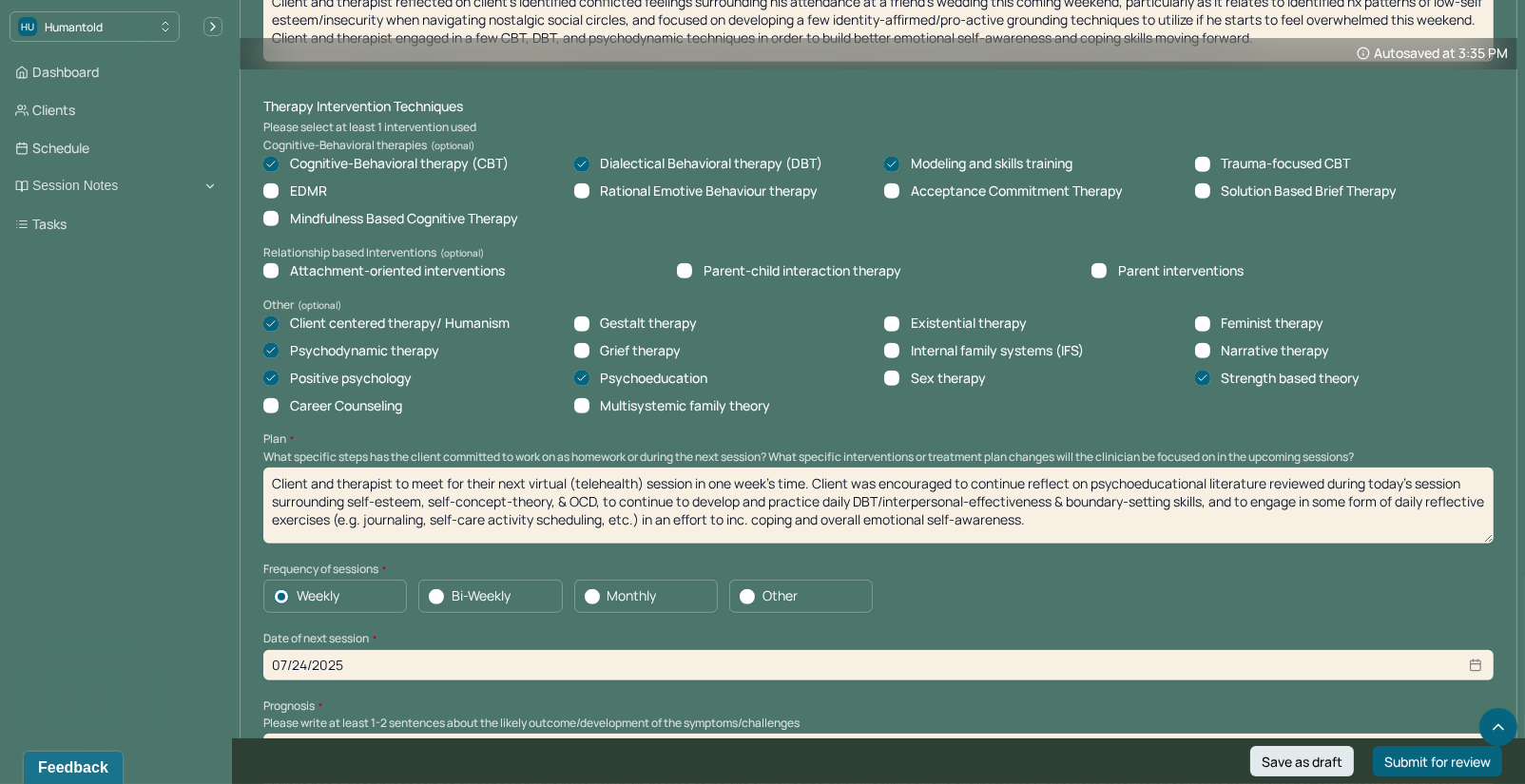 click on "Client and therapist to meet for their next virtual (telehealth) session in one week's time. Client was encouraged to continue reflect on psychoeducational literature reviewed during today's session surrounding self-esteem, self-concept-theory, & OCD, to continue to develop and practice daily DBT/interpersonal-effectiveness & boundary-setting skills, and to engage in some form of daily reflective exercises (e.g. journaling, self-care activity scheduling, etc.) in an effort to inc. coping and overall emotional self-awareness." at bounding box center [878, 506] 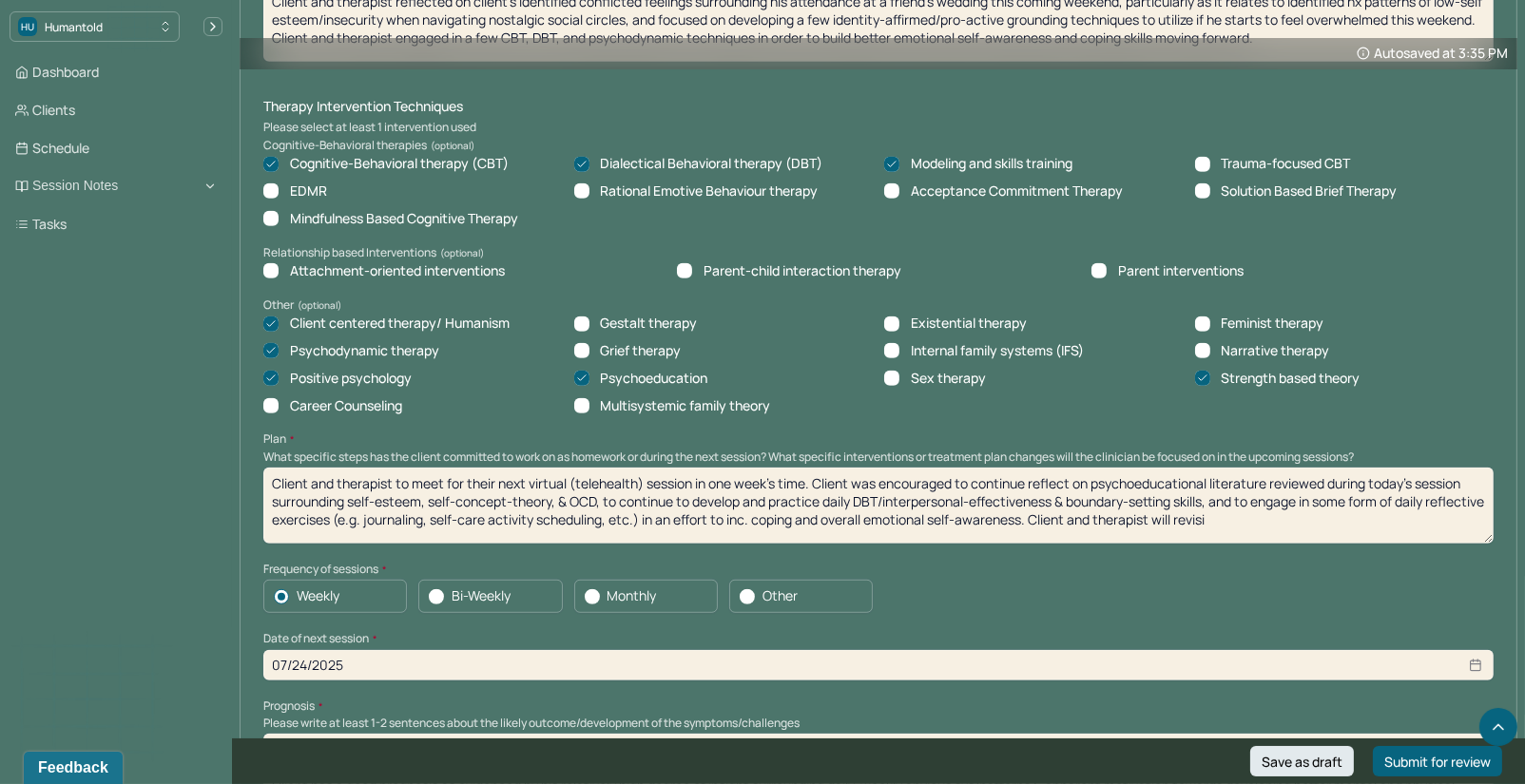 type on "Client and therapist to meet for their next virtual (telehealth) session in one week's time. Client was encouraged to continue reflect on psychoeducational literature reviewed during today's session surrounding self-esteem, self-concept-theory, & OCD, to continue to develop and practice daily DBT/interpersonal-effectiveness & boundary-setting skills, and to engage in some form of daily reflective exercises (e.g. journaling, self-care activity scheduling, etc.) in an effort to inc. coping and overall emotional self-awareness. Client and therapist will revisit" 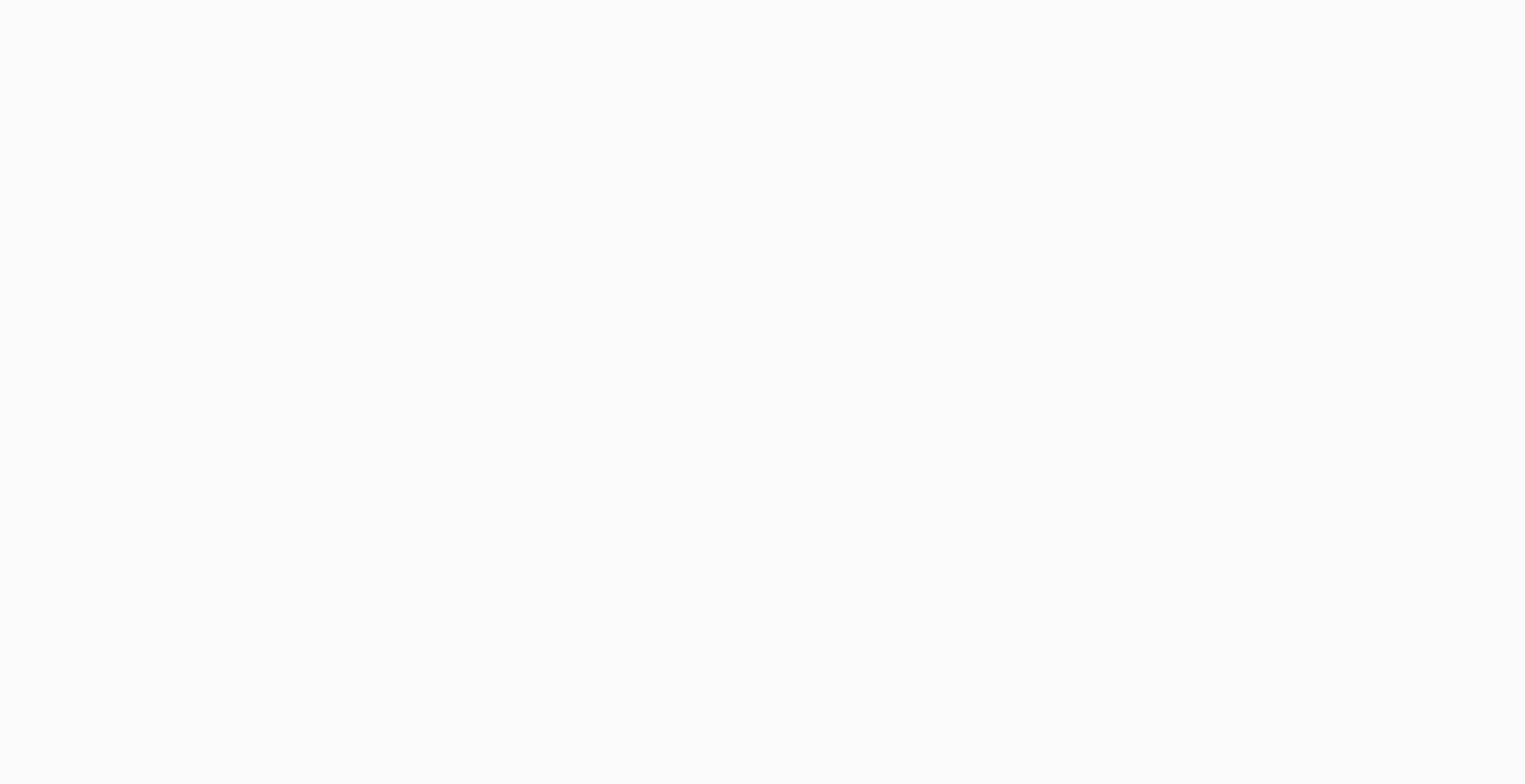 scroll, scrollTop: 0, scrollLeft: 0, axis: both 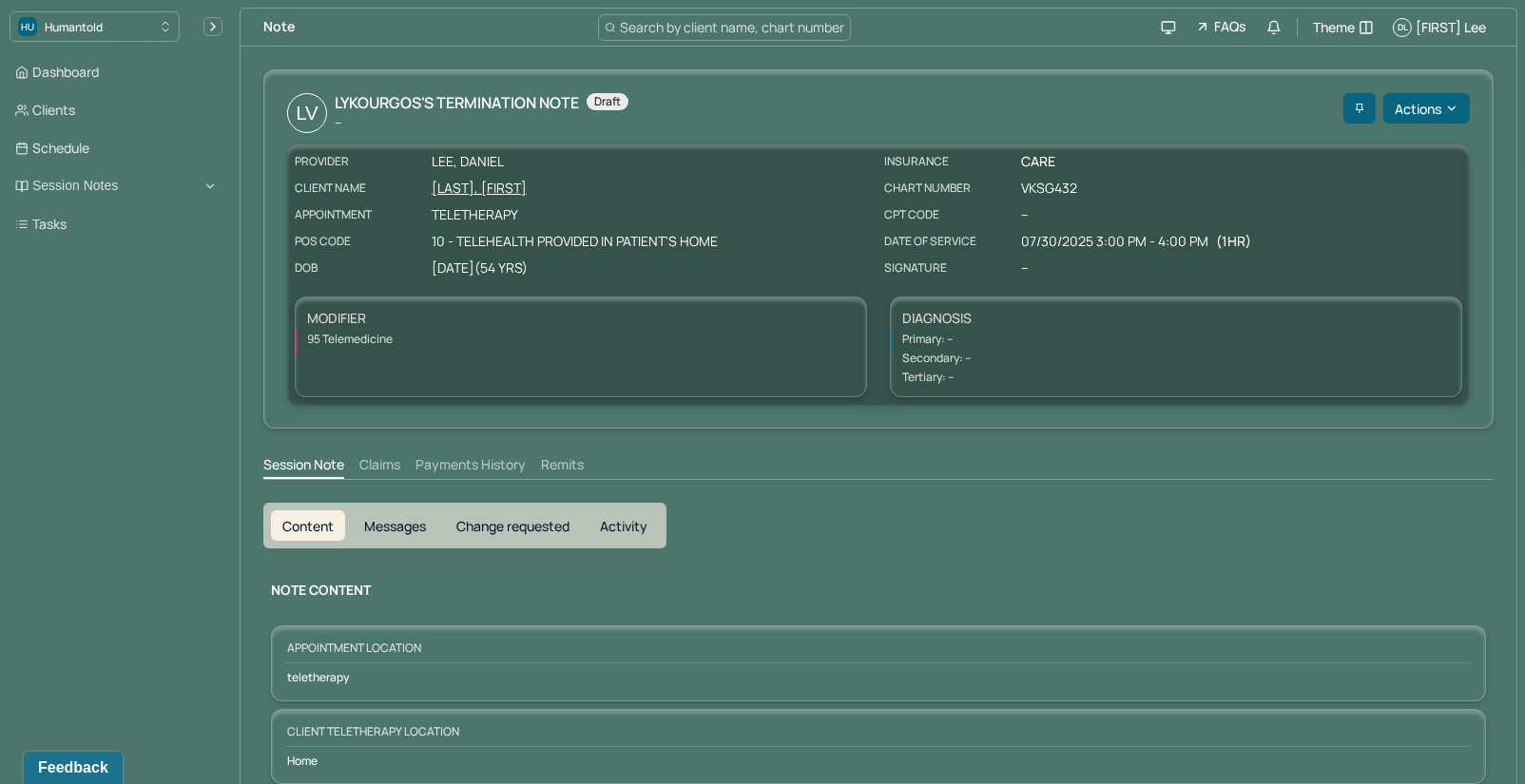 click on "[LAST], [FIRST]" at bounding box center (652, 188) 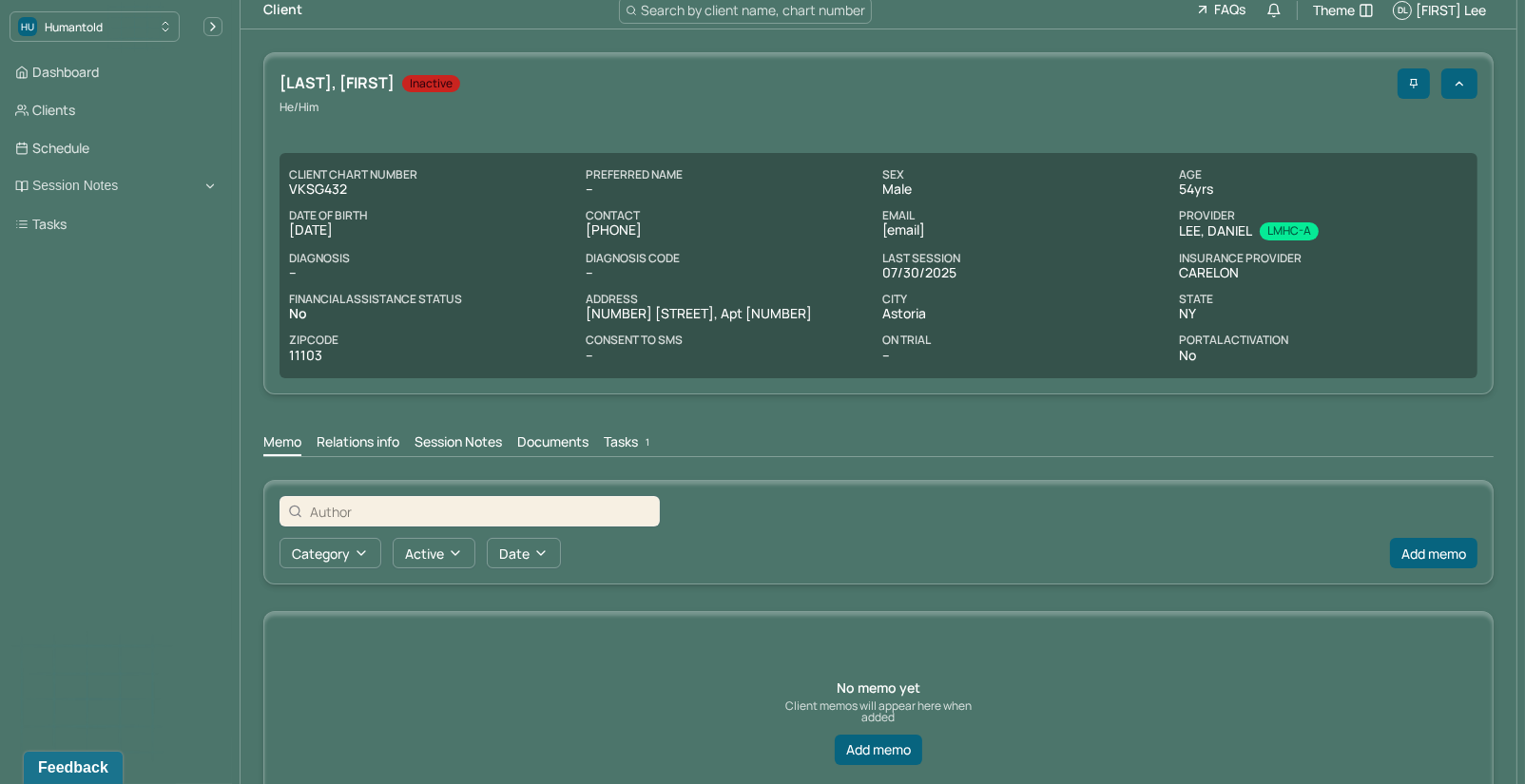 scroll, scrollTop: 19, scrollLeft: 0, axis: vertical 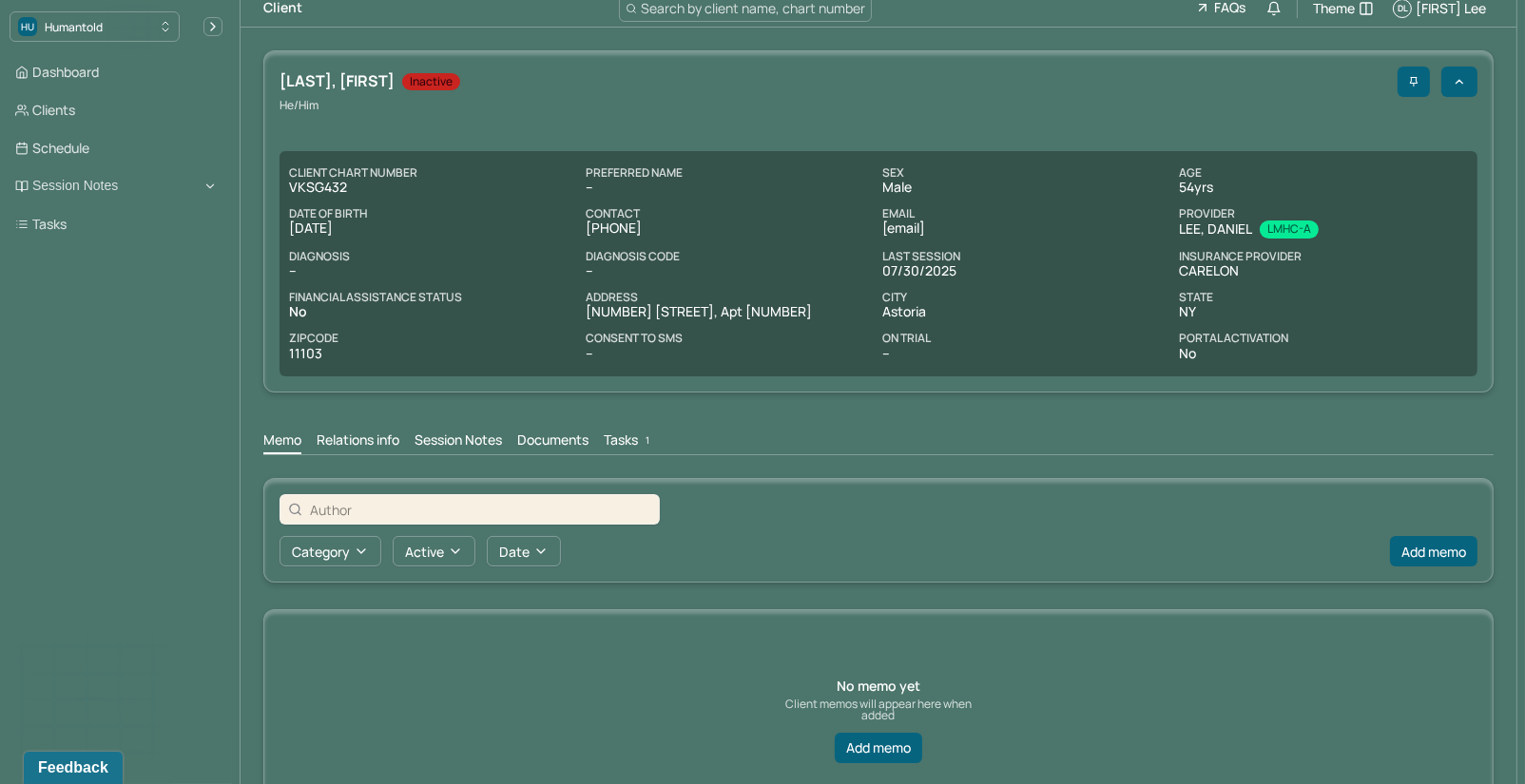 click on "Session Notes" at bounding box center [458, 442] 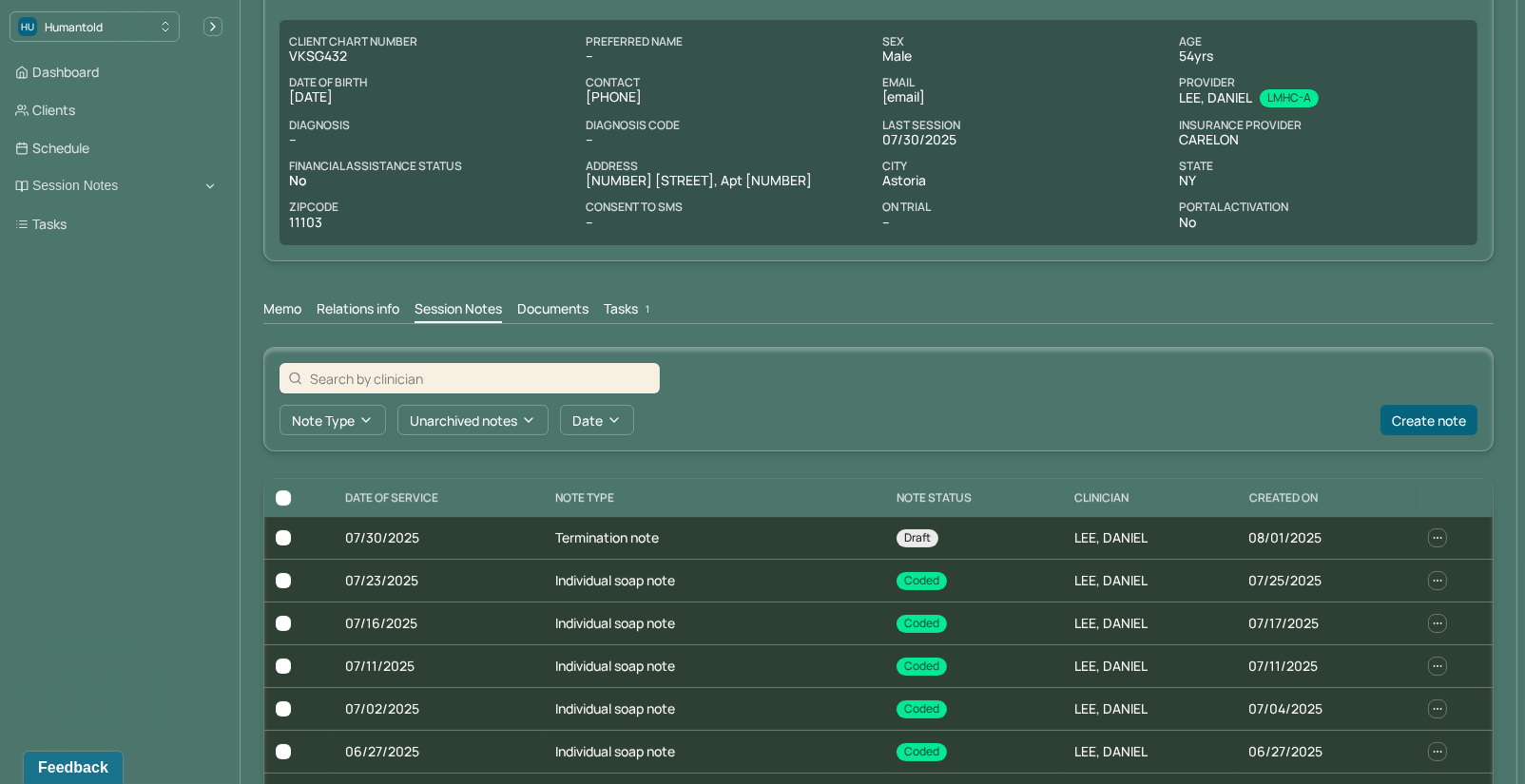 scroll, scrollTop: 151, scrollLeft: 0, axis: vertical 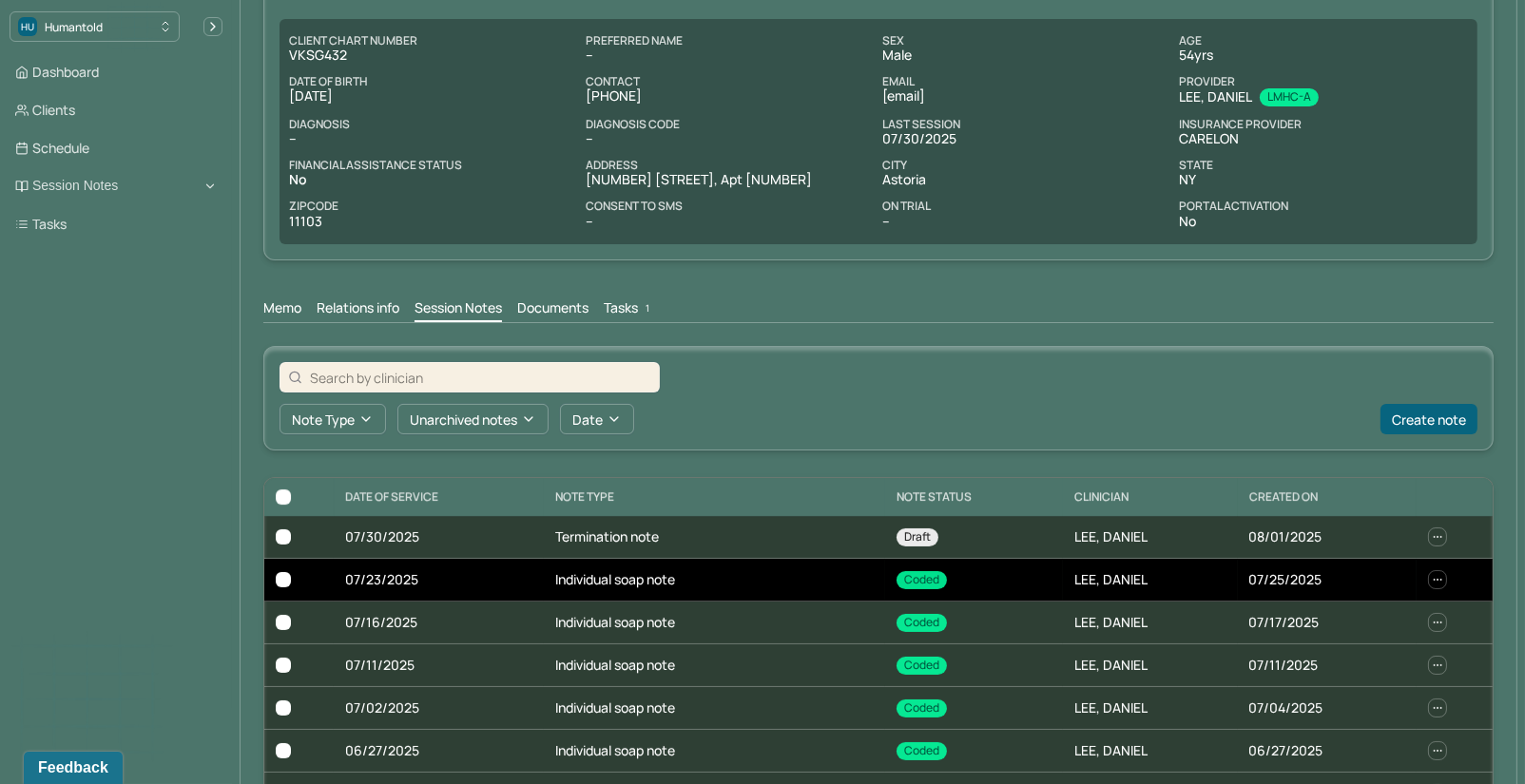 click on "Individual soap note" at bounding box center (714, 580) 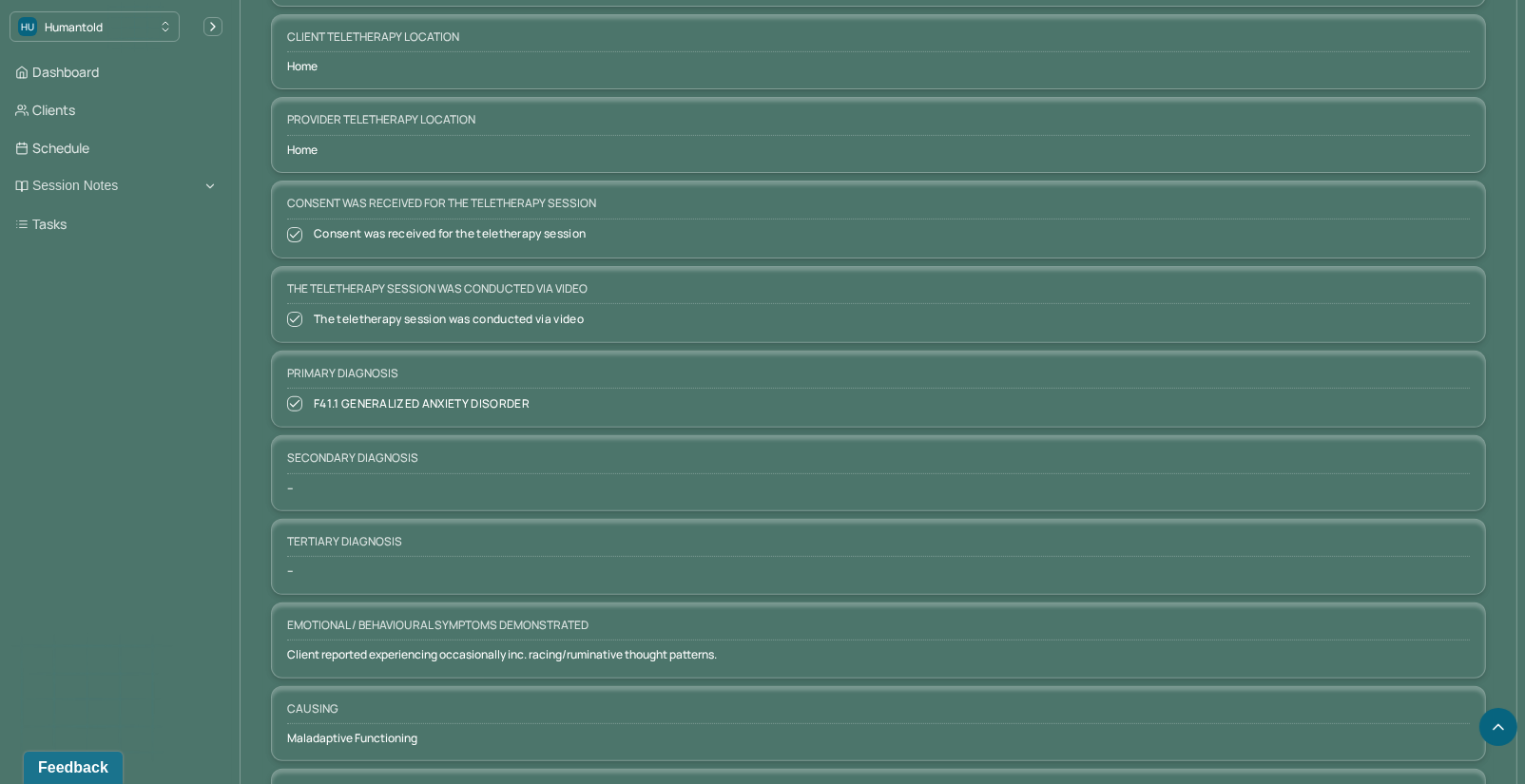 scroll, scrollTop: 811, scrollLeft: 0, axis: vertical 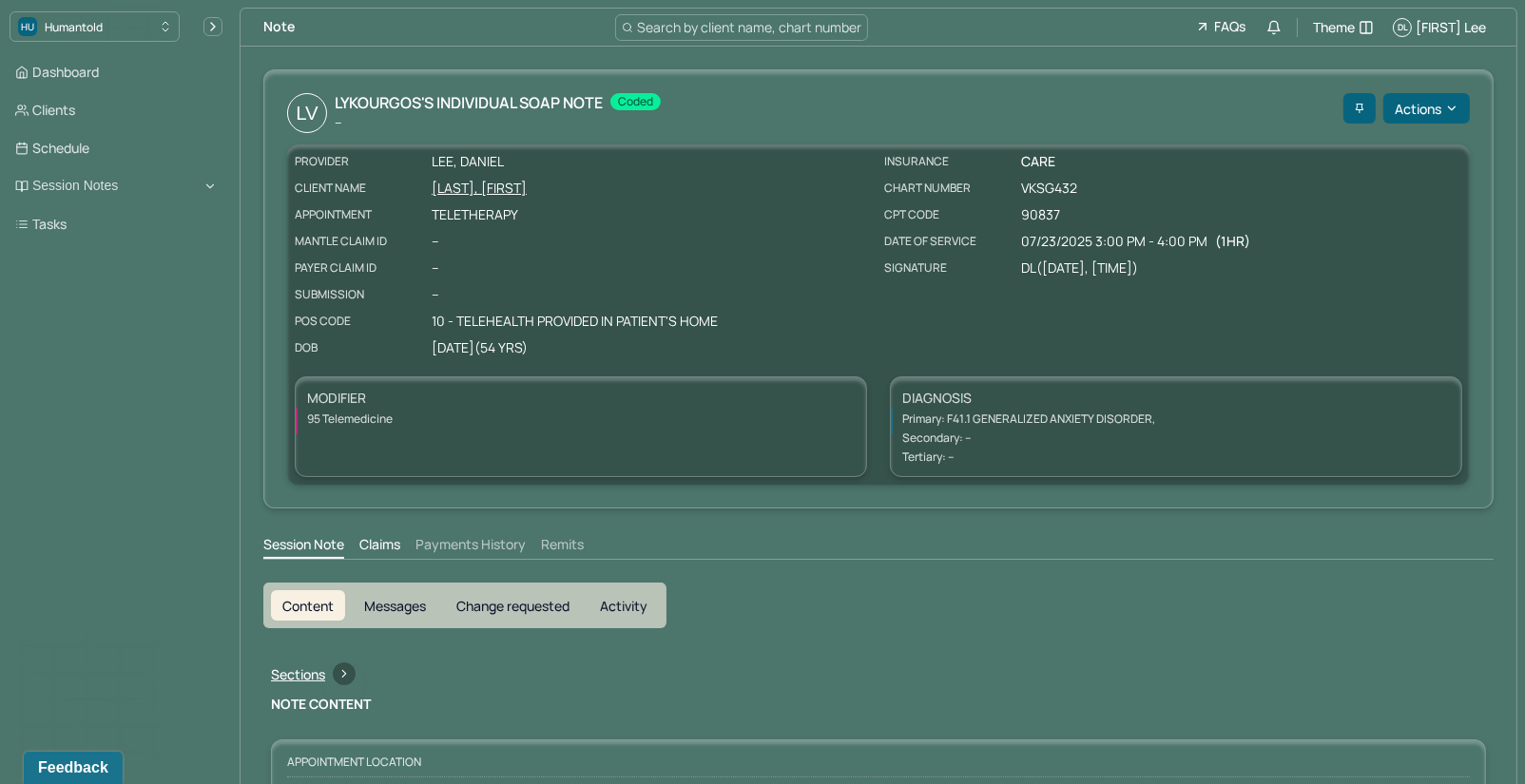click on "[LAST], [FIRST]" at bounding box center (652, 188) 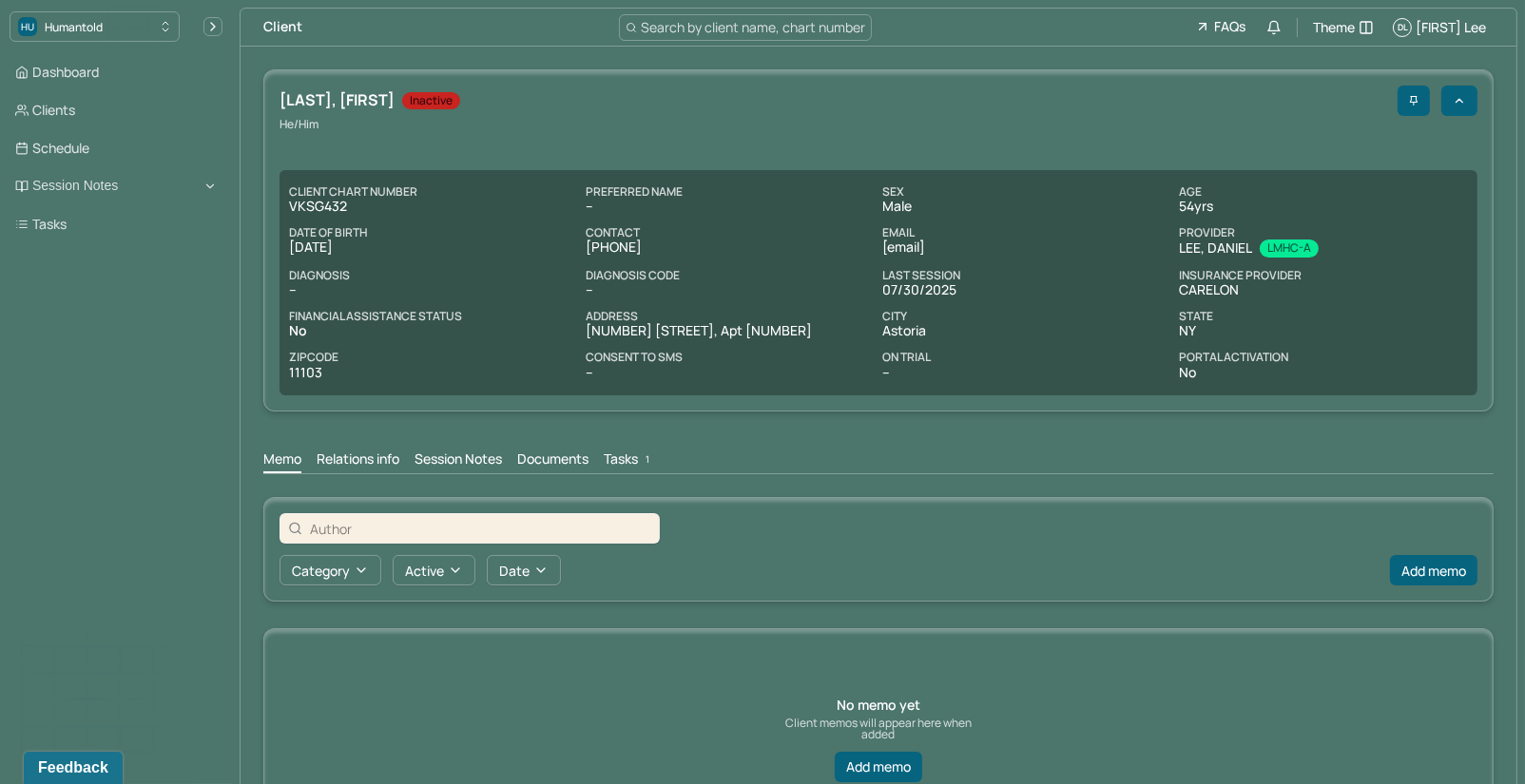 click on "Session Notes" at bounding box center (458, 461) 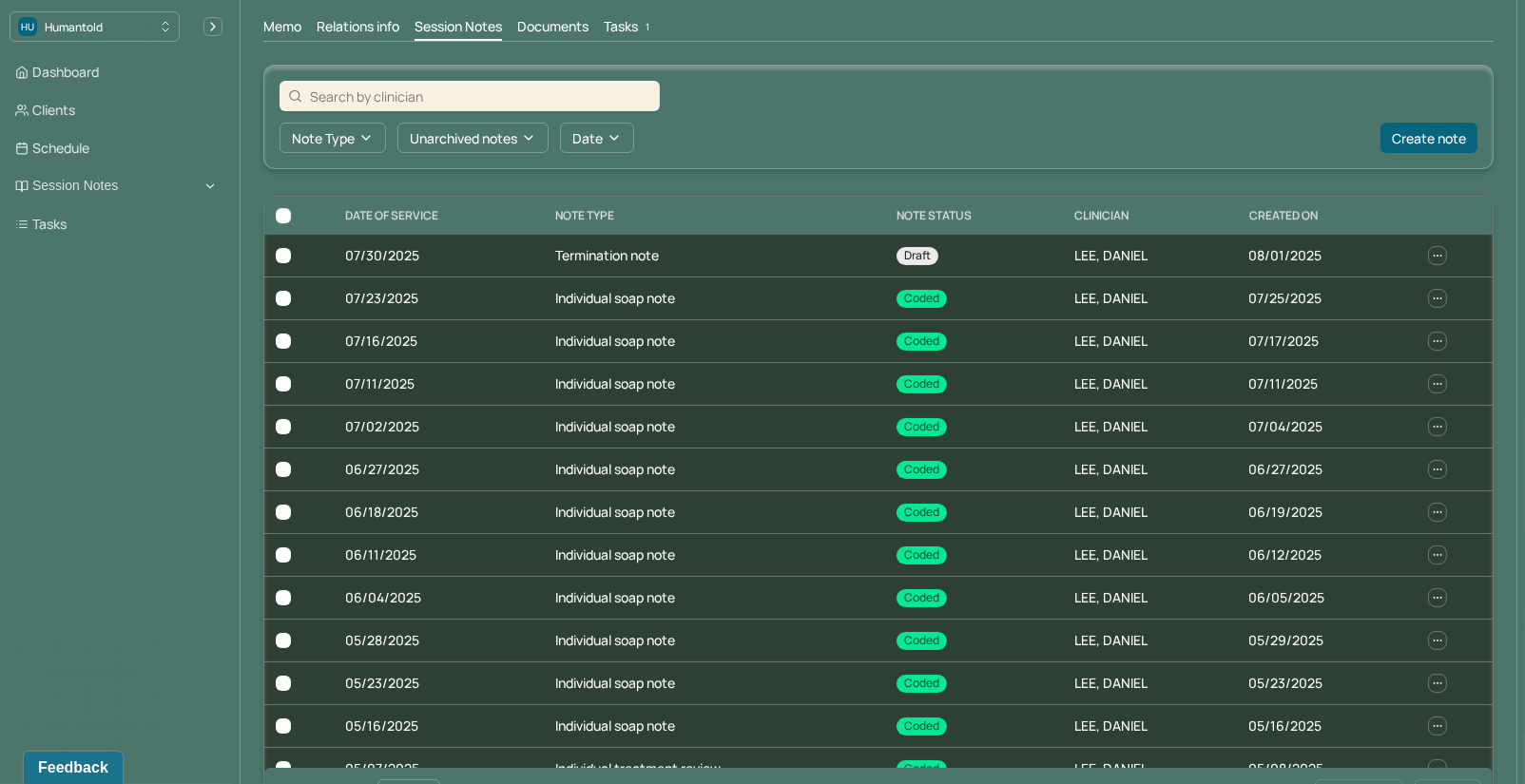 scroll, scrollTop: 503, scrollLeft: 0, axis: vertical 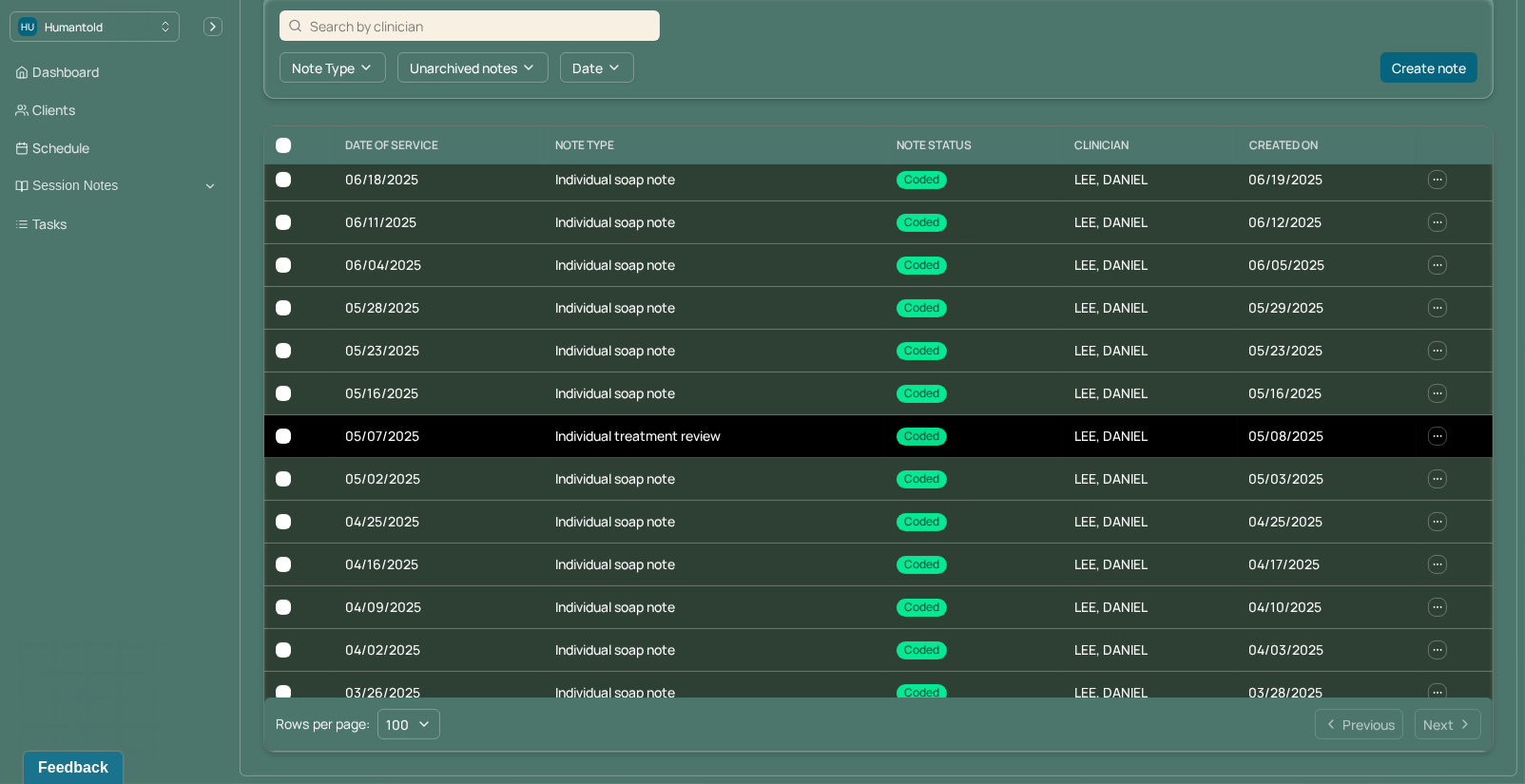click on "Individual treatment review" at bounding box center [714, 436] 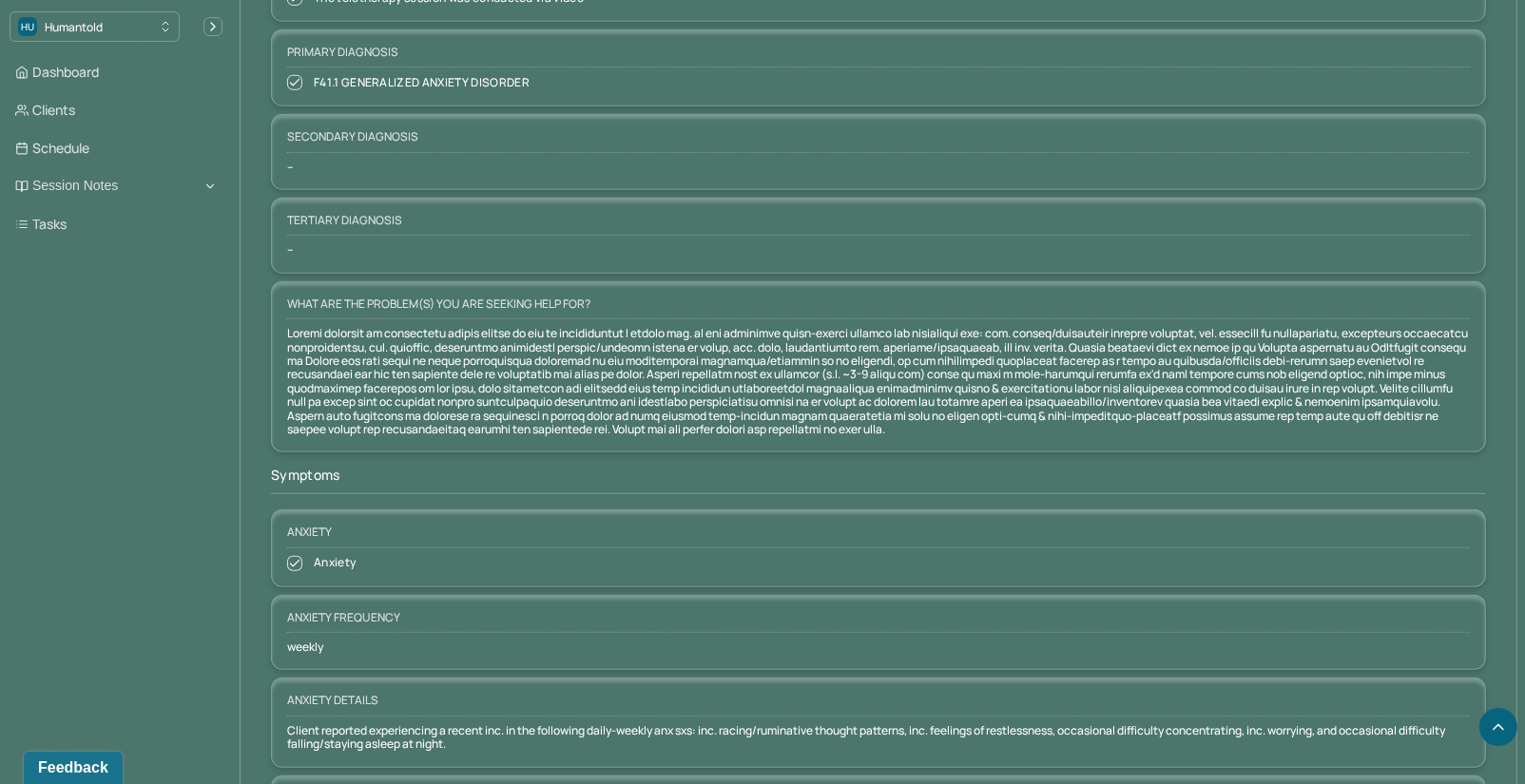 scroll, scrollTop: 1154, scrollLeft: 0, axis: vertical 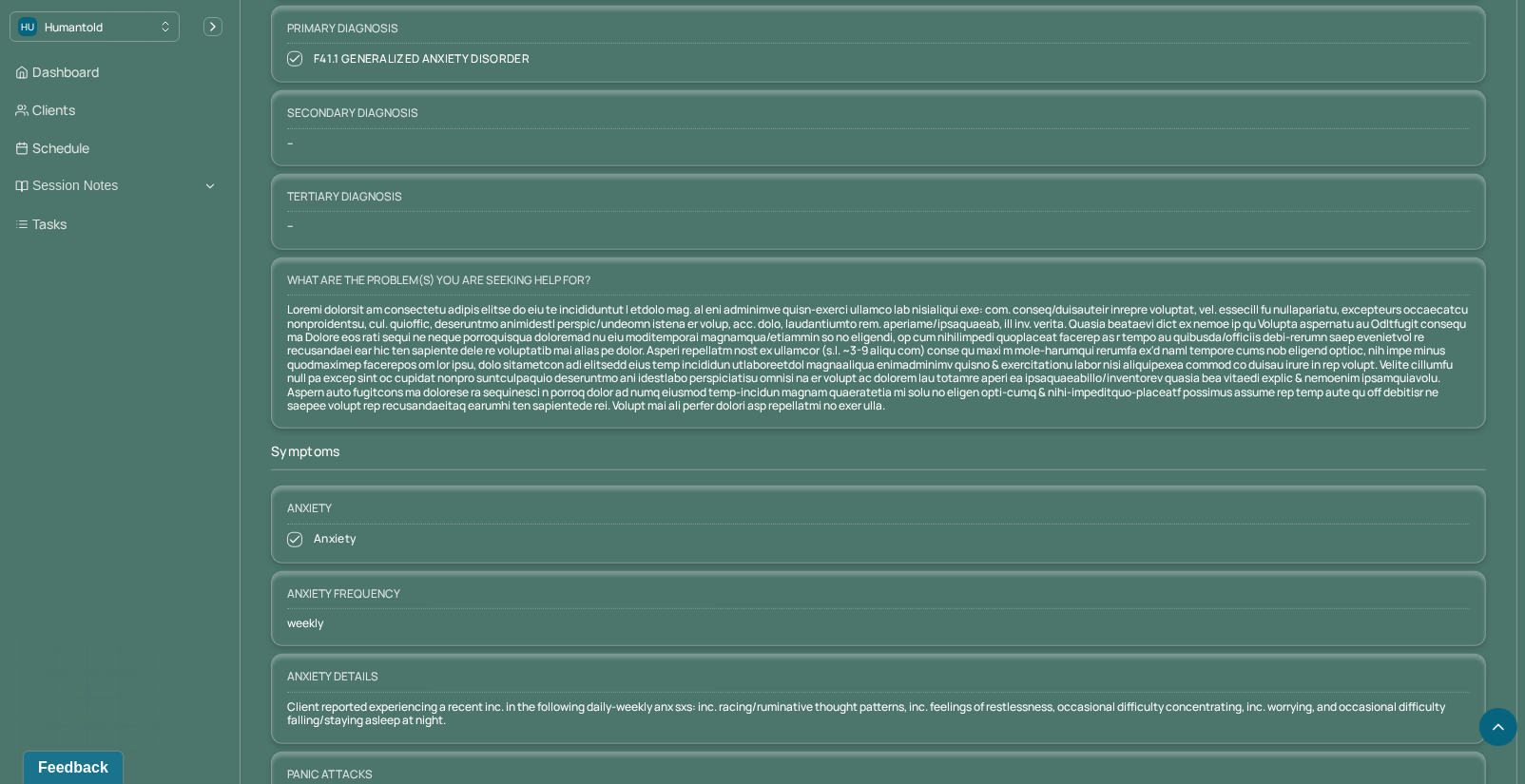 click at bounding box center (878, 357) 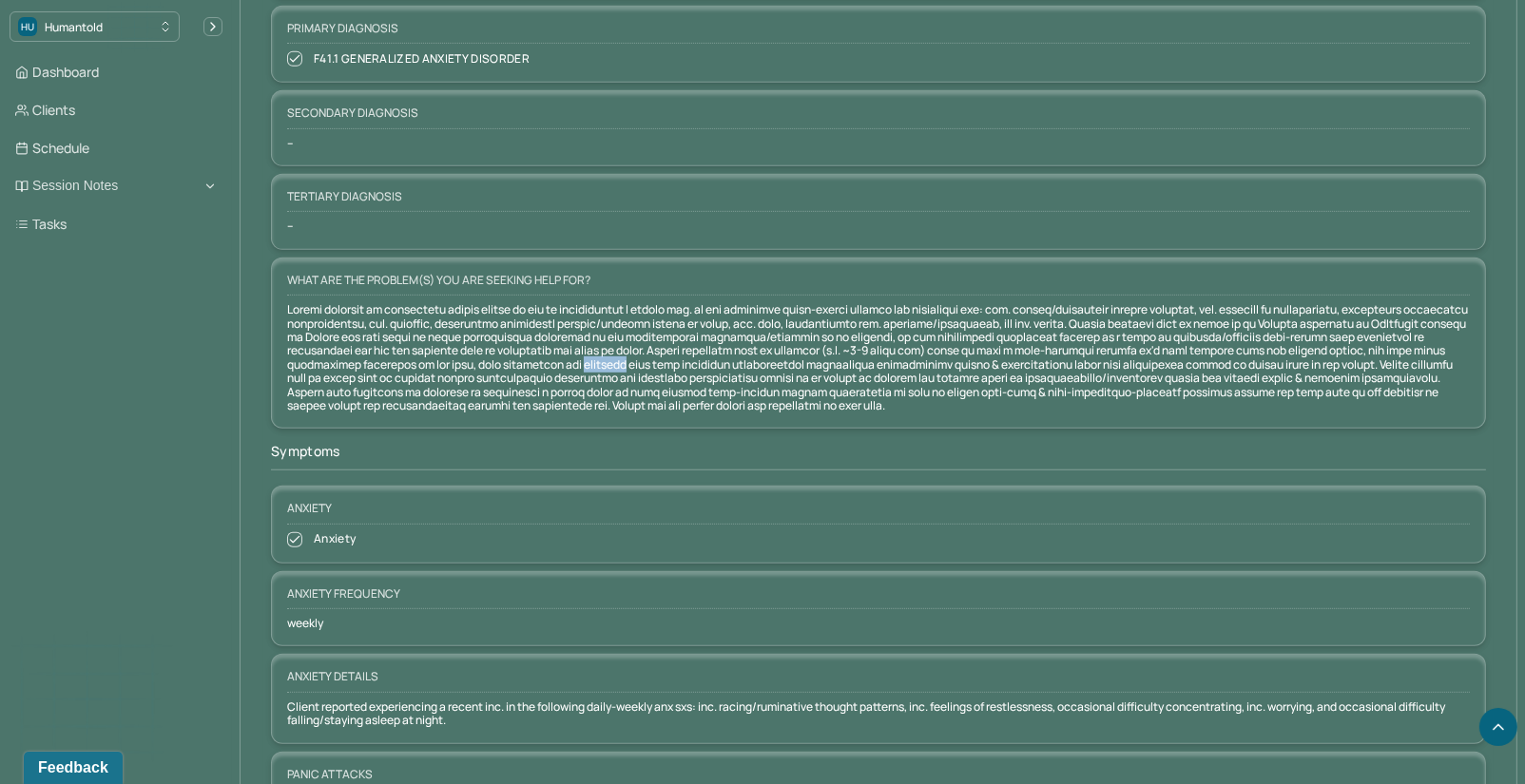 click at bounding box center (878, 357) 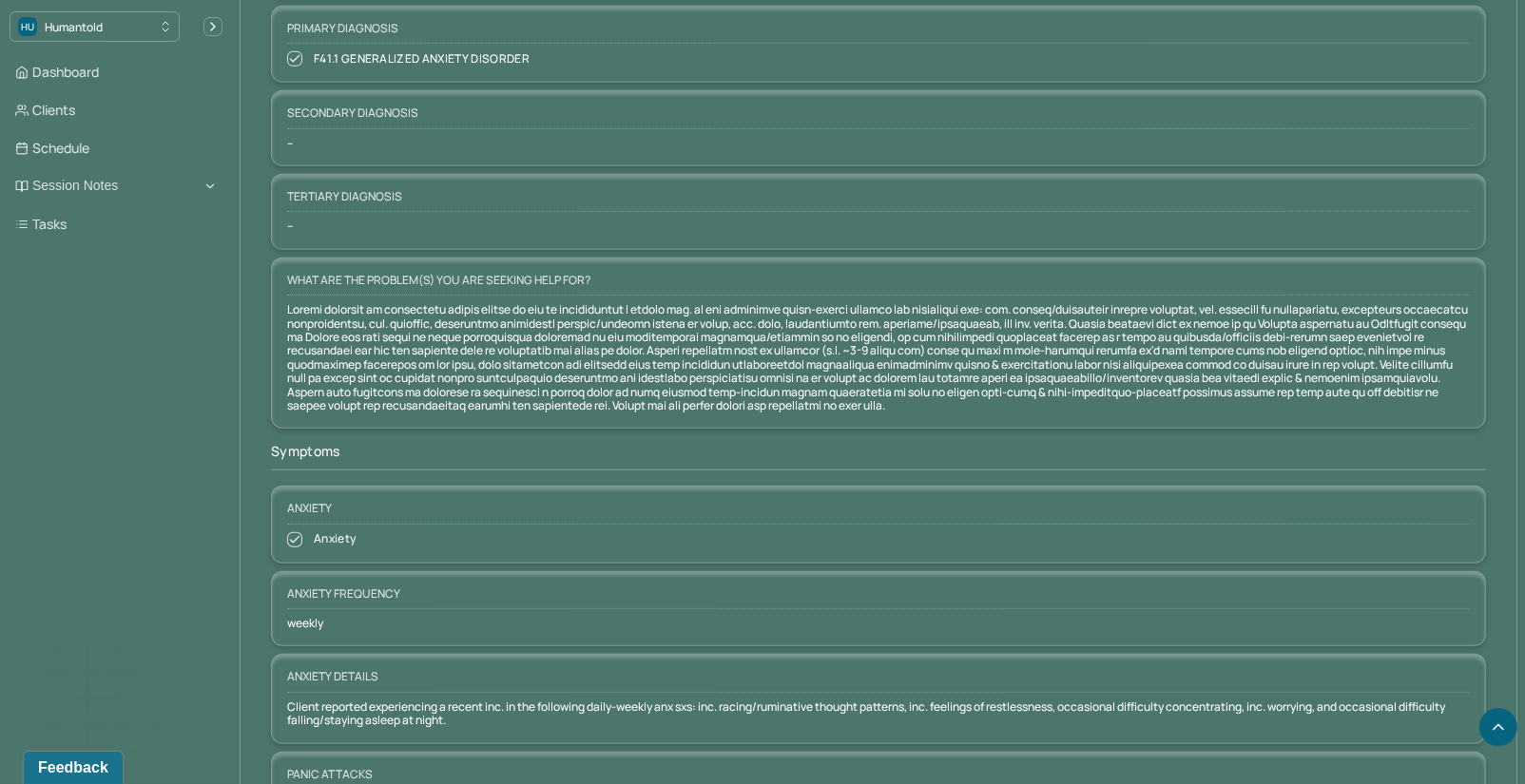 click at bounding box center [878, 357] 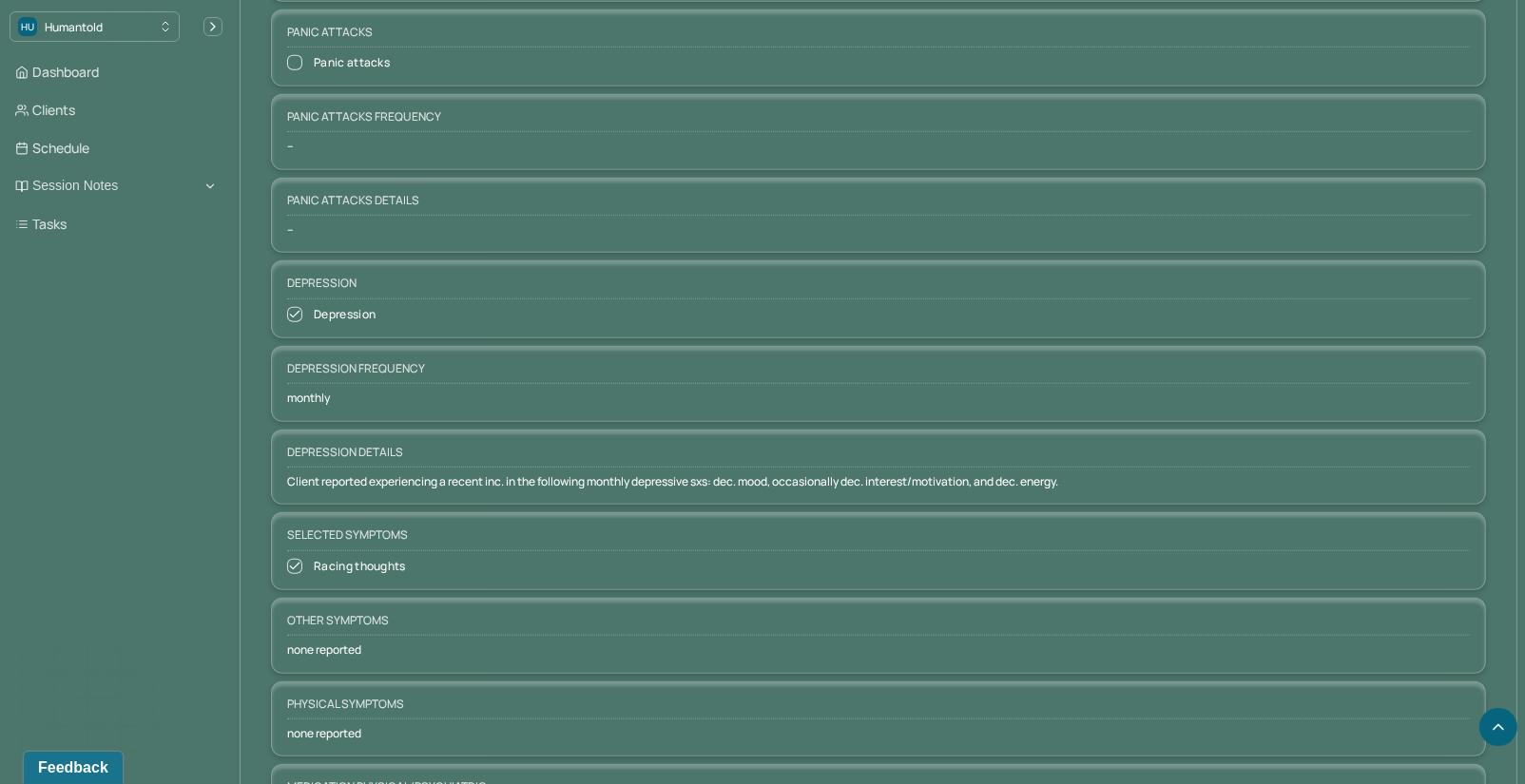 scroll, scrollTop: 1900, scrollLeft: 0, axis: vertical 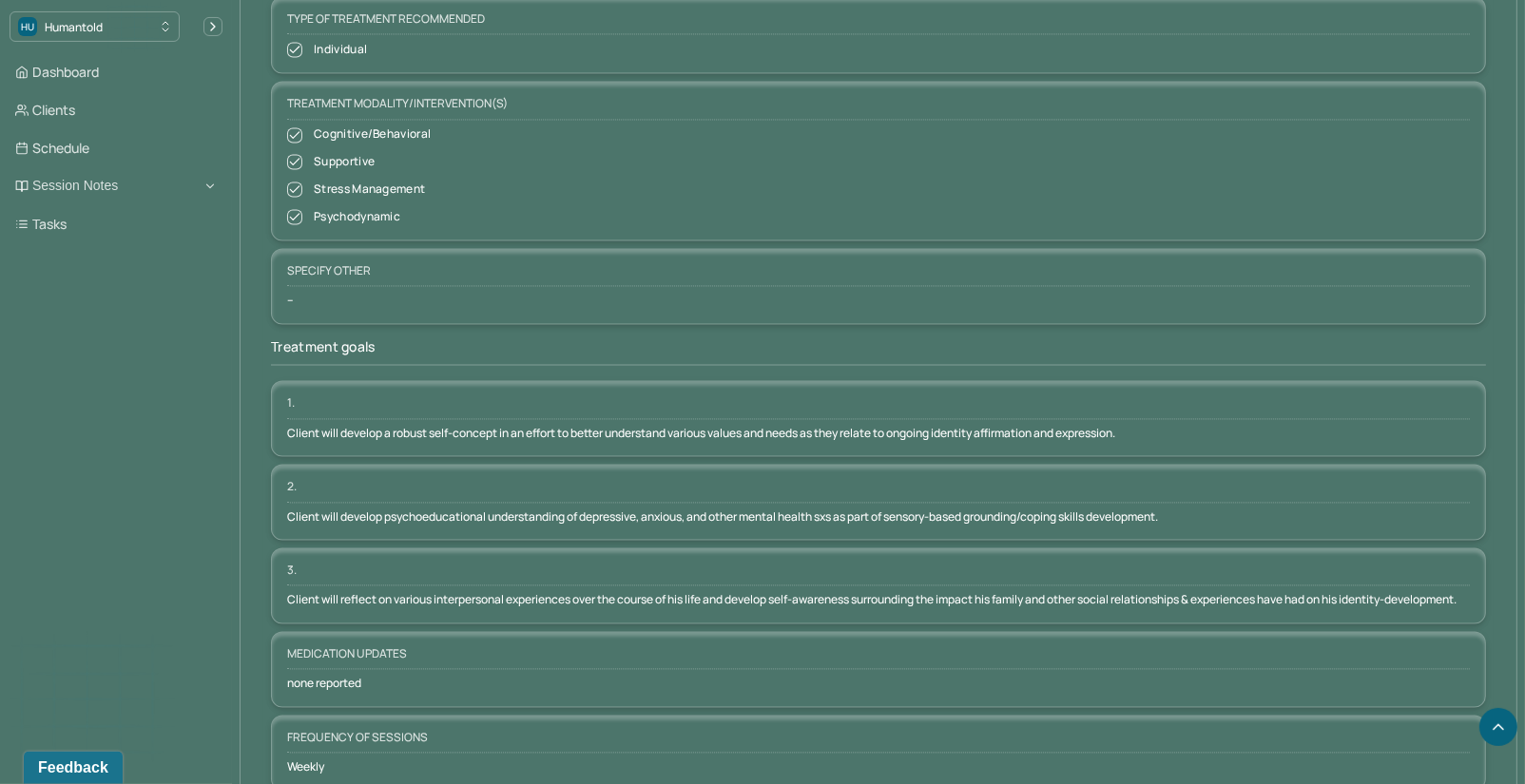 click on "Client will develop a robust self-concept in an effort to better understand various values and needs as they relate to ongoing identity affirmation and expression." at bounding box center (878, 434) 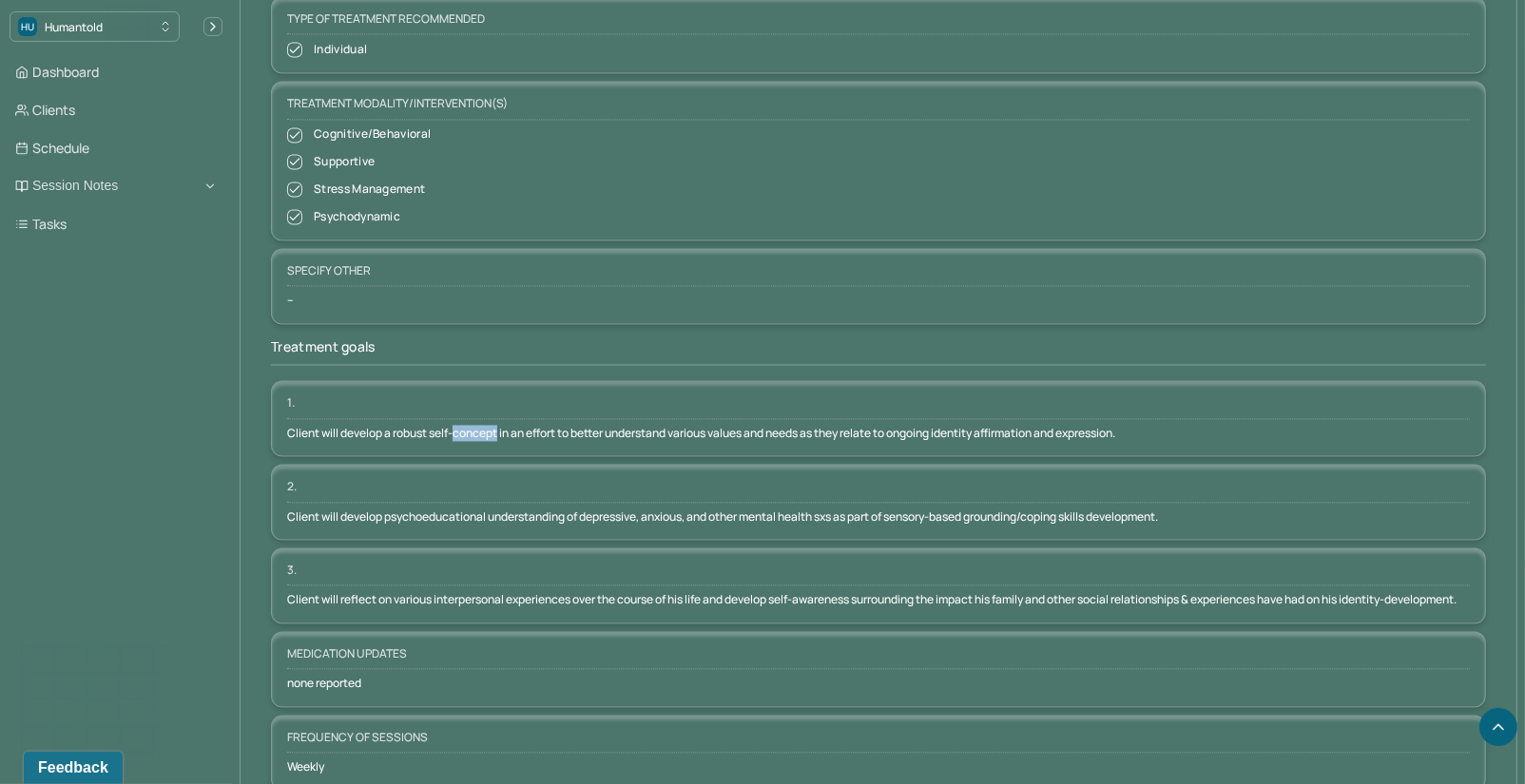 click on "Client will develop a robust self-concept in an effort to better understand various values and needs as they relate to ongoing identity affirmation and expression." at bounding box center (878, 434) 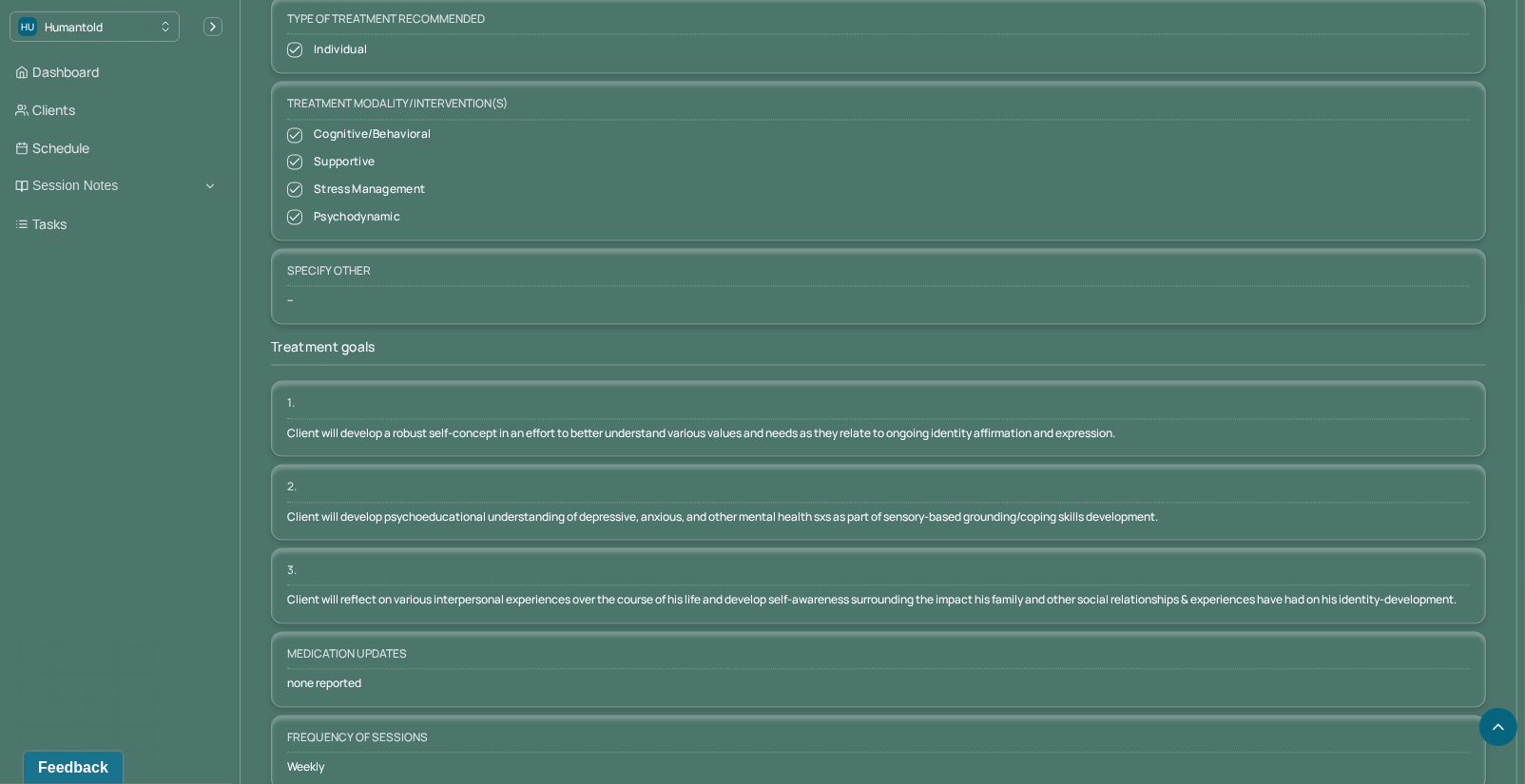 click on "Client will develop a robust self-concept in an effort to better understand various values and needs as they relate to ongoing identity affirmation and expression." at bounding box center [878, 434] 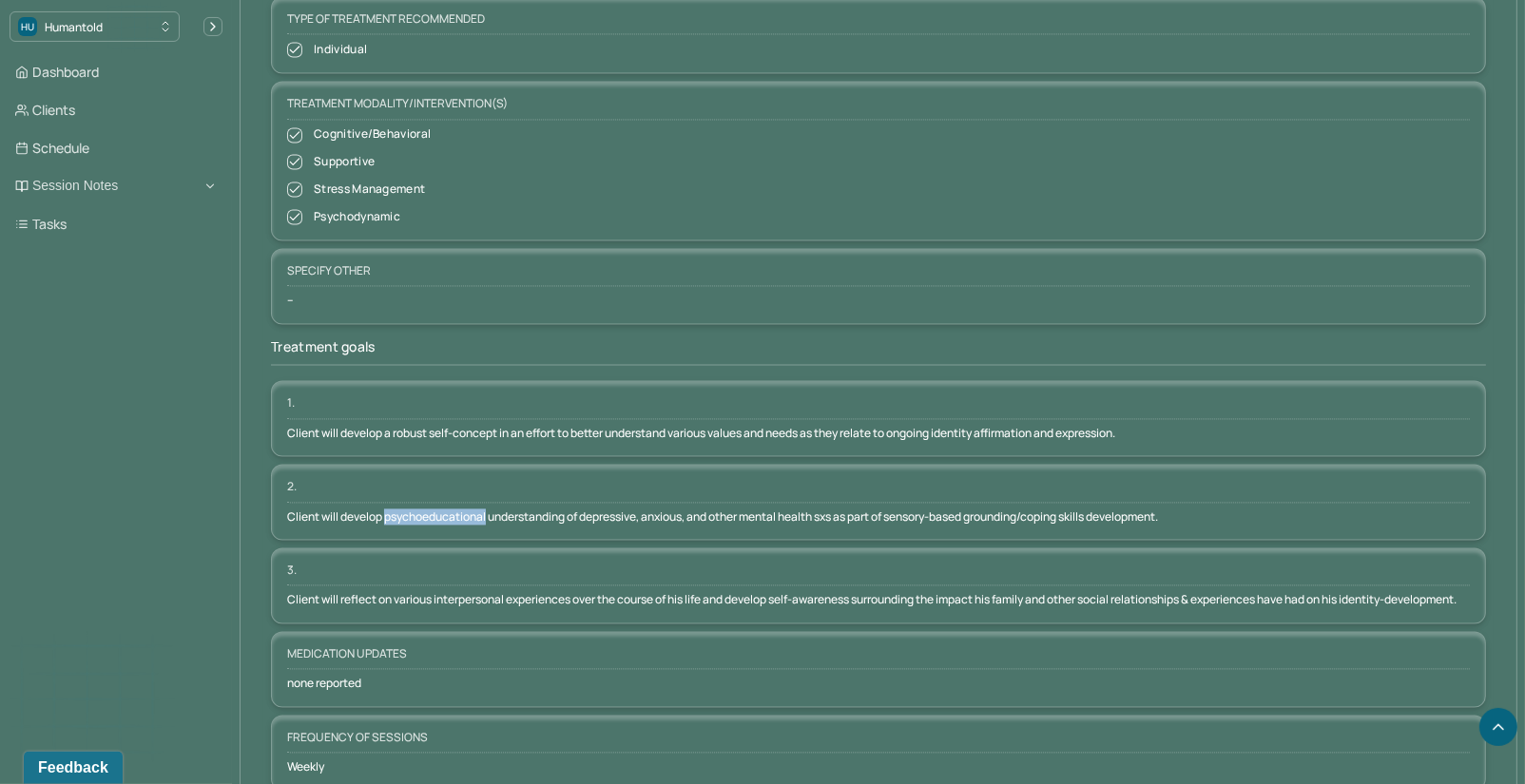 click on "Client will develop psychoeducational understanding of depressive, anxious, and other mental health sxs as part of sensory-based grounding/coping skills development." at bounding box center [878, 518] 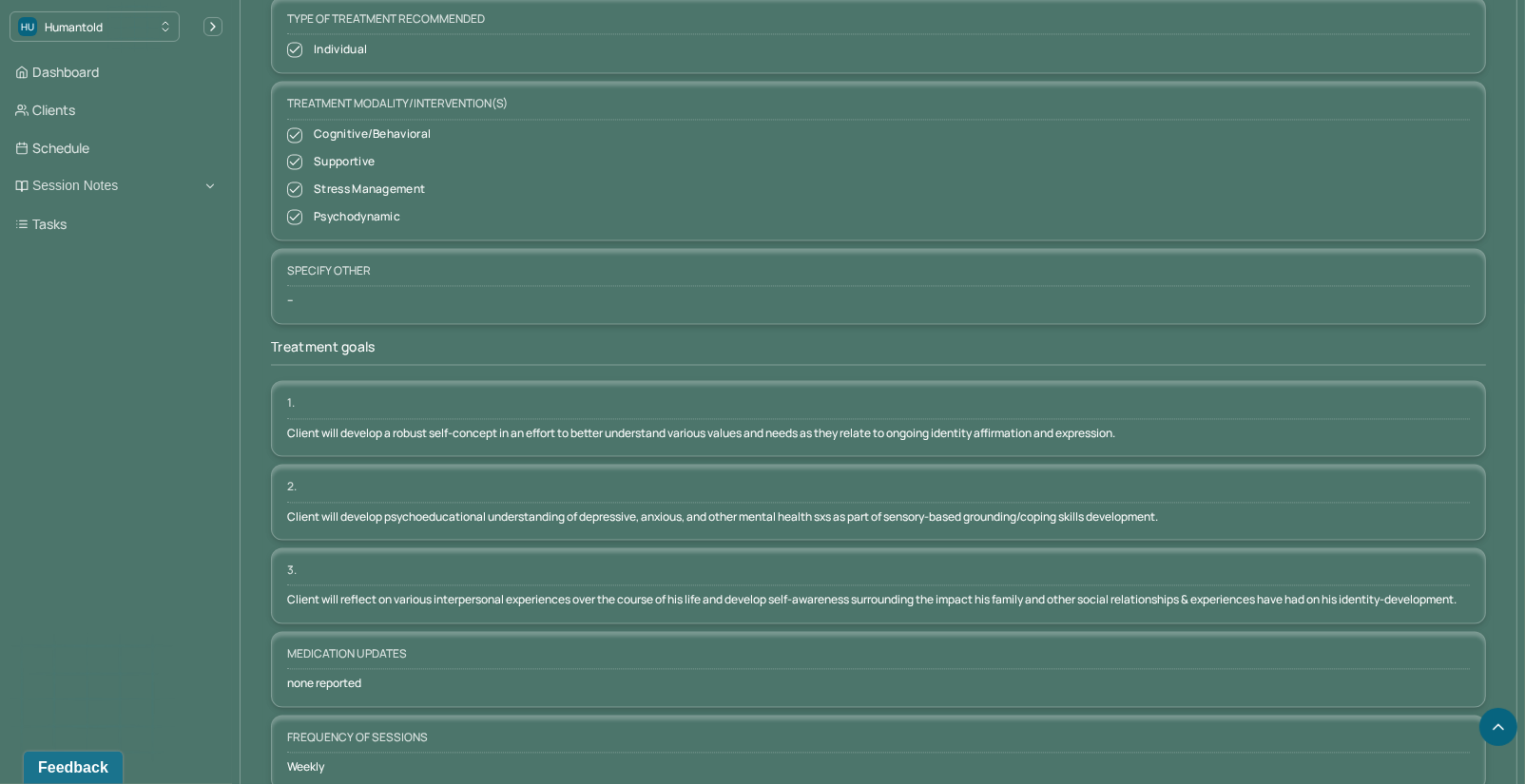 click on "Client will develop psychoeducational understanding of depressive, anxious, and other mental health sxs as part of sensory-based grounding/coping skills development." at bounding box center (878, 518) 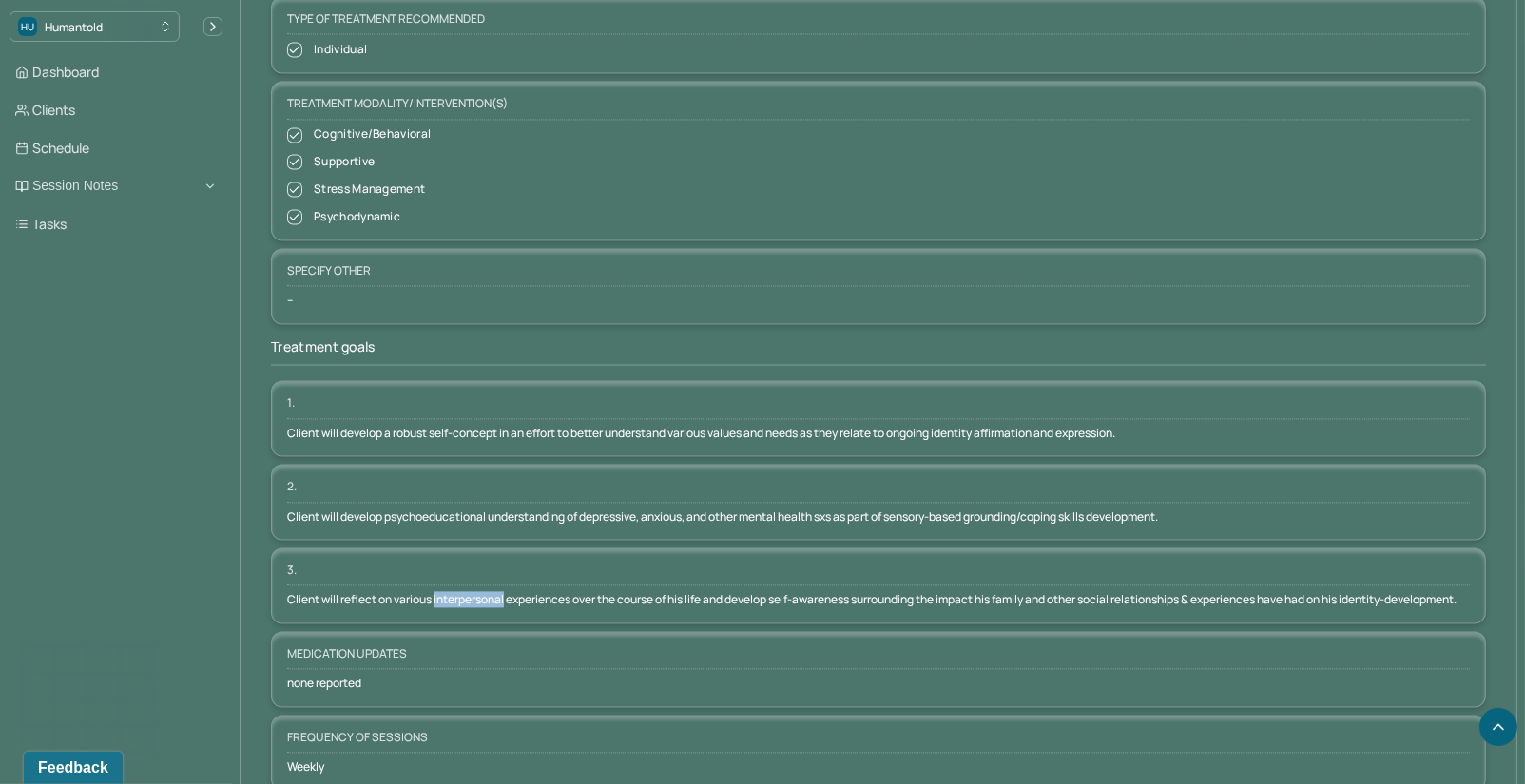 click on "Client will reflect on various interpersonal experiences over the course of his life and develop self-awareness surrounding the impact his family and other social relationships & experiences have had on his identity-development." at bounding box center [878, 601] 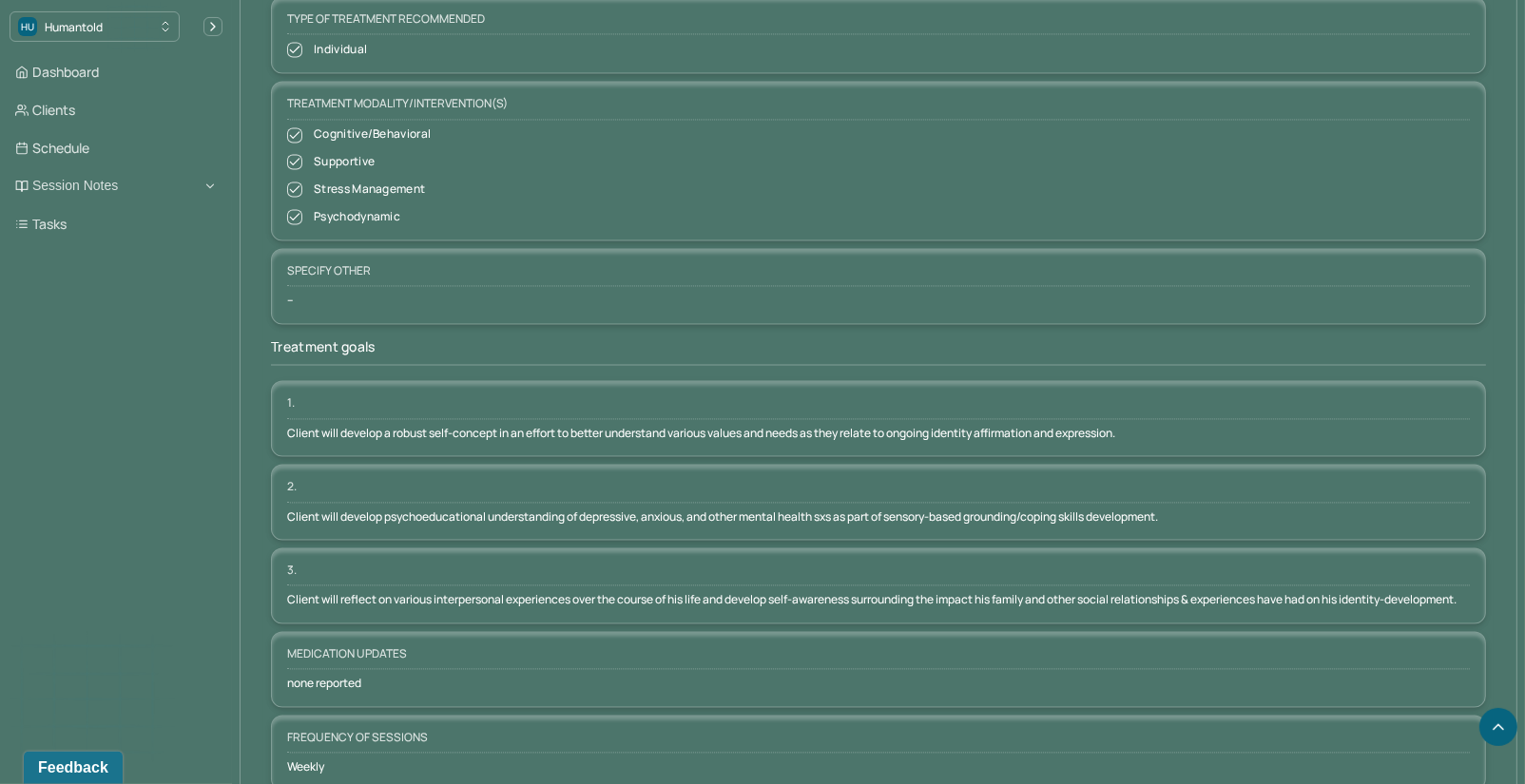click on "Client will reflect on various interpersonal experiences over the course of his life and develop self-awareness surrounding the impact his family and other social relationships & experiences have had on his identity-development." at bounding box center [878, 601] 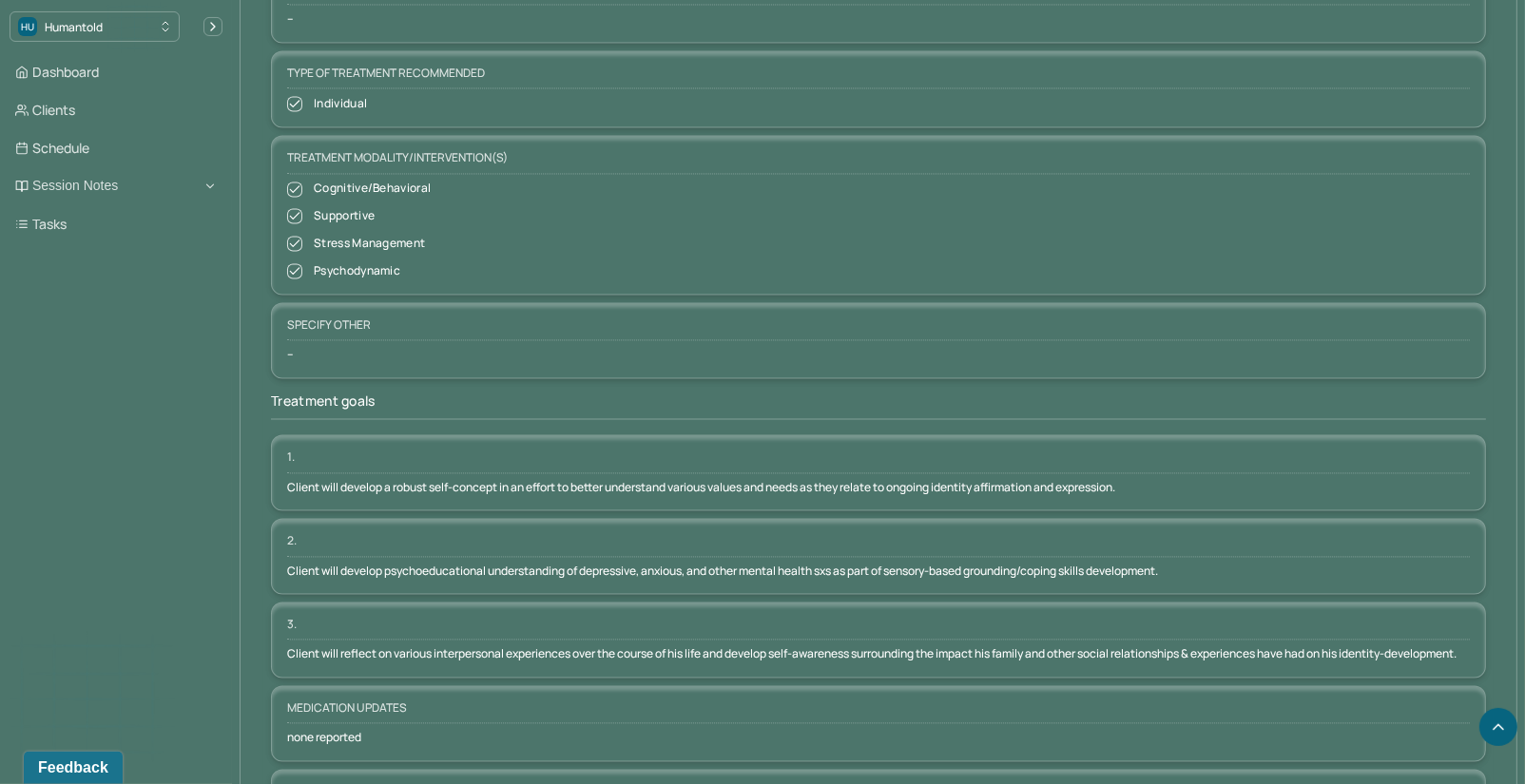 scroll, scrollTop: 4798, scrollLeft: 0, axis: vertical 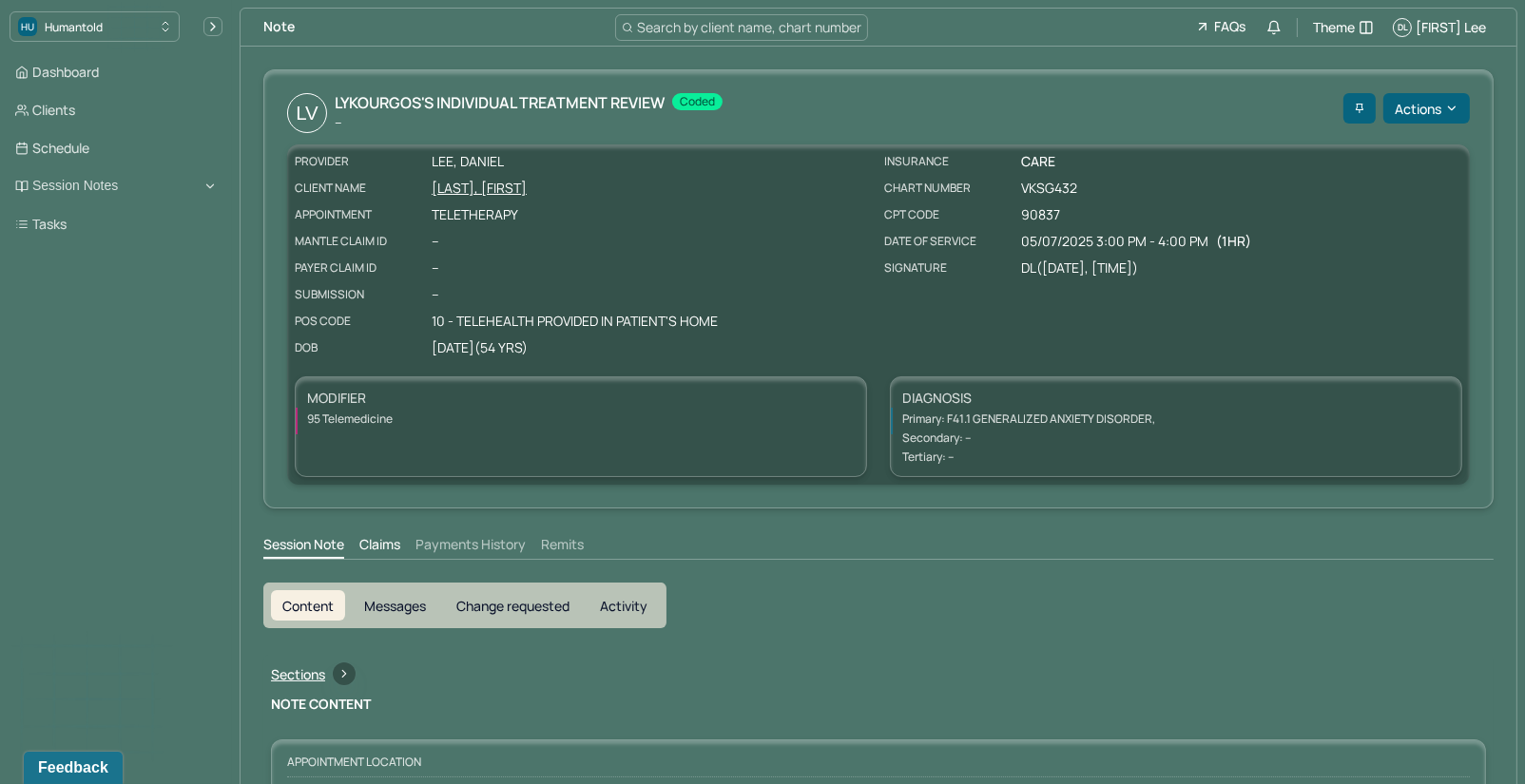 click on "VASILEIOU, LYKOURGOS" at bounding box center (652, 188) 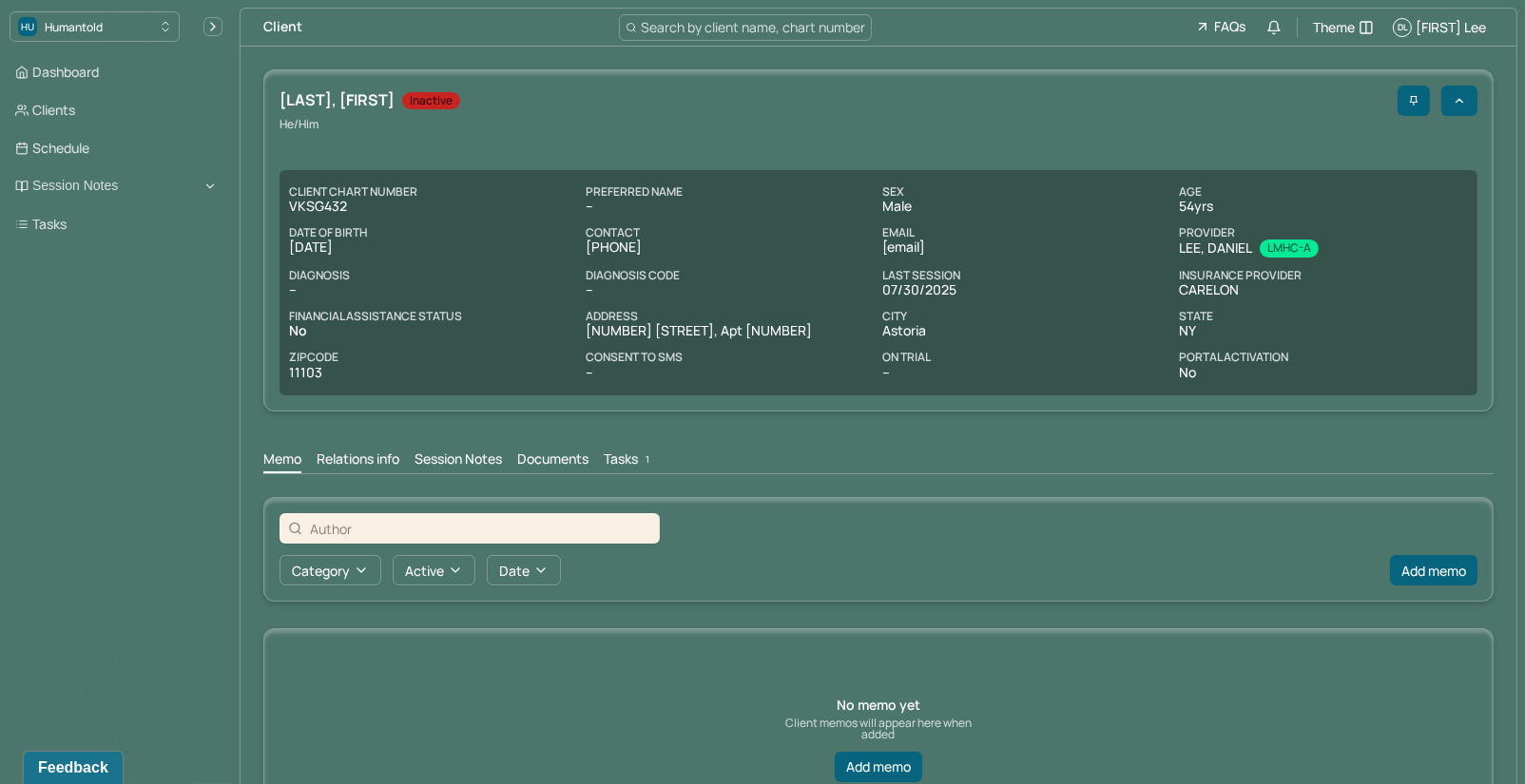 click on "Session Notes" at bounding box center [458, 461] 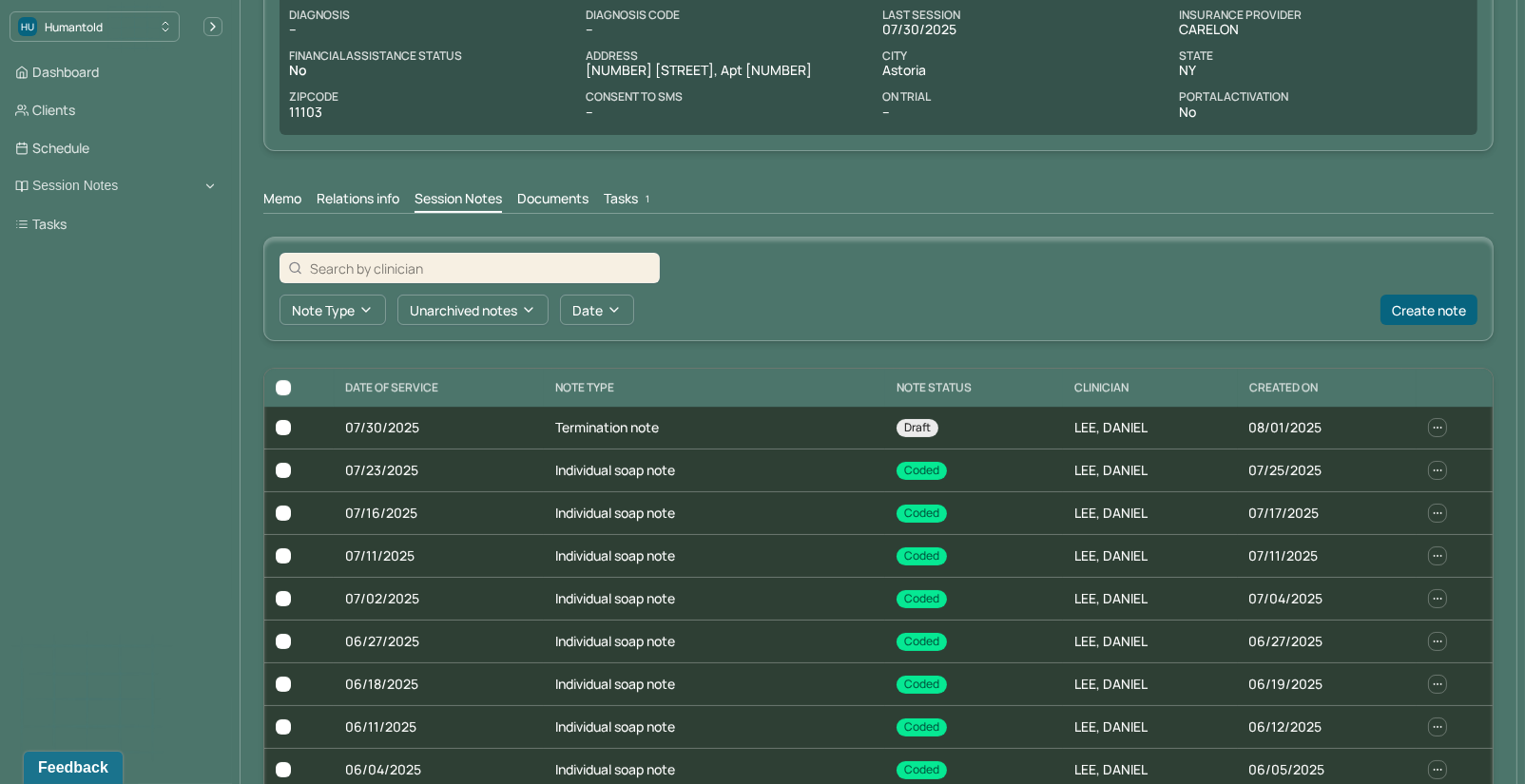 scroll, scrollTop: 272, scrollLeft: 0, axis: vertical 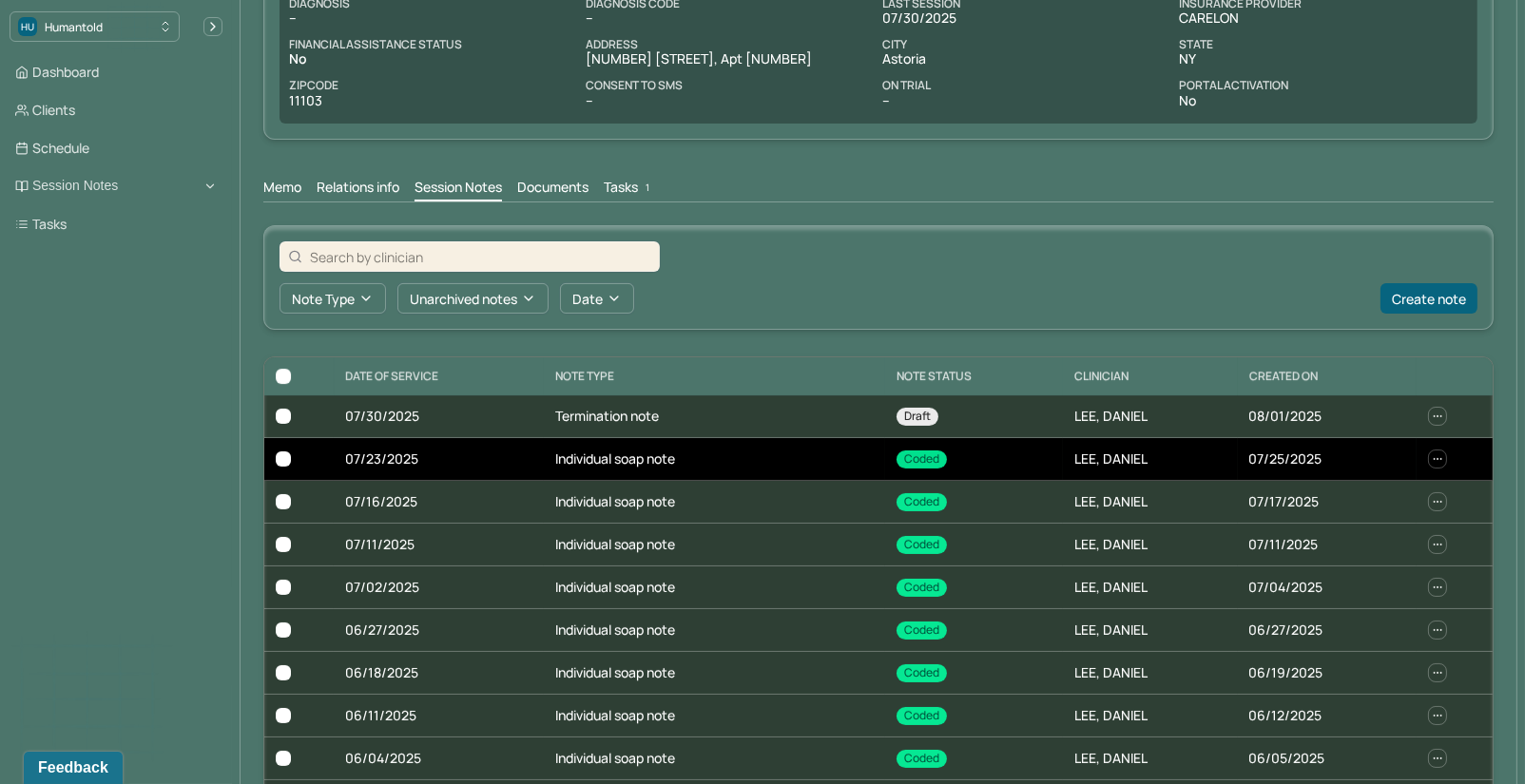 click on "Individual soap note" at bounding box center (714, 459) 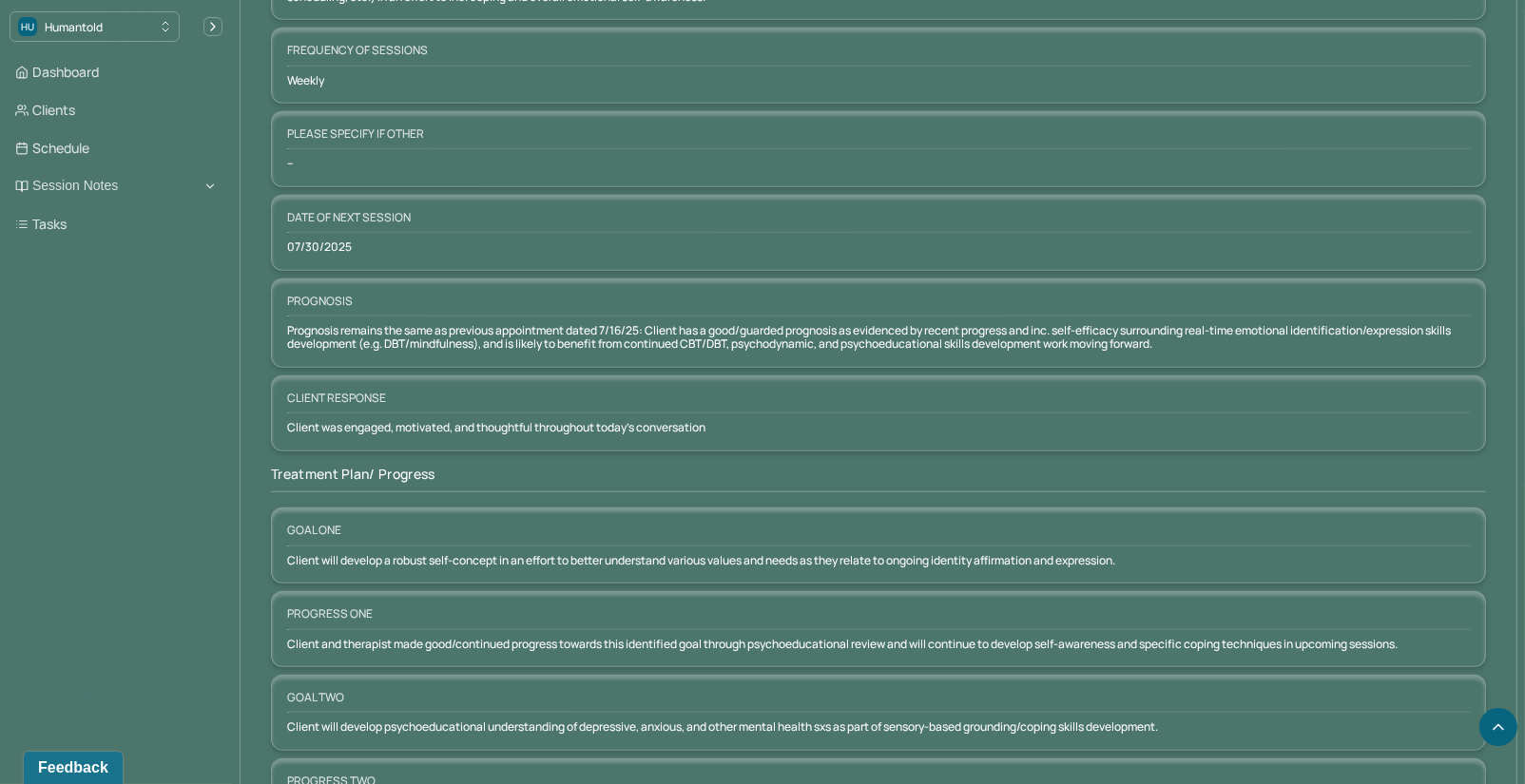 scroll, scrollTop: 2551, scrollLeft: 0, axis: vertical 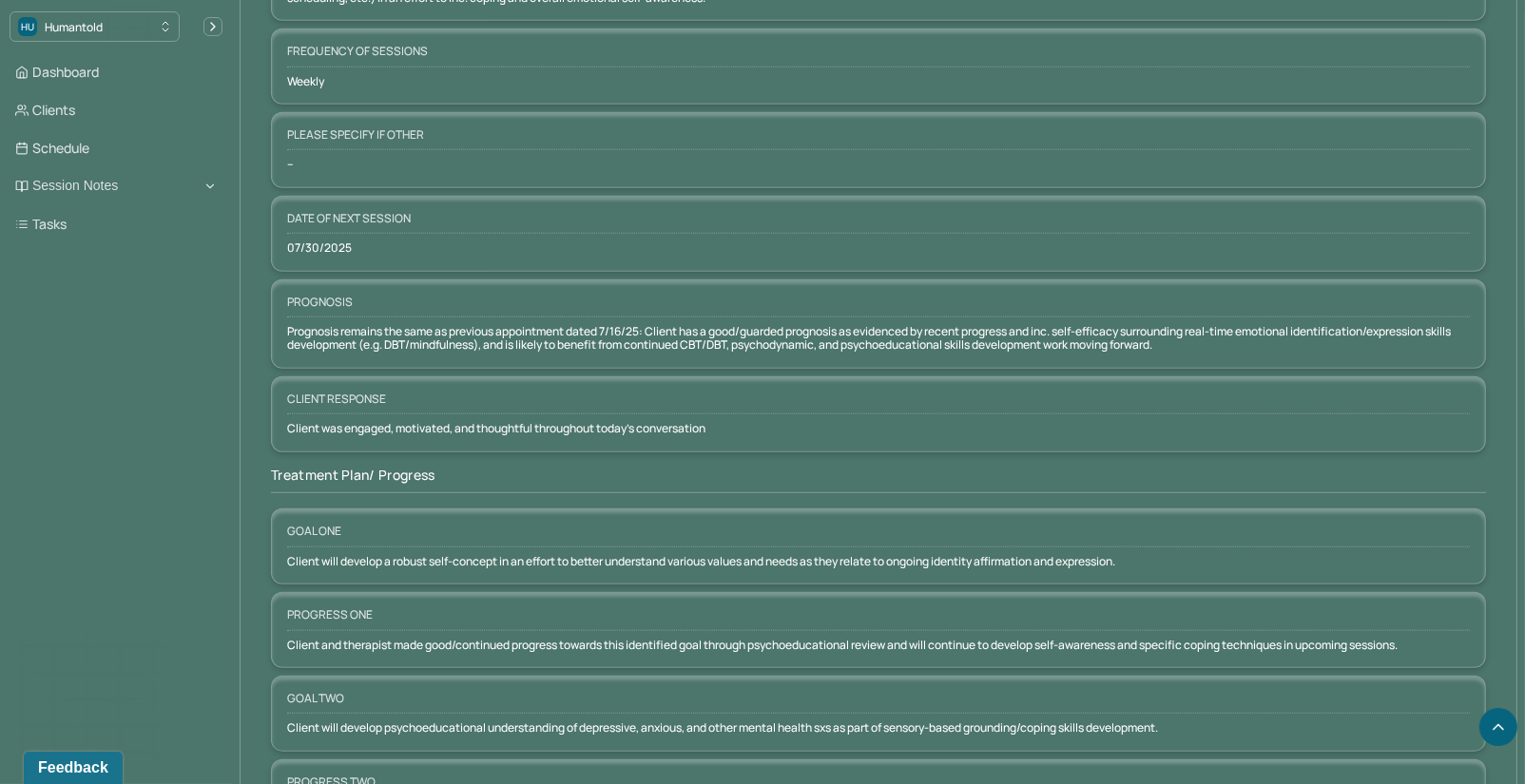 click on "Prognosis remains the same as previous appointment dated 7/16/25:
Client has a good/guarded prognosis as evidenced by recent progress and inc. self-efficacy surrounding real-time emotional identification/expression skills development (e.g. DBT/mindfulness), and is likely to benefit from continued CBT/DBT, psychodynamic, and psychoeducational skills development work moving forward." at bounding box center [878, 338] 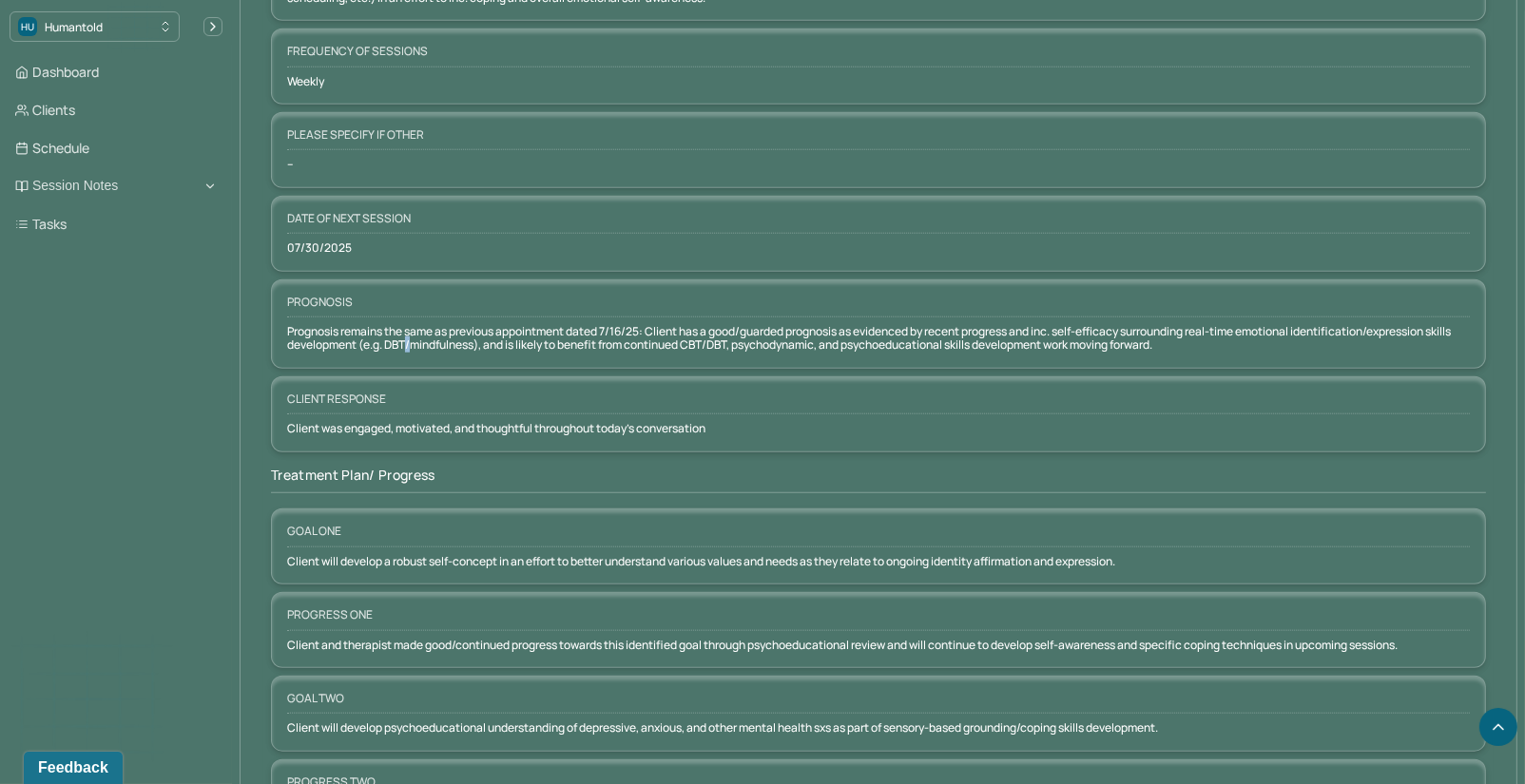 click on "Prognosis remains the same as previous appointment dated 7/16/25:
Client has a good/guarded prognosis as evidenced by recent progress and inc. self-efficacy surrounding real-time emotional identification/expression skills development (e.g. DBT/mindfulness), and is likely to benefit from continued CBT/DBT, psychodynamic, and psychoeducational skills development work moving forward." at bounding box center [878, 338] 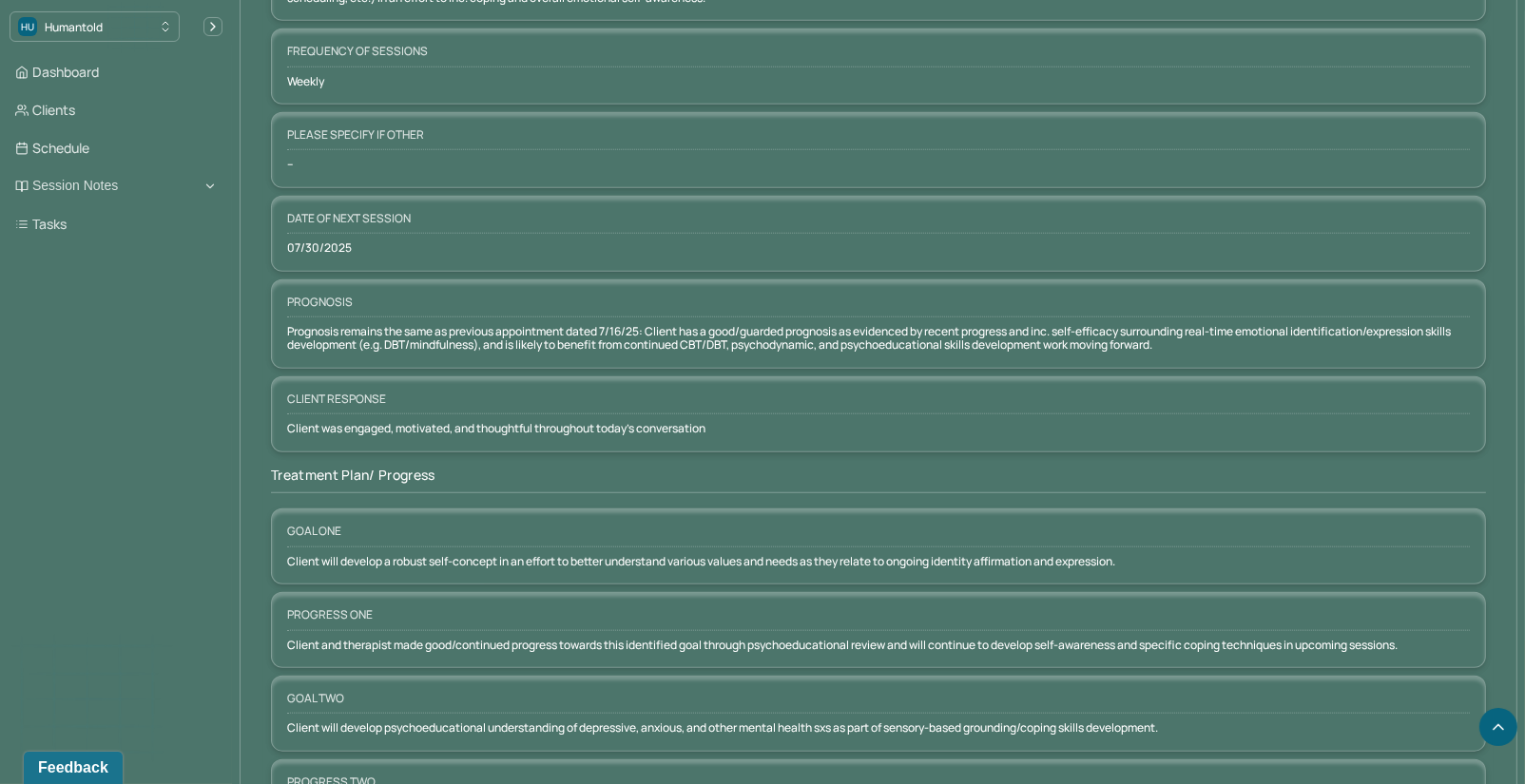 click on "Prognosis remains the same as previous appointment dated 7/16/25:
Client has a good/guarded prognosis as evidenced by recent progress and inc. self-efficacy surrounding real-time emotional identification/expression skills development (e.g. DBT/mindfulness), and is likely to benefit from continued CBT/DBT, psychodynamic, and psychoeducational skills development work moving forward." at bounding box center (878, 338) 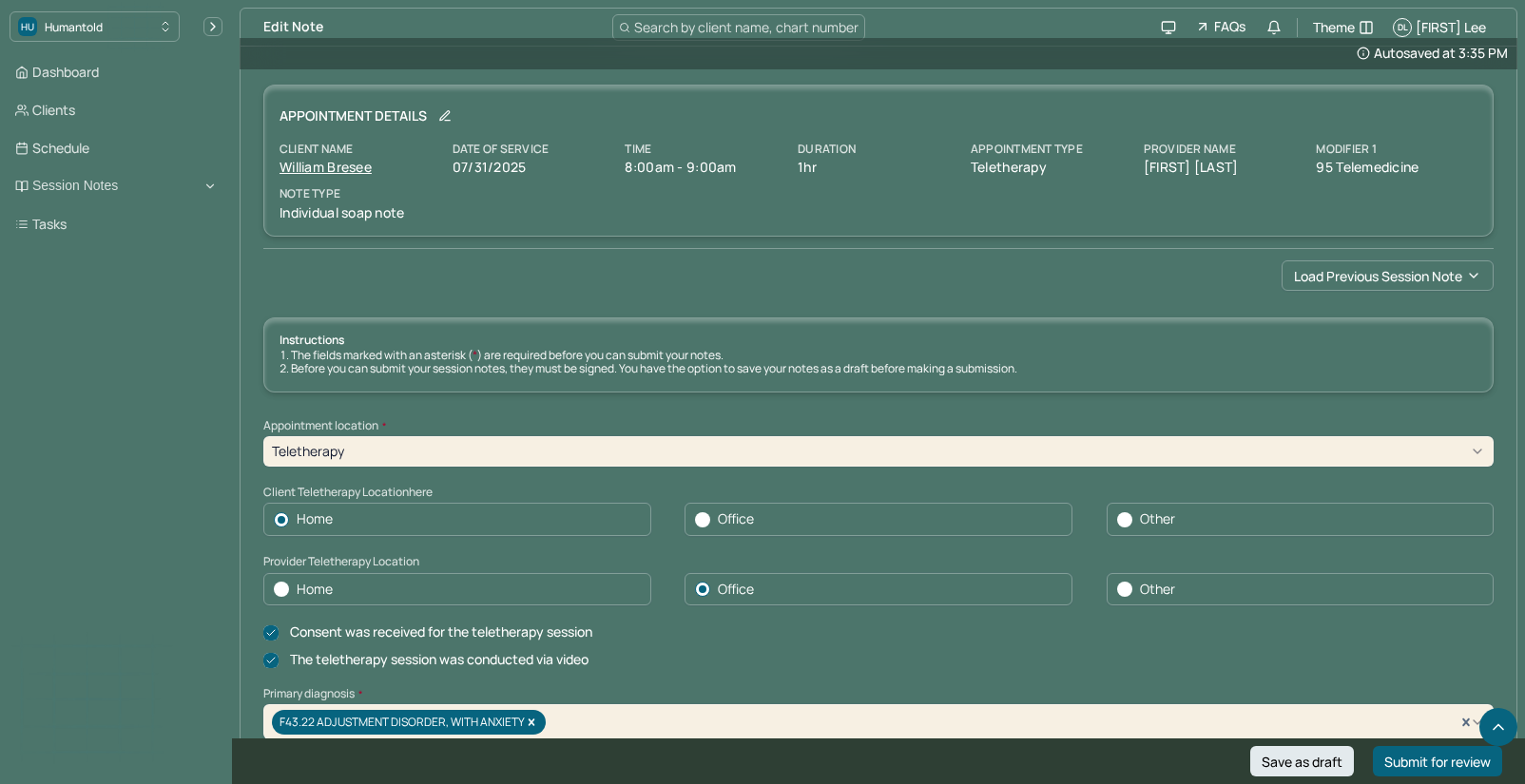 scroll, scrollTop: 1528, scrollLeft: 0, axis: vertical 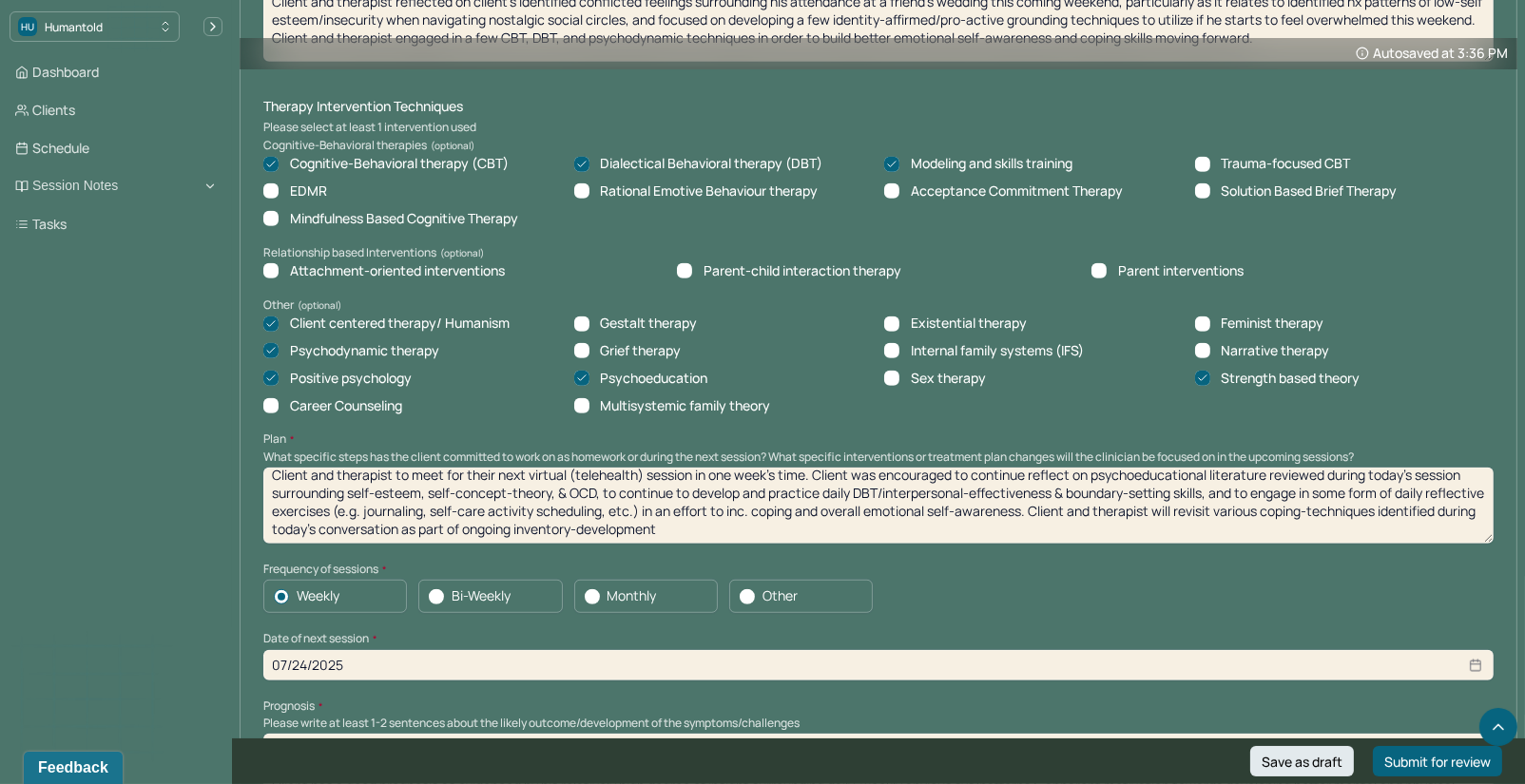 click on "Client and therapist to meet for their next virtual (telehealth) session in one week's time. Client was encouraged to continue reflect on psychoeducational literature reviewed during today's session surrounding self-esteem, self-concept-theory, & OCD, to continue to develop and practice daily DBT/interpersonal-effectiveness & boundary-setting skills, and to engage in some form of daily reflective exercises (e.g. journaling, self-care activity scheduling, etc.) in an effort to inc. coping and overall emotional self-awareness. Client and therapist will revisit various coping-techniques identified during today's conversation as part of ongoing inventory-development" at bounding box center (878, 506) 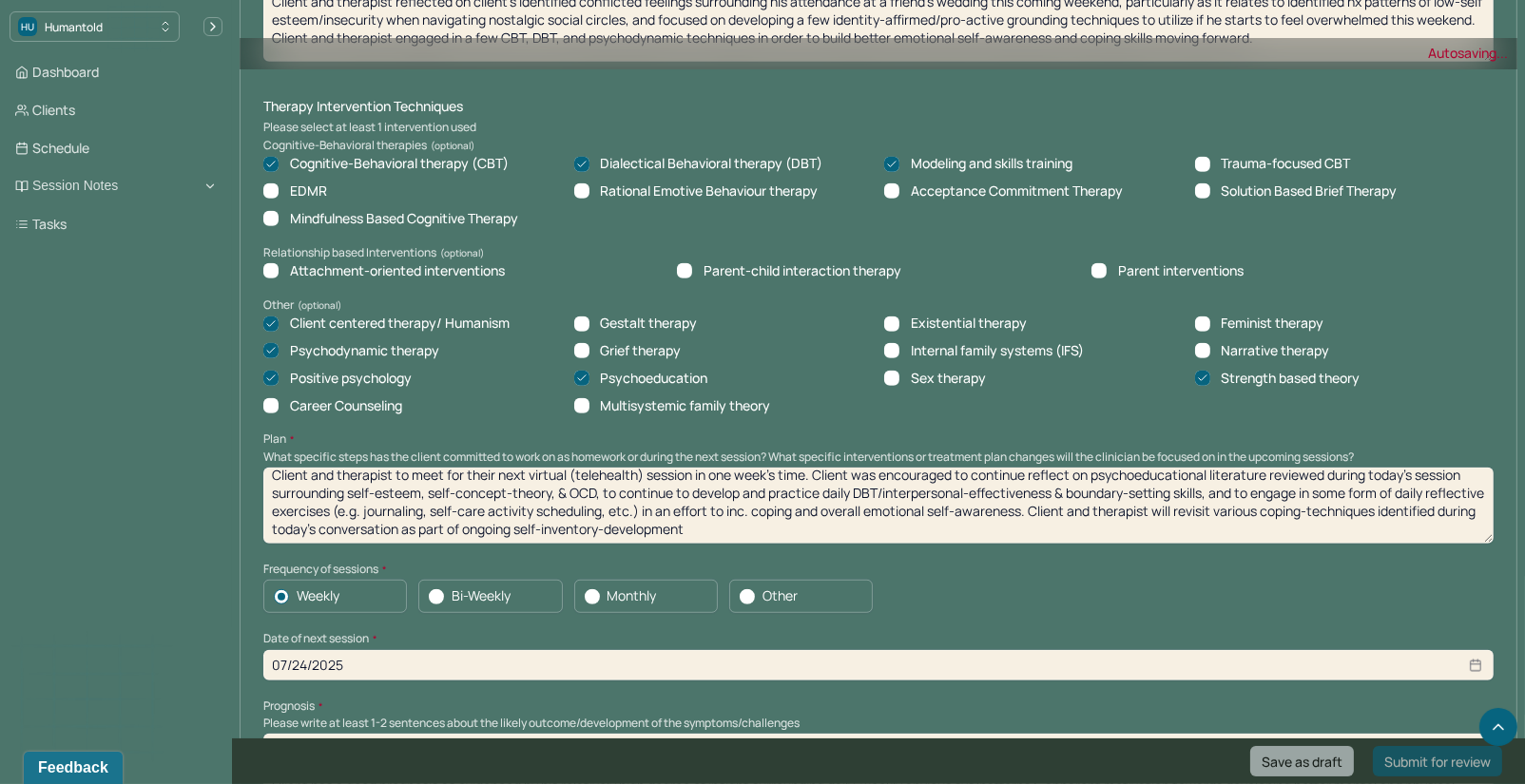 click on "Client and therapist to meet for their next virtual (telehealth) session in one week's time. Client was encouraged to continue reflect on psychoeducational literature reviewed during today's session surrounding self-esteem, self-concept-theory, & OCD, to continue to develop and practice daily DBT/interpersonal-effectiveness & boundary-setting skills, and to engage in some form of daily reflective exercises (e.g. journaling, self-care activity scheduling, etc.) in an effort to inc. coping and overall emotional self-awareness. Client and therapist will revisit various coping-techniques identified during today's conversation as part of ongoing inventory-development" at bounding box center [878, 506] 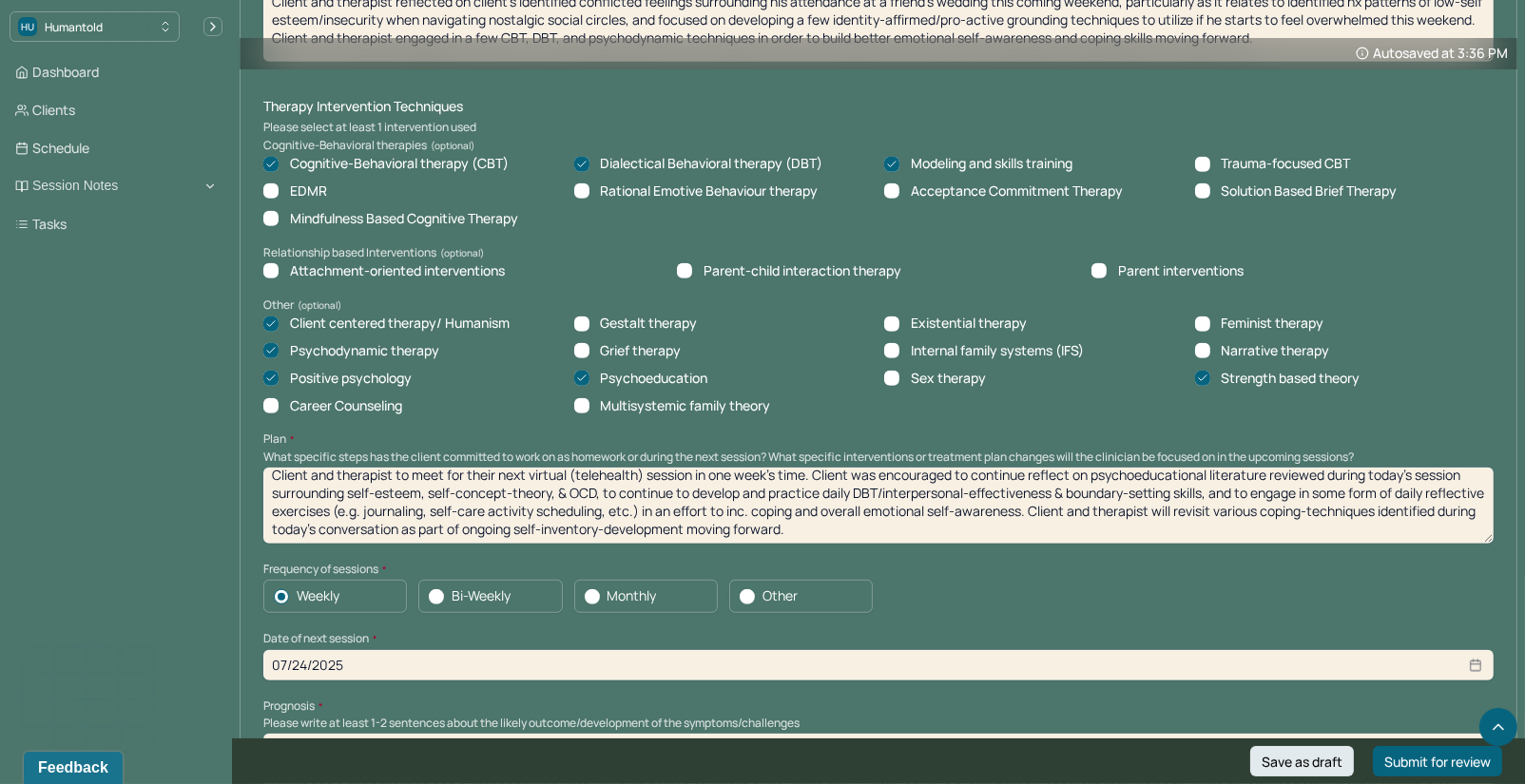 scroll, scrollTop: 13, scrollLeft: 0, axis: vertical 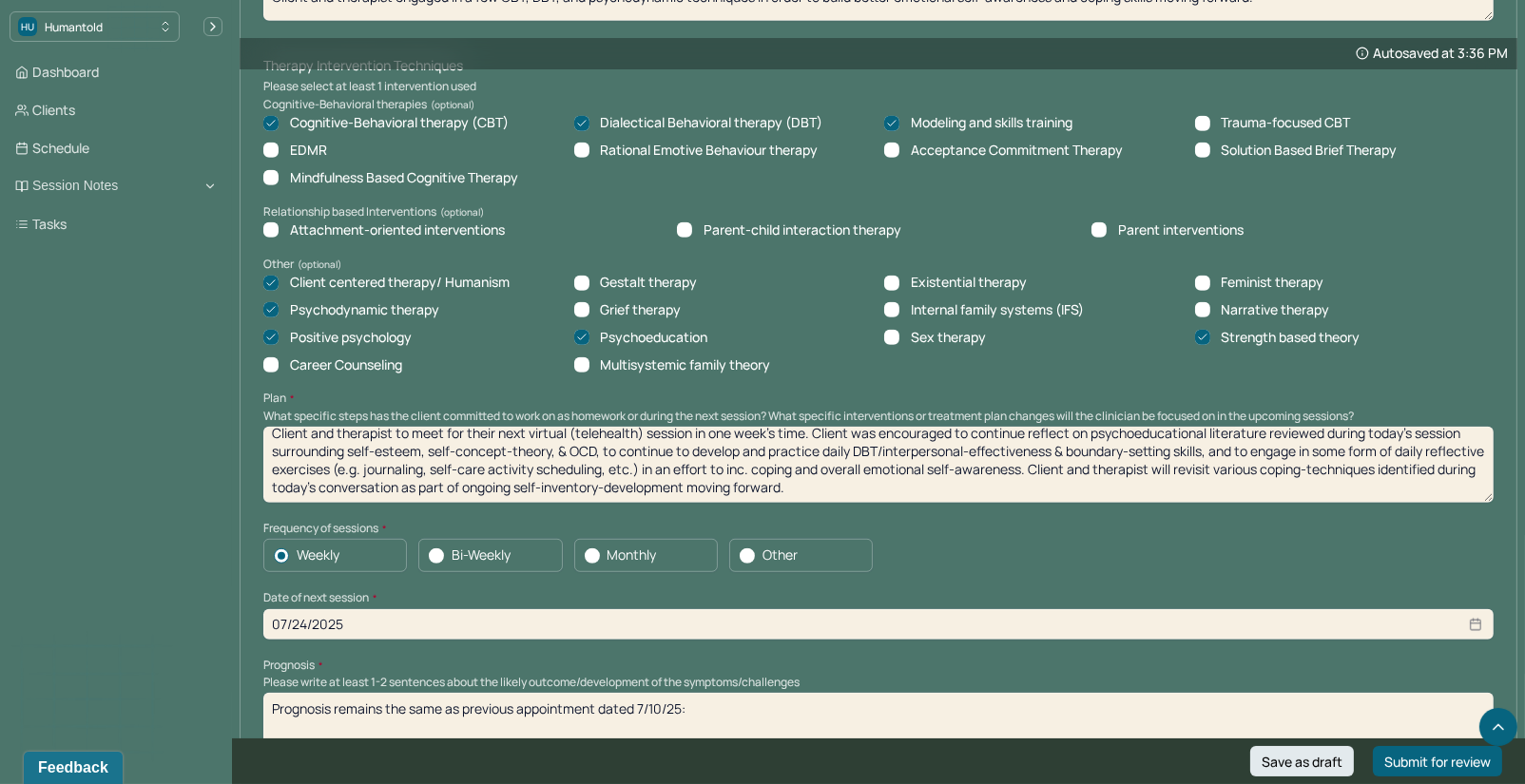 click on "Client and therapist to meet for their next virtual (telehealth) session in one week's time. Client was encouraged to continue reflect on psychoeducational literature reviewed during today's session surrounding self-esteem, self-concept-theory, & OCD, to continue to develop and practice daily DBT/interpersonal-effectiveness & boundary-setting skills, and to engage in some form of daily reflective exercises (e.g. journaling, self-care activity scheduling, etc.) in an effort to inc. coping and overall emotional self-awareness. Client and therapist will revisit various coping-techniques identified during today's conversation as part of ongoing self-inventory-development moving forward." at bounding box center (878, 465) 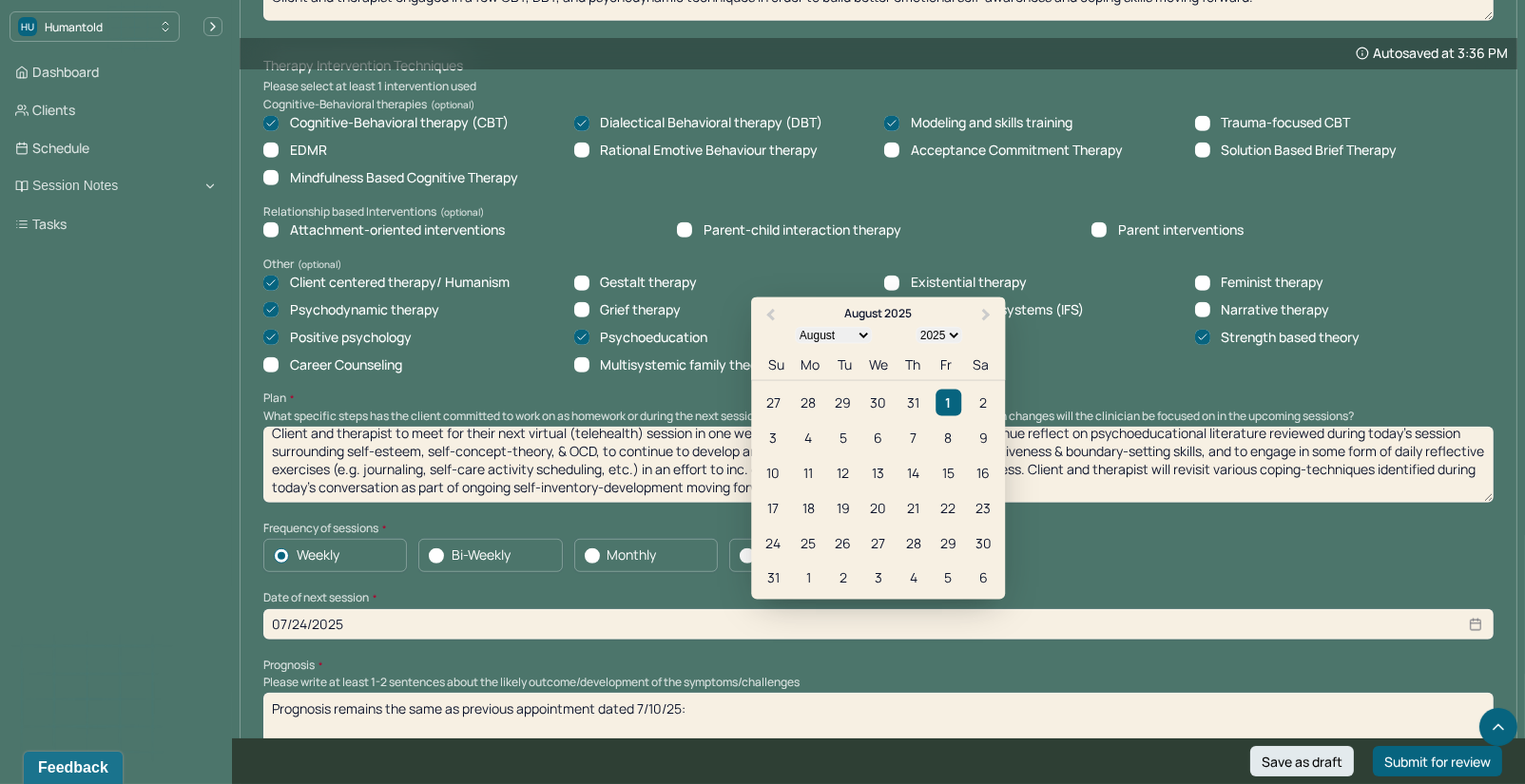 click on "07/24/2025" at bounding box center [878, 624] 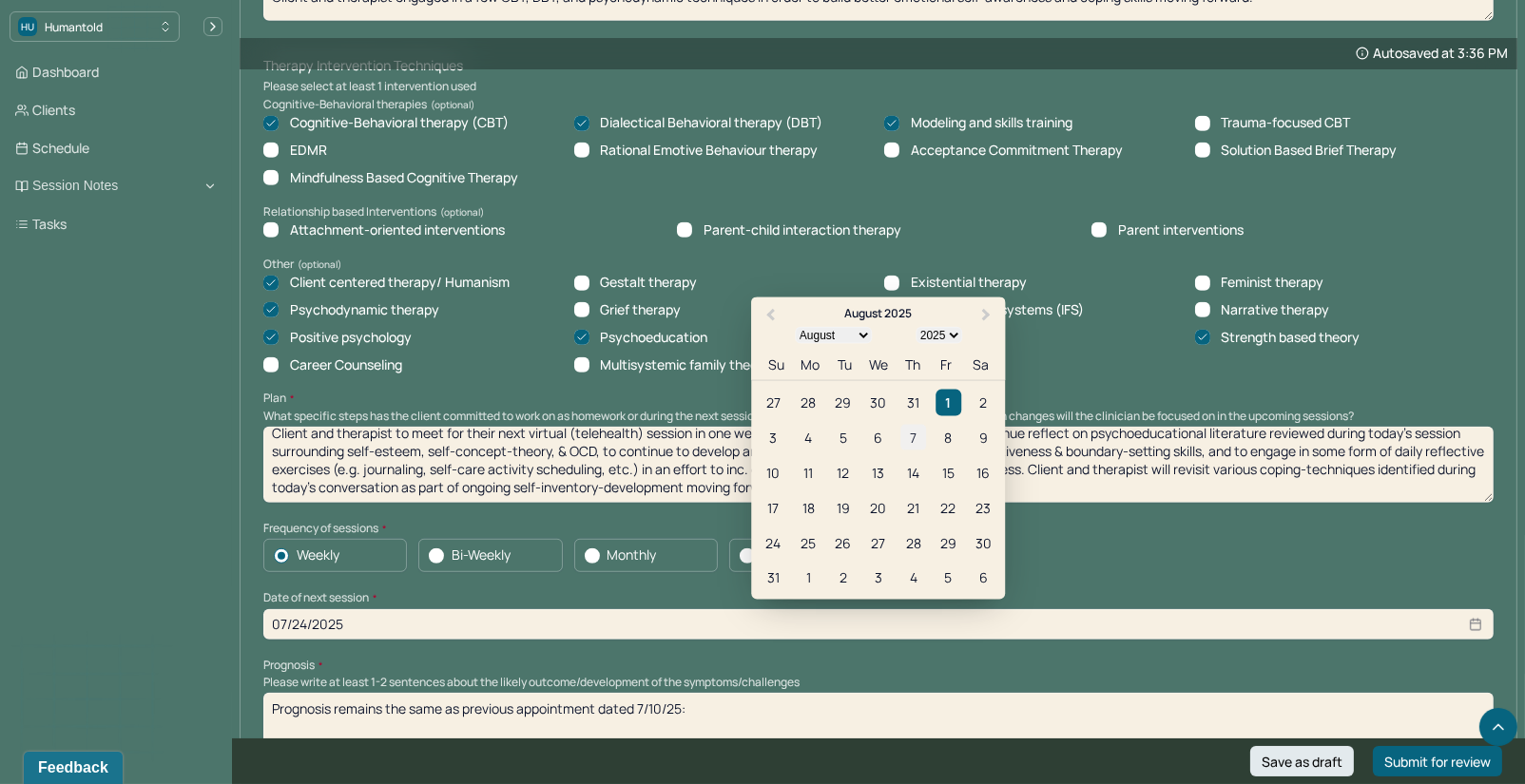 click on "7" at bounding box center [913, 437] 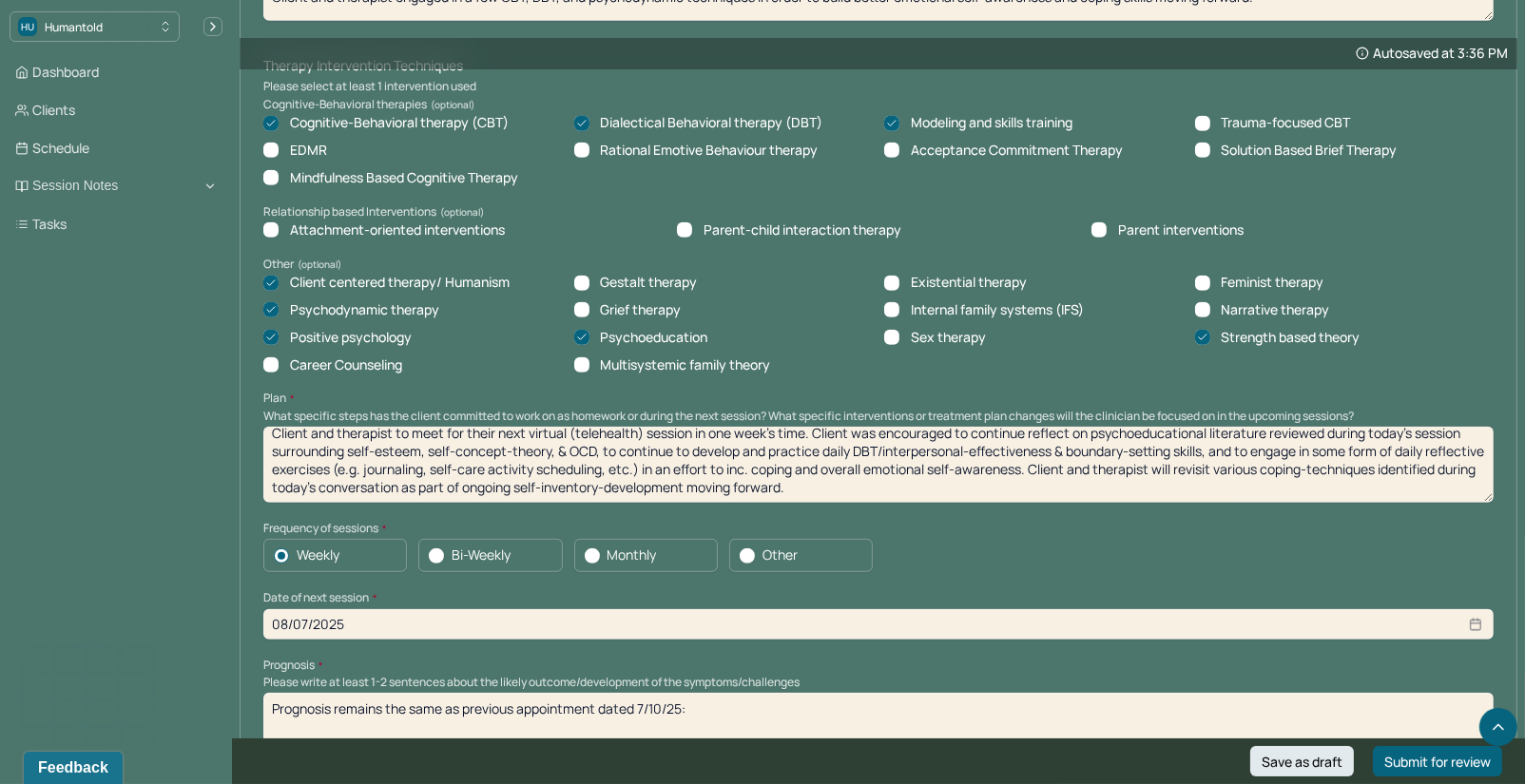 type on "08/07/2025" 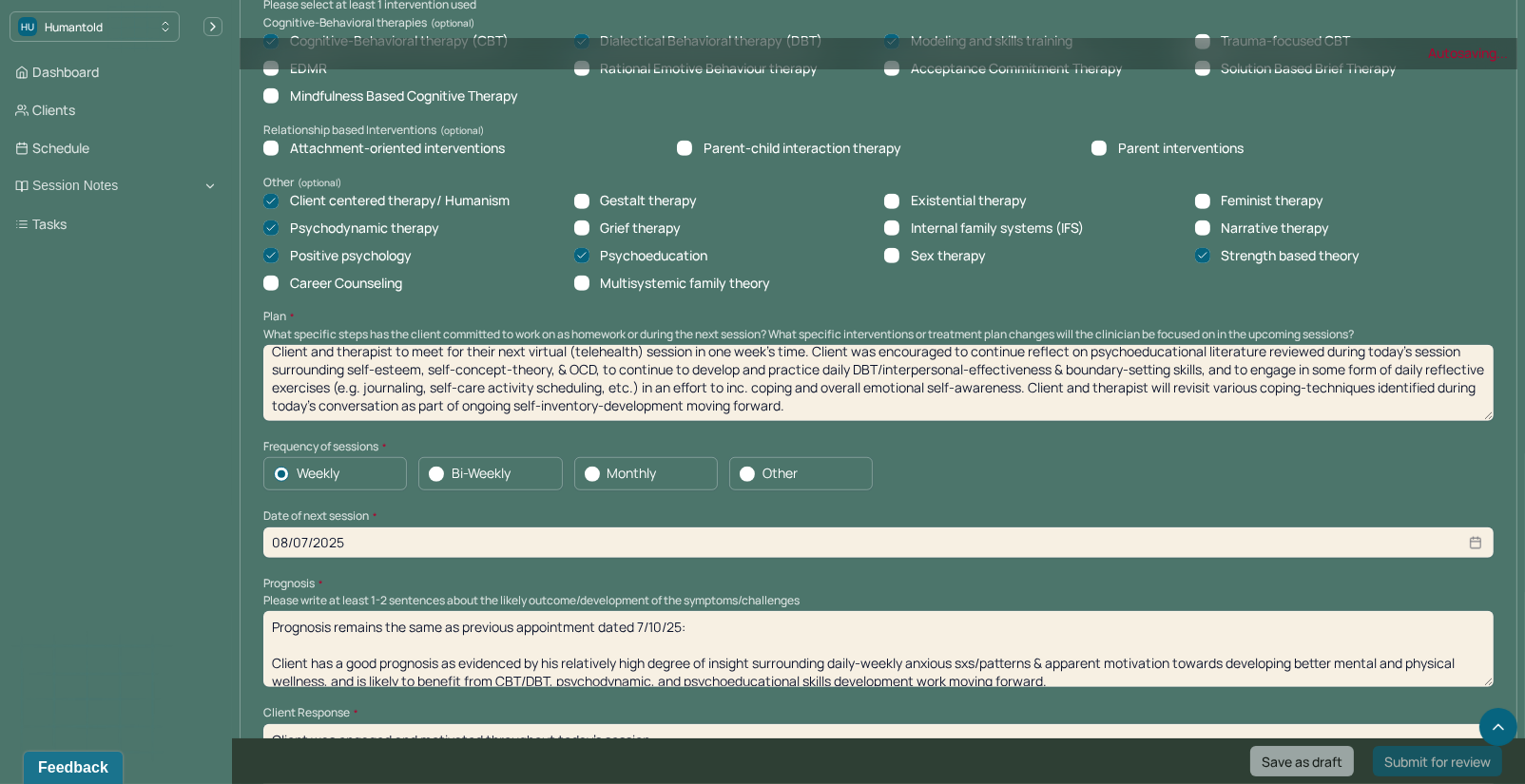 scroll, scrollTop: 1650, scrollLeft: 0, axis: vertical 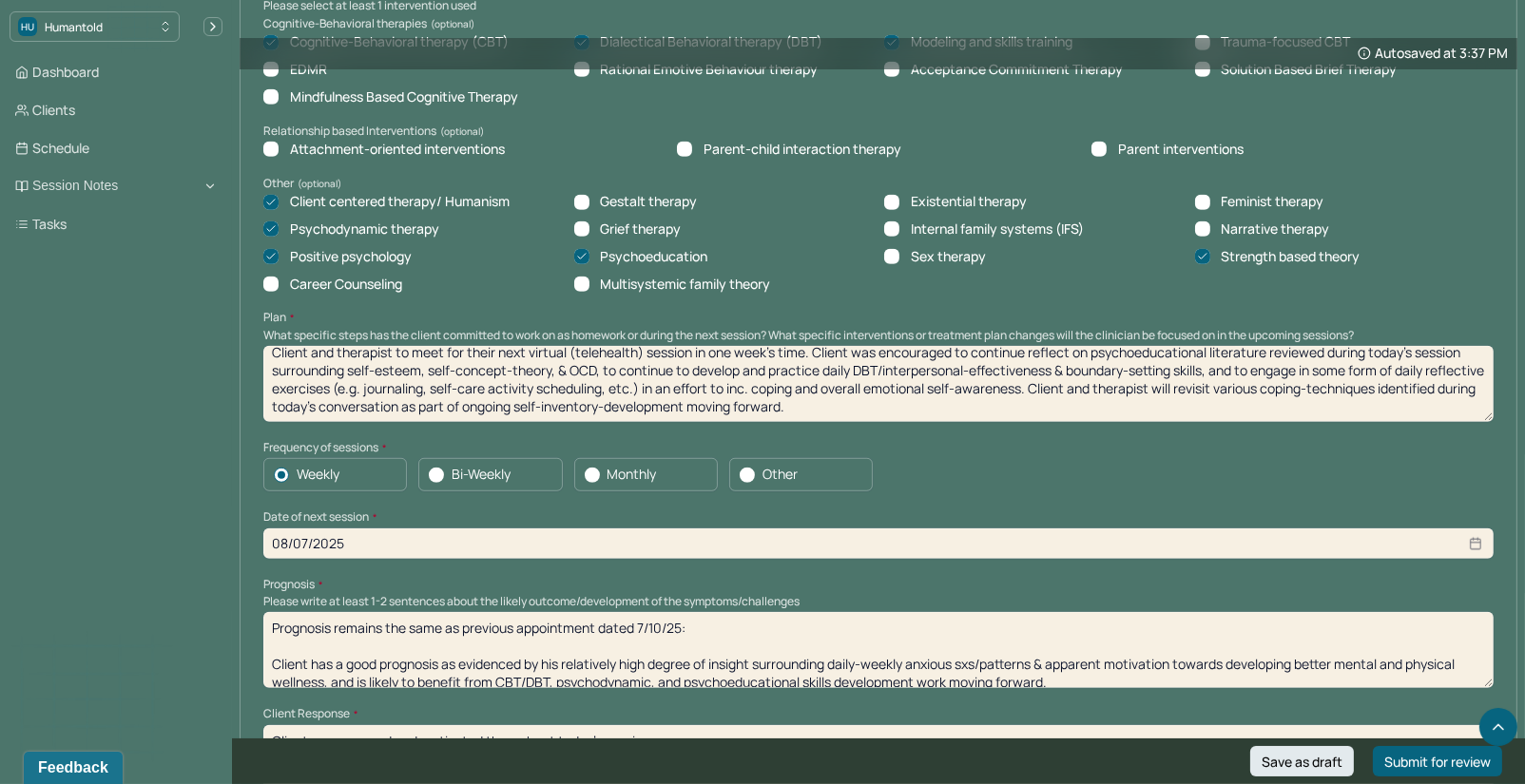 select on "7" 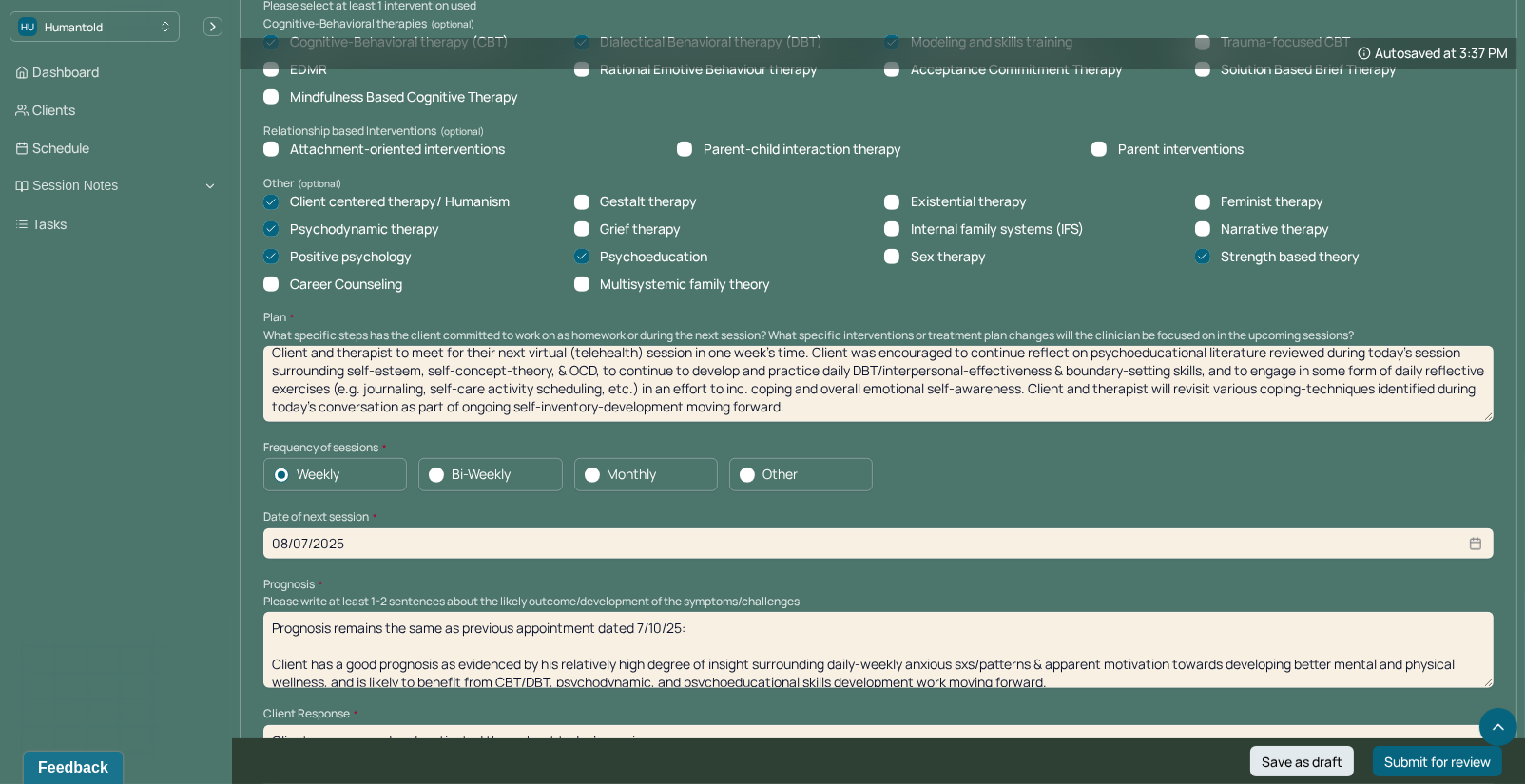 click on "Prognosis remains the same as previous appointment dated 7/10/25:
Client has a good prognosis as evidenced by his relatively high degree of insight surrounding daily-weekly anxious sxs/patterns & apparent motivation towards developing better mental and physical wellness, and is likely to benefit from CBT/DBT, psychodynamic, and psychoeducational skills development work moving forward." at bounding box center [878, 650] 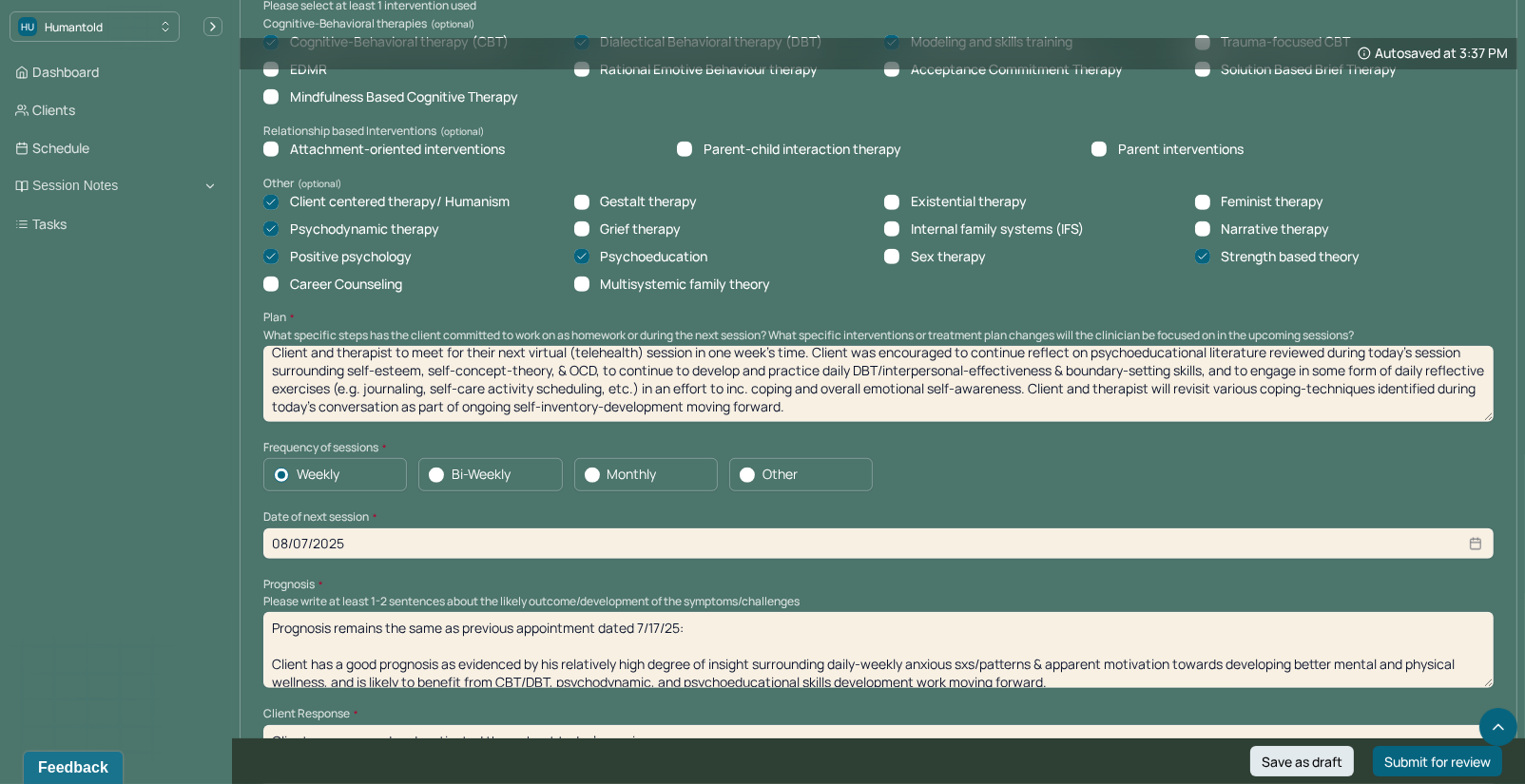 type on "Prognosis remains the same as previous appointment dated 7/17/25:
Client has a good prognosis as evidenced by his relatively high degree of insight surrounding daily-weekly anxious sxs/patterns & apparent motivation towards developing better mental and physical wellness, and is likely to benefit from CBT/DBT, psychodynamic, and psychoeducational skills development work moving forward." 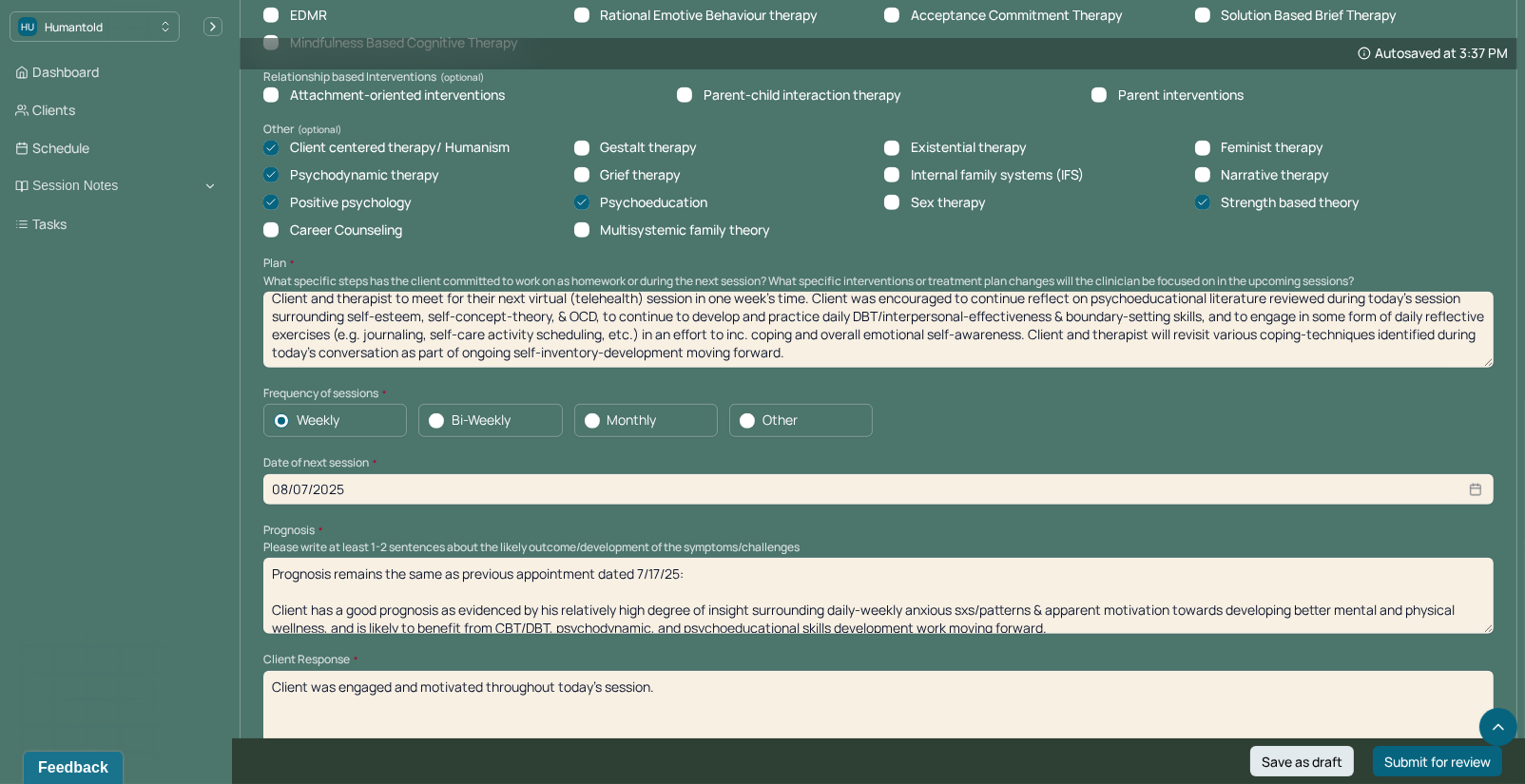 scroll, scrollTop: 1707, scrollLeft: 0, axis: vertical 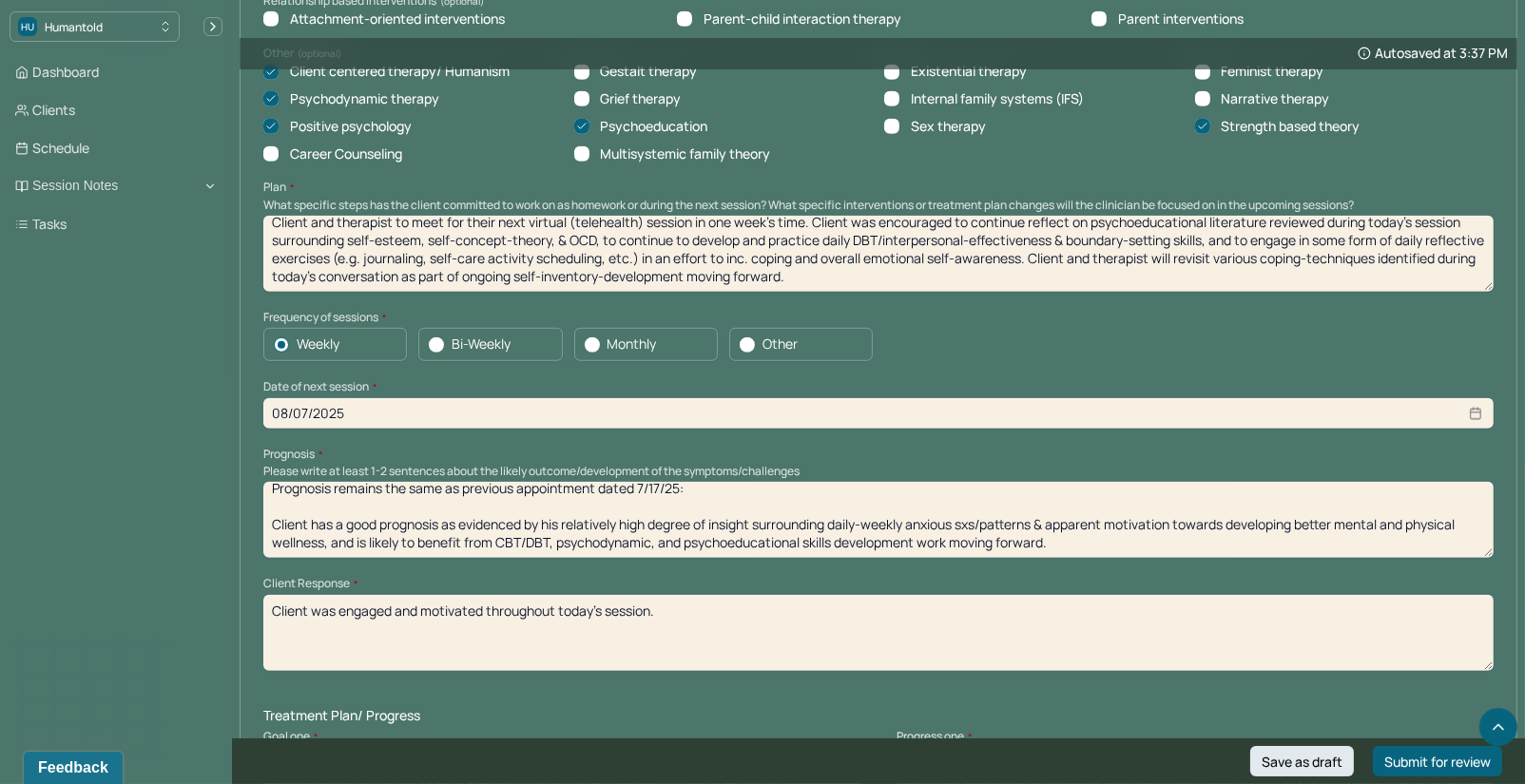 click on "Client was engaged and motivated throughout today's session." at bounding box center (878, 633) 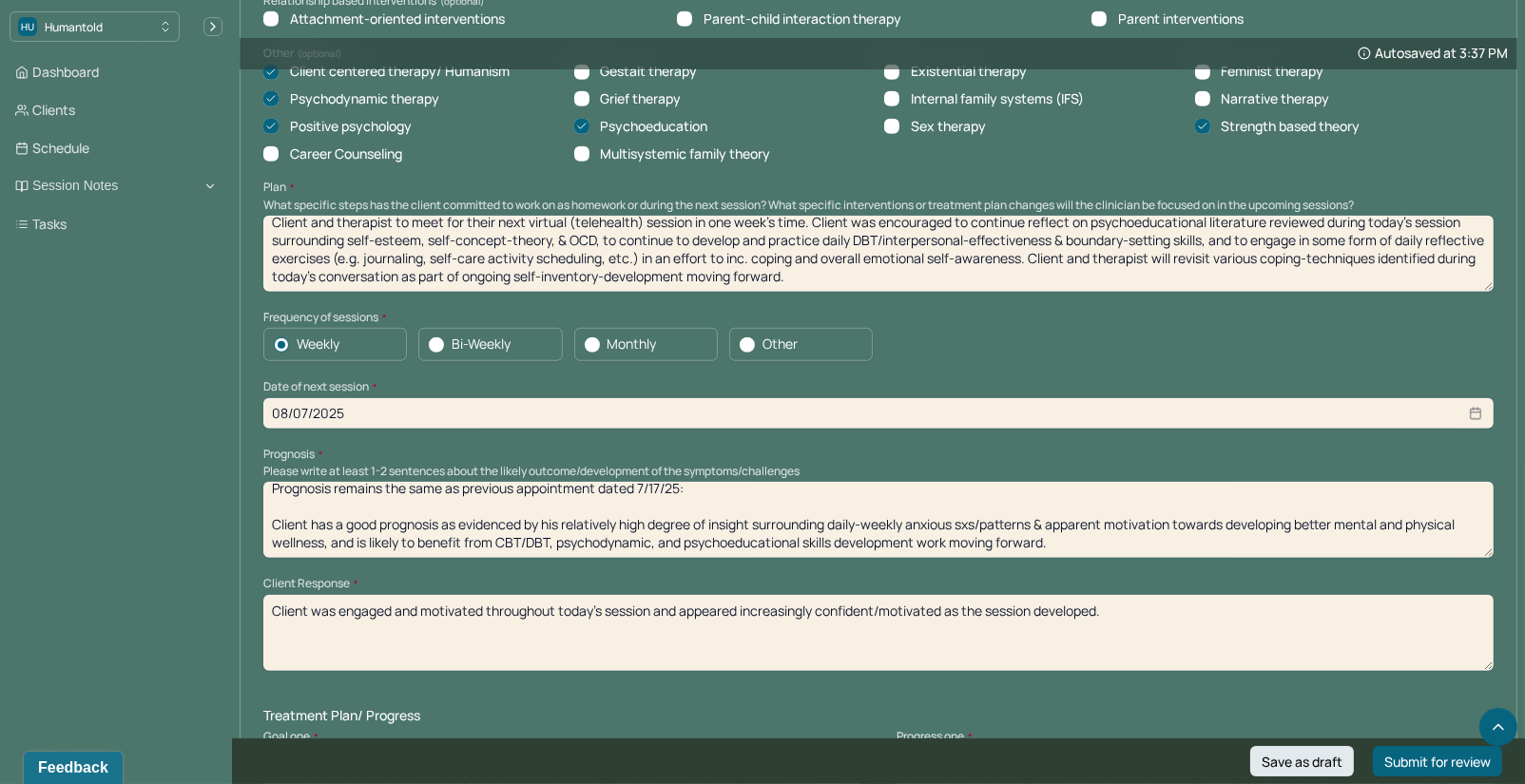 click on "Client was engaged and motivated throughout today's session and appeared increasingly confident/motivated as the session developed" at bounding box center [878, 633] 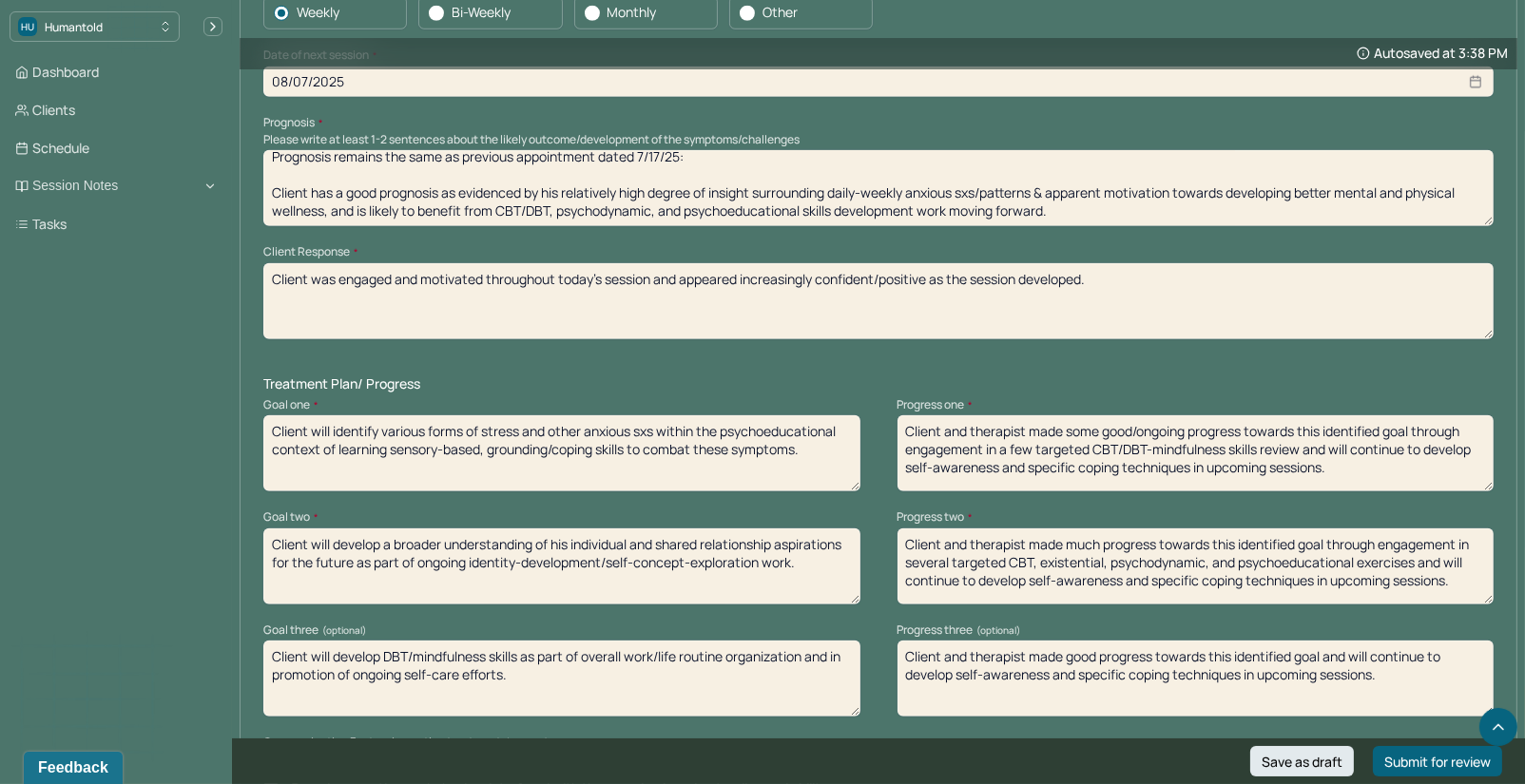 scroll, scrollTop: 2115, scrollLeft: 0, axis: vertical 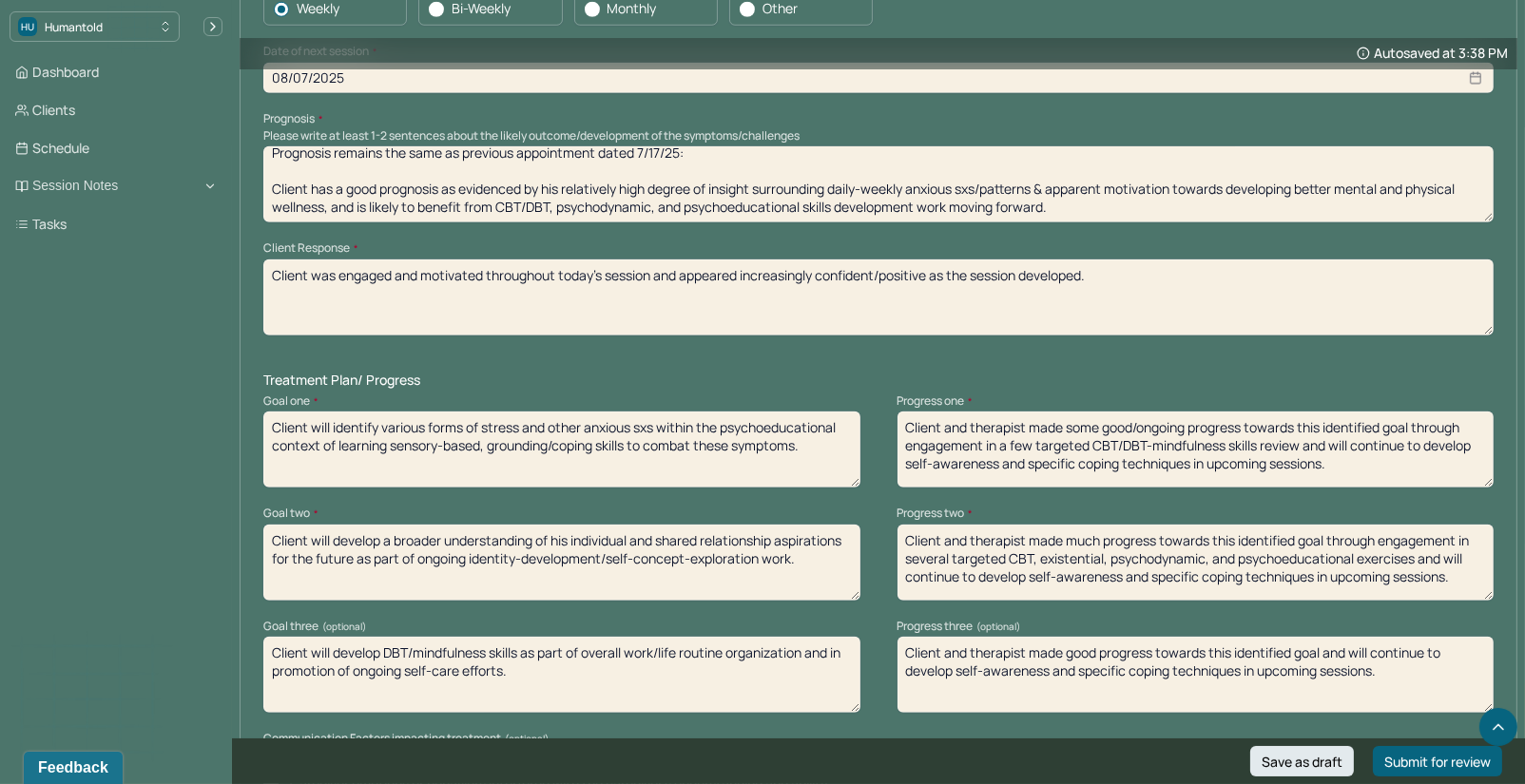 type on "Client was engaged and motivated throughout today's session and appeared increasingly confident/positive as the session developed." 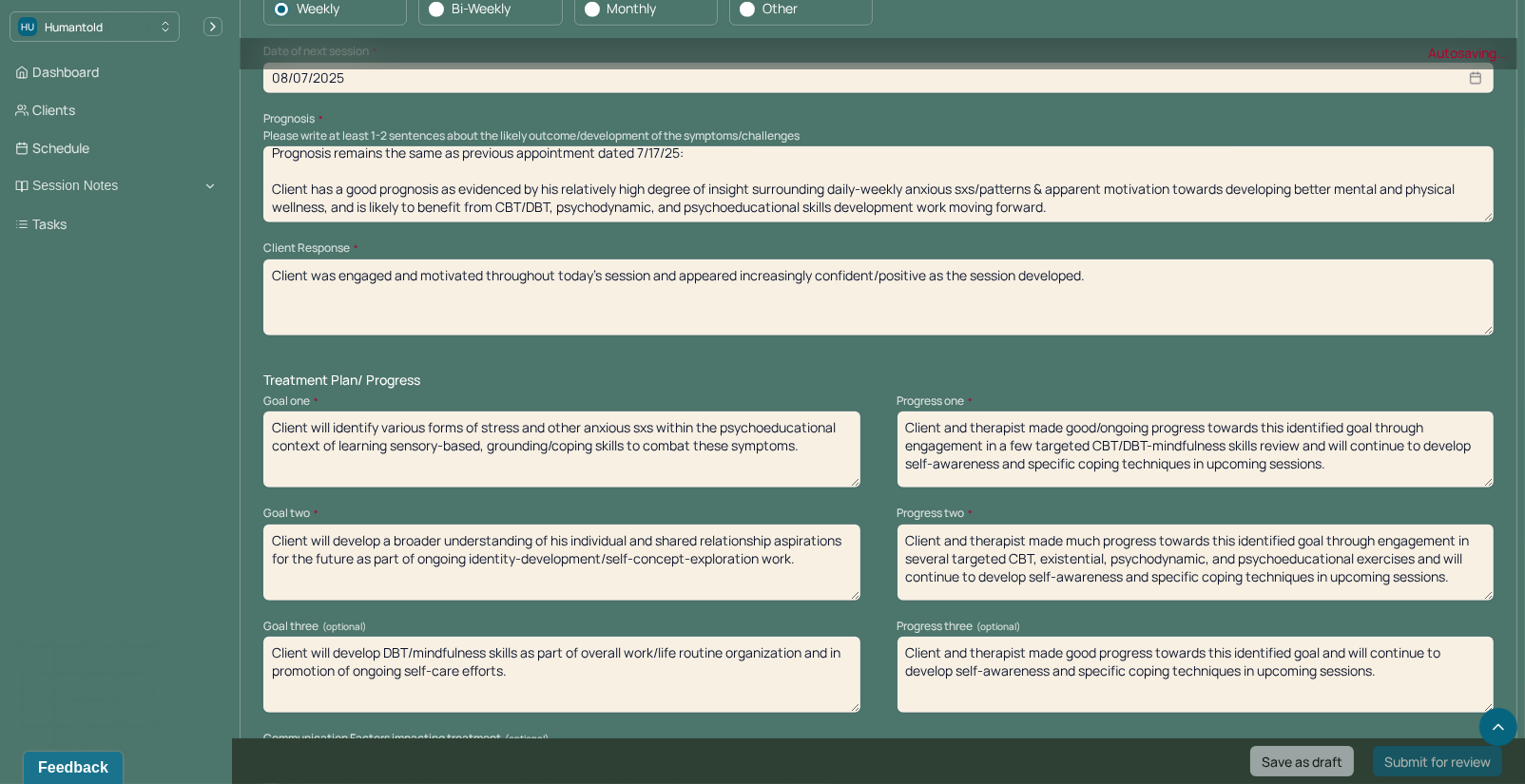 click on "Client and therapist made some good/ongoing progress towards this identified goal through engagement in a few targeted CBT/DBT-mindfulness skills review and will continue to develop self-awareness and specific coping techniques in upcoming sessions." at bounding box center (1196, 449) 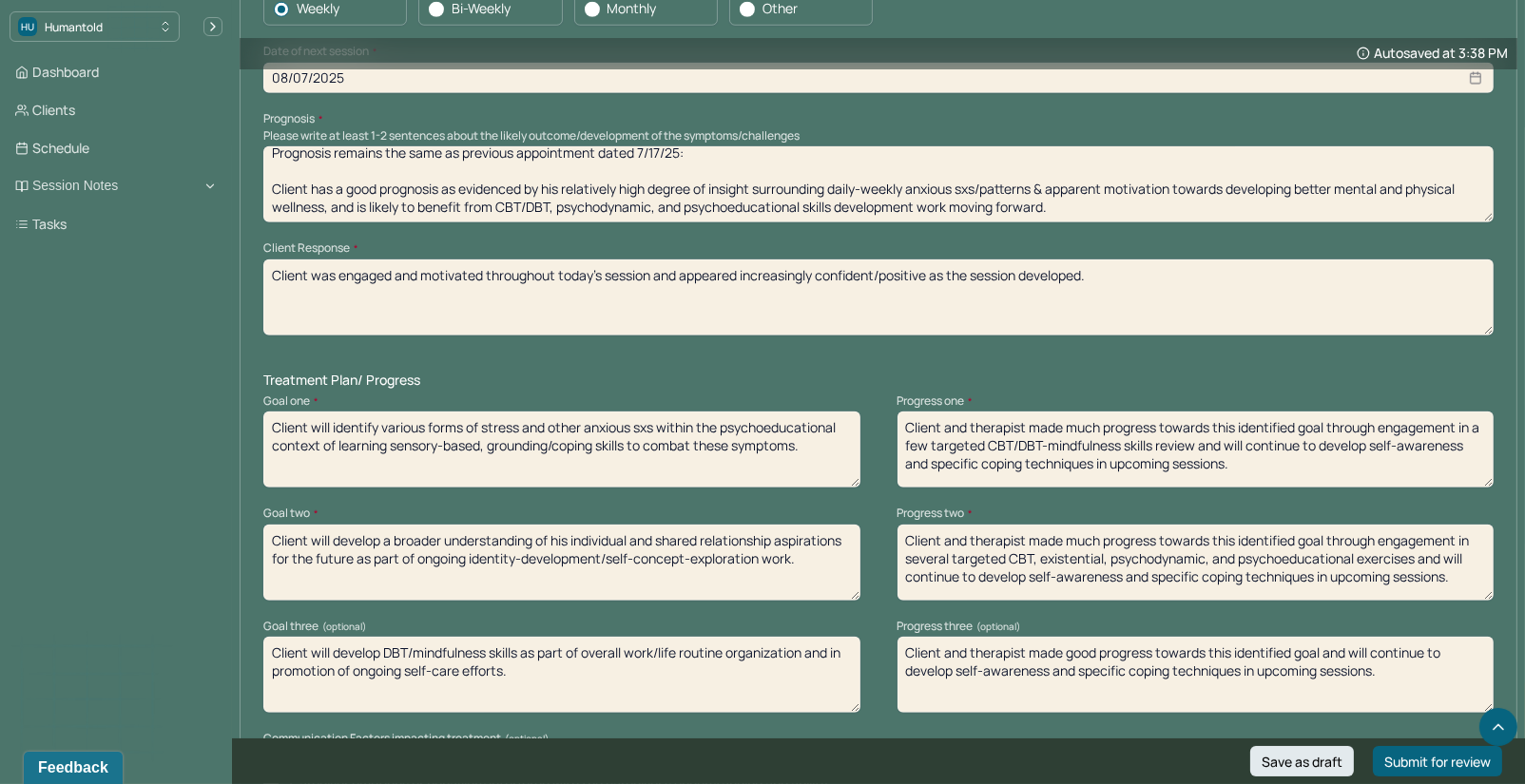 click on "Client and therapist made much progress towards this identified goal through engagement in a few targeted CBT/DBT-mindfulness skills review and will continue to develop self-awareness and specific coping techniques in upcoming sessions." at bounding box center (1196, 449) 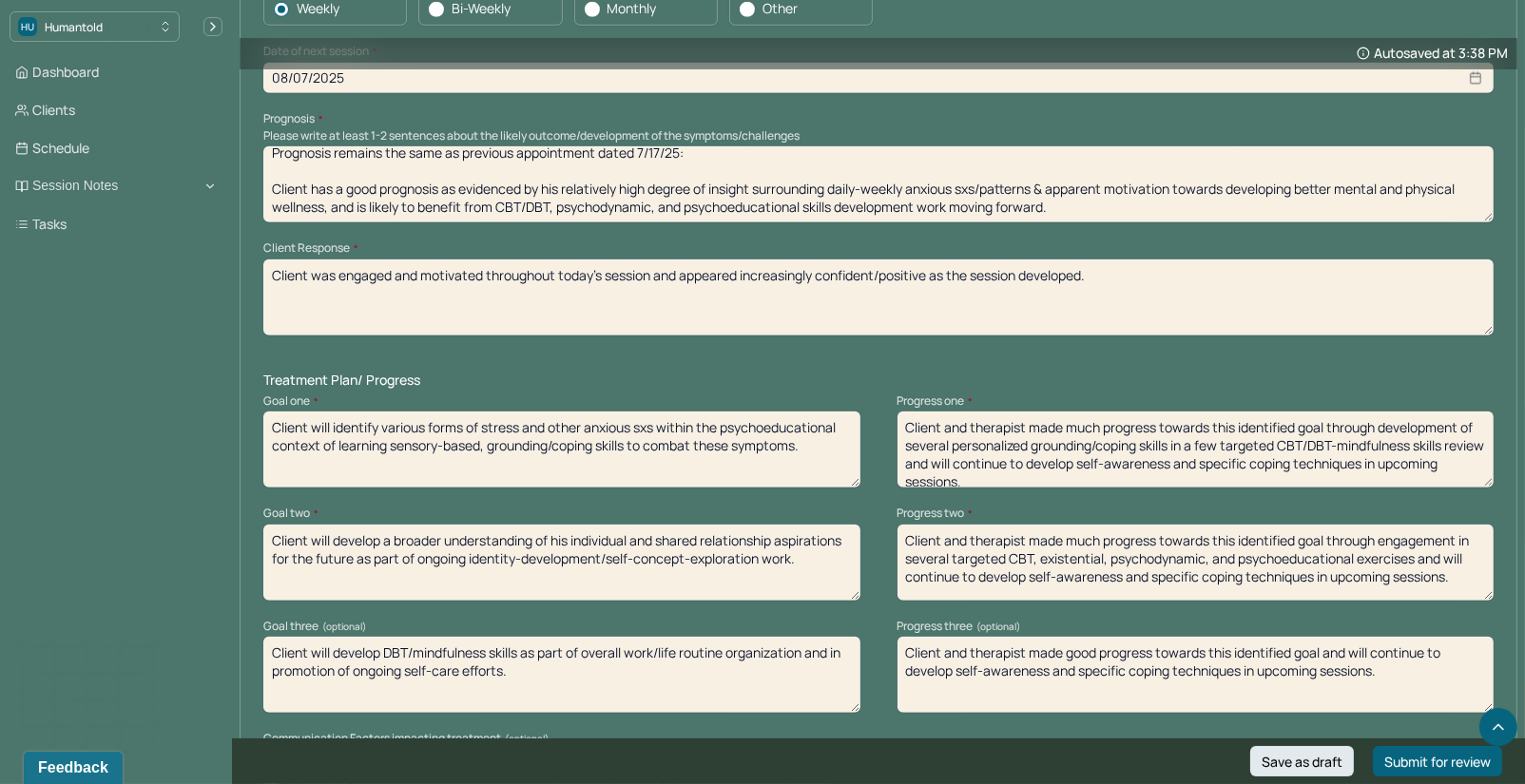 click on "Client and therapist made much progress towards this identified goal through development of several personalized grounding/coping skills in a few targeted CBT/DBT-mindfulness skills review and will continue to develop self-awareness and specific coping techniques in upcoming sessions." at bounding box center (1196, 449) 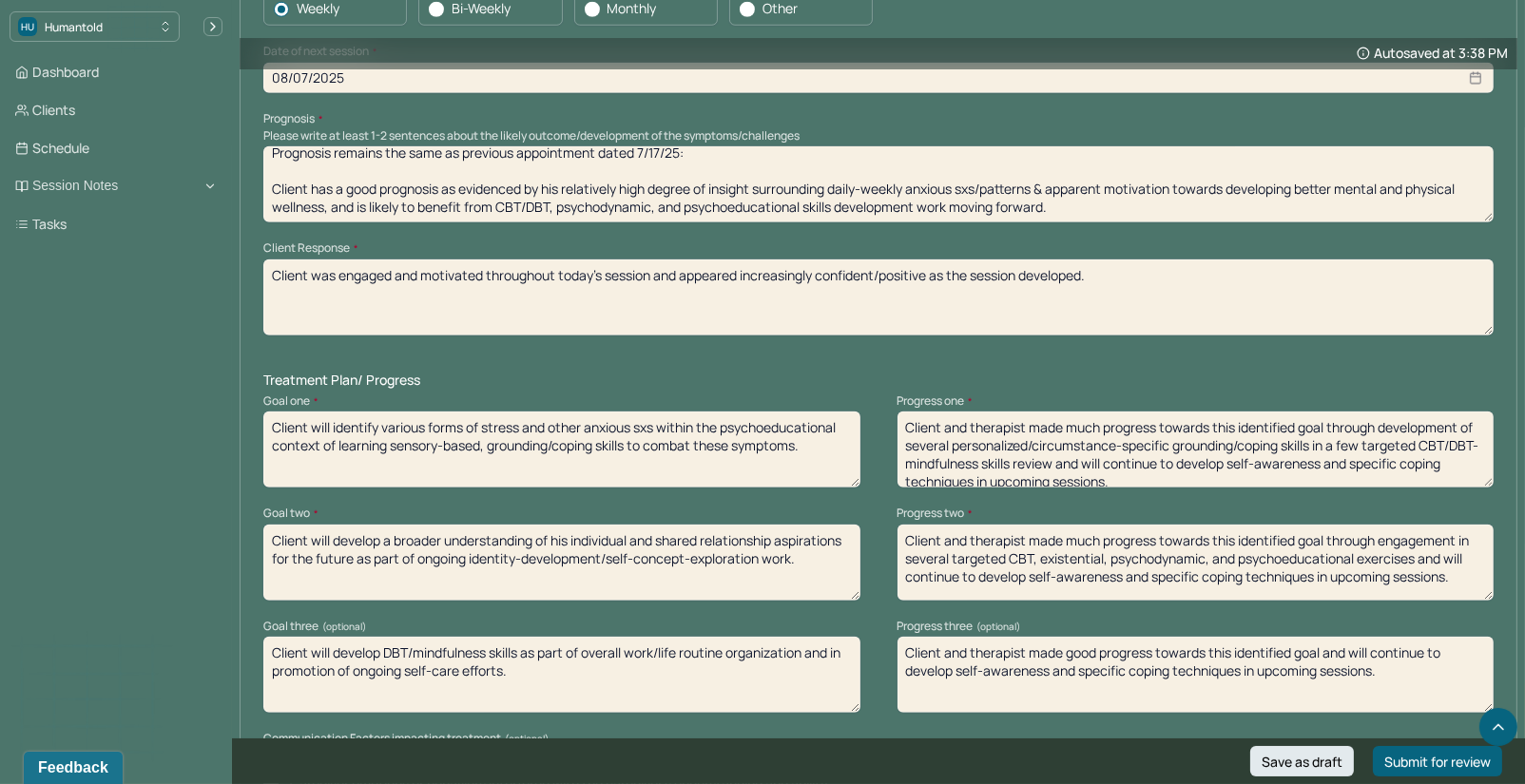click on "Client and therapist made much progress towards this identified goal through development of several personalized/circumstance-specific grounding/coping skills in a few targeted CBT/DBT-mindfulness skills review and will continue to develop self-awareness and specific coping techniques in upcoming sessions." at bounding box center (1196, 449) 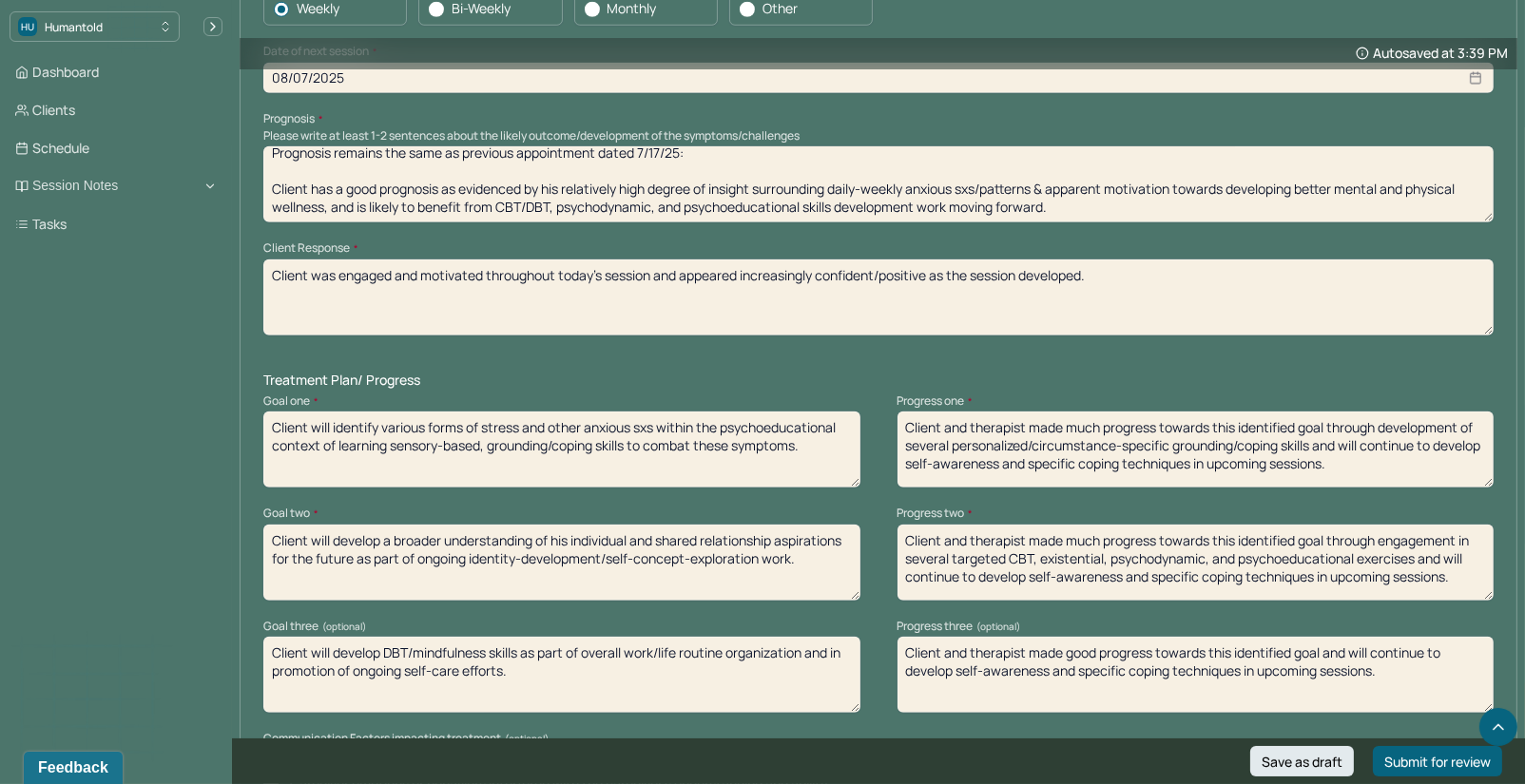 click on "Client and therapist made much progress towards this identified goal through development of several personalized/circumstance-specific grounding/coping skills and will continue to develop self-awareness and specific coping techniques in upcoming sessions." at bounding box center (1196, 449) 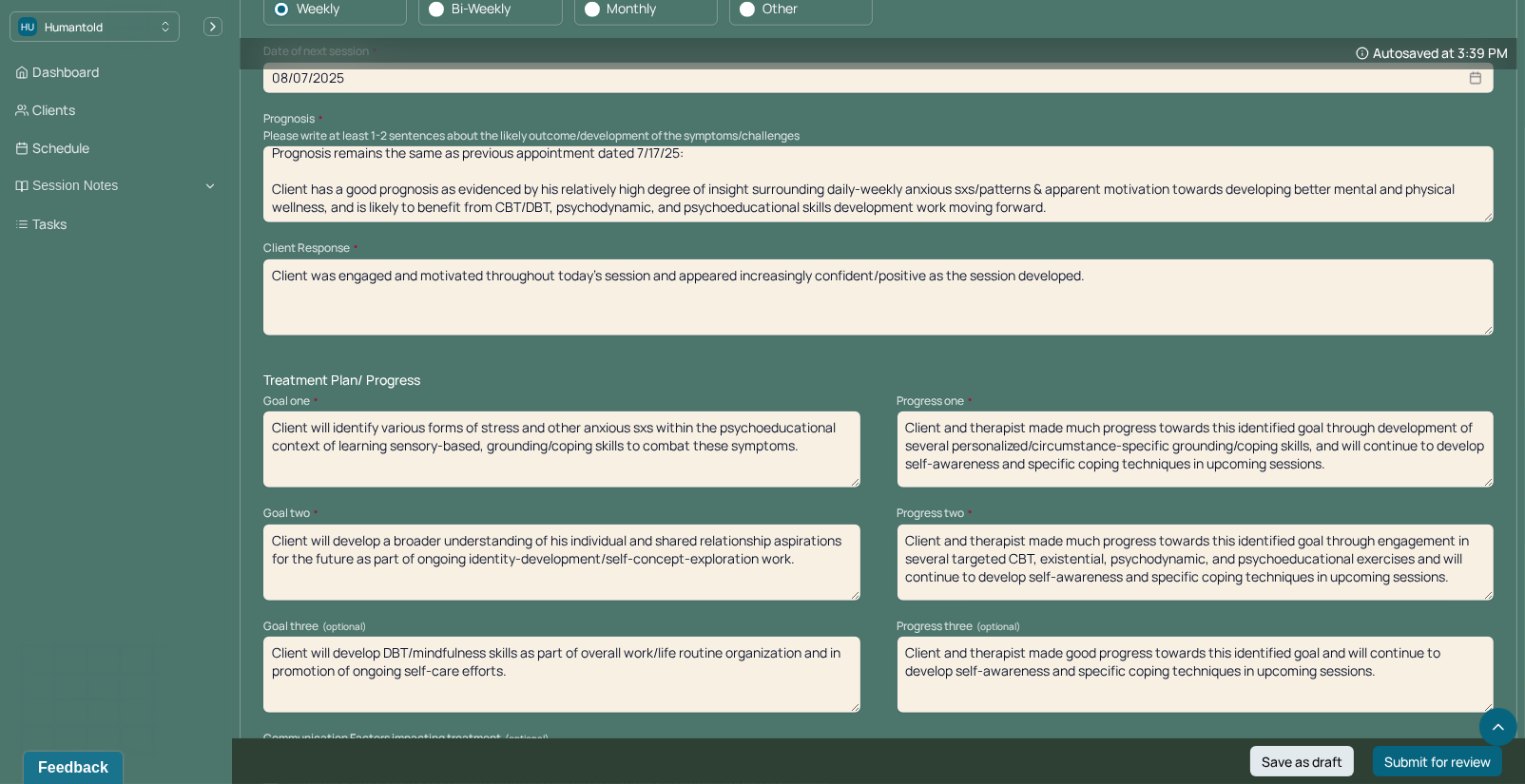 type on "Client and therapist made much progress towards this identified goal through development of several personalized/circumstance-specific grounding/coping skills, and will continue to develop self-awareness and specific coping techniques in upcoming sessions." 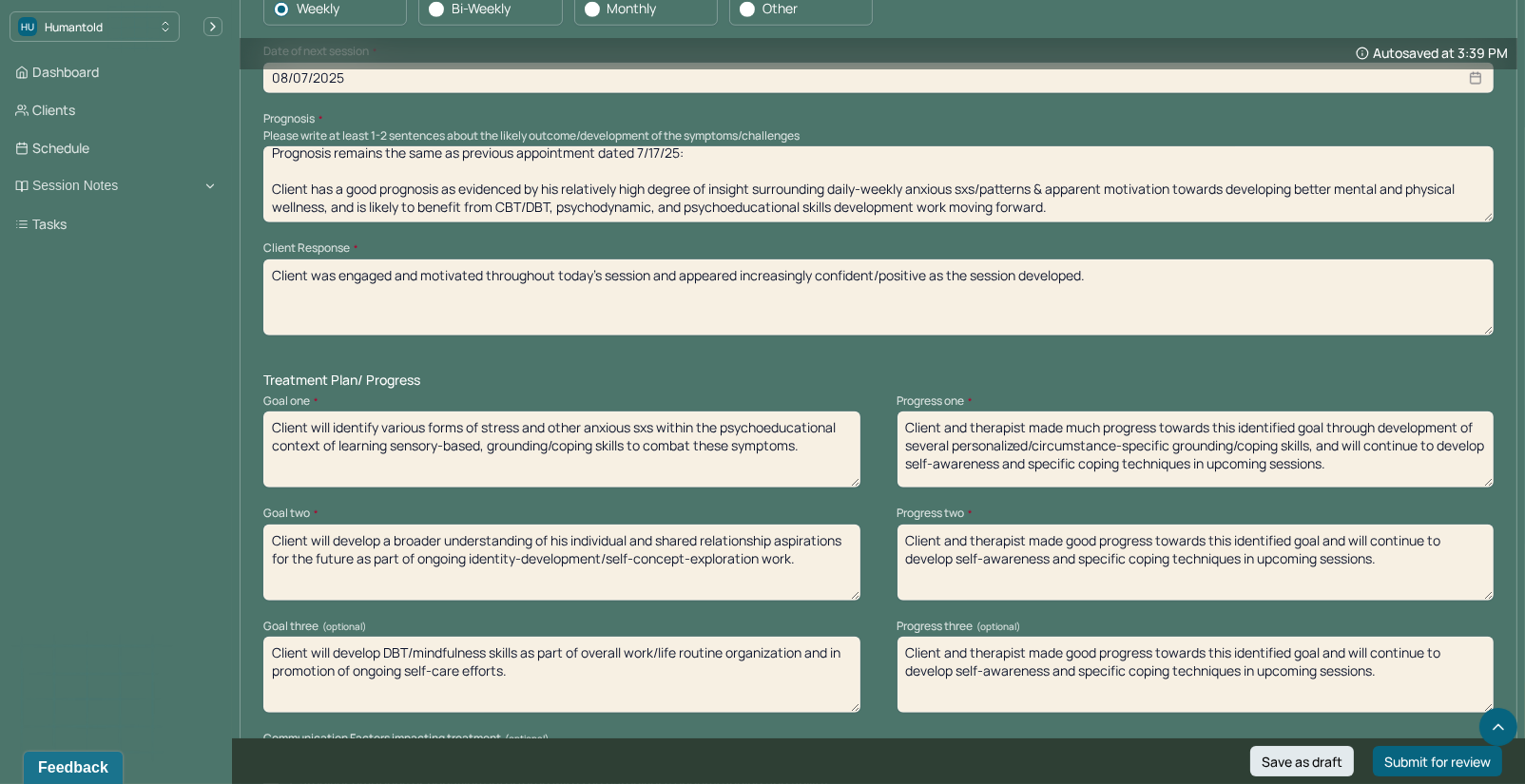click on "Client and therapist made good progress towards this identified goal and will continue to develop self-awareness and specific coping techniques in upcoming sessions." at bounding box center [1196, 563] 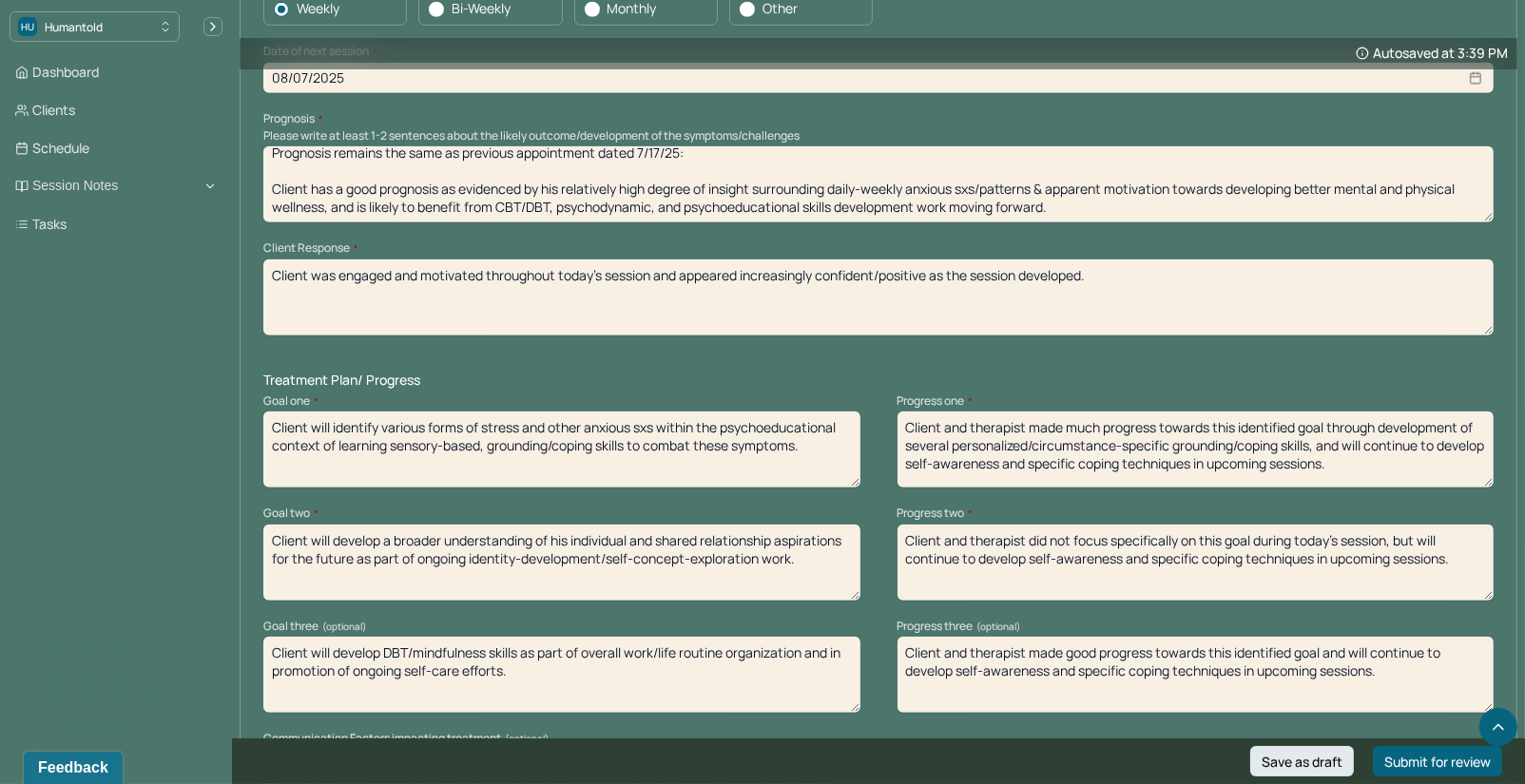 type on "Client and therapist did not focus specifically on this goal during today's session, but will continue to develop self-awareness and specific coping techniques in upcoming sessions." 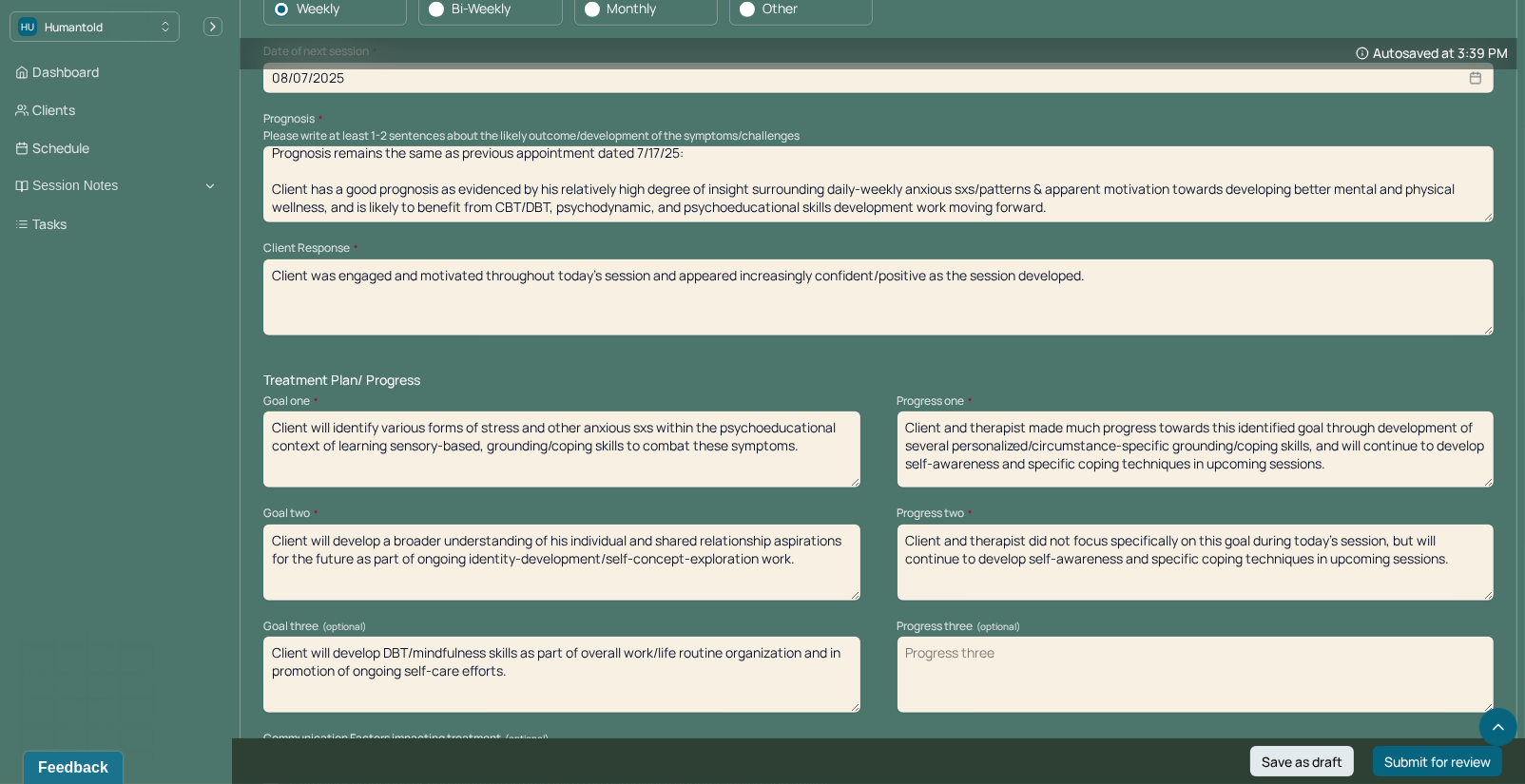 click on "Client and therapist made much progress towards this identified goal through development of several personalized/circumstance-specific grounding/coping skills, and will continue to develop self-awareness and specific coping techniques in upcoming sessions." at bounding box center (1196, 449) 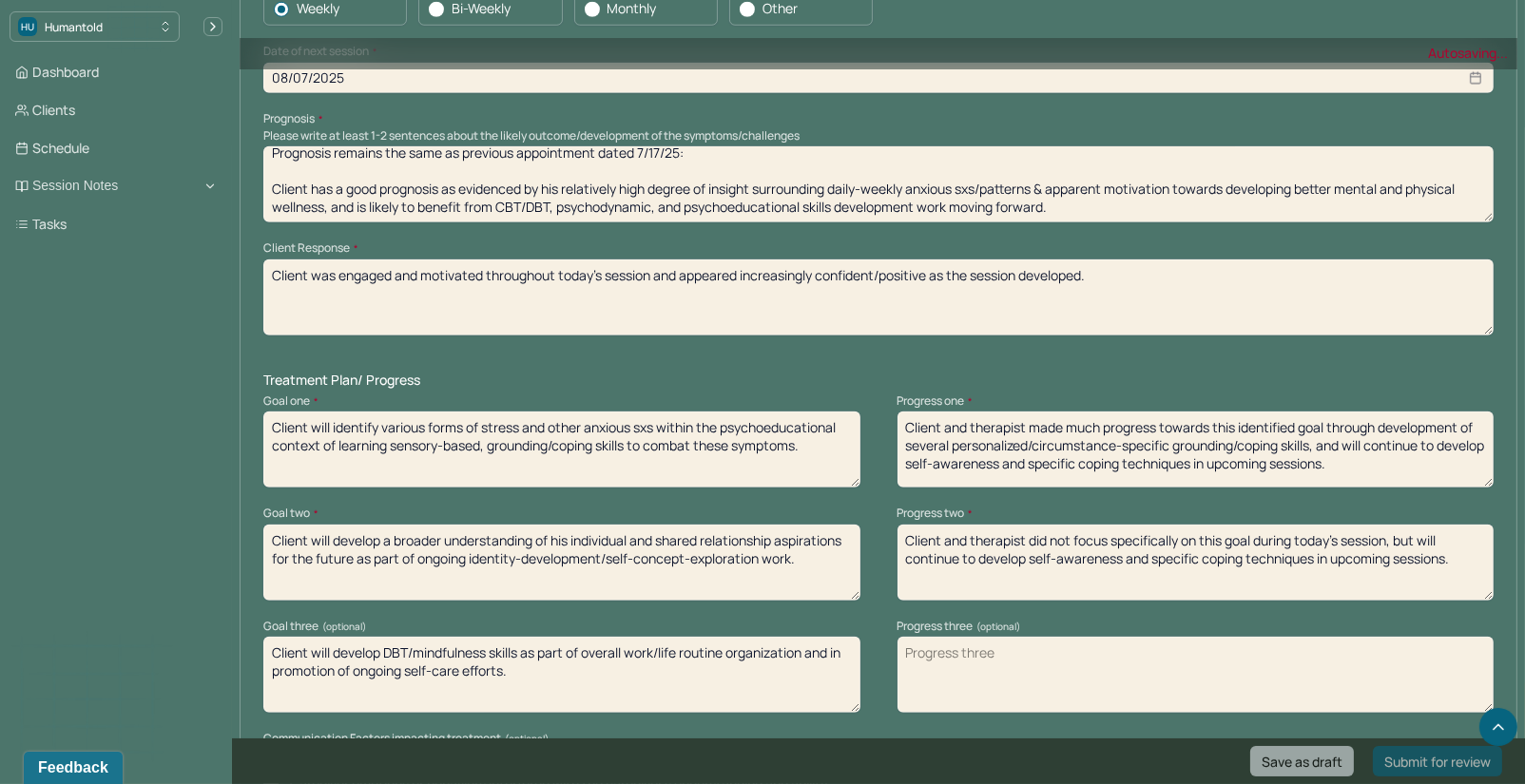 click on "Client and therapist made much progress towards this identified goal through development of several personalized/circumstance-specific grounding/coping skills, and will continue to develop self-awareness and specific coping techniques in upcoming sessions." at bounding box center (1196, 449) 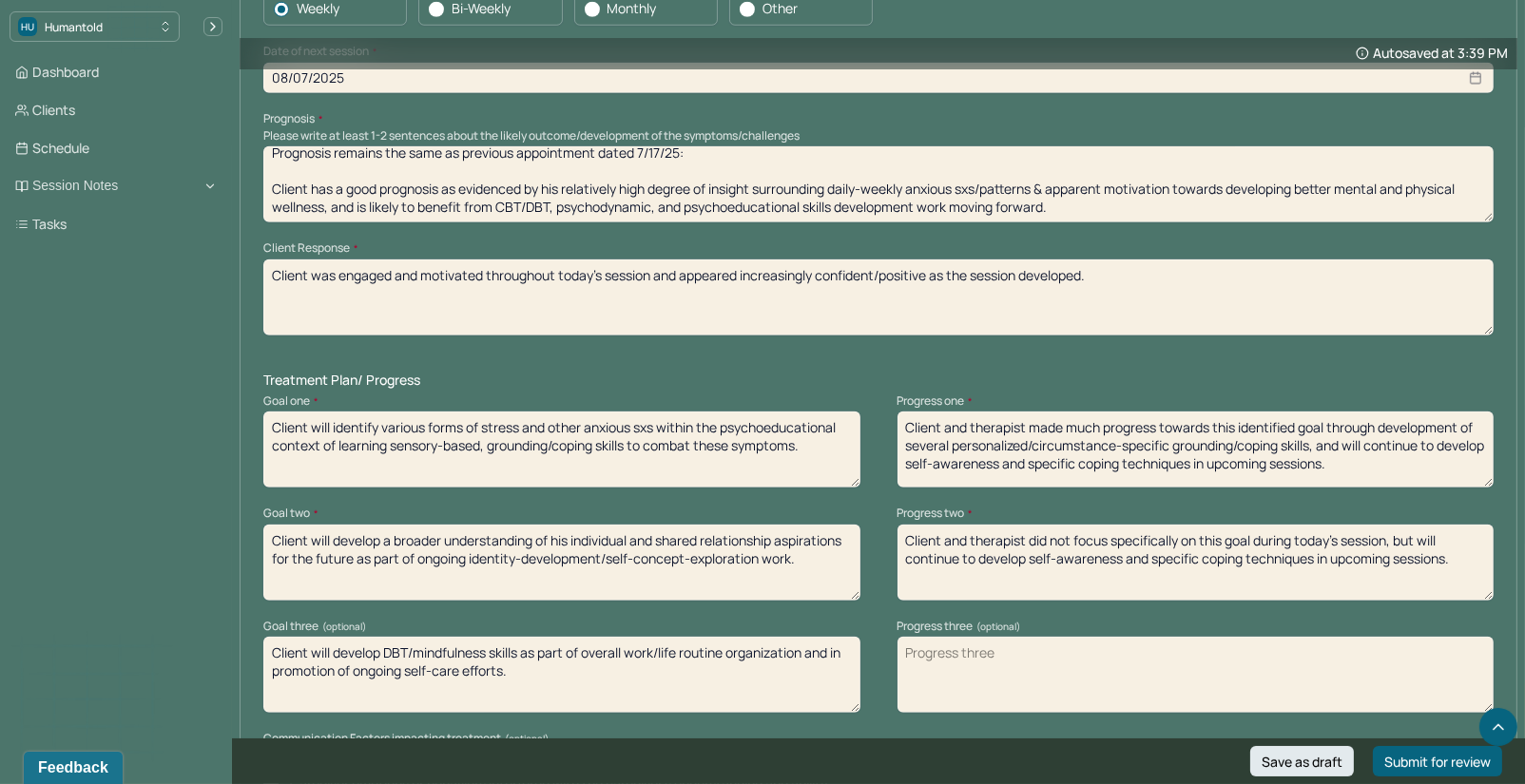 click on "Progress three (optional)" at bounding box center (1196, 675) 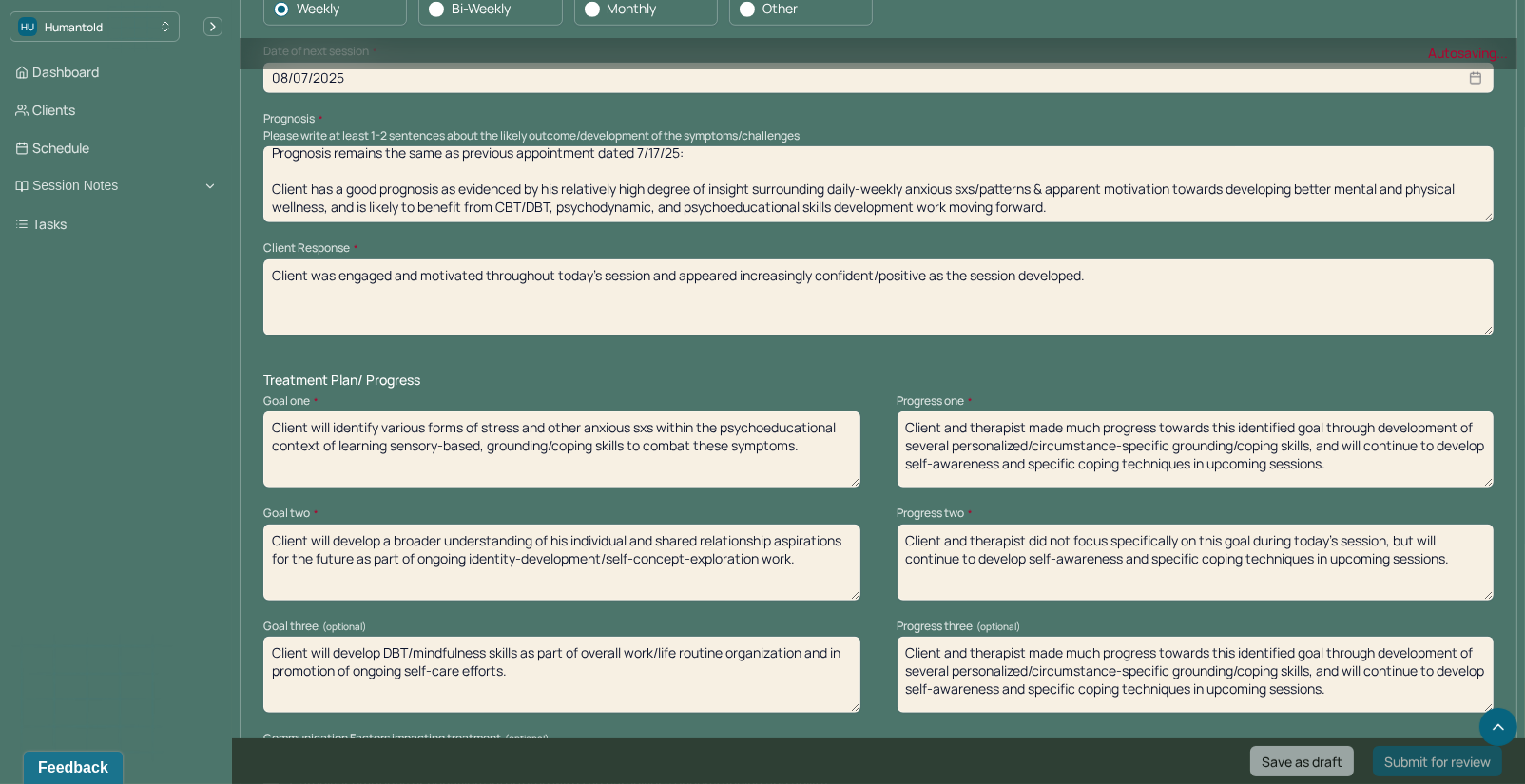 click on "Client and therapist made much progress towards this identified goal through development of several personalized/circumstance-specific grounding/coping skills, and will continue to develop self-awareness and specific coping techniques in upcoming sessions." at bounding box center [1196, 675] 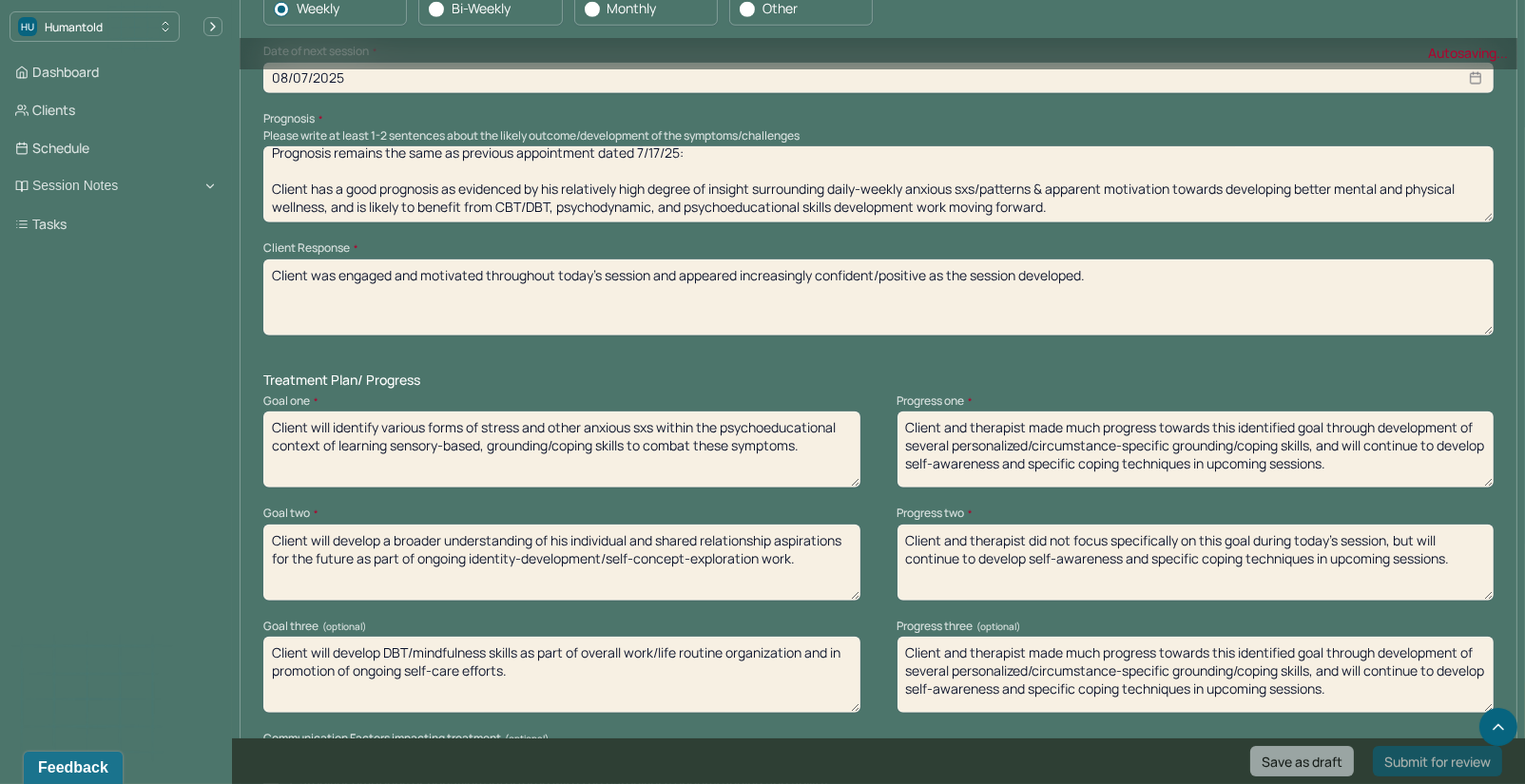 click on "Client and therapist made much progress towards this identified goal through development of several personalized/circumstance-specific grounding/coping skills, and will continue to develop self-awareness and specific coping techniques in upcoming sessions." at bounding box center [1196, 675] 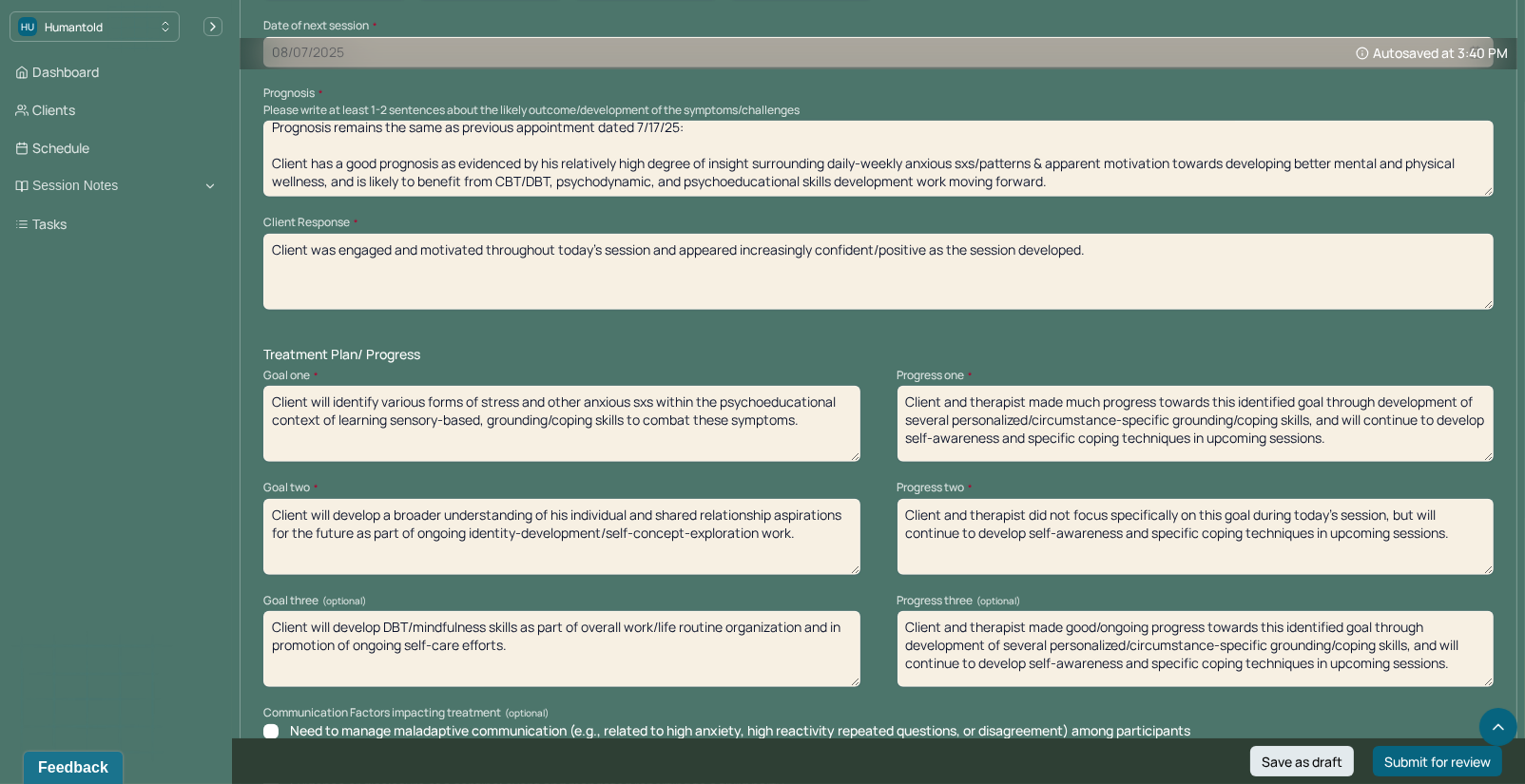 scroll, scrollTop: 2143, scrollLeft: 0, axis: vertical 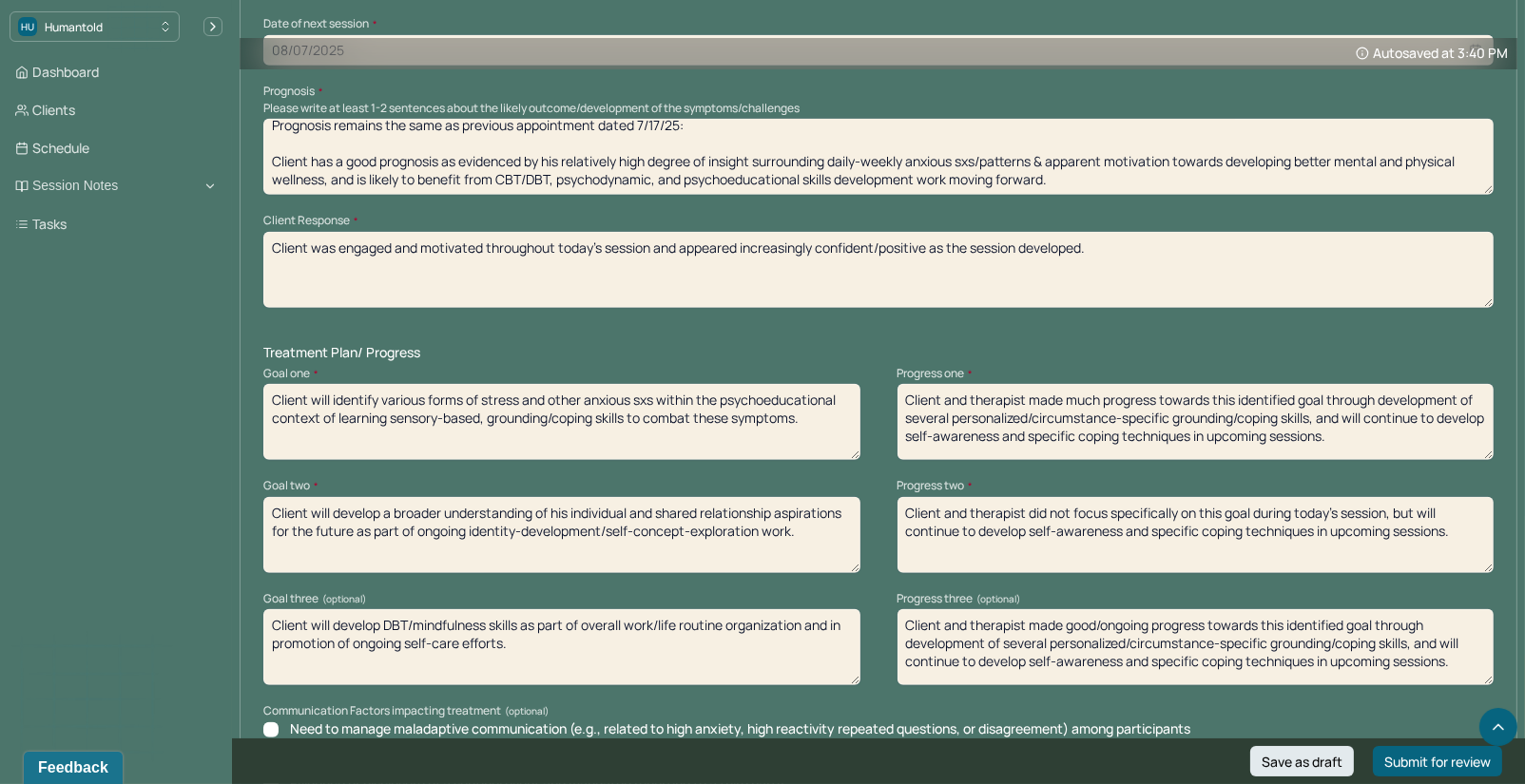 click on "Client and therapist made good/ongoing progress towards this identified goal through development of several personalized/circumstance-specific grounding/coping skills, and will continue to develop self-awareness and specific coping techniques in upcoming sessions." at bounding box center [1196, 647] 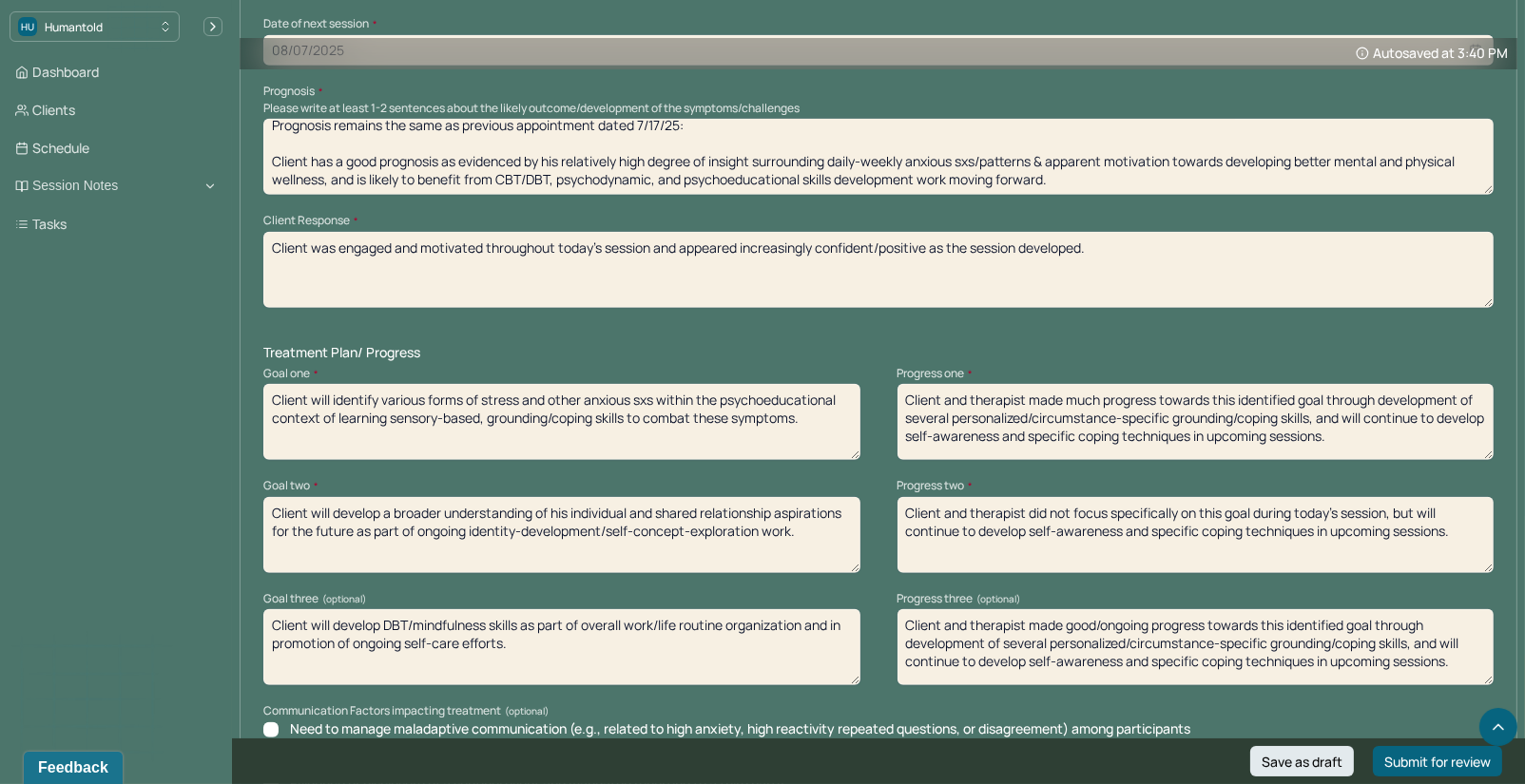 click on "Client and therapist made good/ongoing progress towards this identified goal through development of several personalized/circumstance-specific grounding/coping skills, and will continue to develop self-awareness and specific coping techniques in upcoming sessions." at bounding box center [1196, 647] 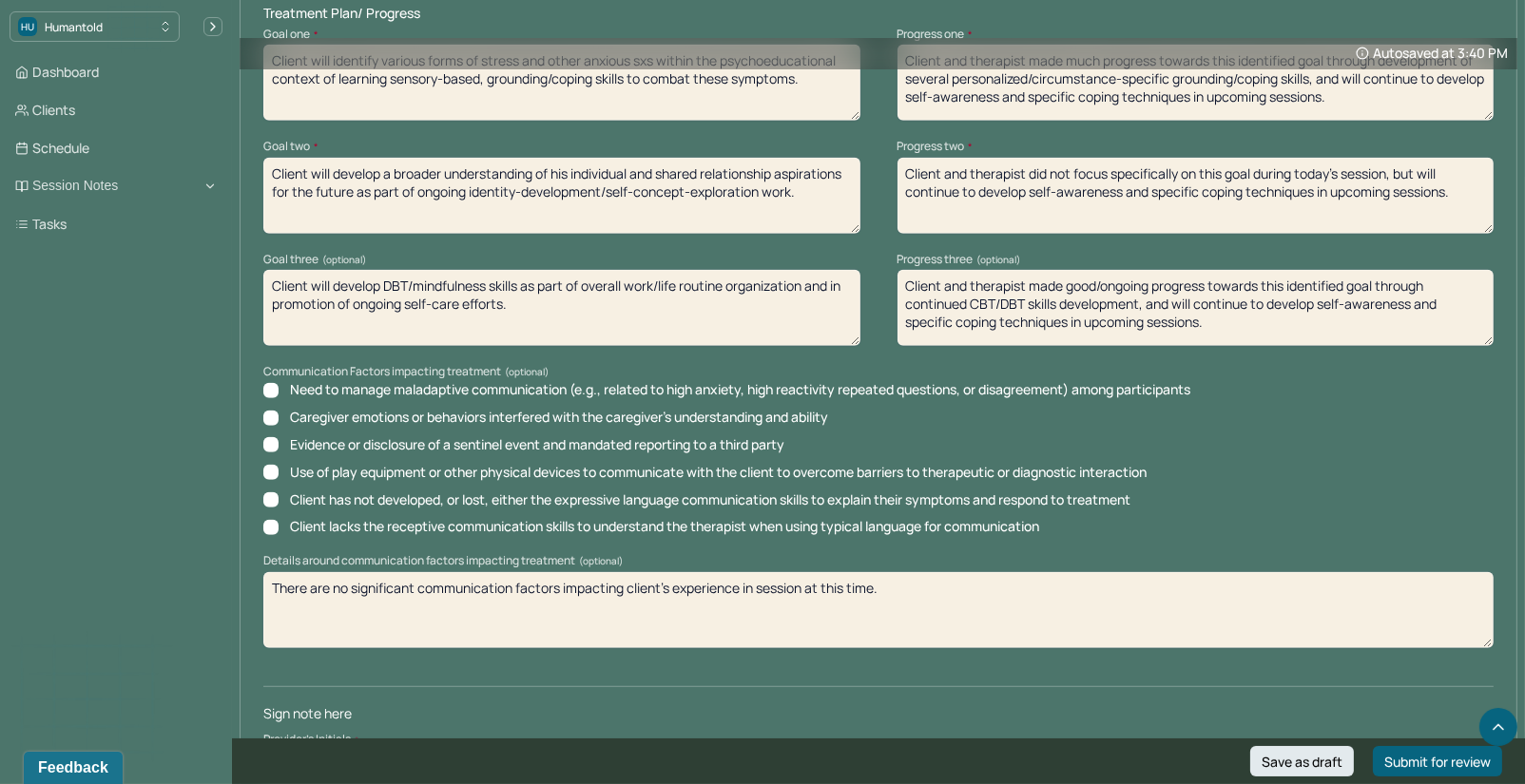 scroll, scrollTop: 2568, scrollLeft: 0, axis: vertical 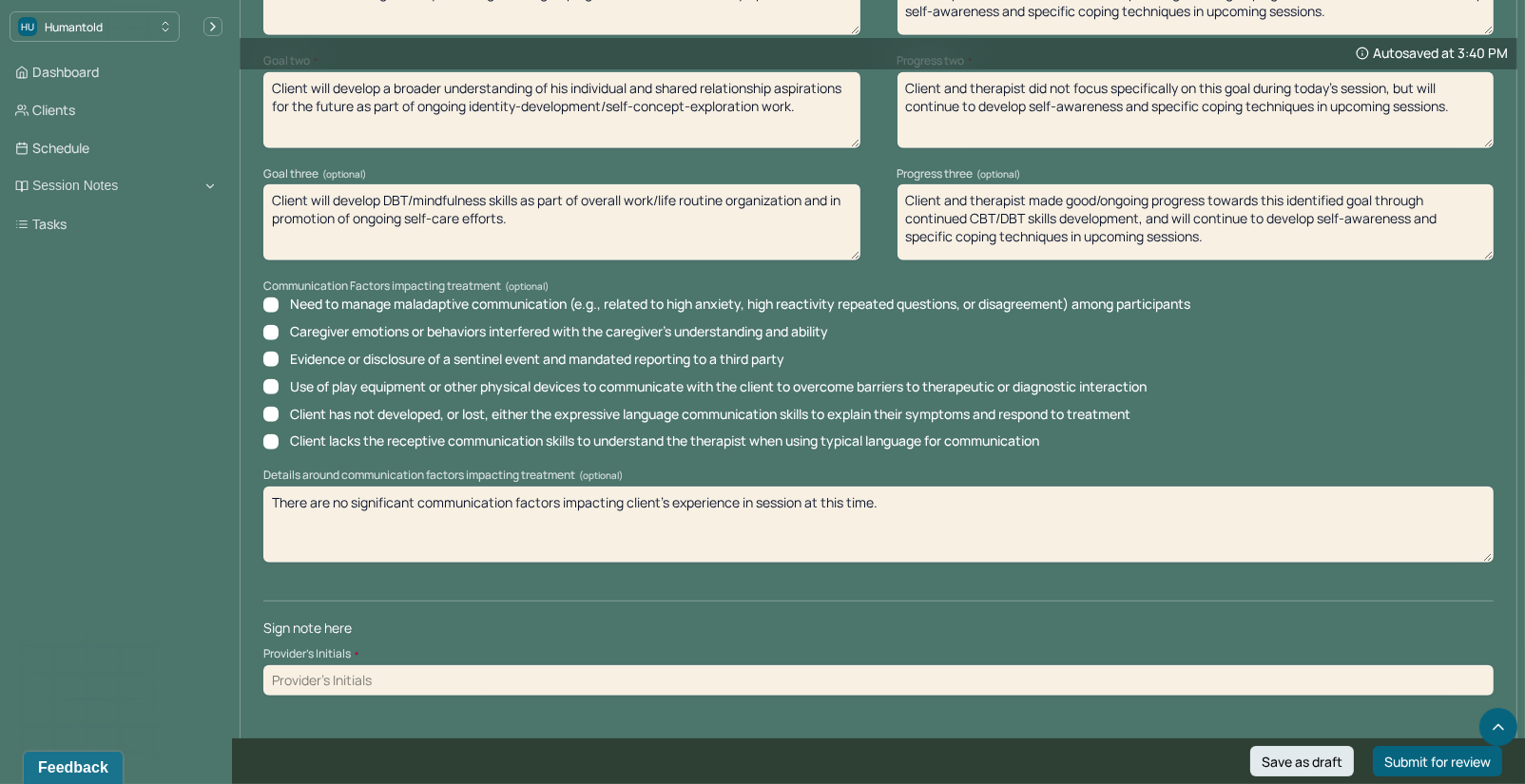 type on "Client and therapist made good/ongoing progress towards this identified goal through continued CBT/DBT skills development, and will continue to develop self-awareness and specific coping techniques in upcoming sessions." 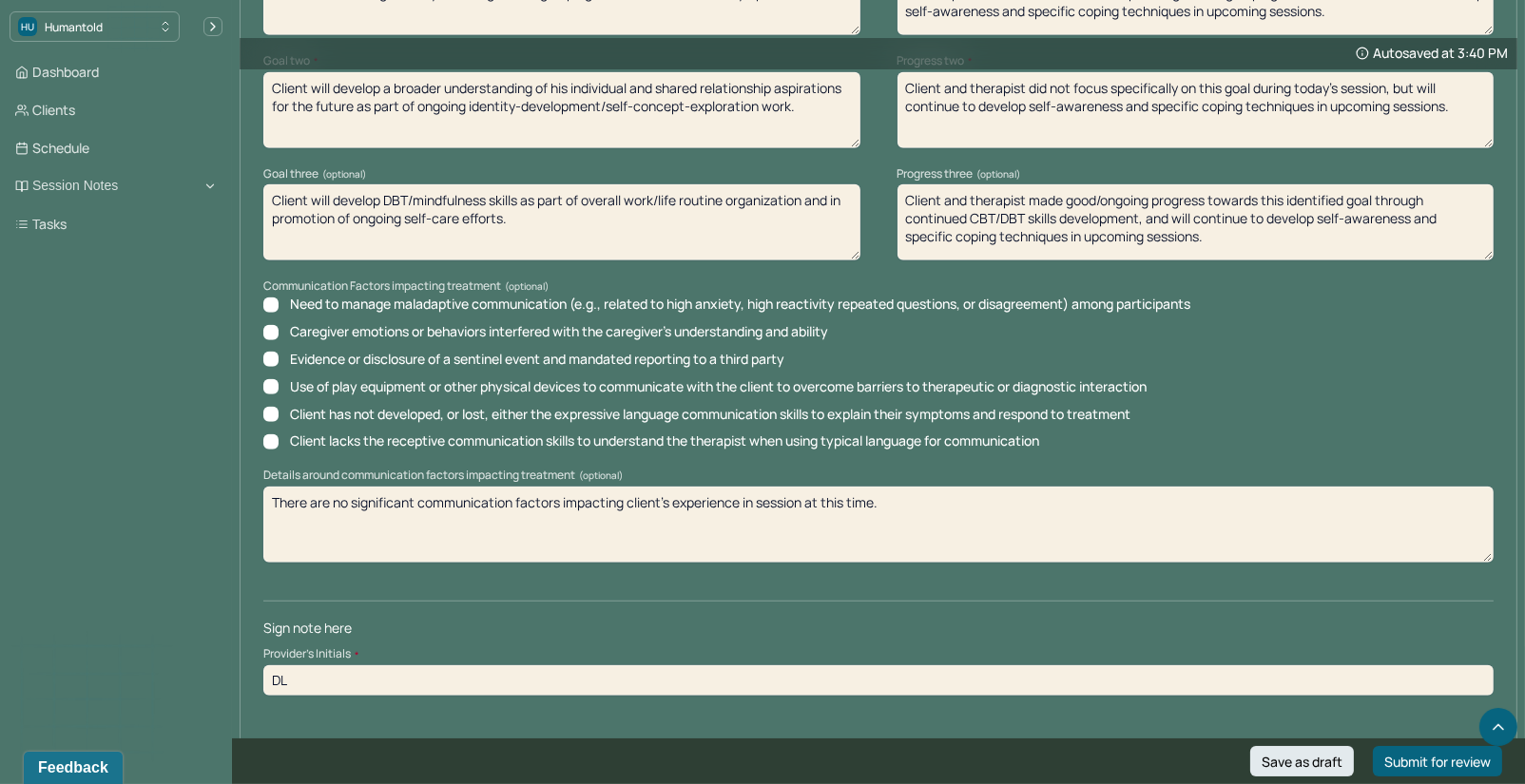type on "DL" 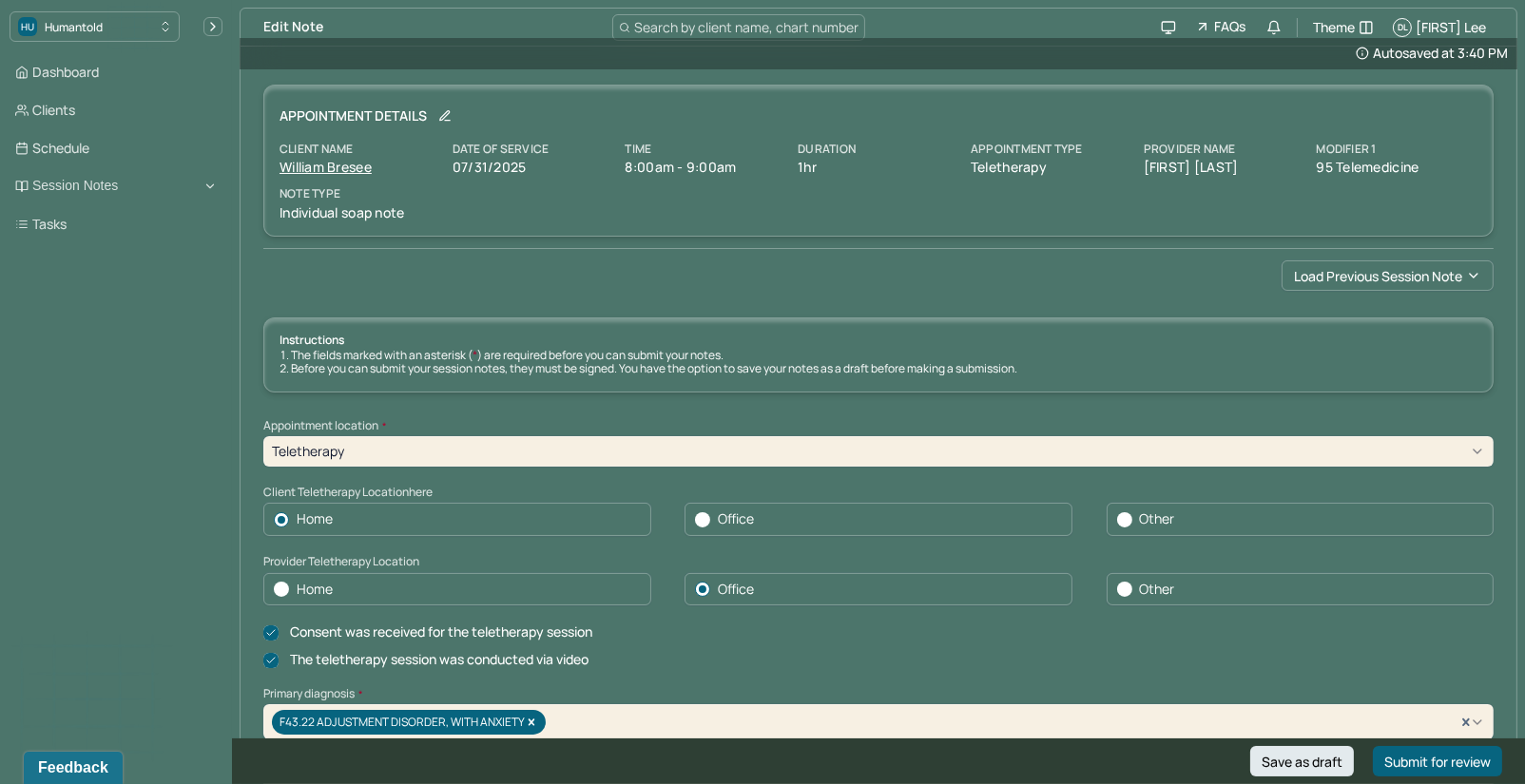 scroll, scrollTop: 2568, scrollLeft: 0, axis: vertical 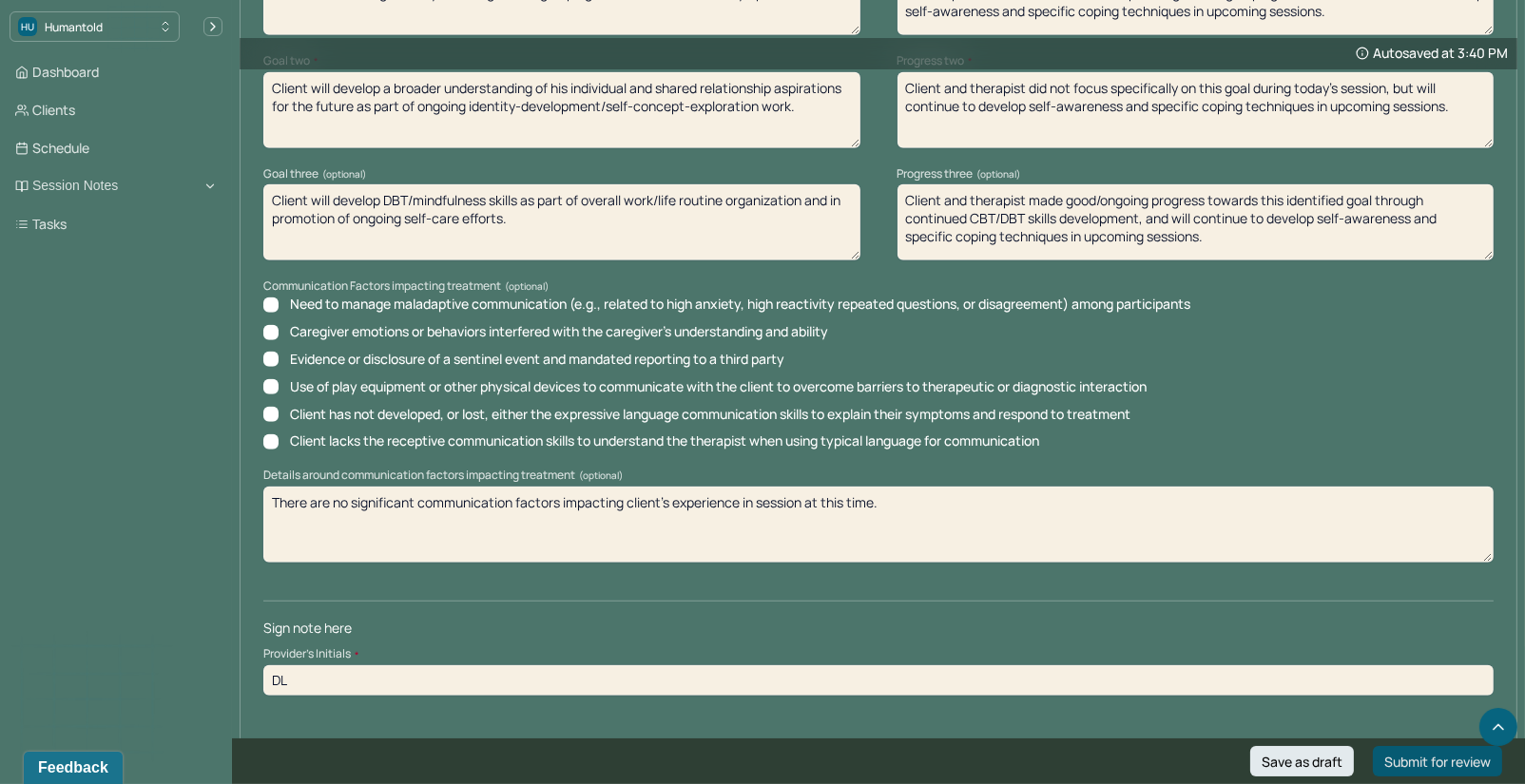 click on "Submit for review" at bounding box center (1438, 761) 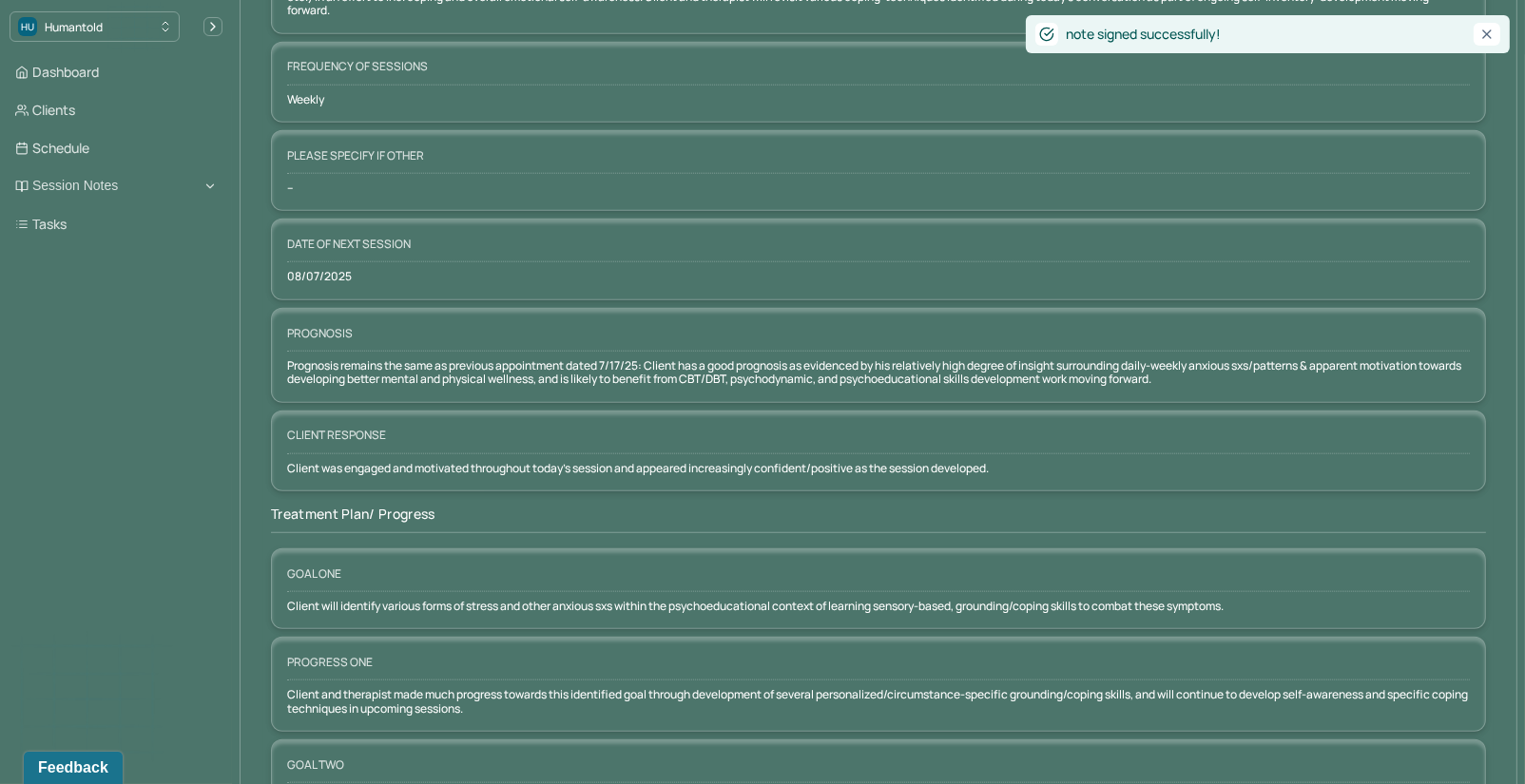 scroll, scrollTop: 0, scrollLeft: 0, axis: both 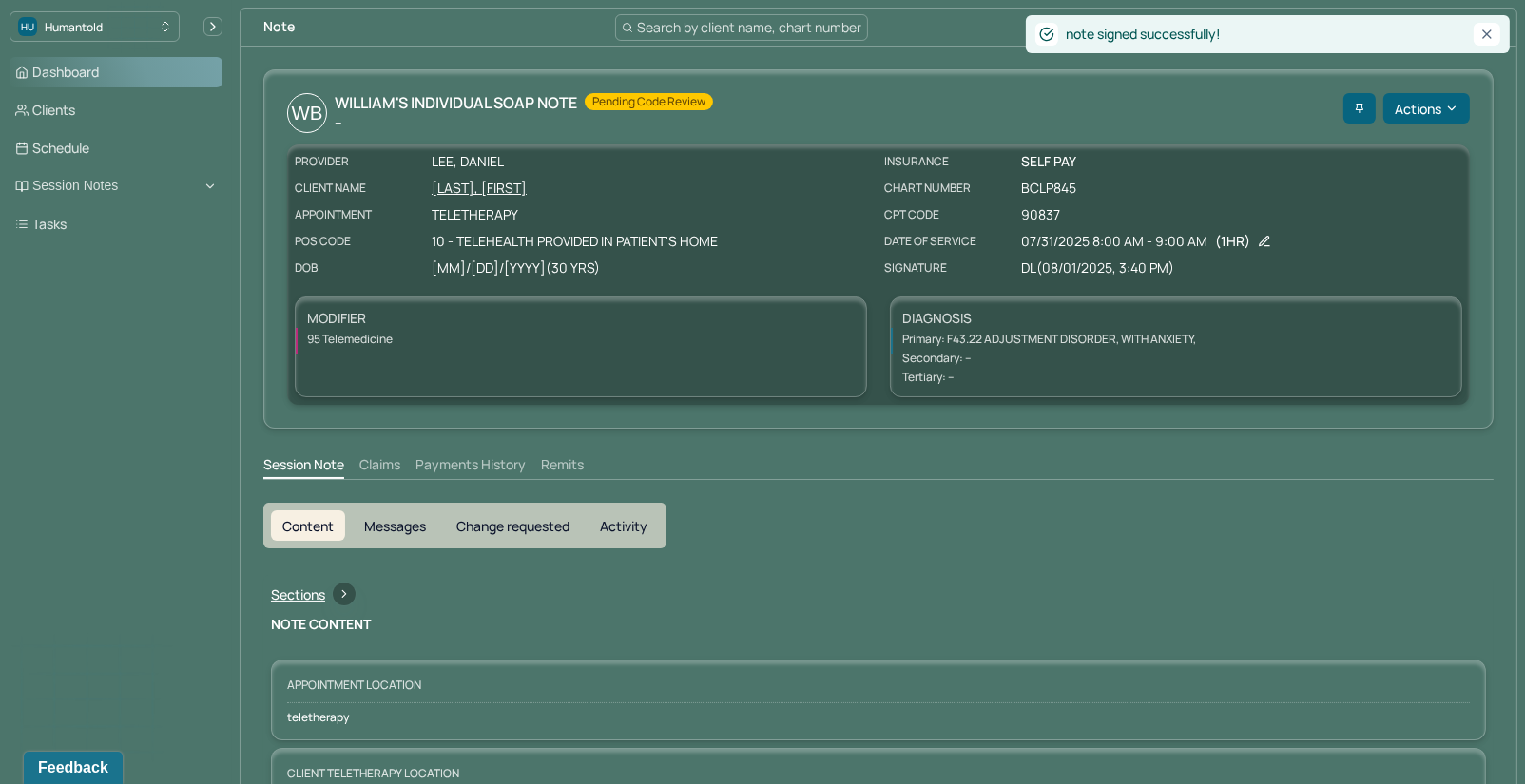 click on "Dashboard" at bounding box center (116, 72) 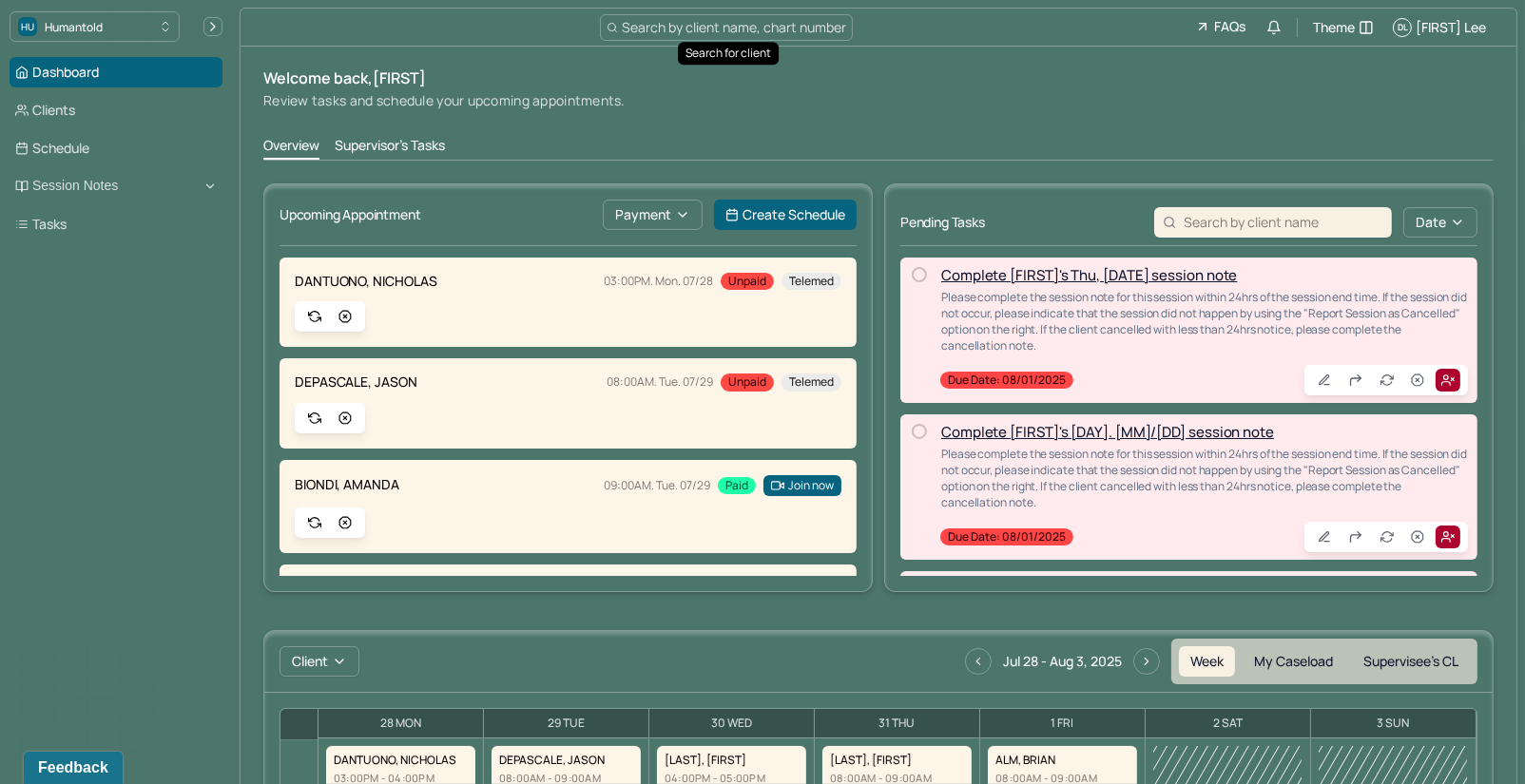 click on "Search by client name, chart number" at bounding box center (726, 28) 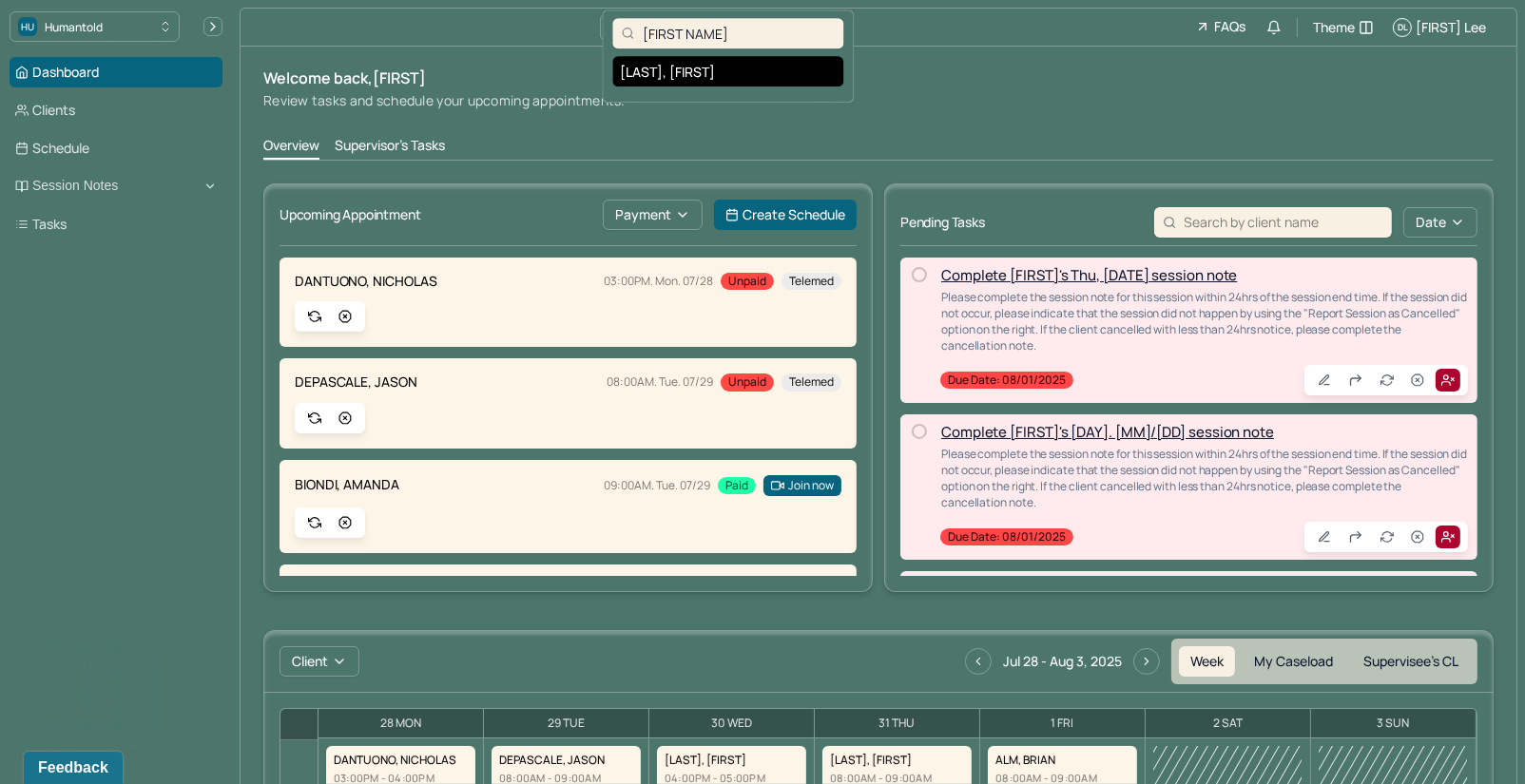 type on "[FIRST NAME]" 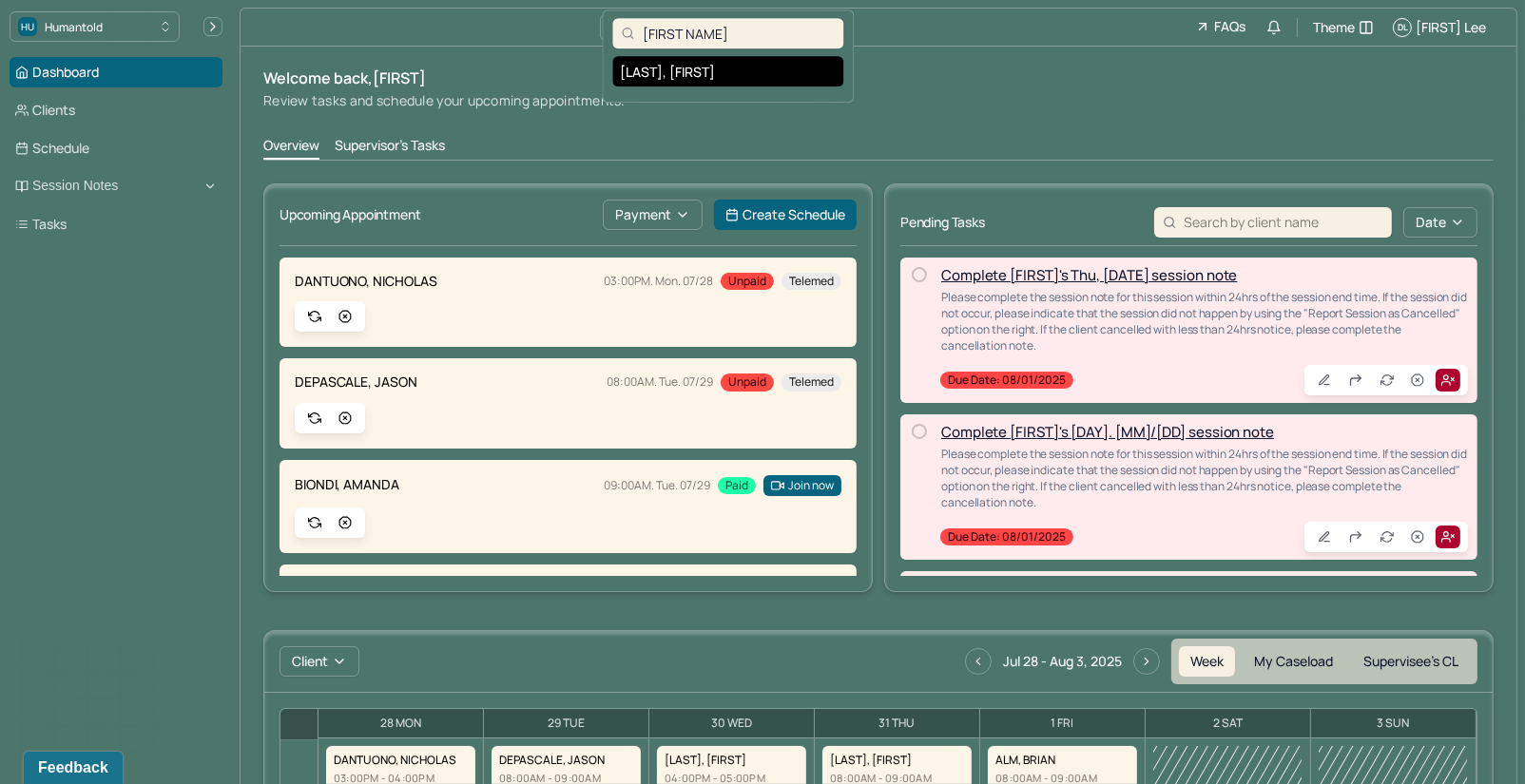 click on "[LAST], [FIRST]" at bounding box center [727, 71] 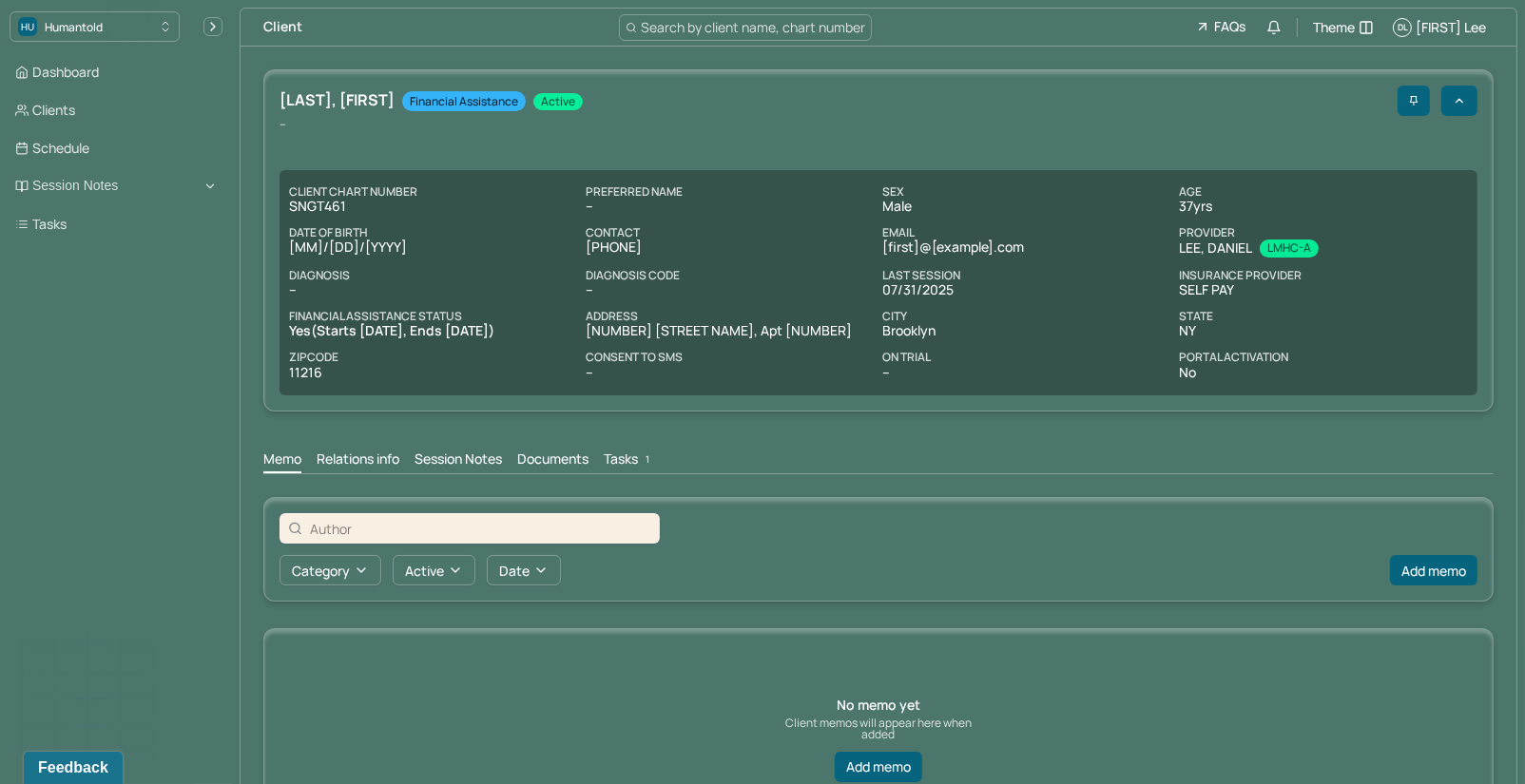 click on "Session Notes" at bounding box center [458, 461] 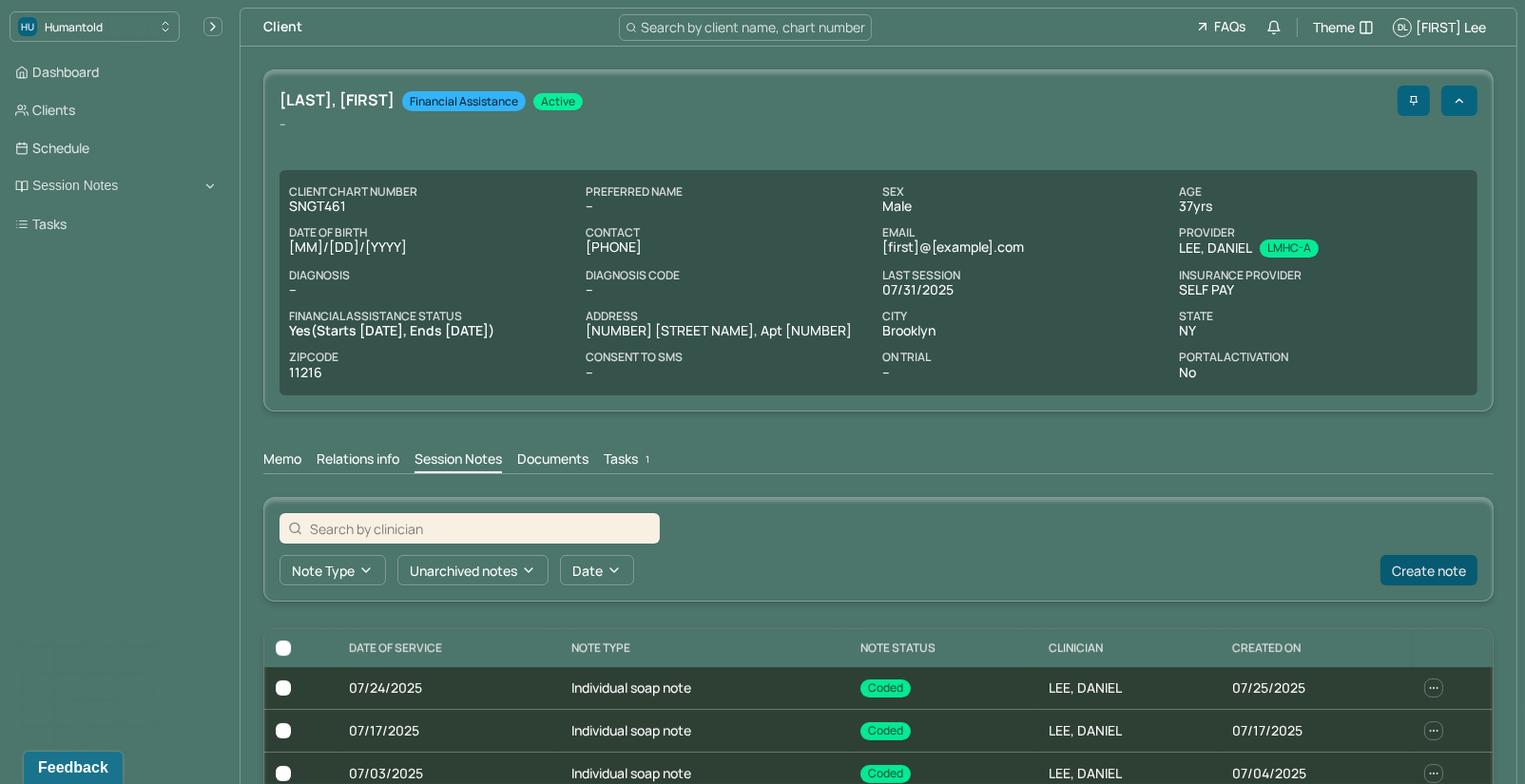 click on "Create note" at bounding box center [1429, 570] 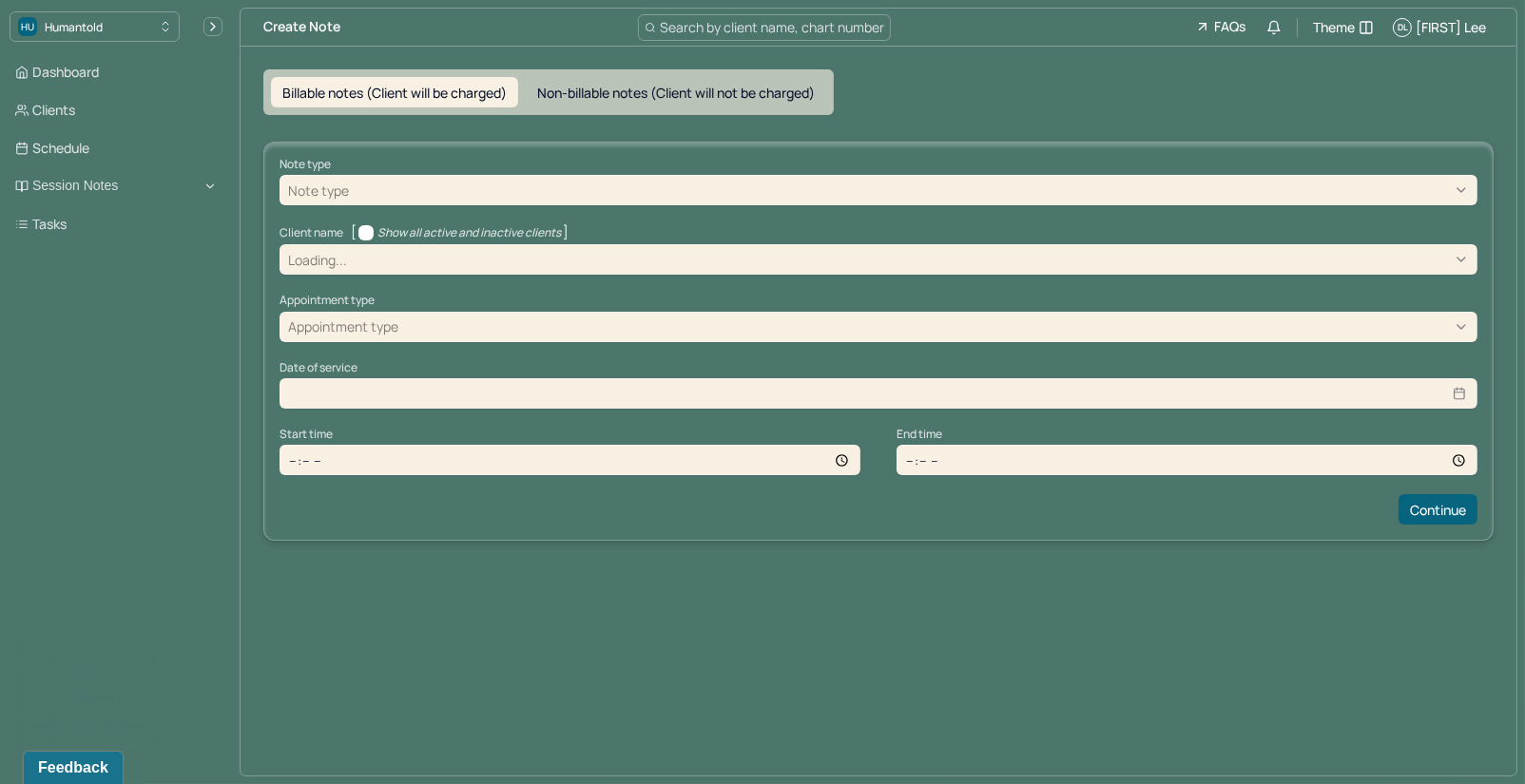 click at bounding box center (911, 190) 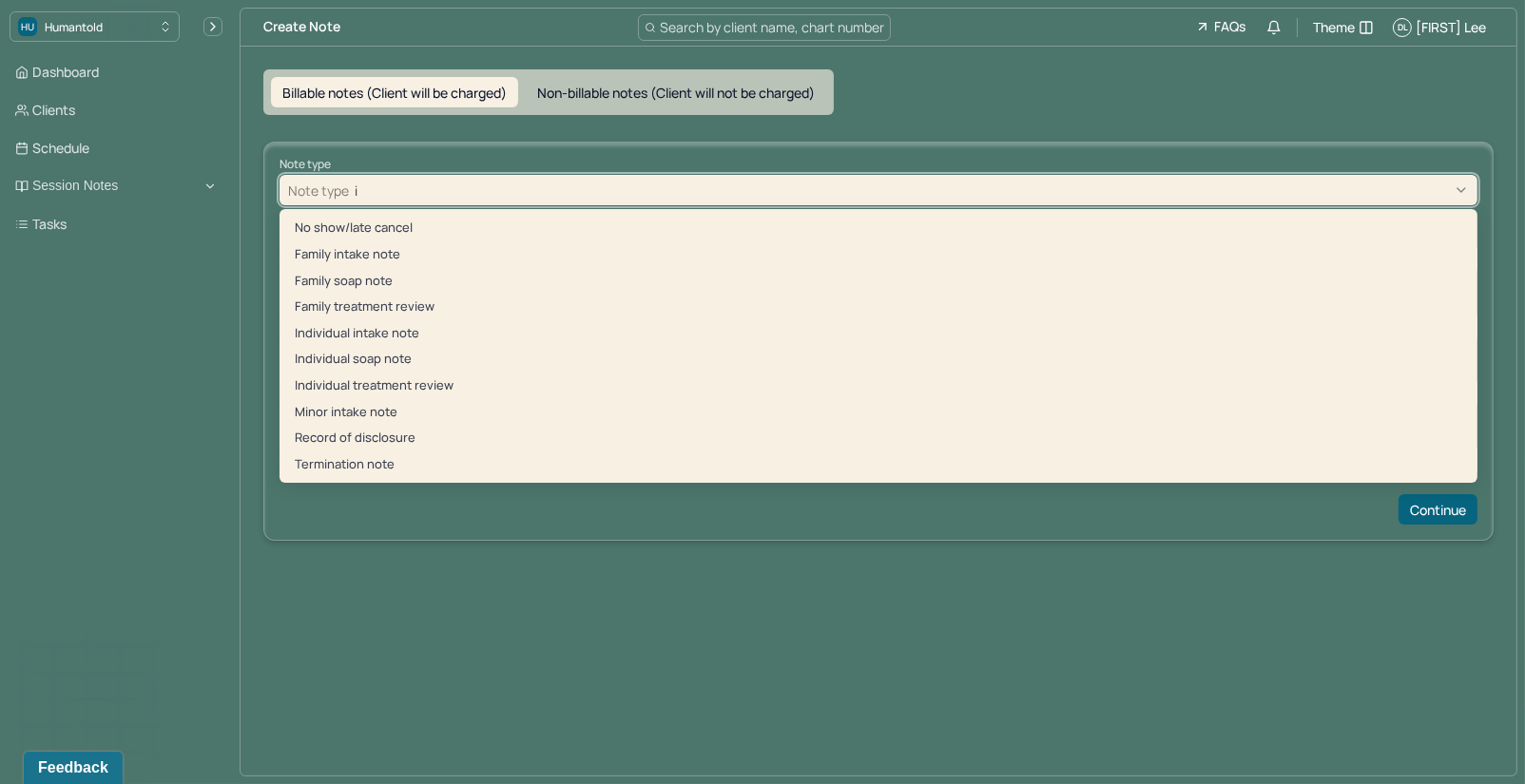 type on "ind" 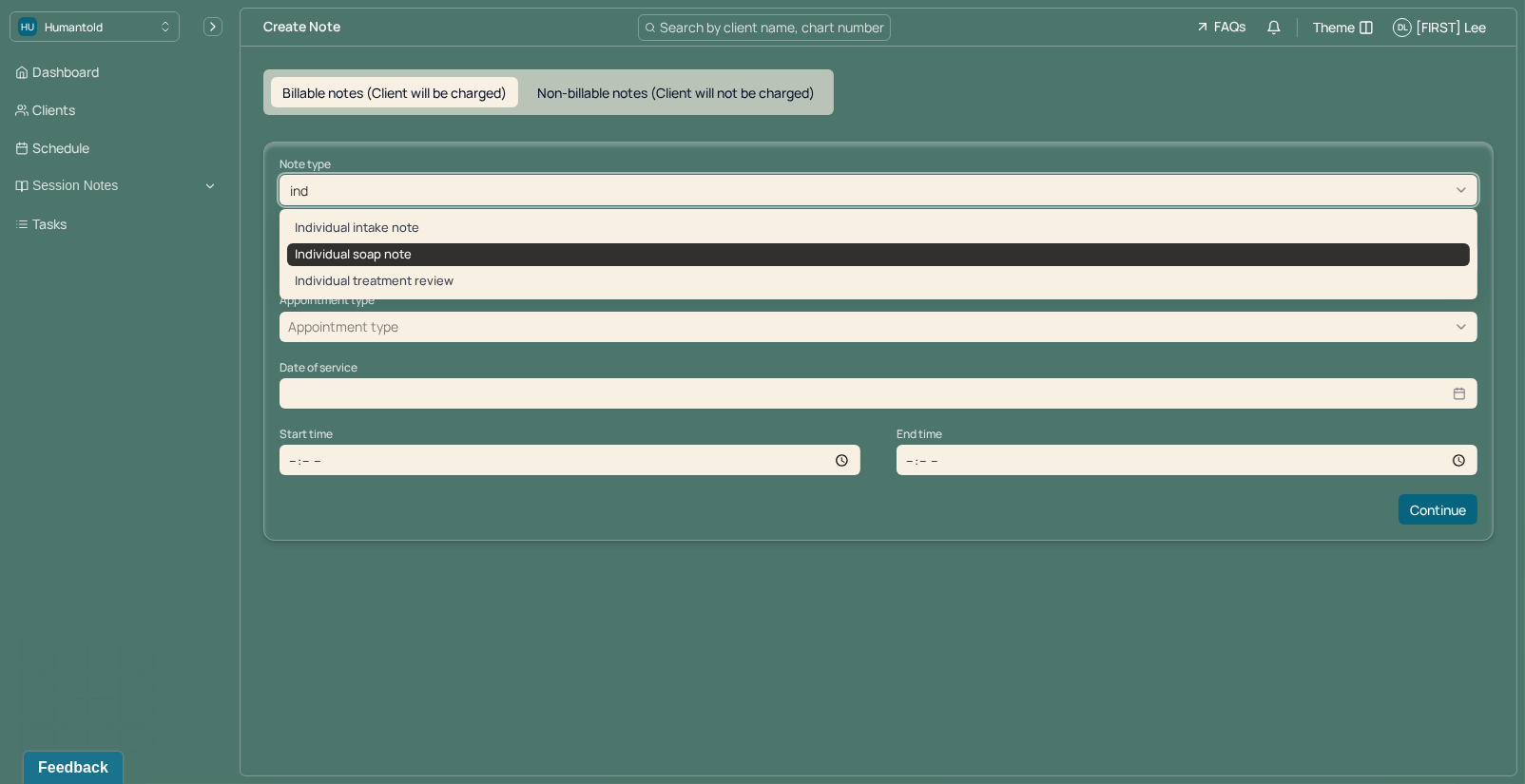 click on "Individual soap note" at bounding box center (878, 255) 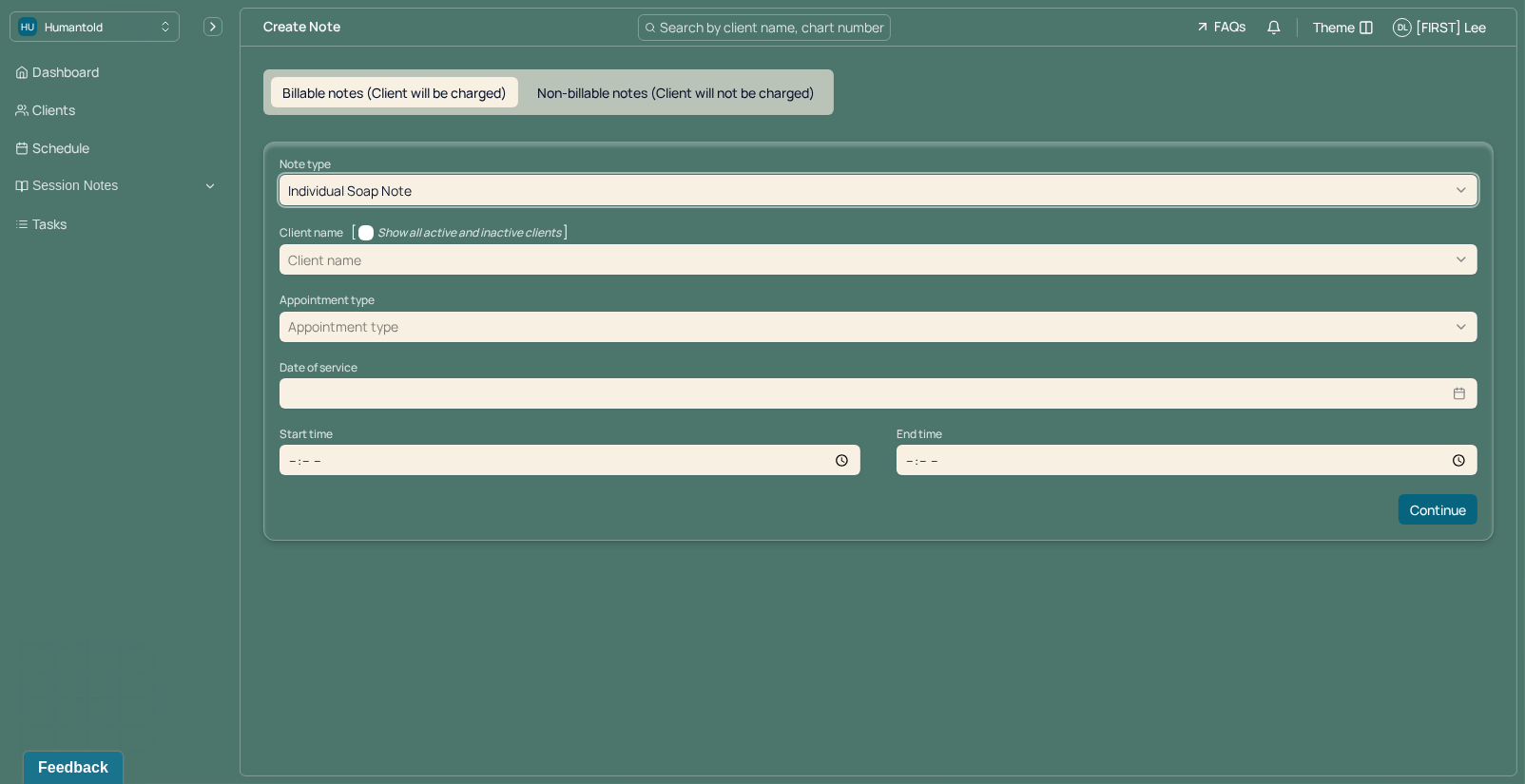 click at bounding box center (917, 259) 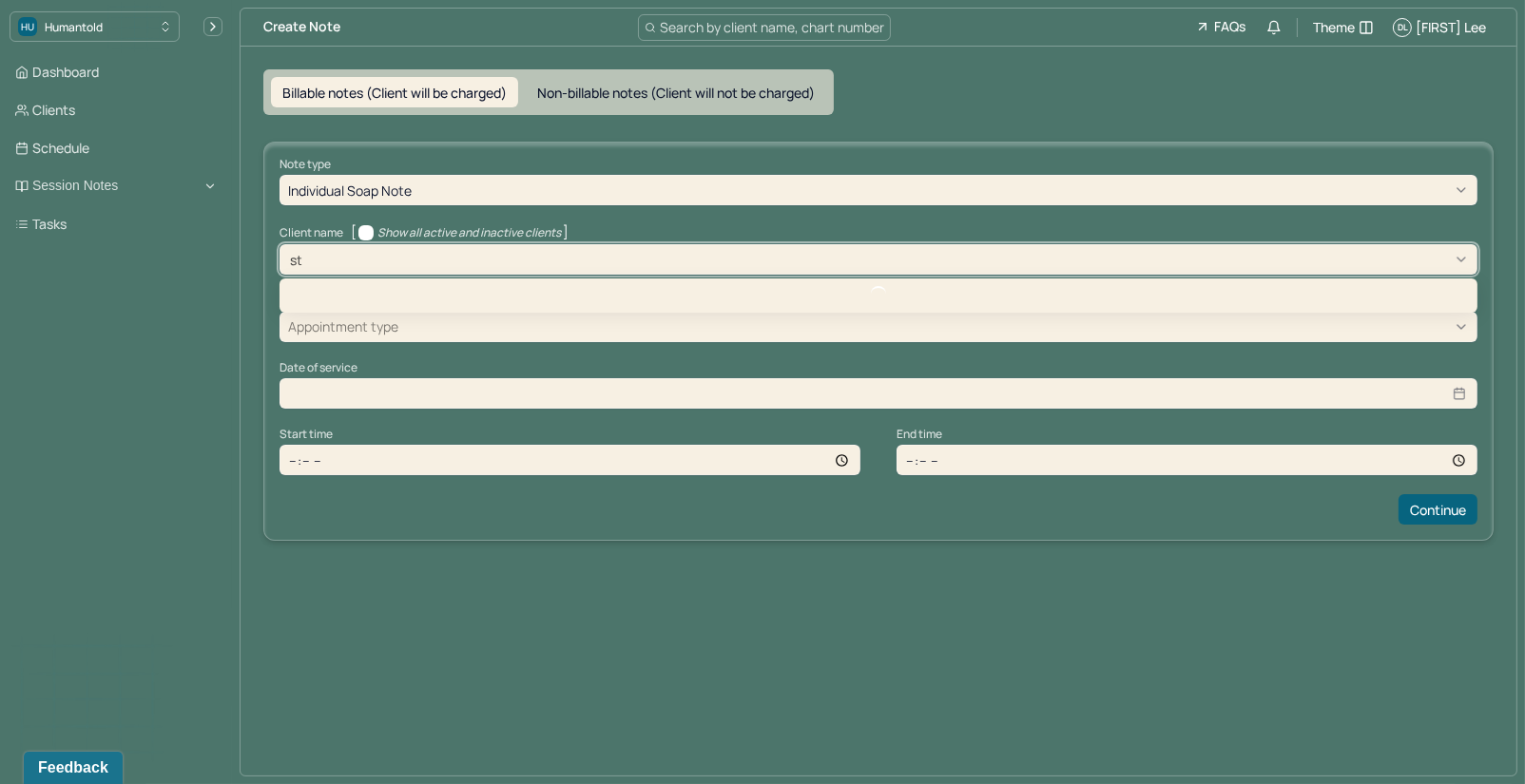 type on "sty" 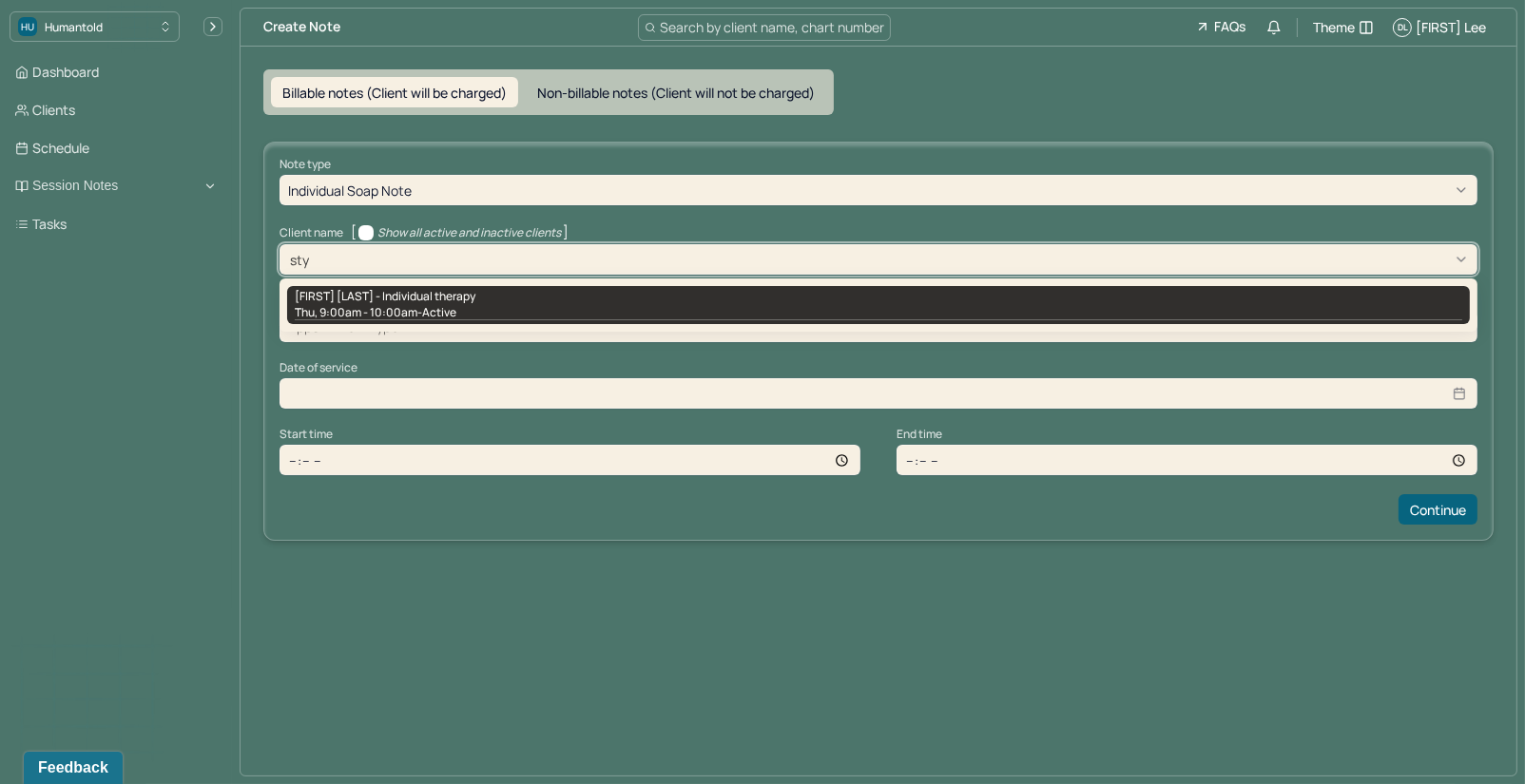 click on "[FIRST] [LAST] - Individual therapy" at bounding box center [878, 296] 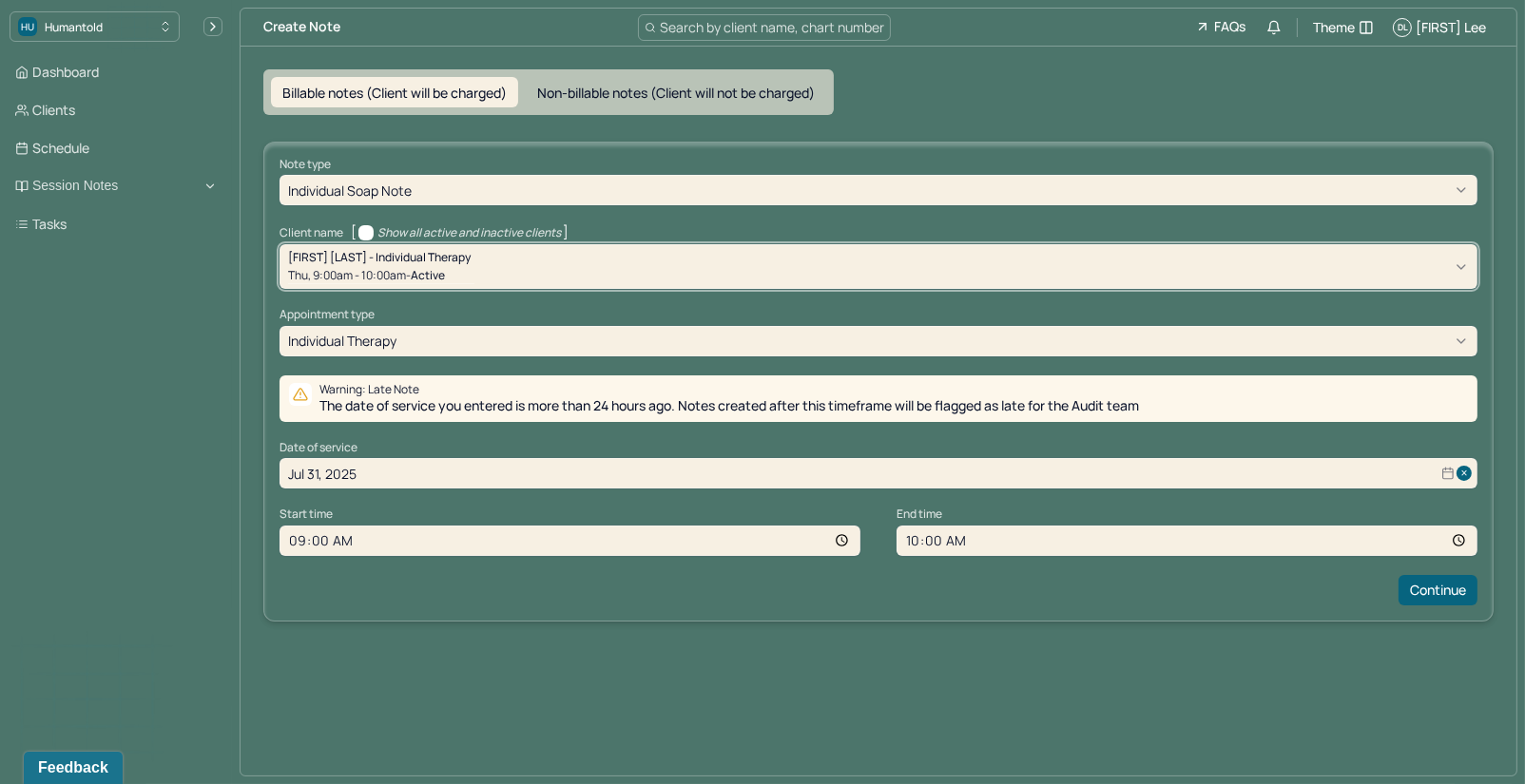 click at bounding box center [935, 340] 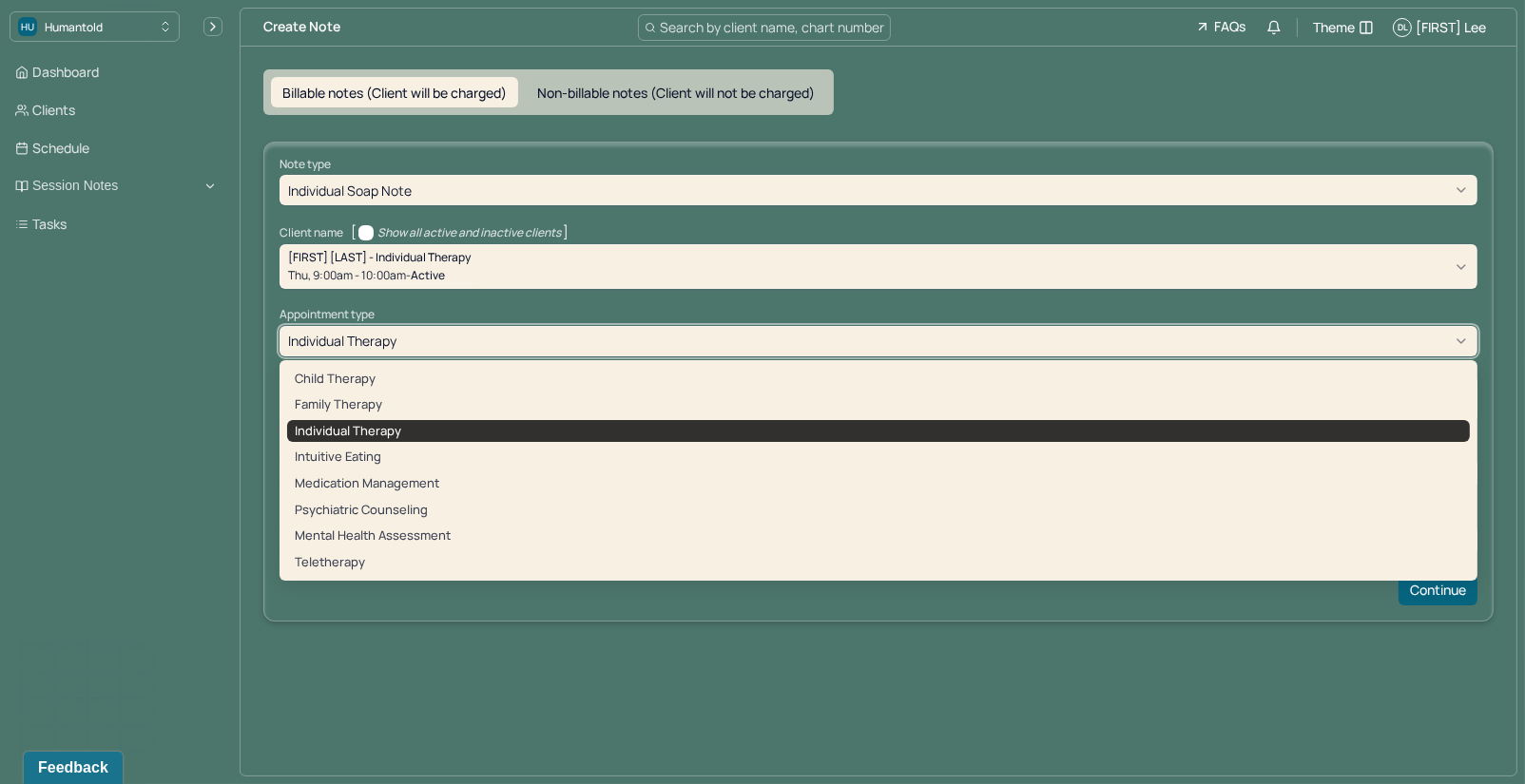 click on "individual therapy" at bounding box center (878, 431) 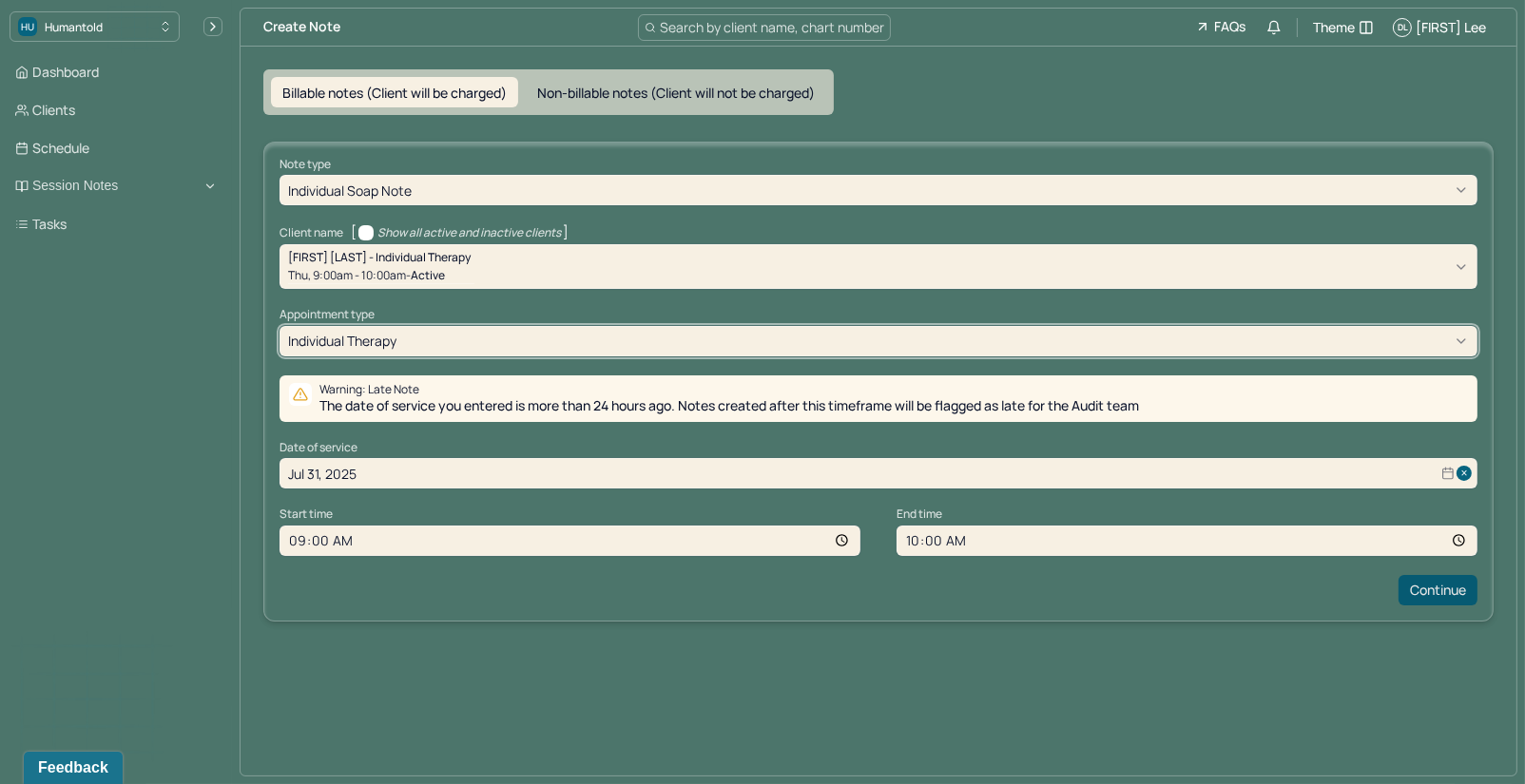 click on "Continue" at bounding box center (1438, 590) 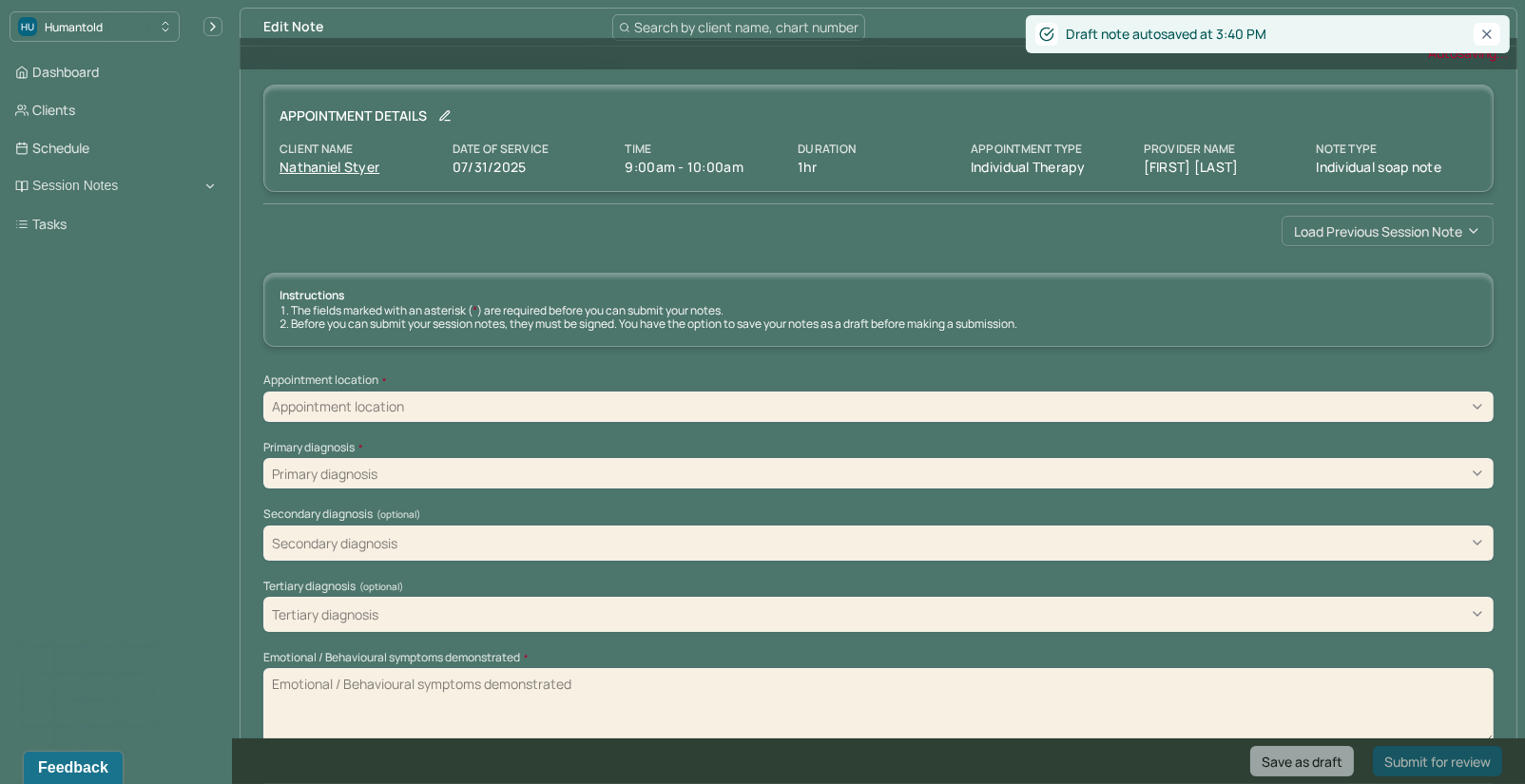 click on "Load previous session note" at bounding box center [1387, 231] 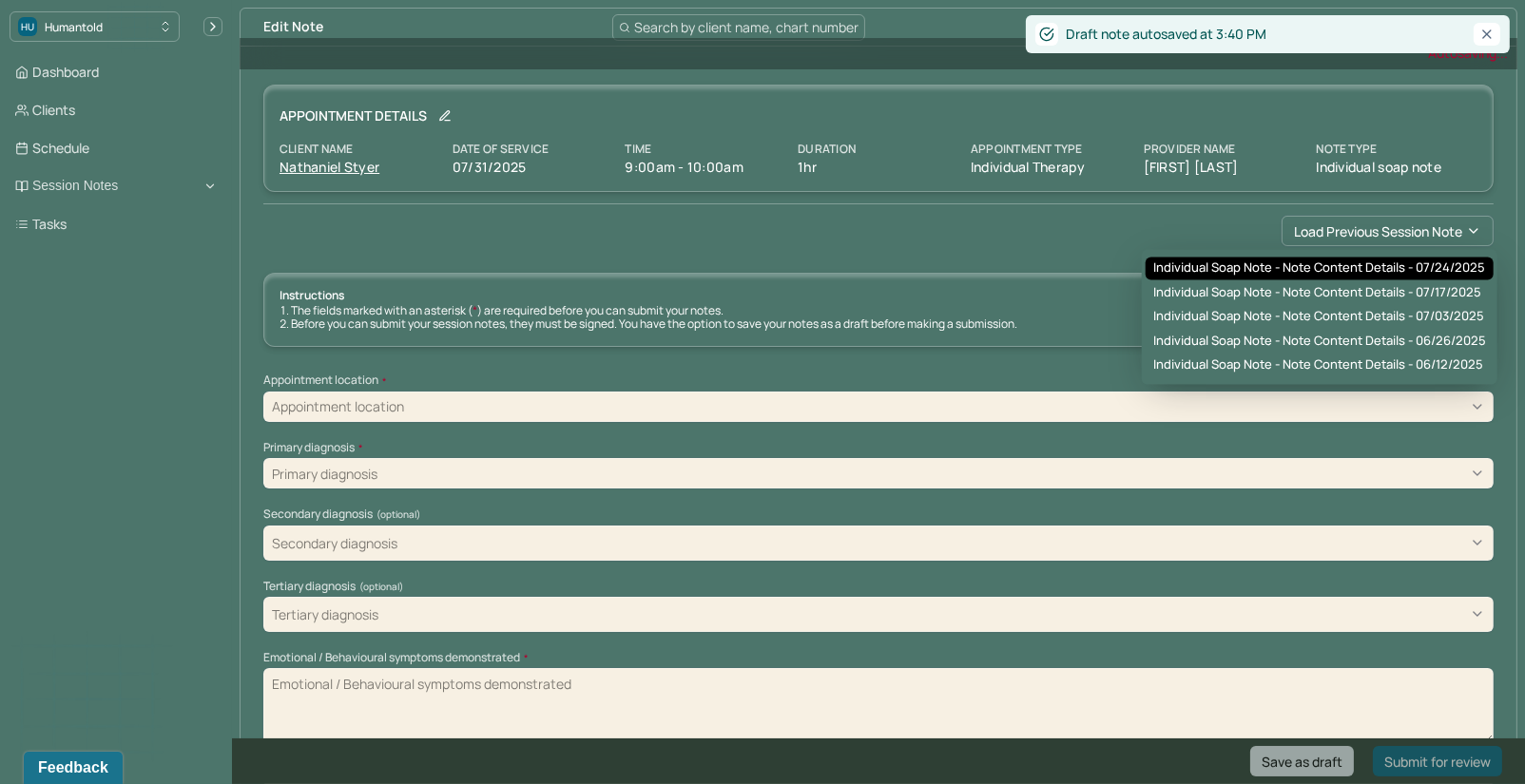 click on "Individual soap note   - Note content Details -   07/24/2025" at bounding box center [1319, 269] 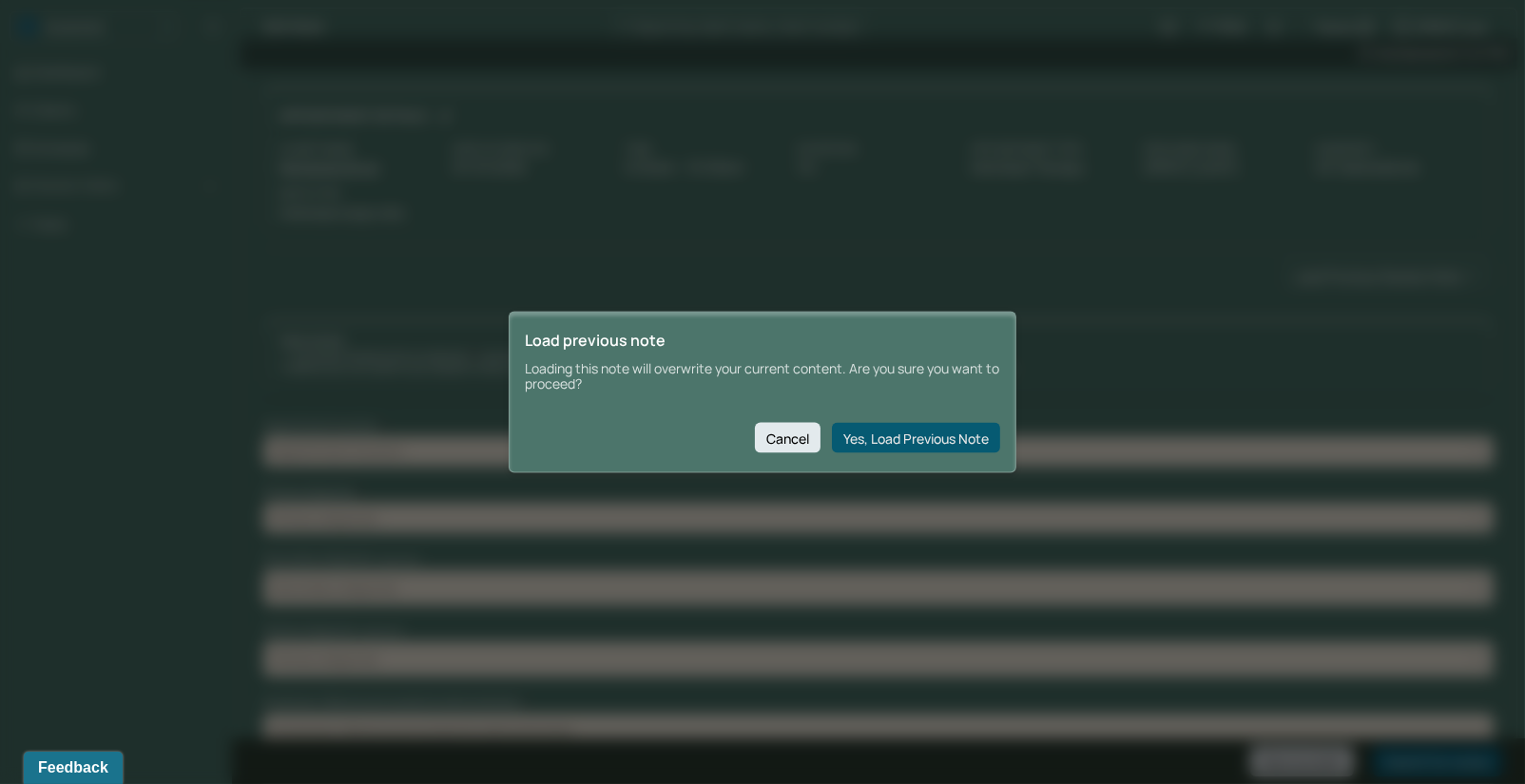 click on "Yes, Load Previous Note" at bounding box center (916, 438) 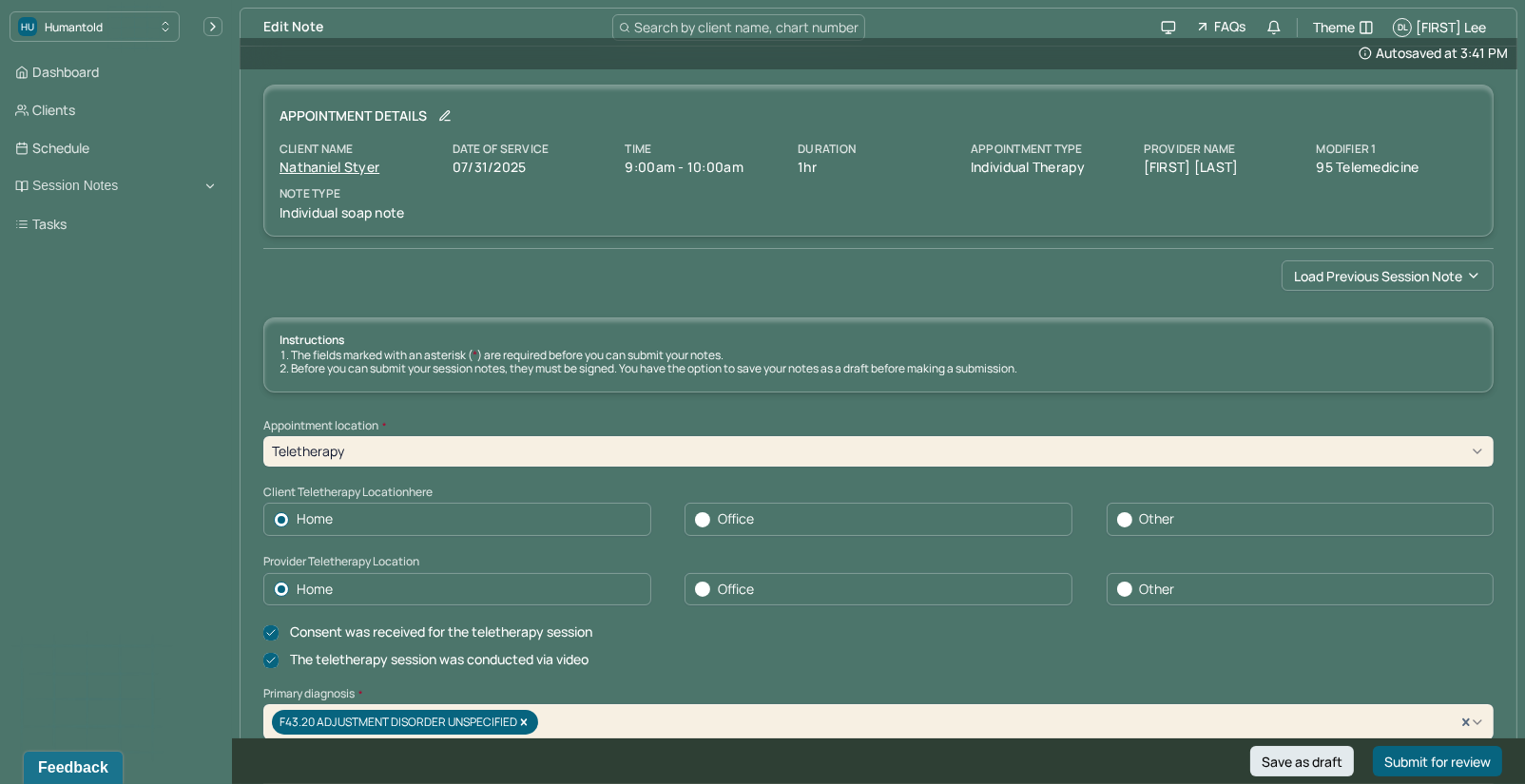 click at bounding box center (703, 520) 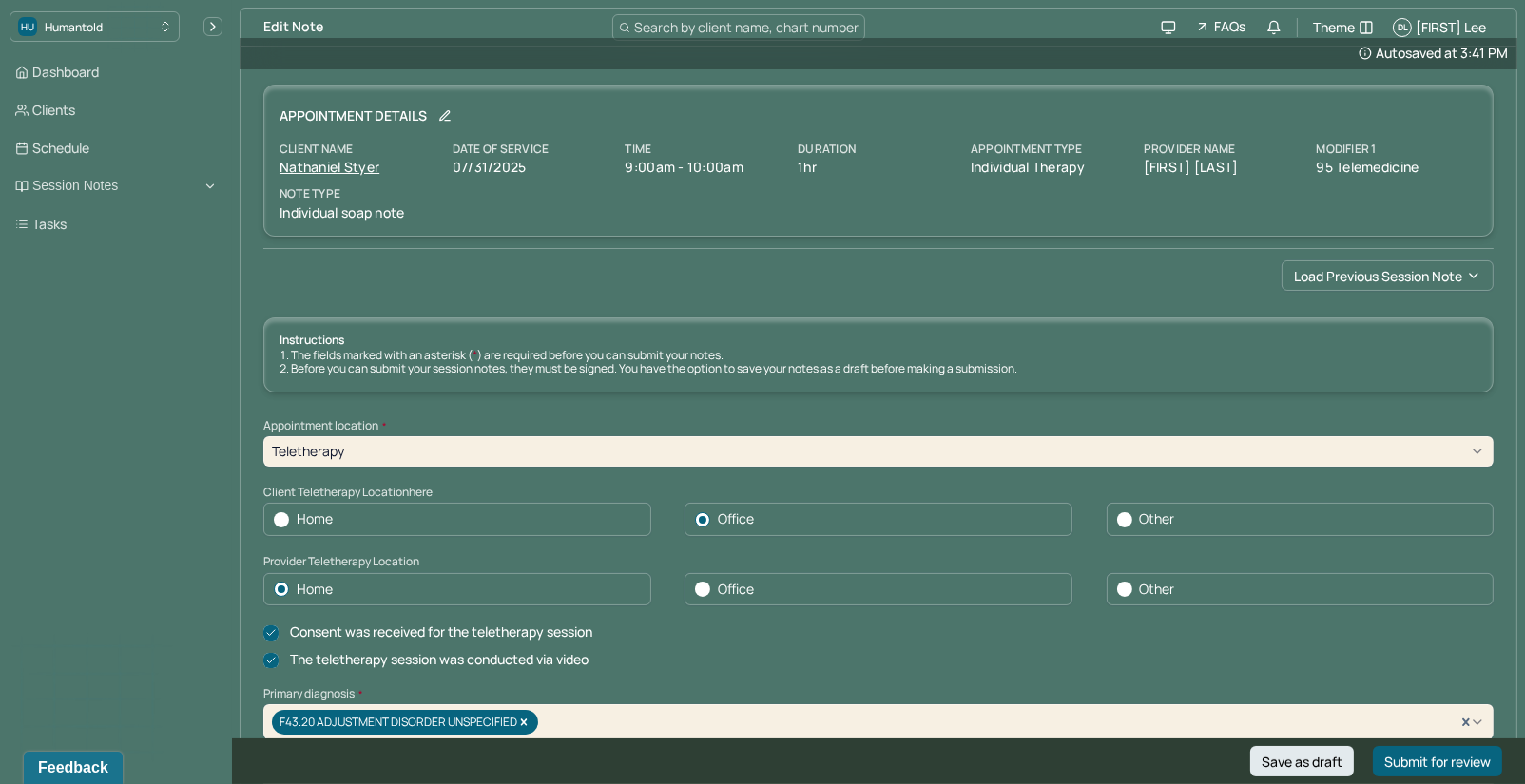 click at bounding box center (703, 589) 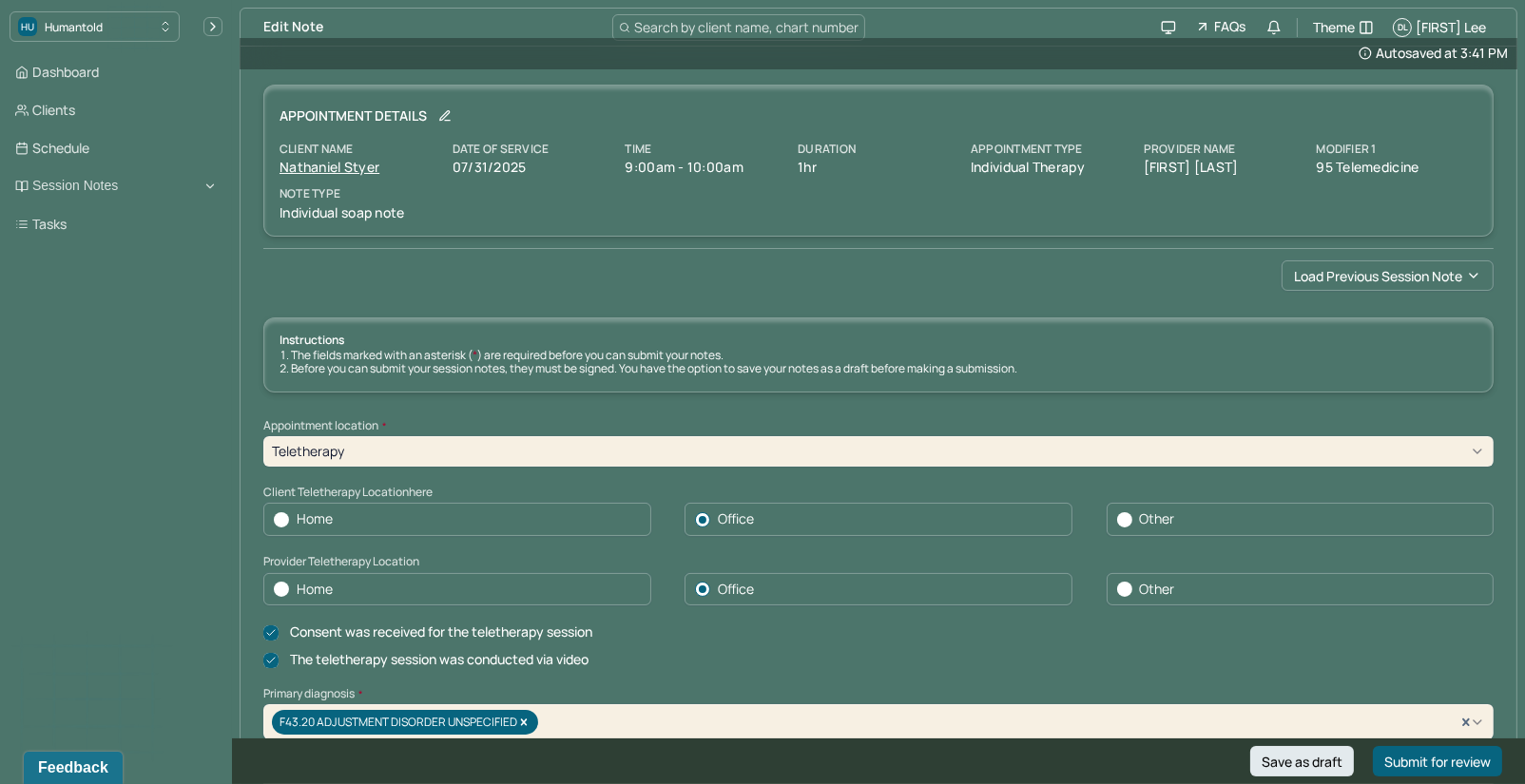 click on "Teletherapy" at bounding box center (878, 451) 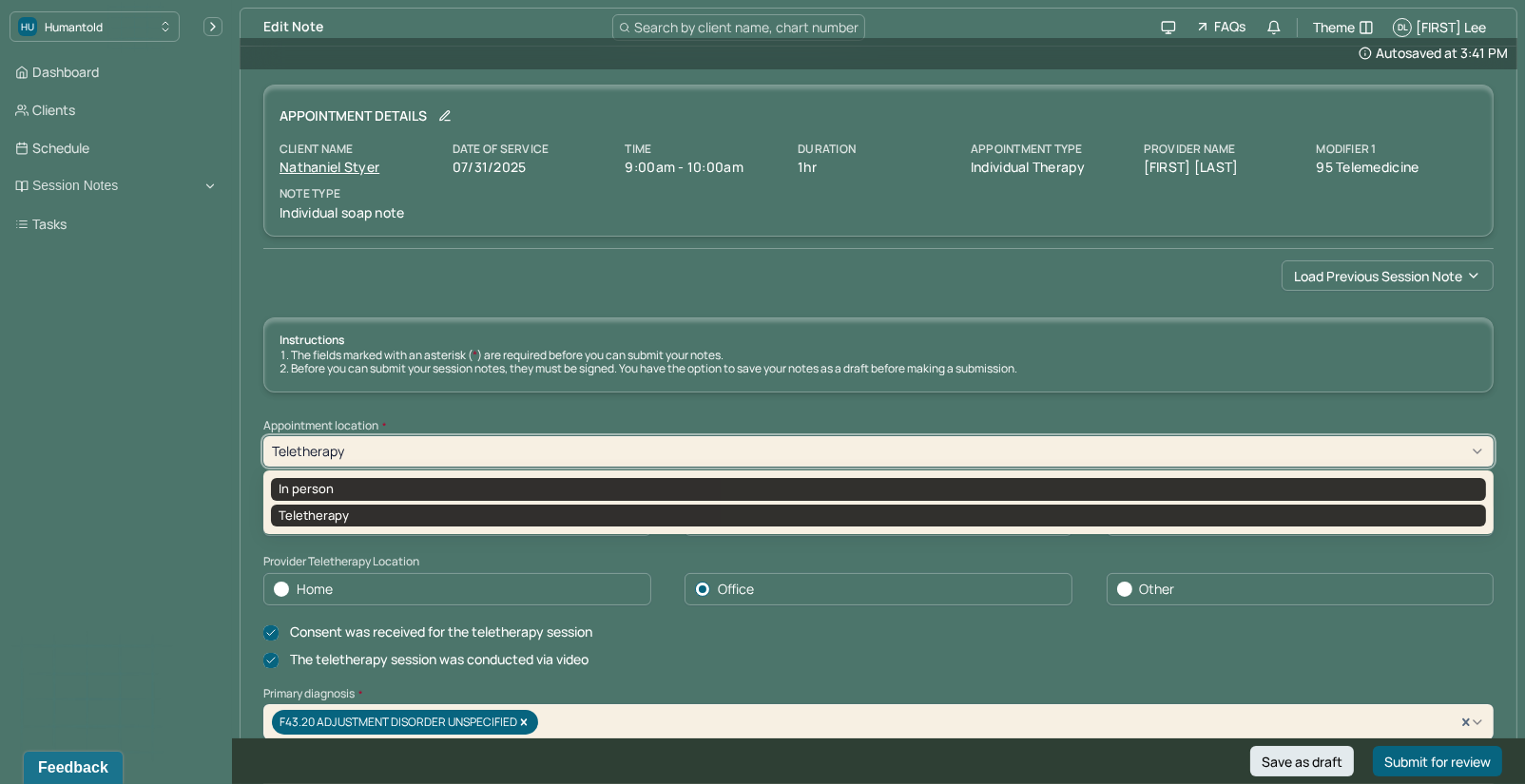click on "In person" at bounding box center (878, 489) 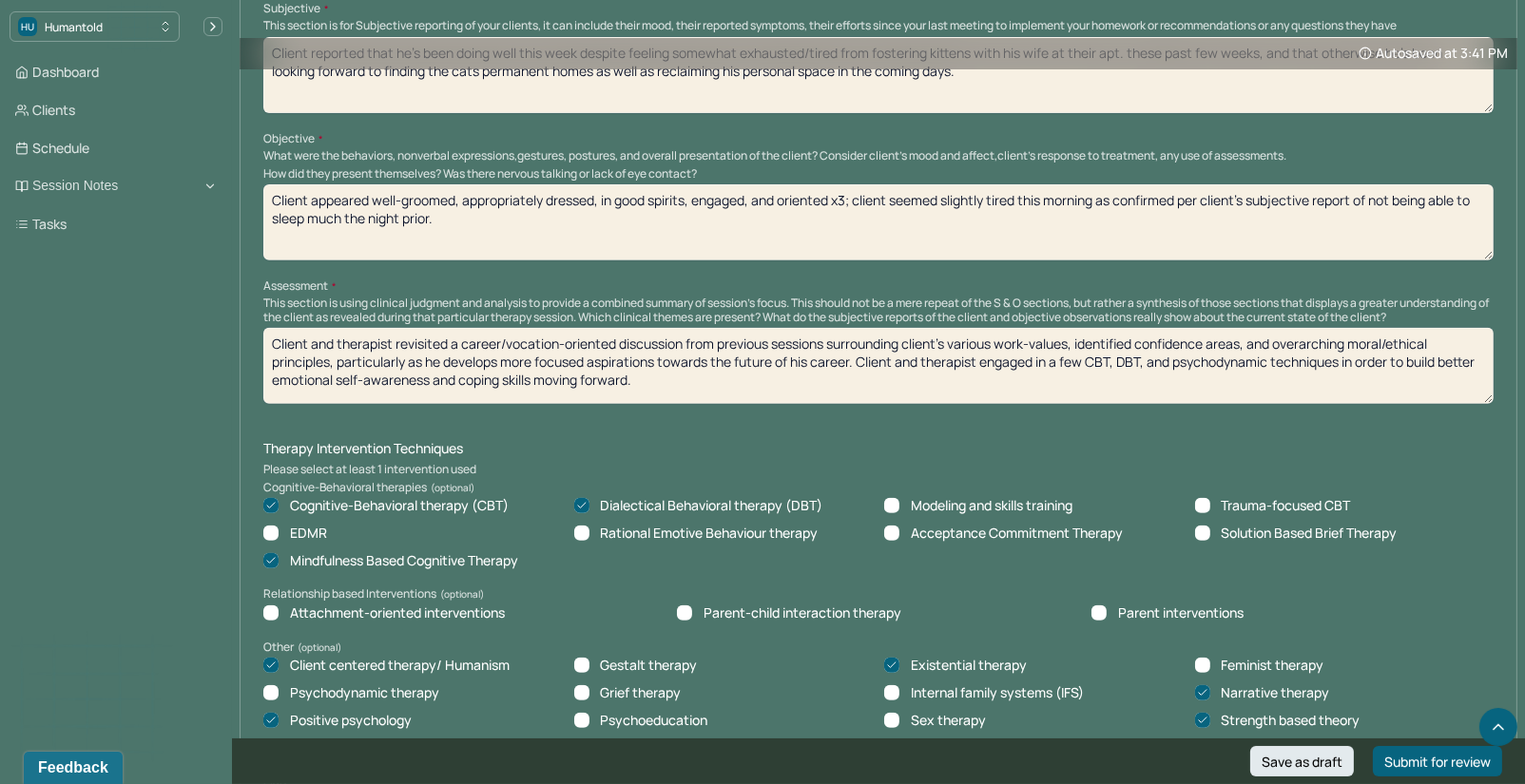 scroll, scrollTop: 945, scrollLeft: 0, axis: vertical 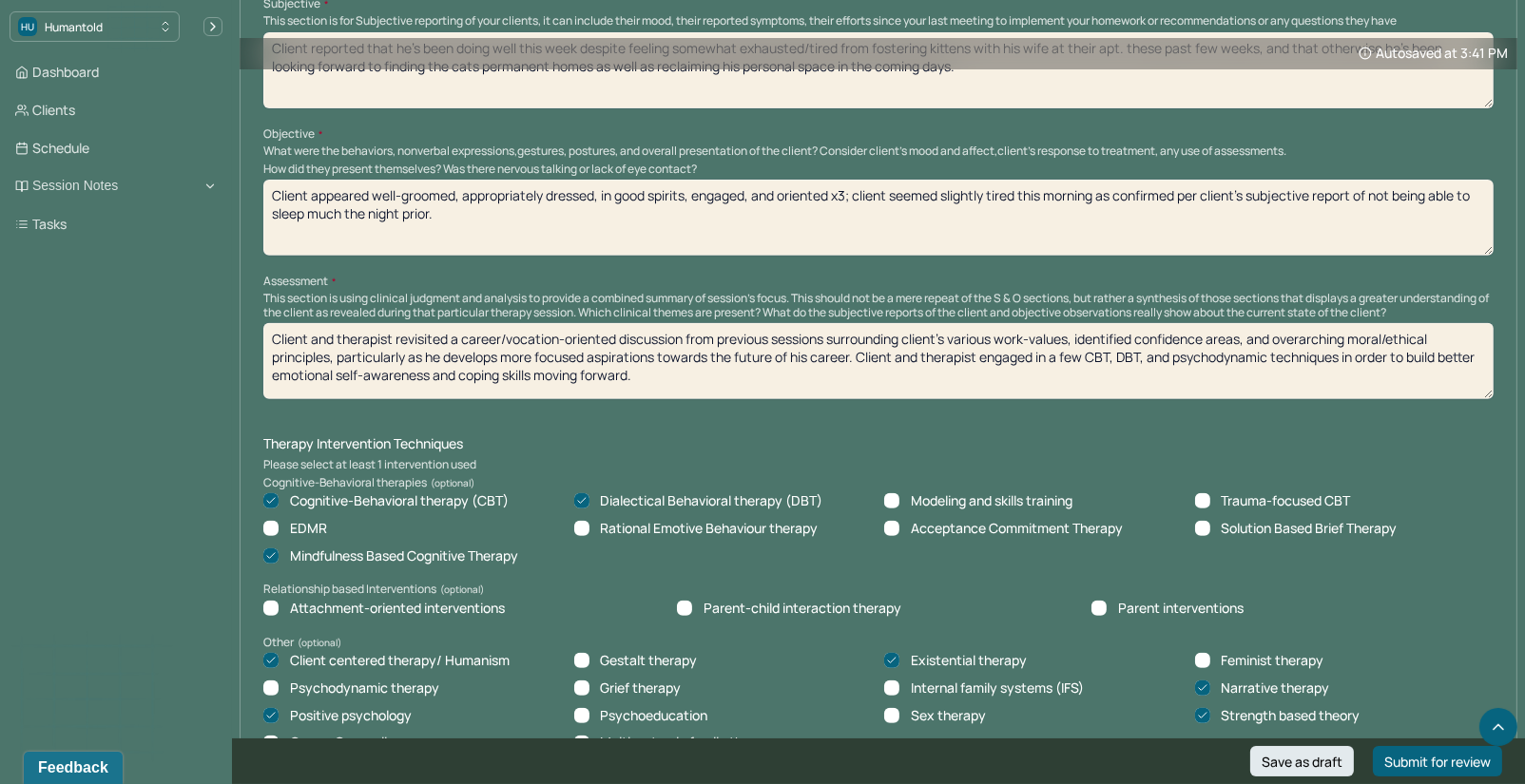 click on "Client and therapist revisited a career/vocation-oriented discussion from previous sessions surrounding client's various work-values, identified confidence areas, and overarching moral/ethical principles, particularly as he develops more focused aspirations towards the future of his career. Client and therapist engaged in a few CBT, DBT, and psychodynamic techniques in order to build better emotional self-awareness and coping skills moving forward." at bounding box center [878, 361] 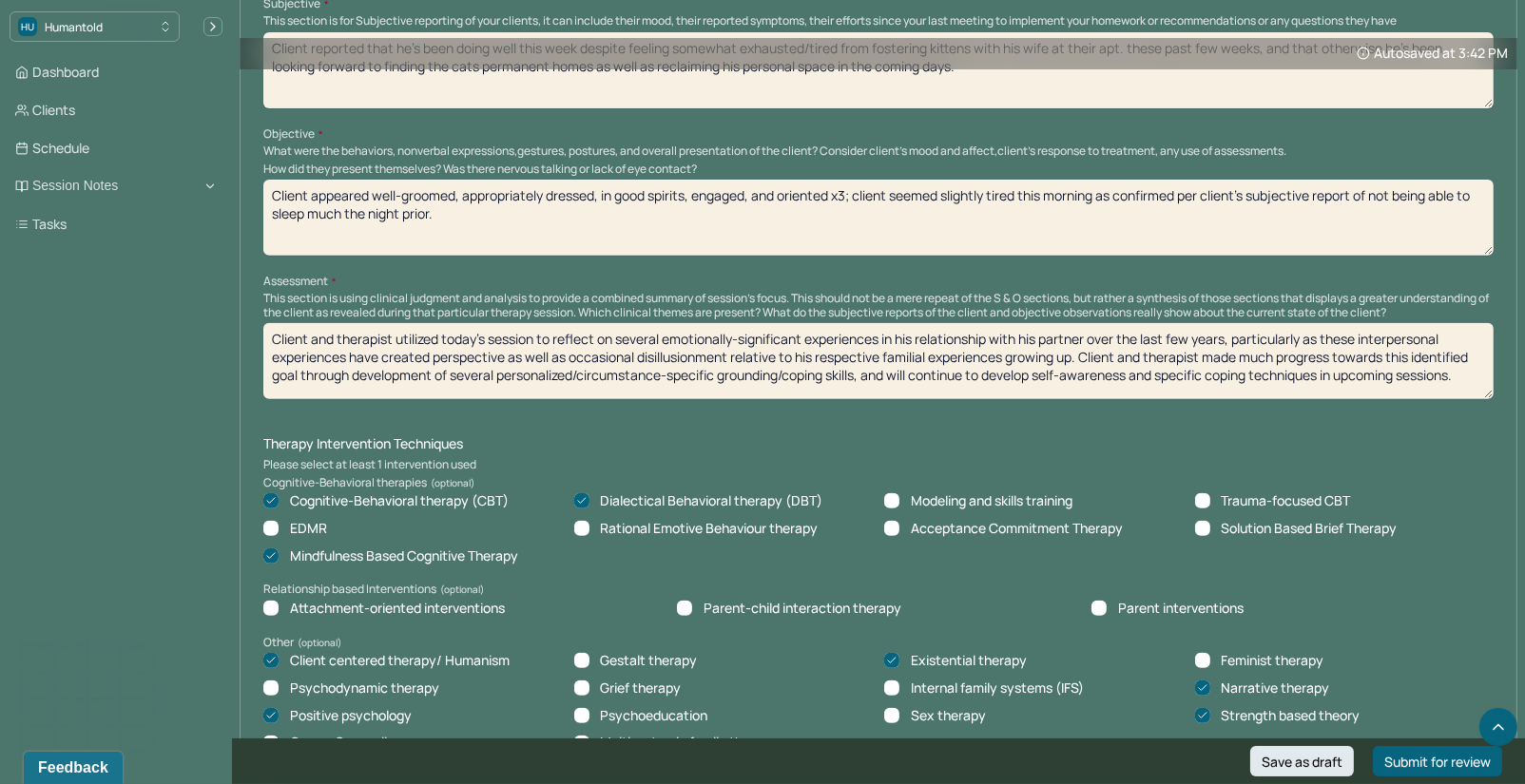 drag, startPoint x: 1085, startPoint y: 372, endPoint x: 1116, endPoint y: 536, distance: 166.90416 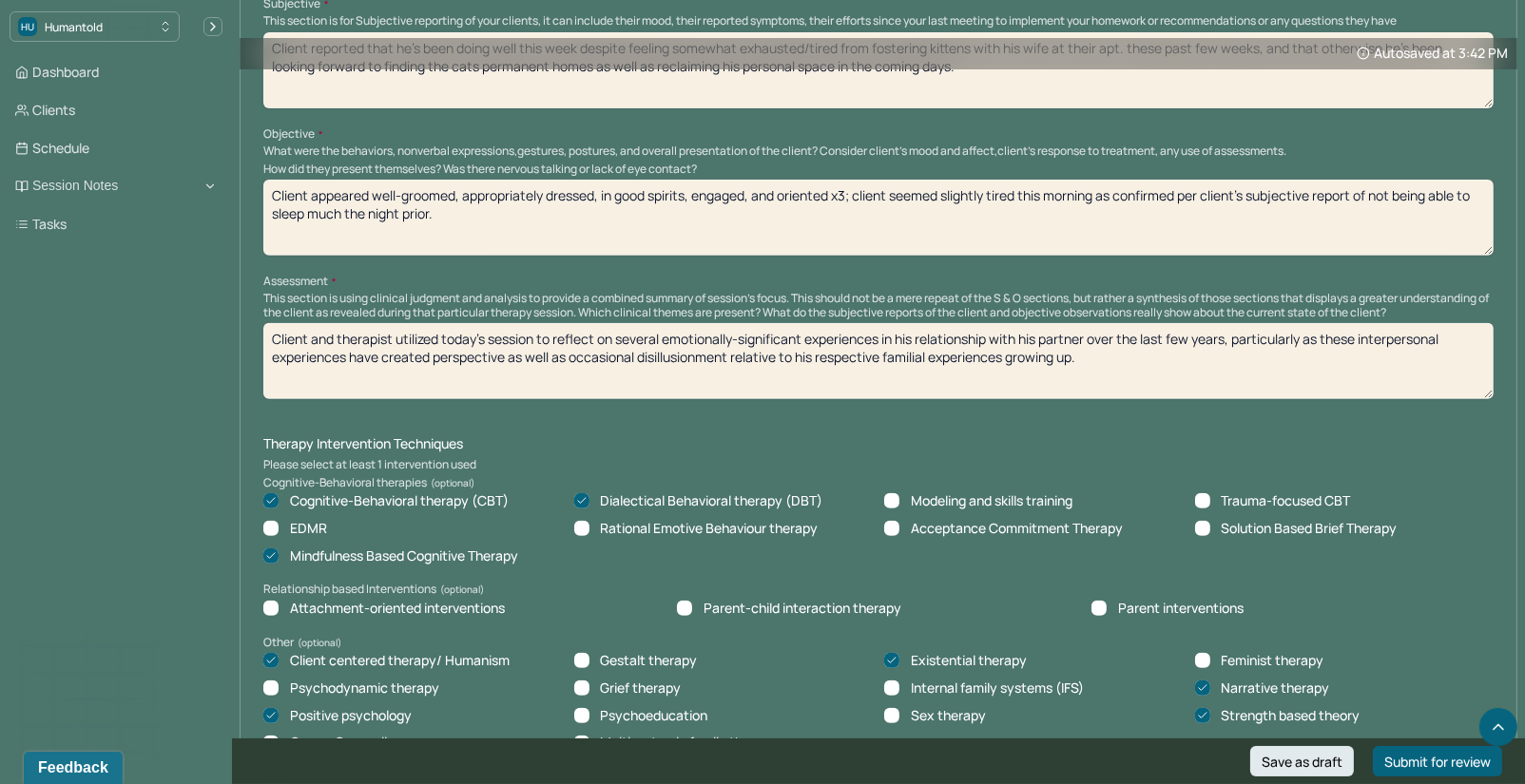 paste on "Client and therapist engaged in a few CBT, DBT, and psychodynamic techniques in order to build better emotional self-awareness and coping skills moving forward." 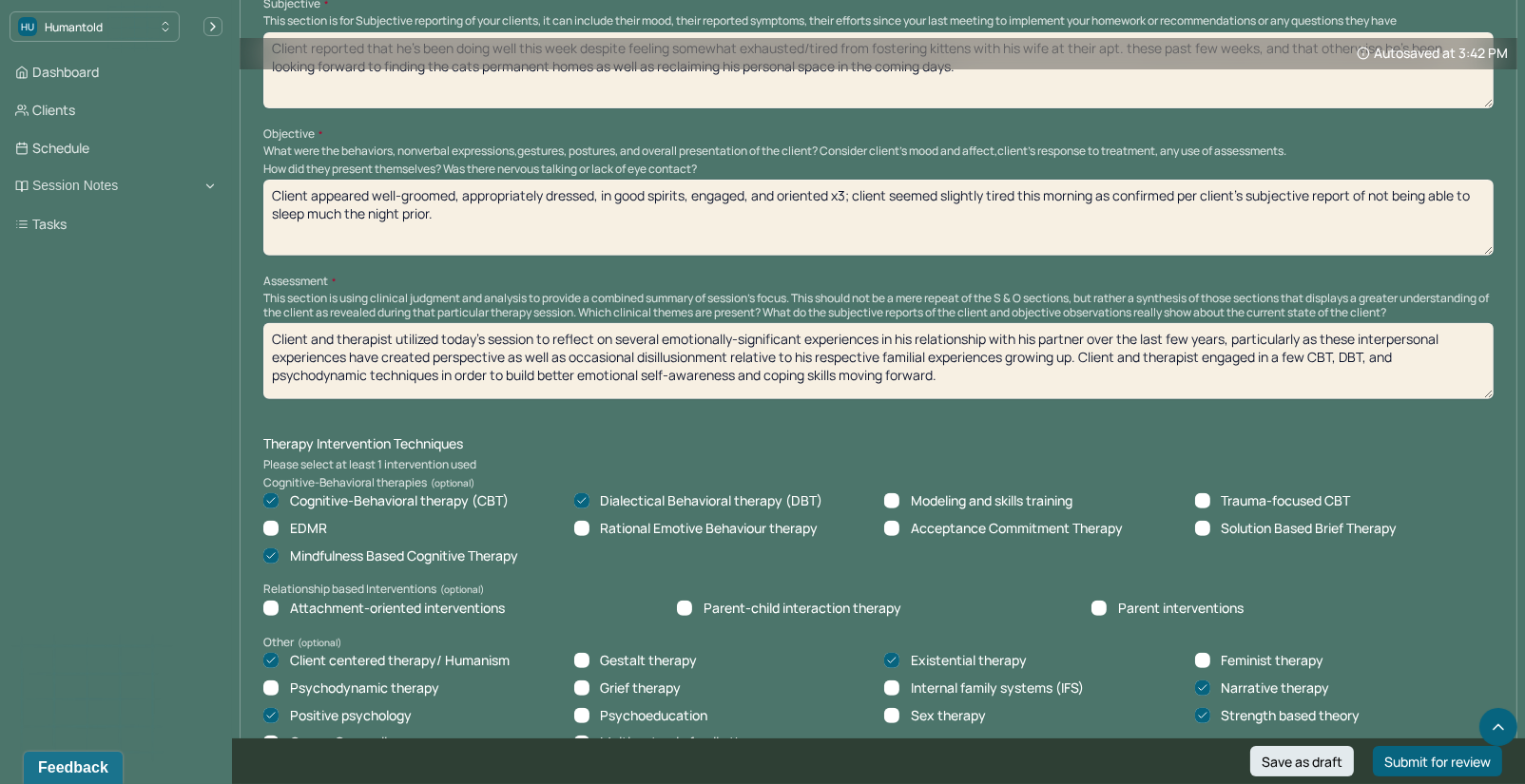 scroll, scrollTop: 0, scrollLeft: 0, axis: both 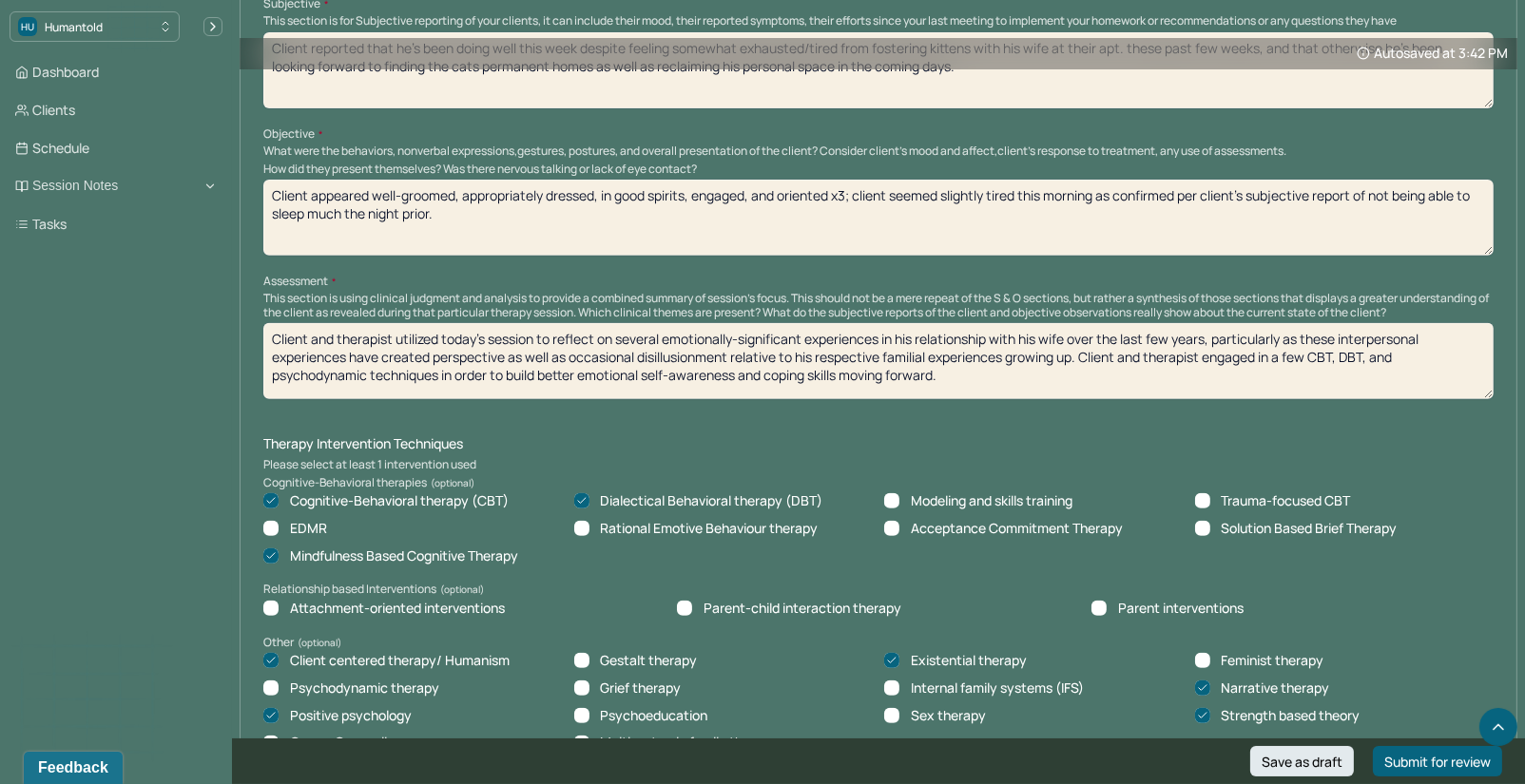 click on "Client and therapist utilized today's session to reflect on several emotionally-significant experiences in his relationship with his wife over the last few years, particularly as these interpersonal experiences have created perspective as well as occasional disillusionment relative to his respective familial experiences growing up. Client and therapist engaged in a few CBT, DBT, and psychodynamic techniques in order to build better emotional self-awareness and coping skills moving forward." at bounding box center (878, 361) 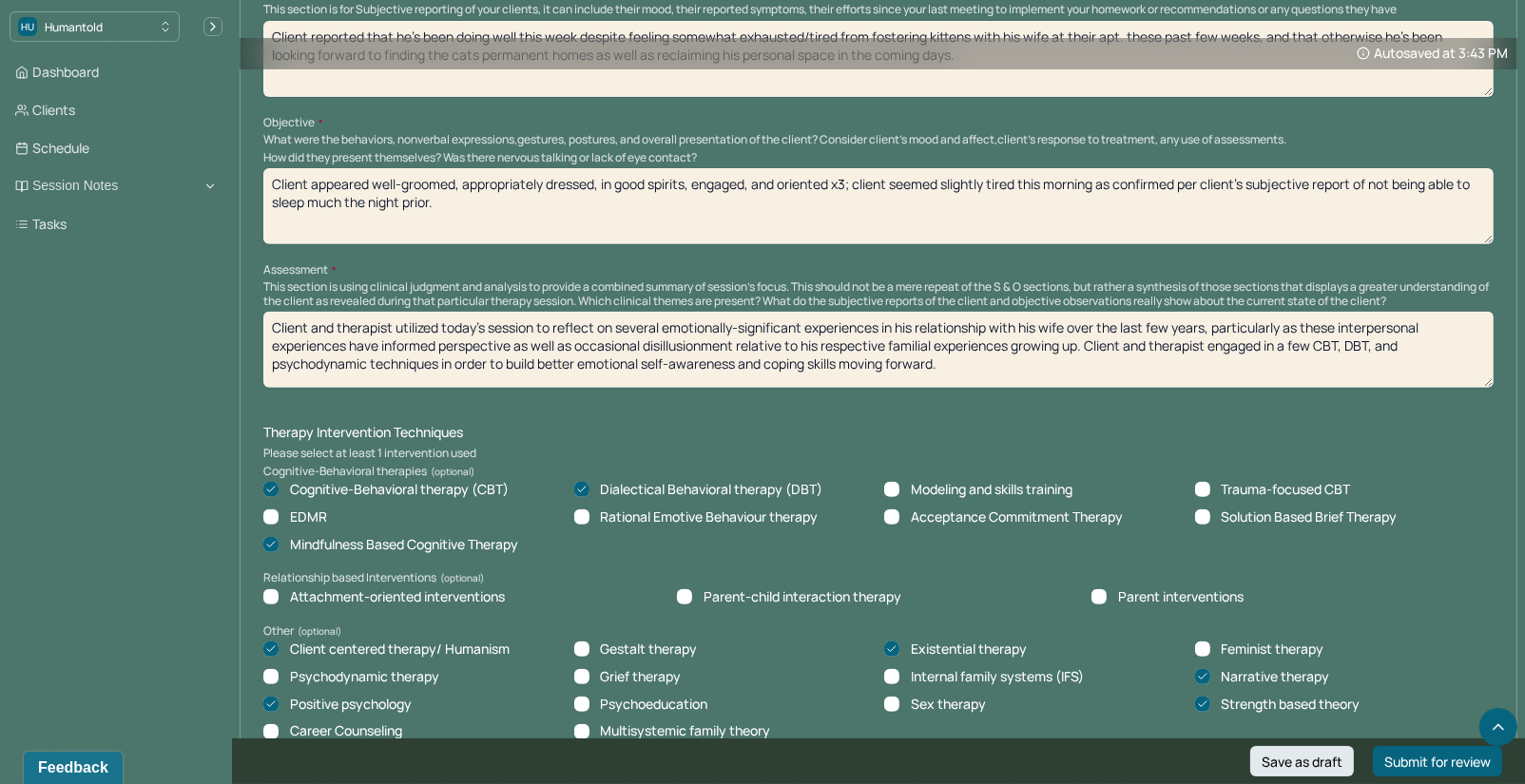 scroll, scrollTop: 958, scrollLeft: 0, axis: vertical 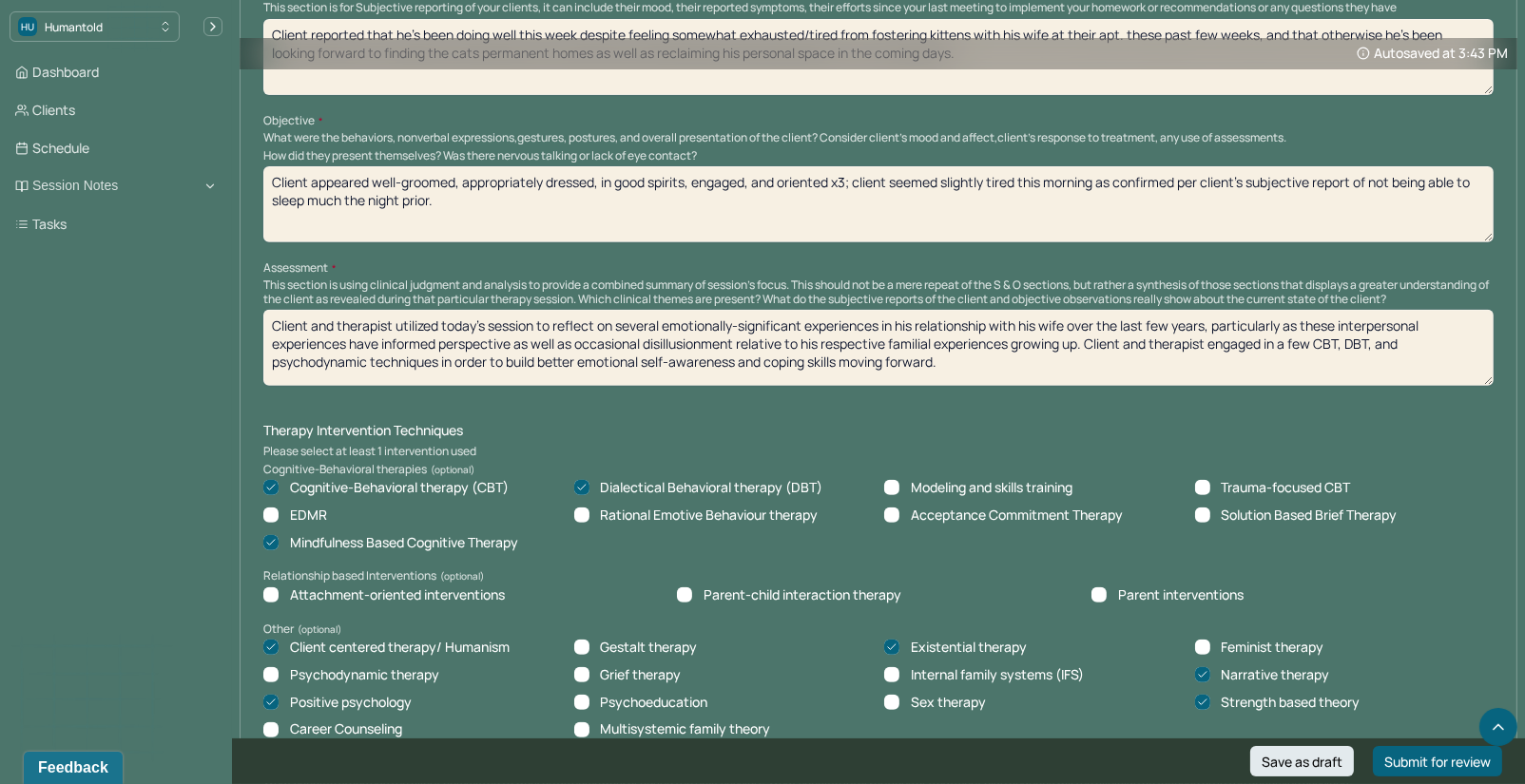 click on "Client and therapist utilized today's session to reflect on several emotionally-significant experiences in his relationship with his wife over the last few years, particularly as these interpersonal experiences have informed perspective as well as occasional disillusionment relative to his respective familial experiences growing up. Client and therapist engaged in a few CBT, DBT, and psychodynamic techniques in order to build better emotional self-awareness and coping skills moving forward." at bounding box center (878, 348) 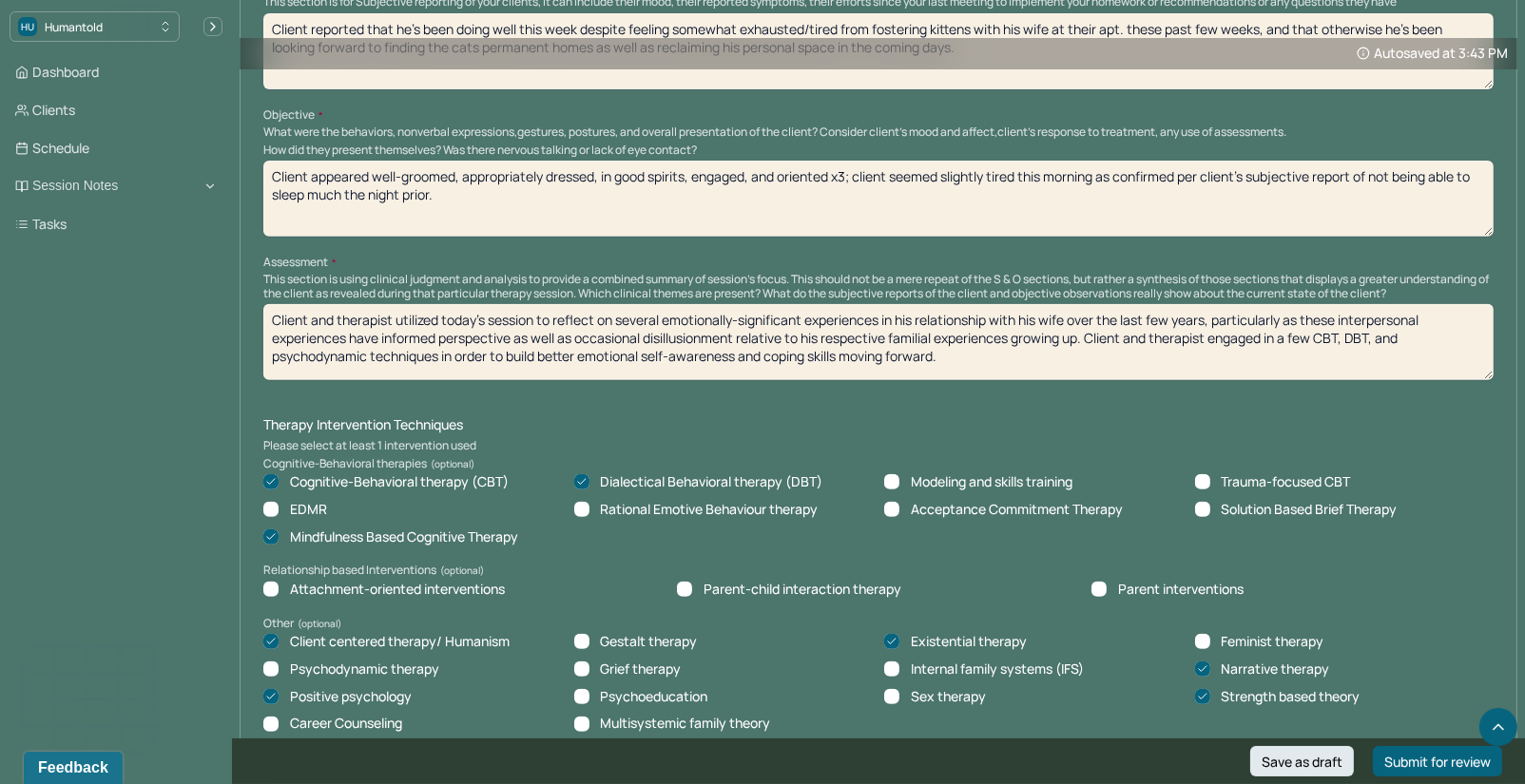 scroll, scrollTop: 966, scrollLeft: 0, axis: vertical 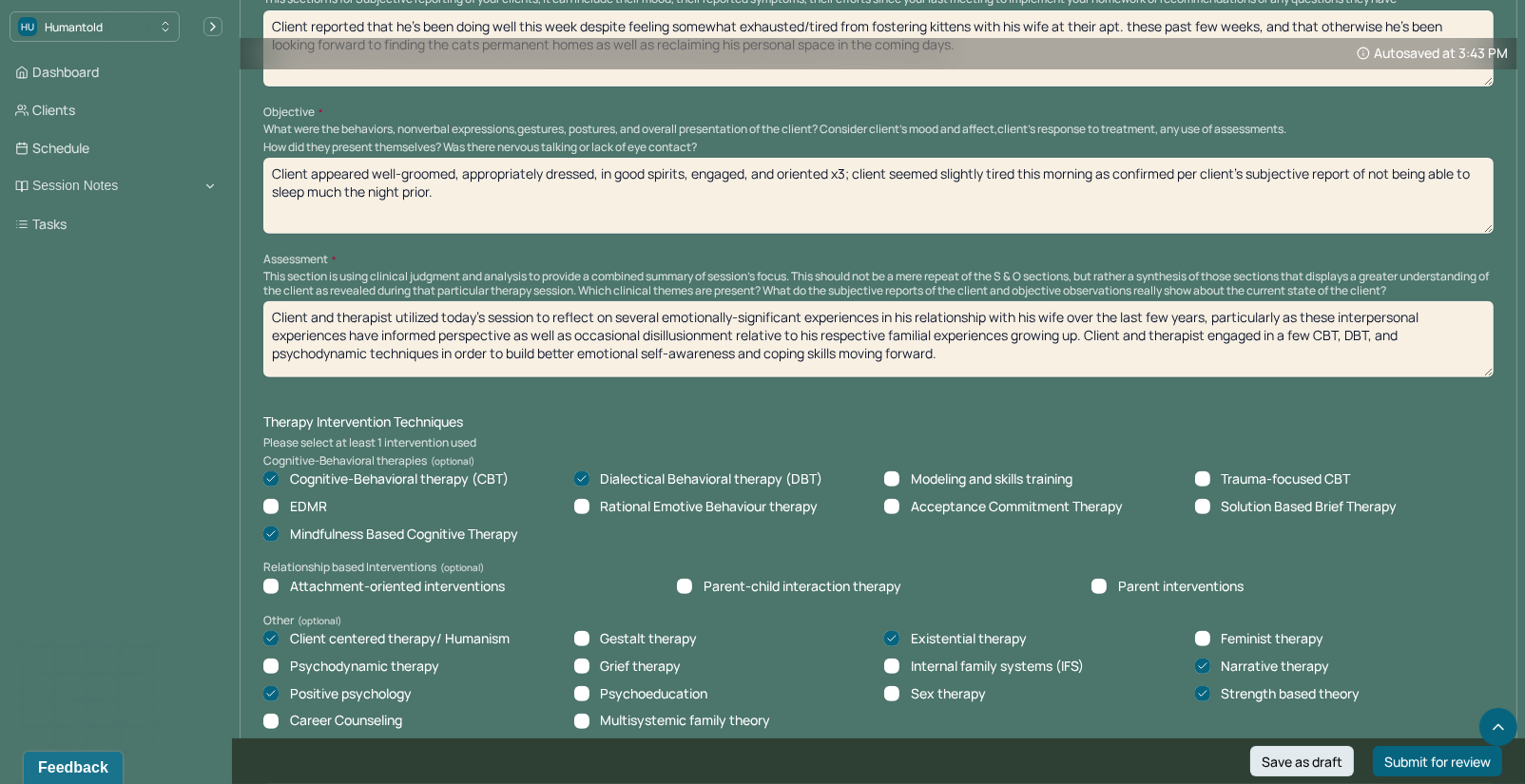 click on "Client and therapist utilized today's session to reflect on several emotionally-significant experiences in his relationship with his wife over the last few years, particularly as these interpersonal experiences have informed perspective as well as occasional disillusionment relative to his respective familial experiences growing up. Client and therapist engaged in a few CBT, DBT, and psychodynamic techniques in order to build better emotional self-awareness and coping skills moving forward." at bounding box center (878, 339) 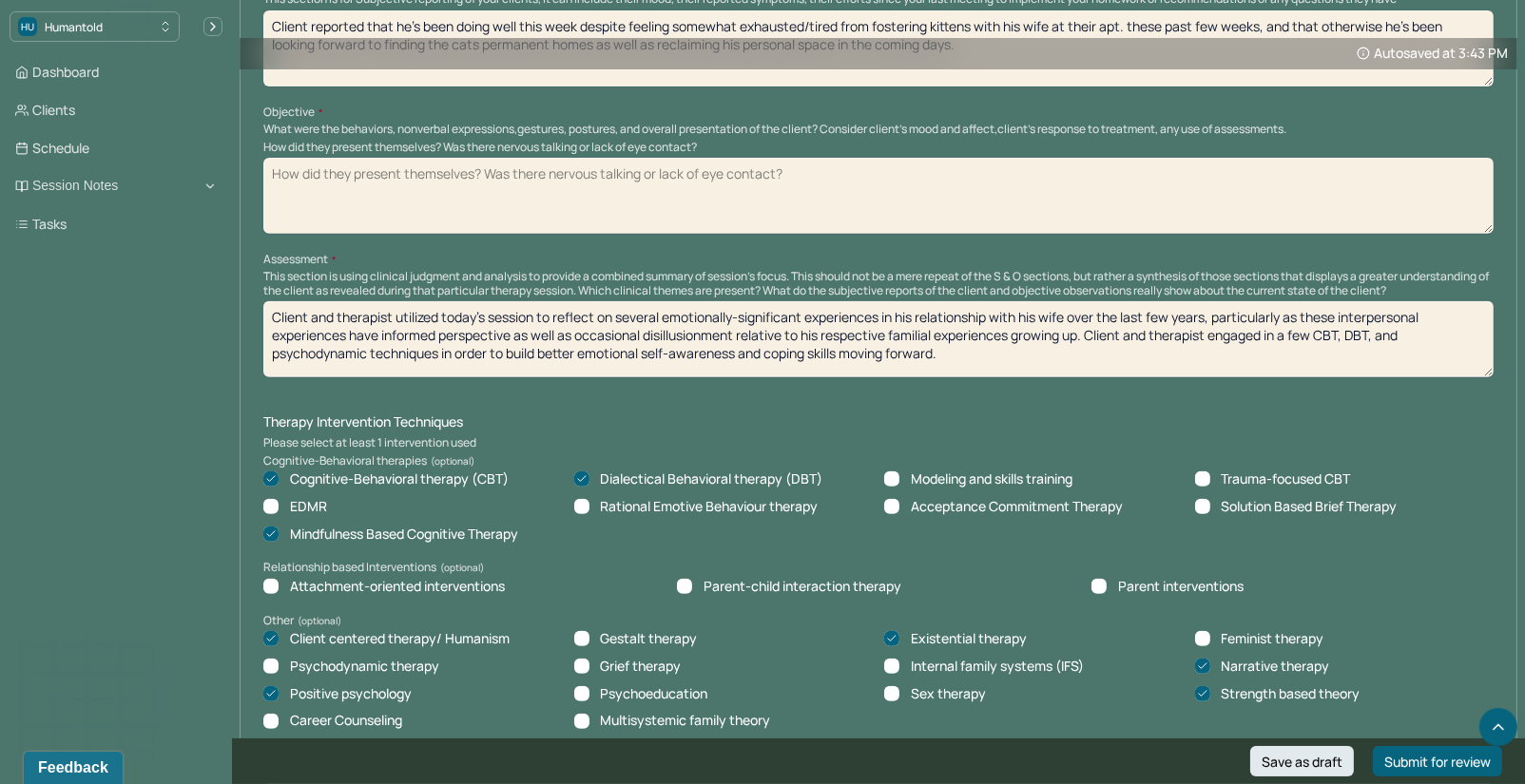 paste on "Client appeared neat, well-groomed, appropriately dressed, alert, in good spirits, engaged, and was oriented x3 throughout today's session." 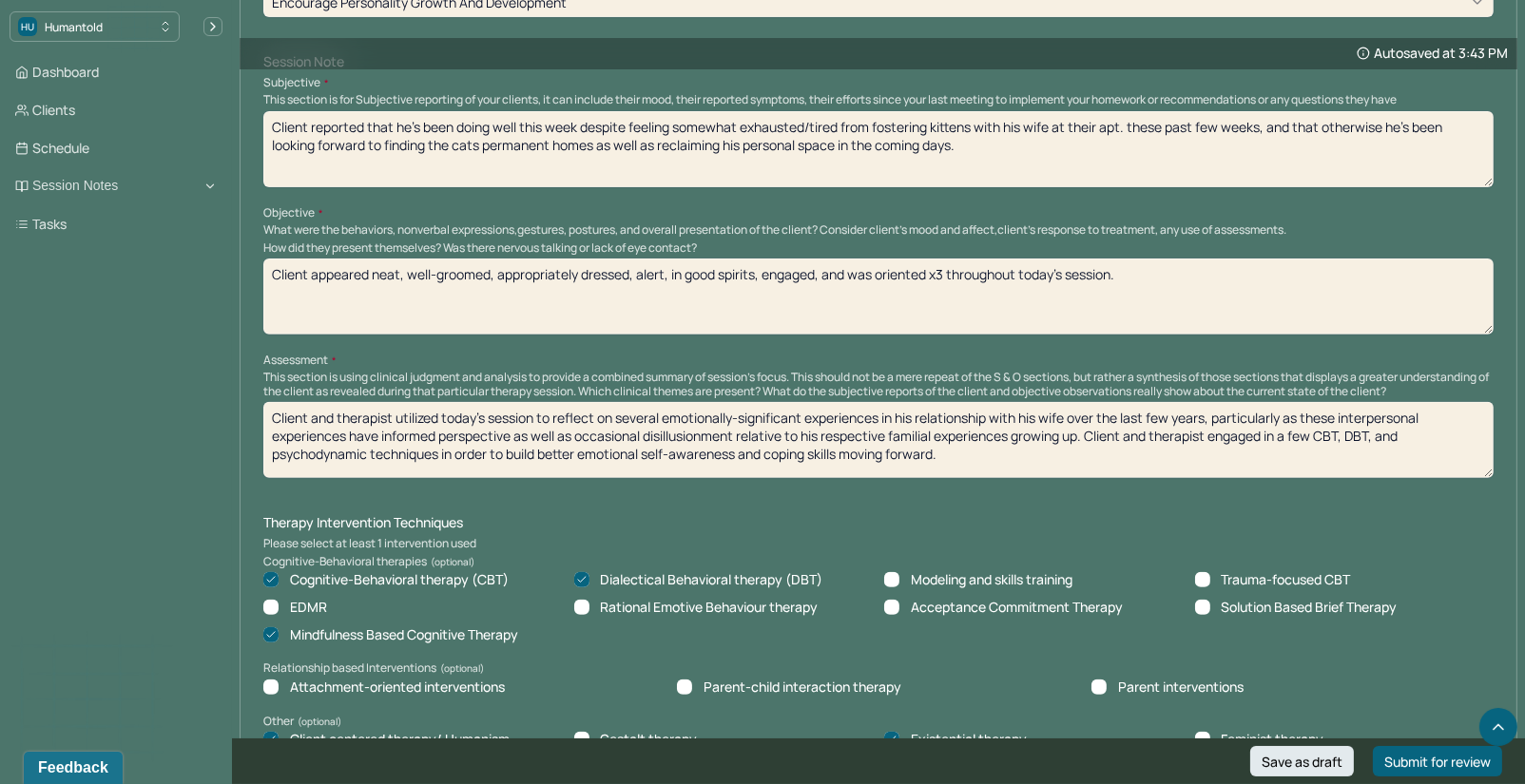 scroll, scrollTop: 840, scrollLeft: 0, axis: vertical 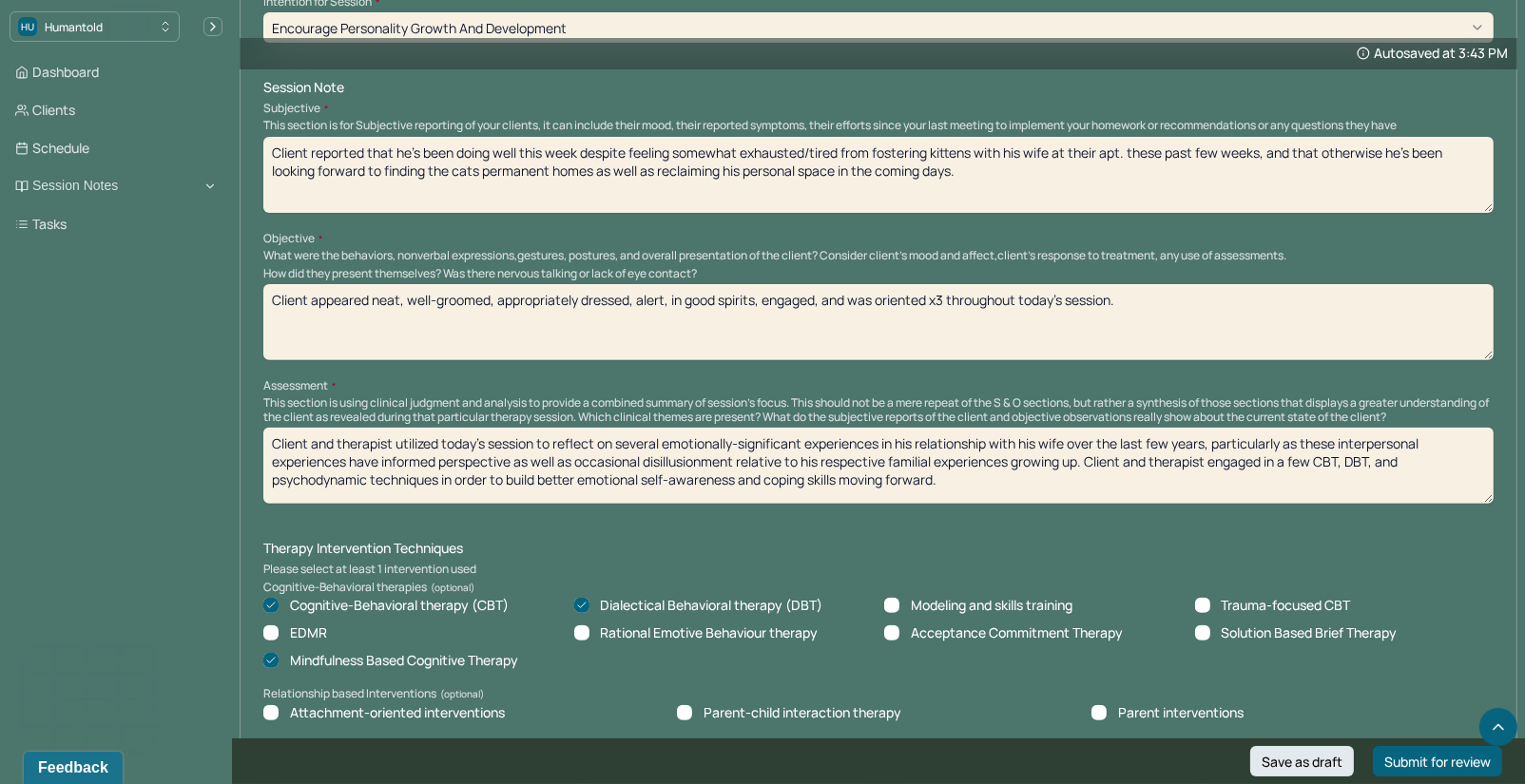 type on "Client appeared neat, well-groomed, appropriately dressed, alert, in good spirits, engaged, and was oriented x3 throughout today's session." 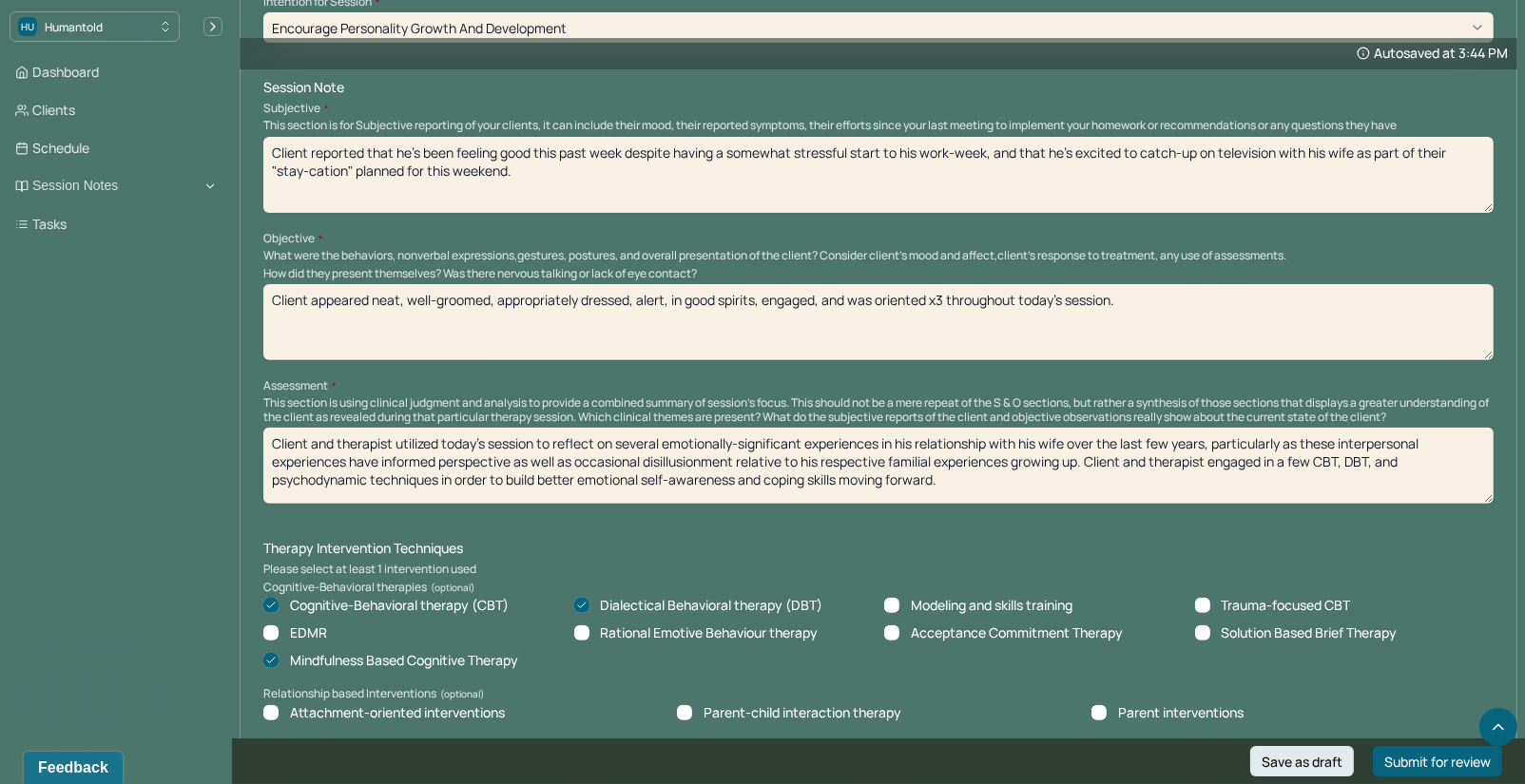 click on "Client reported that he's been feeling good this past week despite having a somewhat stressful start to his work-week, and that he's excited to catch-up on television with his wife as part of their "stay-cation" planned for this weekend." at bounding box center (878, 175) 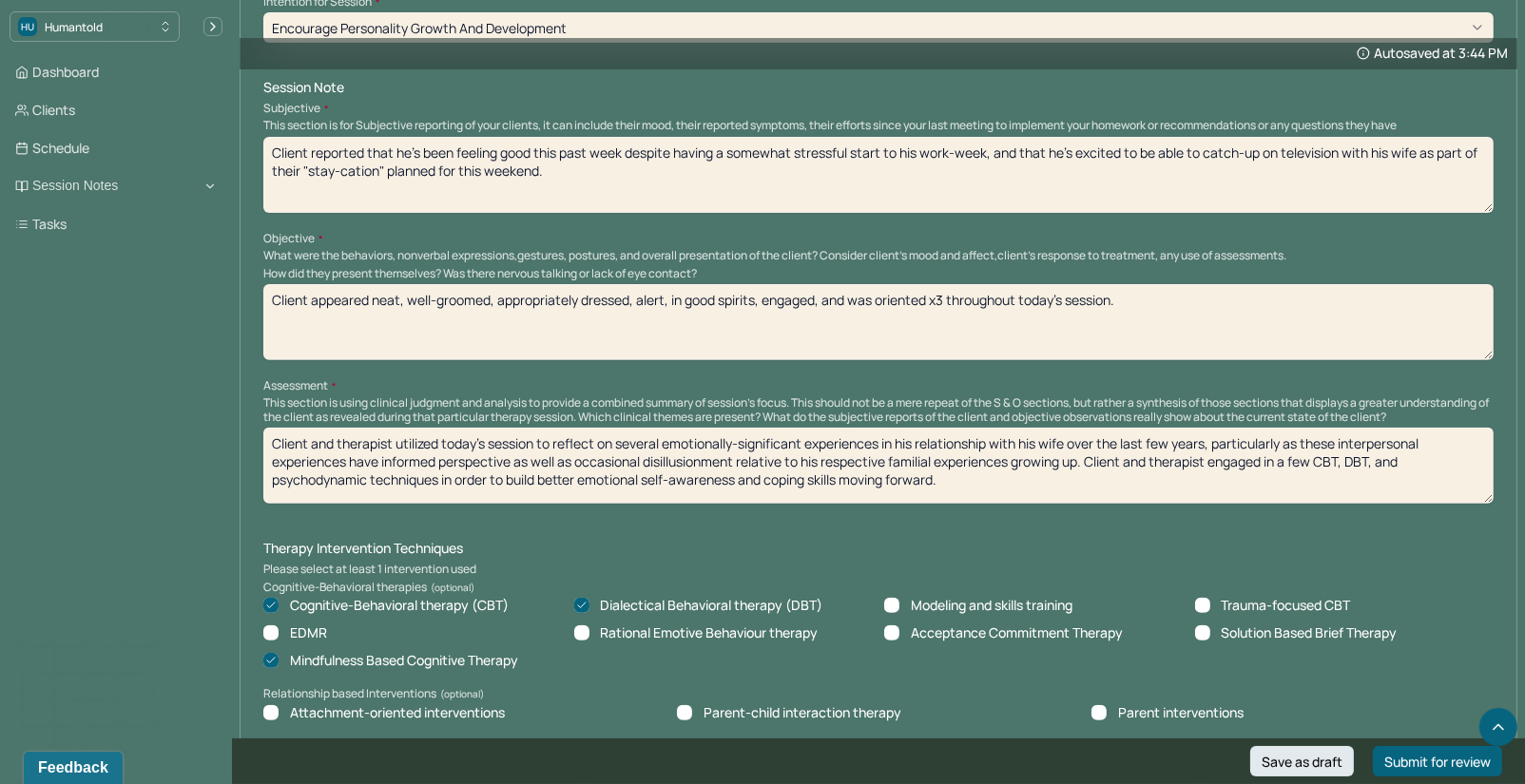 click on "Client reported that he's been feeling good this past week despite having a somewhat stressful start to his work-week, and that he's excited to be able to catch-up on television with his wife as part of their "stay-cation" planned for this weekend." at bounding box center [878, 175] 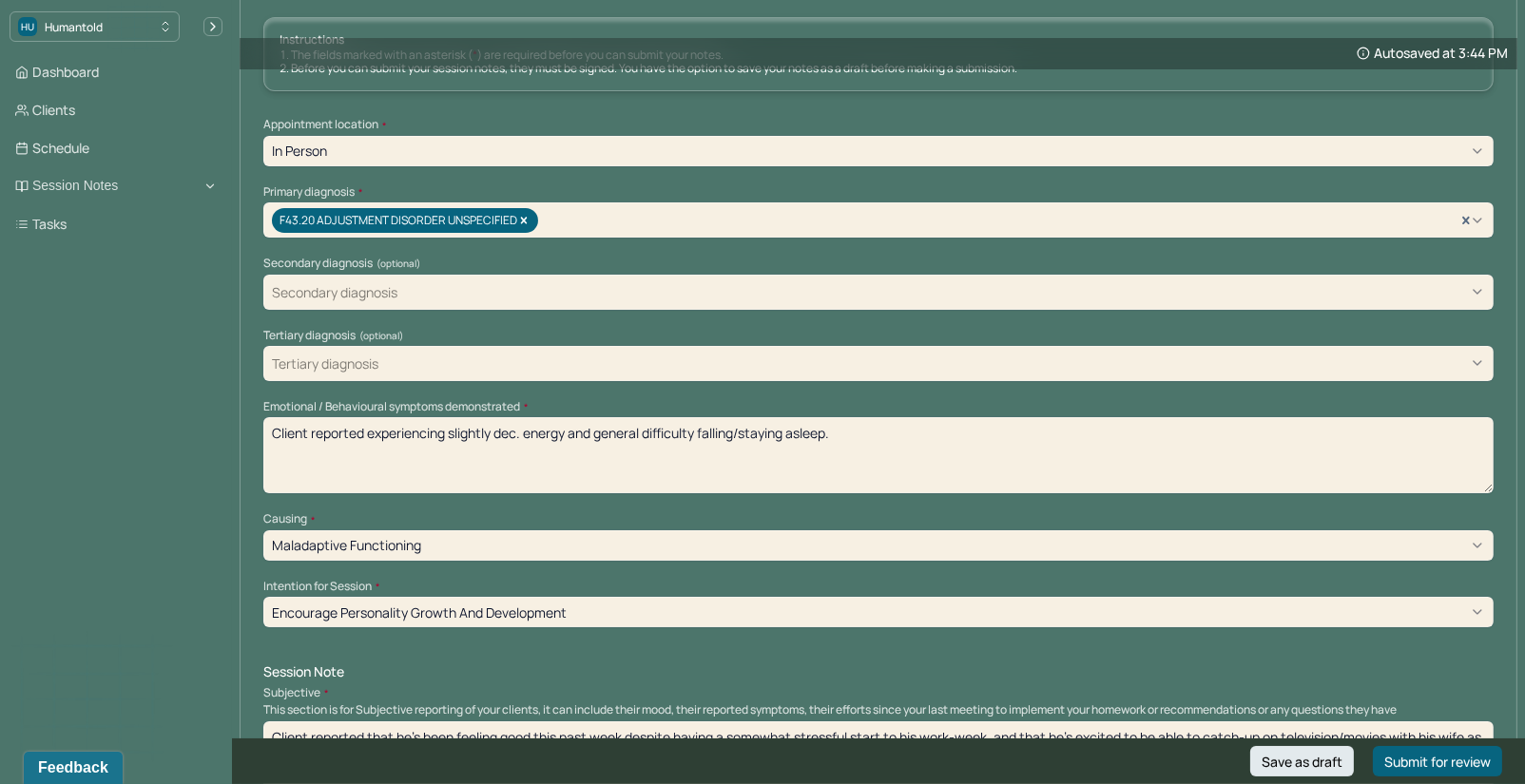 scroll, scrollTop: 258, scrollLeft: 0, axis: vertical 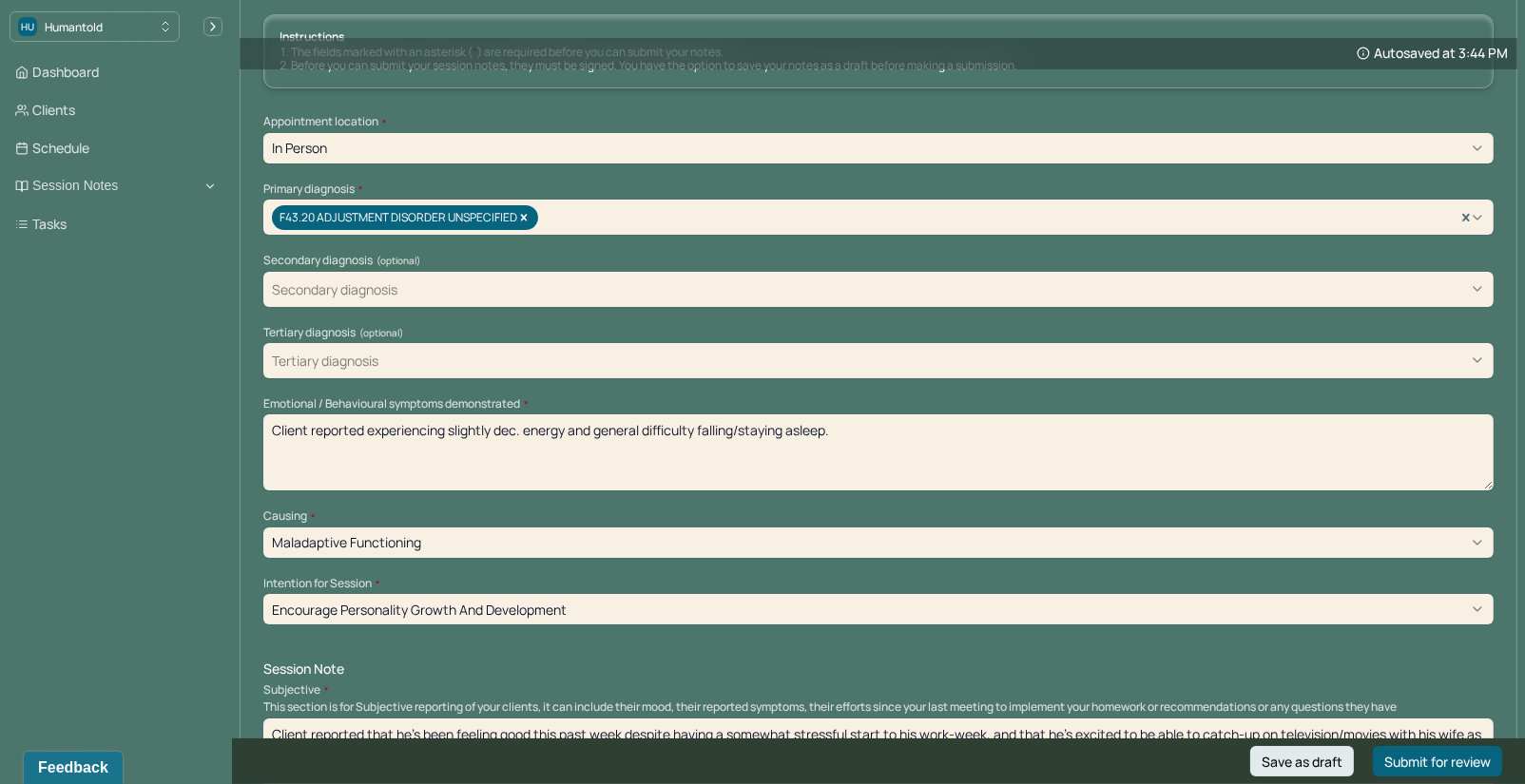 type on "Client reported that he's been feeling good this past week despite having a somewhat stressful start to his work-week, and that he's excited to be able to catch-up on television/movies with his wife as part of their "stay-cation" planned for this weekend." 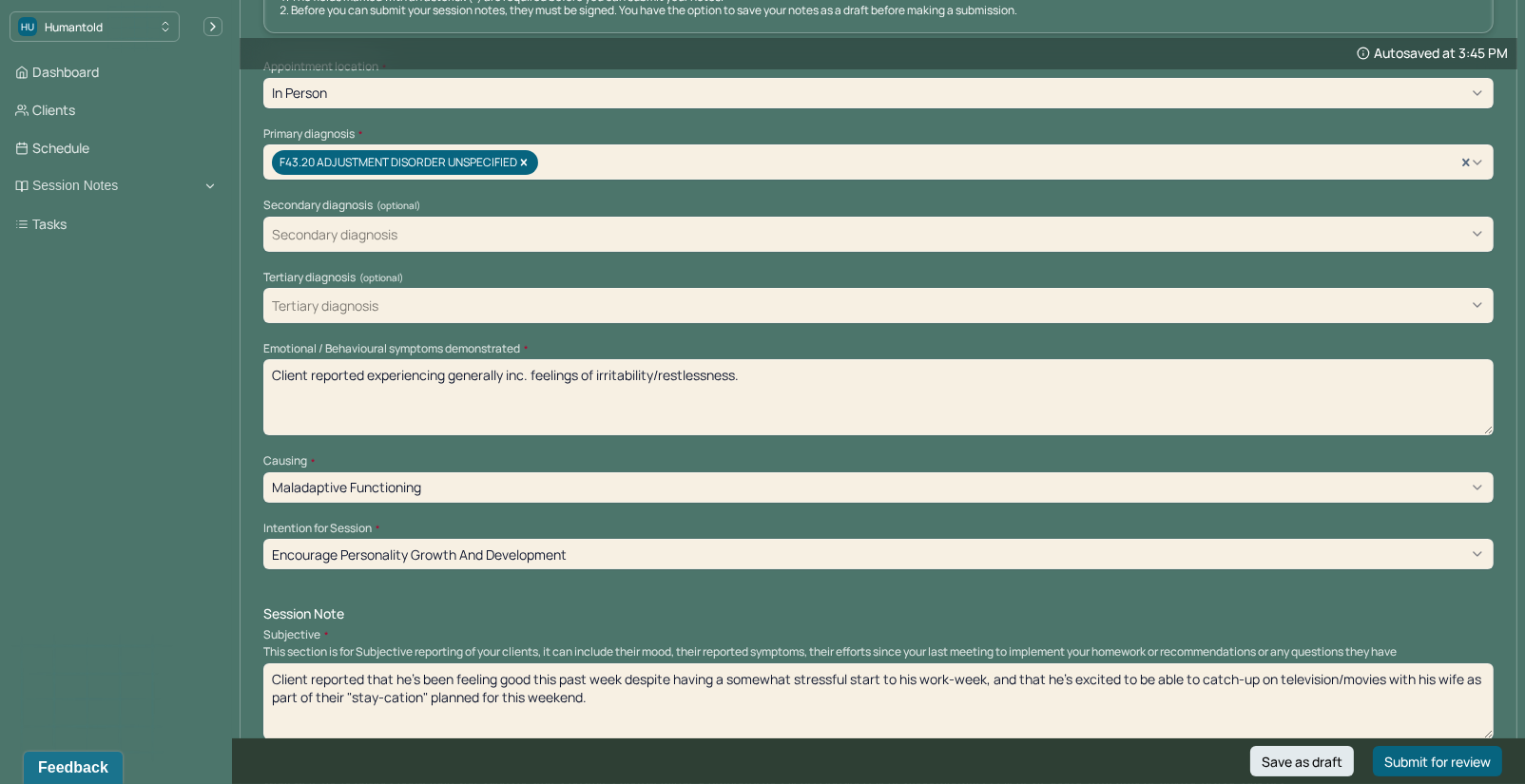 scroll, scrollTop: 333, scrollLeft: 0, axis: vertical 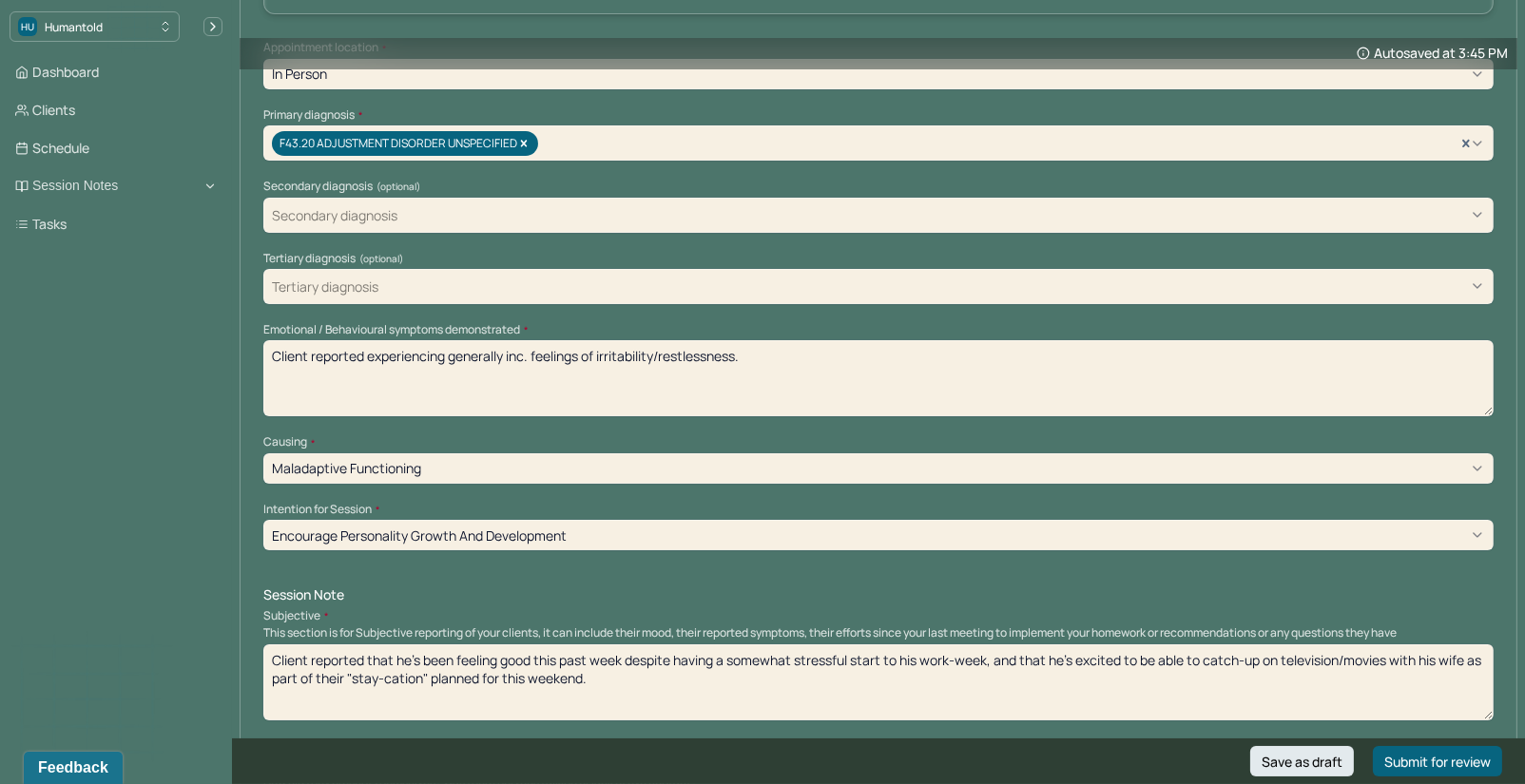type on "Client reported experiencing generally inc. feelings of irritability/restlessness." 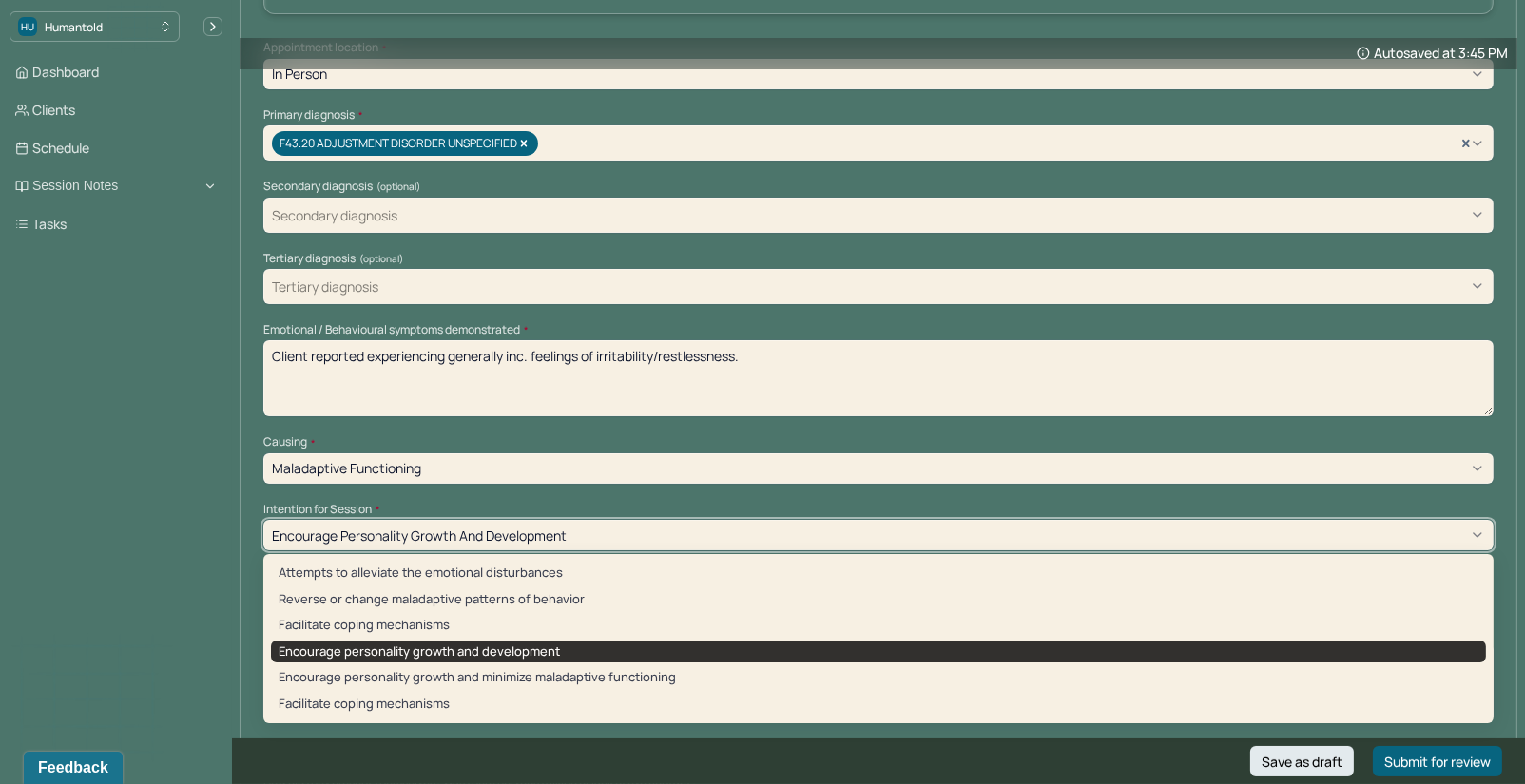click on "Encourage personality growth and development" at bounding box center (878, 652) 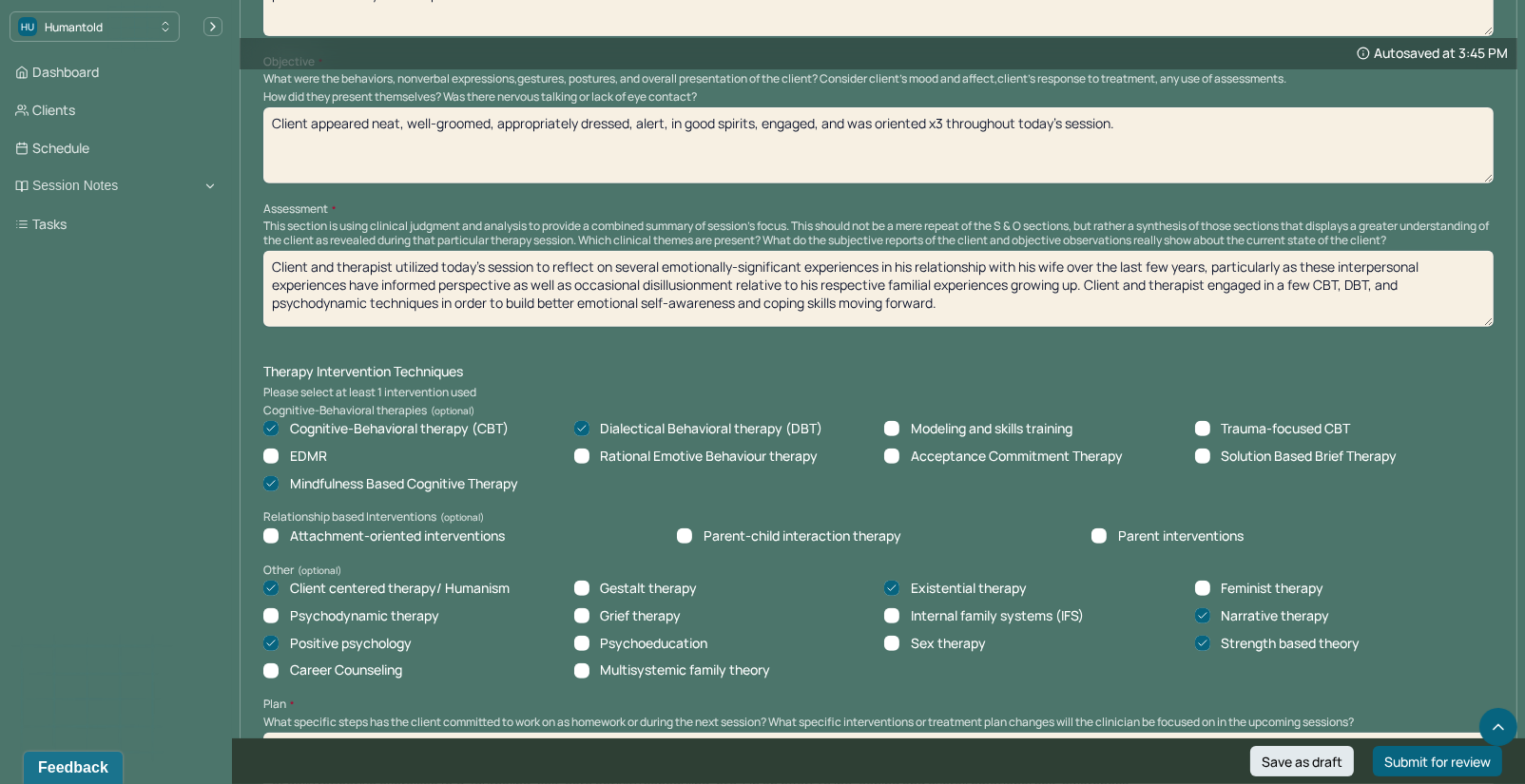 scroll, scrollTop: 1031, scrollLeft: 0, axis: vertical 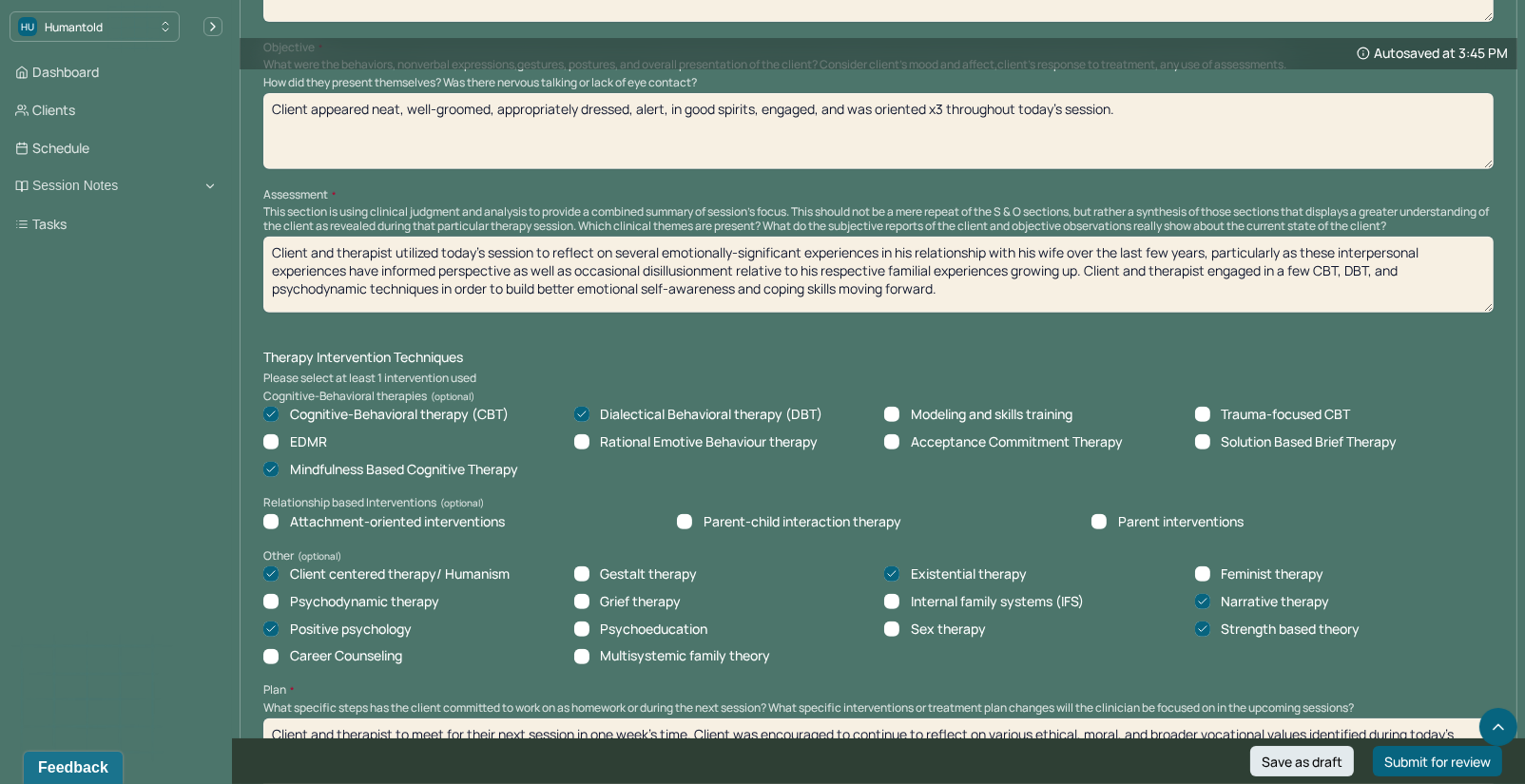 click on "Trauma-focused CBT" at bounding box center [1203, 414] 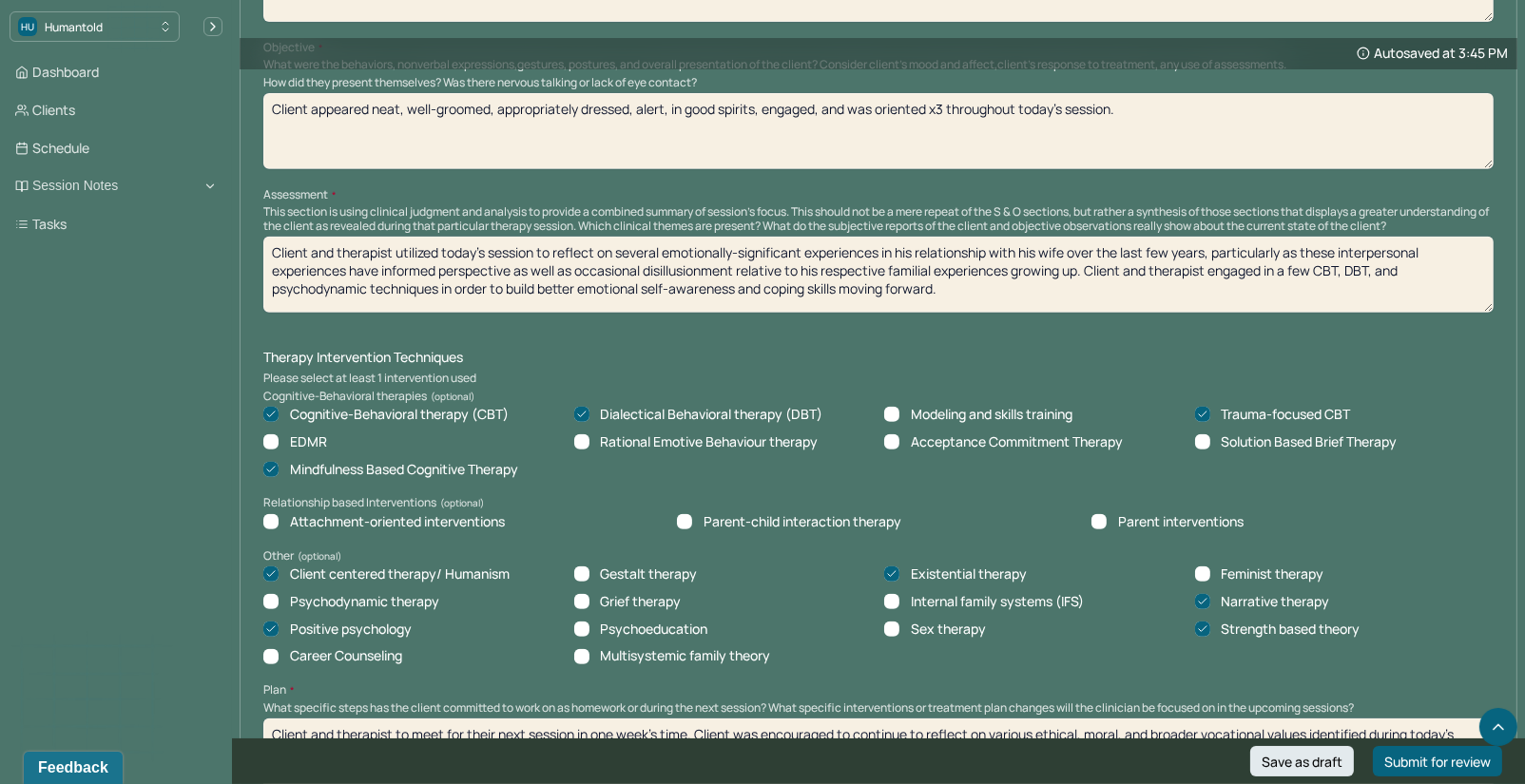 click 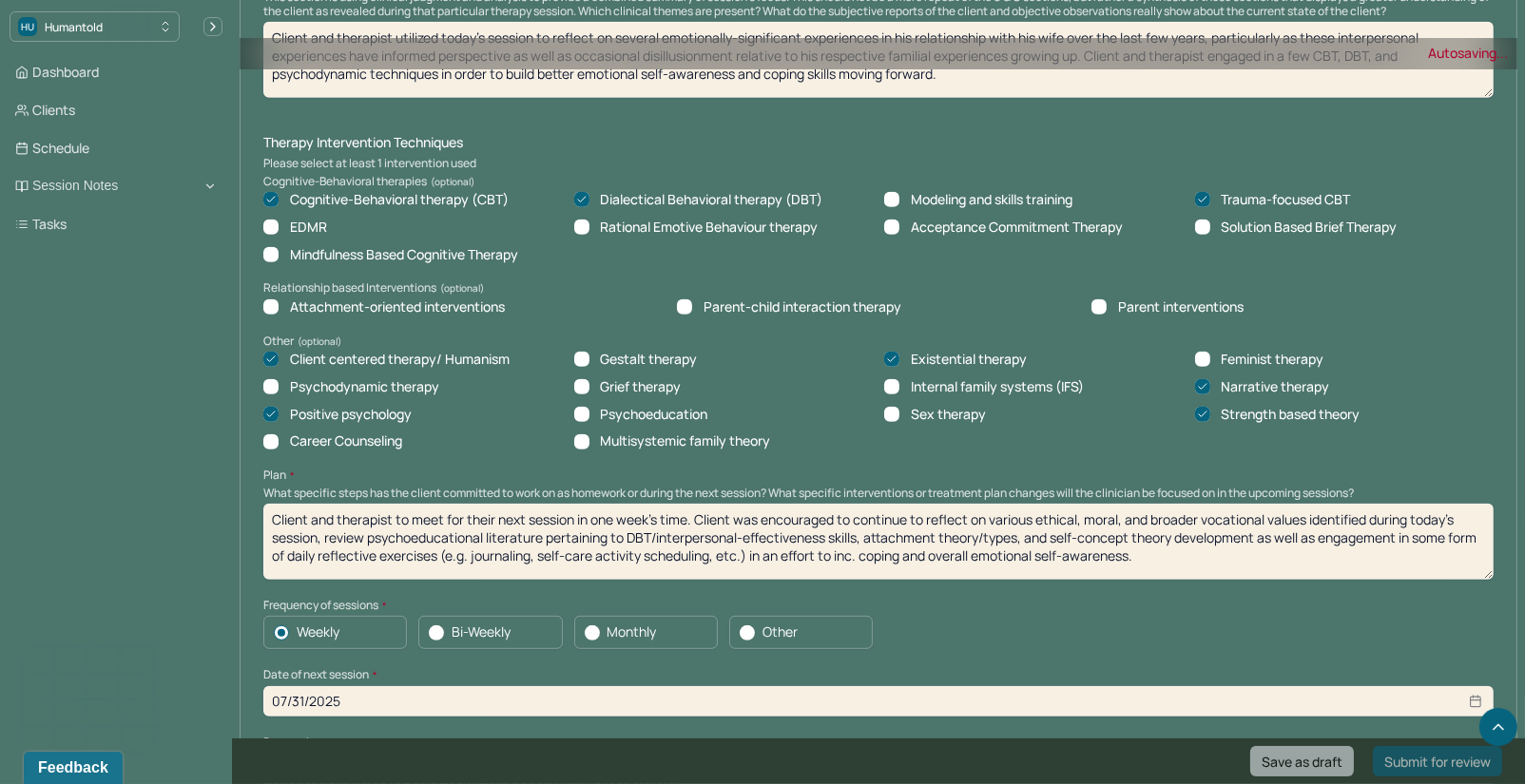 scroll, scrollTop: 1249, scrollLeft: 0, axis: vertical 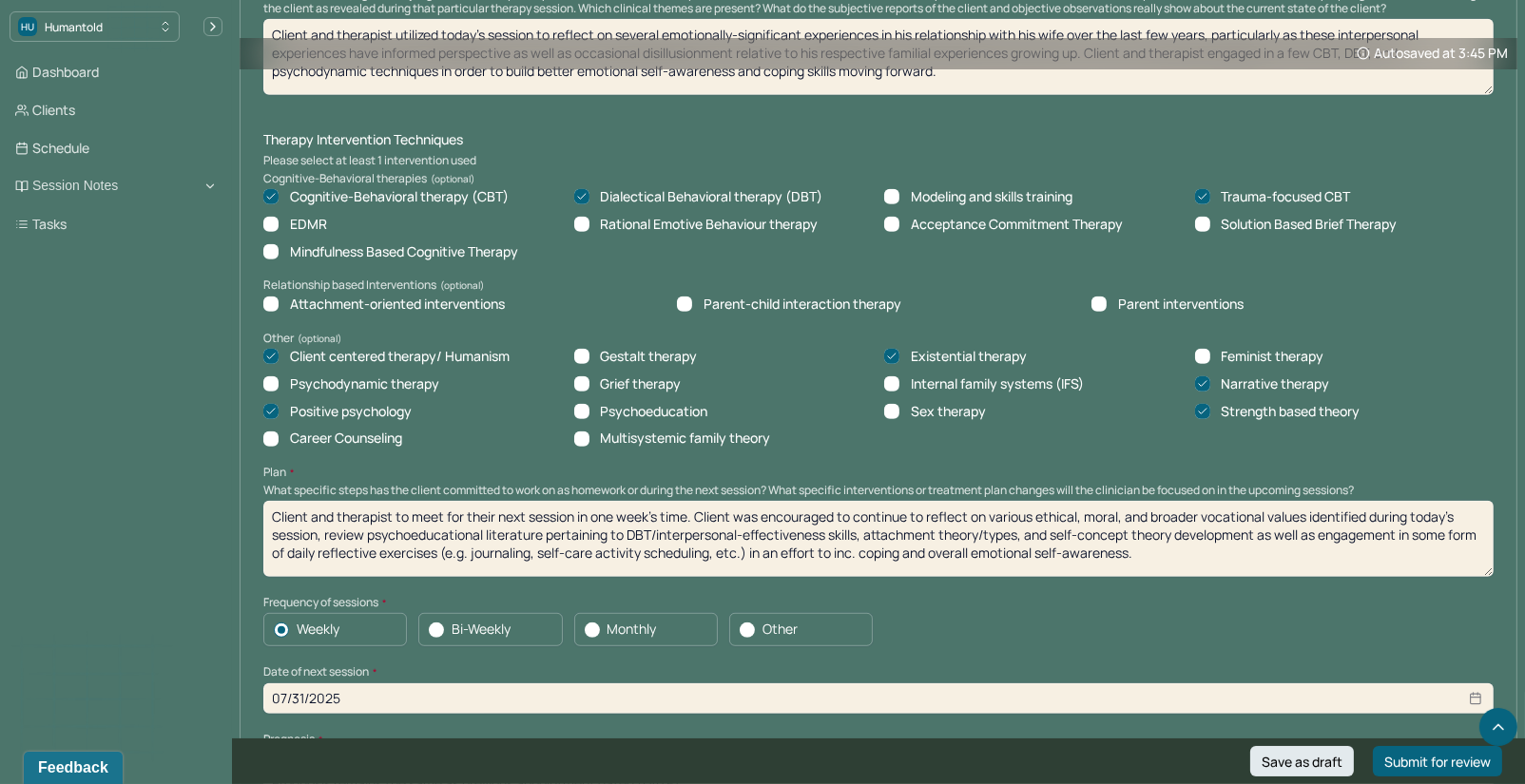click on "Psychodynamic therapy" at bounding box center [271, 384] 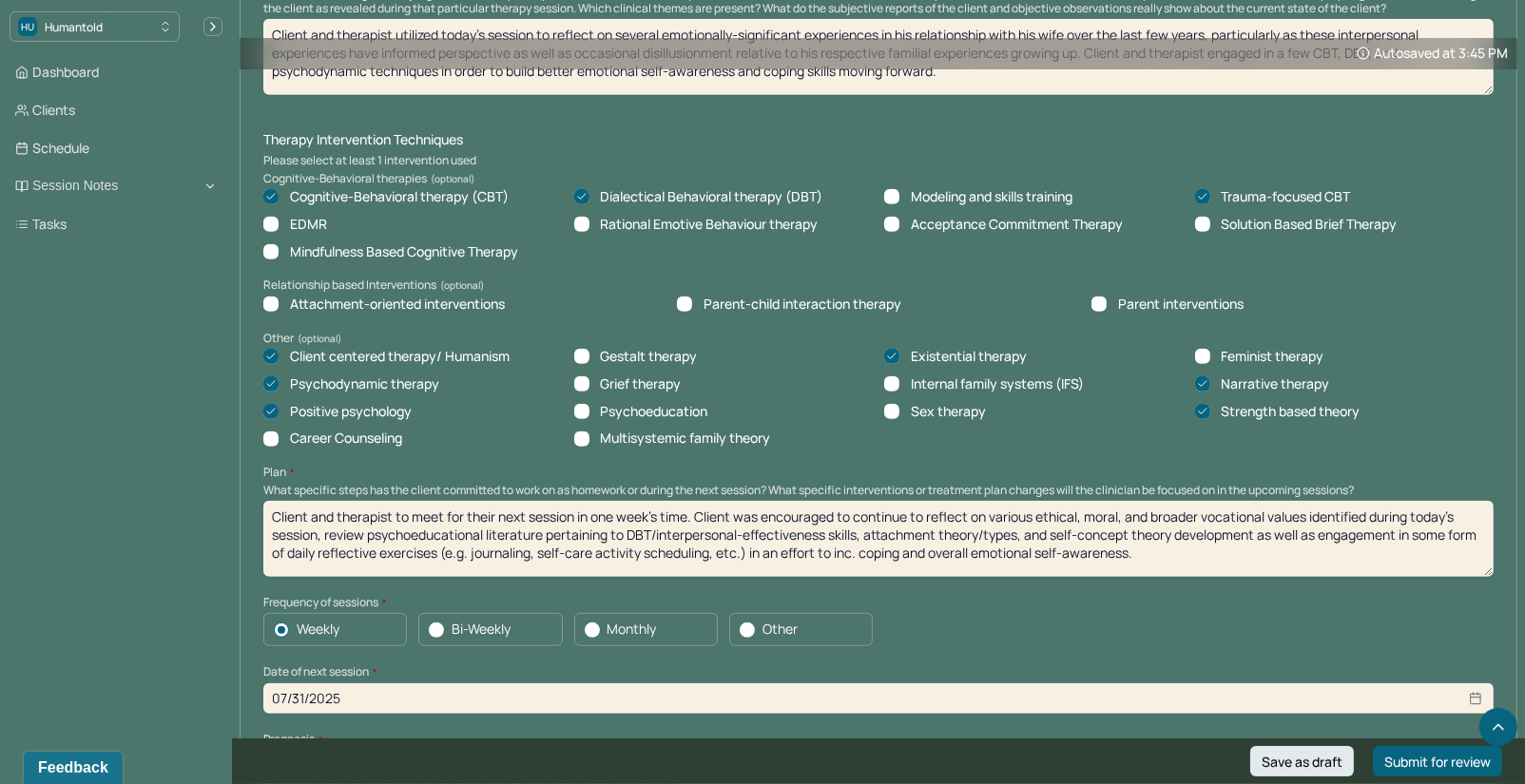 click 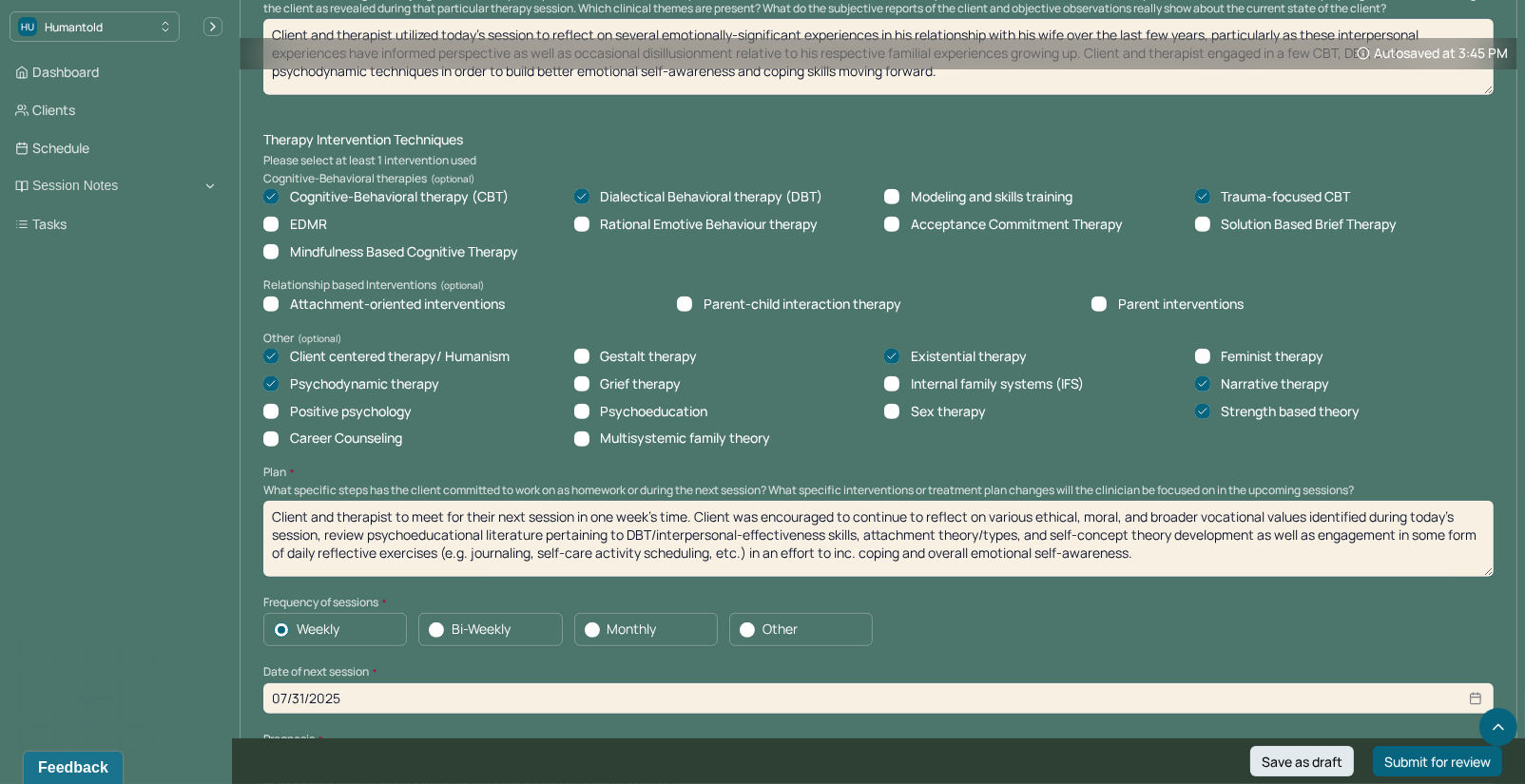 click 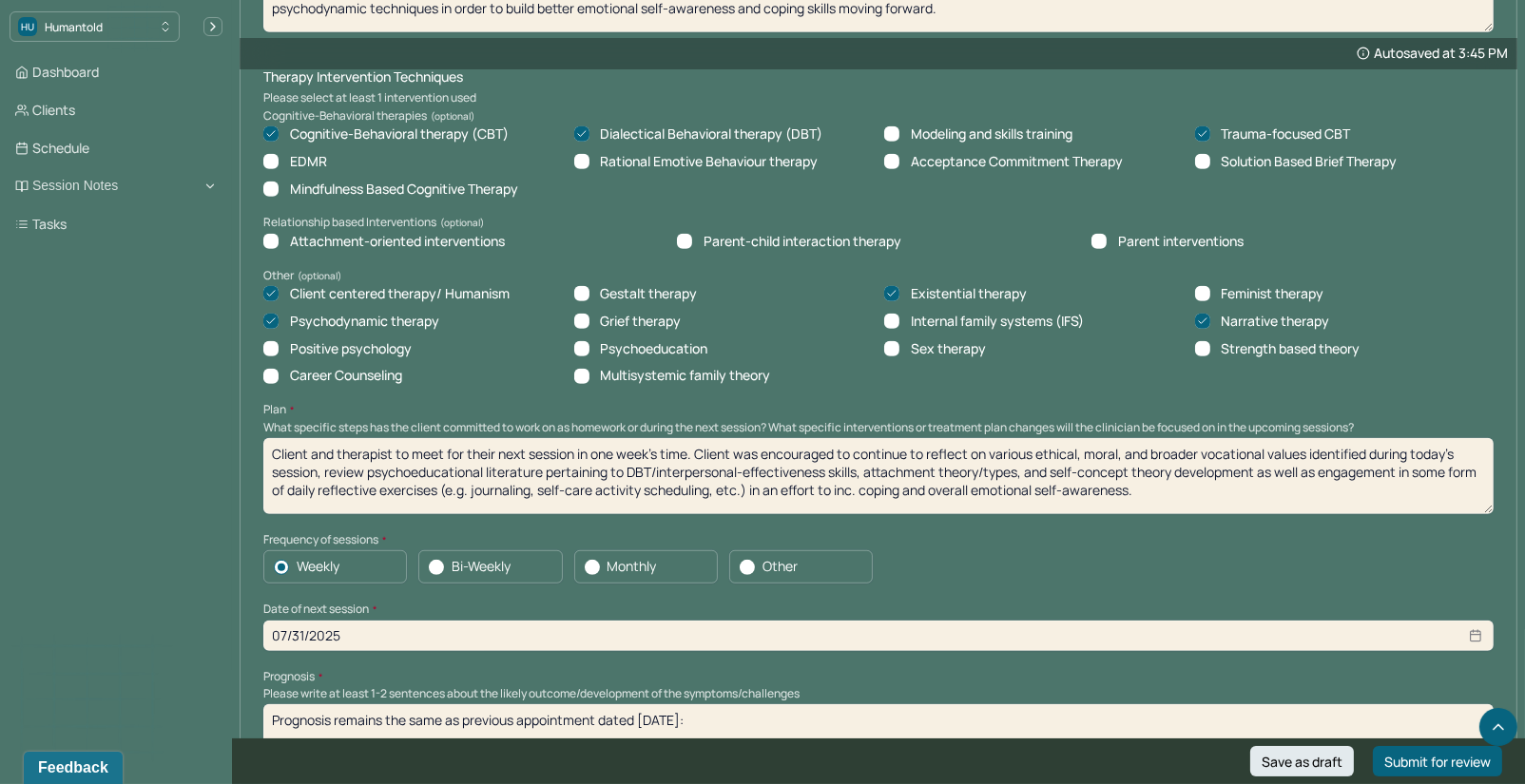 scroll, scrollTop: 1312, scrollLeft: 0, axis: vertical 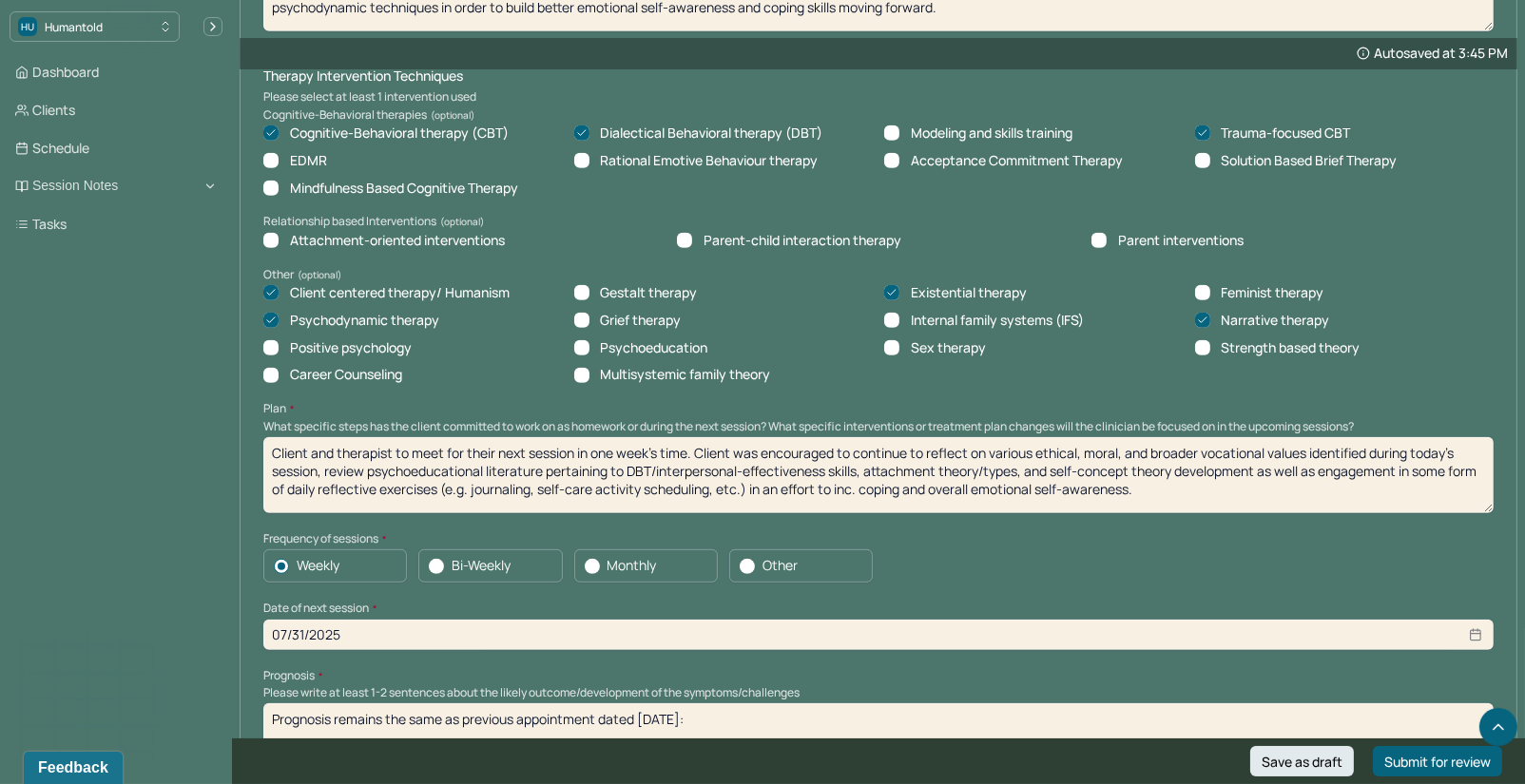 drag, startPoint x: 321, startPoint y: 487, endPoint x: 1039, endPoint y: 464, distance: 718.36829 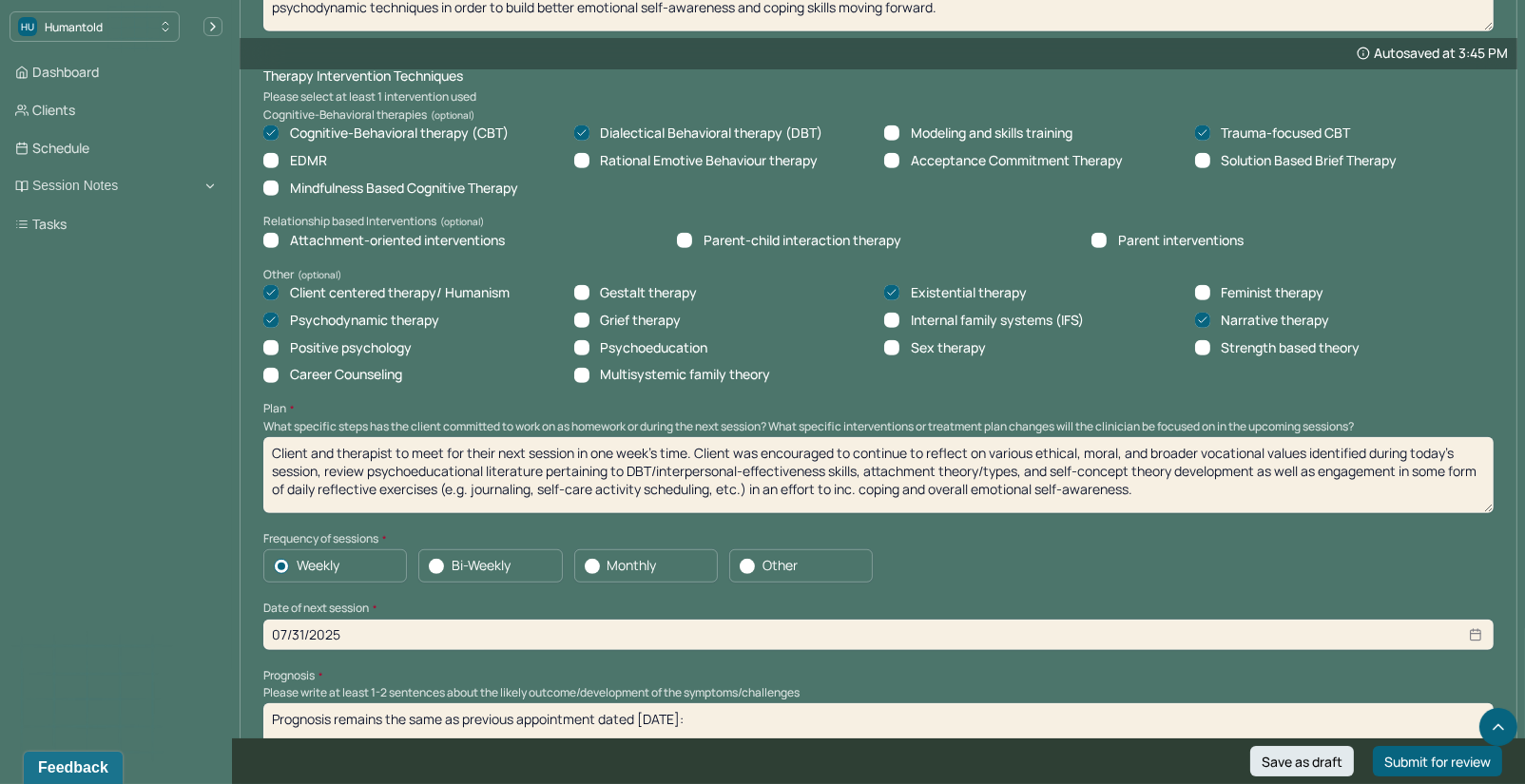click on "Client and therapist to meet for their next session in one week's time. Client was encouraged to continue to reflect on various ethical, moral, and broader vocational values identified during today's session, review psychoeducational literature pertaining to DBT/interpersonal-effectiveness skills, attachment theory/types, and self-concept theory development as well as engagement in some form of daily reflective exercises (e.g. journaling, self-care activity scheduling, etc.) in an effort to inc. coping and overall emotional self-awareness." at bounding box center [878, 475] 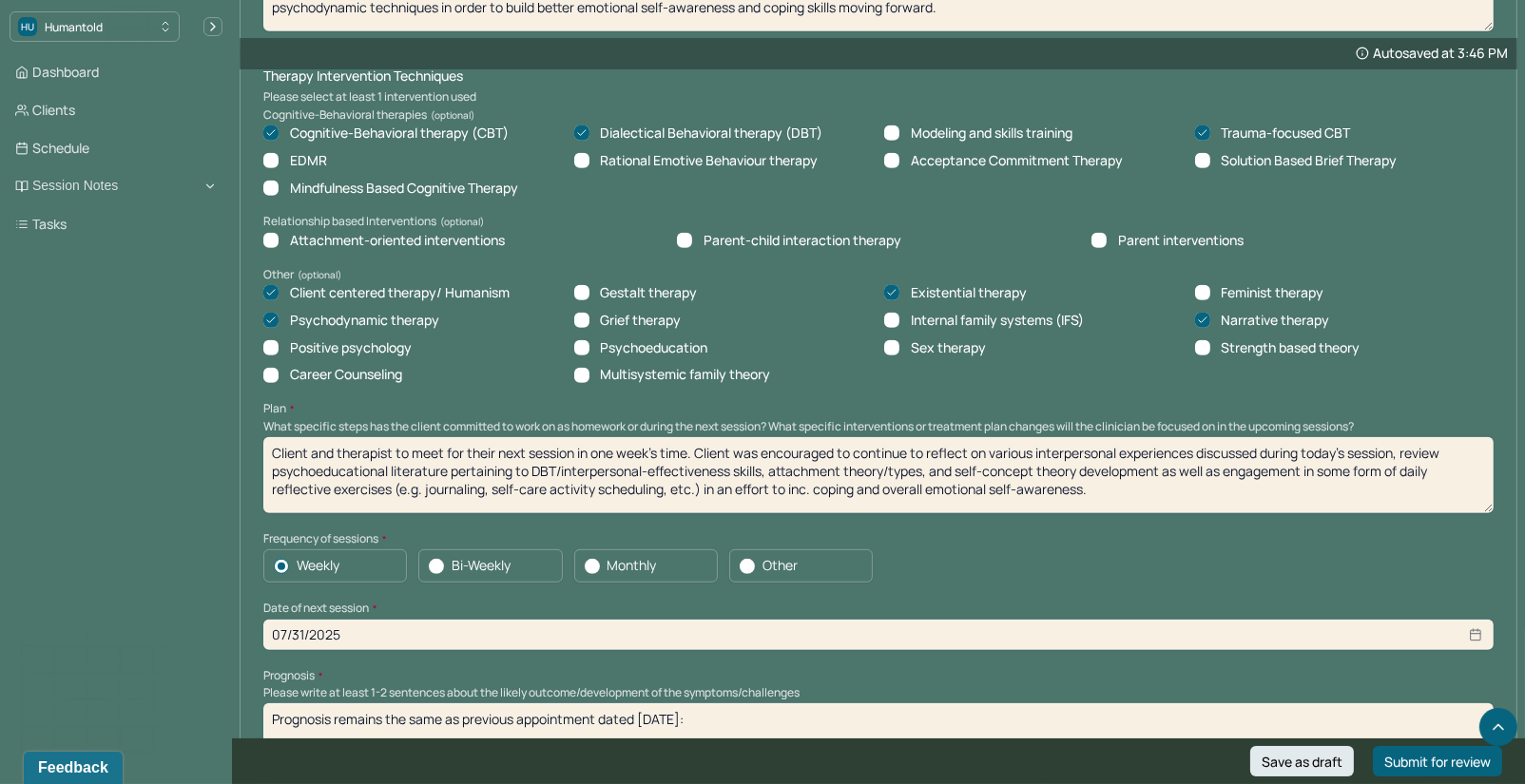 click on "Client and therapist to meet for their next session in one week's time. Client was encouraged to continue to reflect on various interpersonal experiences discussed during today's session, review psychoeducational literature pertaining to DBT/interpersonal-effectiveness skills, attachment theory/types, and self-concept theory development as well as engagement in some form of daily reflective exercises (e.g. journaling, self-care activity scheduling, etc.) in an effort to inc. coping and overall emotional self-awareness." at bounding box center [878, 475] 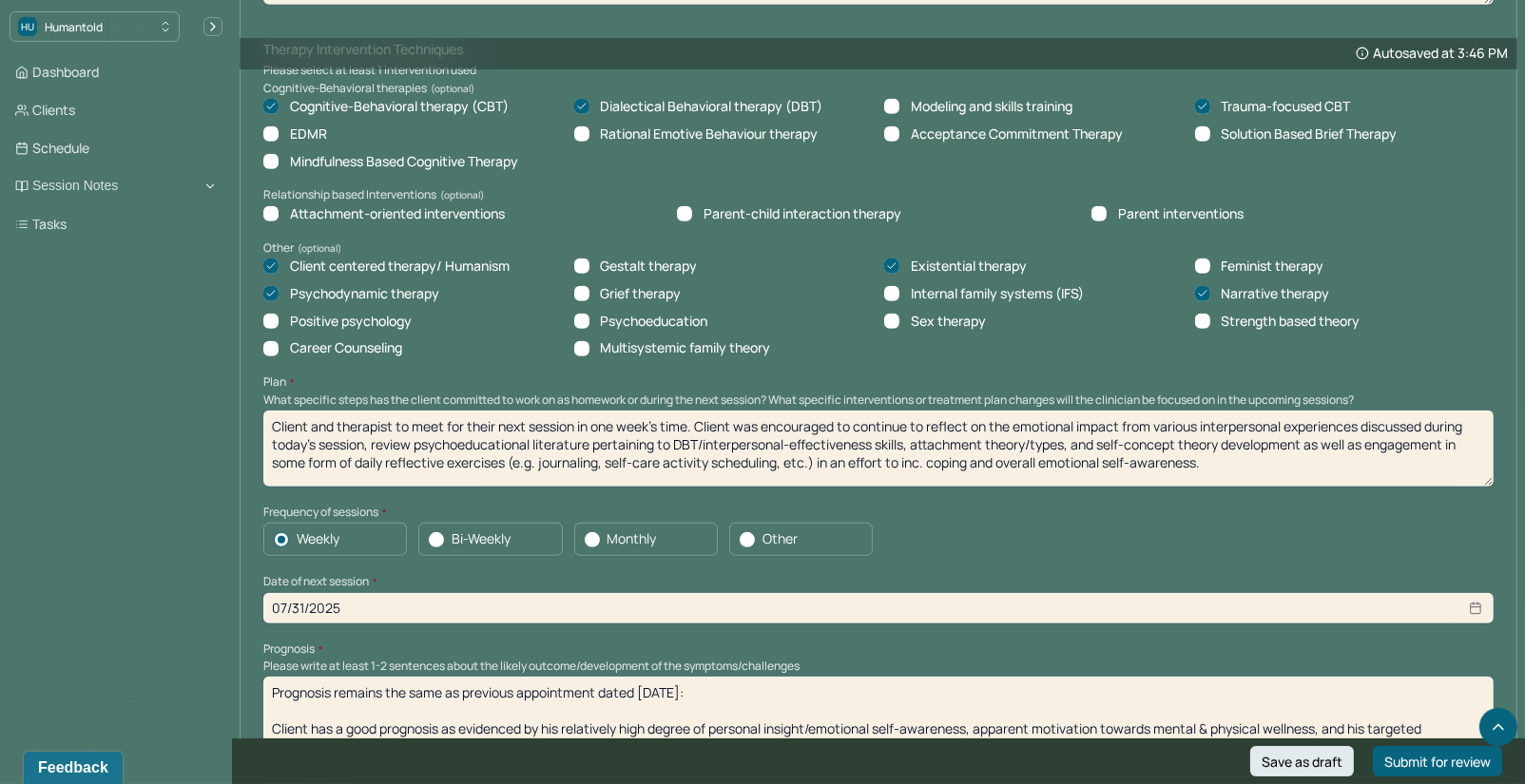 scroll, scrollTop: 1340, scrollLeft: 0, axis: vertical 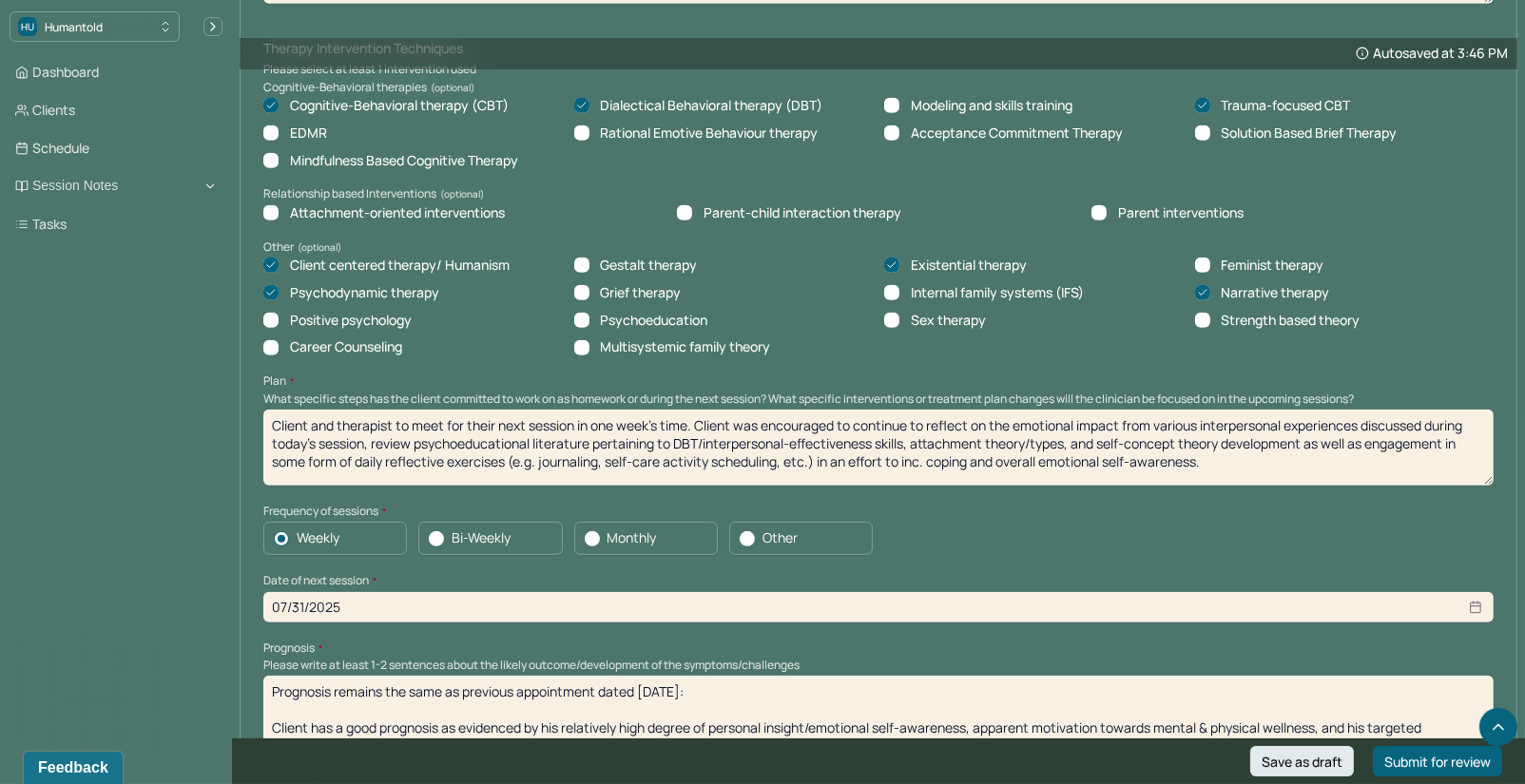 type on "Client and therapist to meet for their next session in one week's time. Client was encouraged to continue to reflect on the emotional impact from various interpersonal experiences discussed during today's session, review psychoeducational literature pertaining to DBT/interpersonal-effectiveness skills, attachment theory/types, and self-concept theory development as well as engagement in some form of daily reflective exercises (e.g. journaling, self-care activity scheduling, etc.) in an effort to inc. coping and overall emotional self-awareness." 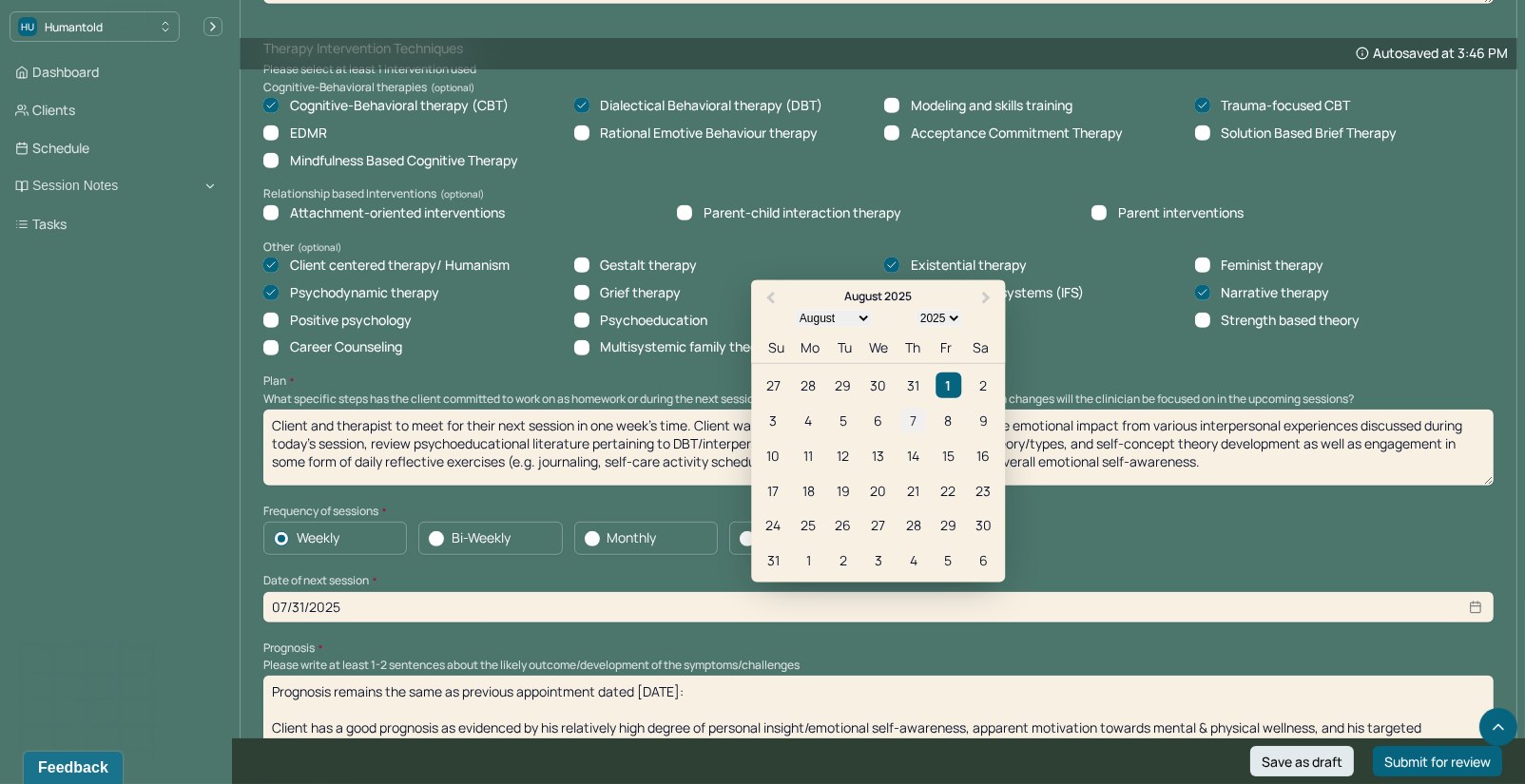 click on "7" at bounding box center (913, 420) 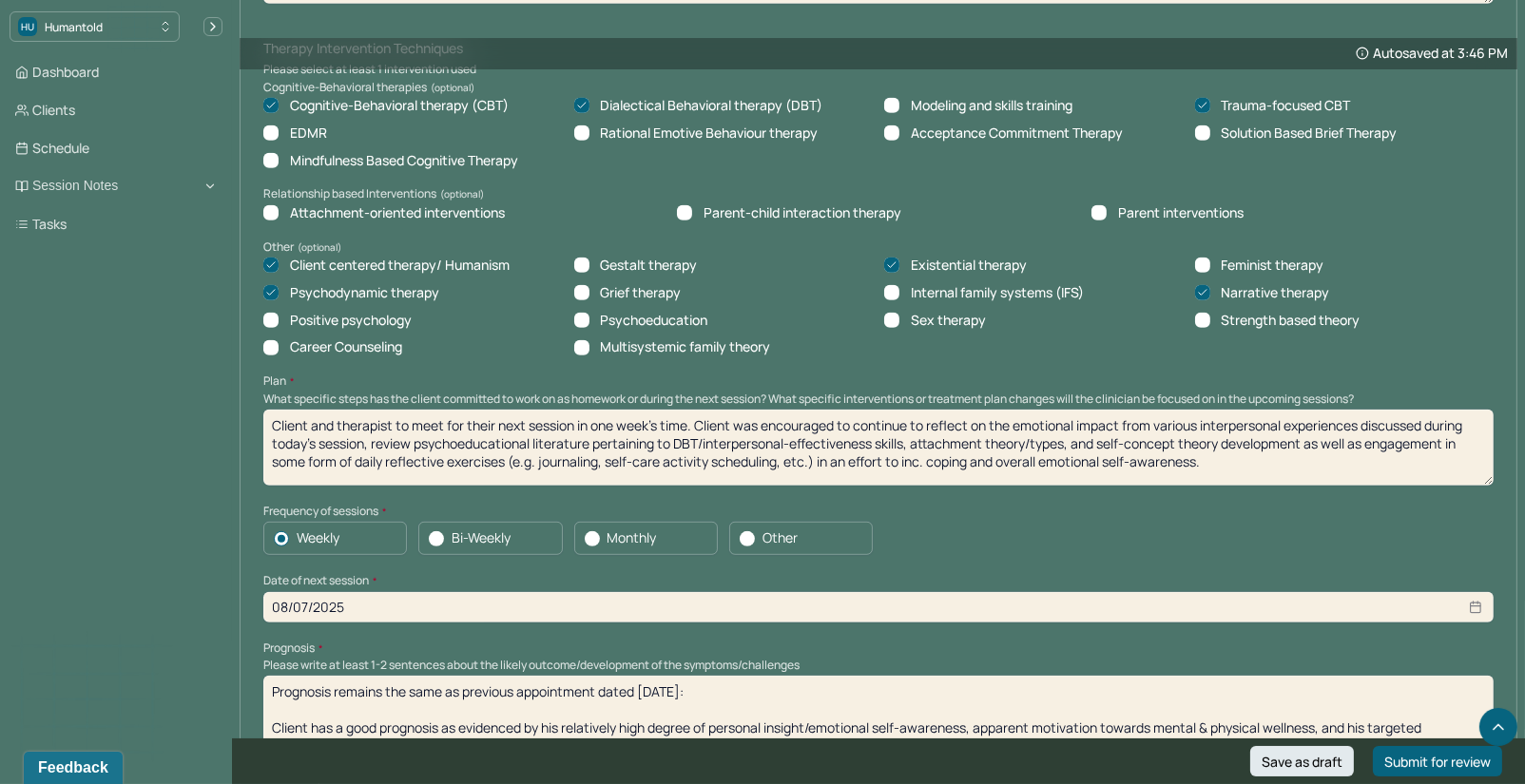 select on "7" 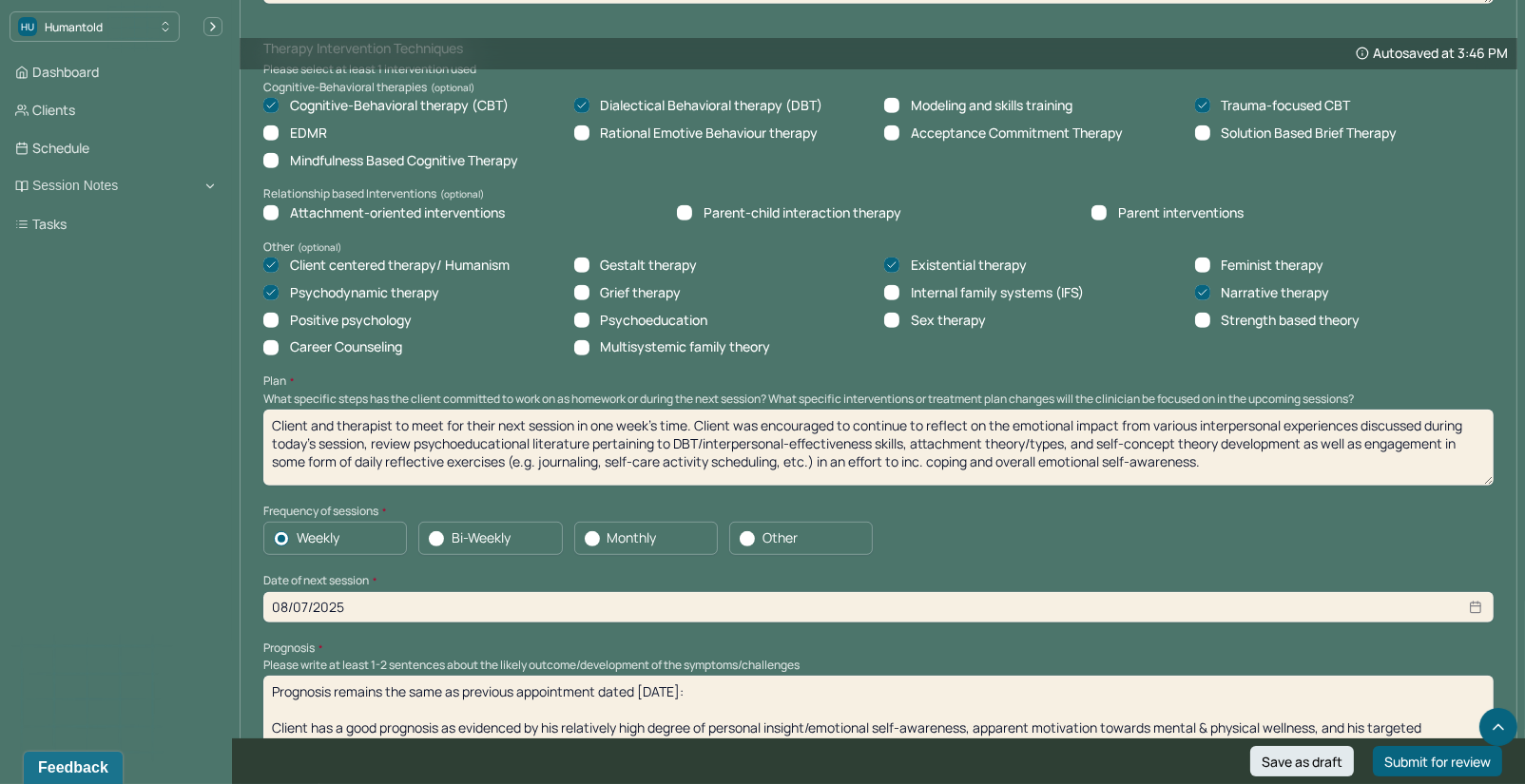 click on "Prognosis remains the same as previous appointment dated 7/17/25:
Client has a good prognosis as evidenced by his relatively high degree of personal insight/emotional self-awareness, apparent motivation towards mental & physical wellness, and his targeted treatment aspirations & supportive relationship with his partner, and is likely to benefit from targeted CBT/DBT, psychodynamic, and psychoeducational skills development work moving forward." at bounding box center [878, 714] 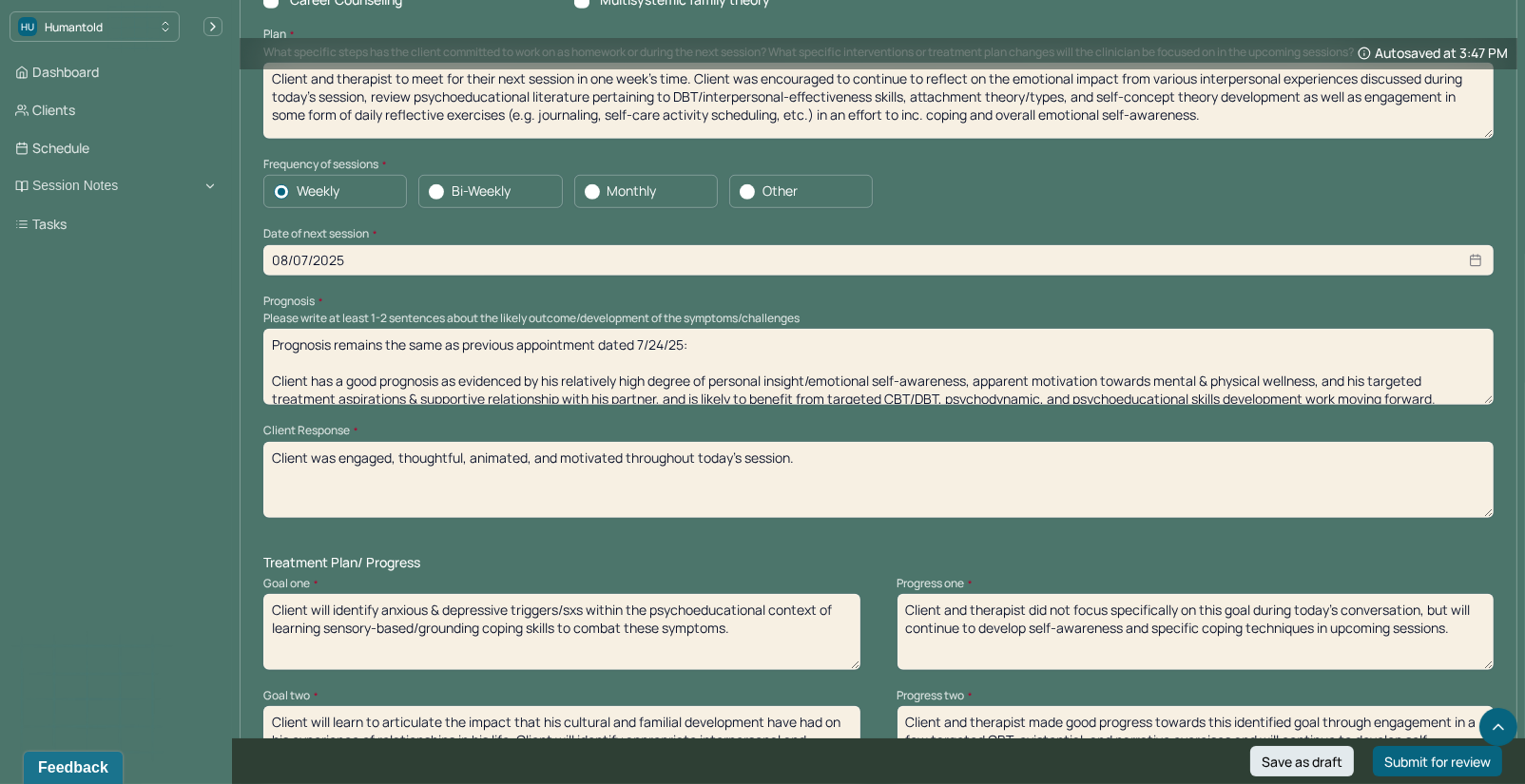 scroll, scrollTop: 1735, scrollLeft: 0, axis: vertical 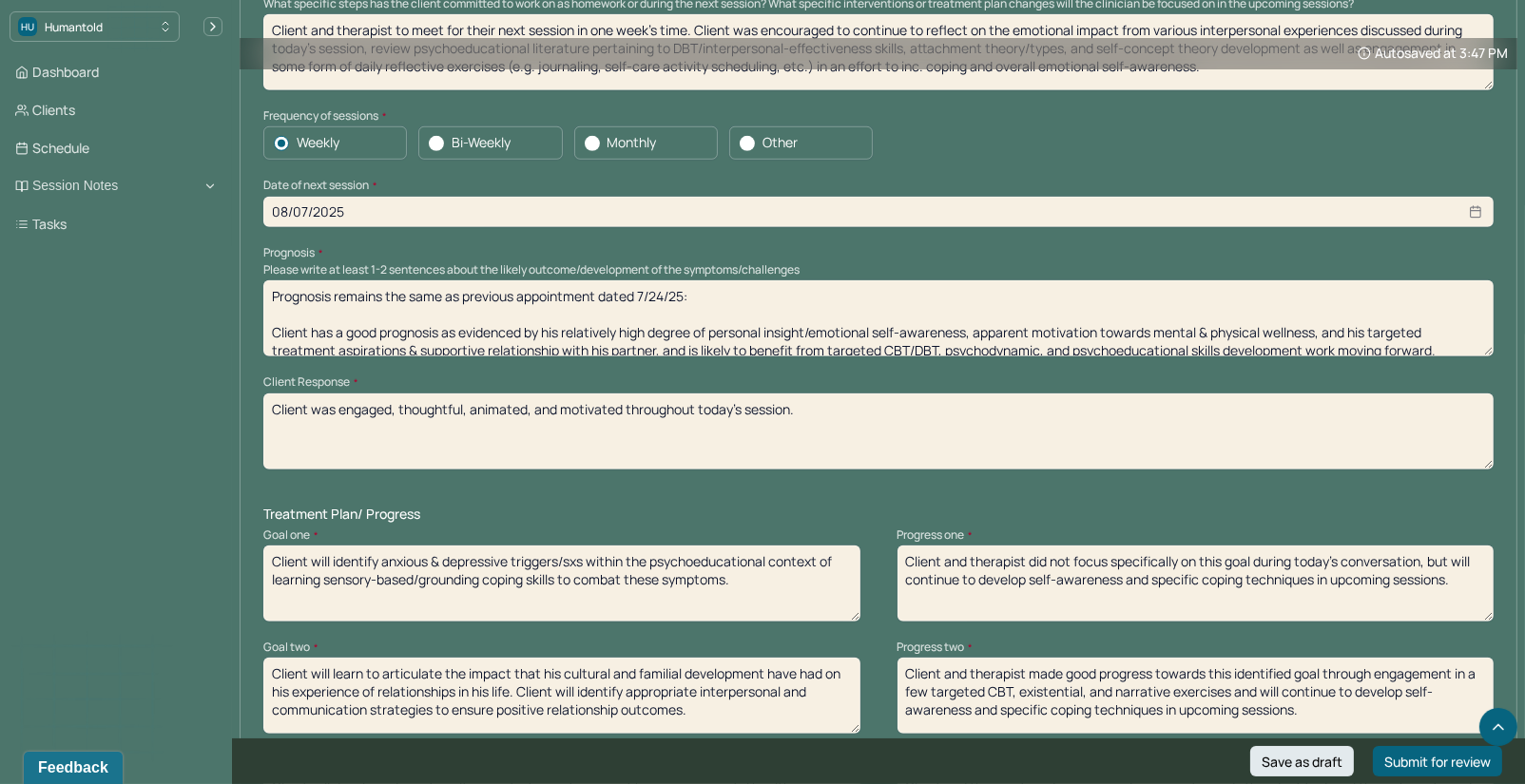 type on "Prognosis remains the same as previous appointment dated 7/24/25:
Client has a good prognosis as evidenced by his relatively high degree of personal insight/emotional self-awareness, apparent motivation towards mental & physical wellness, and his targeted treatment aspirations & supportive relationship with his partner, and is likely to benefit from targeted CBT/DBT, psychodynamic, and psychoeducational skills development work moving forward." 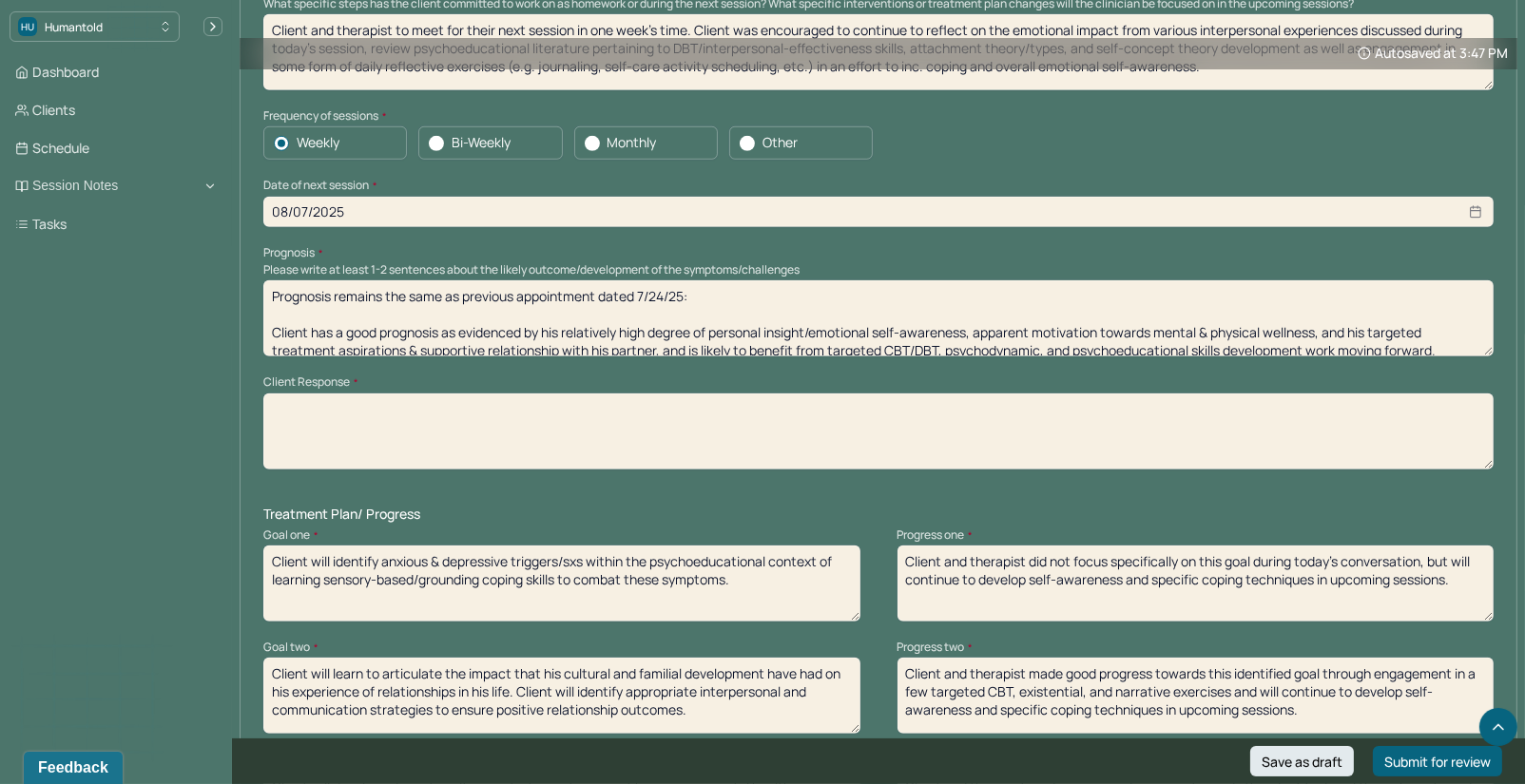 click at bounding box center [878, 431] 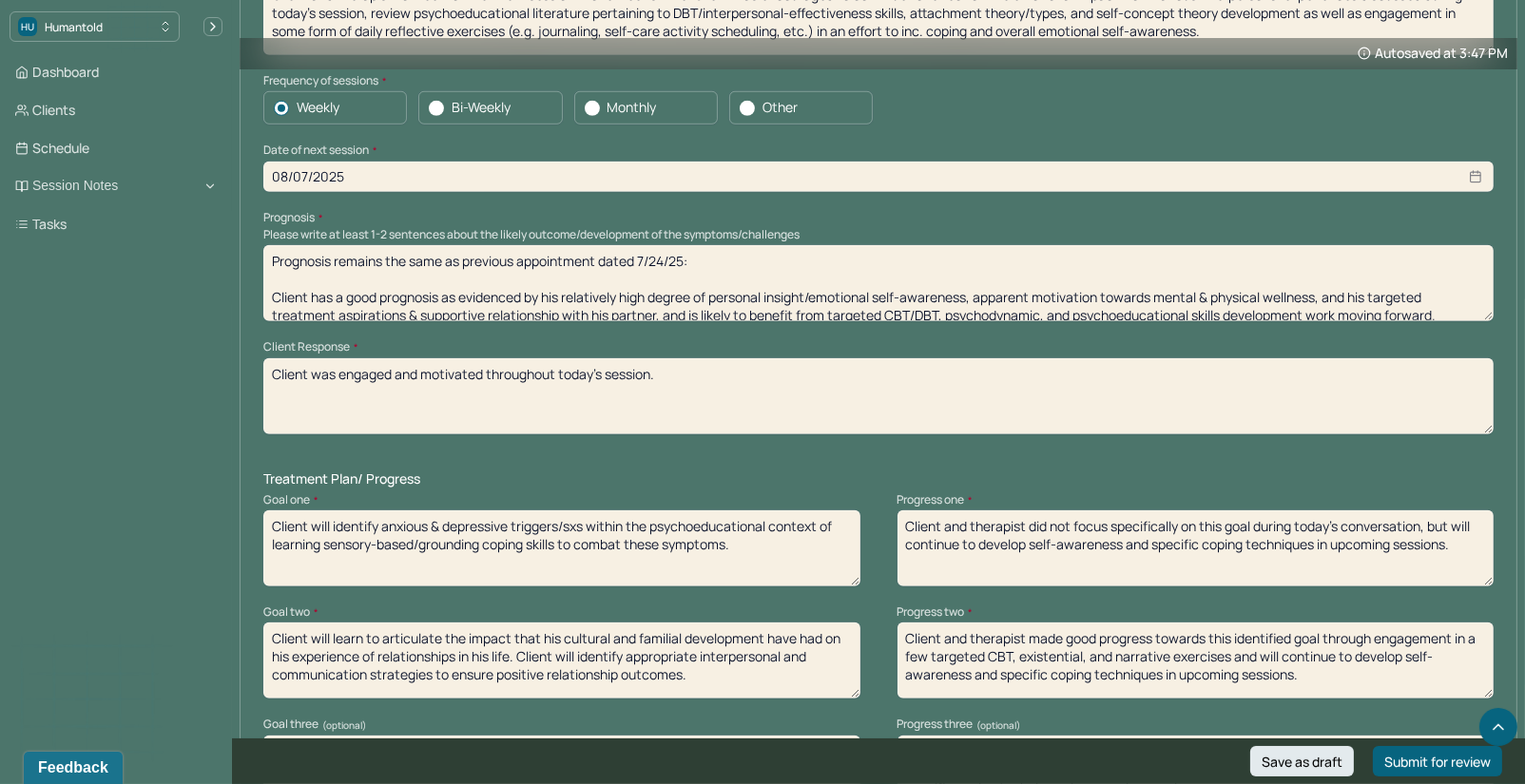 scroll, scrollTop: 1773, scrollLeft: 0, axis: vertical 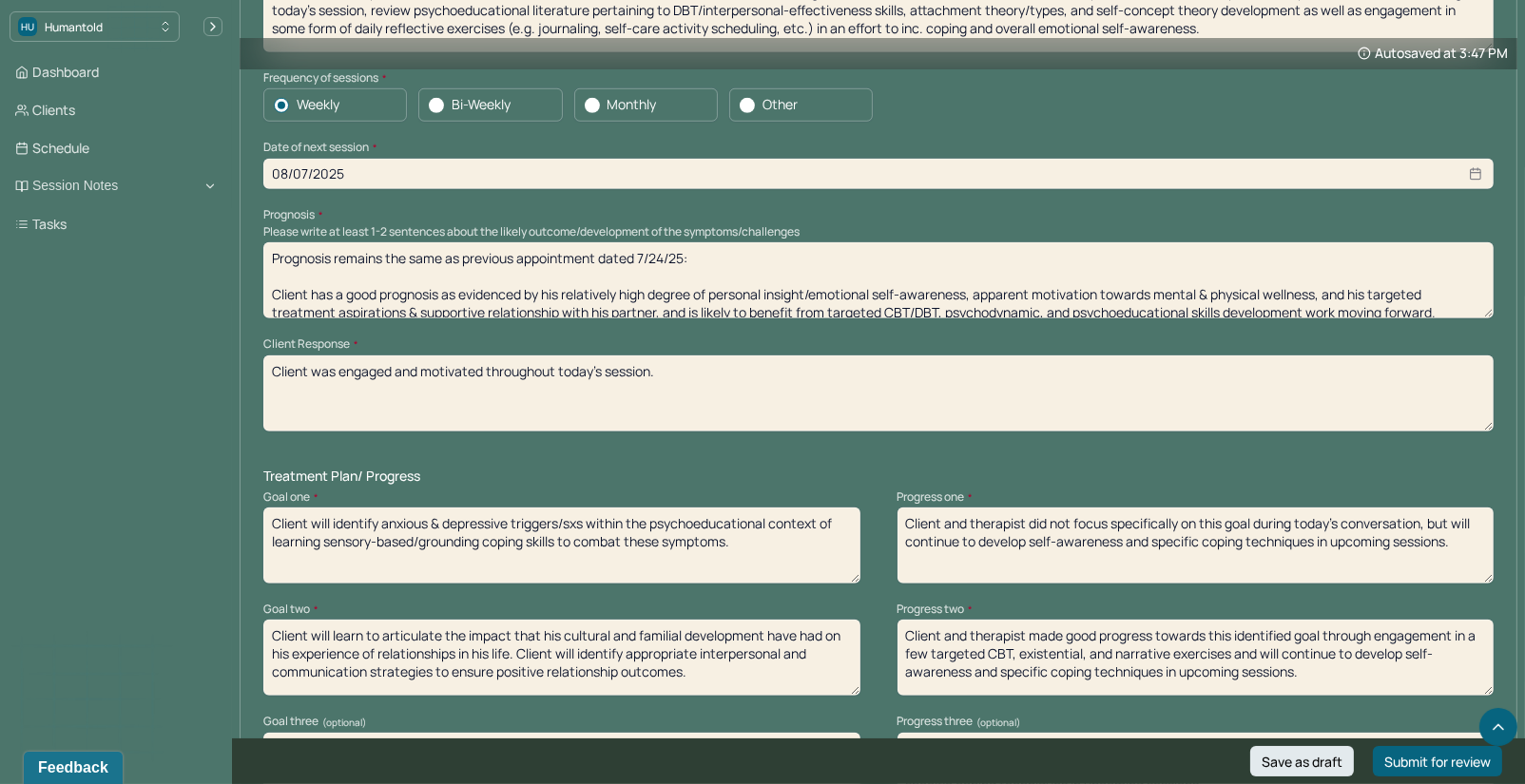 type on "Client was engaged and motivated throughout today's session." 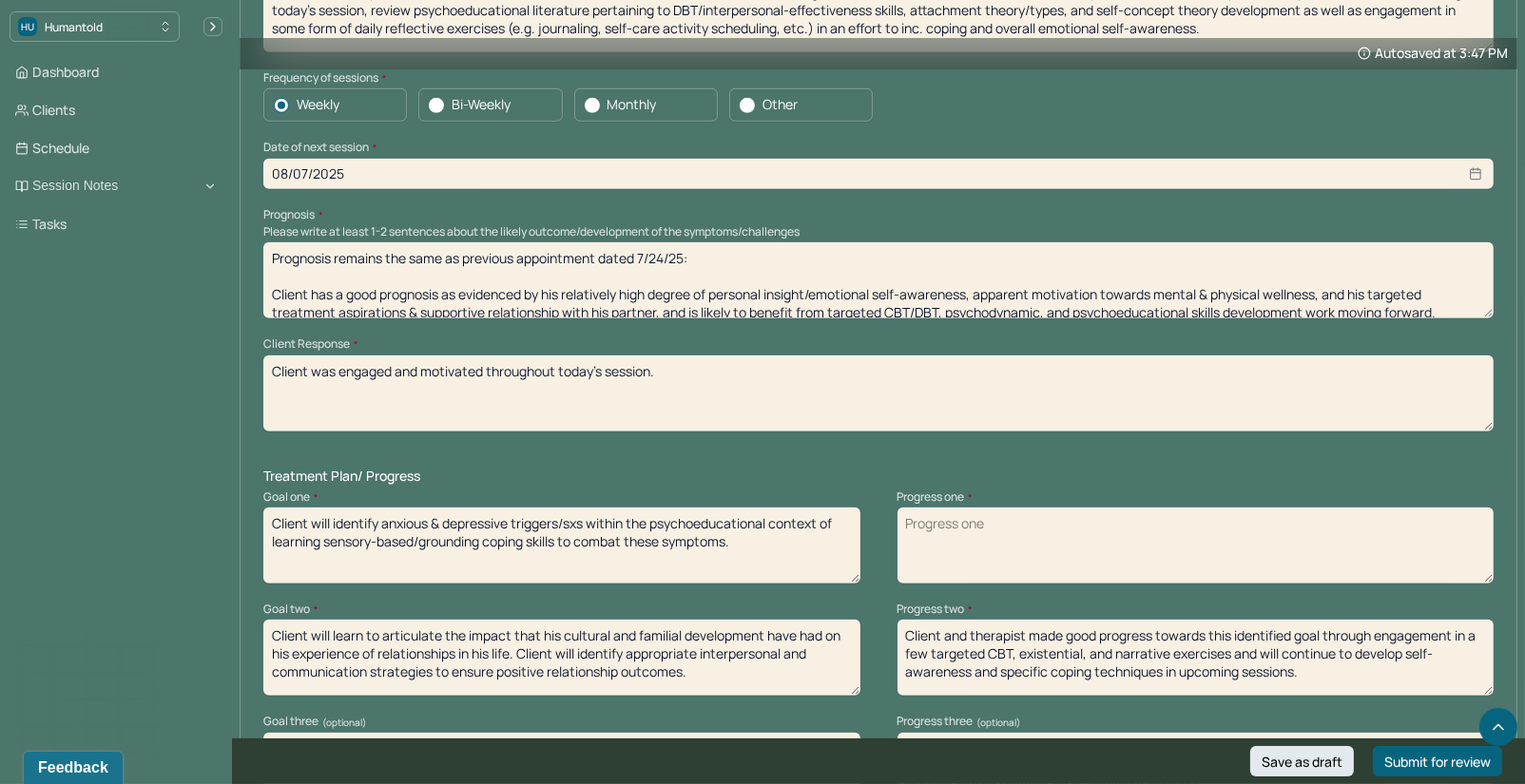 click on "Client and therapist made good progress towards this identified goal through engagement in a few targeted CBT, existential, and narrative exercises and will continue to develop self-awareness and specific coping techniques in upcoming sessions." at bounding box center [1196, 658] 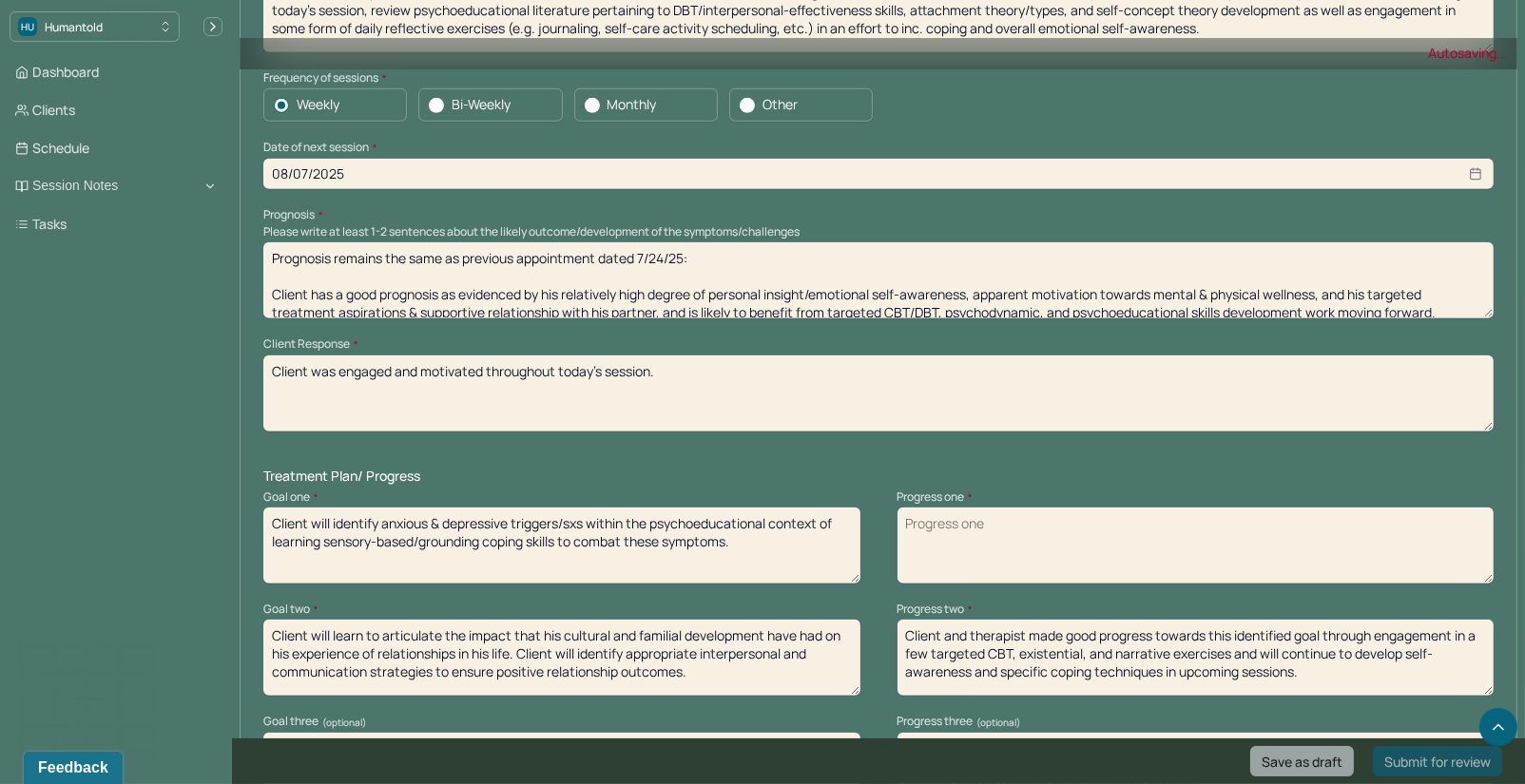 click on "Client and therapist made good progress towards this identified goal through engagement in a few targeted CBT, existential, and narrative exercises and will continue to develop self-awareness and specific coping techniques in upcoming sessions." at bounding box center [1196, 658] 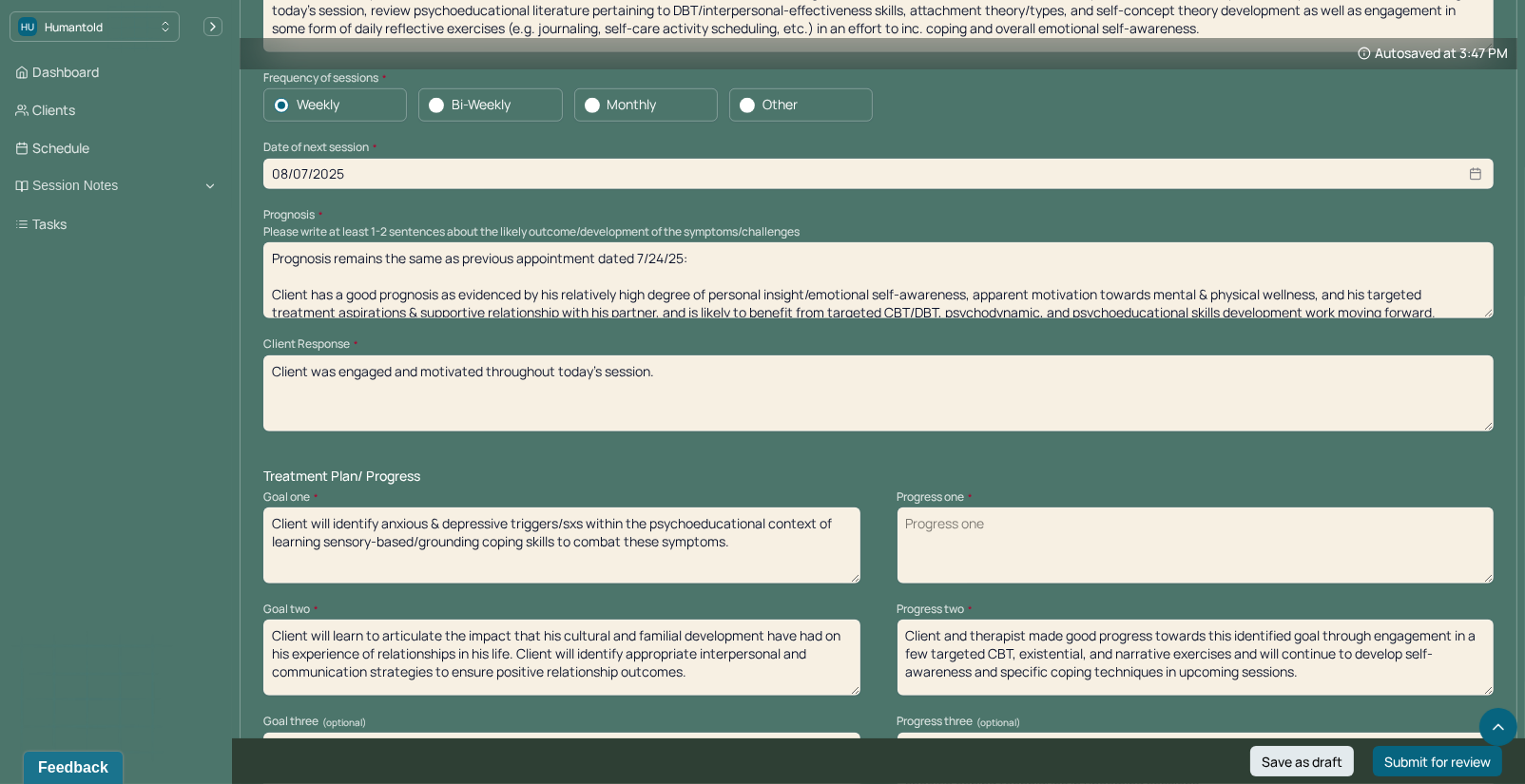 click on "Progress one *" at bounding box center [1196, 545] 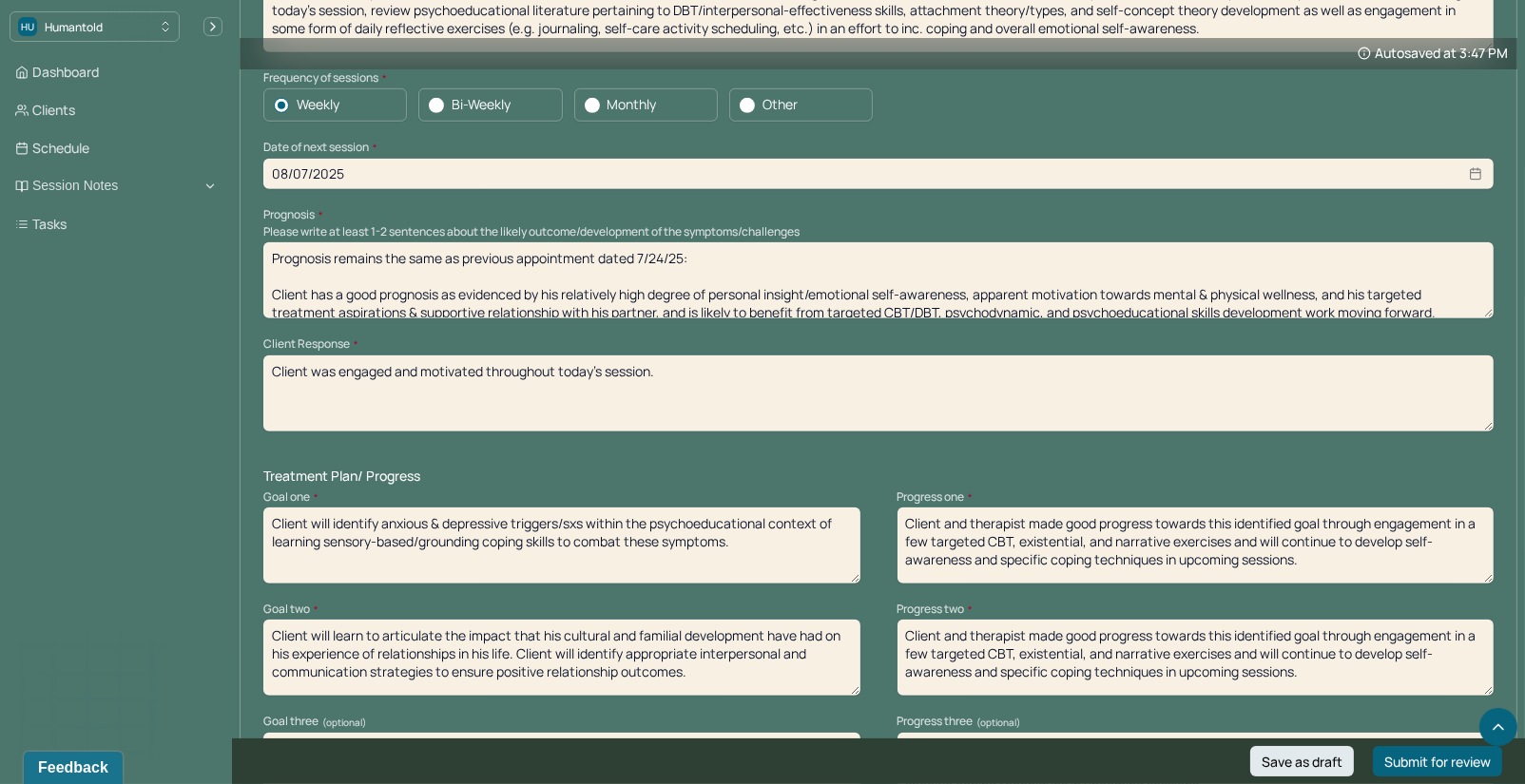 click on "Client and therapist made good progress towards this identified goal through engagement in a few targeted CBT, existential, and narrative exercises and will continue to develop self-awareness and specific coping techniques in upcoming sessions." at bounding box center (1196, 545) 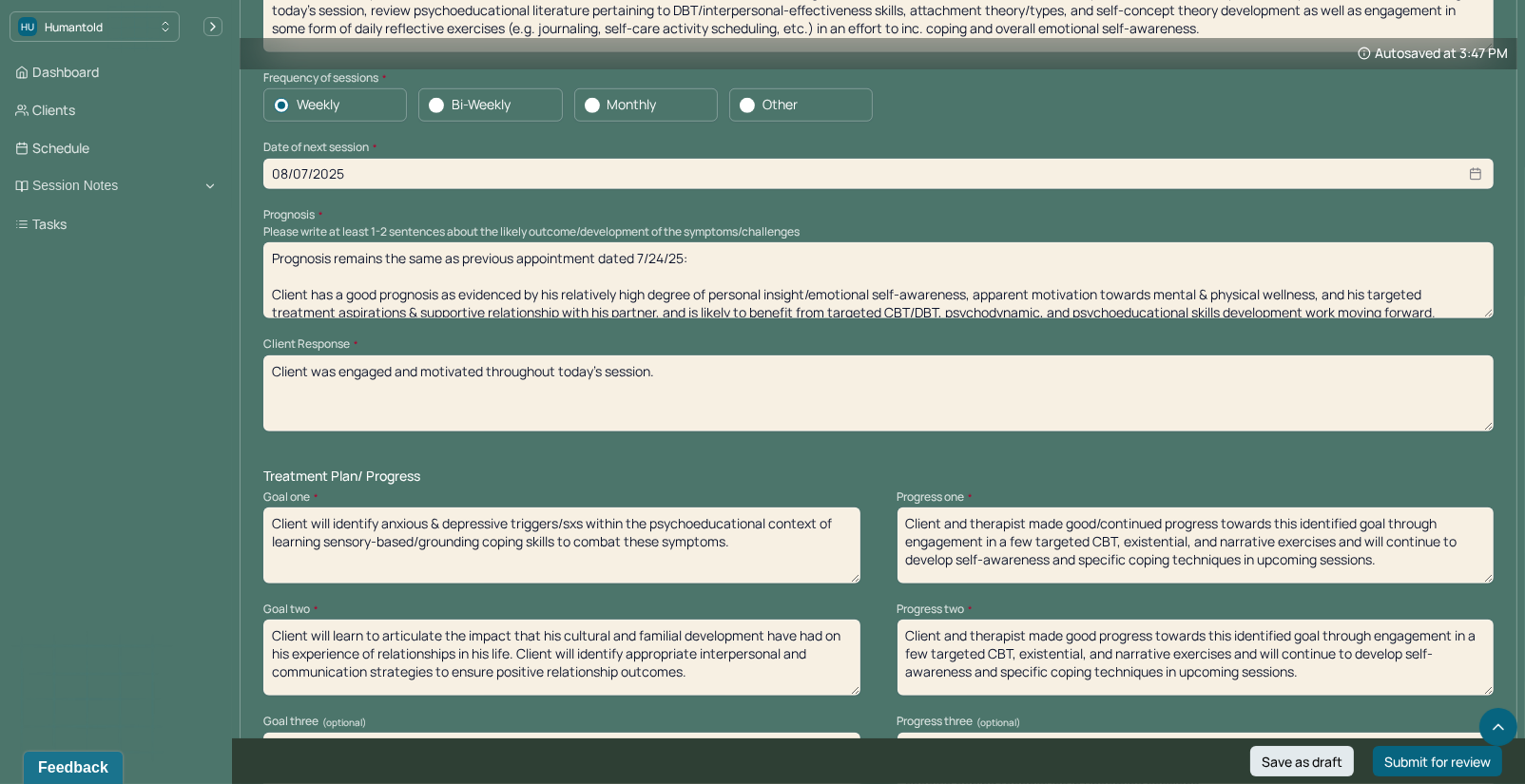 click on "Client and therapist made good/continued progress towards this identified goal through engagement in a few targeted CBT, existential, and narrative exercises and will continue to develop self-awareness and specific coping techniques in upcoming sessions." at bounding box center [1196, 545] 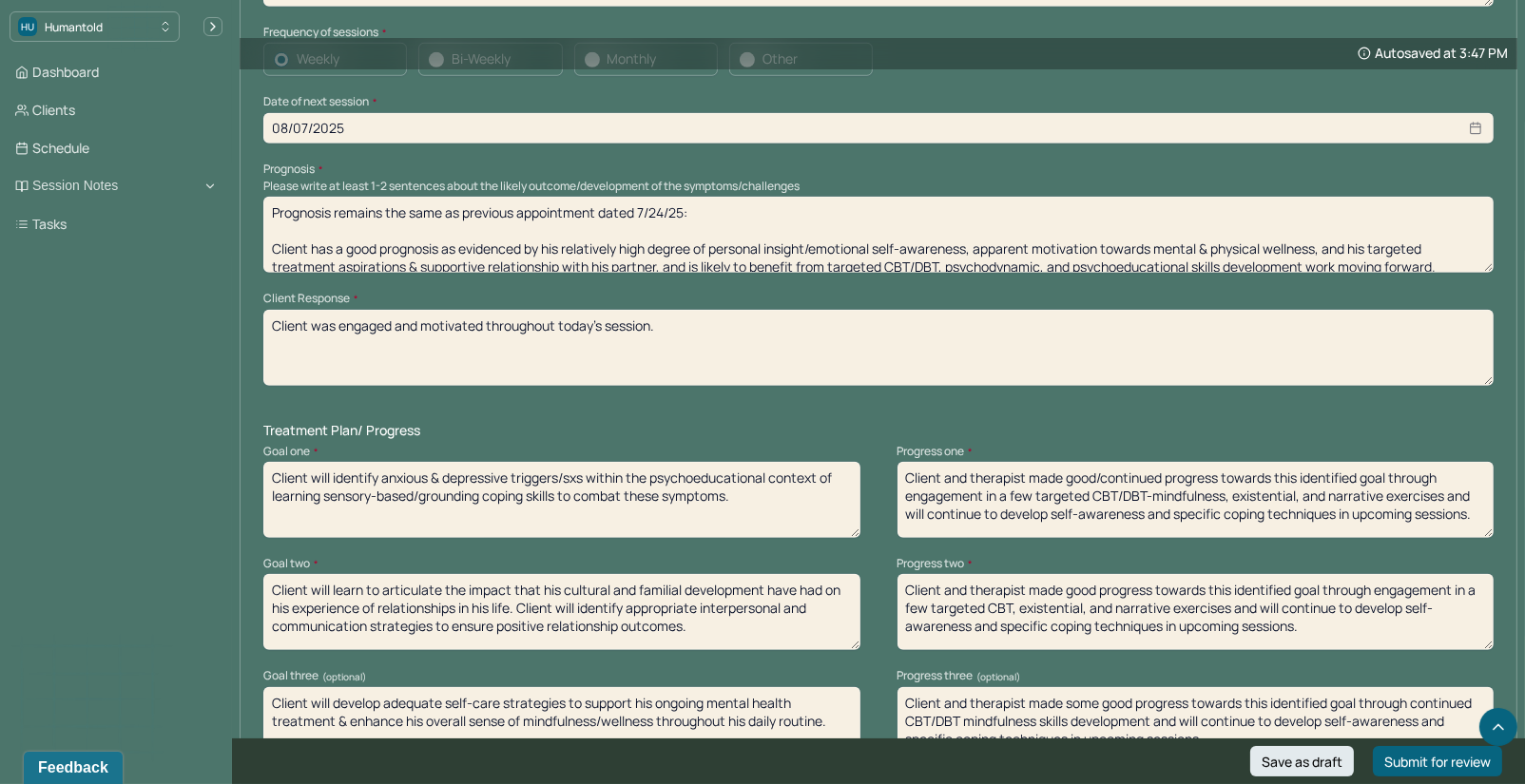 scroll, scrollTop: 1825, scrollLeft: 0, axis: vertical 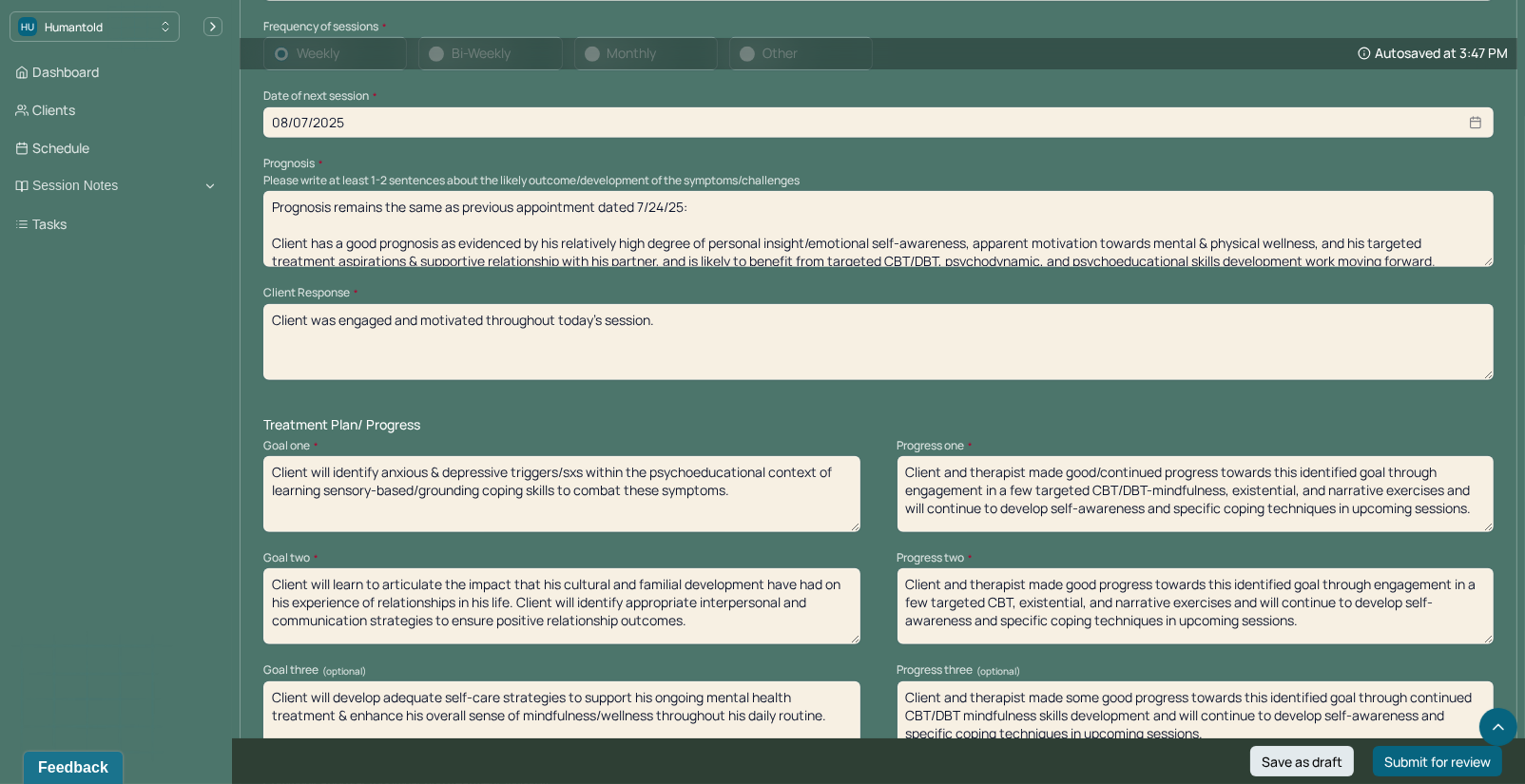 drag, startPoint x: 905, startPoint y: 507, endPoint x: 1443, endPoint y: 507, distance: 538 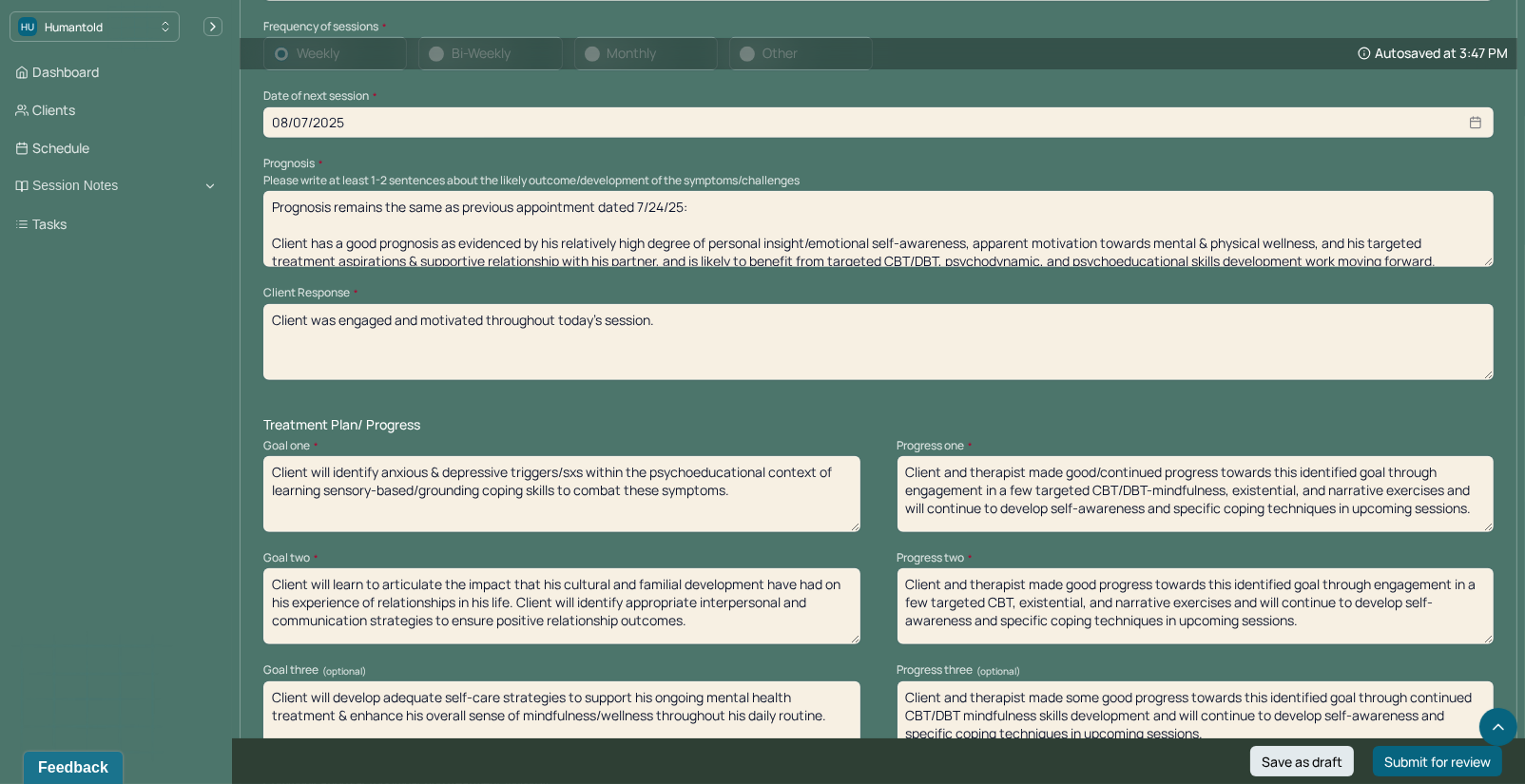 click on "Client and therapist made good/continued progress towards this identified goal through engagement in a few targeted CBT/DBT-mindfulness, existential, and narrative exercises and will continue to develop self-awareness and specific coping techniques in upcoming sessions." at bounding box center [1196, 494] 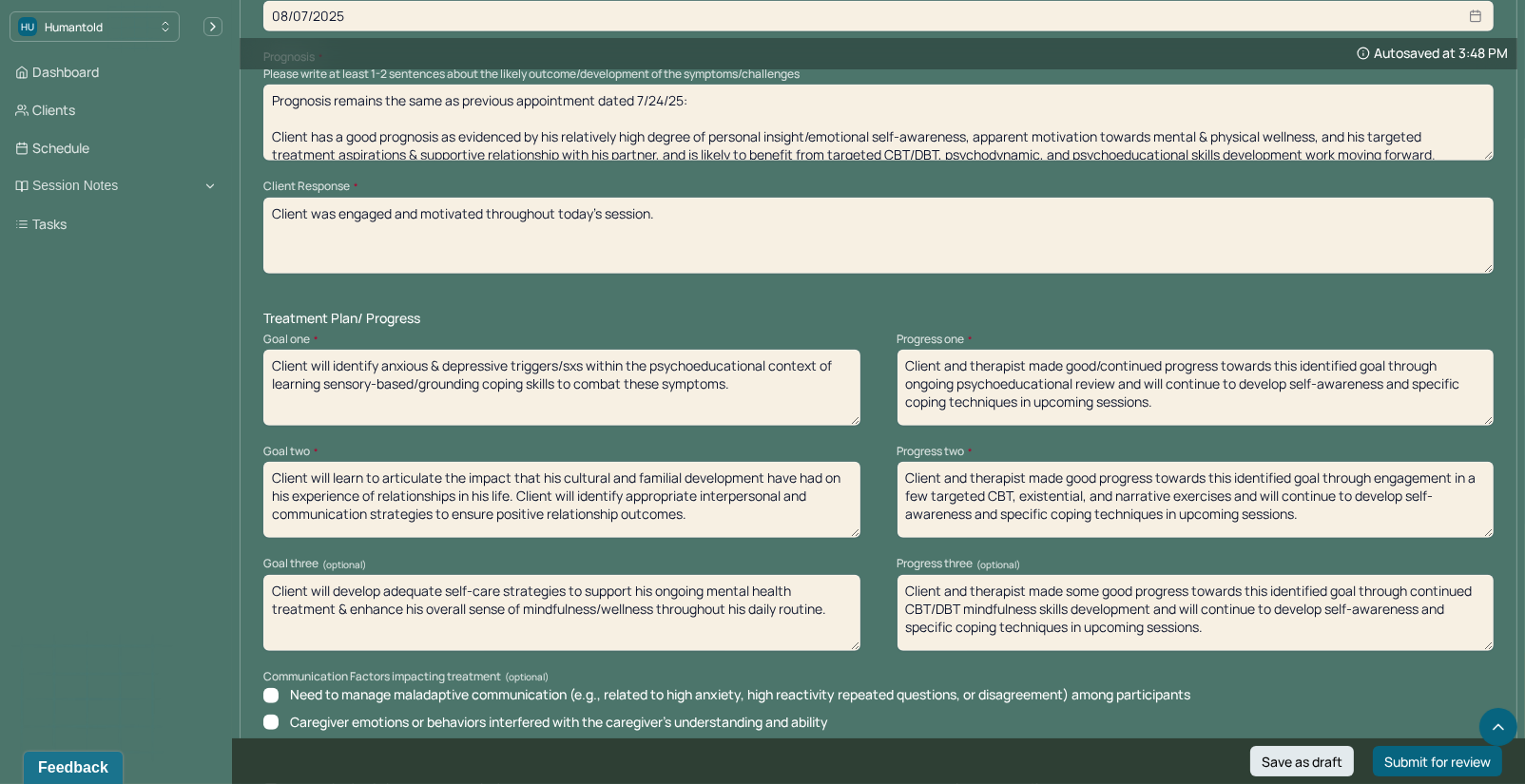 scroll, scrollTop: 1933, scrollLeft: 0, axis: vertical 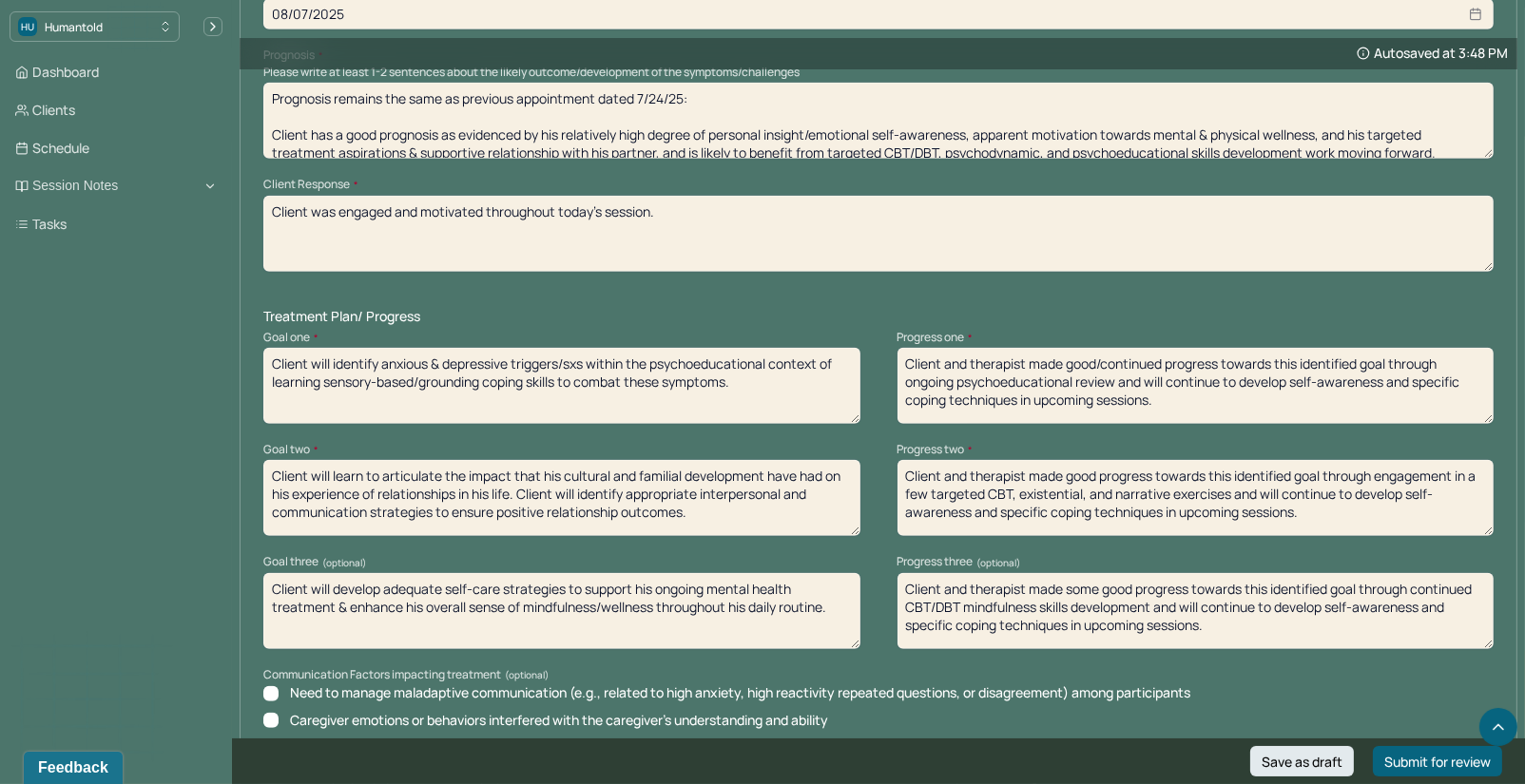 type on "Client and therapist made good/continued progress towards this identified goal through ongoing psychoeducational review and will continue to develop self-awareness and specific coping techniques in upcoming sessions." 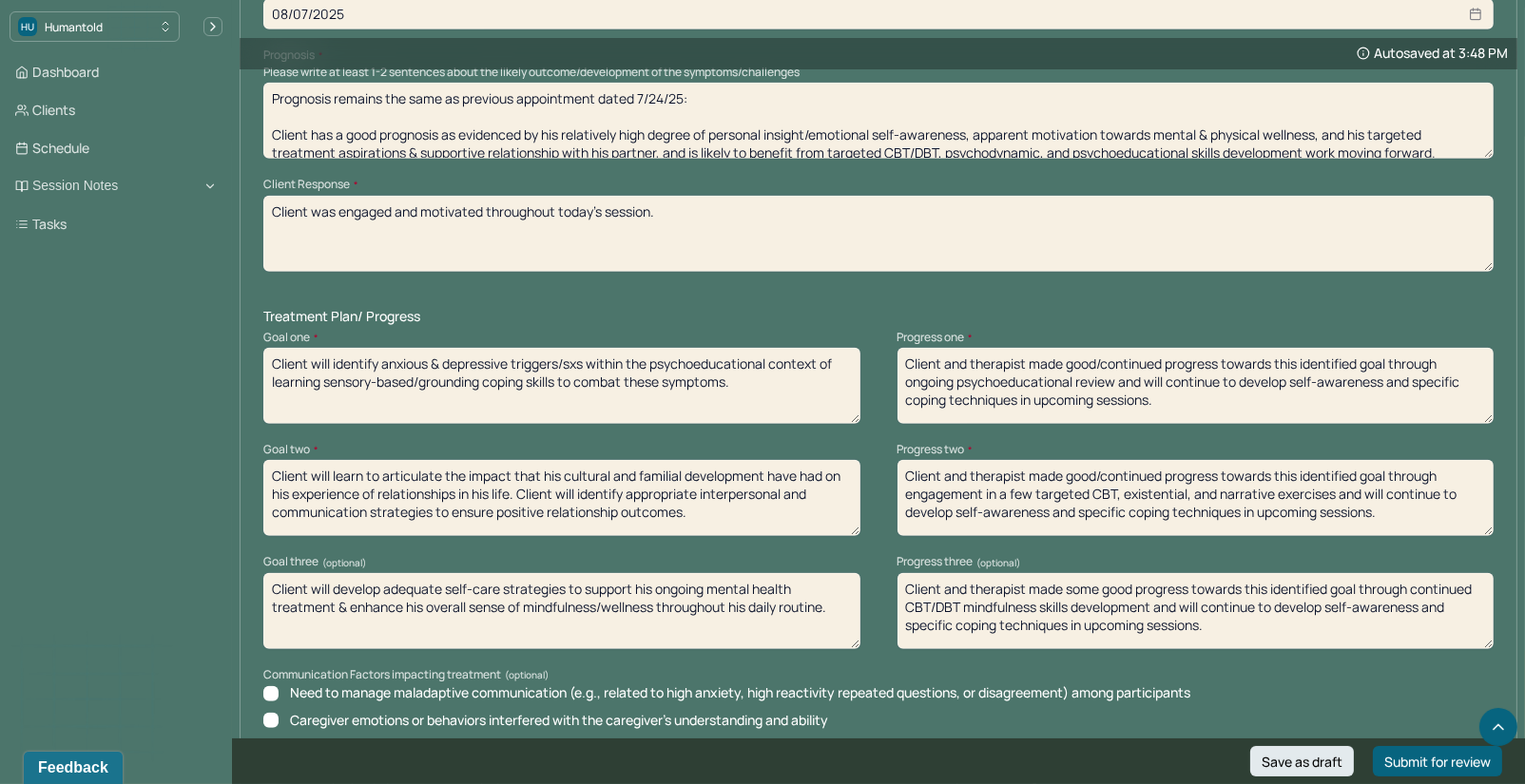 click on "Client and therapist made good/continued progress towards this identified goal through engagement in a few targeted CBT, existential, and narrative exercises and will continue to develop self-awareness and specific coping techniques in upcoming sessions." at bounding box center (1196, 498) 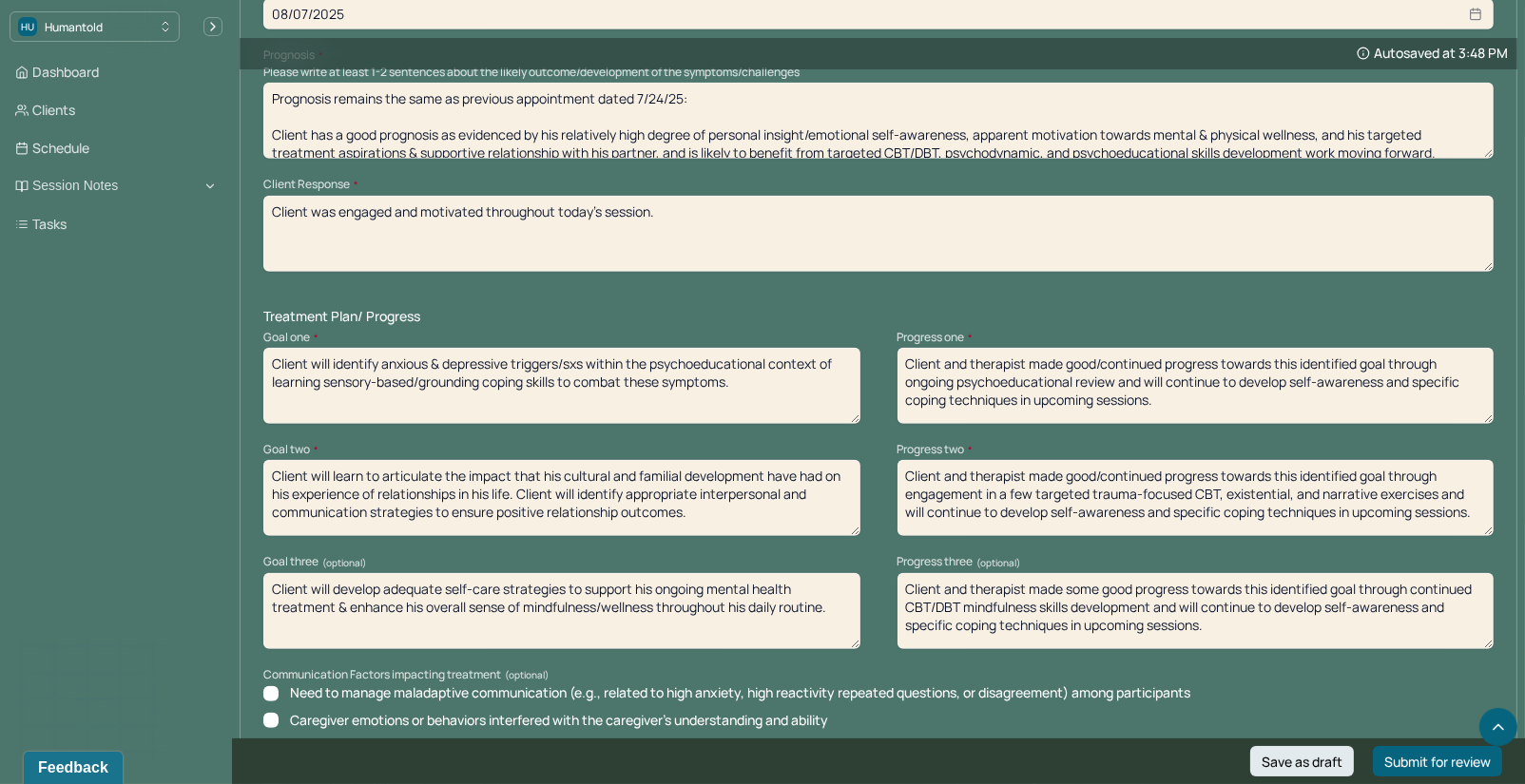 click on "Client and therapist made good/continued progress towards this identified goal through engagement in a few targeted trauma-focused CBT, existential, and narrative exercises and will continue to develop self-awareness and specific coping techniques in upcoming sessions." at bounding box center [1196, 498] 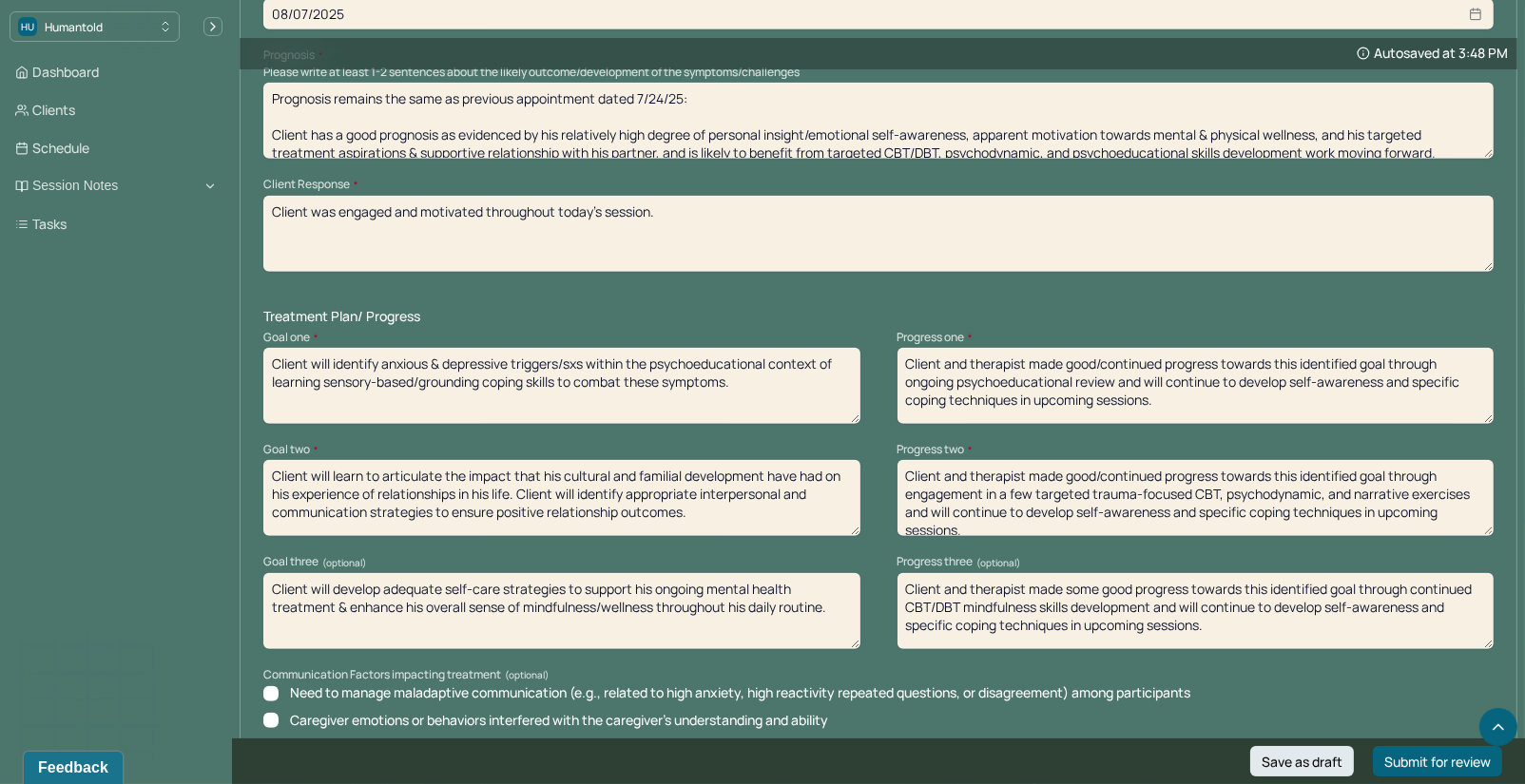 scroll, scrollTop: 13, scrollLeft: 0, axis: vertical 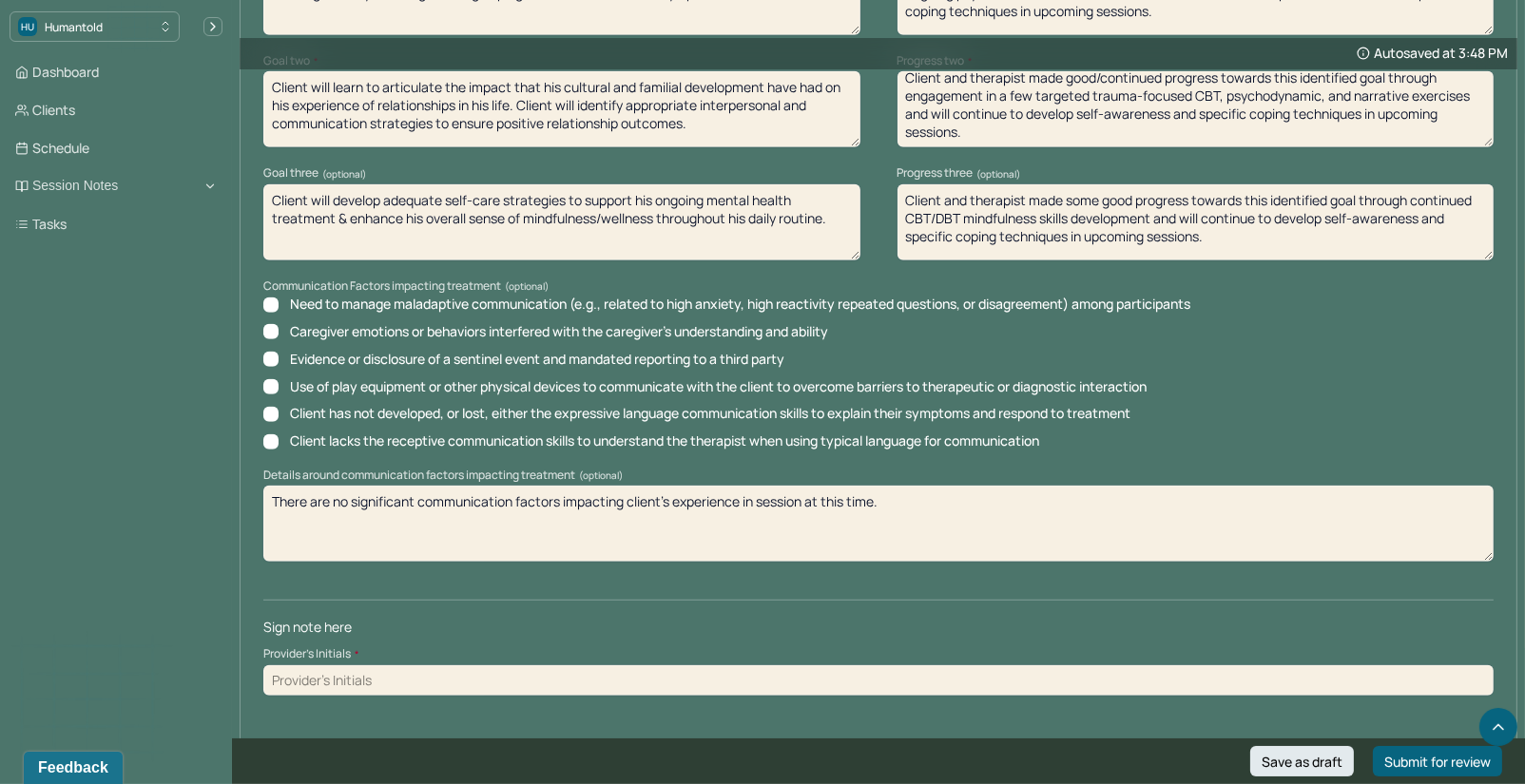 type on "Client and therapist made good/continued progress towards this identified goal through engagement in a few targeted trauma-focused CBT, psychodynamic, and narrative exercises and will continue to develop self-awareness and specific coping techniques in upcoming sessions." 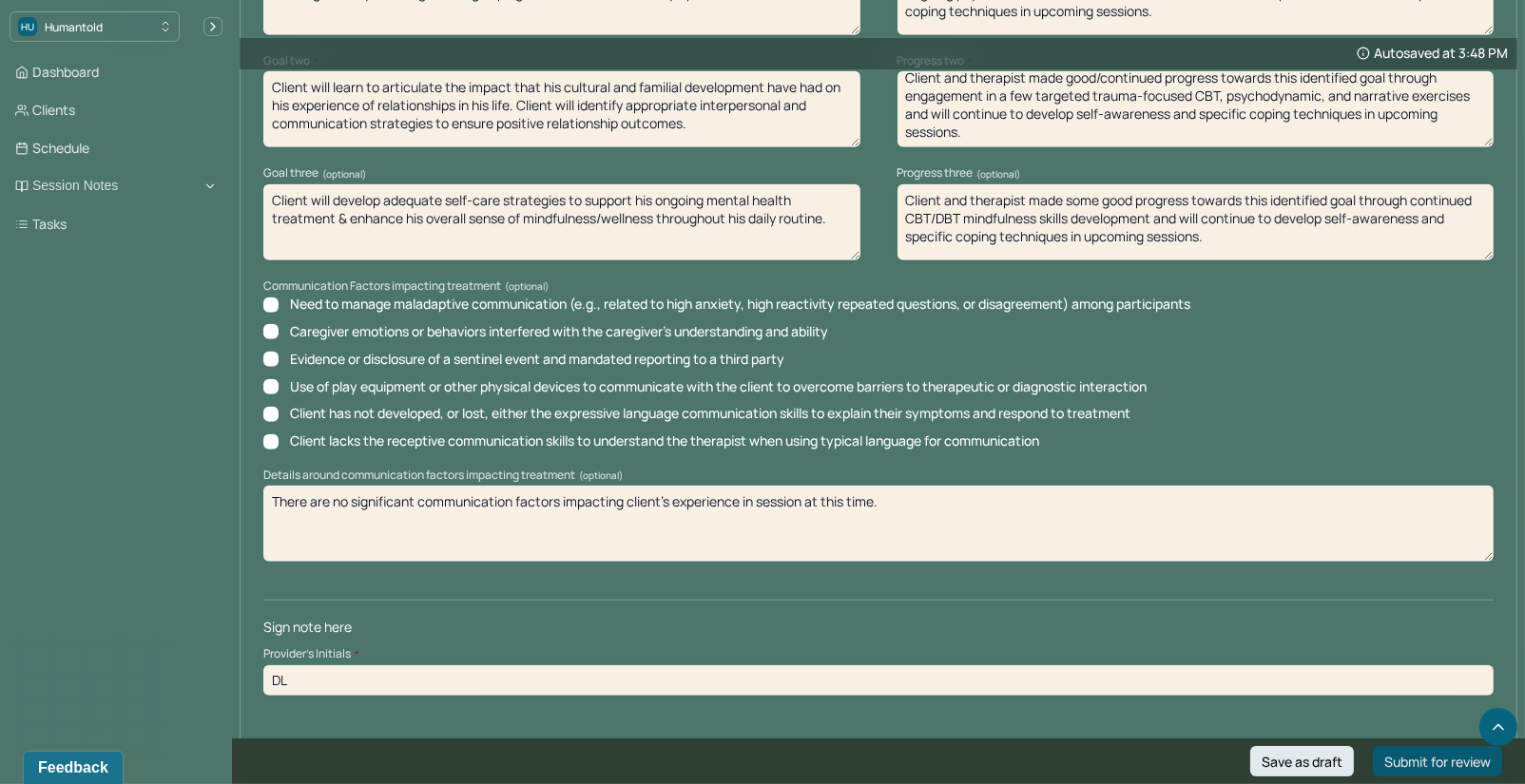 type on "DL" 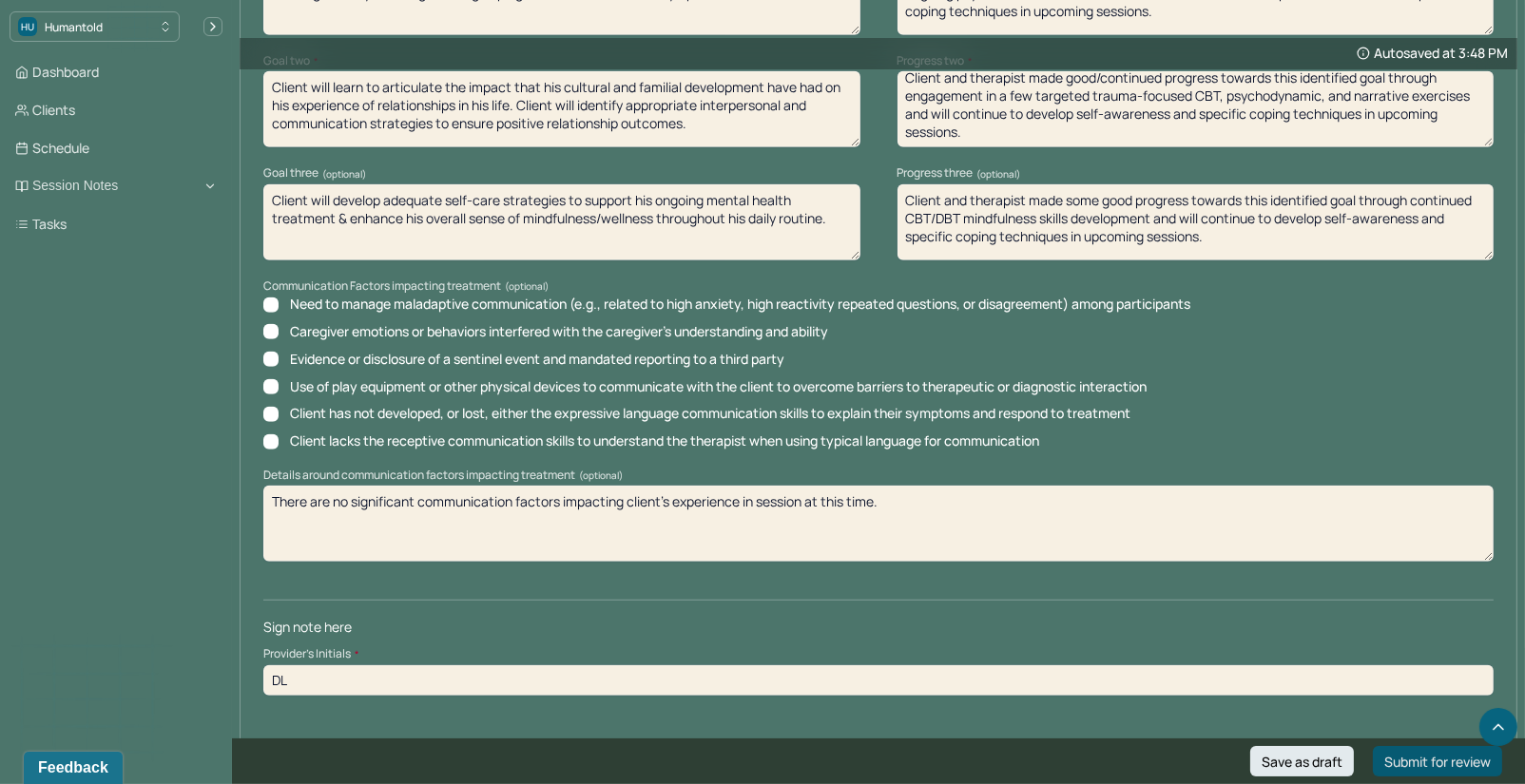 click on "Submit for review" at bounding box center [1438, 761] 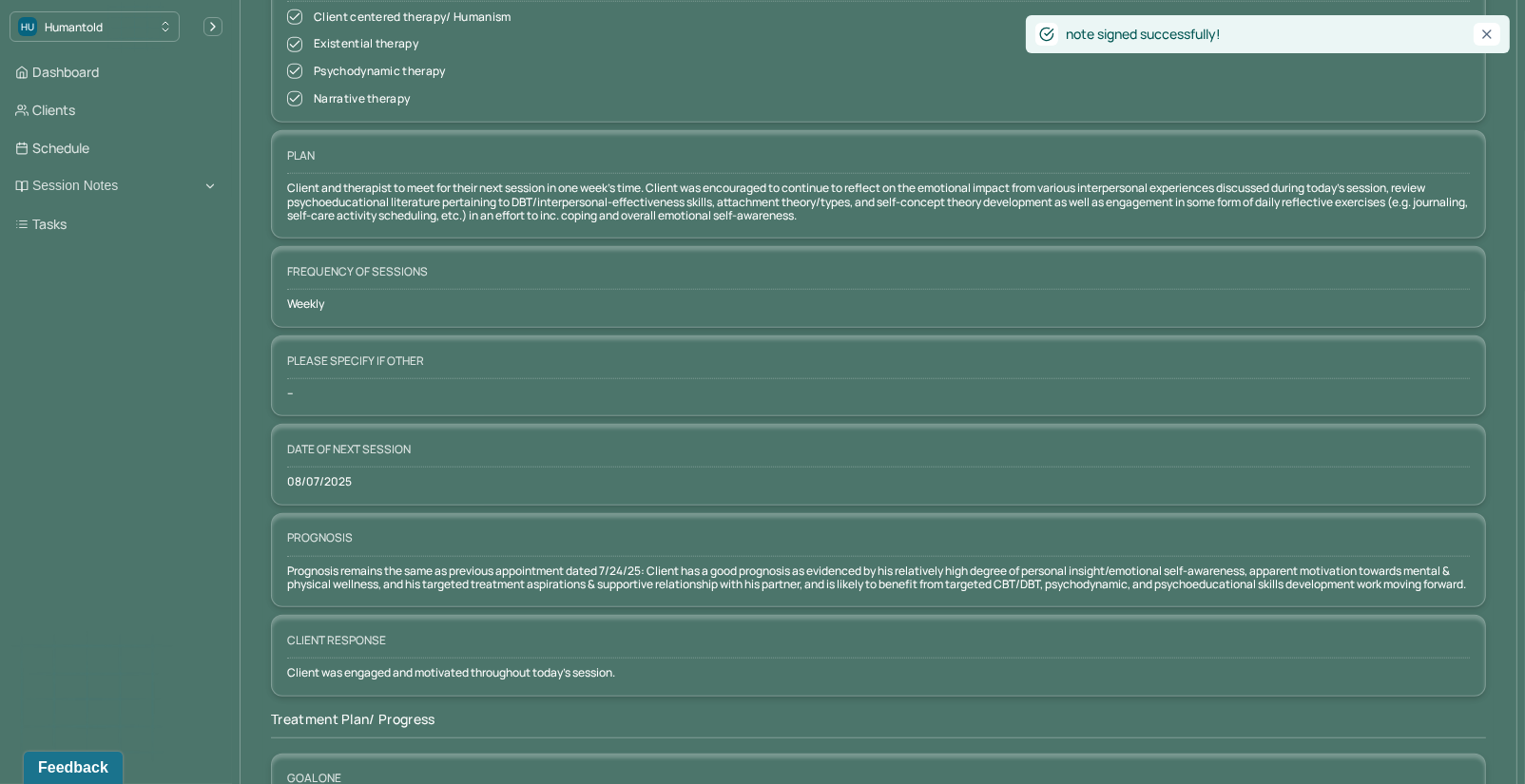 scroll, scrollTop: 0, scrollLeft: 0, axis: both 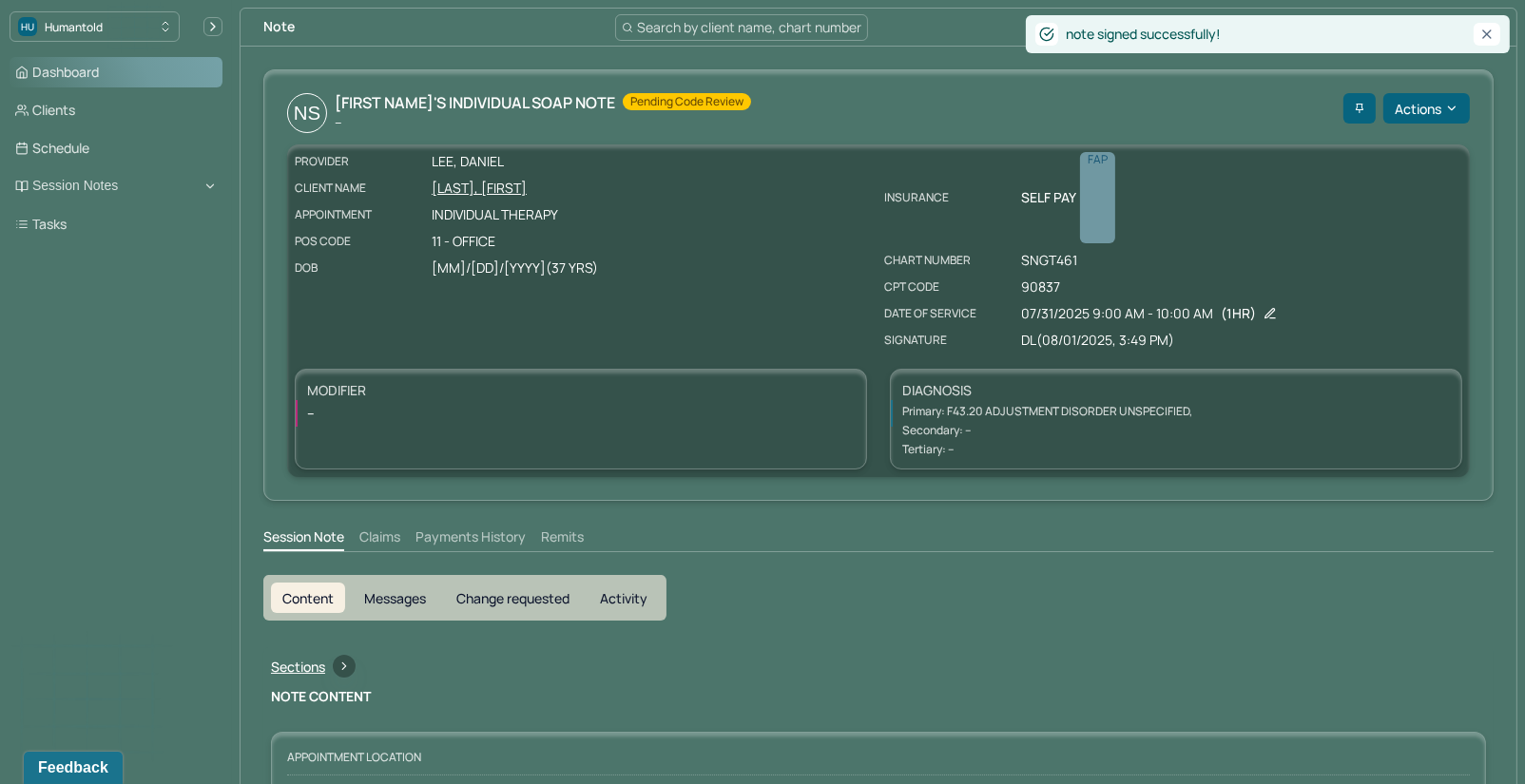 click on "Dashboard" at bounding box center [116, 72] 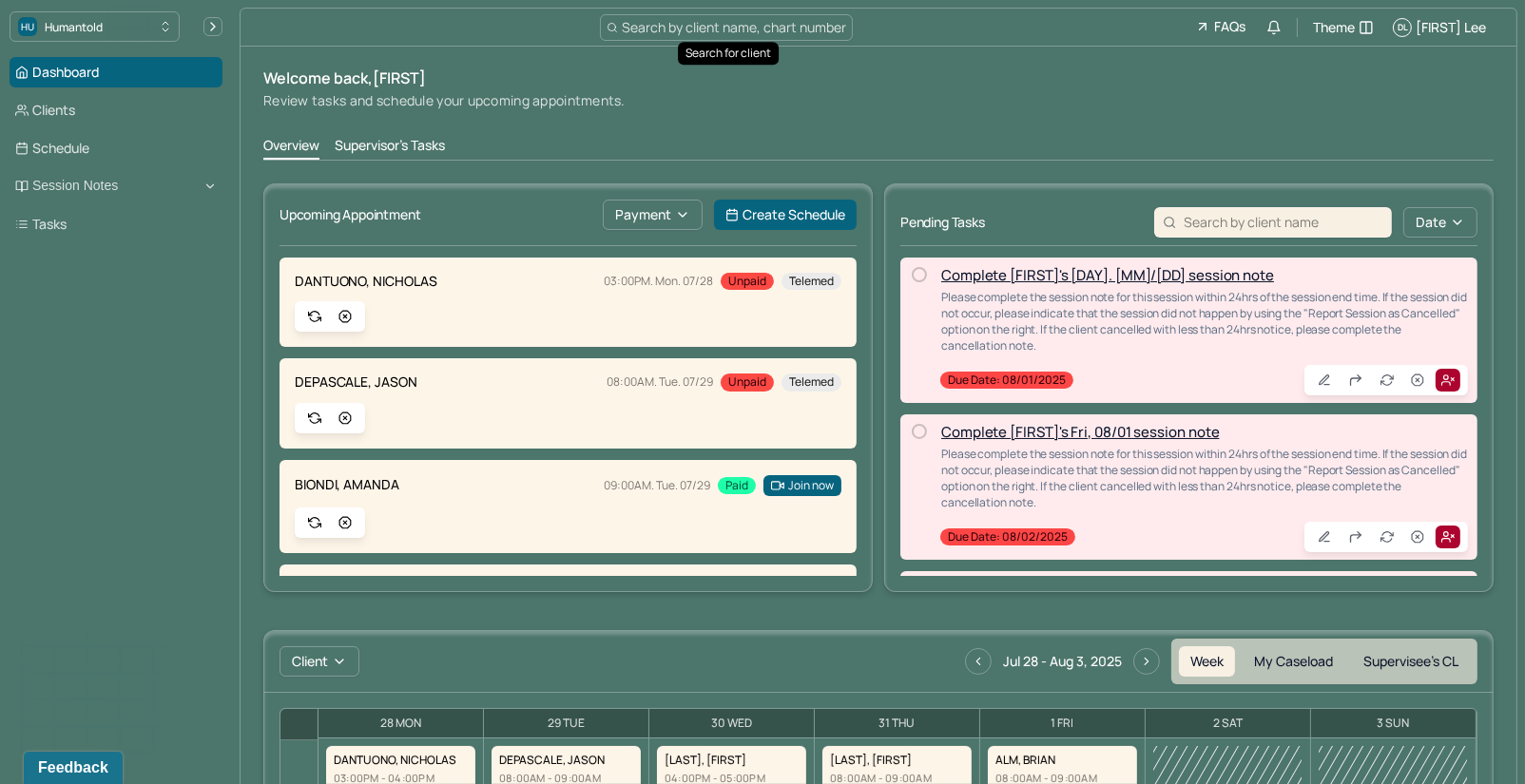 click on "Search by client name, chart number" at bounding box center [734, 27] 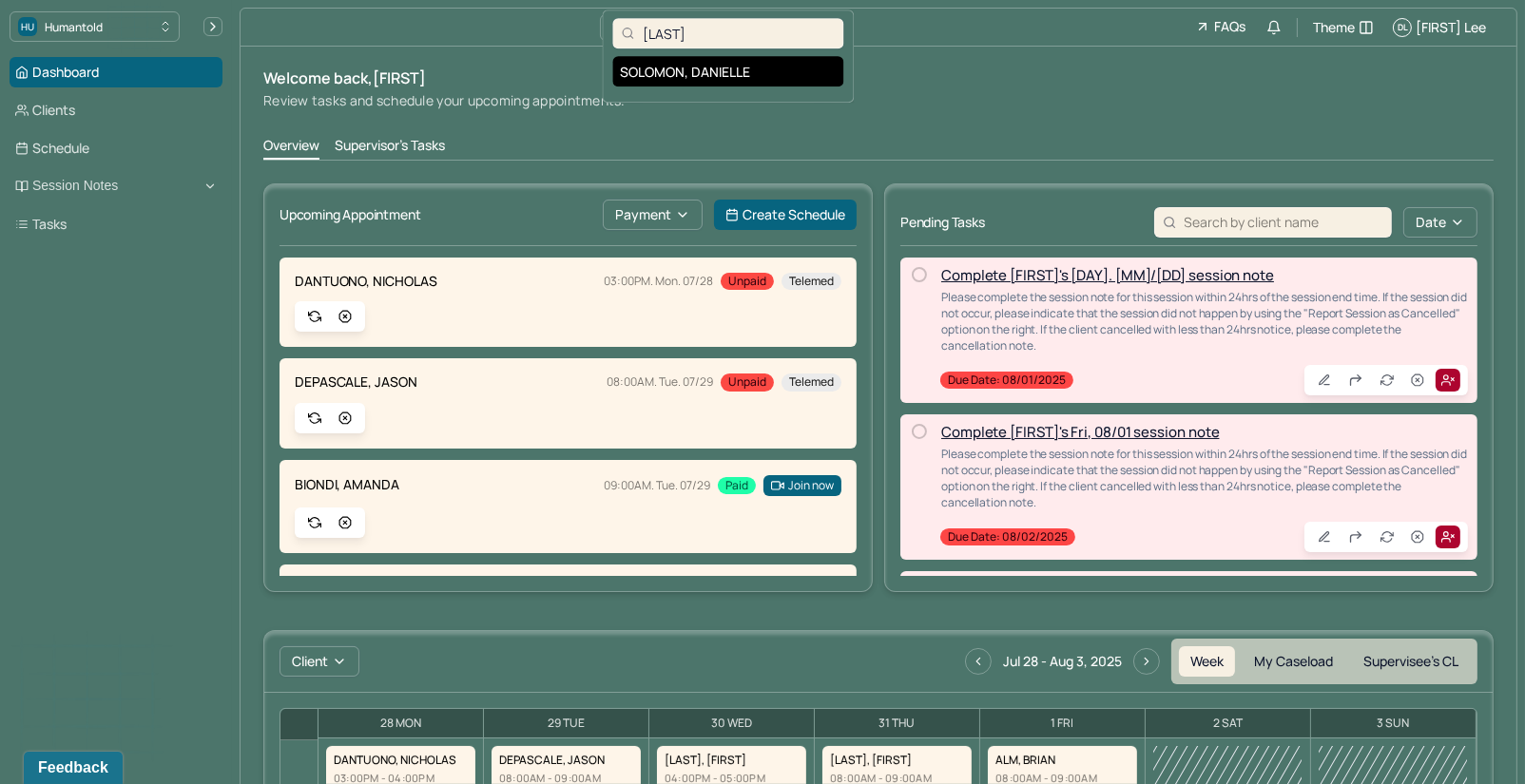 type on "solomon" 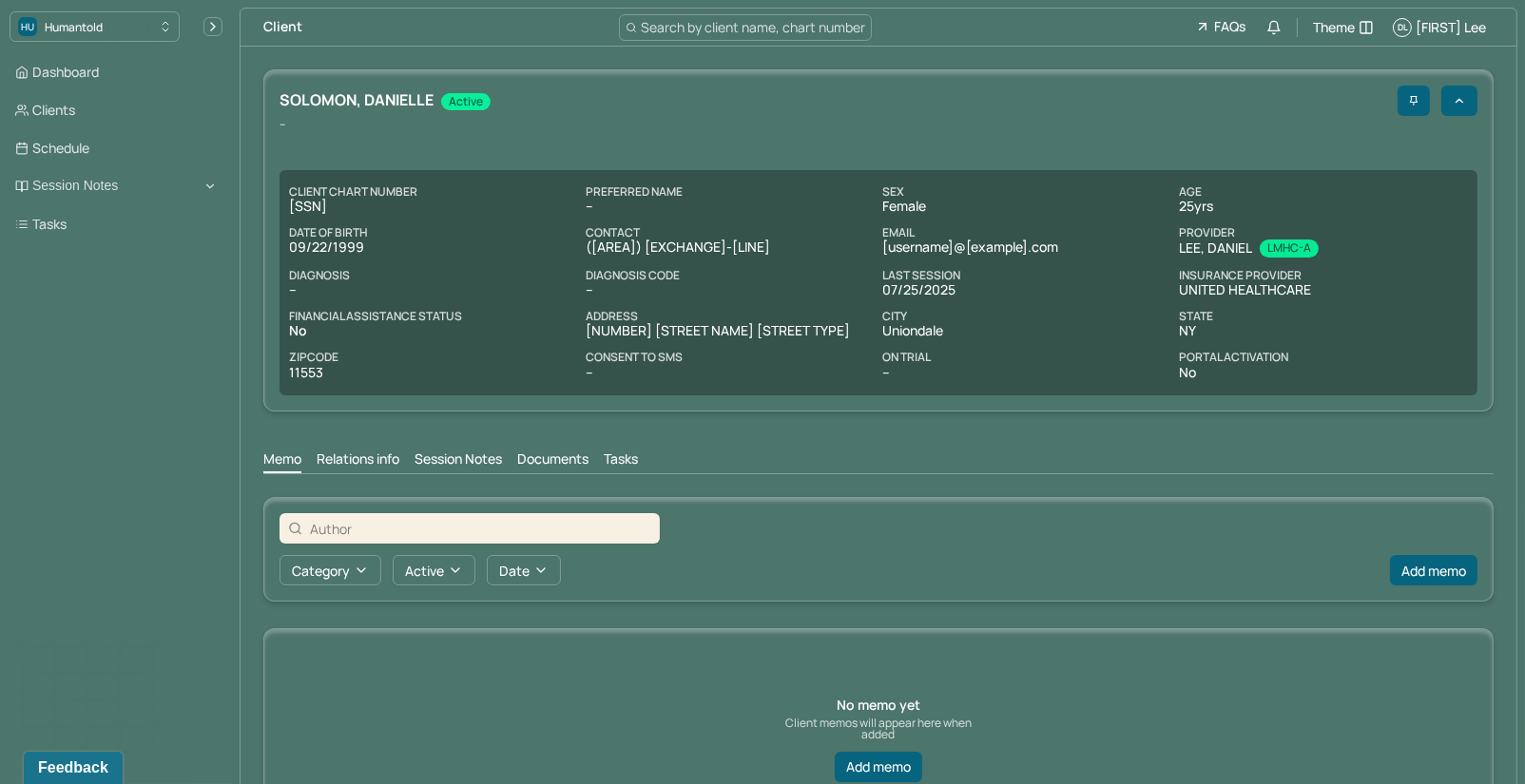 click on "Session Notes" at bounding box center (458, 461) 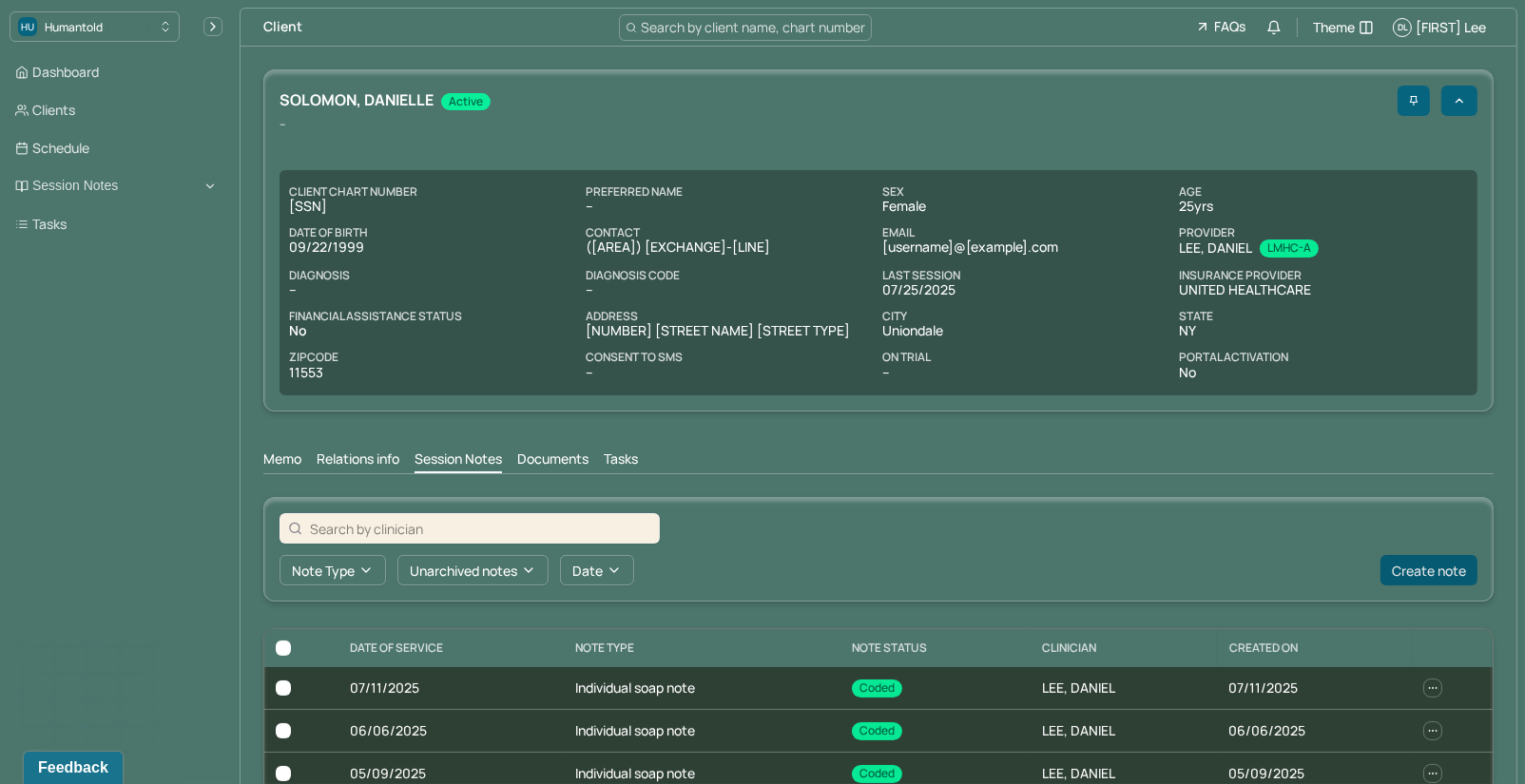 click on "Create note" at bounding box center (1429, 570) 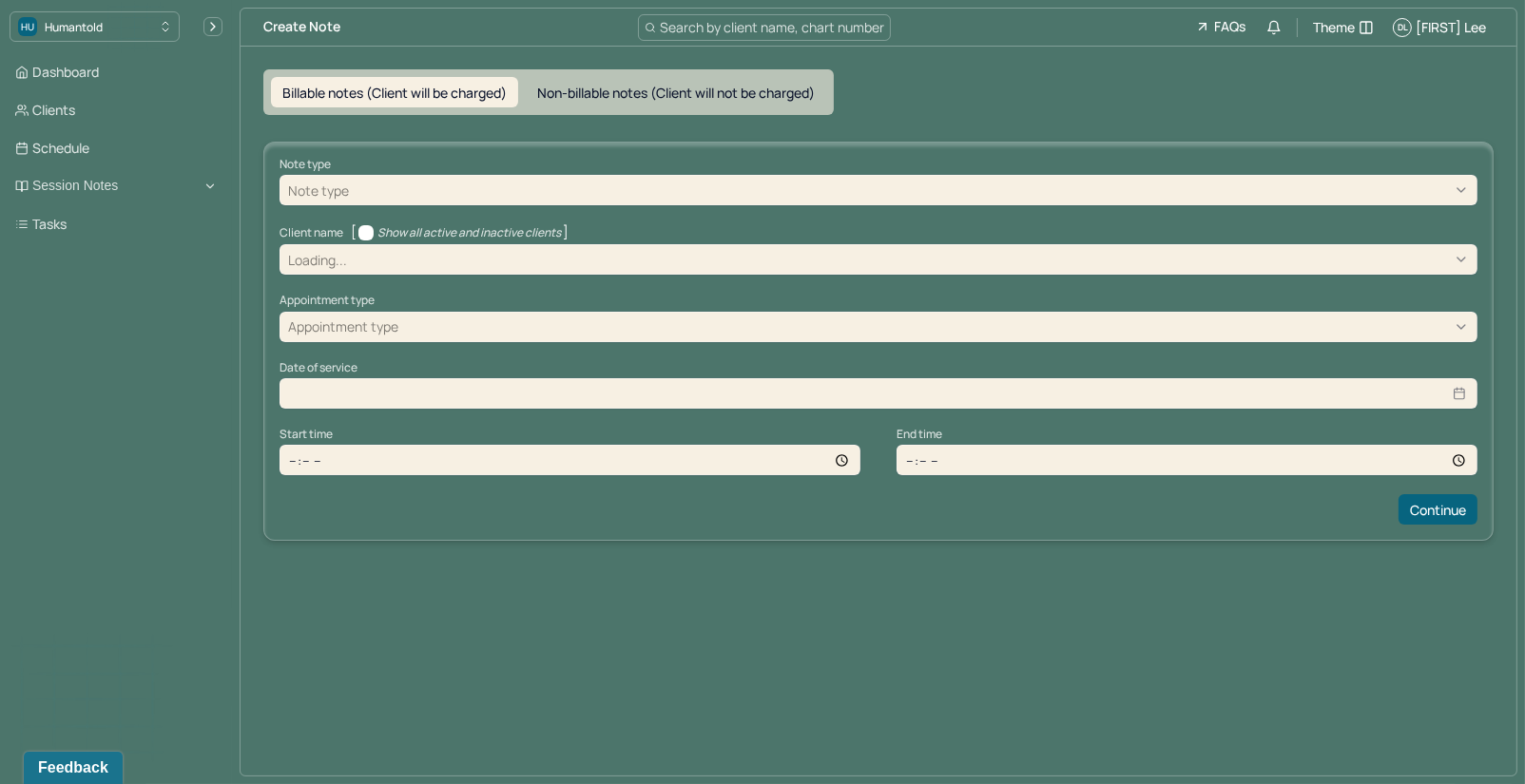 click at bounding box center (911, 190) 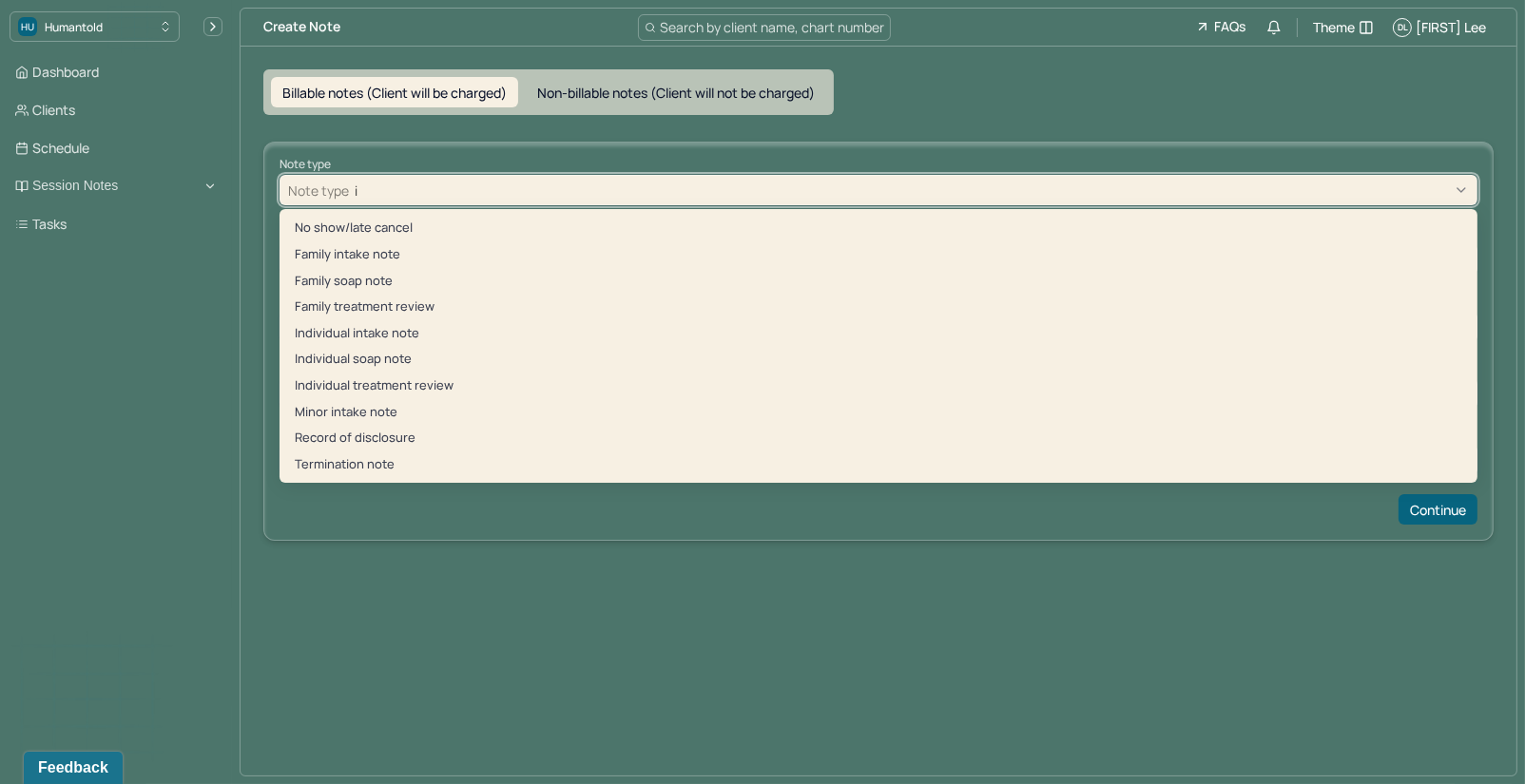 type on "in" 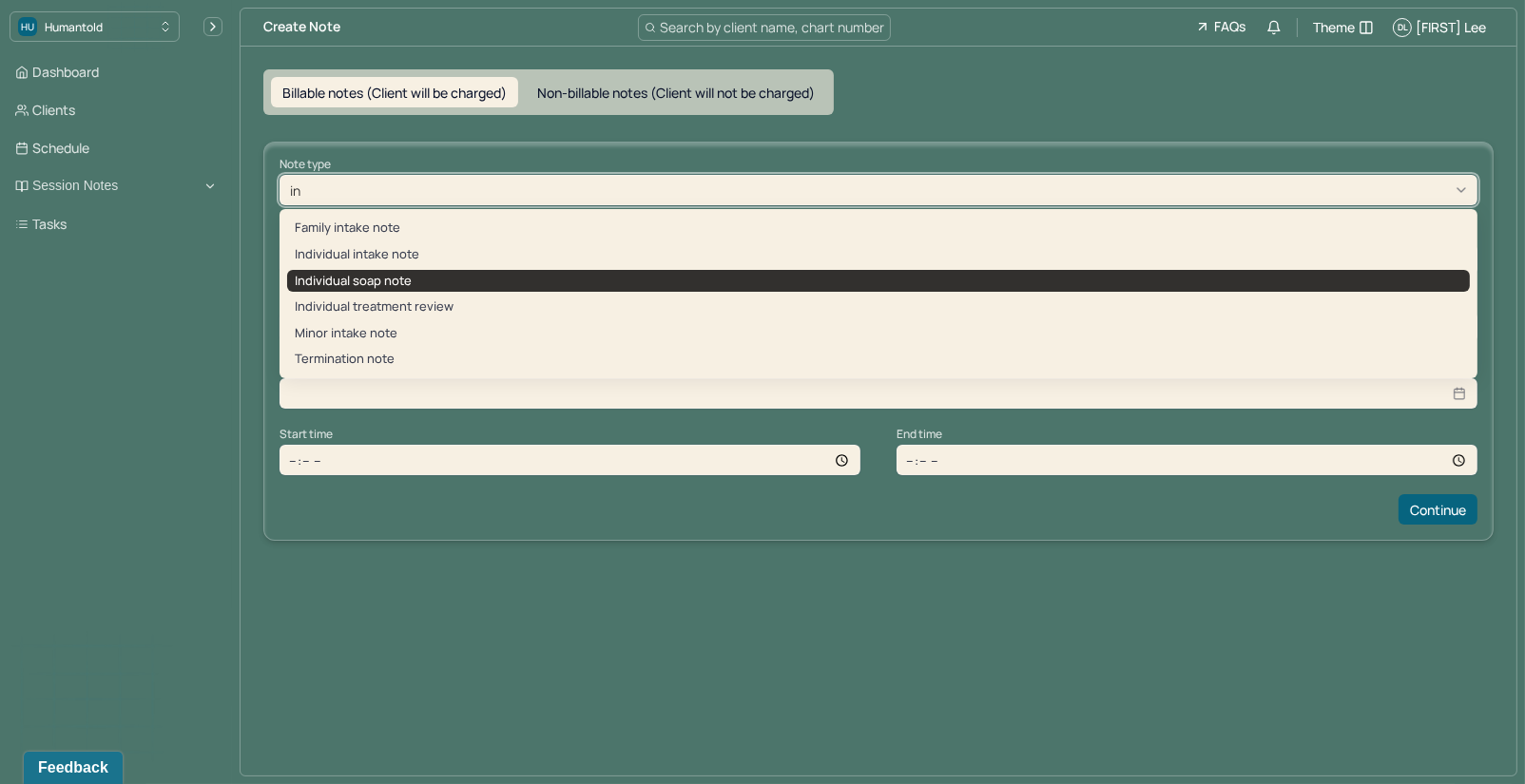 click on "Individual soap note" at bounding box center (878, 281) 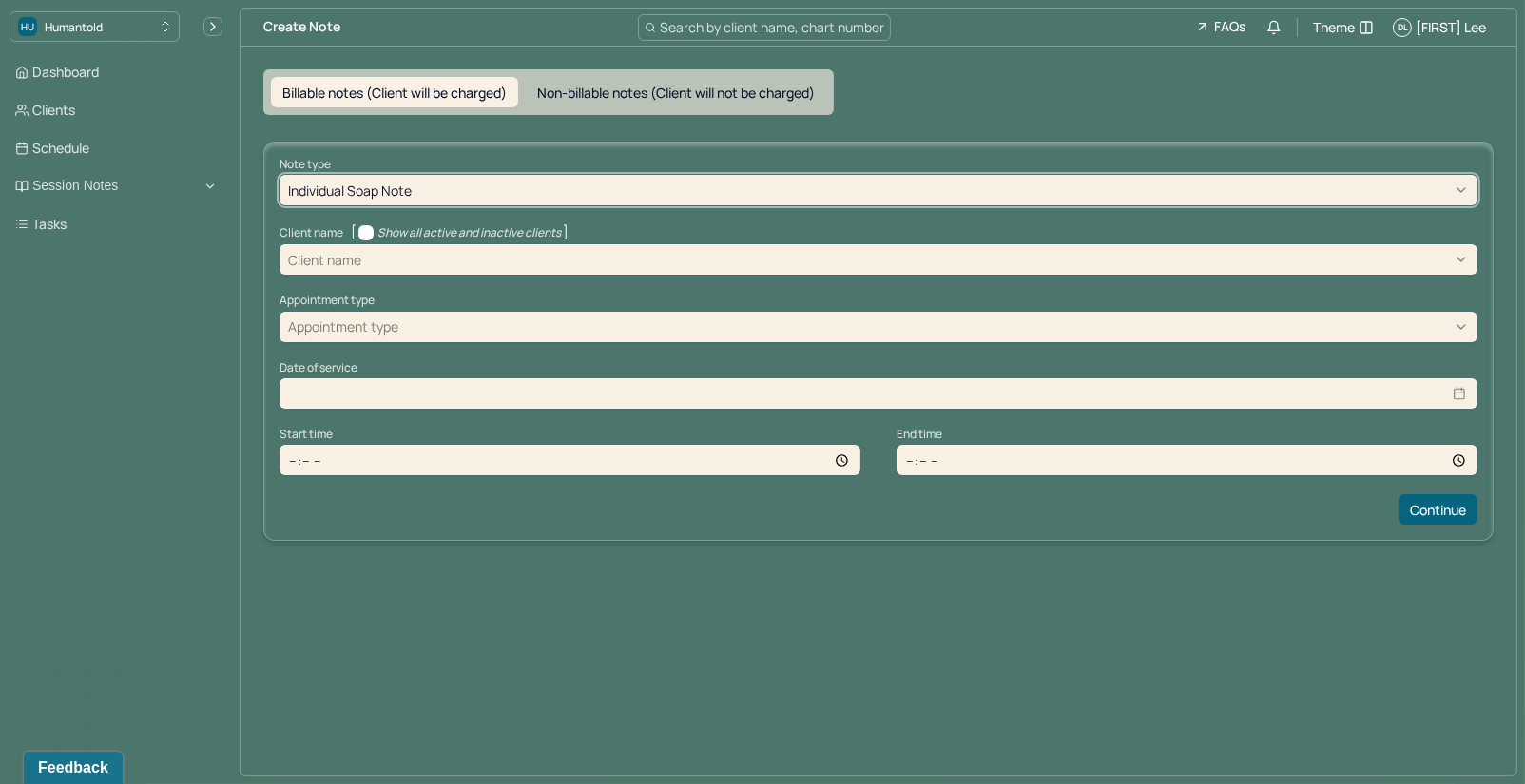click at bounding box center [917, 259] 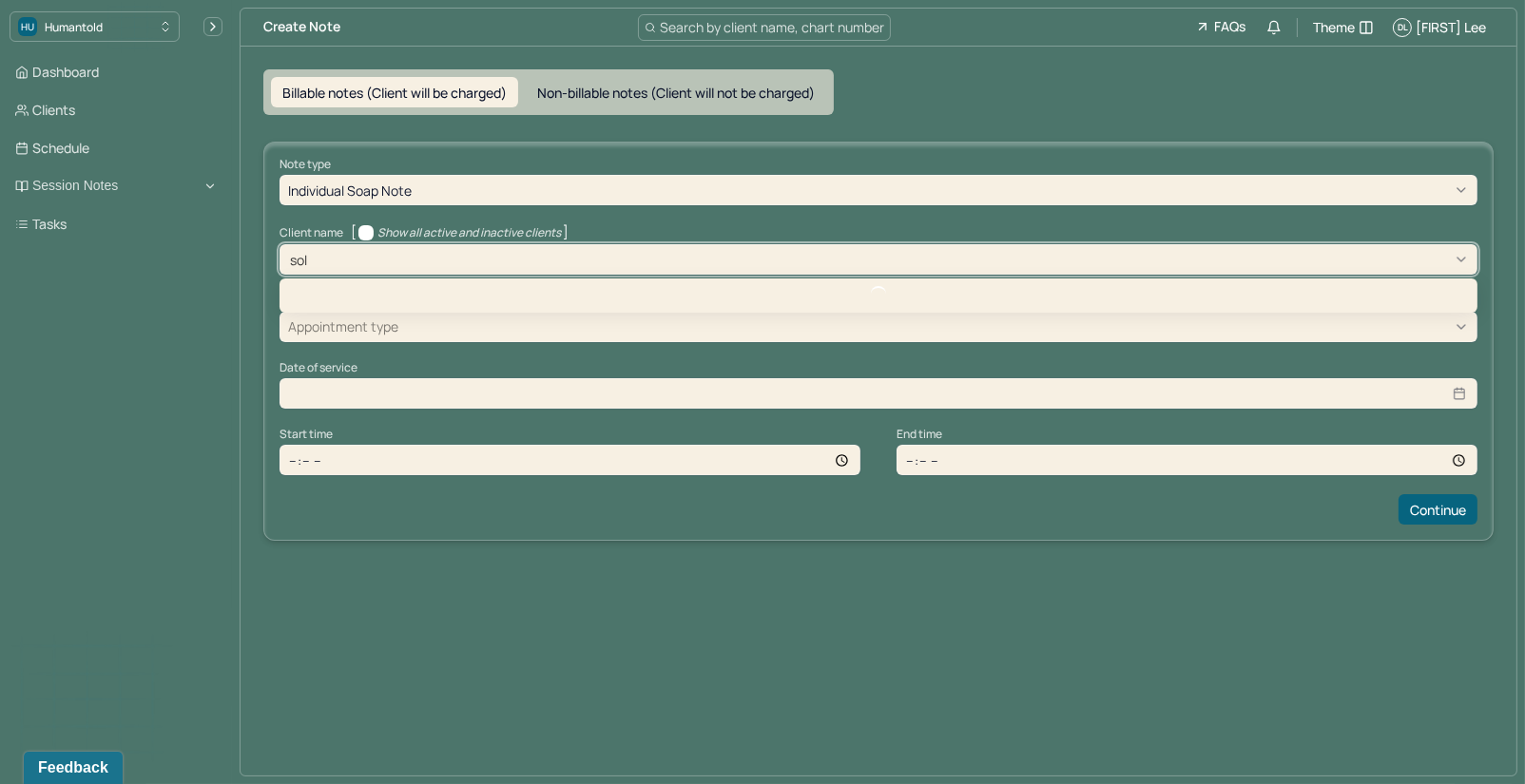 type on "solo" 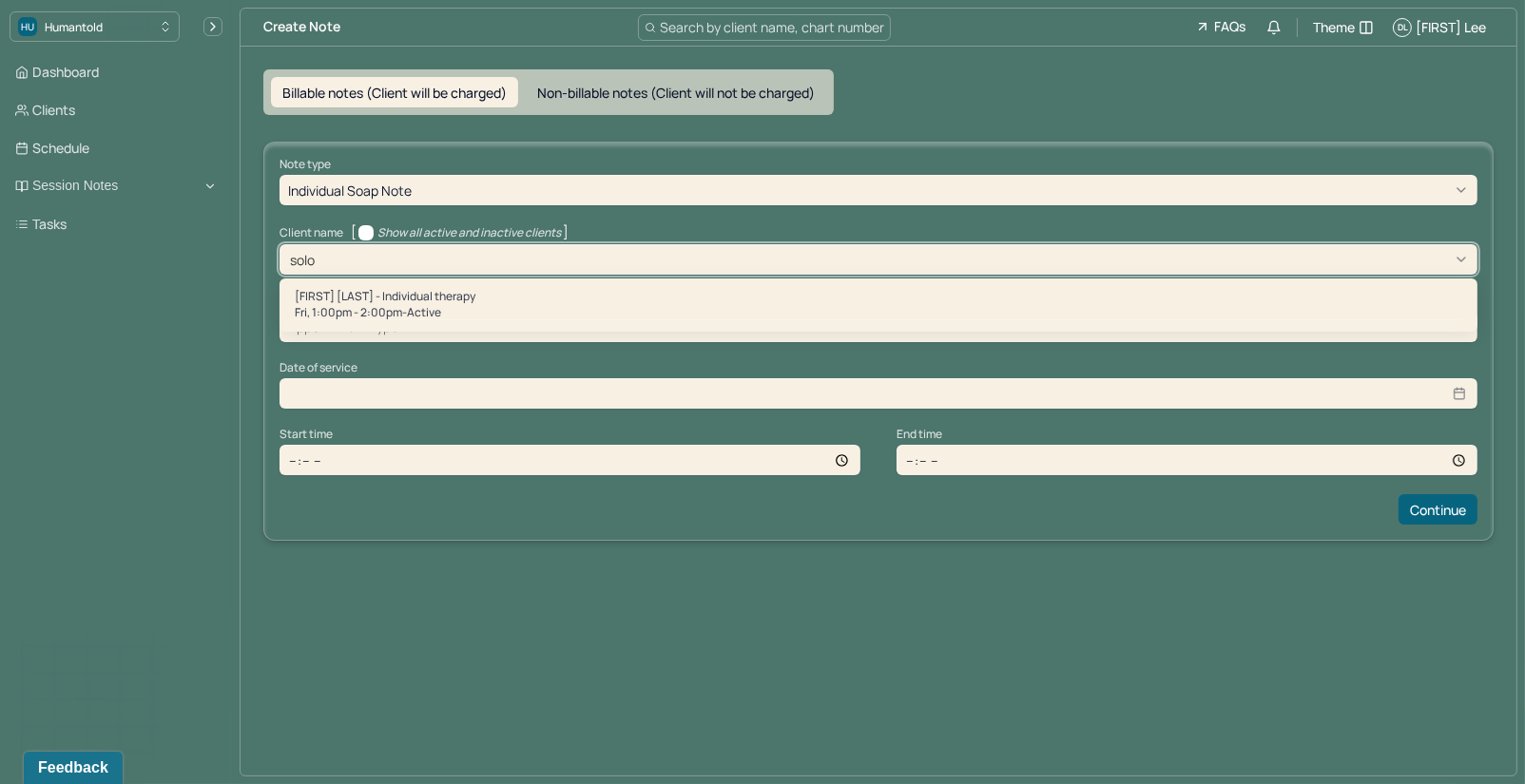 click on "Danielle Solomon - Individual therapy" at bounding box center (385, 296) 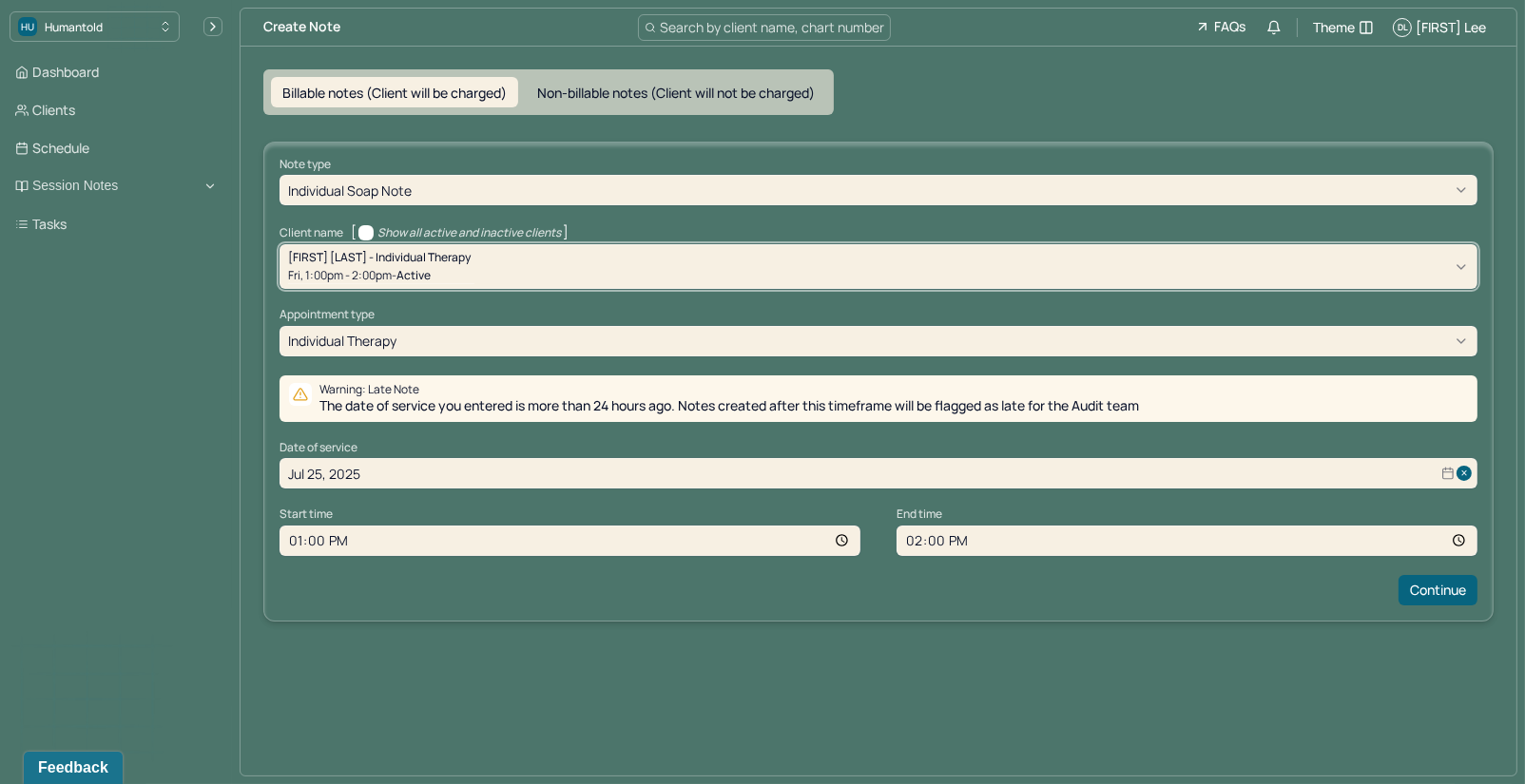 click on "individual therapy" at bounding box center [342, 340] 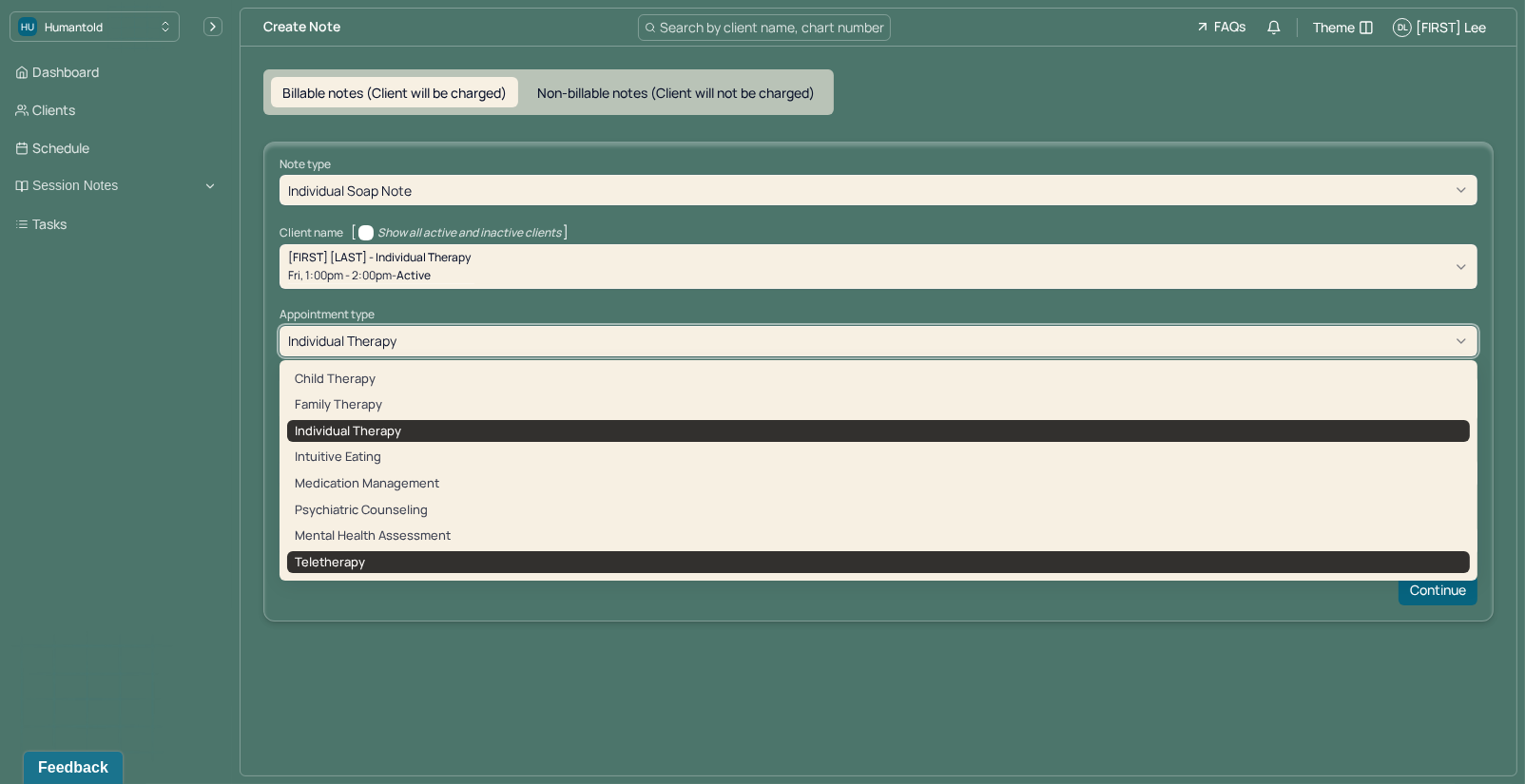 click on "teletherapy" at bounding box center (330, 562) 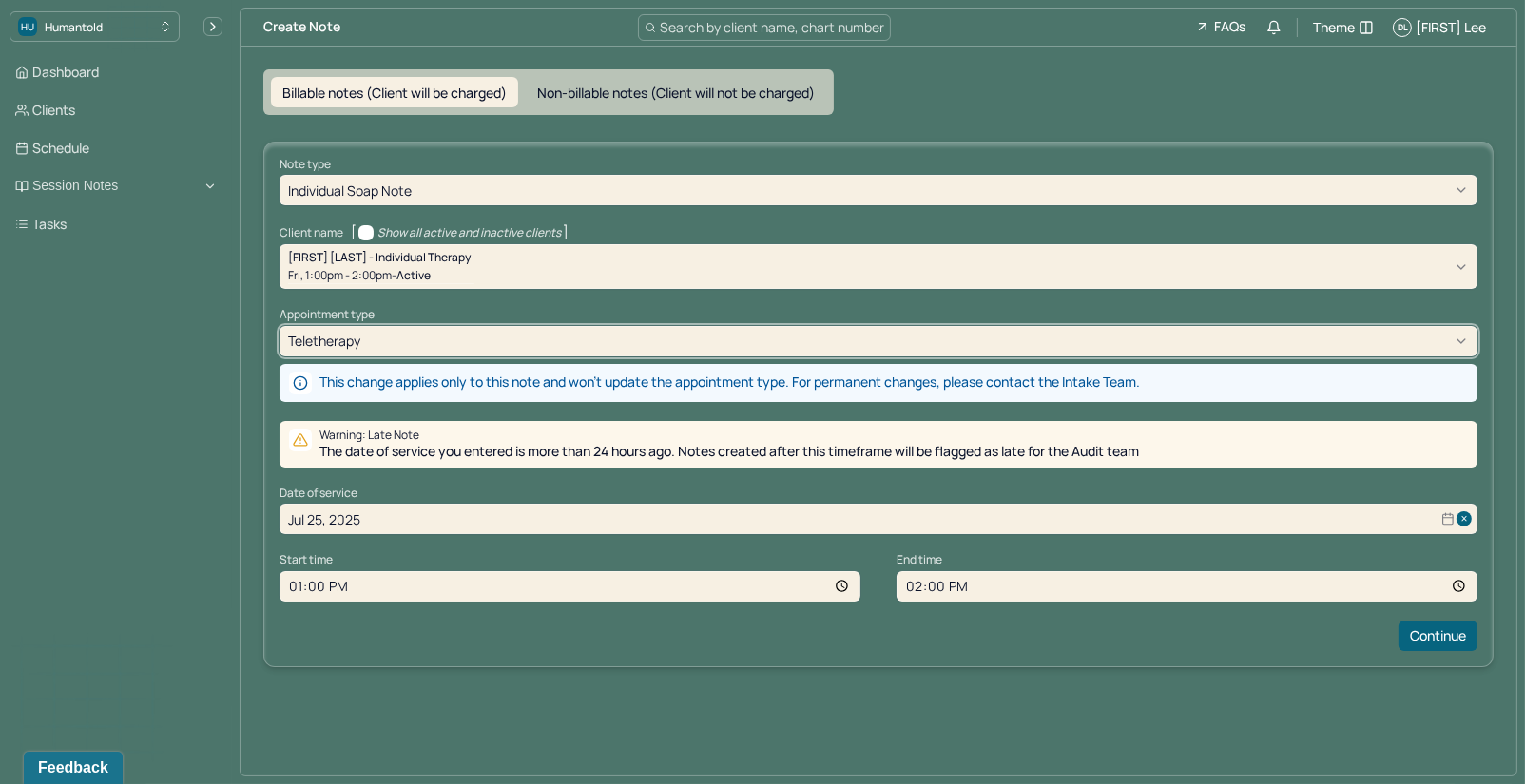 click on "Jul 25, 2025" at bounding box center (878, 519) 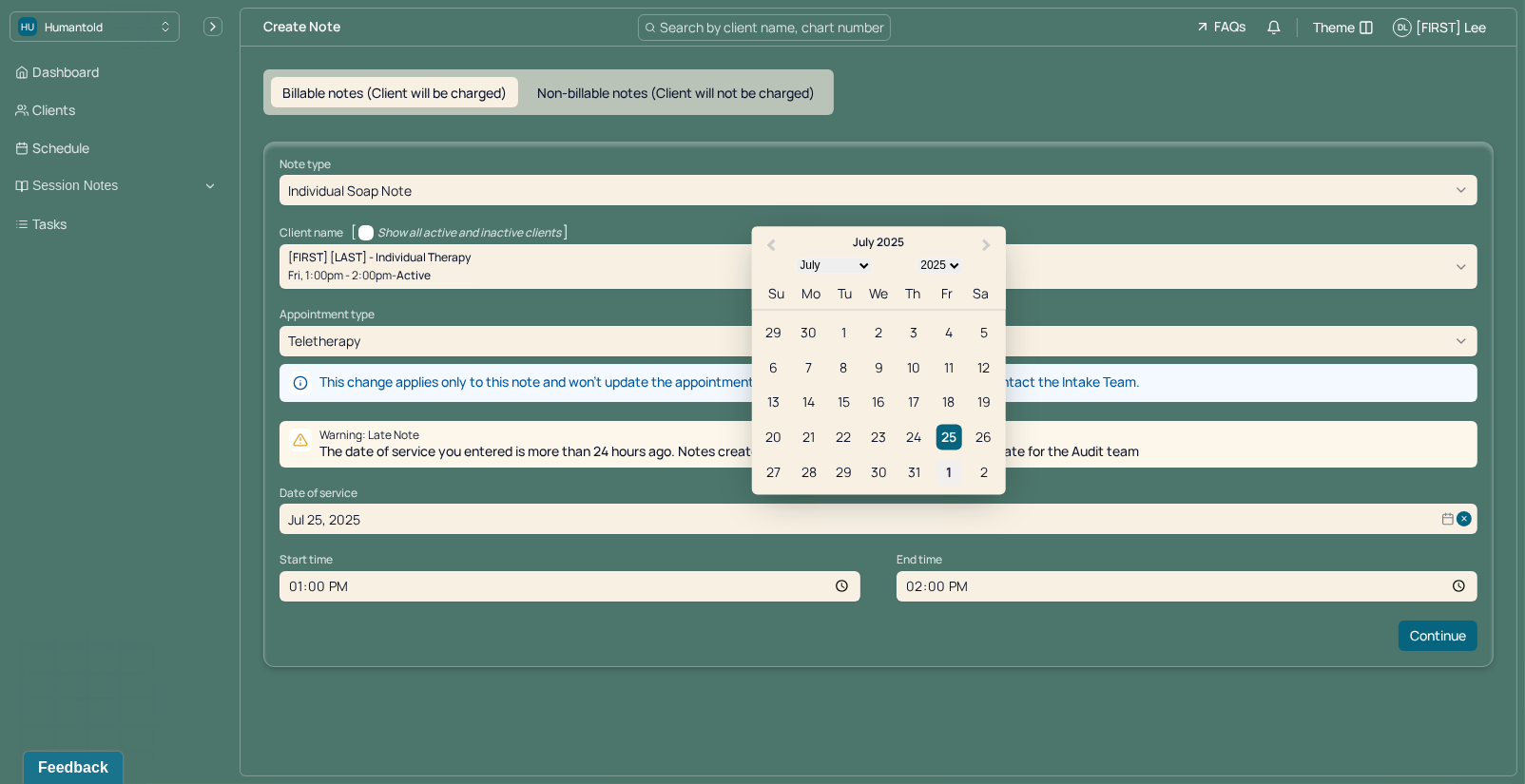 click on "1" at bounding box center (948, 472) 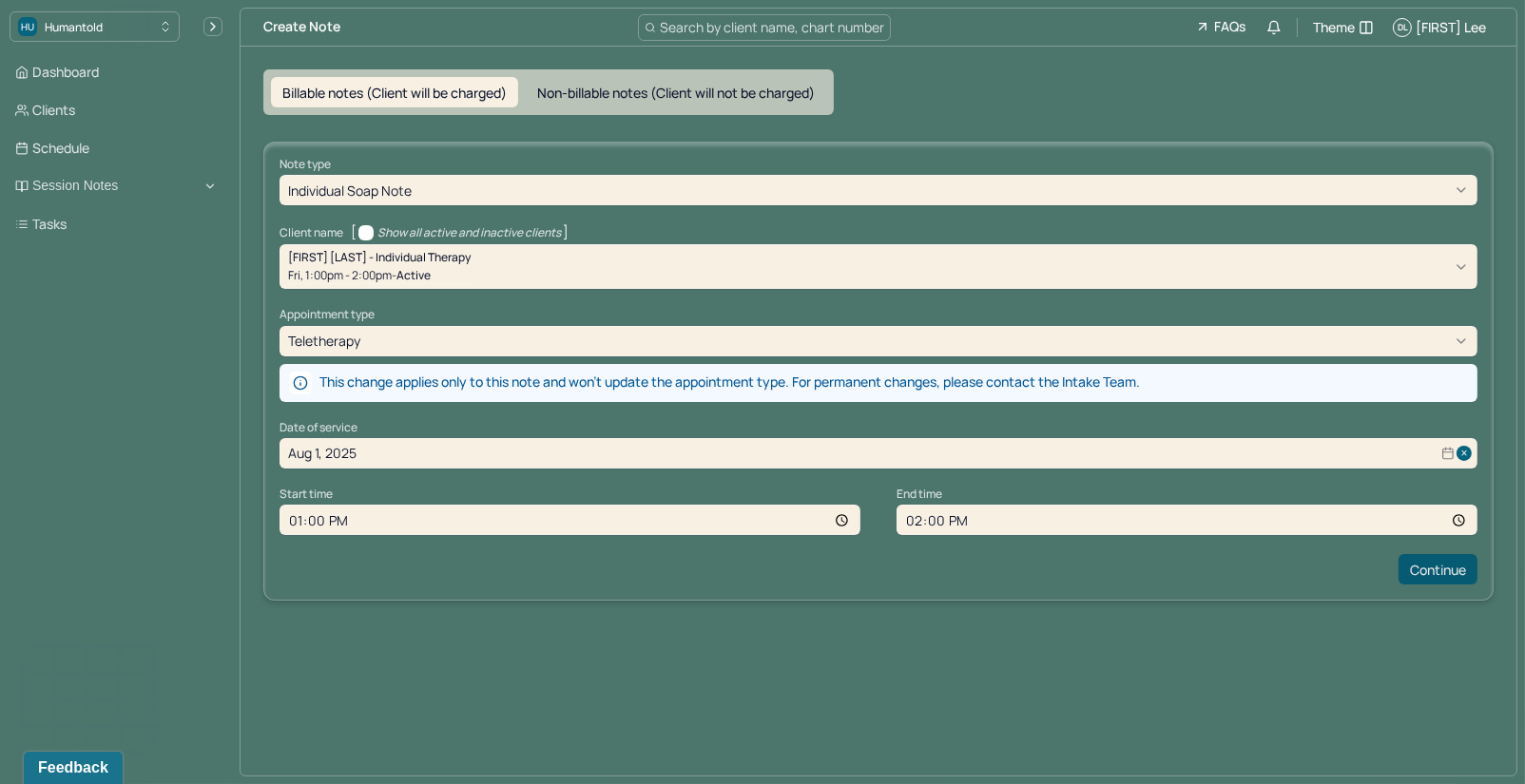 click on "Continue" at bounding box center (1438, 569) 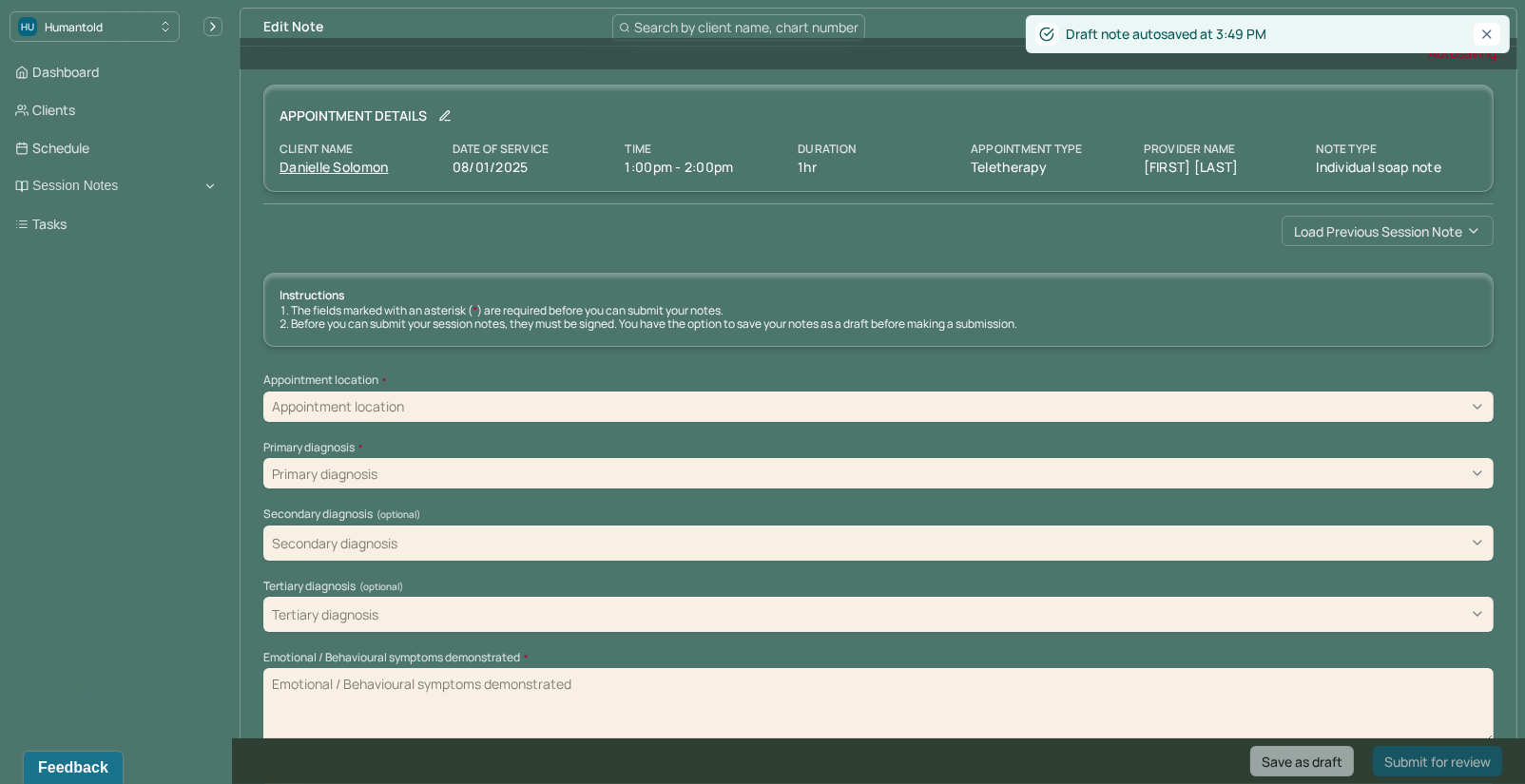 click on "Load previous session note" at bounding box center [1387, 231] 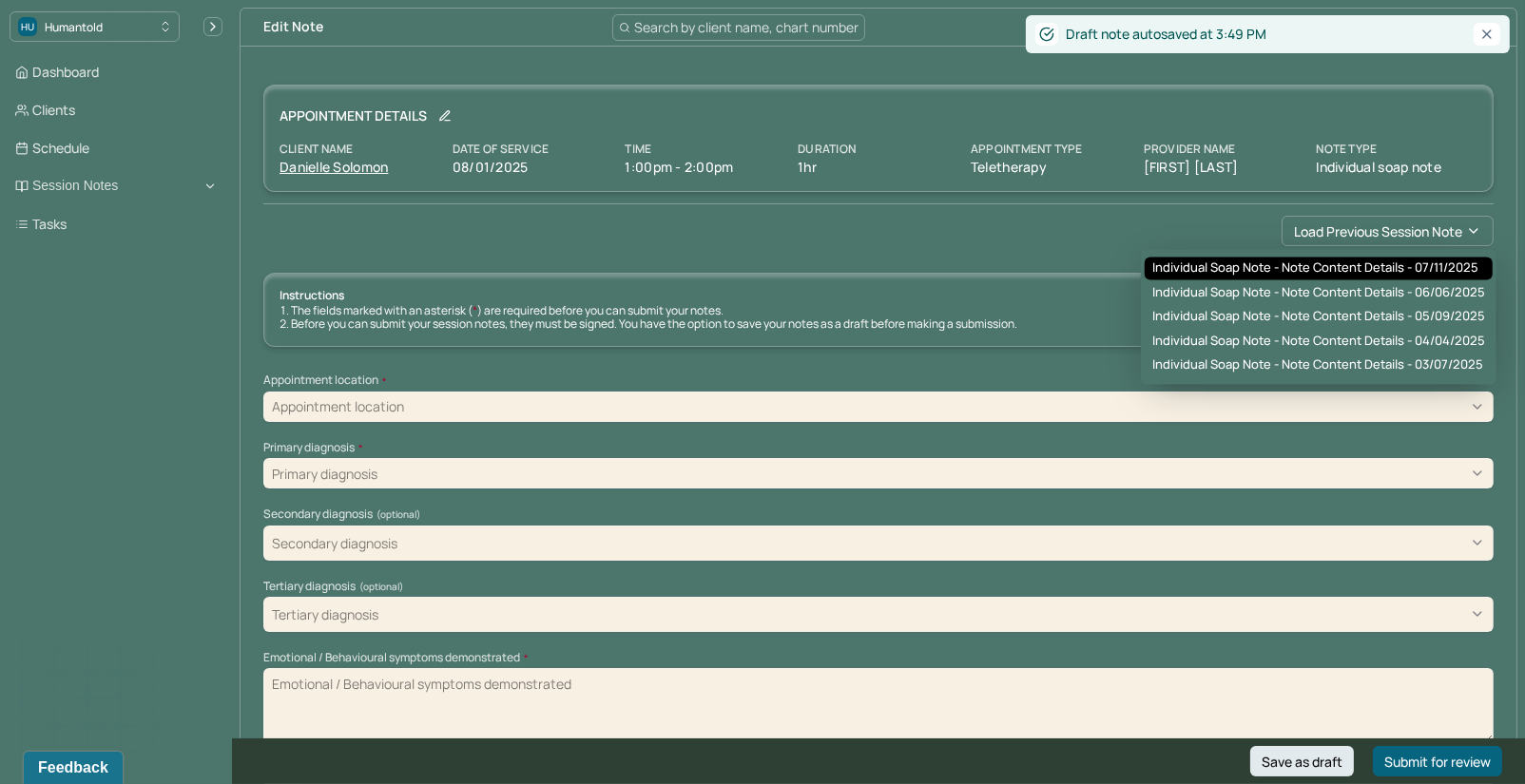 click on "Individual soap note   - Note content Details -   07/11/2025" at bounding box center [1315, 269] 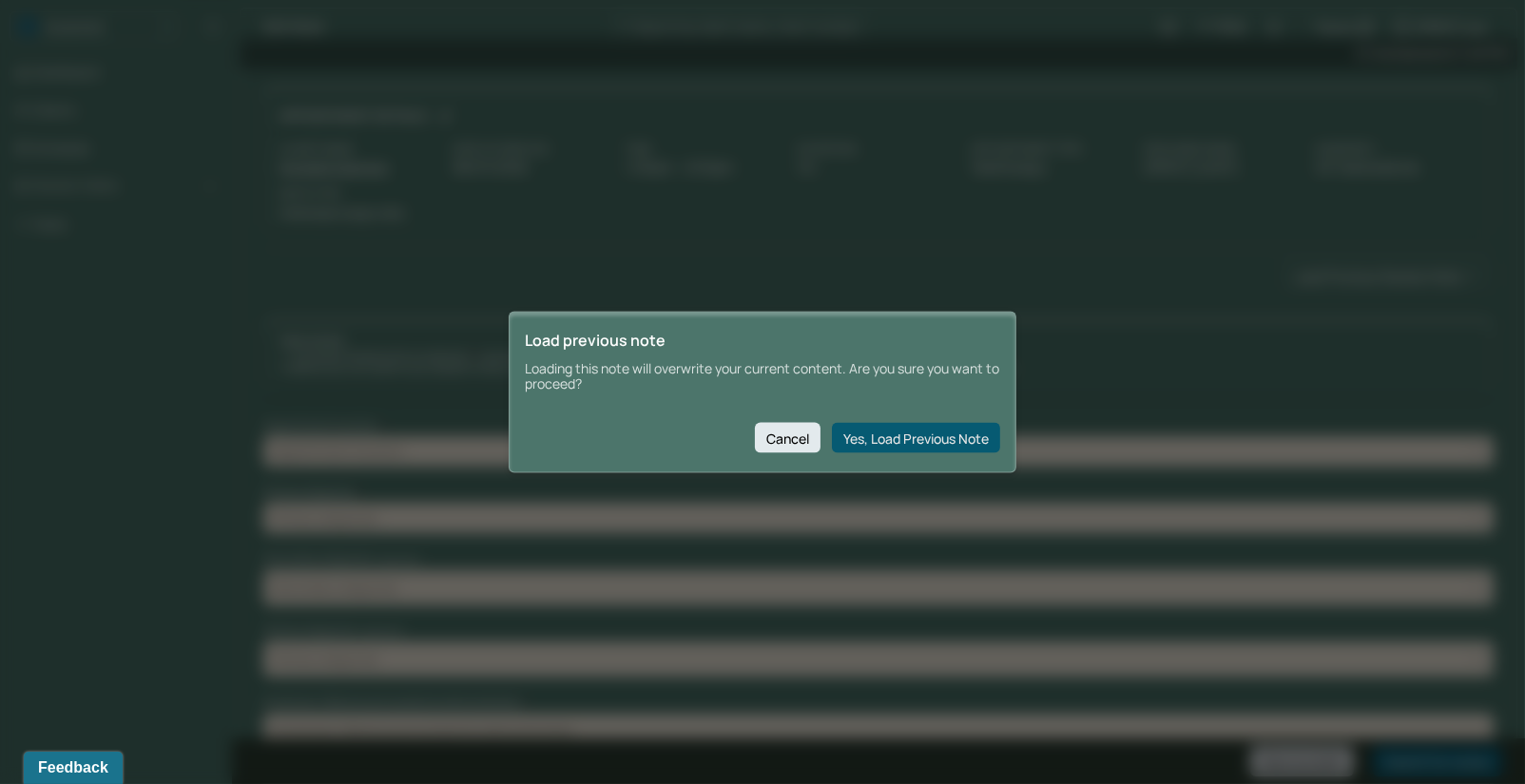 click on "Yes, Load Previous Note" at bounding box center (916, 438) 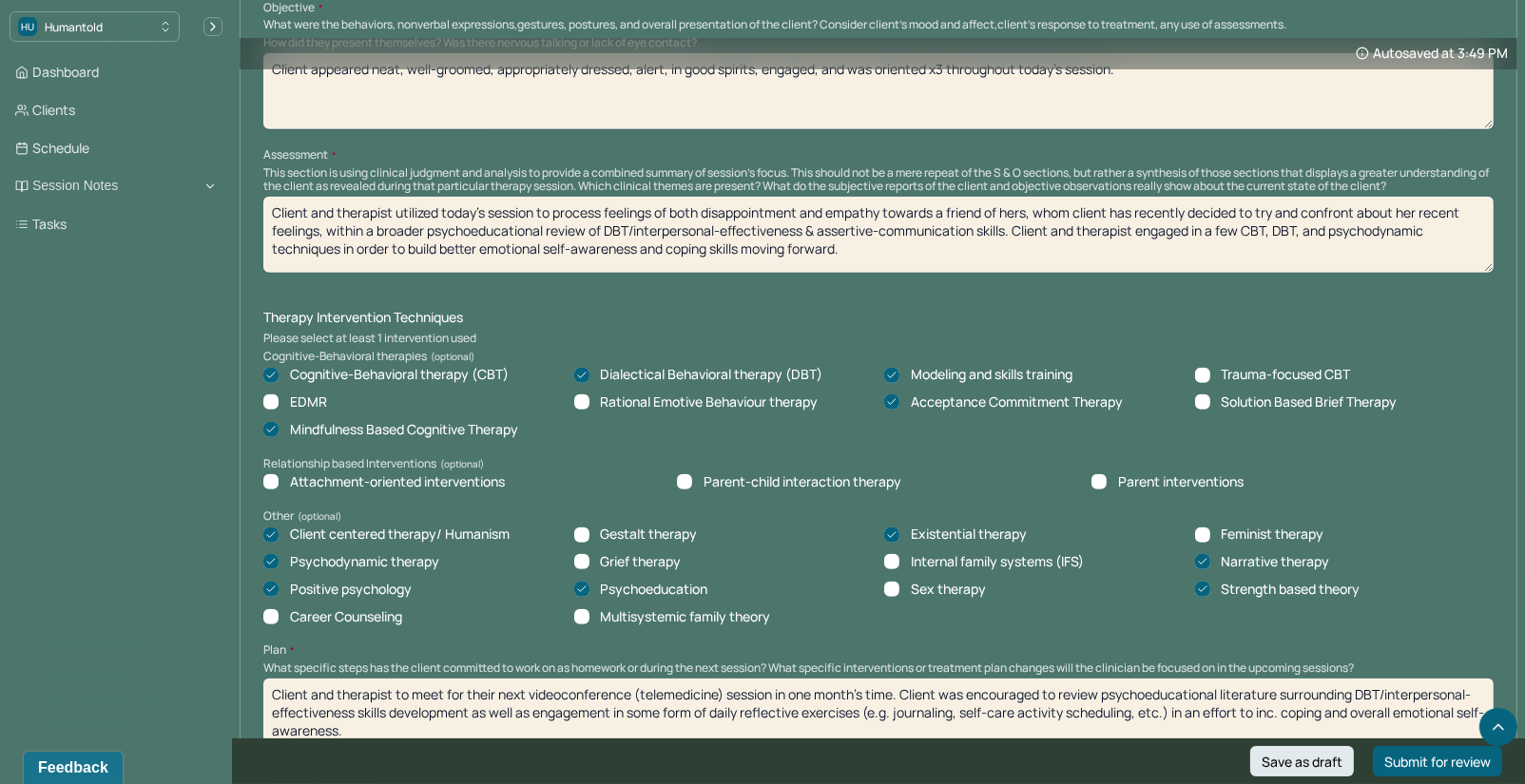 scroll, scrollTop: 1336, scrollLeft: 0, axis: vertical 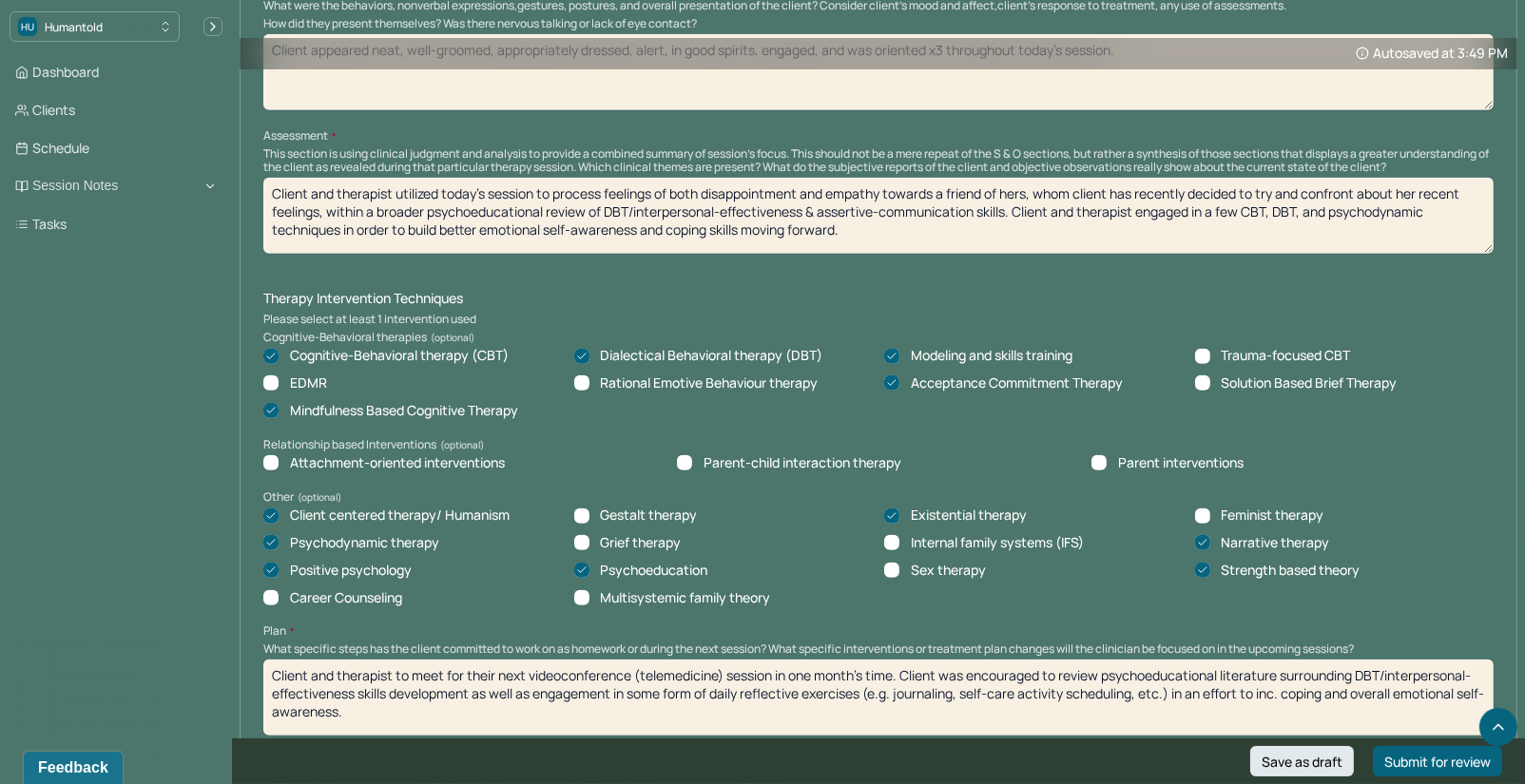 click on "Client and therapist utilized today's session to process feelings of both disappointment and empathy towards a friend of hers, whom client has recently decided to try and confront about her recent feelings, within a broader psychoeducational review of DBT/interpersonal-effectiveness & assertive-communication skills. Client and therapist engaged in a few CBT, DBT, and psychodynamic techniques in order to build better emotional self-awareness and coping skills moving forward." at bounding box center (878, 216) 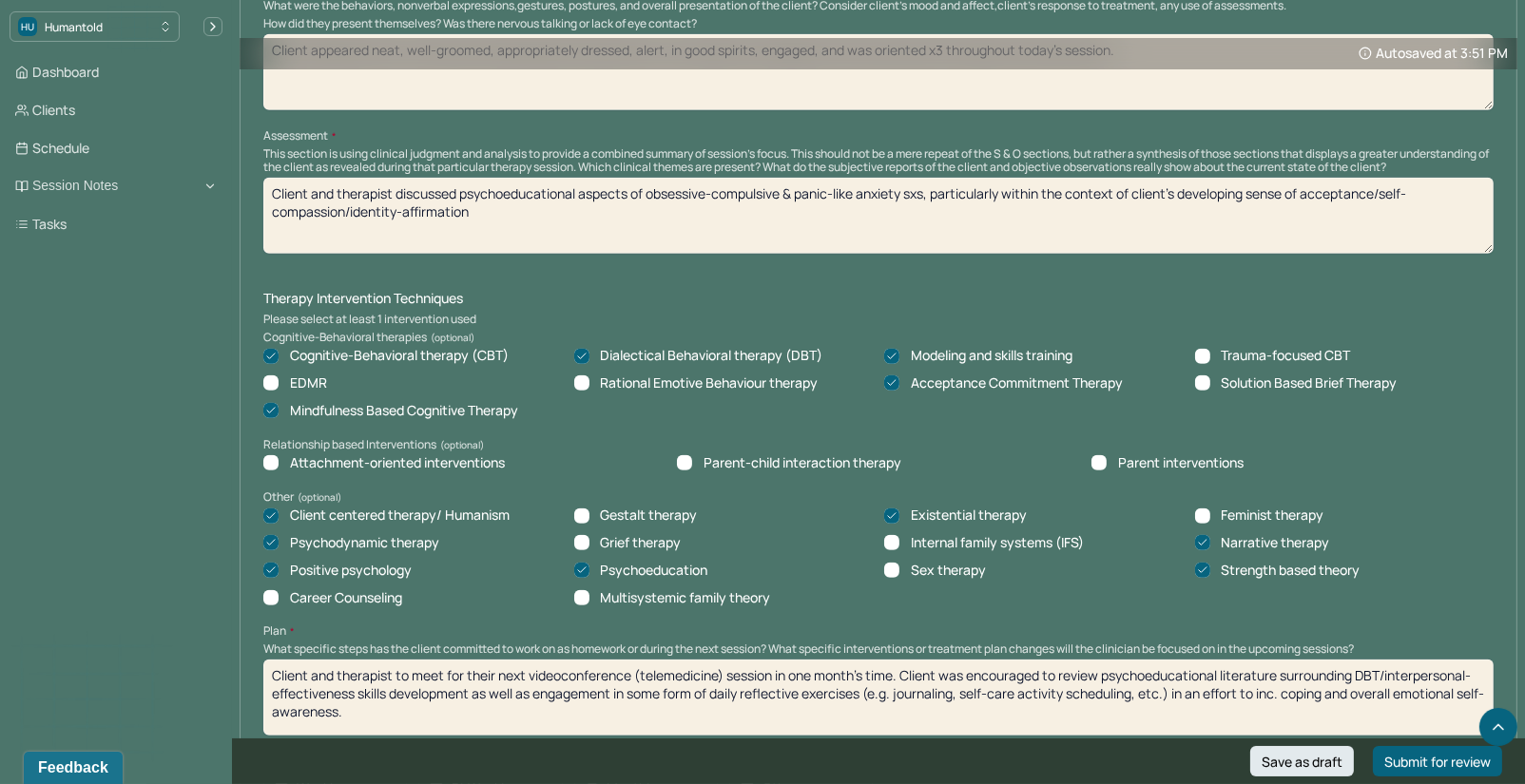 click on "Client and therapist discussed psychoeducational aspects of obsessive-compulsive & panic-like anxiety sxs, particularly within the context of client's developing sense of acceptance/self-compassion/identity-affirmation" at bounding box center [878, 216] 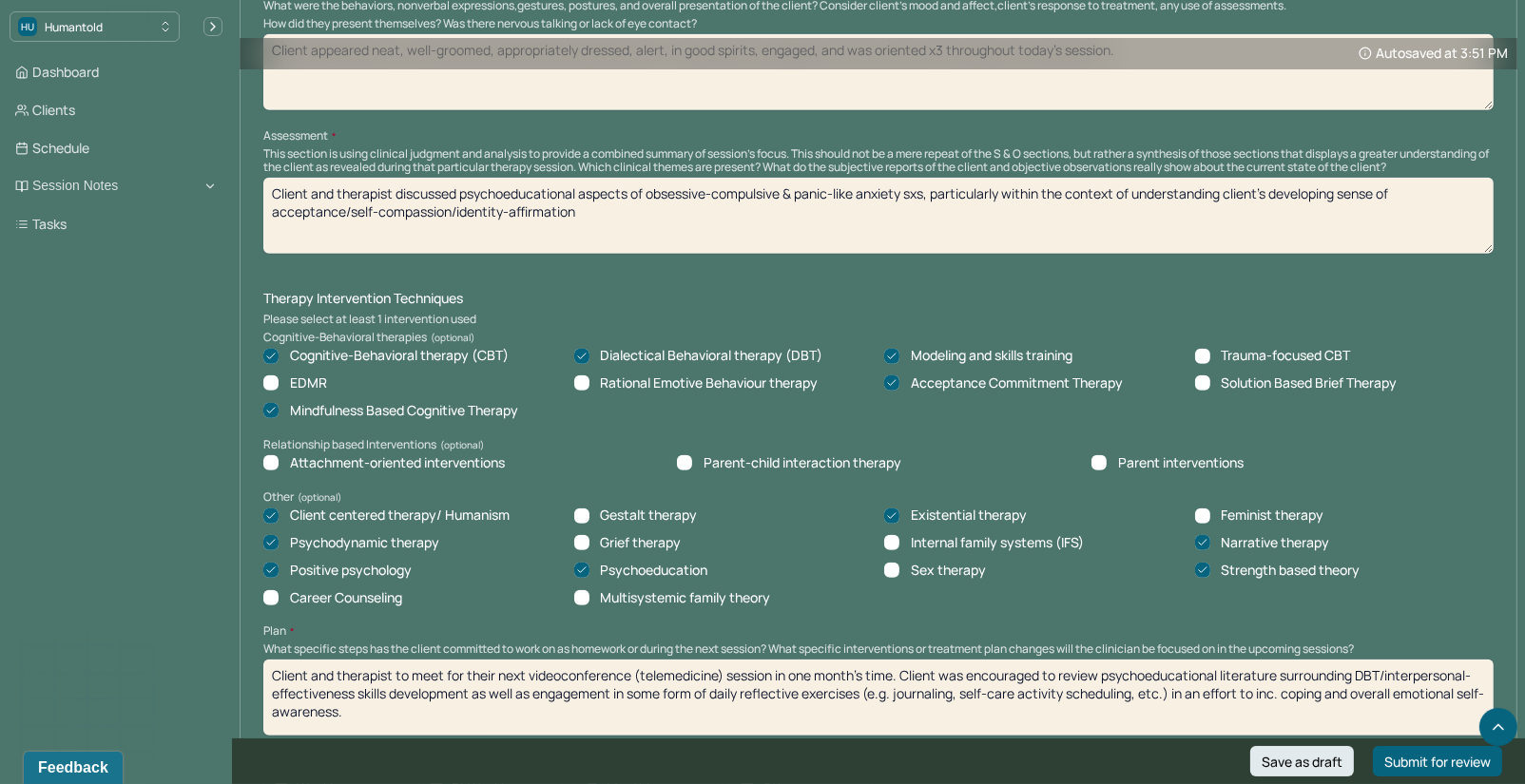 click on "Client and therapist discussed psychoeducational aspects of obsessive-compulsive & panic-like anxiety sxs, particularly within the context of understanding client's developing sense of acceptance/self-compassion/identity-affirmation" at bounding box center (878, 216) 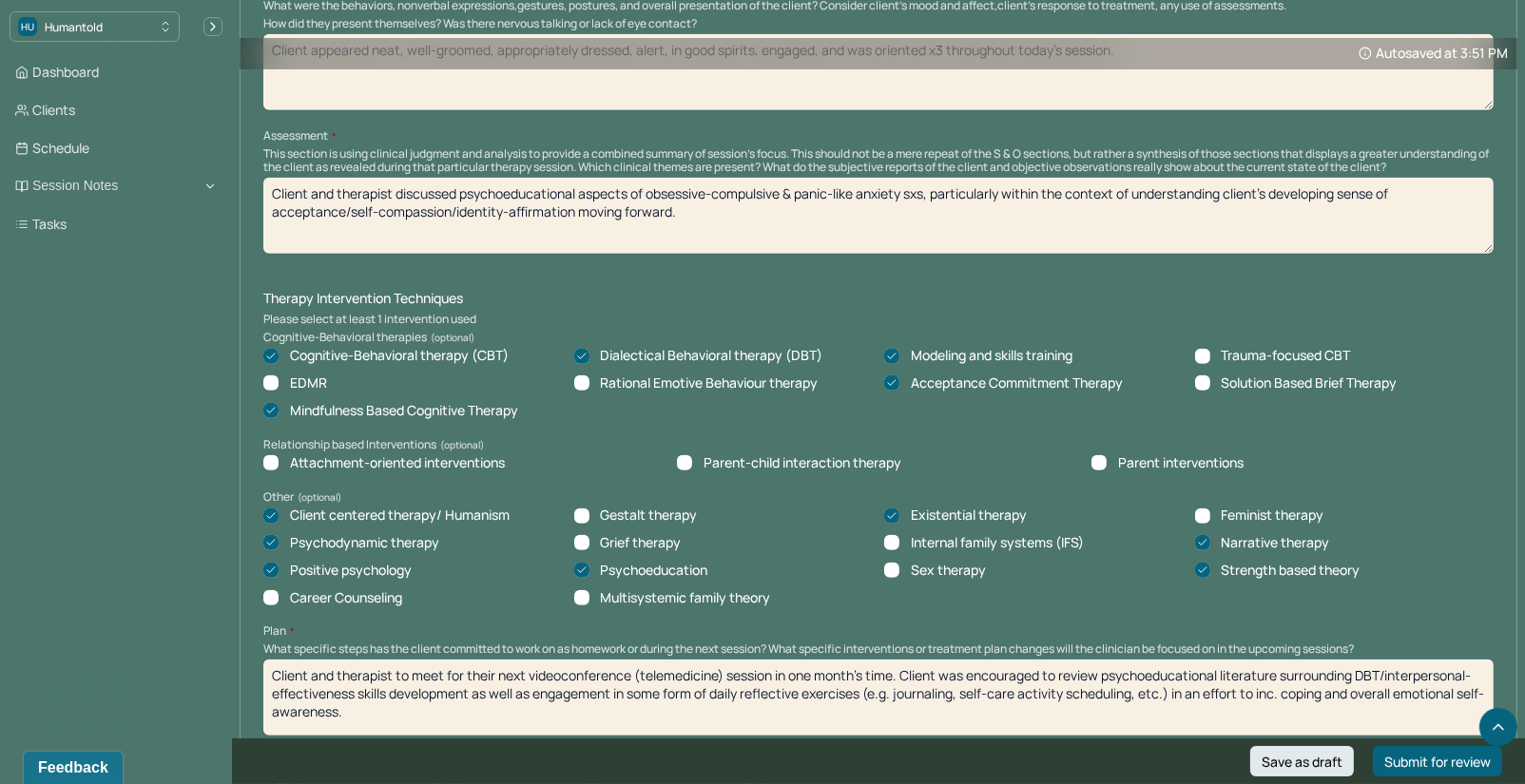 click on "Client and therapist discussed psychoeducational aspects of obsessive-compulsive & panic-like anxiety sxs, particularly within the context of understanding client's developing sense of acceptance/self-compassion/identity-affirmation moving forward." at bounding box center (878, 216) 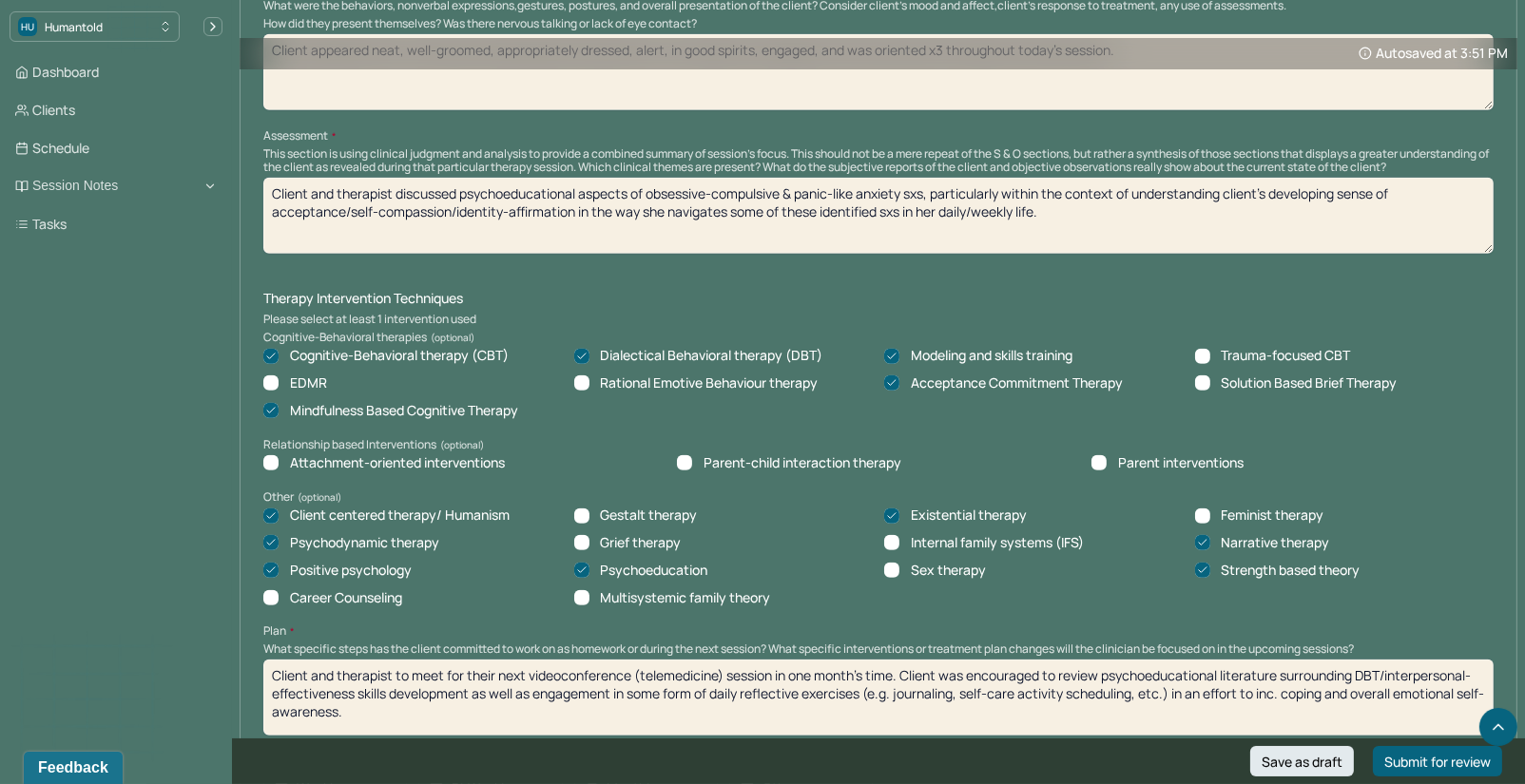 paste on "Client and therapist engaged in a few CBT, DBT, and psychodynamic techniques in order to build better emotional self-awareness and coping skills moving forward." 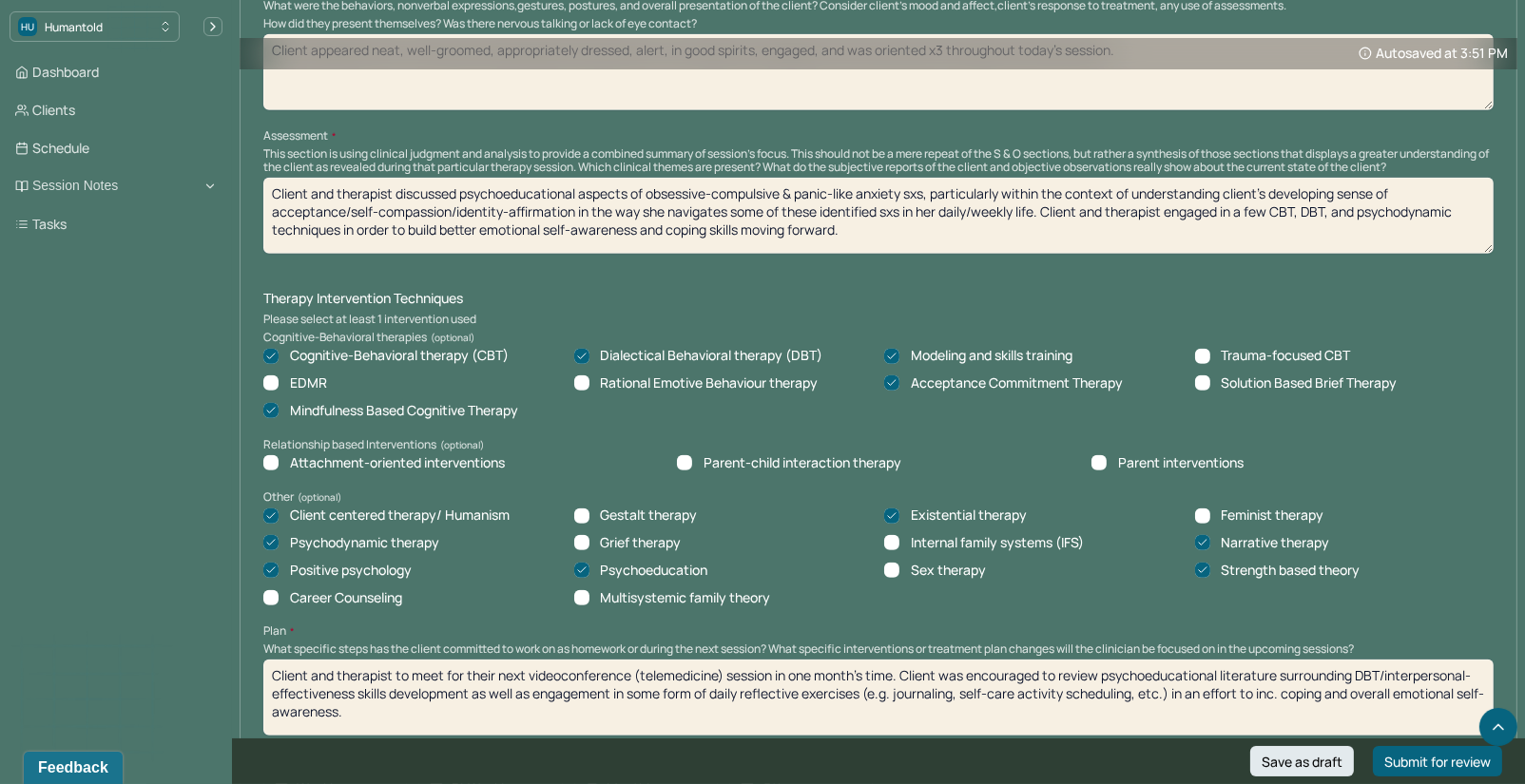 scroll, scrollTop: 0, scrollLeft: 0, axis: both 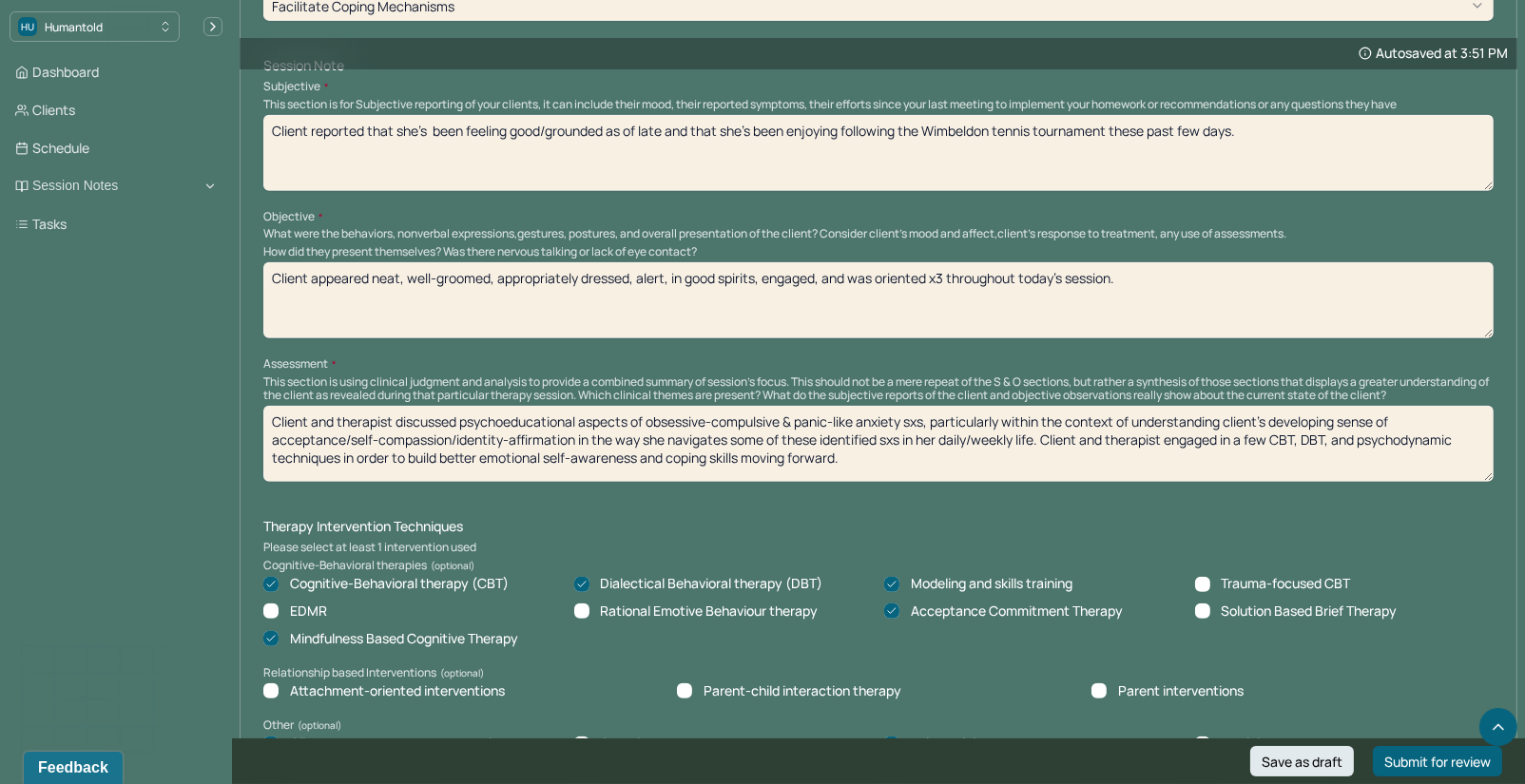 type on "Client and therapist discussed psychoeducational aspects of obsessive-compulsive & panic-like anxiety sxs, particularly within the context of understanding client's developing sense of acceptance/self-compassion/identity-affirmation in the way she navigates some of these identified sxs in her daily/weekly life. Client and therapist engaged in a few CBT, DBT, and psychodynamic techniques in order to build better emotional self-awareness and coping skills moving forward." 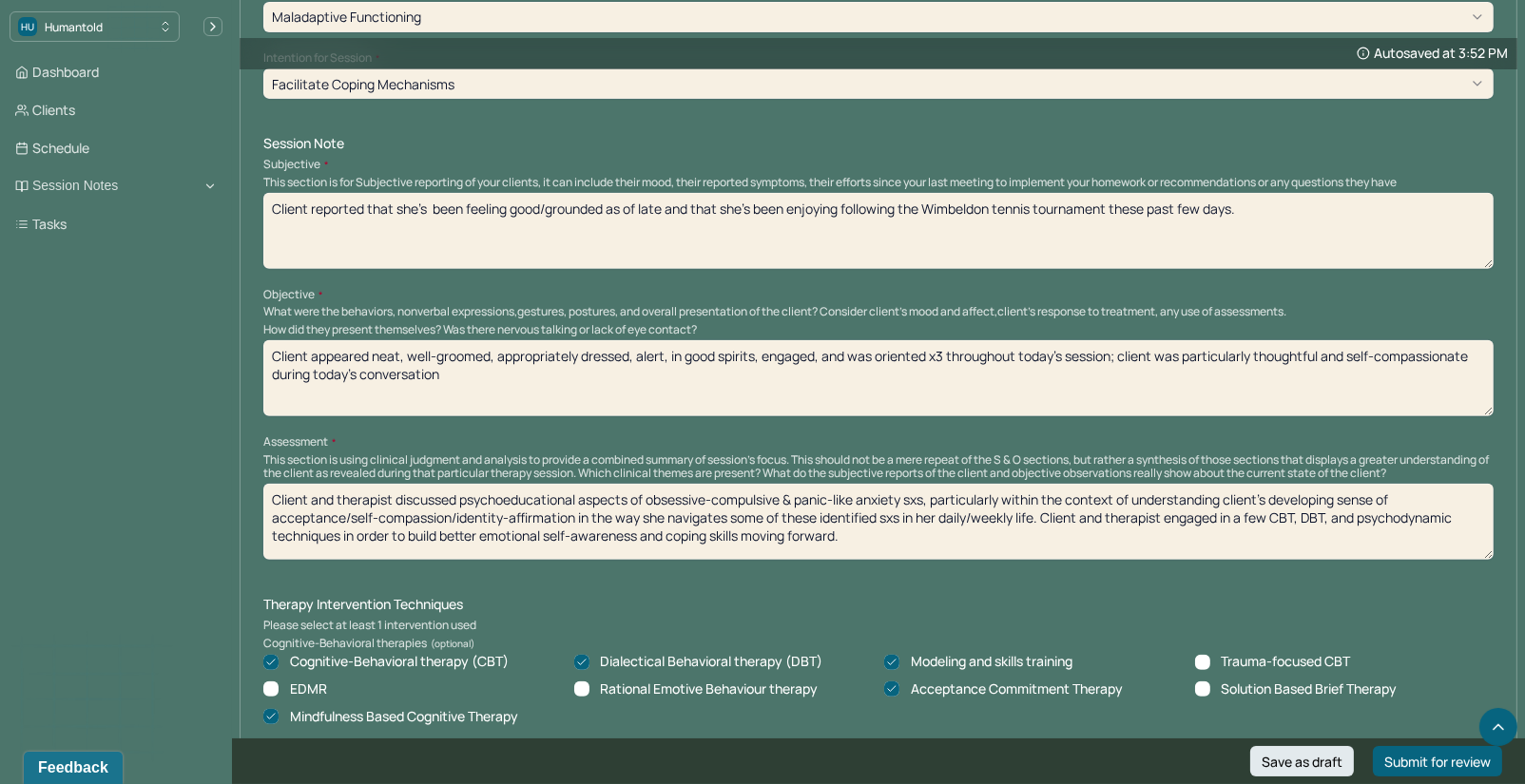 scroll, scrollTop: 1032, scrollLeft: 0, axis: vertical 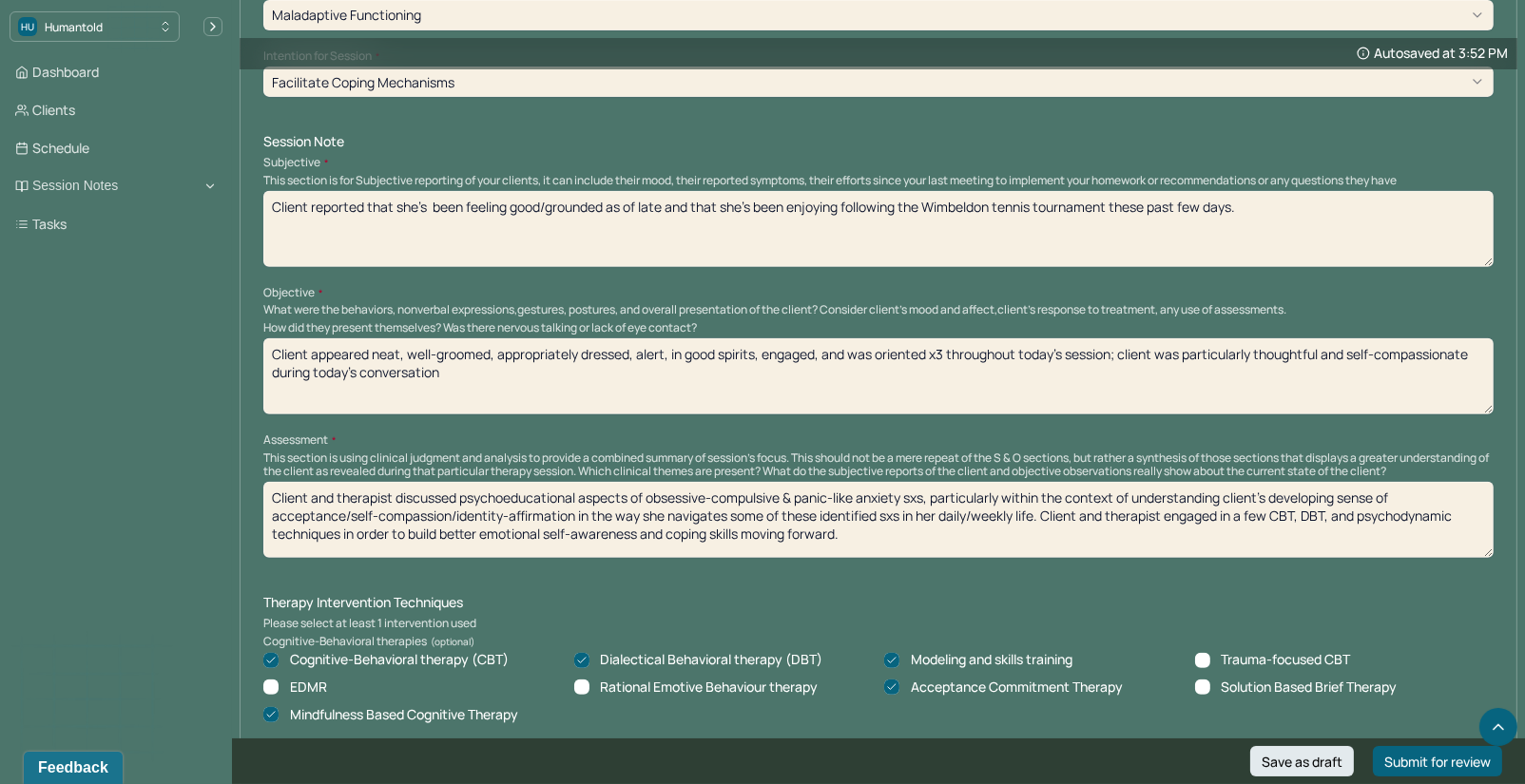 type on "Client appeared neat, well-groomed, appropriately dressed, alert, in good spirits, engaged, and was oriented x3 throughout today's session; client was particularly thoughtful and self-compassionate during today's conversation" 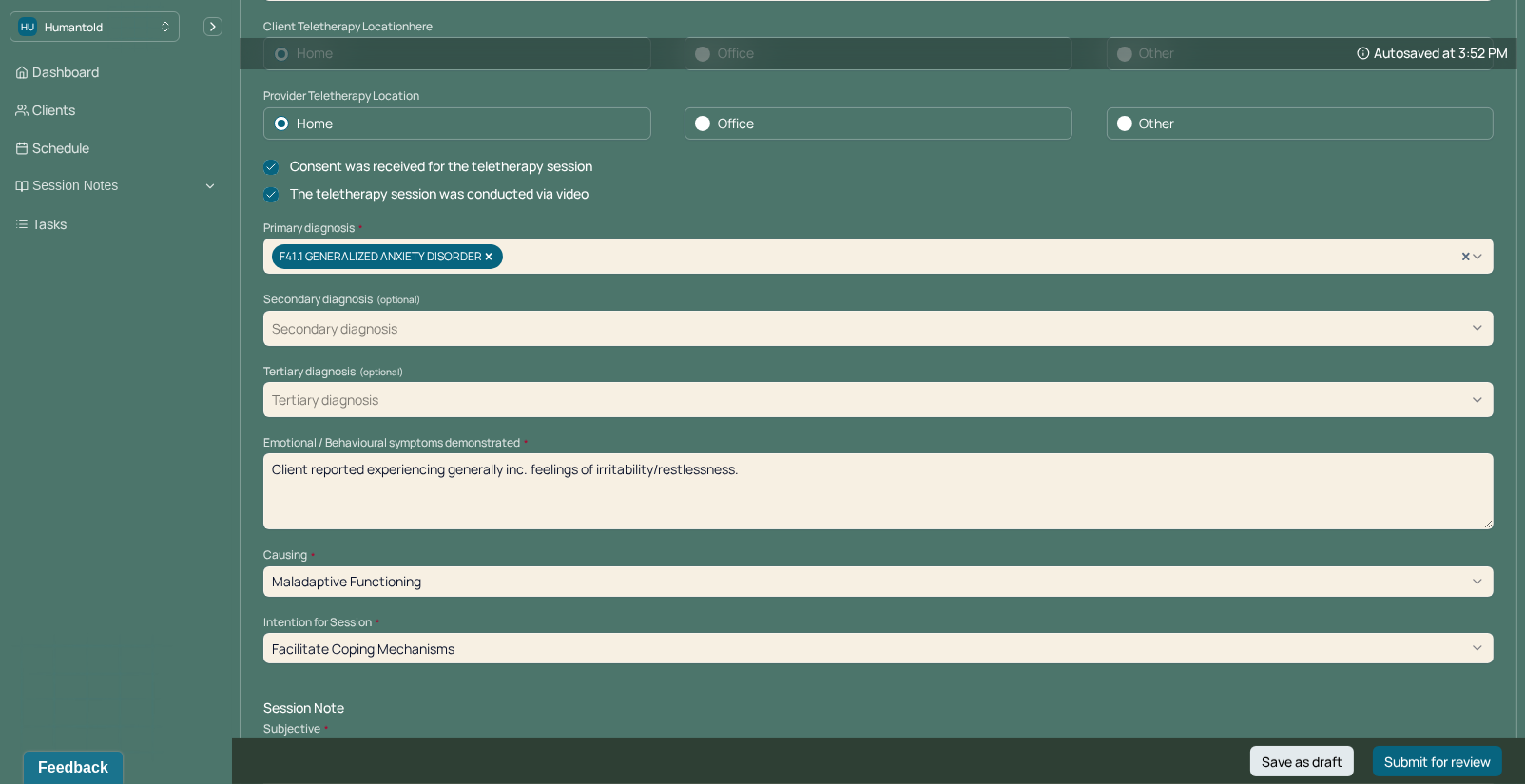 scroll, scrollTop: 470, scrollLeft: 0, axis: vertical 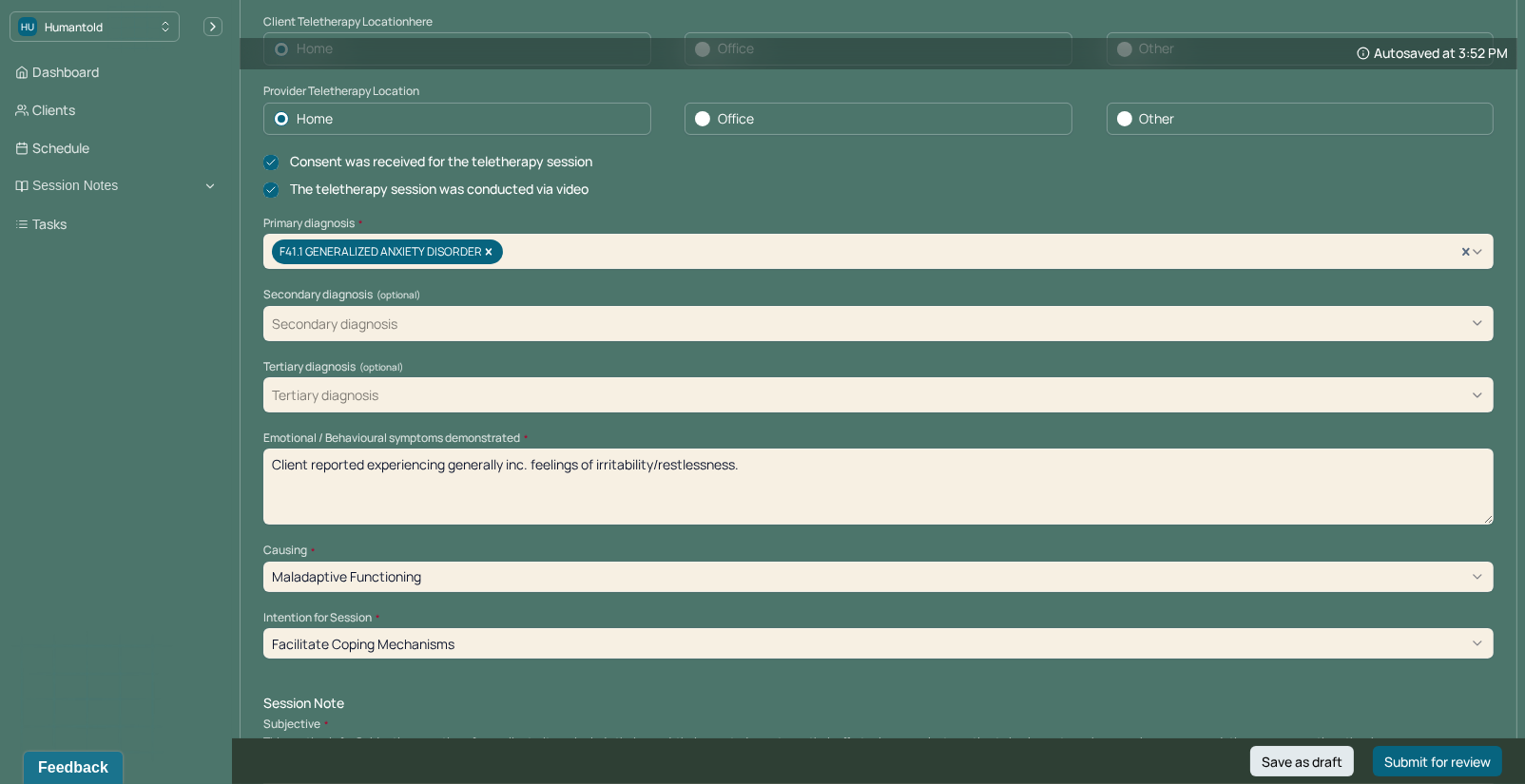 type on "Client reported that she's been feeling good/self-compassionate as of late, and that she's looking forward to seeing her parents later this evening for dinner." 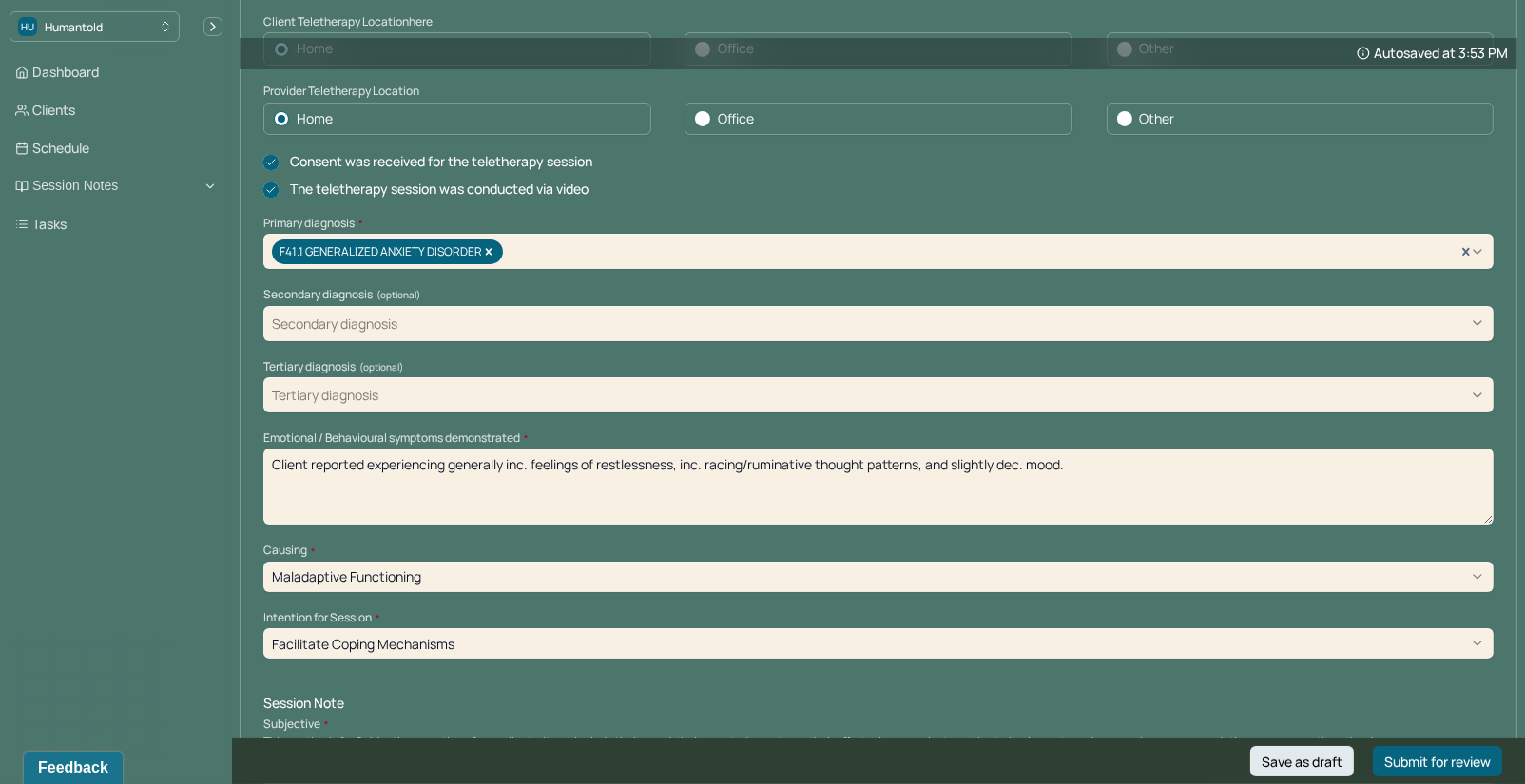 type on "Client reported experiencing generally inc. feelings of restlessness, inc. racing/ruminative thought patterns, and slightly dec. mood." 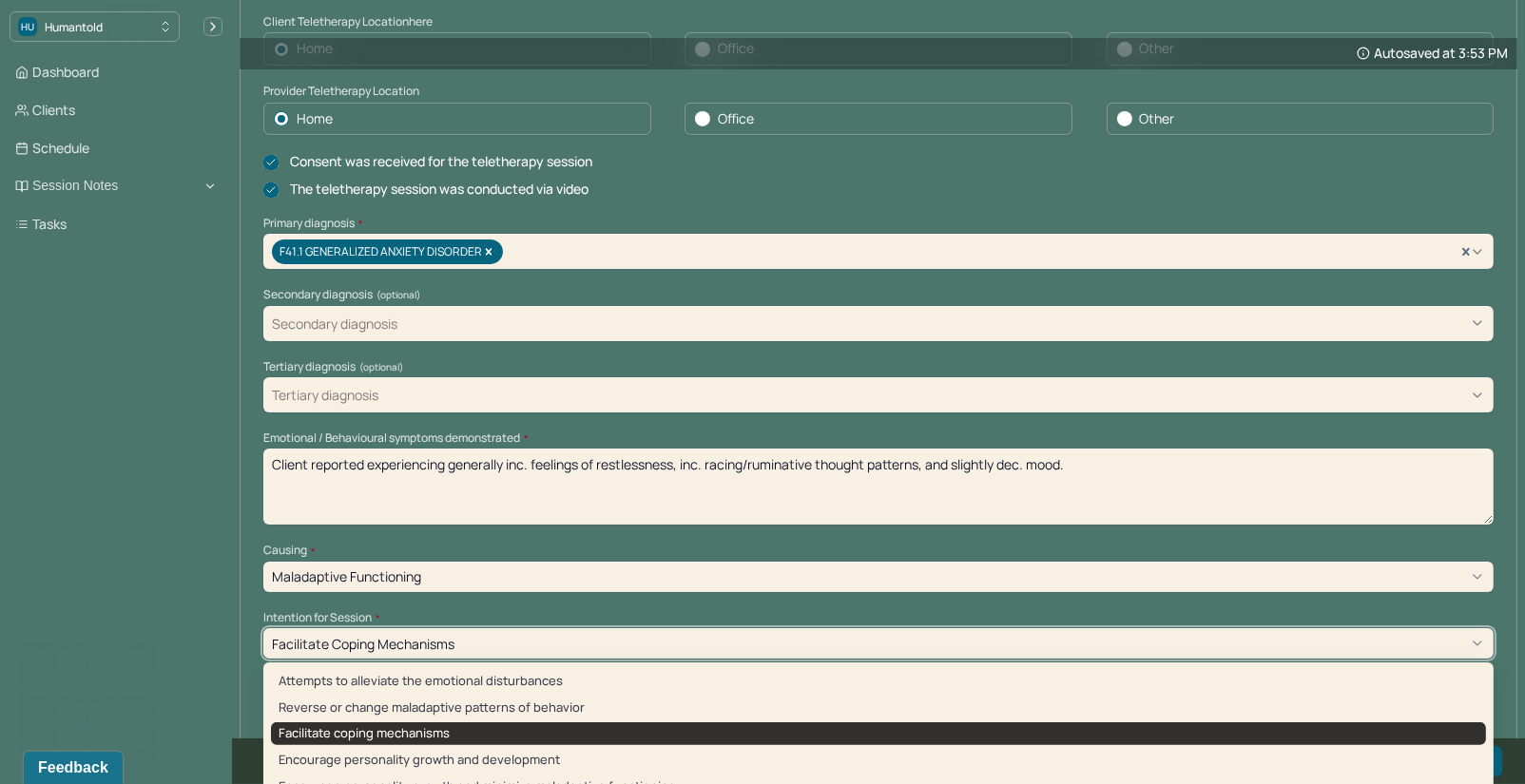 scroll, scrollTop: 527, scrollLeft: 0, axis: vertical 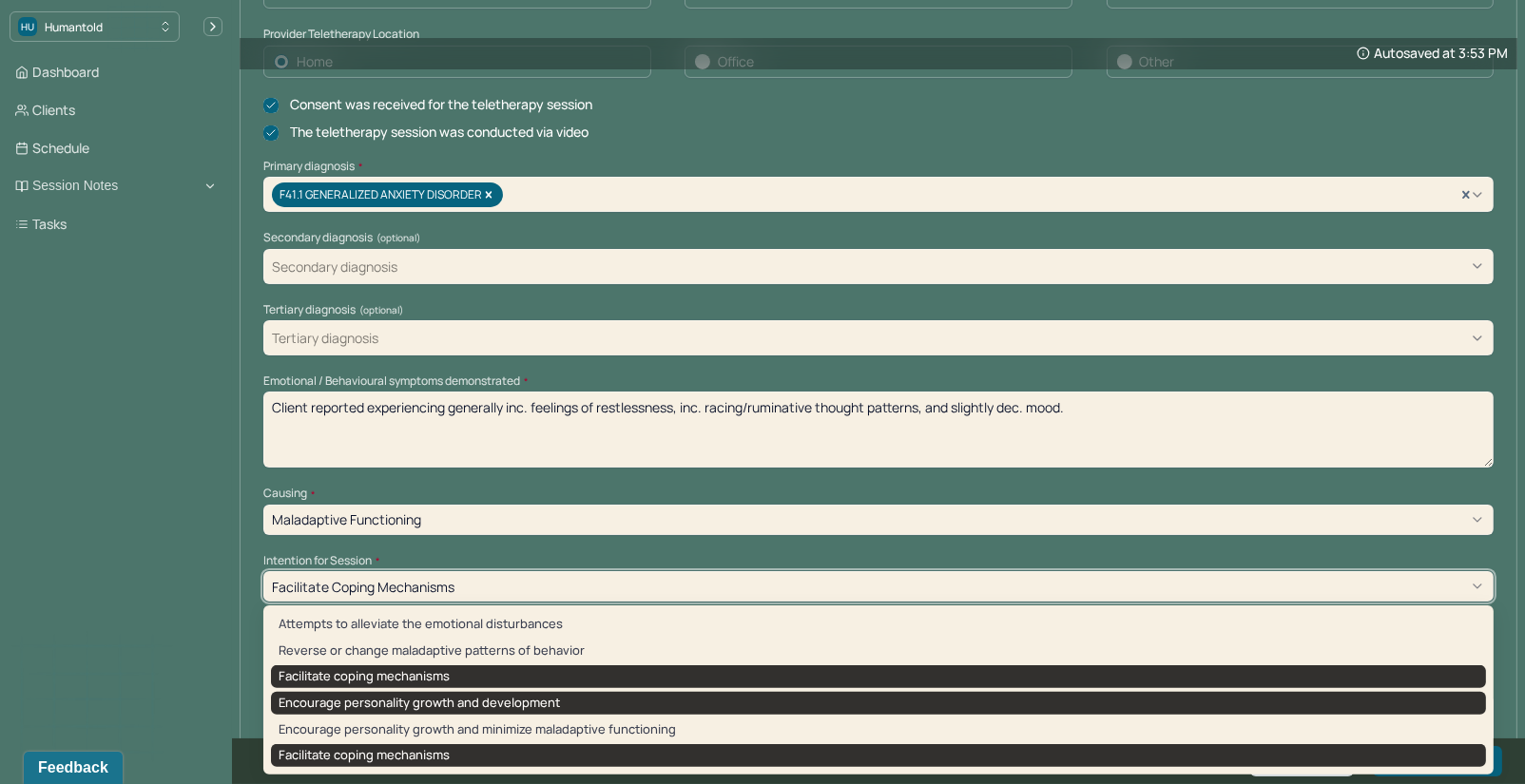 click on "Encourage personality growth and development" at bounding box center (878, 703) 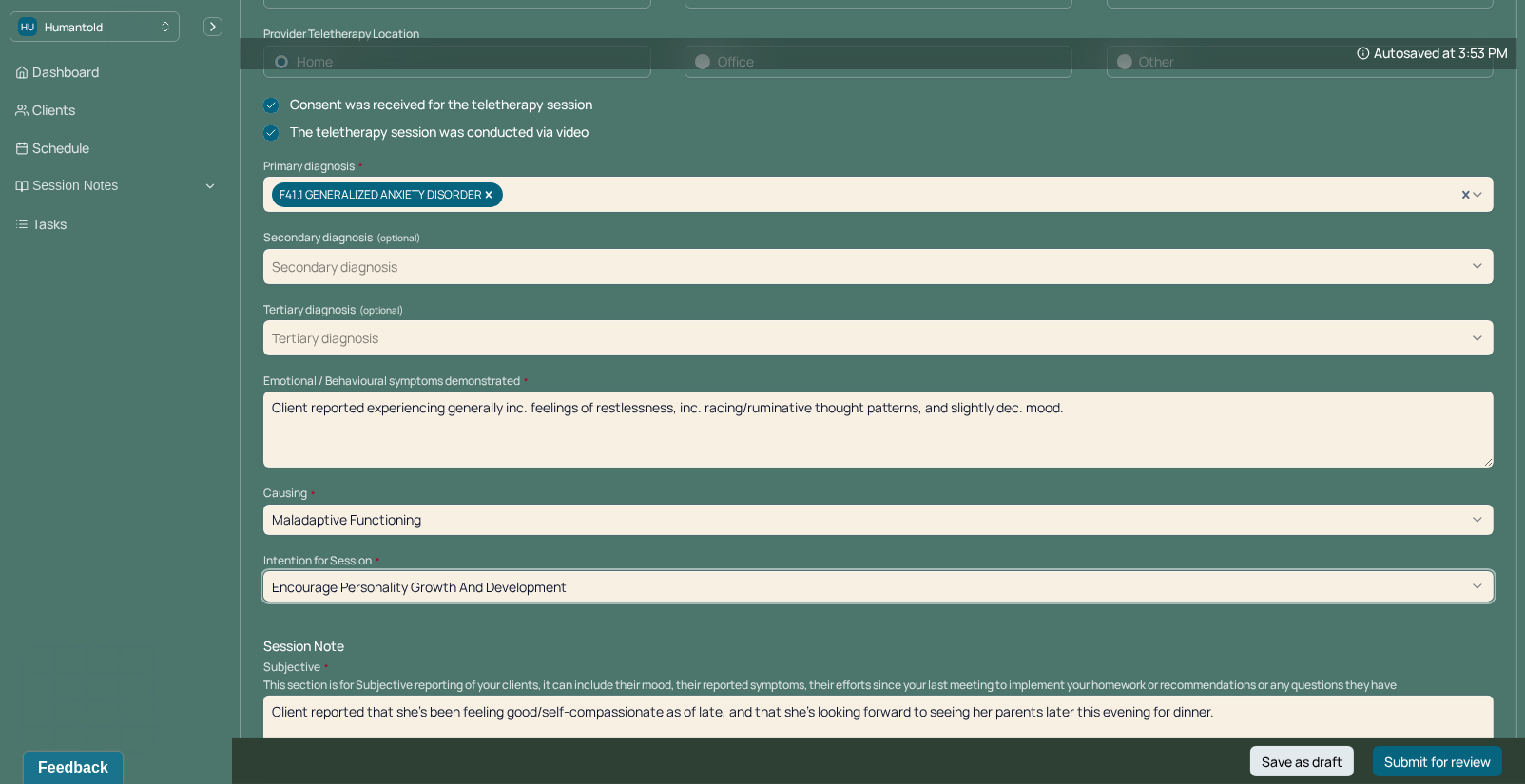 click on "Intention for Session *" at bounding box center [878, 561] 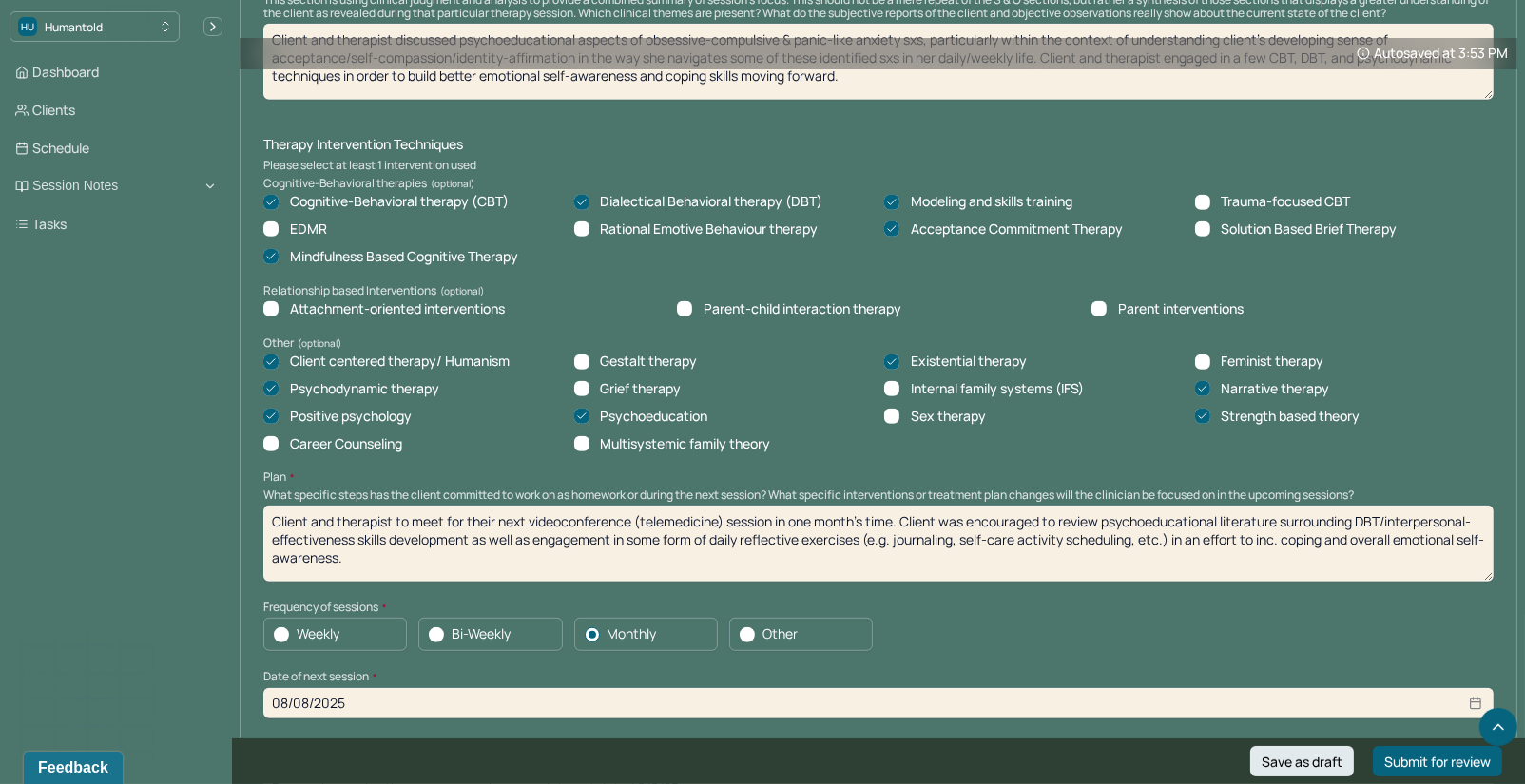scroll, scrollTop: 1495, scrollLeft: 0, axis: vertical 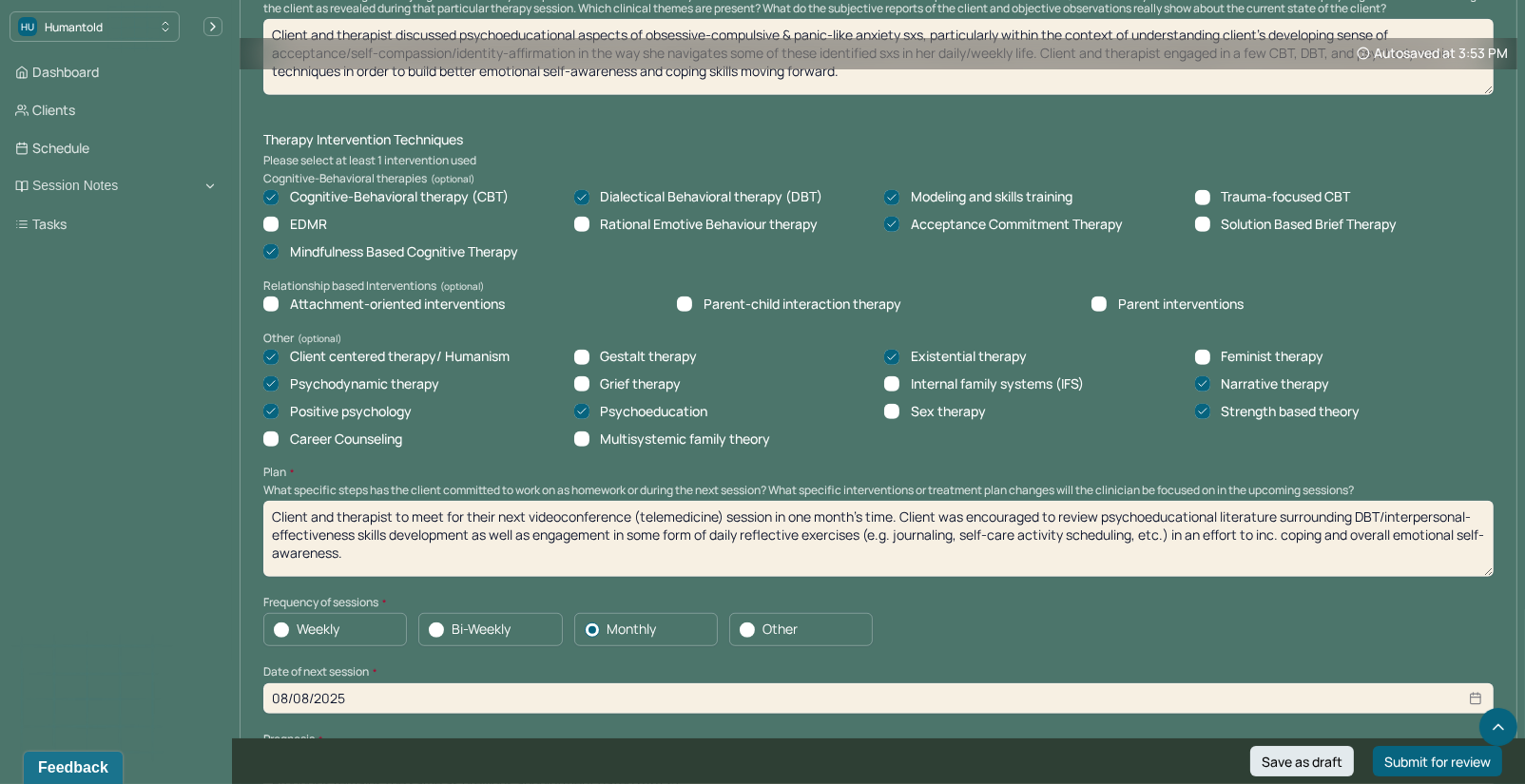 click 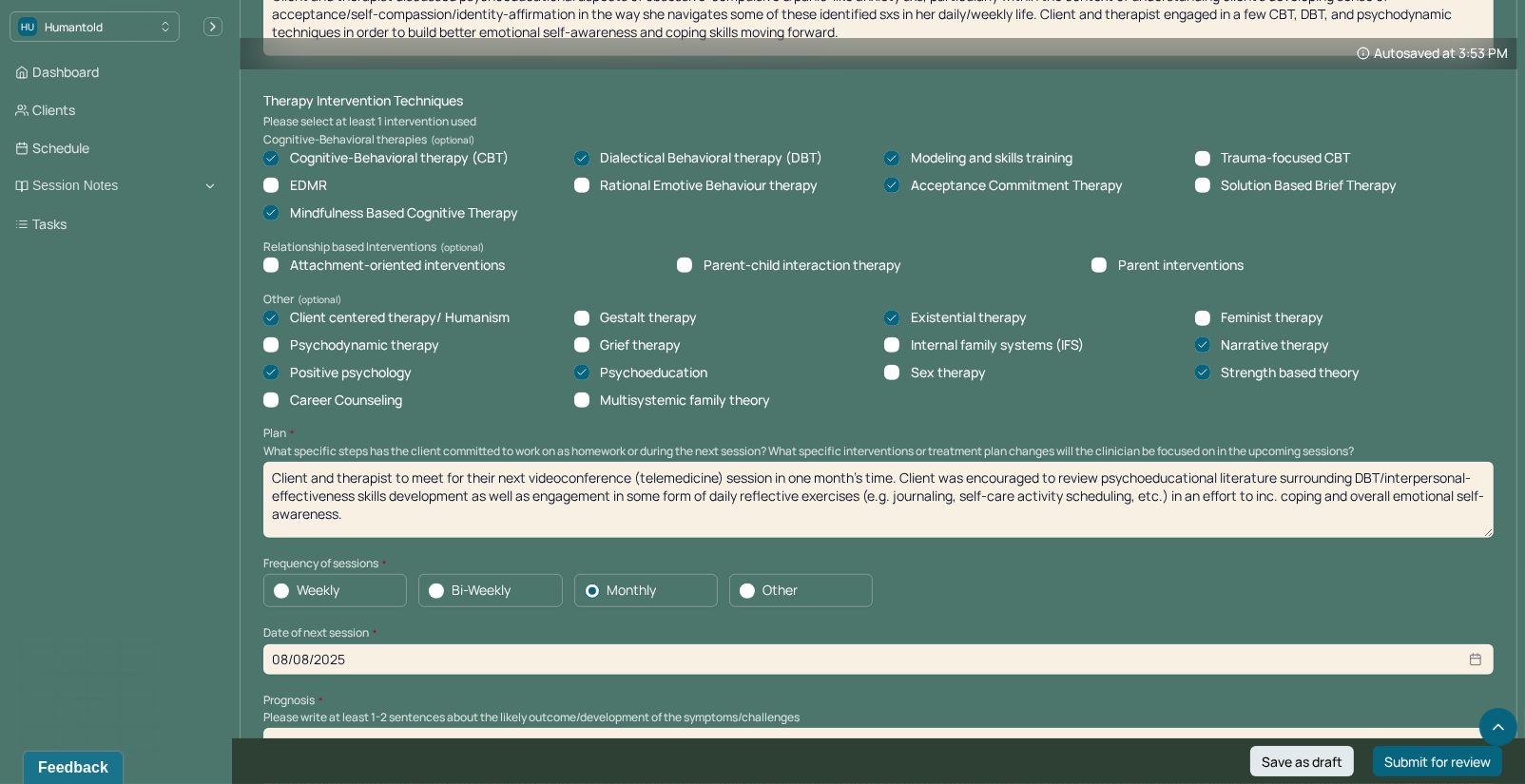 scroll, scrollTop: 1539, scrollLeft: 0, axis: vertical 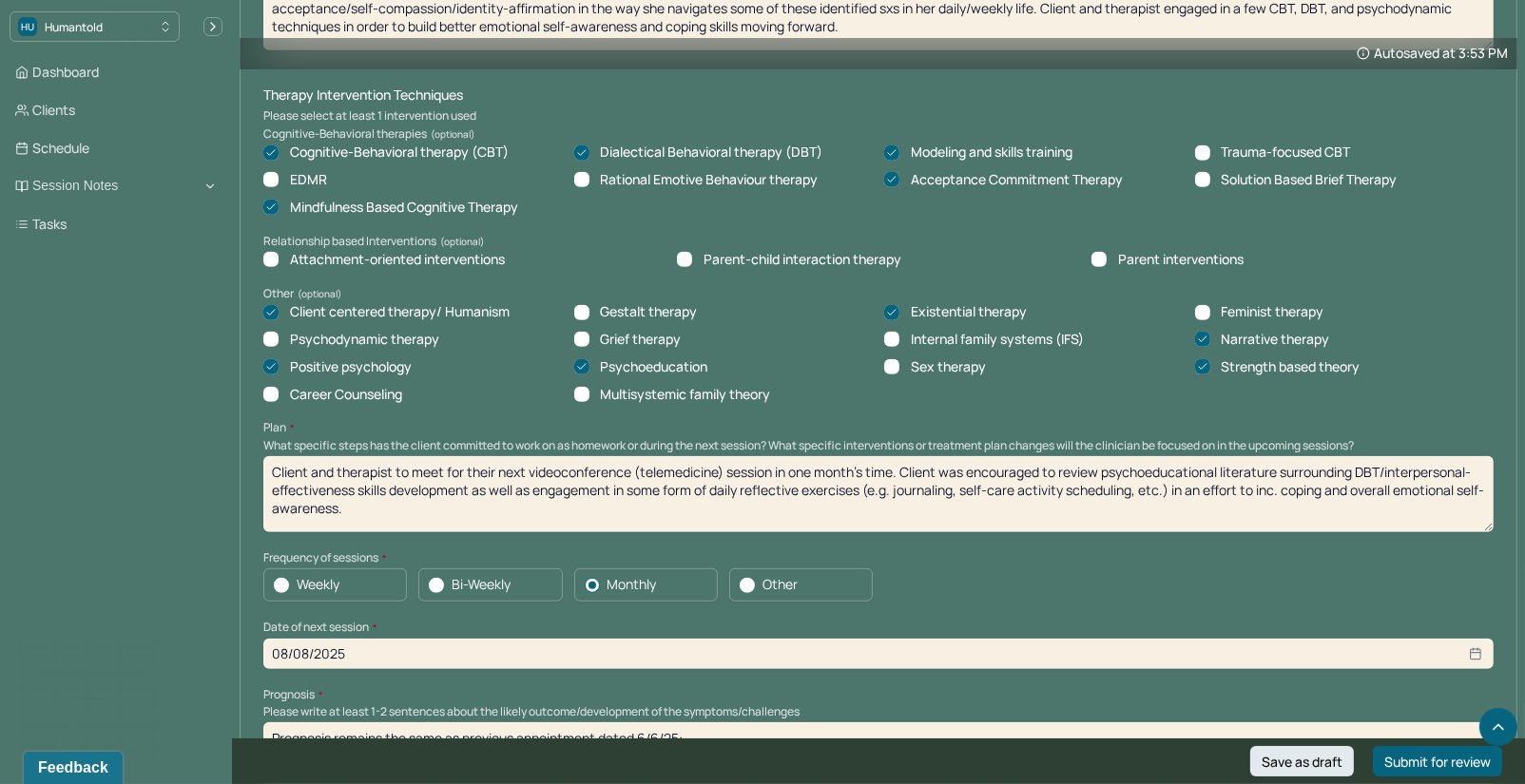click on "Client and therapist to meet for their next videoconference (telemedicine) session in one month's time. Client was encouraged to review psychoeducational literature surrounding DBT/interpersonal-effectiveness skills development as well as engagement in some form of daily reflective exercises (e.g. journaling, self-care activity scheduling, etc.) in an effort to inc. coping and overall emotional self-awareness." at bounding box center [878, 494] 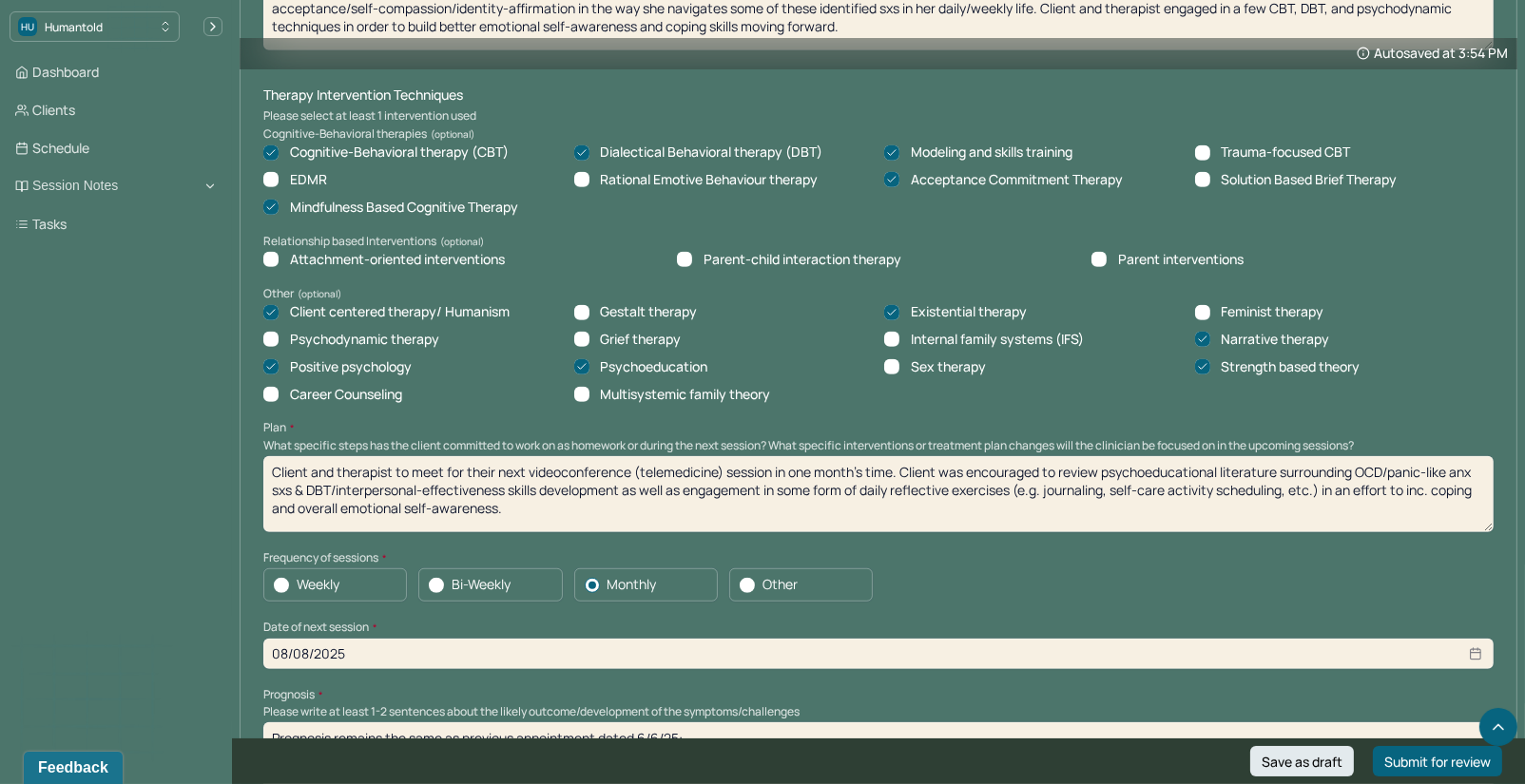 click on "Client and therapist to meet for their next videoconference (telemedicine) session in one month's time. Client was encouraged to review psychoeducational literature surrounding OCD/panic-like anx sxs DBT/interpersonal-effectiveness skills development as well as engagement in some form of daily reflective exercises (e.g. journaling, self-care activity scheduling, etc.) in an effort to inc. coping and overall emotional self-awareness." at bounding box center [878, 494] 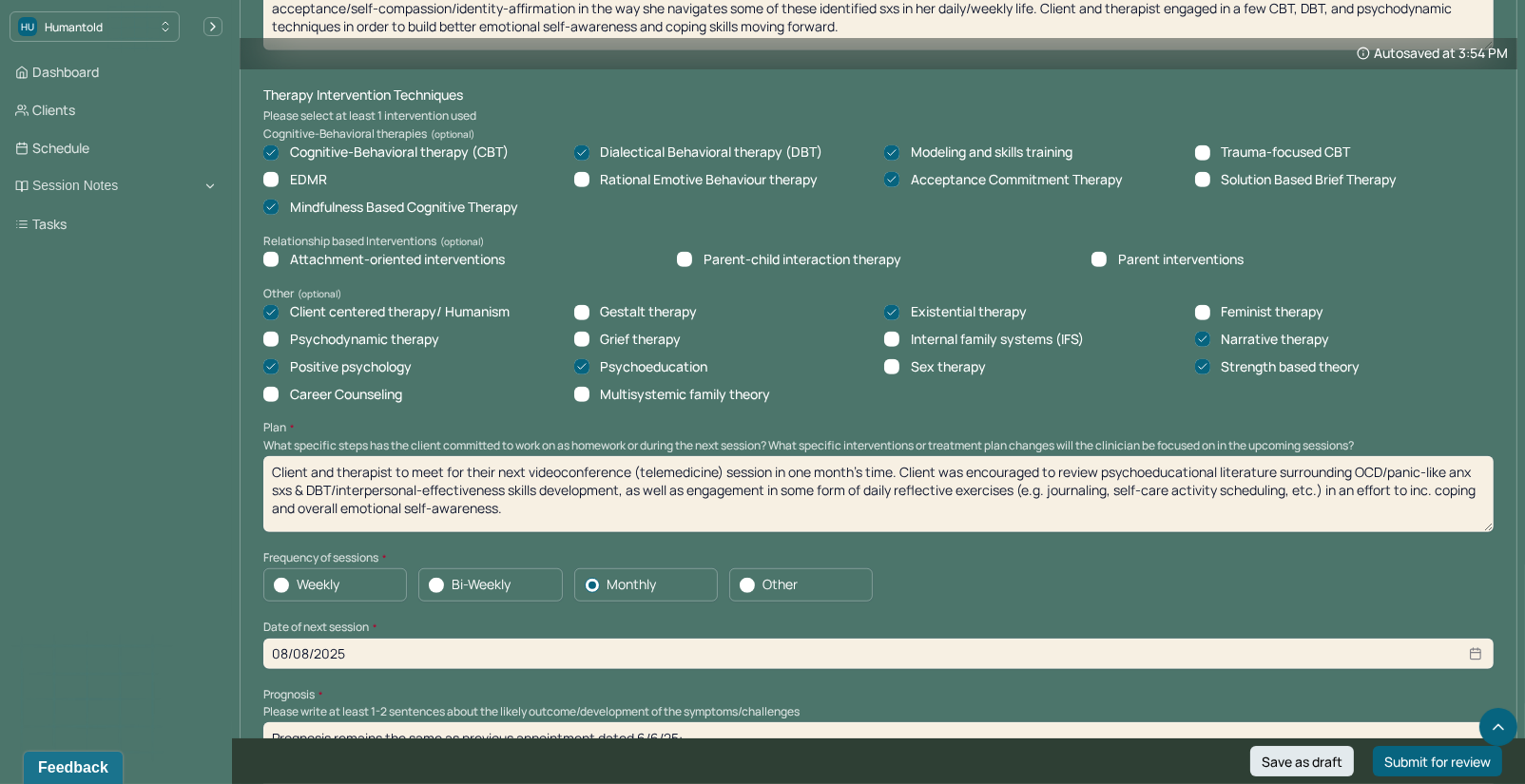 type on "Client and therapist to meet for their next videoconference (telemedicine) session in one month's time. Client was encouraged to review psychoeducational literature surrounding OCD/panic-like anx sxs & DBT/interpersonal-effectiveness skills development, as well as engagement in some form of daily reflective exercises (e.g. journaling, self-care activity scheduling, etc.) in an effort to inc. coping and overall emotional self-awareness." 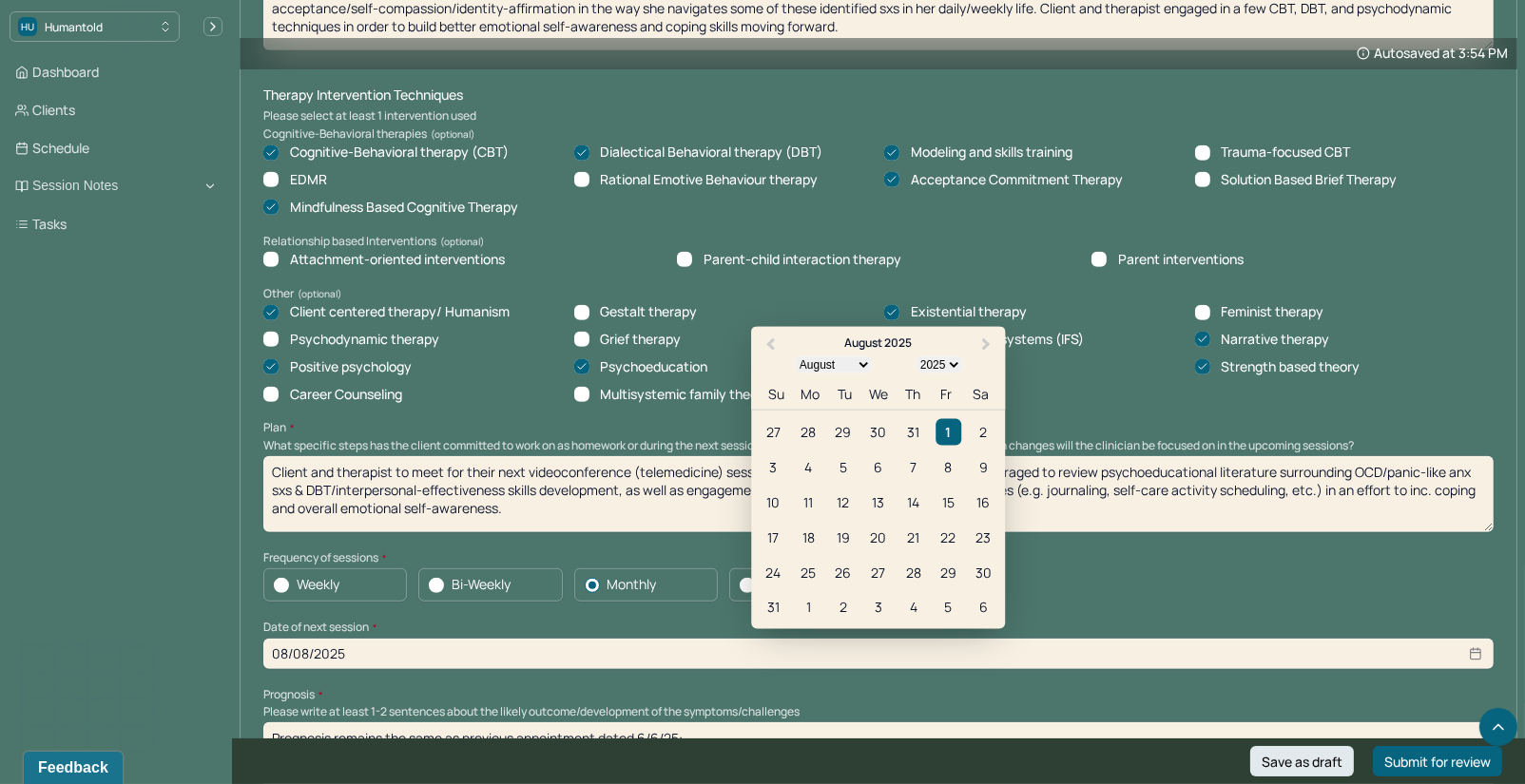 select on "8" 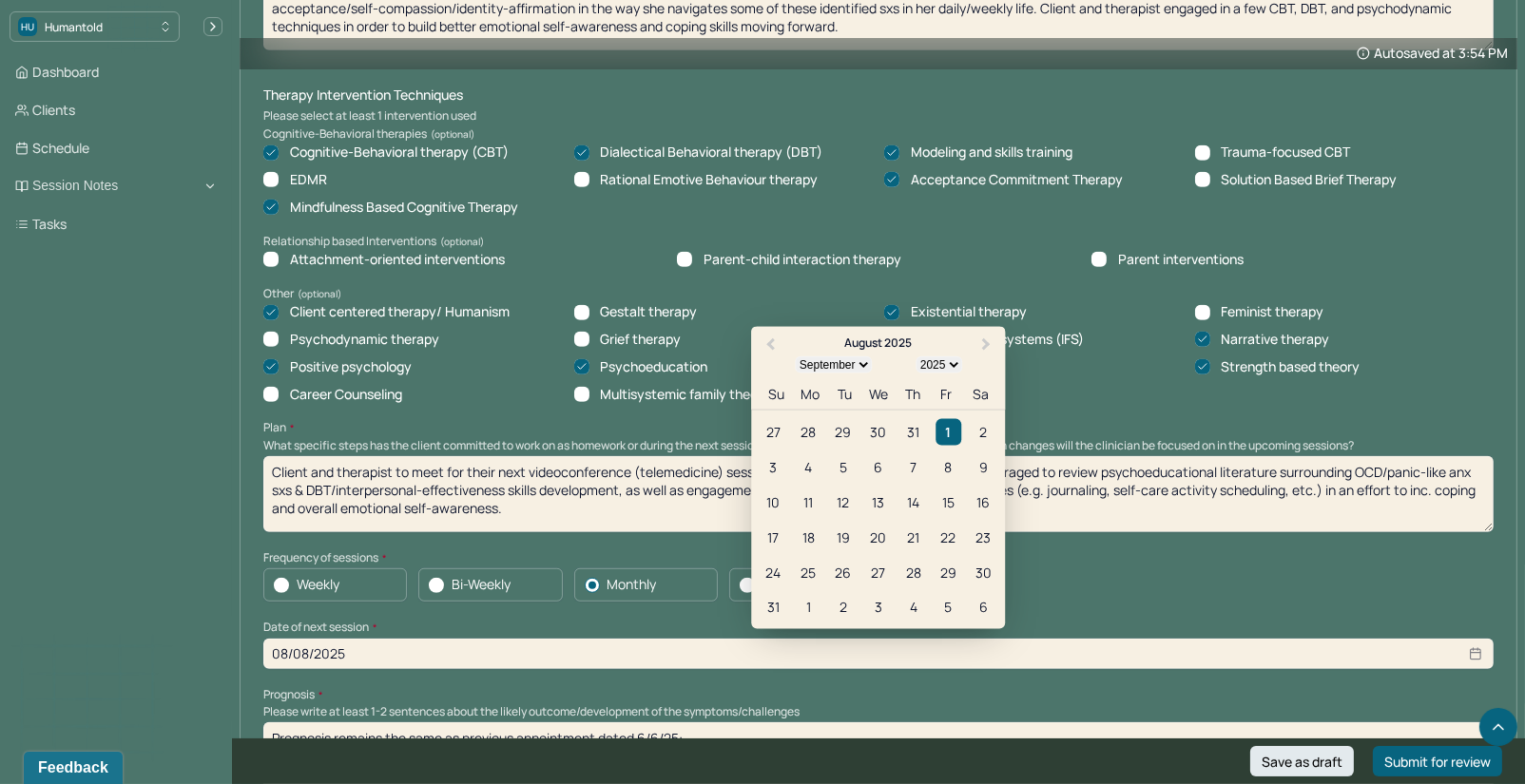 click on "September" at bounding box center (0, 0) 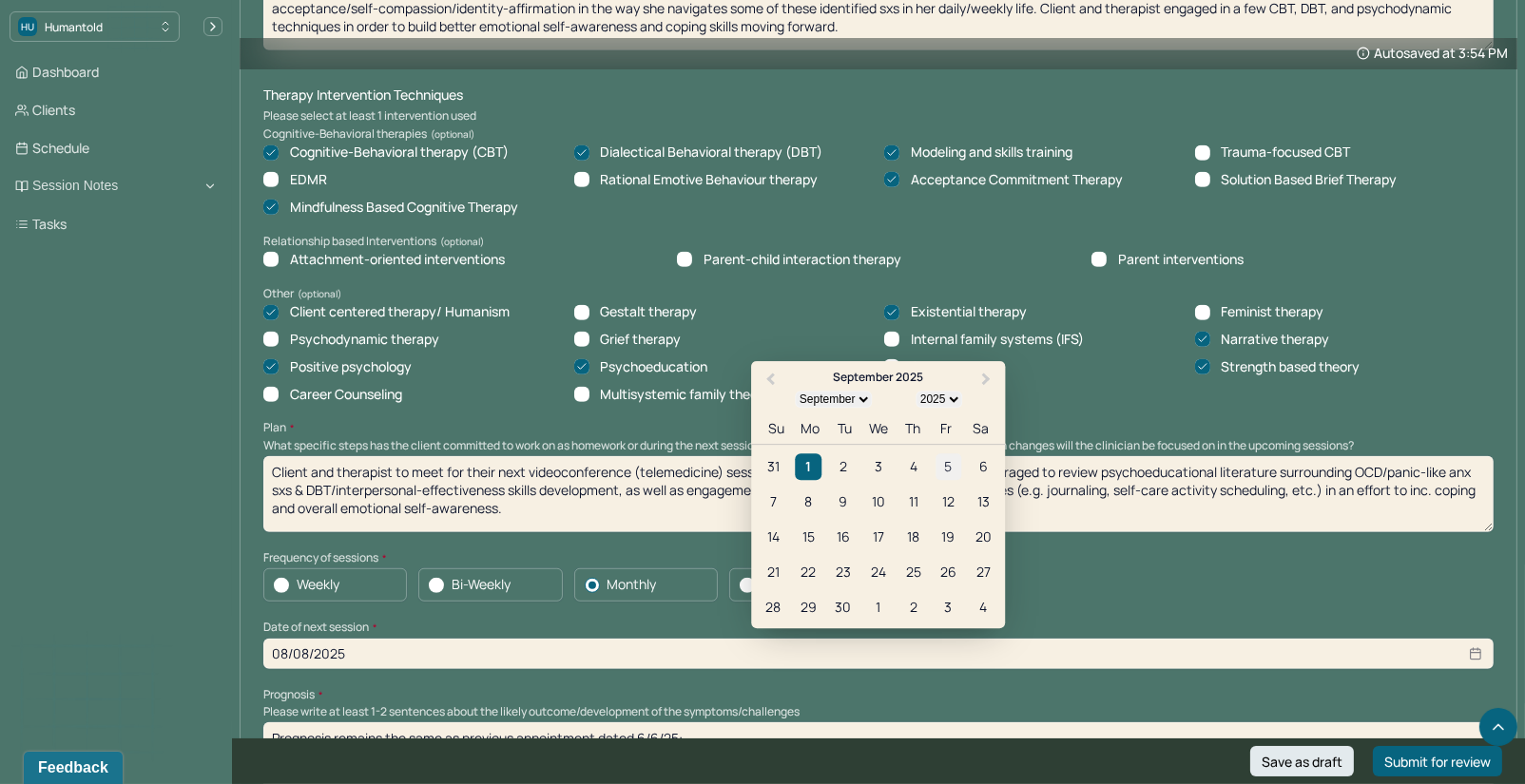 click on "5" at bounding box center [948, 467] 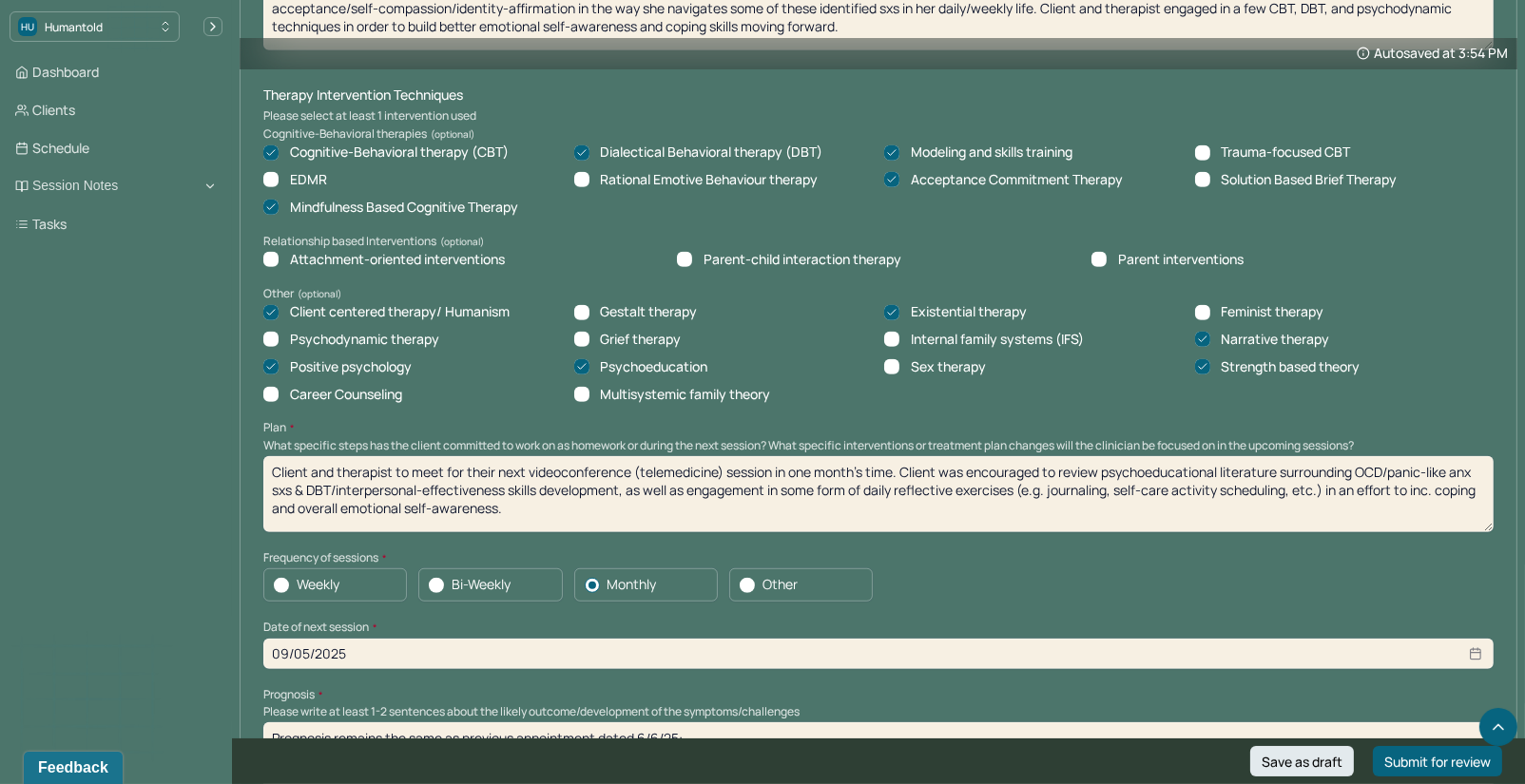 select on "8" 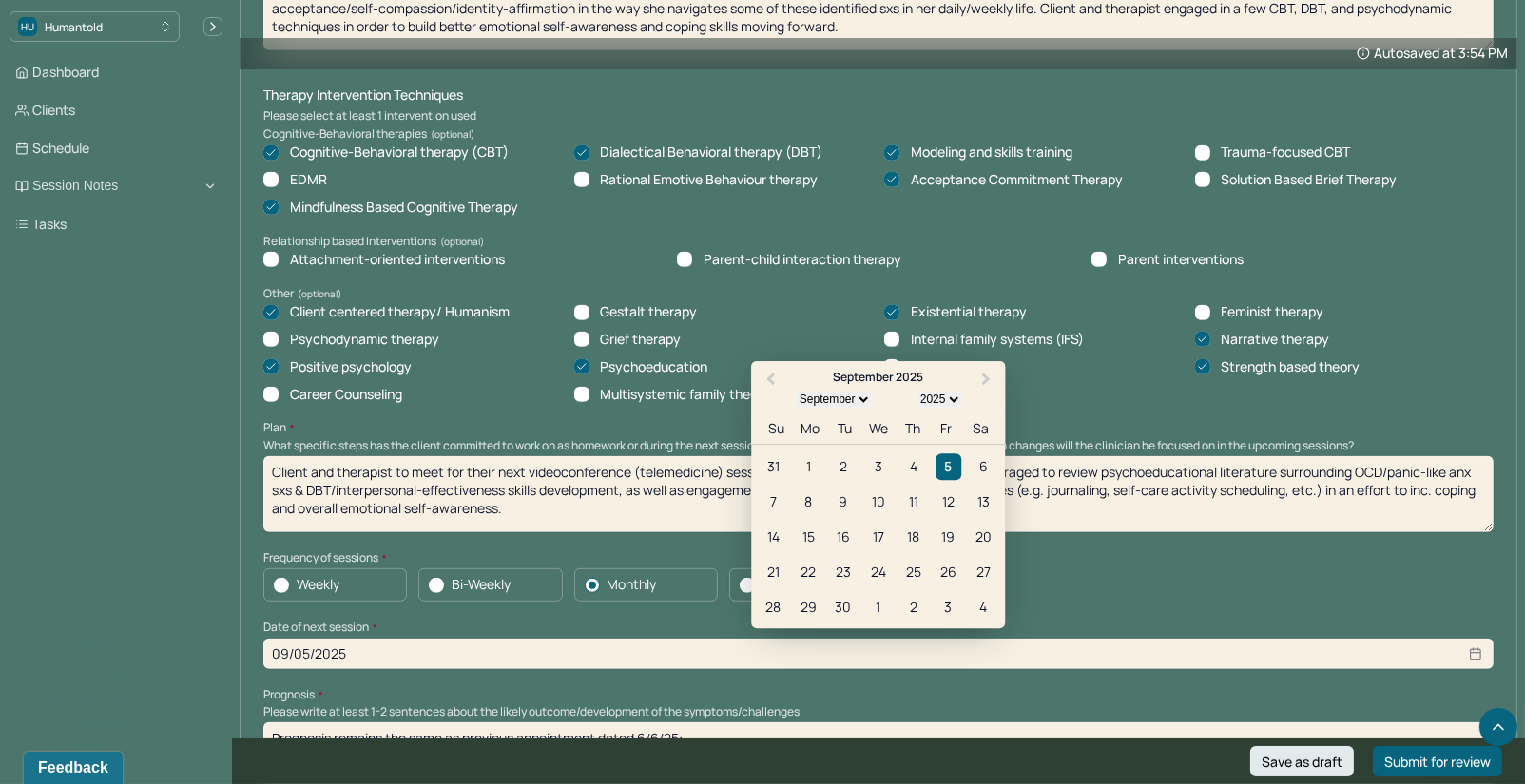 click on "Plan" at bounding box center [878, 428] 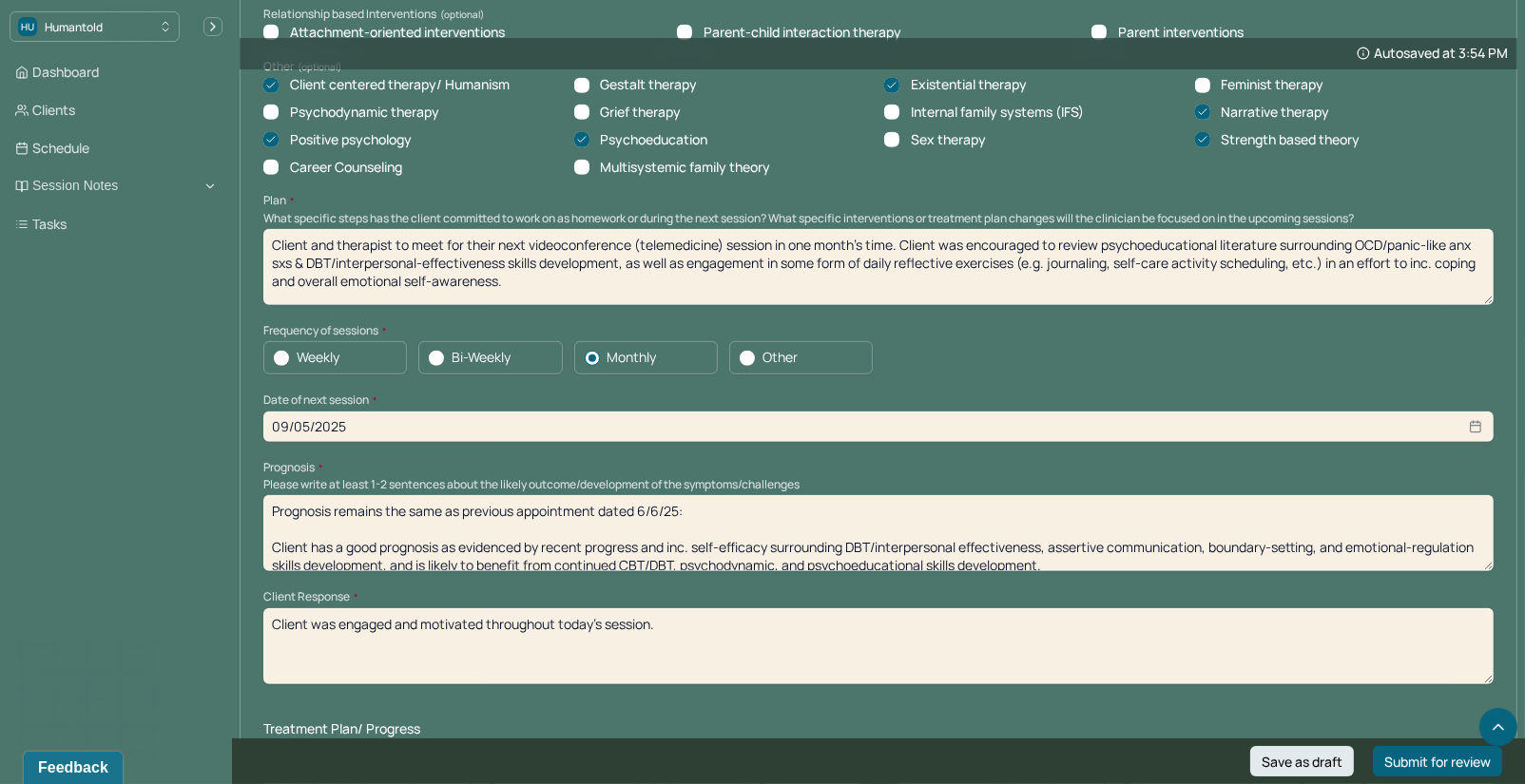 scroll, scrollTop: 1768, scrollLeft: 0, axis: vertical 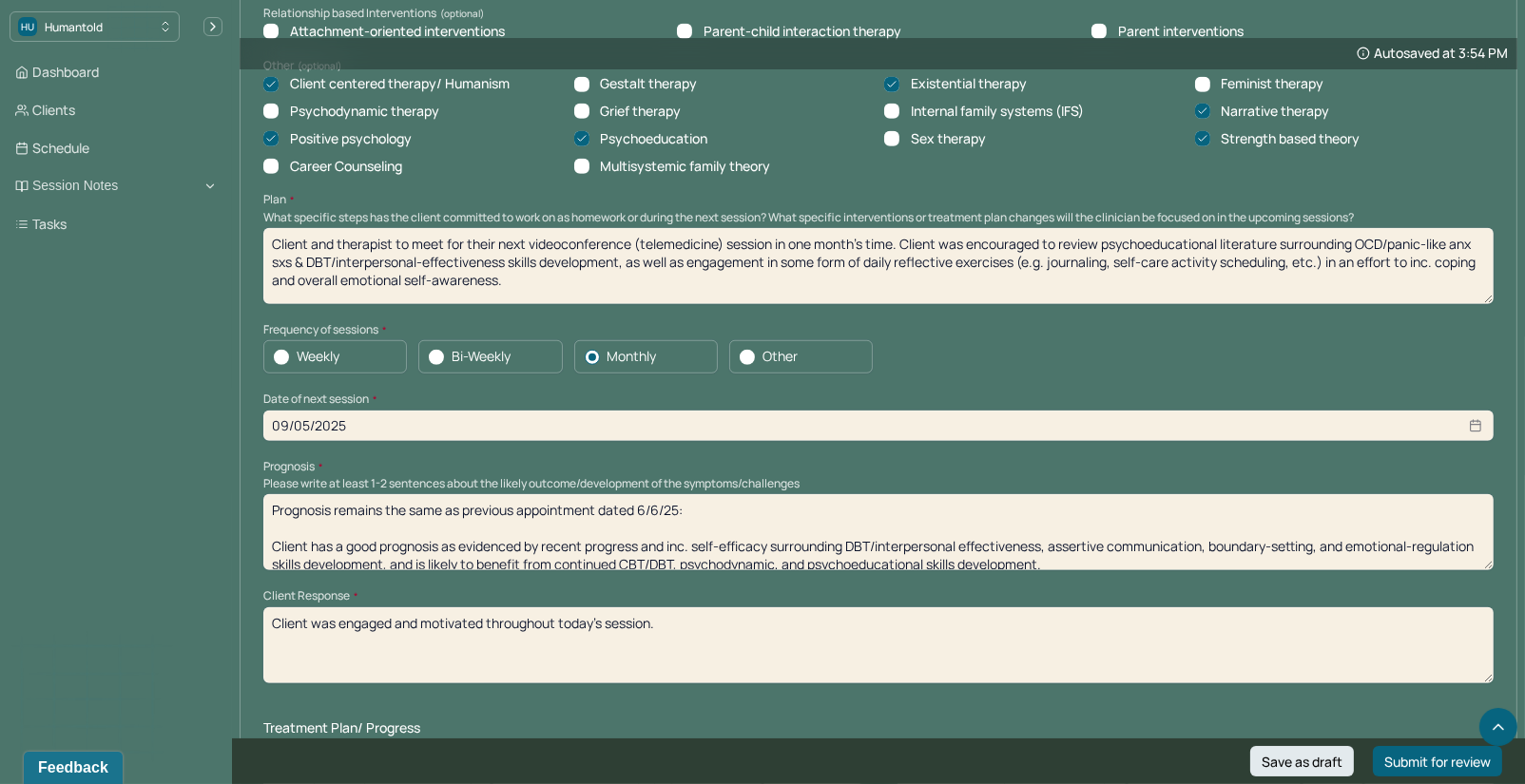 click on "Prognosis remains the same as previous appointment dated 6/6/25:
Client has a good prognosis as evidenced by recent progress and inc. self-efficacy surrounding DBT/interpersonal effectiveness, assertive communication, boundary-setting, and emotional-regulation skills development, and is likely to benefit from continued CBT/DBT, psychodynamic, and psychoeducational skills development." at bounding box center (878, 532) 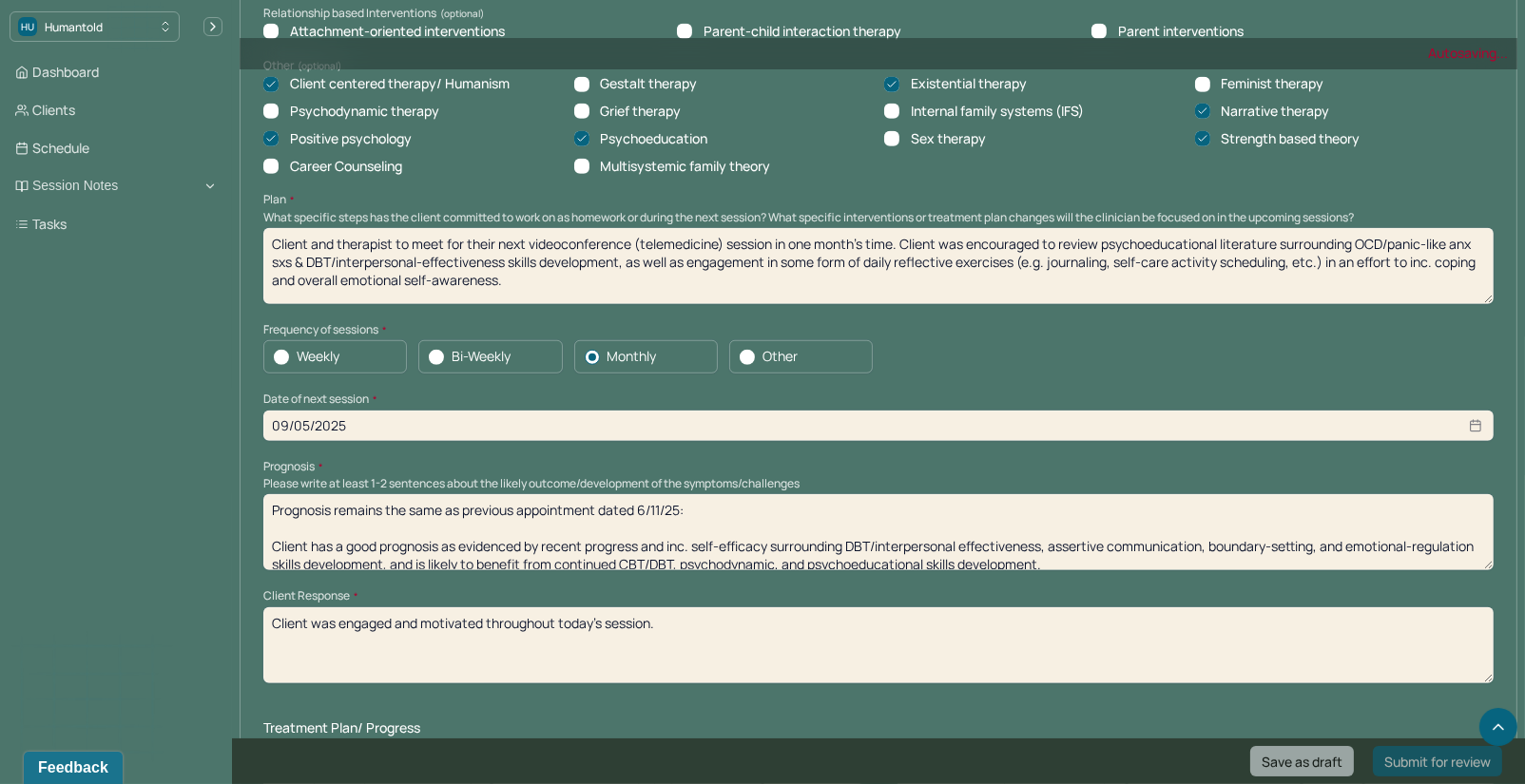 click on "Prognosis remains the same as previous appointment dated 6/6/25:
Client has a good prognosis as evidenced by recent progress and inc. self-efficacy surrounding DBT/interpersonal effectiveness, assertive communication, boundary-setting, and emotional-regulation skills development, and is likely to benefit from continued CBT/DBT, psychodynamic, and psychoeducational skills development." at bounding box center (878, 532) 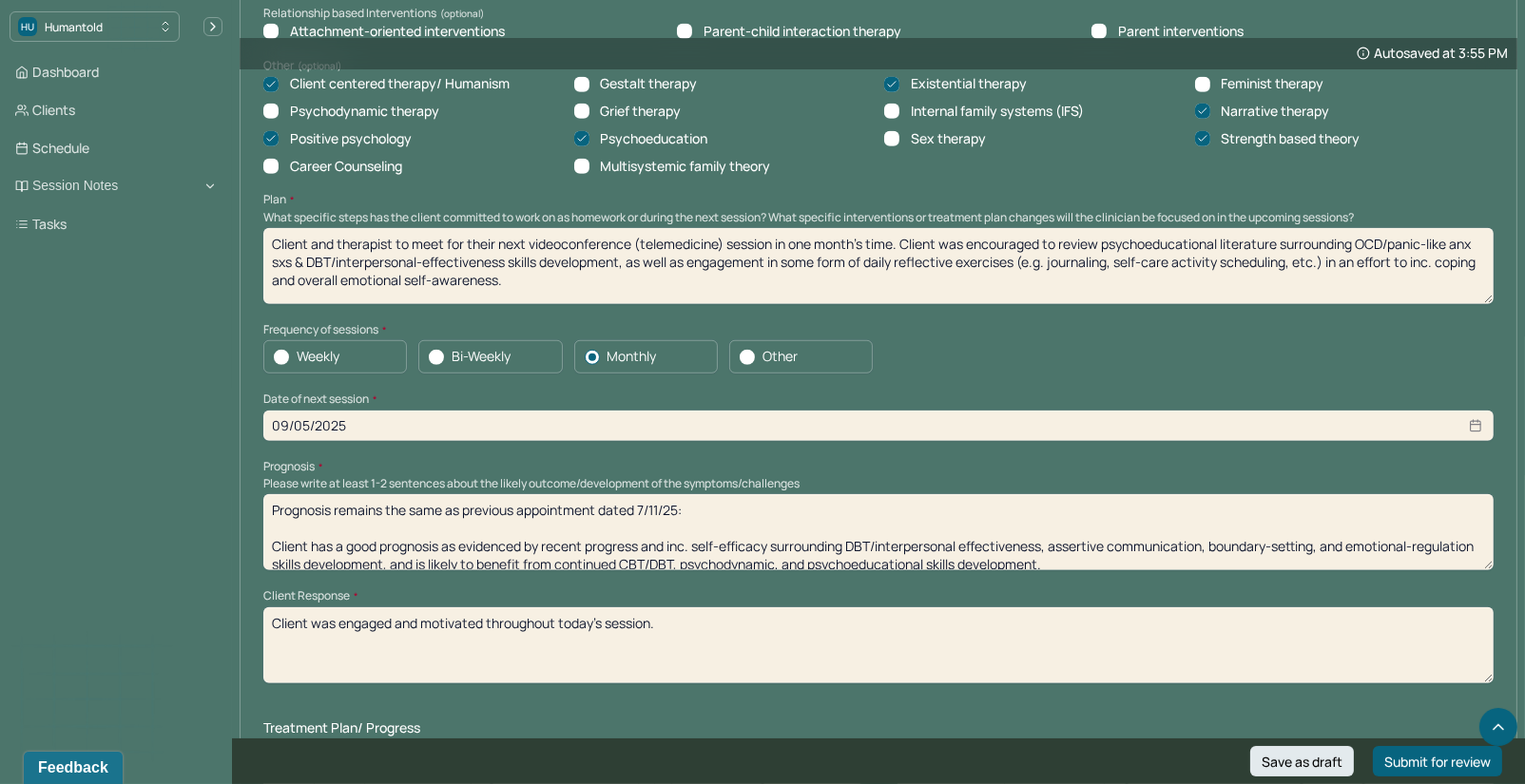 scroll, scrollTop: 13, scrollLeft: 0, axis: vertical 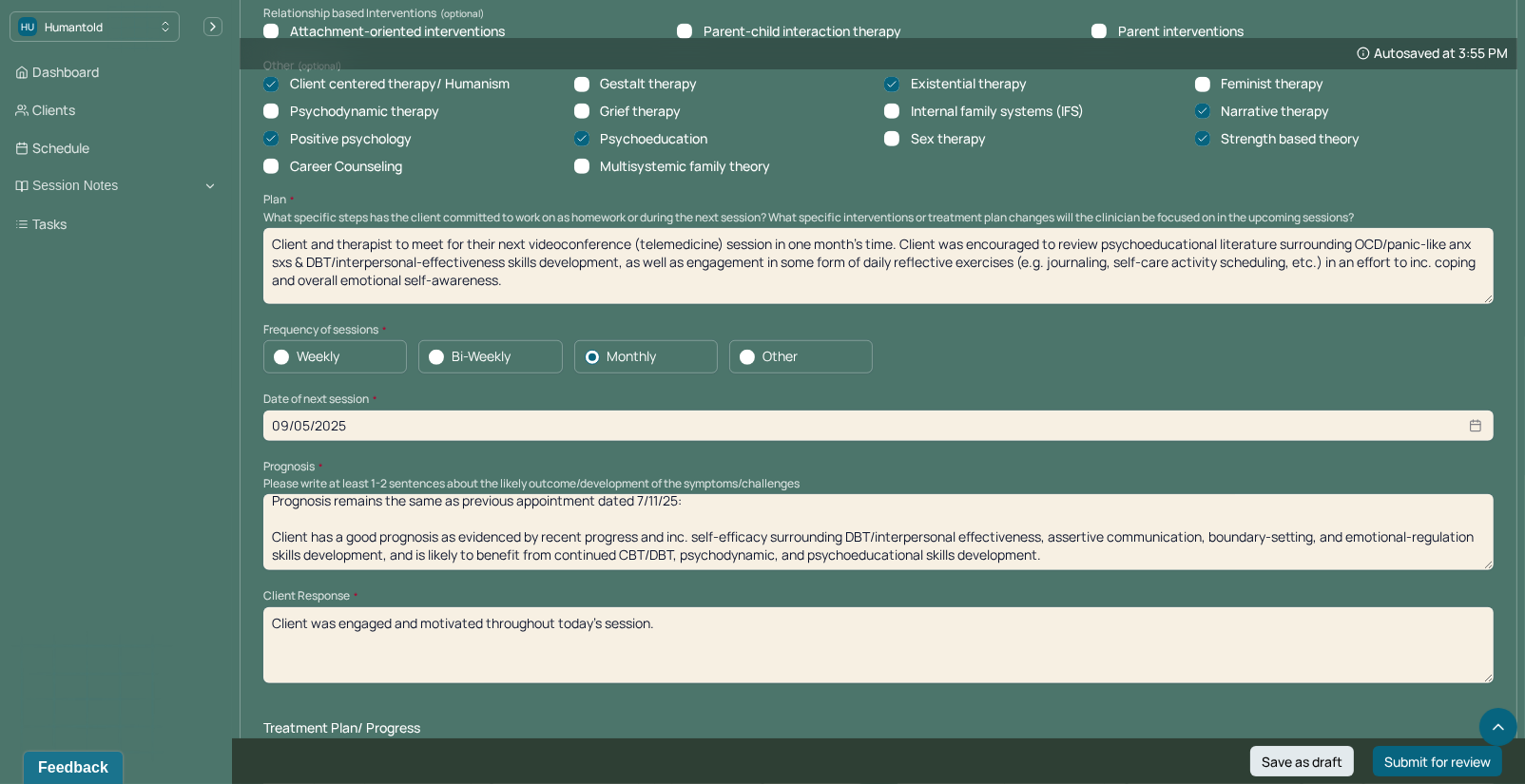type on "Prognosis remains the same as previous appointment dated 7/11/25:
Client has a good prognosis as evidenced by recent progress and inc. self-efficacy surrounding DBT/interpersonal effectiveness, assertive communication, boundary-setting, and emotional-regulation skills development, and is likely to benefit from continued CBT/DBT, psychodynamic, and psychoeducational skills development." 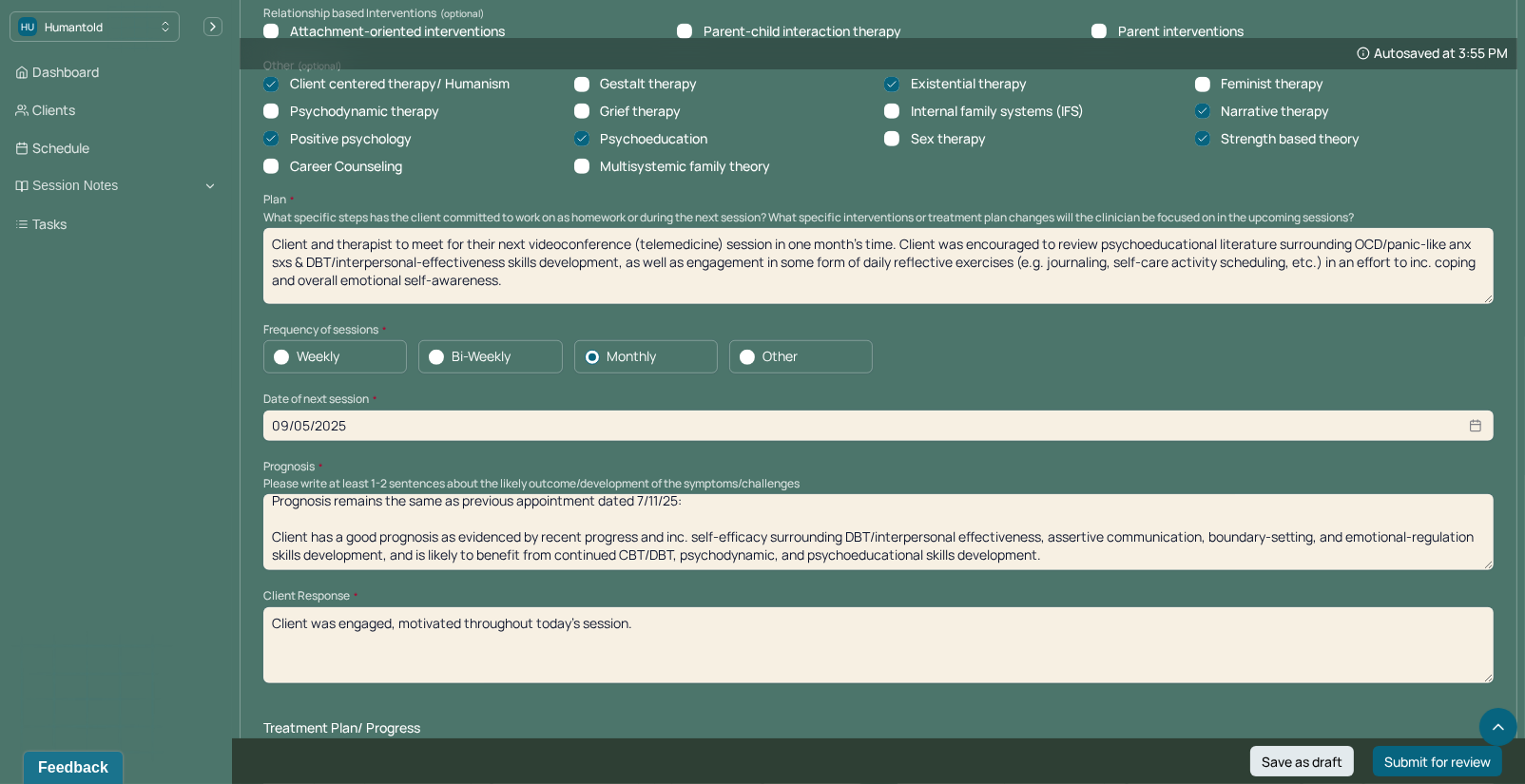 click on "Client was engaged, motivated throughout today's session." at bounding box center [878, 645] 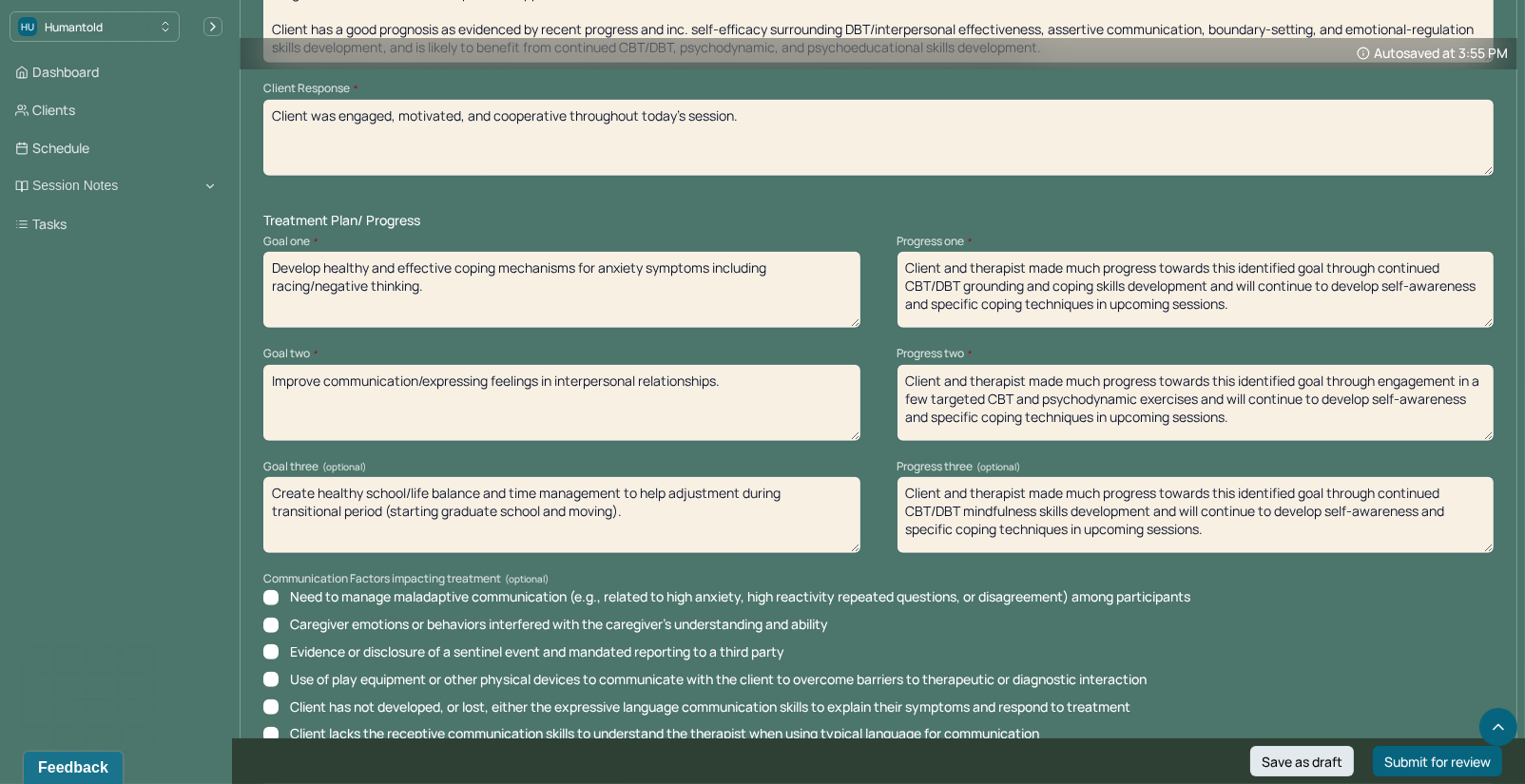 scroll, scrollTop: 2568, scrollLeft: 0, axis: vertical 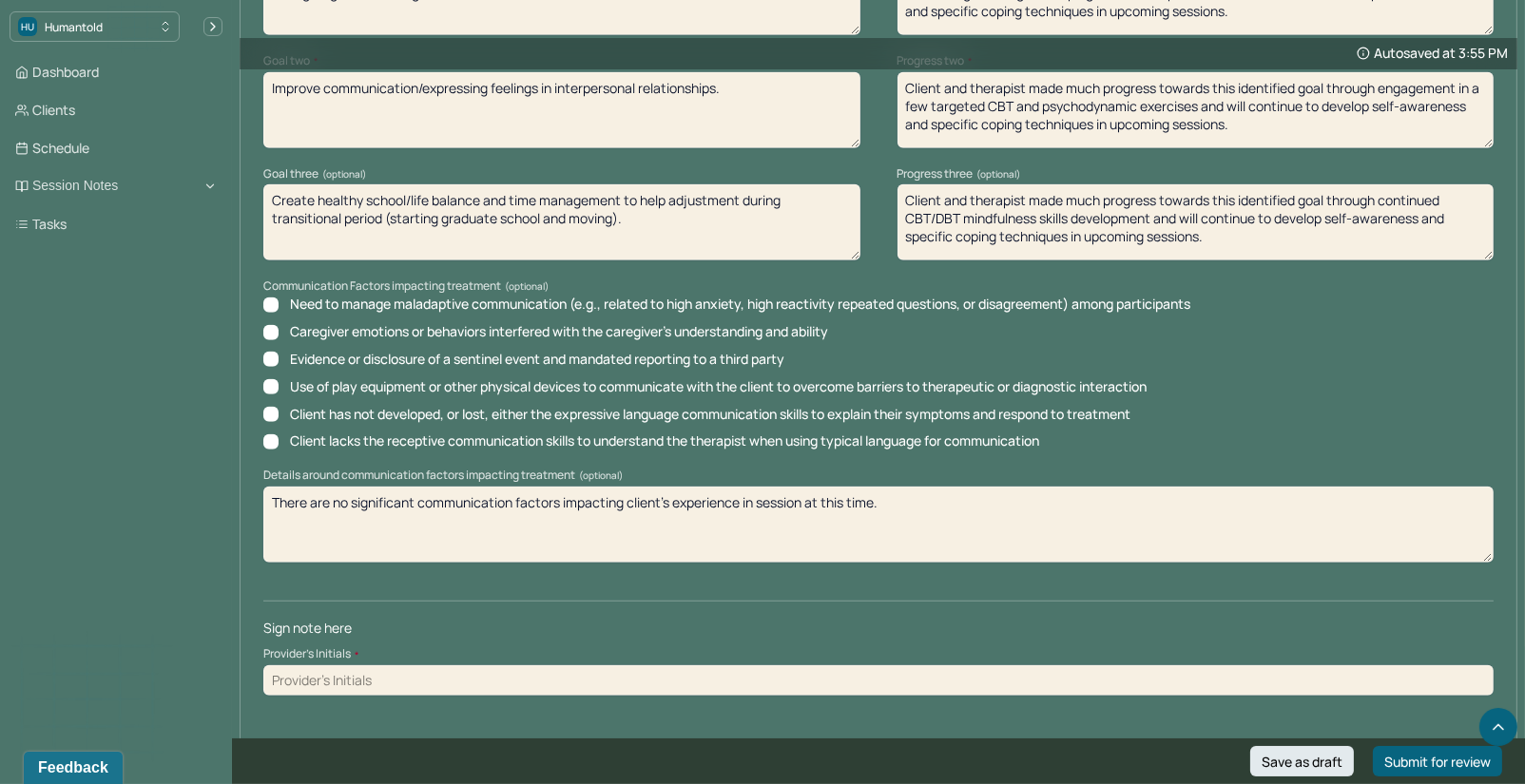 type on "Client was engaged, motivated, and cooperative throughout today's session." 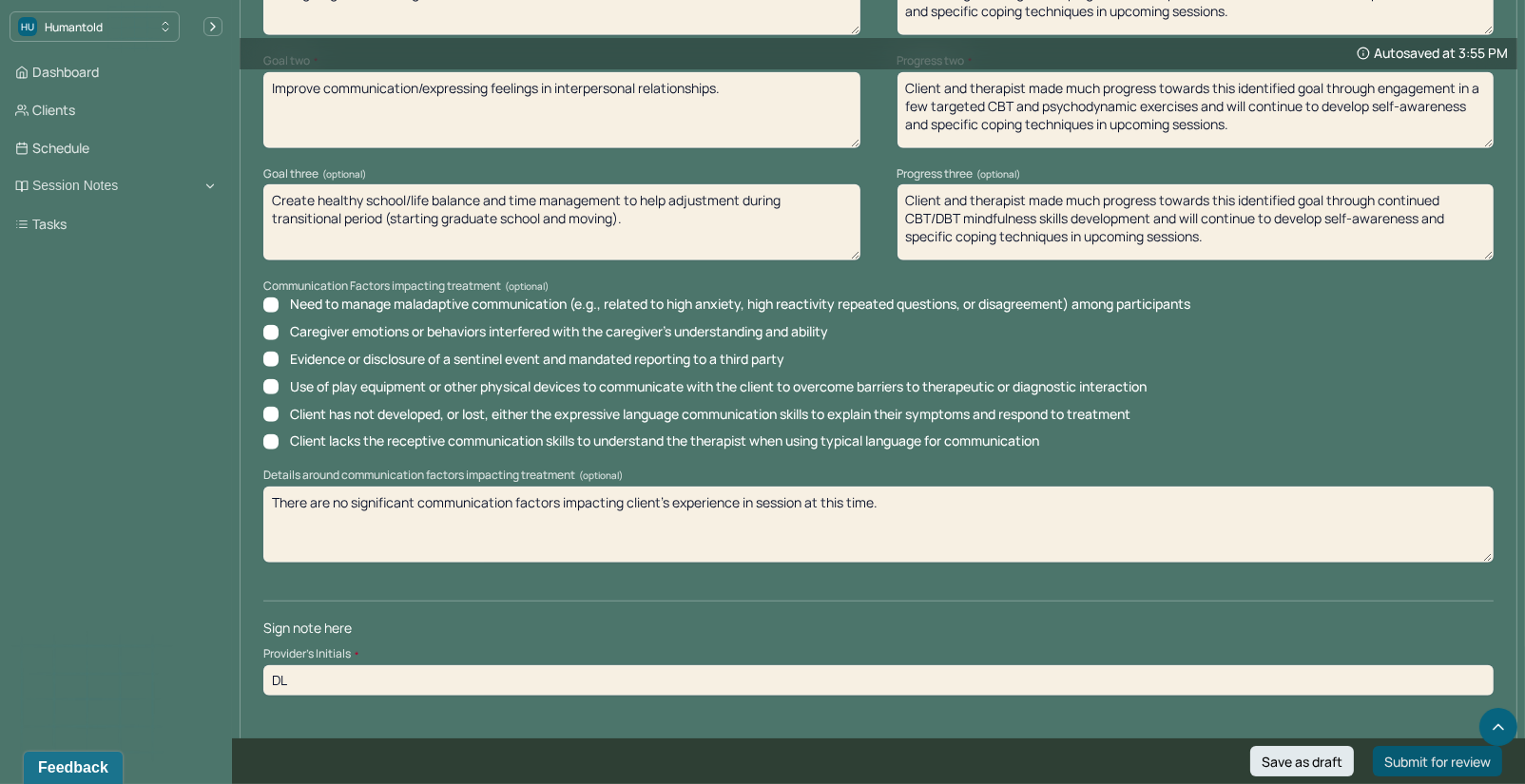 type on "DL" 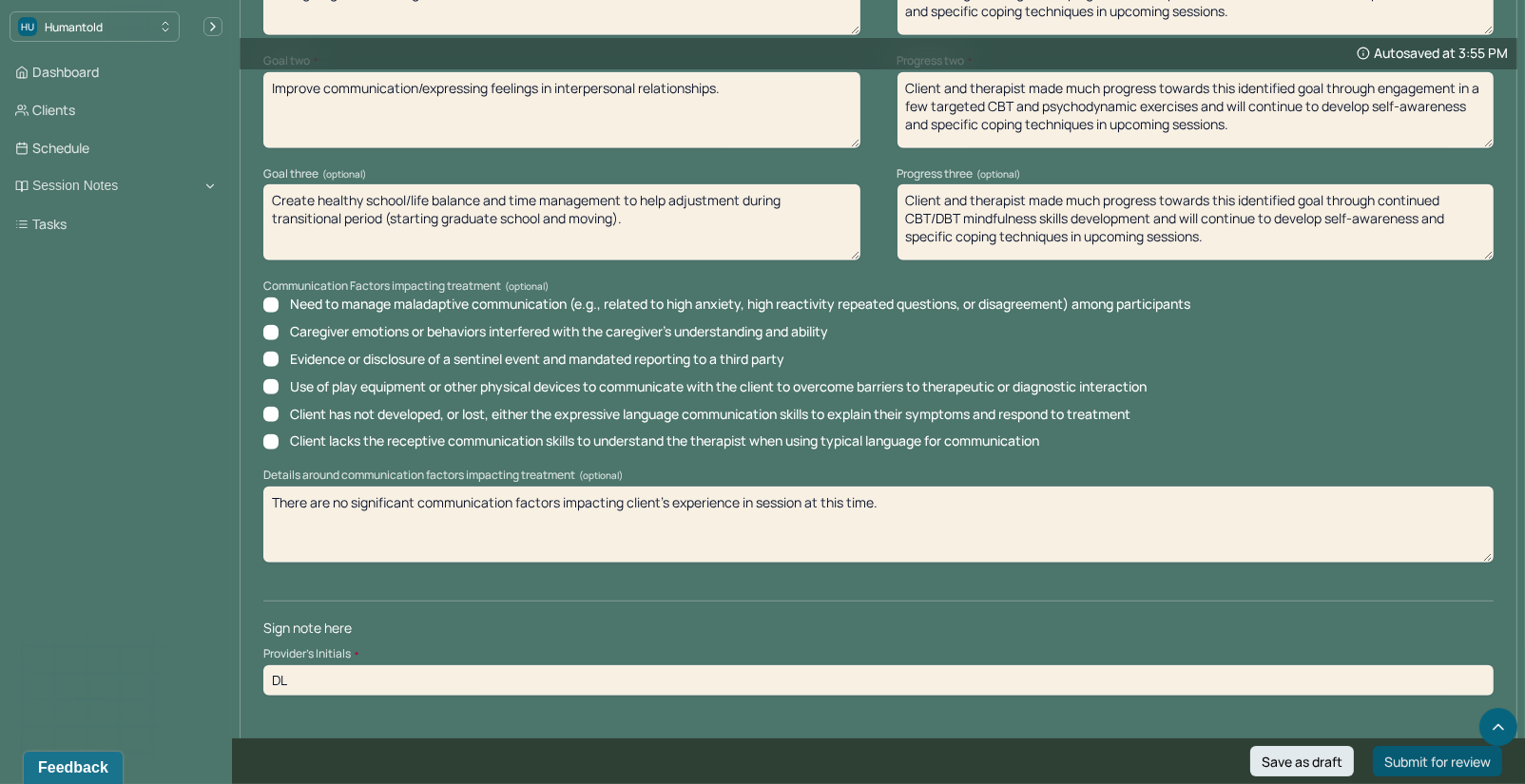 click on "Submit for review" at bounding box center [1438, 761] 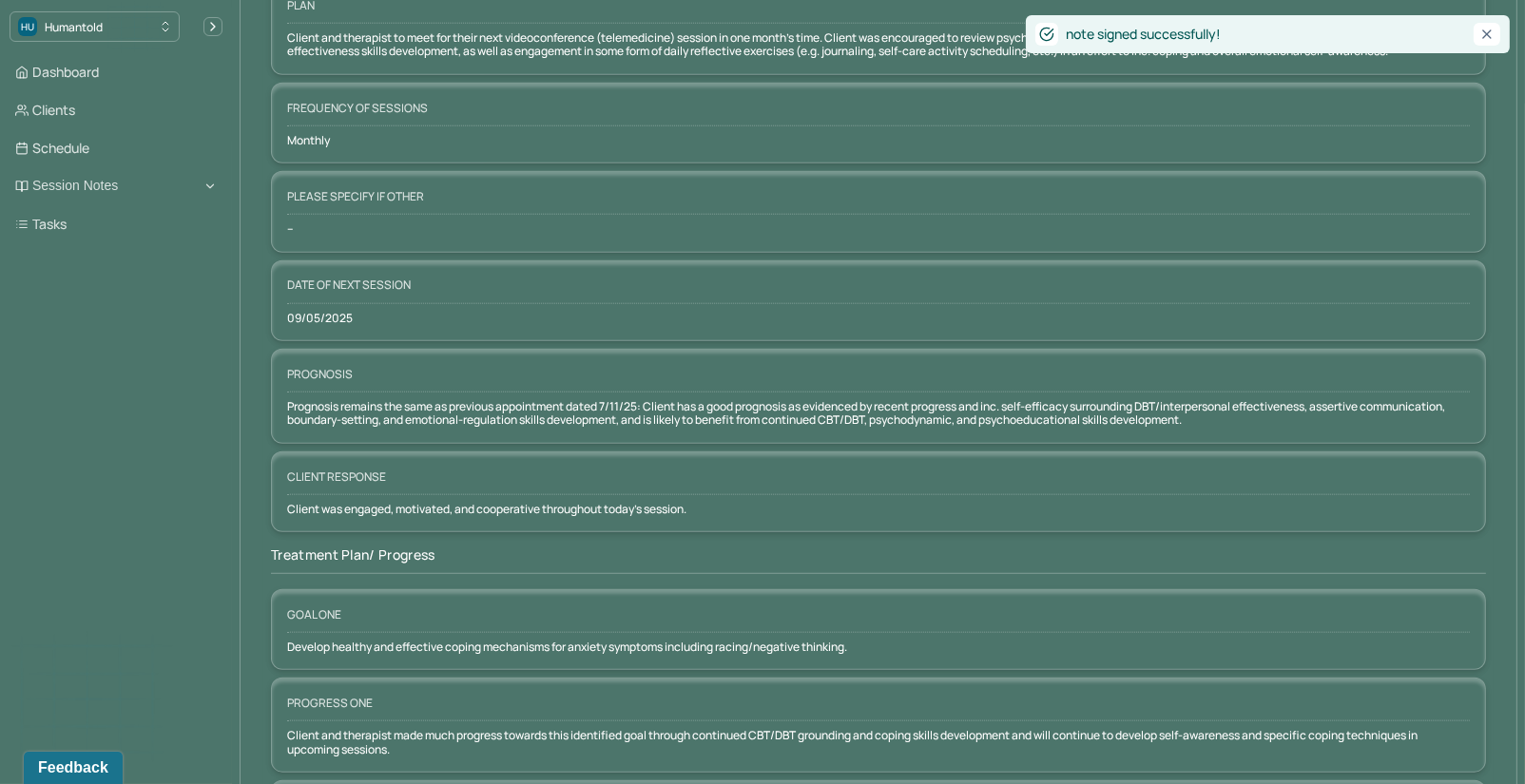 scroll, scrollTop: 0, scrollLeft: 0, axis: both 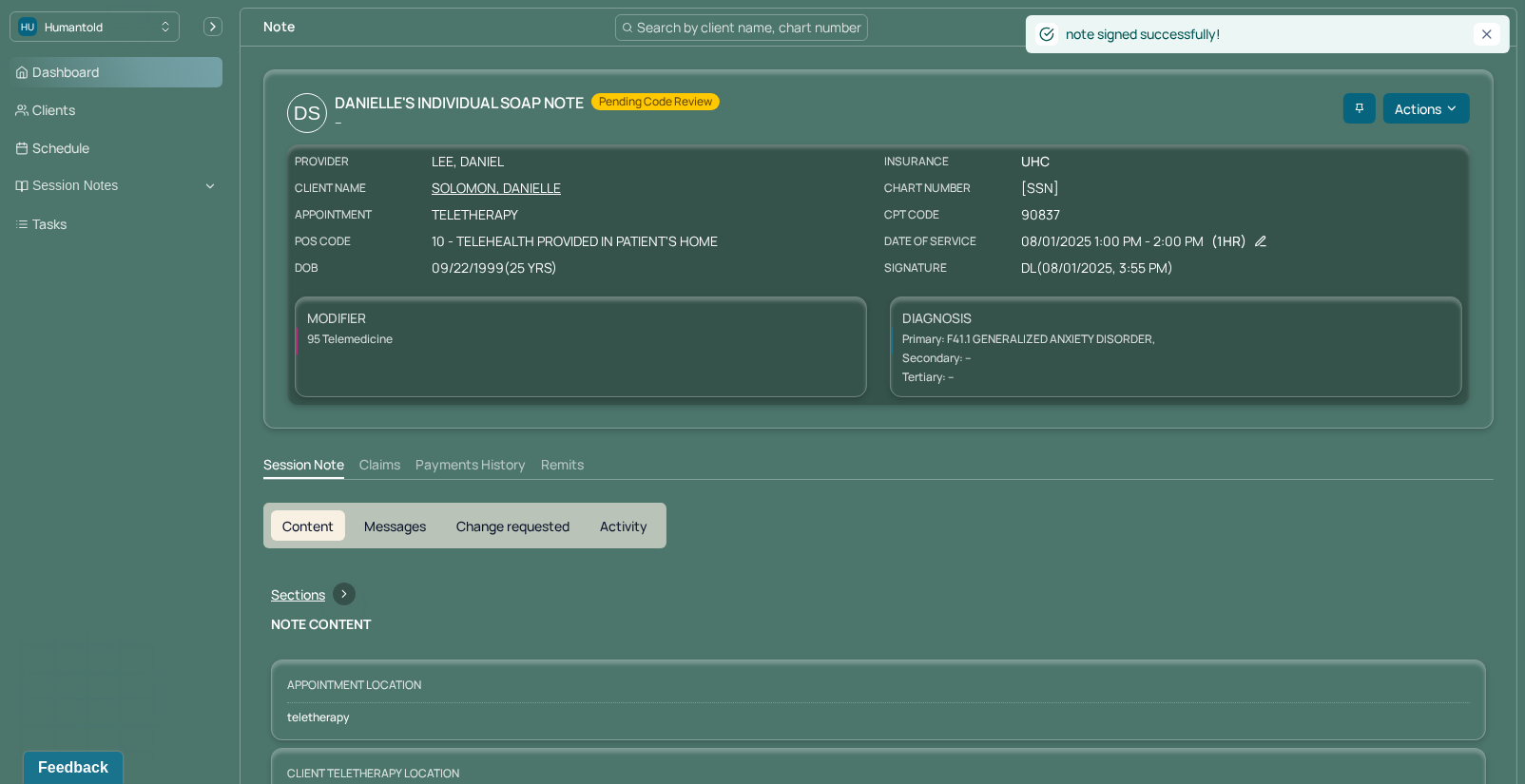 click on "Dashboard" at bounding box center (116, 72) 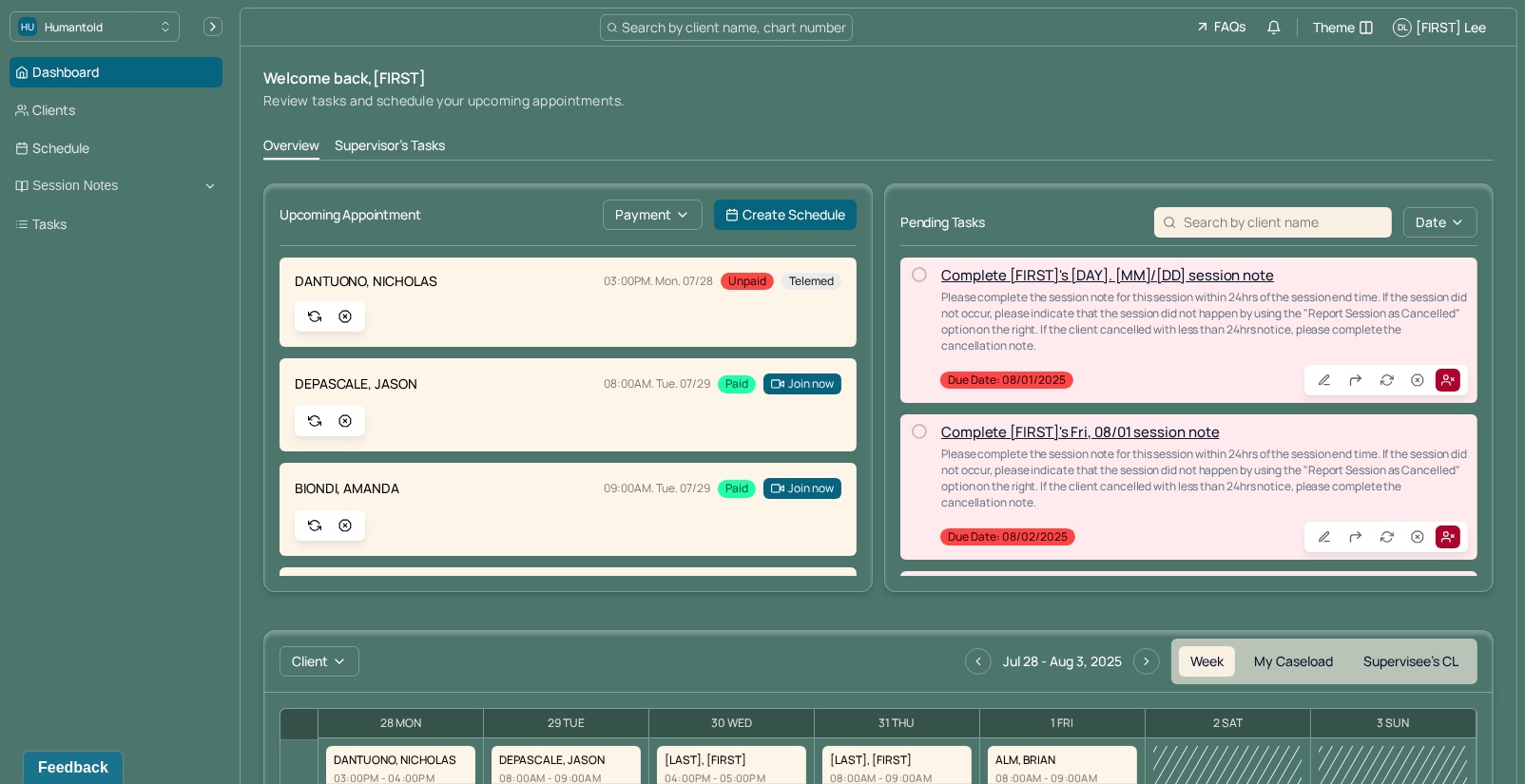 click on "Supervisor's Tasks" at bounding box center (390, 147) 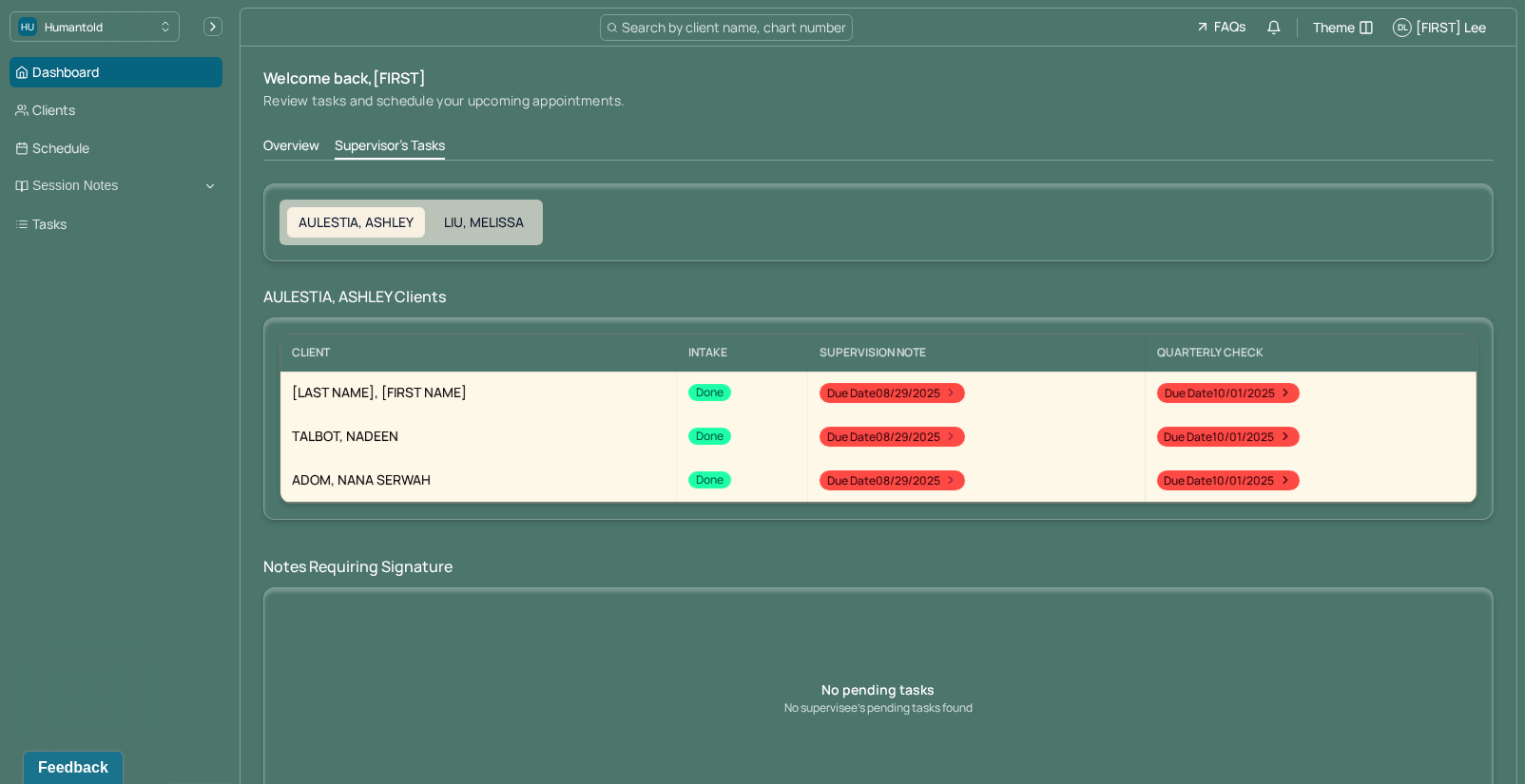 click on "Overview" at bounding box center (291, 147) 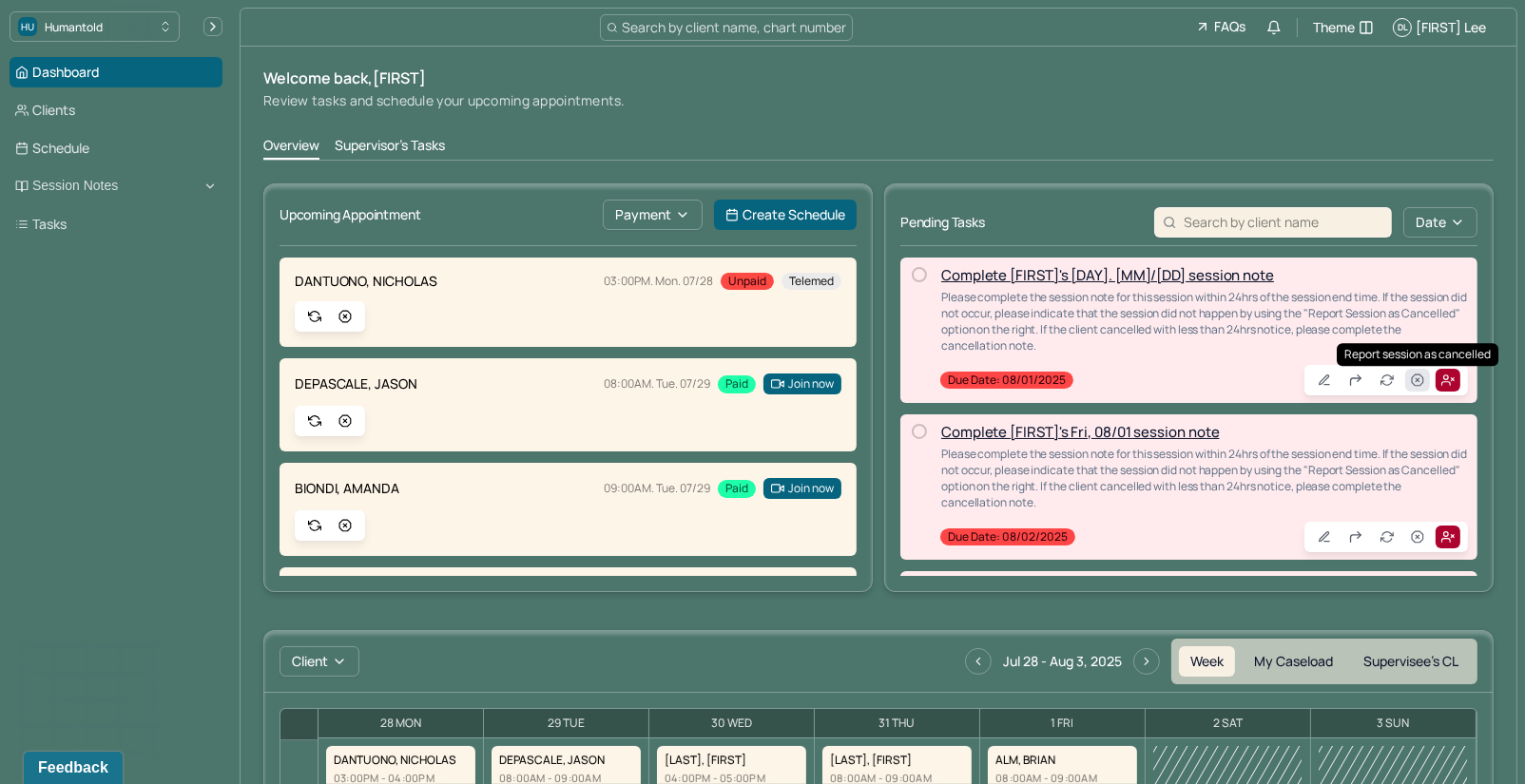 click 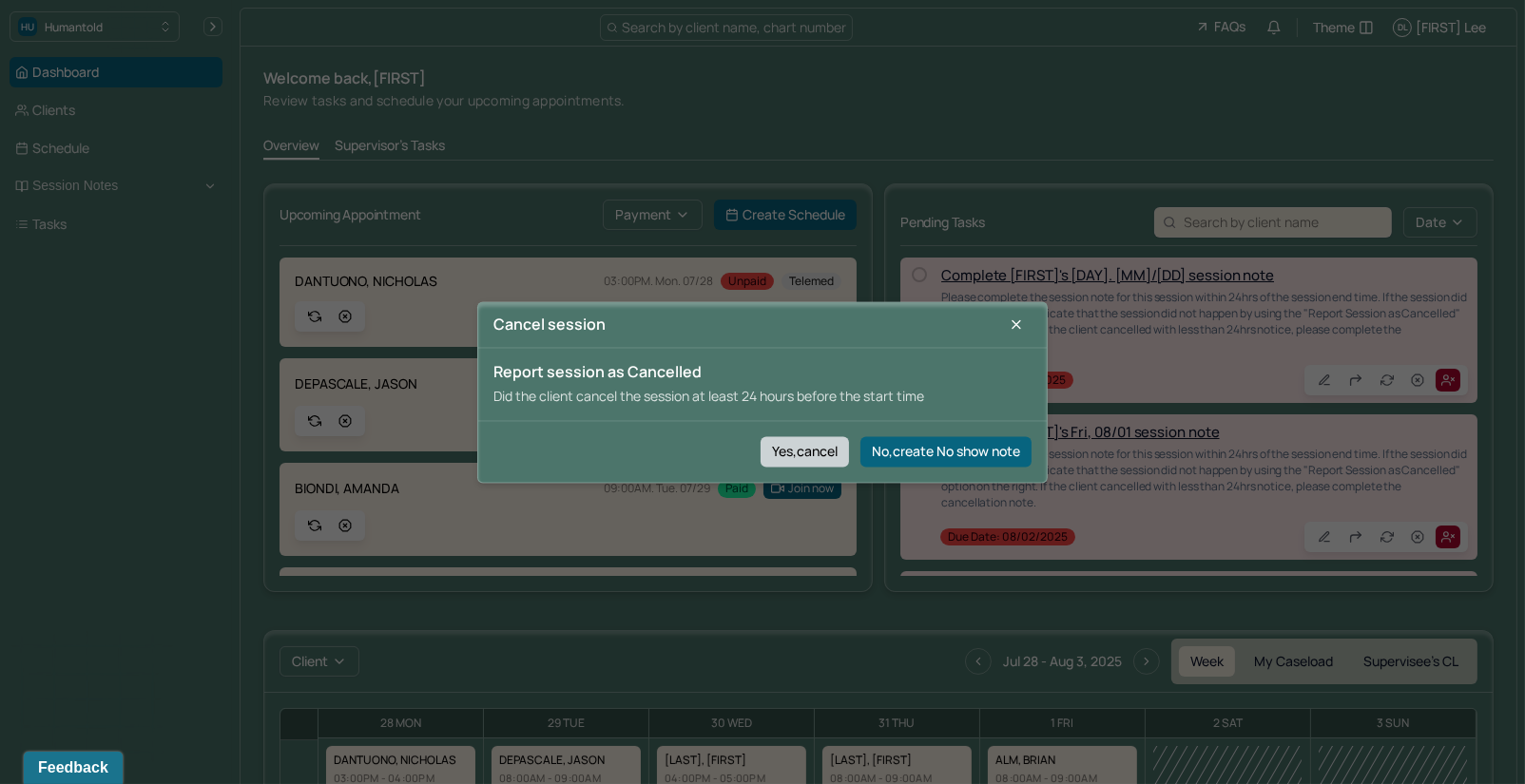 click on "Yes,cancel" at bounding box center (804, 451) 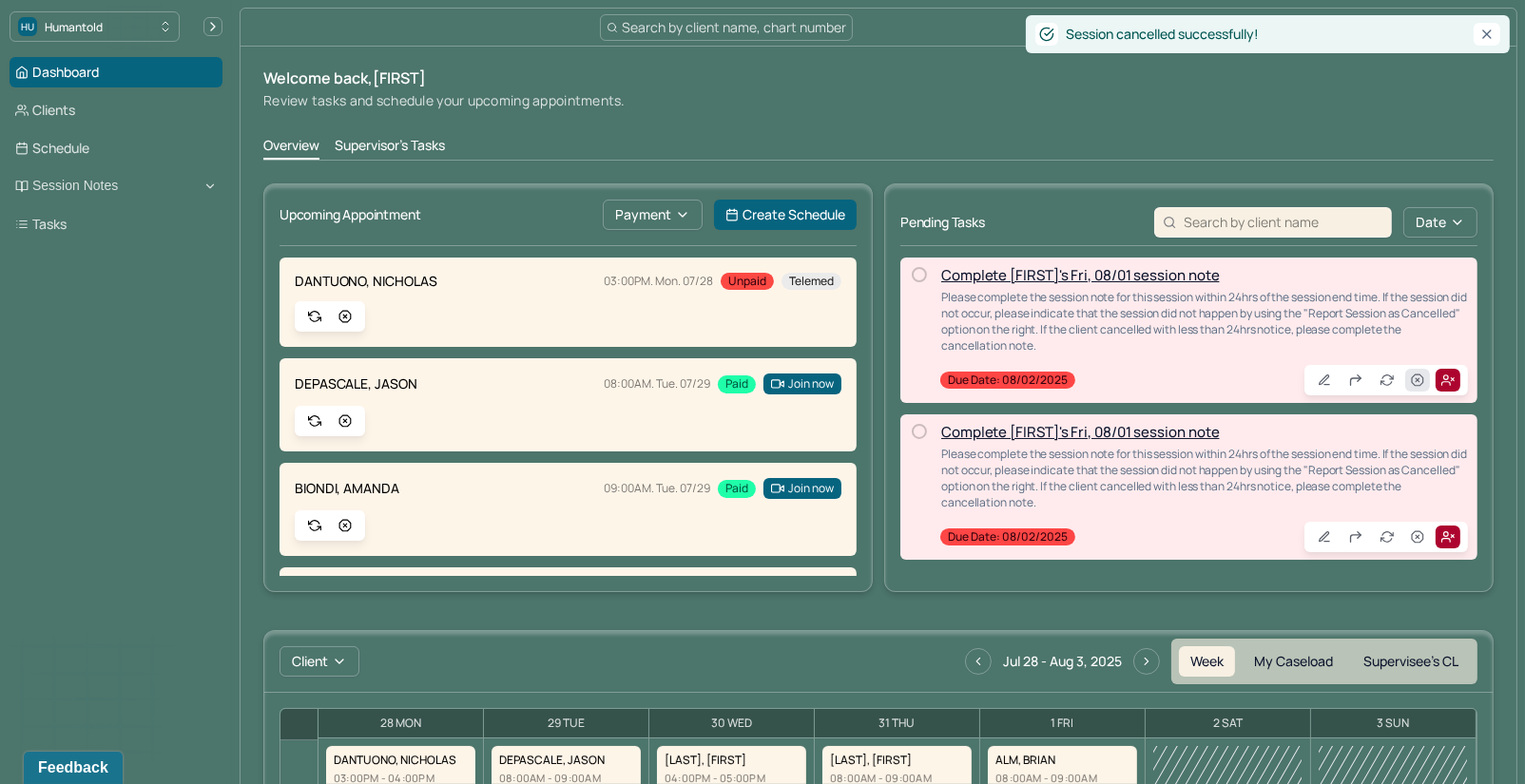 click 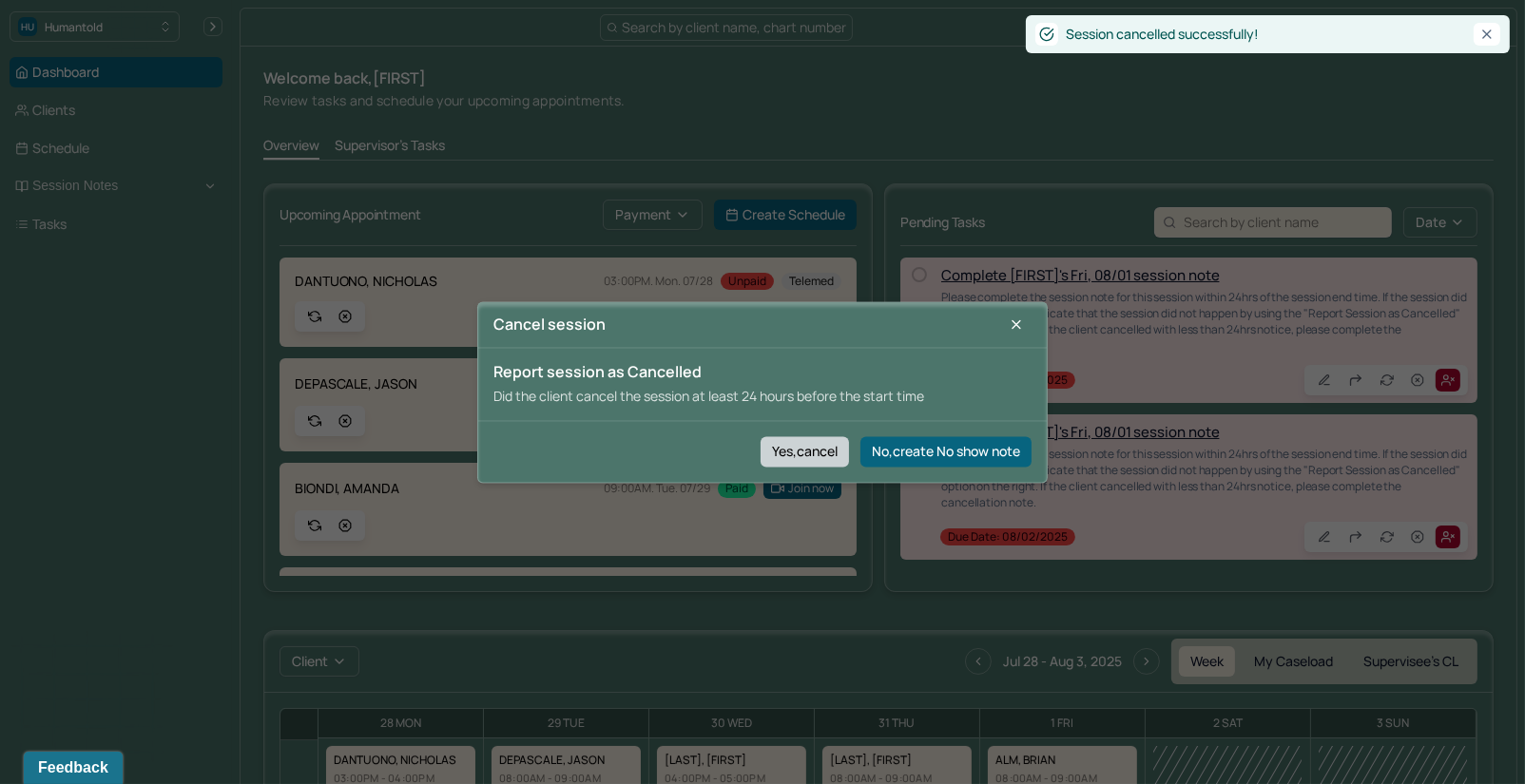 click on "Yes,cancel" at bounding box center (804, 451) 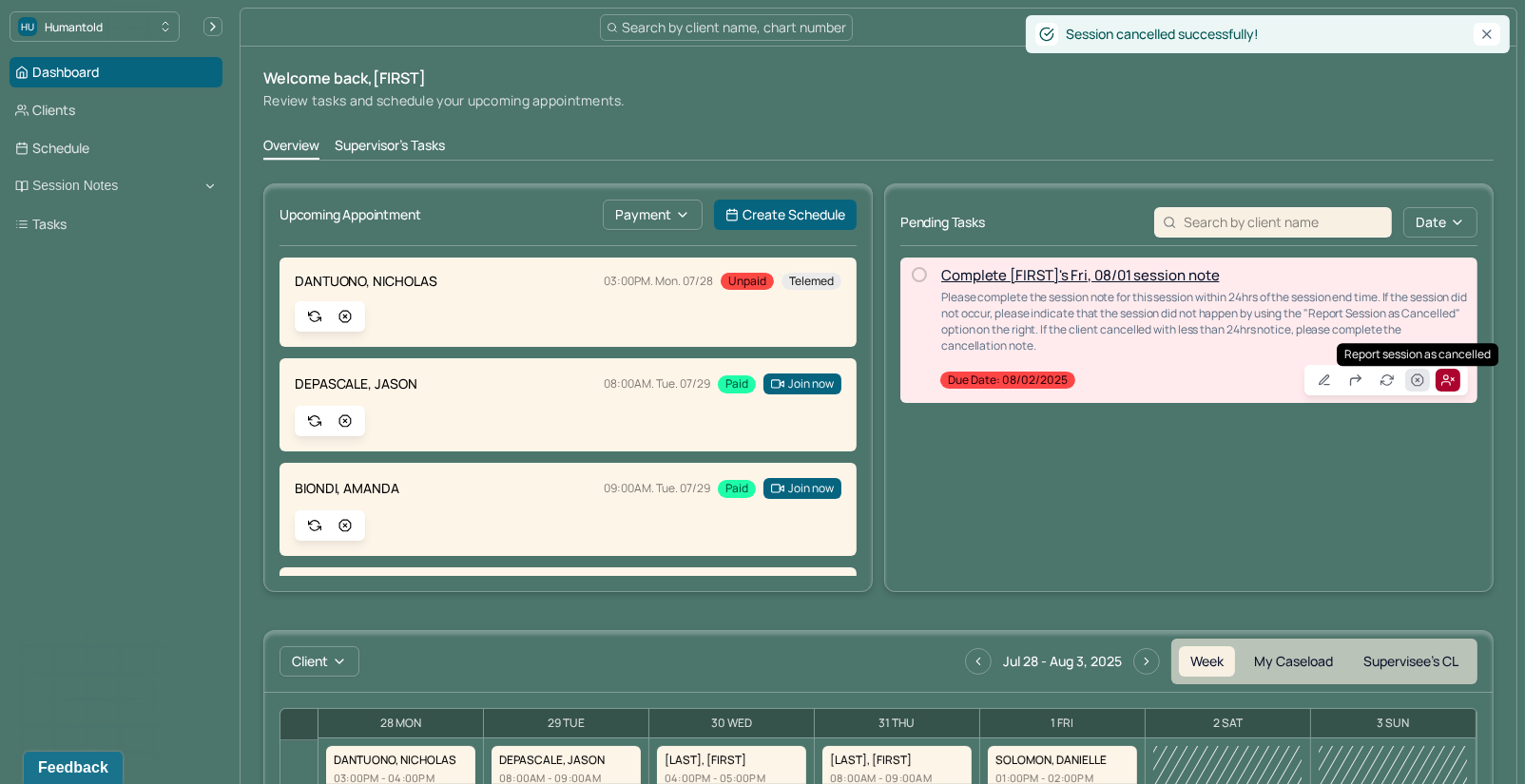 click 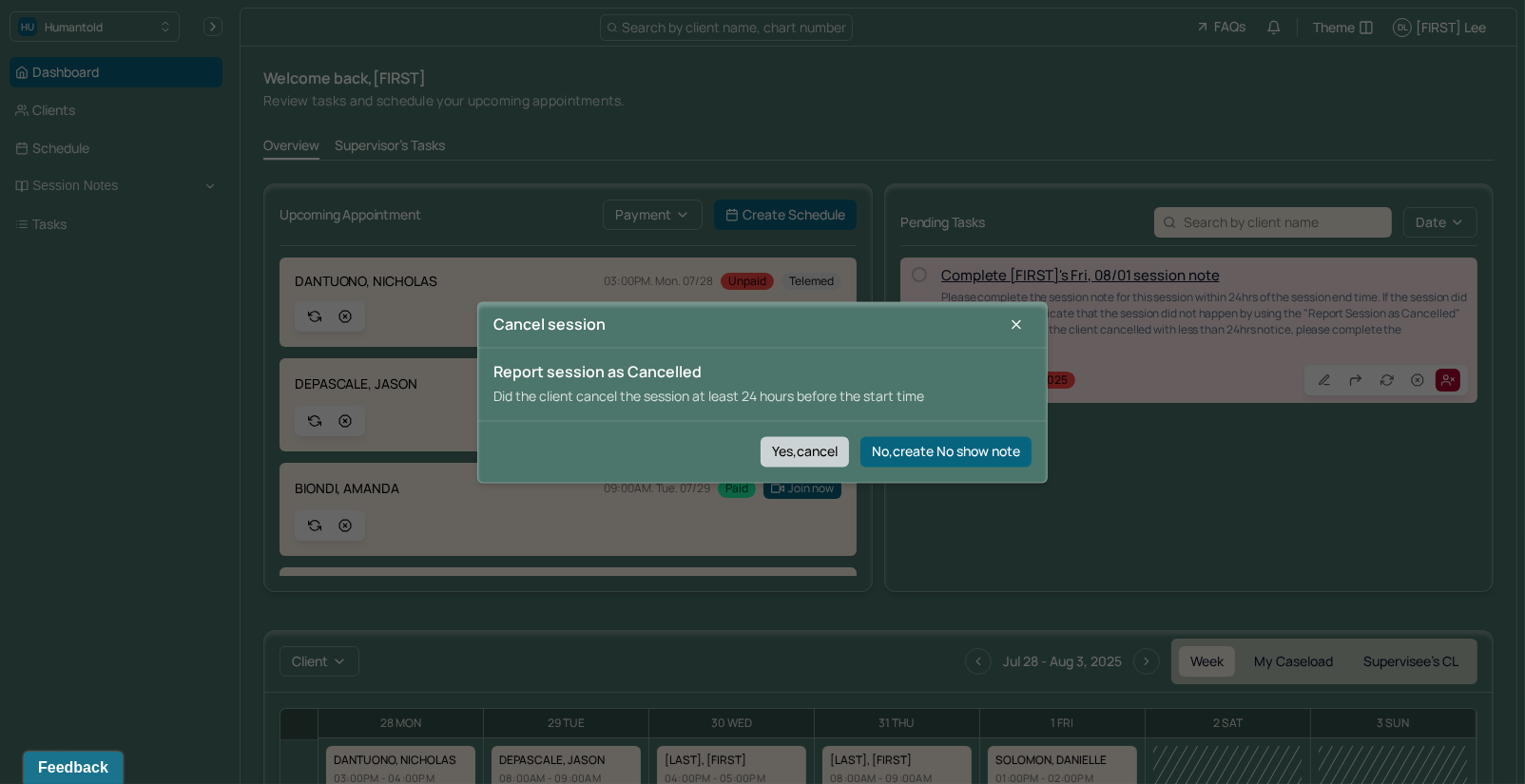 click on "Yes,cancel" at bounding box center (804, 451) 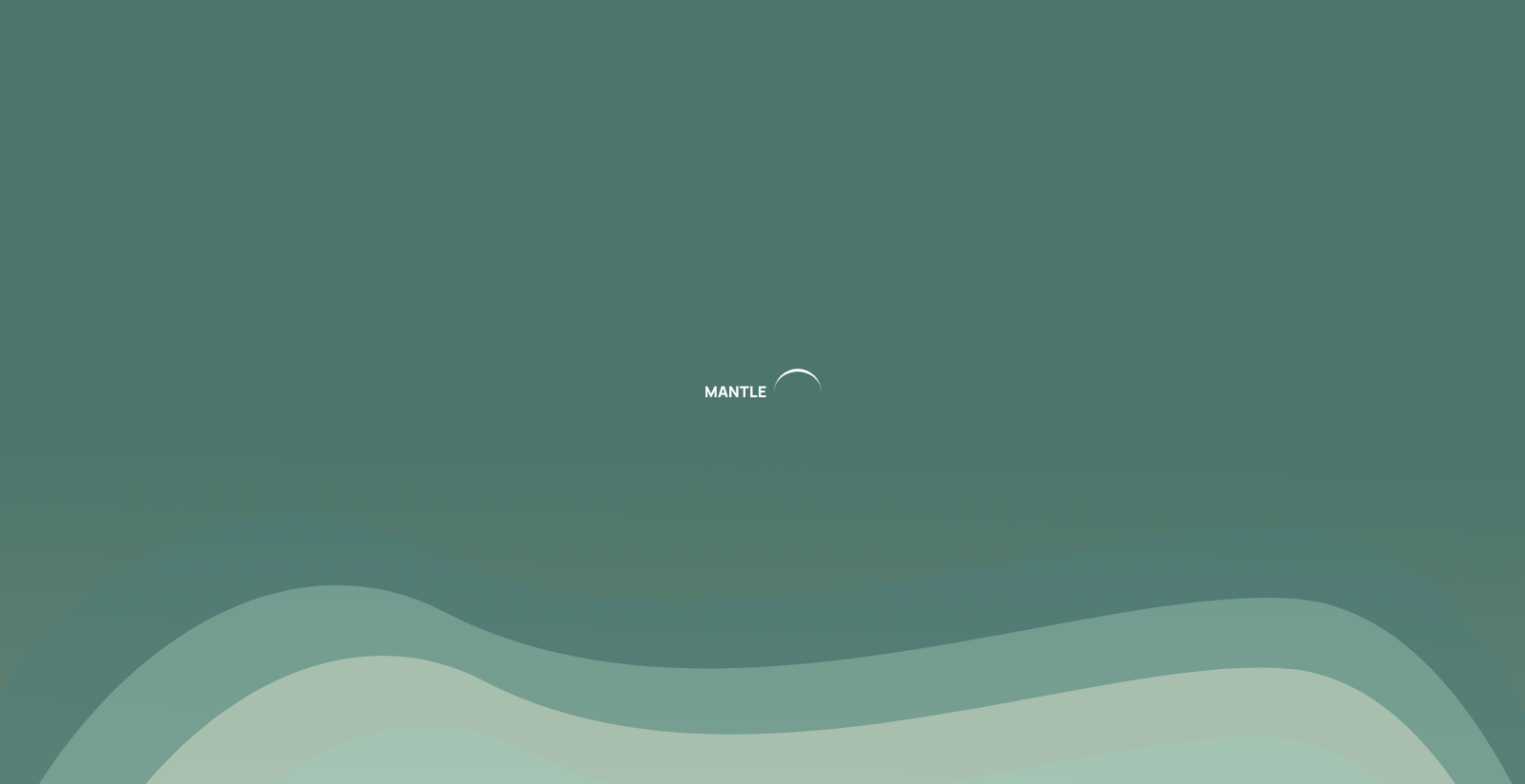 scroll, scrollTop: 0, scrollLeft: 0, axis: both 